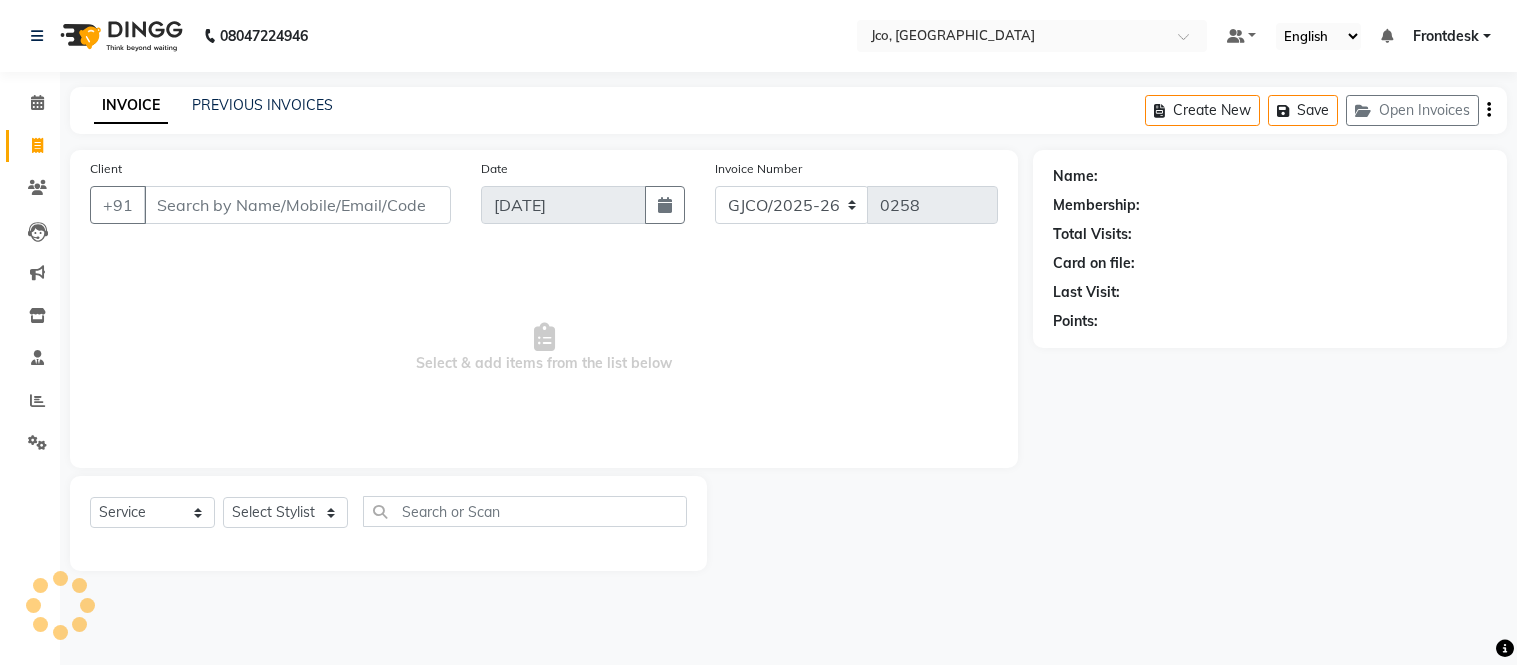 select on "service" 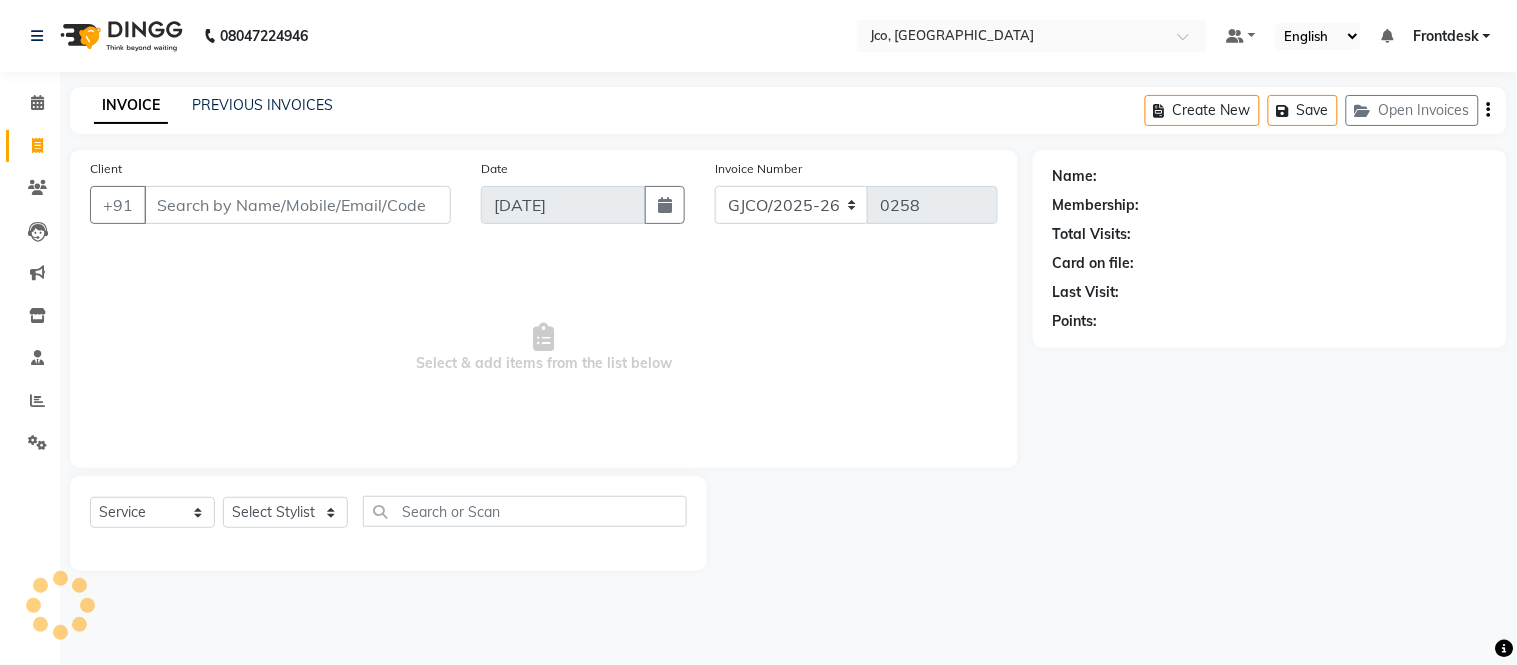 scroll, scrollTop: 0, scrollLeft: 0, axis: both 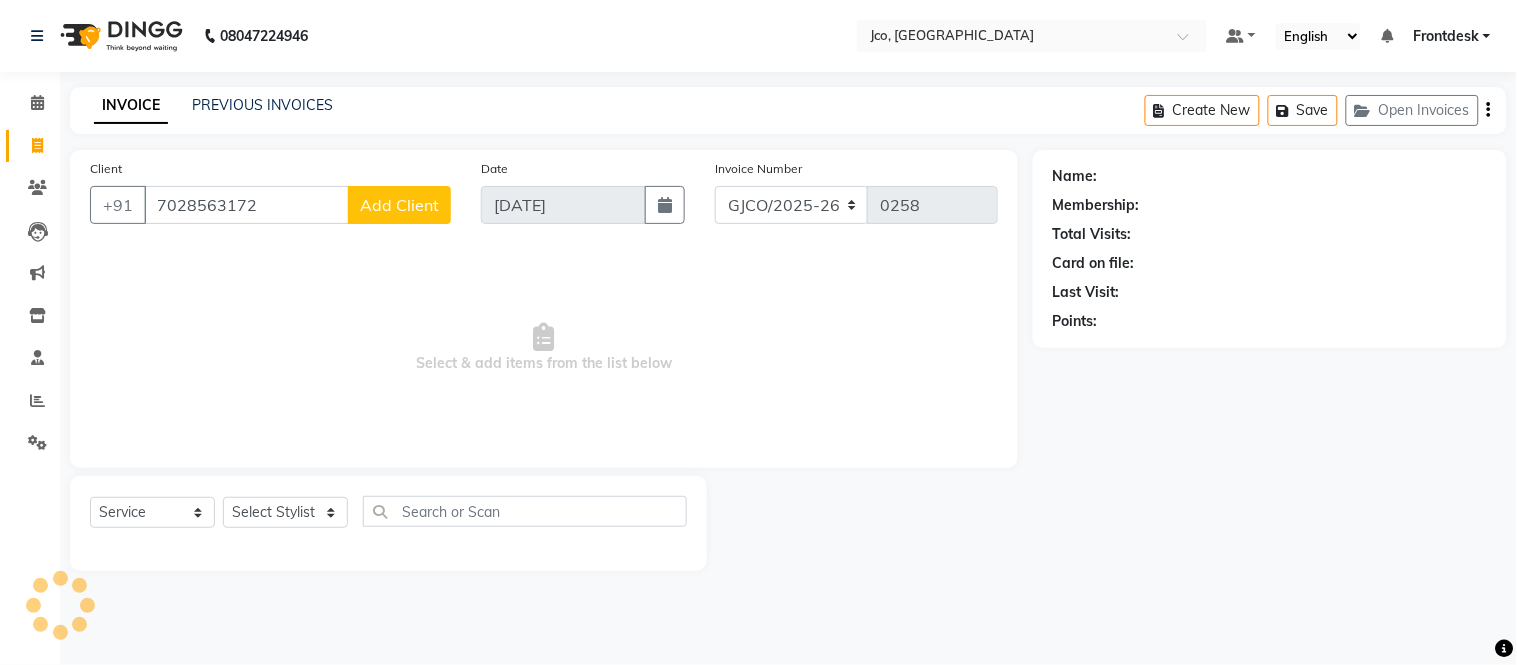 type on "7028563172" 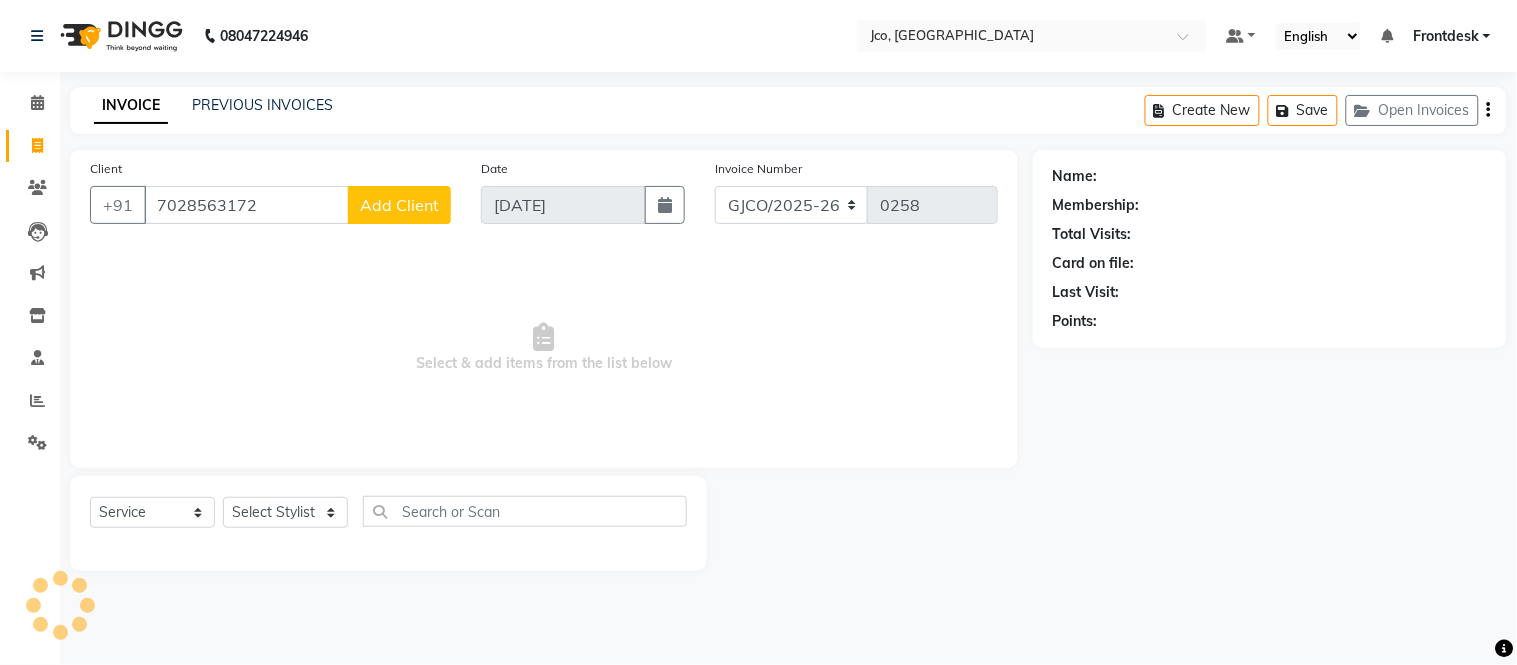 click on "Add Client" 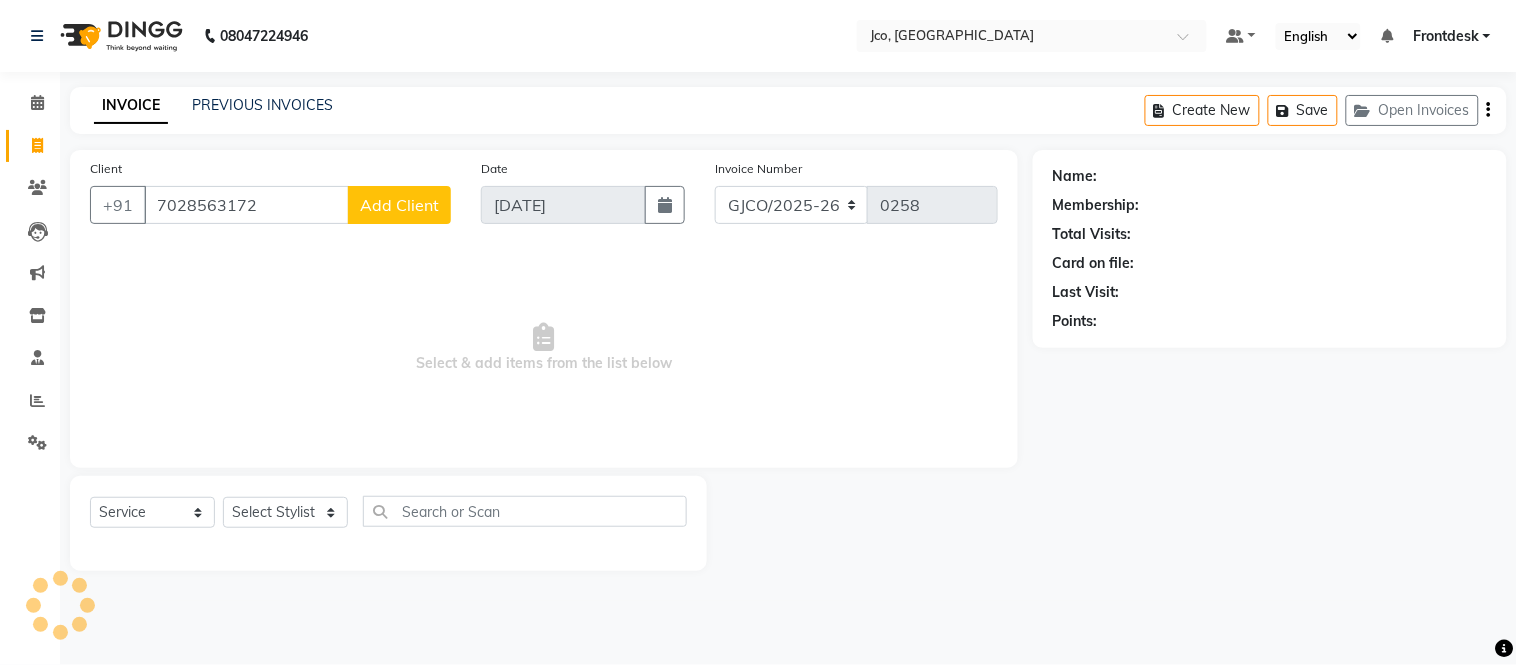 select on "22" 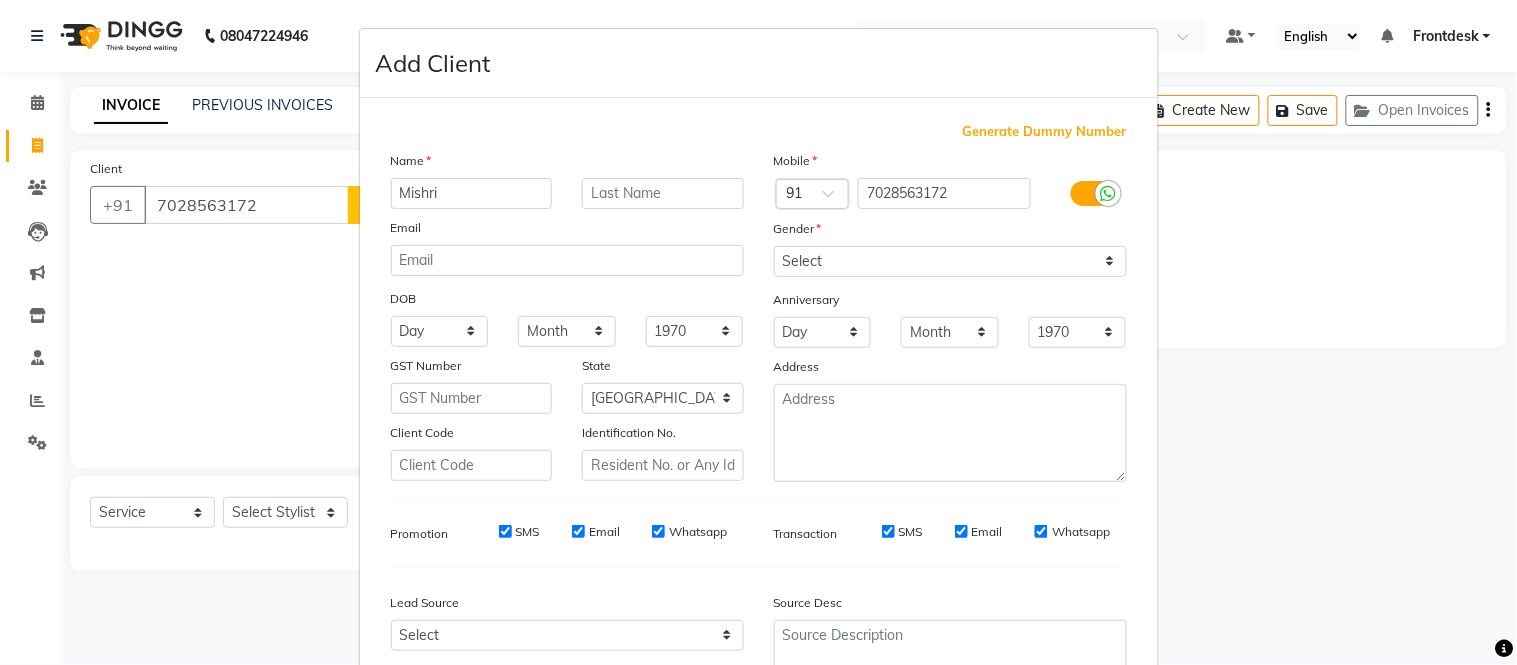 type on "Mishri" 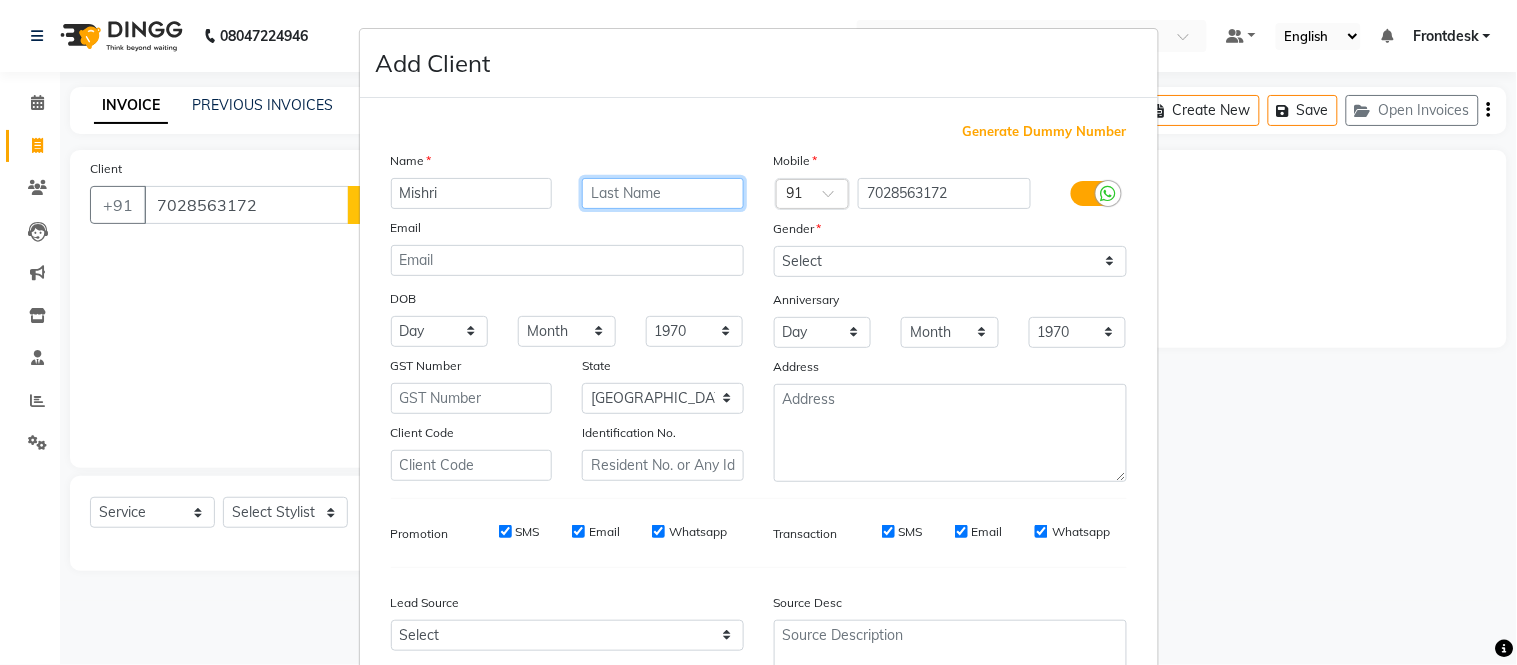 click at bounding box center [663, 193] 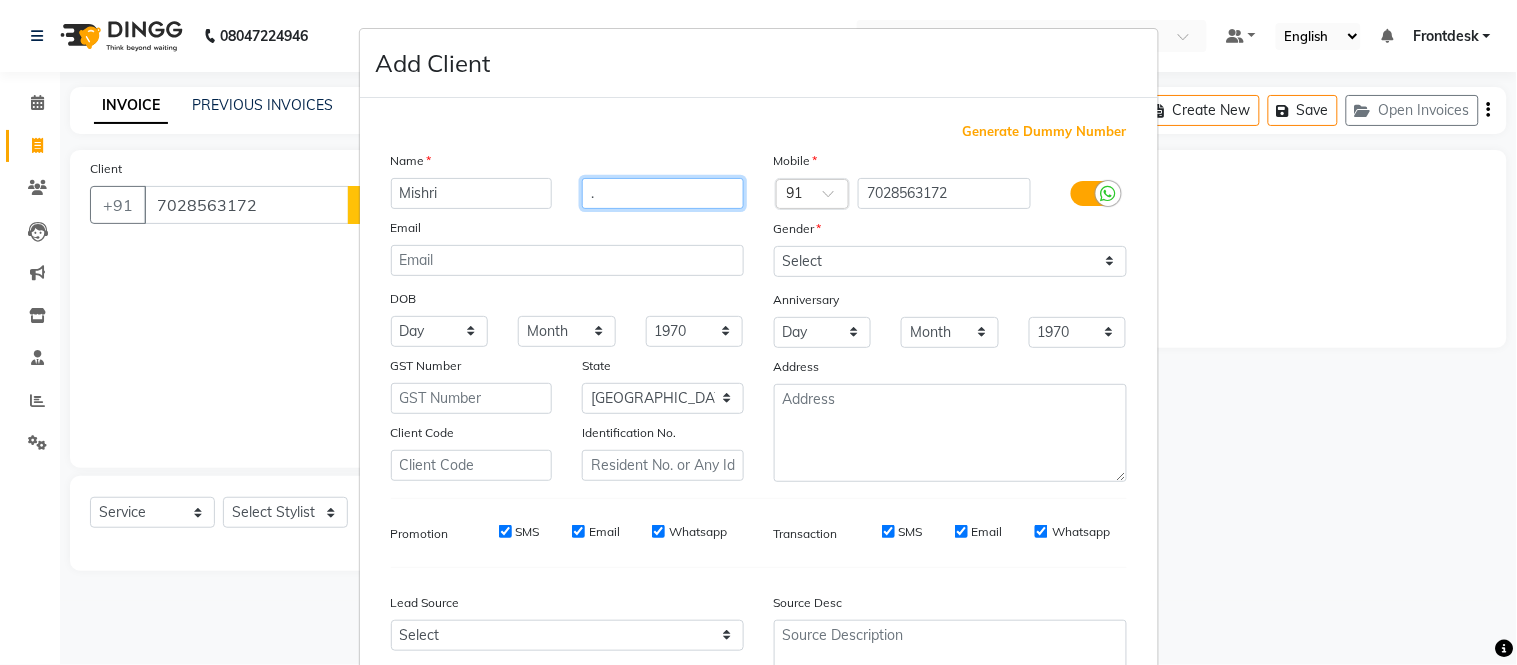type on "." 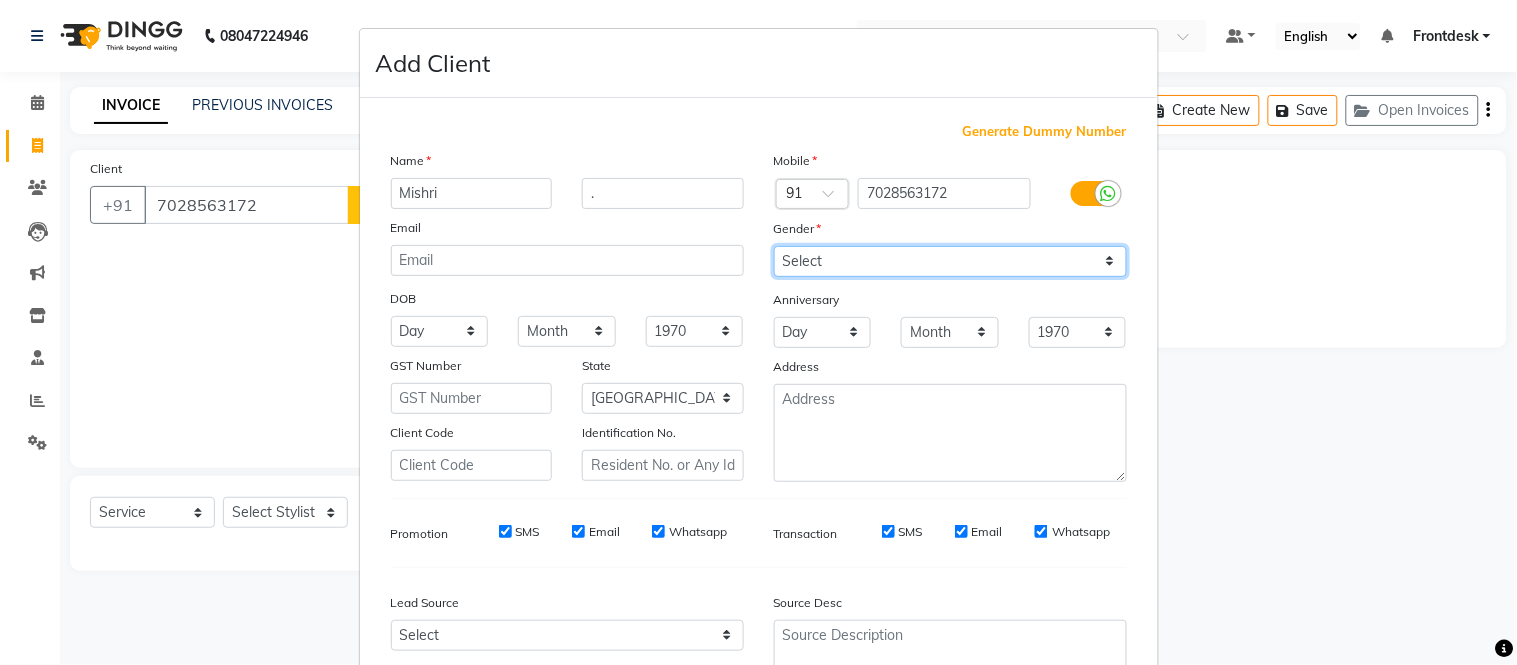click on "Select [DEMOGRAPHIC_DATA] [DEMOGRAPHIC_DATA] Other Prefer Not To Say" at bounding box center (950, 261) 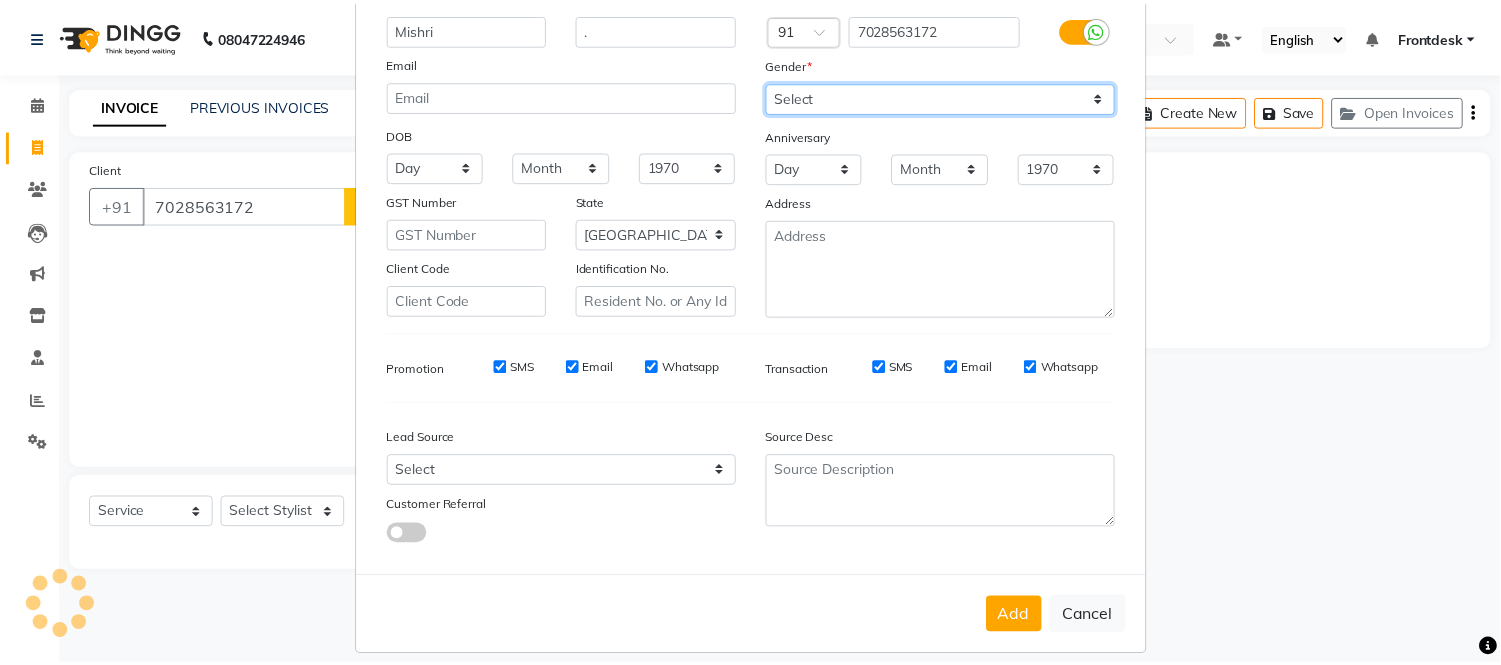 scroll, scrollTop: 185, scrollLeft: 0, axis: vertical 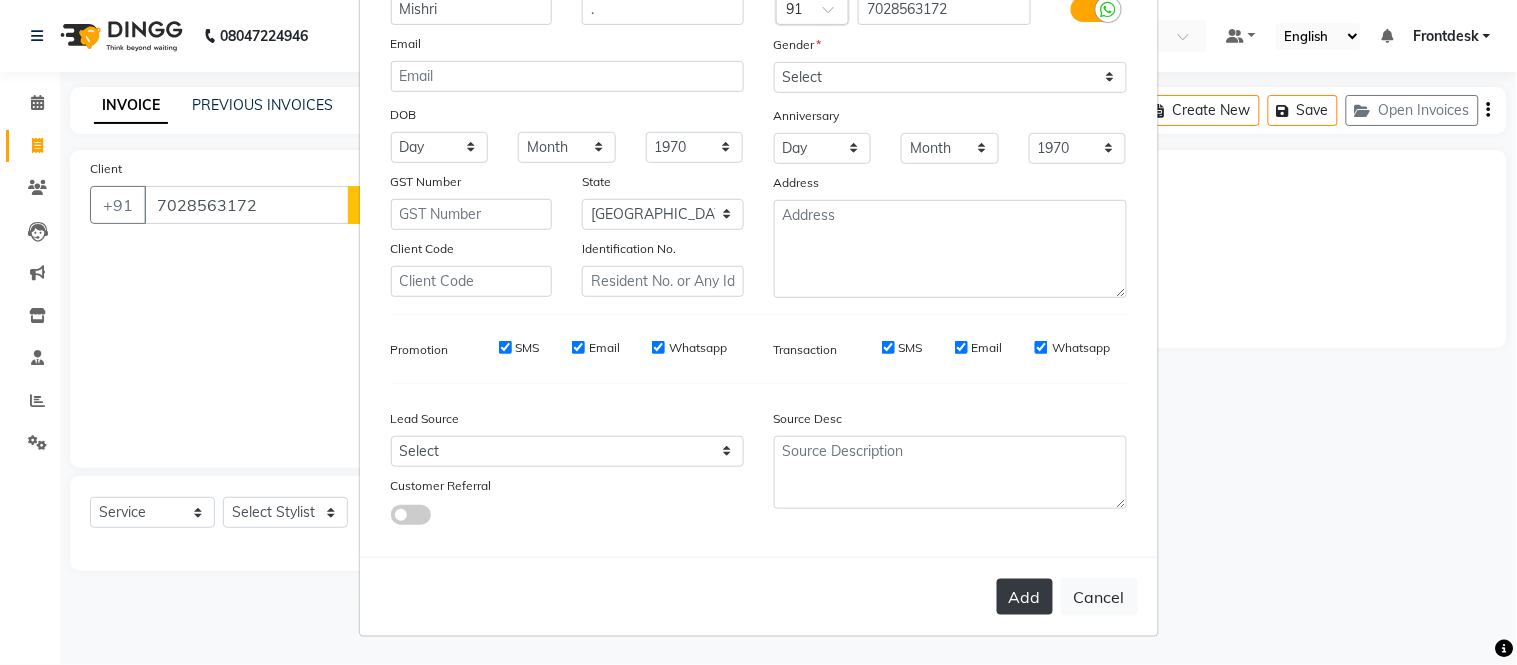 click on "Add" at bounding box center (1025, 597) 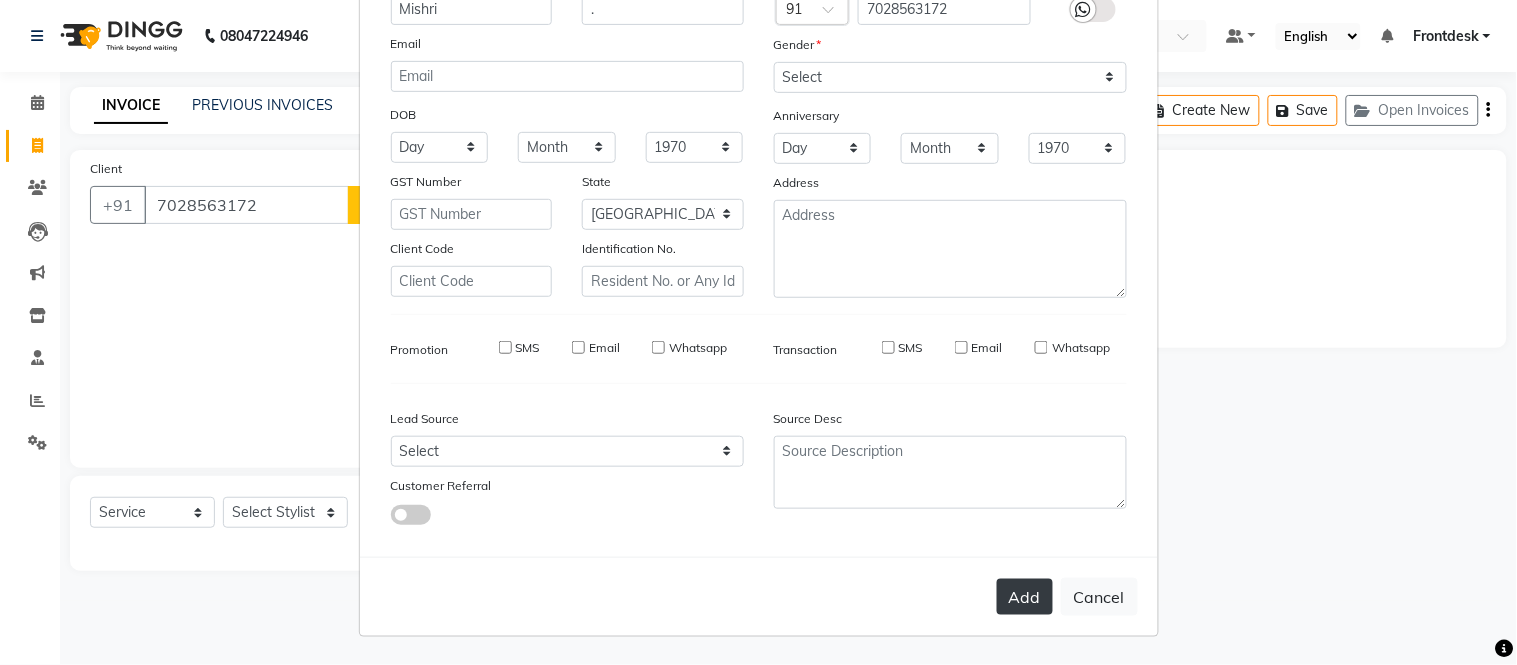 type 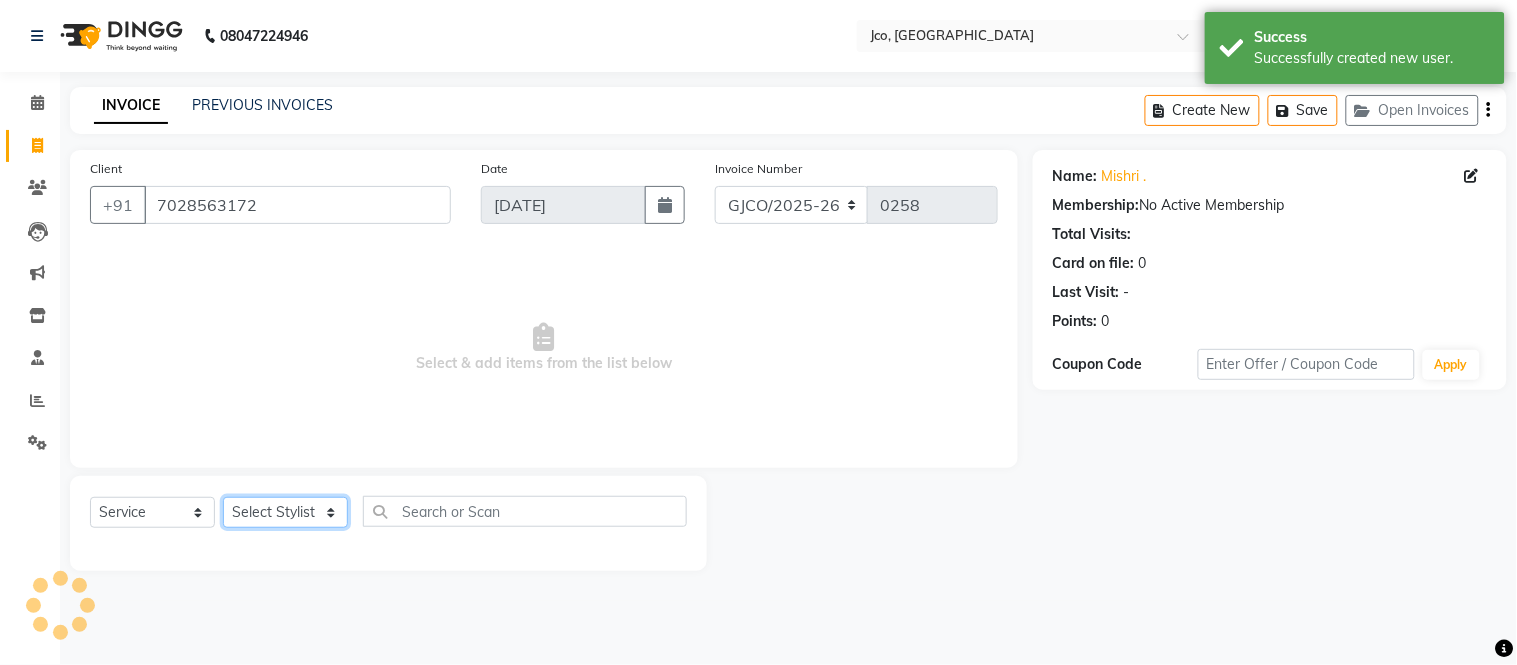 click on "Select Stylist [PERSON_NAME]  [PERSON_NAME]  [PERSON_NAME] Gopal Jouyi [PERSON_NAME] [PERSON_NAME] [DATE] [PERSON_NAME] [PERSON_NAME] [PERSON_NAME] Thakur Sanatan [PERSON_NAME] Shilpa [PERSON_NAME] Thotsem as [PERSON_NAME] [PERSON_NAME] Zing Kumwon Shatsang" 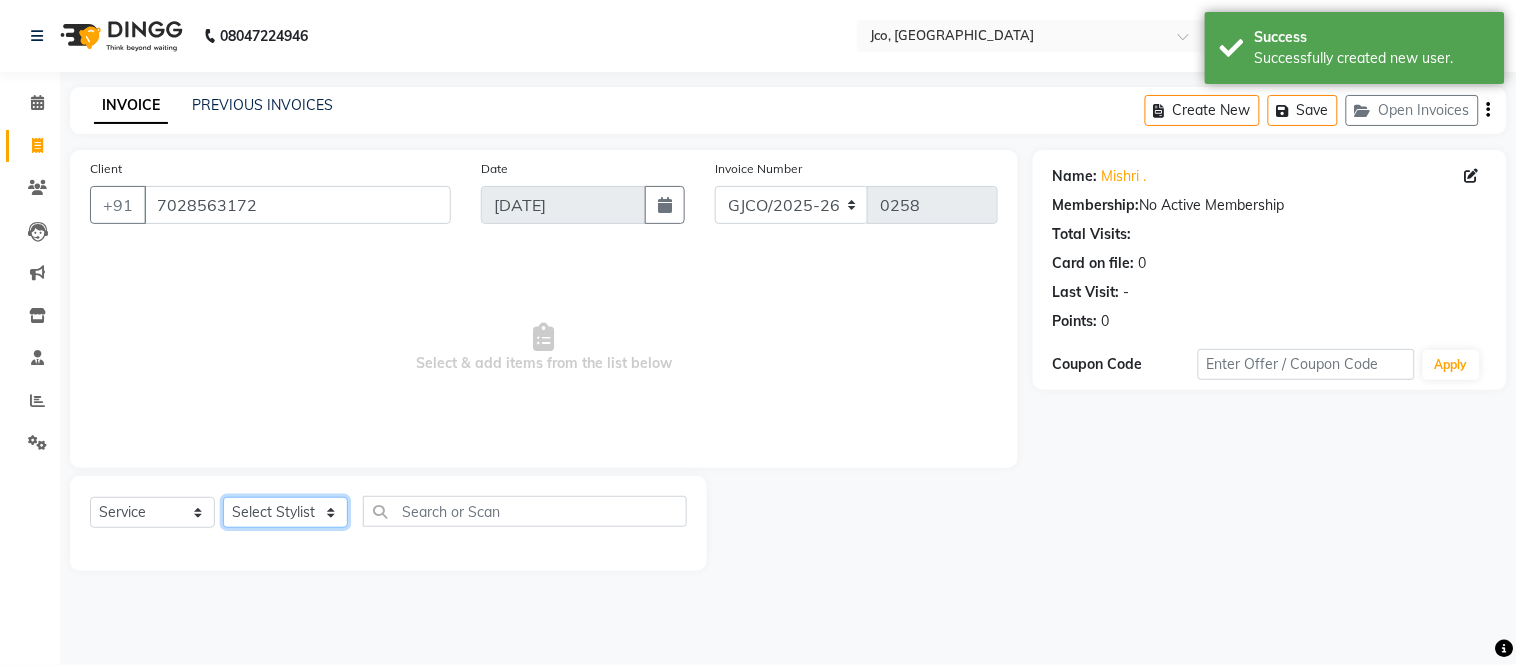 select on "68597" 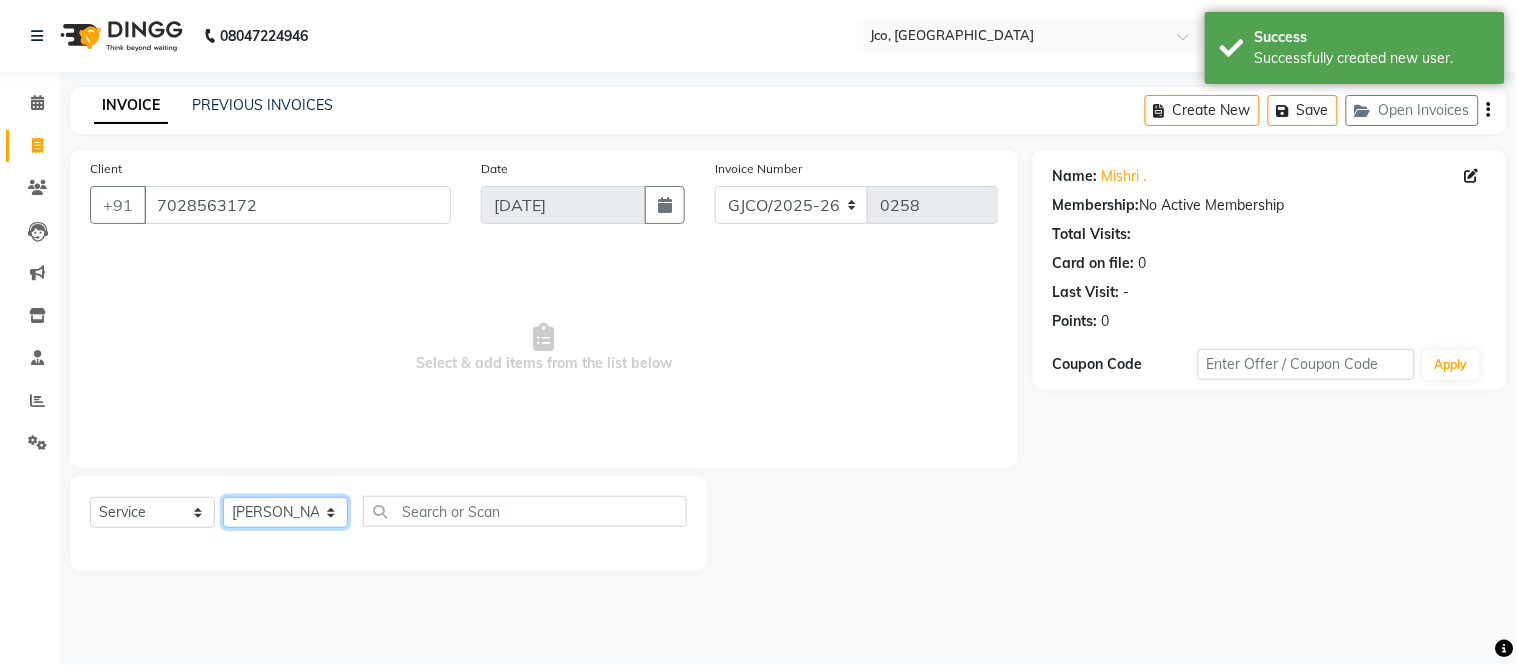 click on "Select Stylist [PERSON_NAME]  [PERSON_NAME]  [PERSON_NAME] Gopal Jouyi [PERSON_NAME] [PERSON_NAME] [DATE] [PERSON_NAME] [PERSON_NAME] [PERSON_NAME] Thakur Sanatan [PERSON_NAME] Shilpa [PERSON_NAME] Thotsem as [PERSON_NAME] [PERSON_NAME] Zing Kumwon Shatsang" 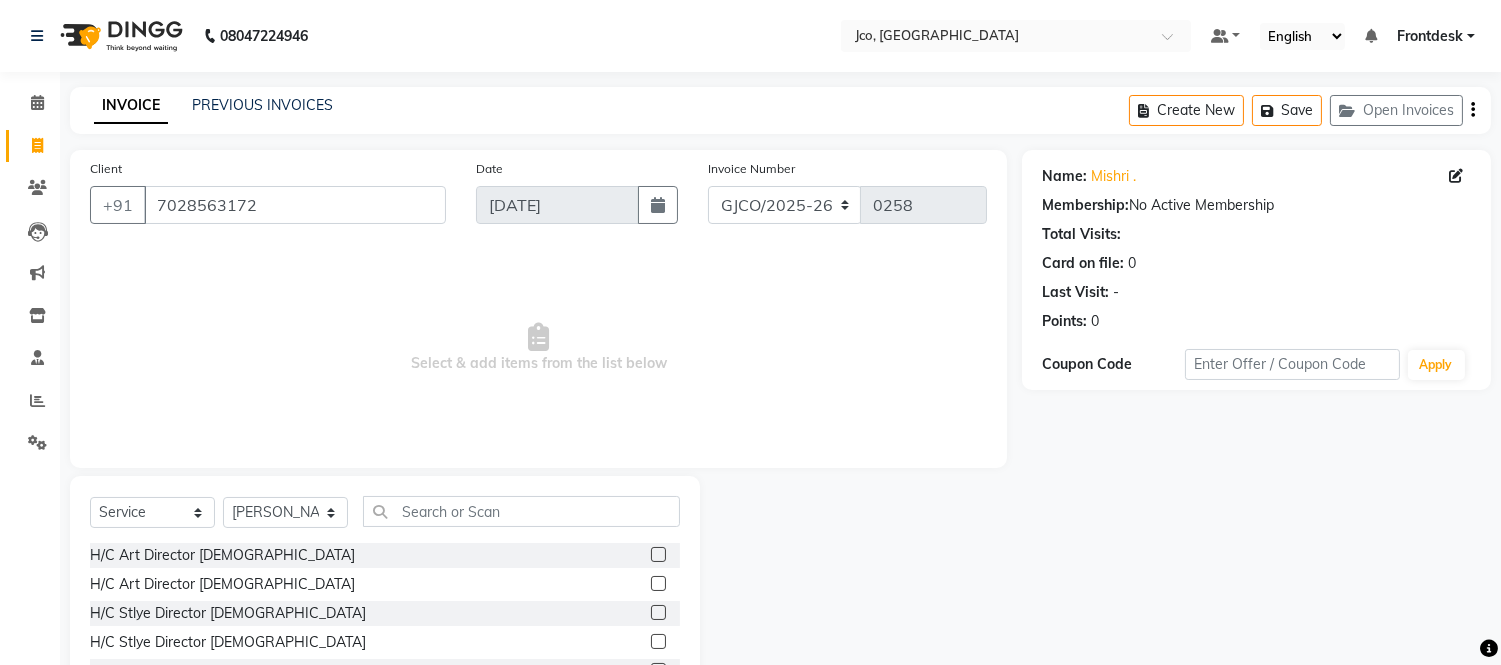 click 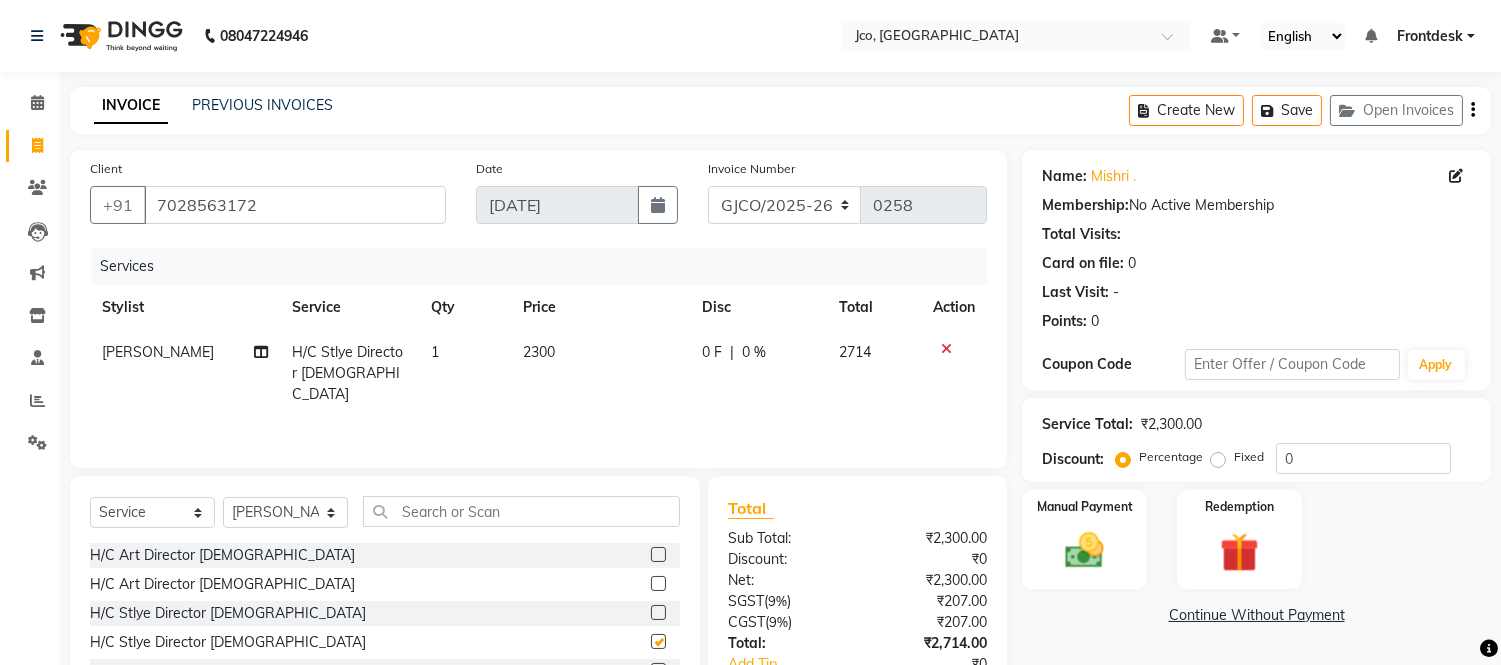 checkbox on "false" 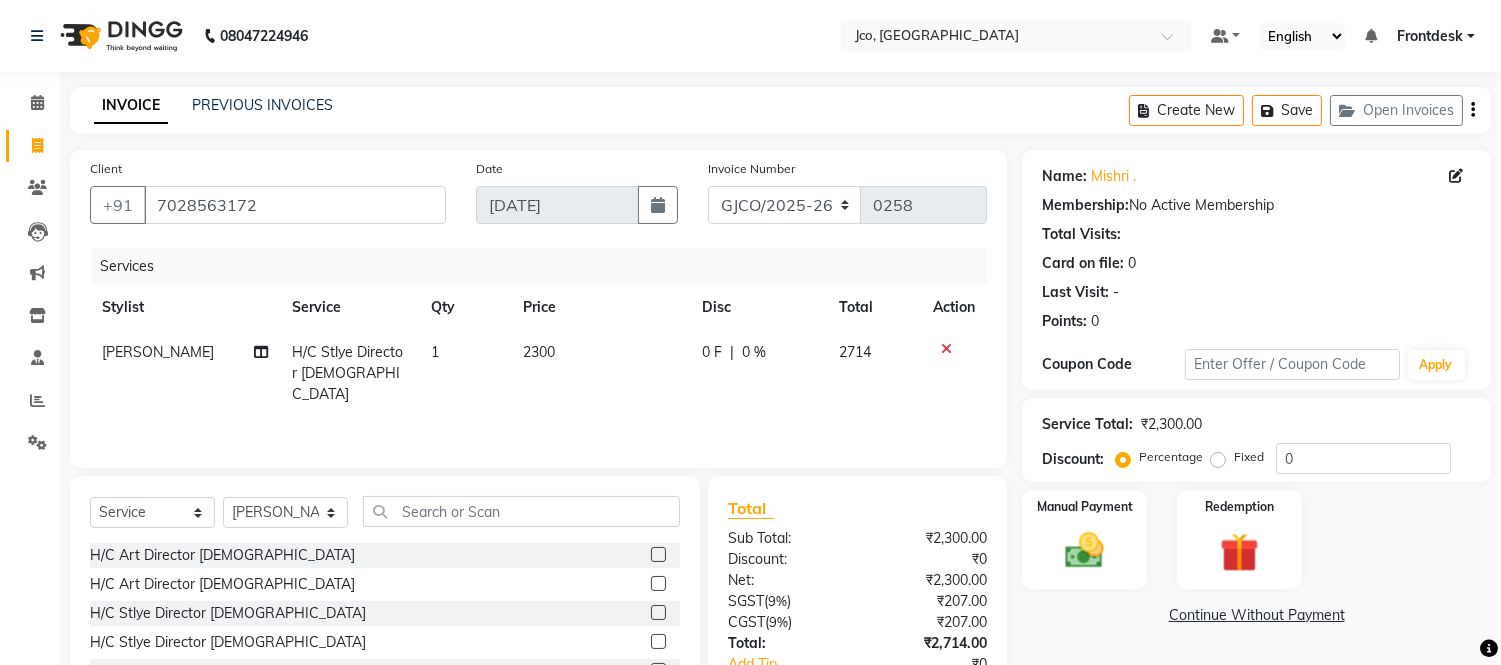 click 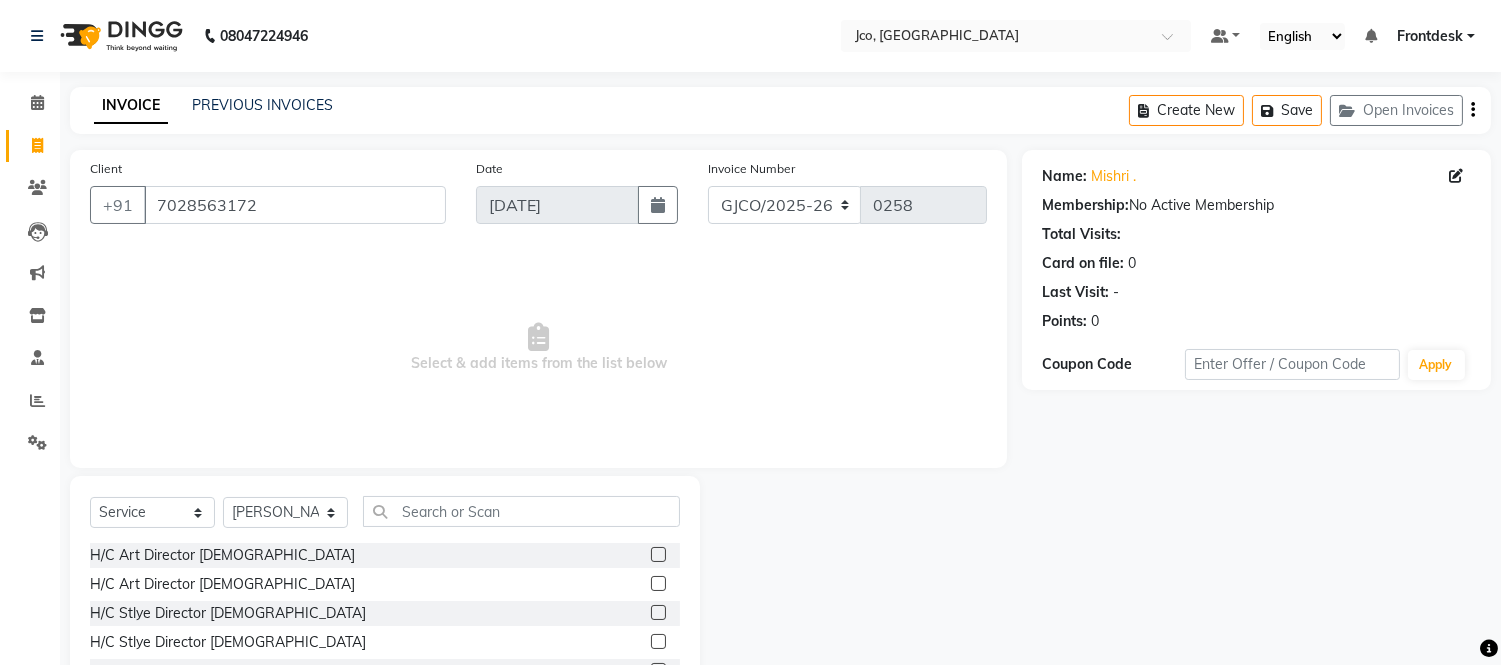 click 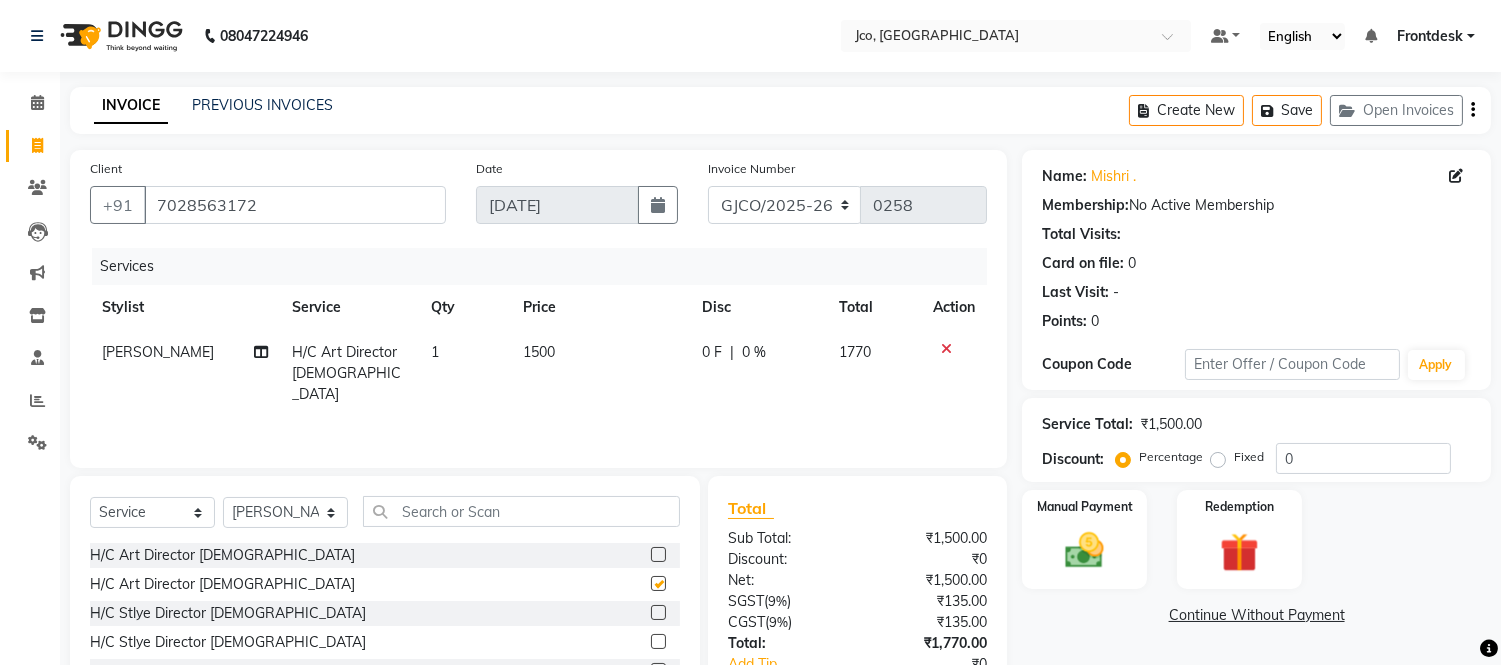checkbox on "false" 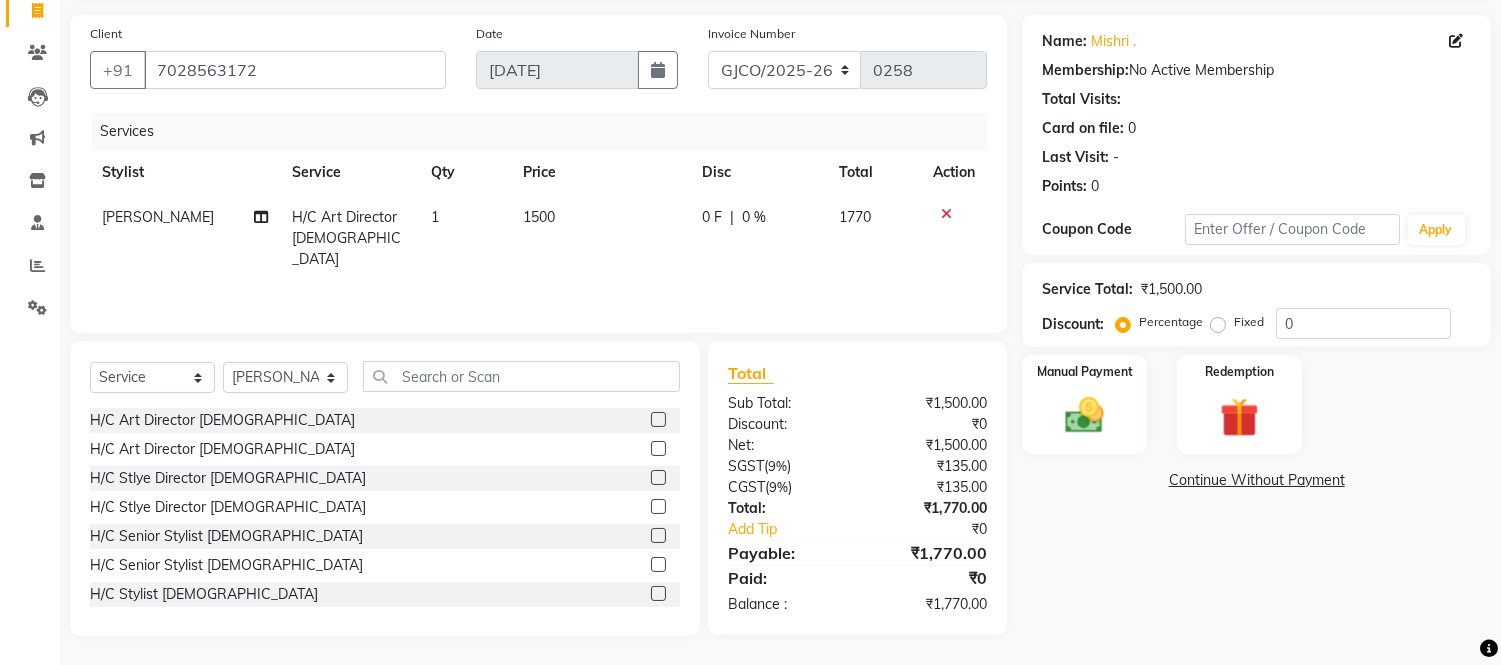 scroll, scrollTop: 132, scrollLeft: 0, axis: vertical 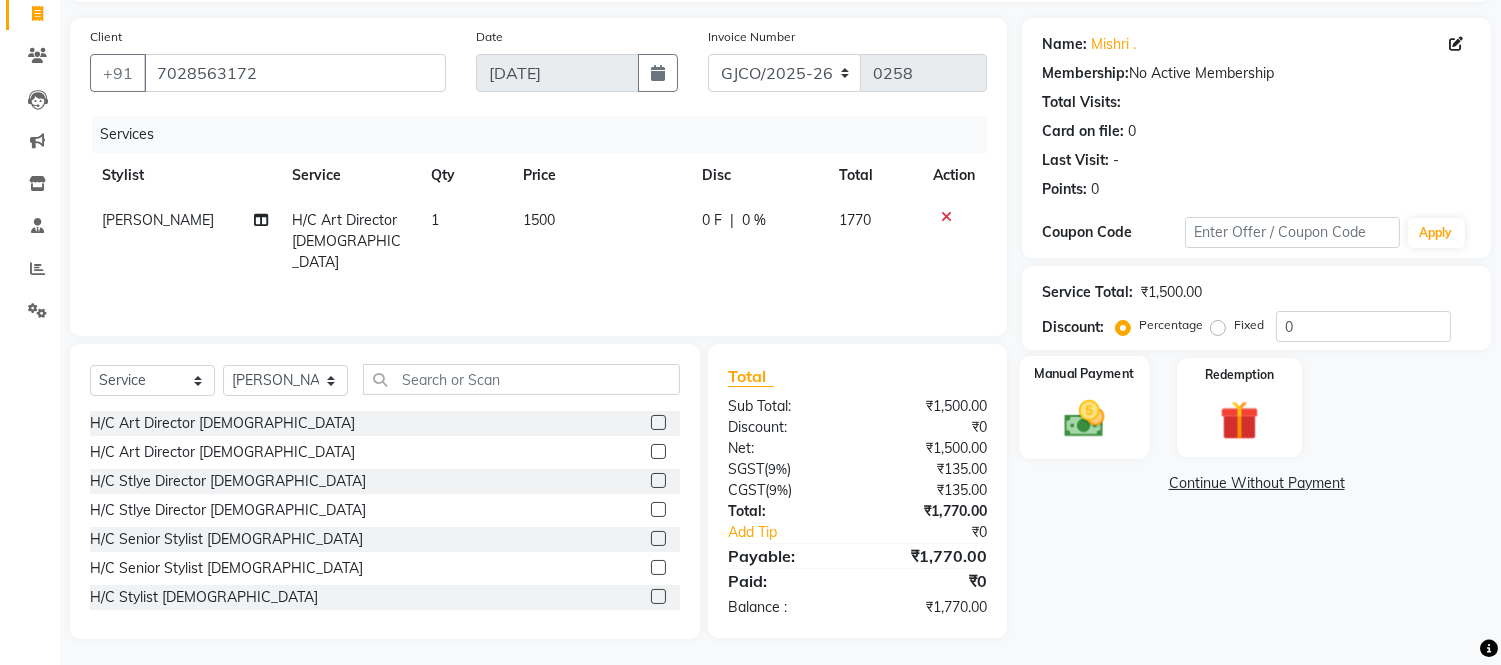 click 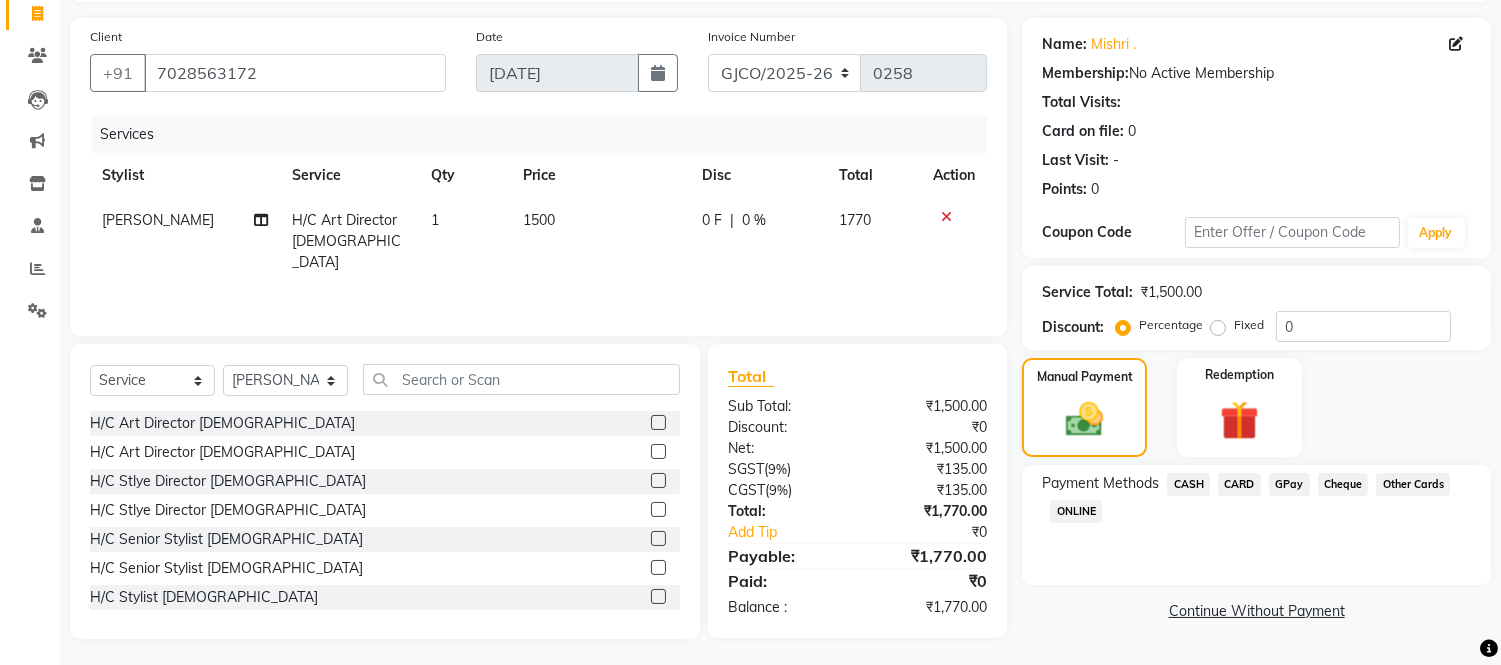 click on "GPay" 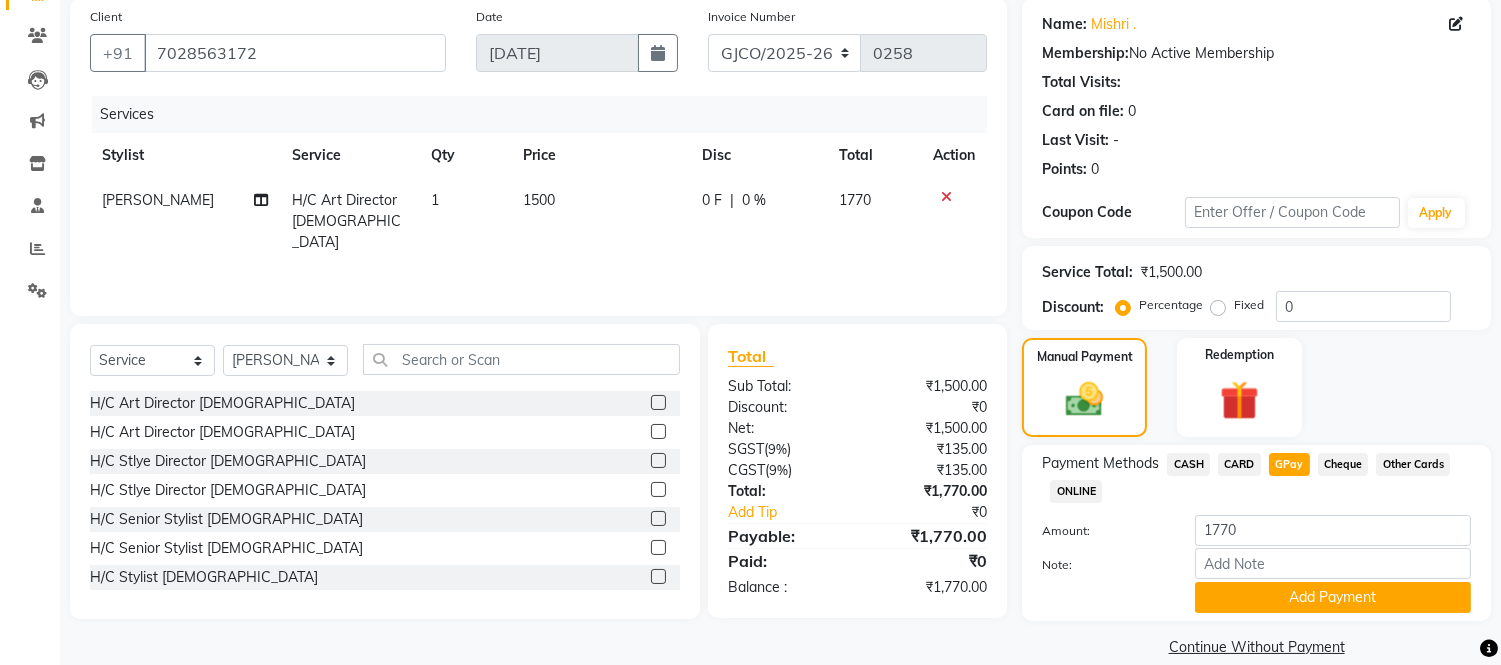 scroll, scrollTop: 178, scrollLeft: 0, axis: vertical 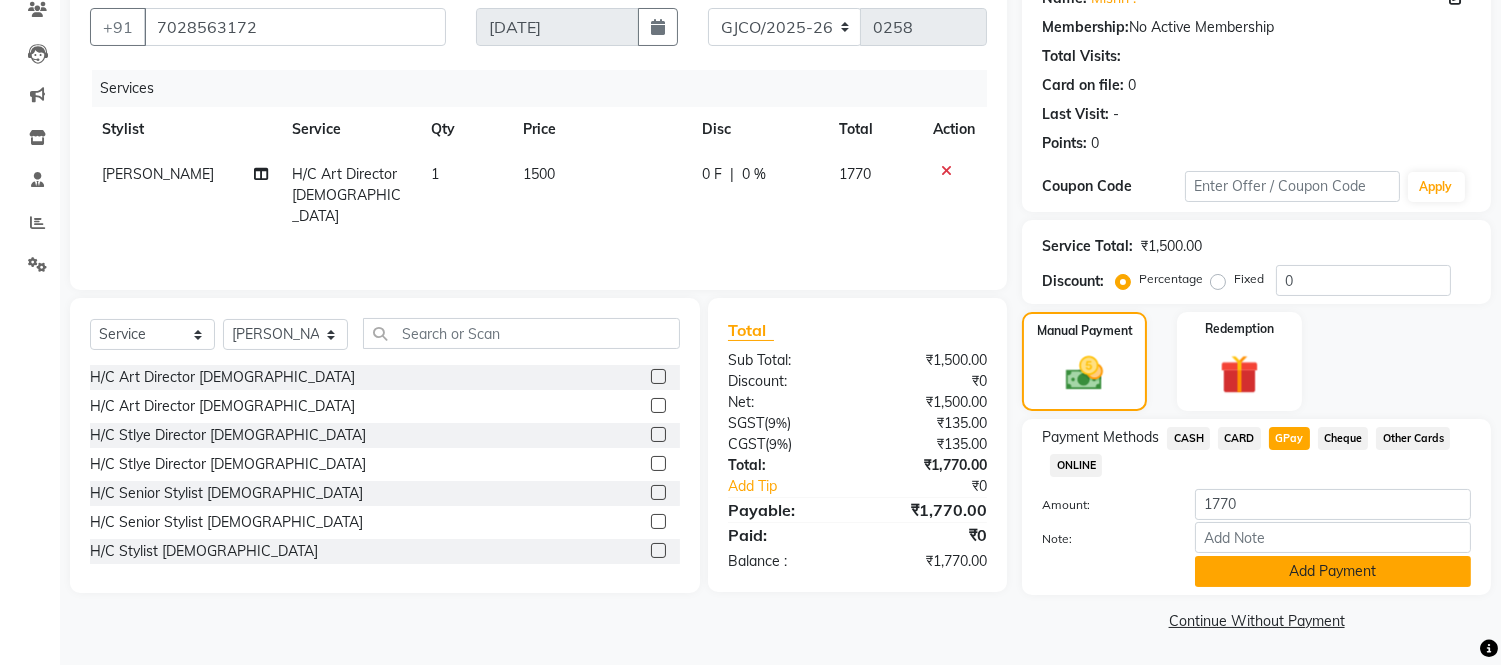 click on "Add Payment" 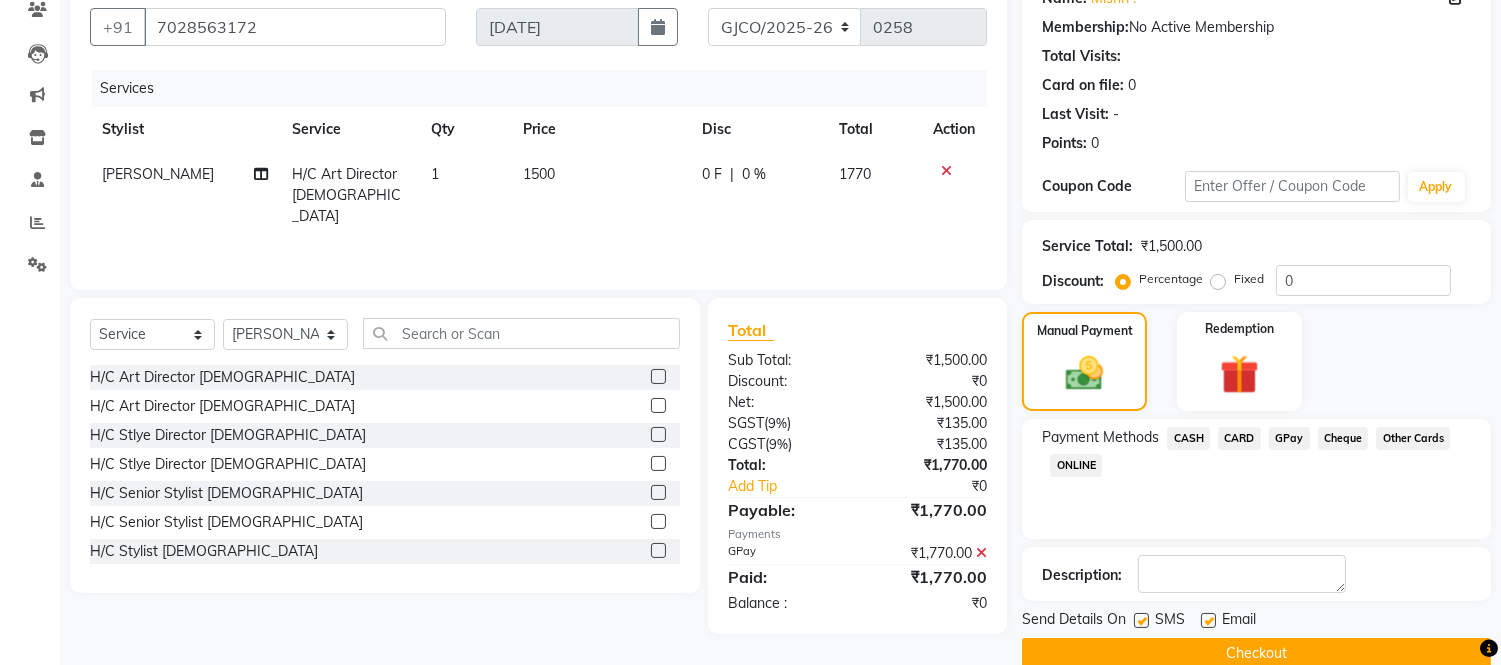 click on "Checkout" 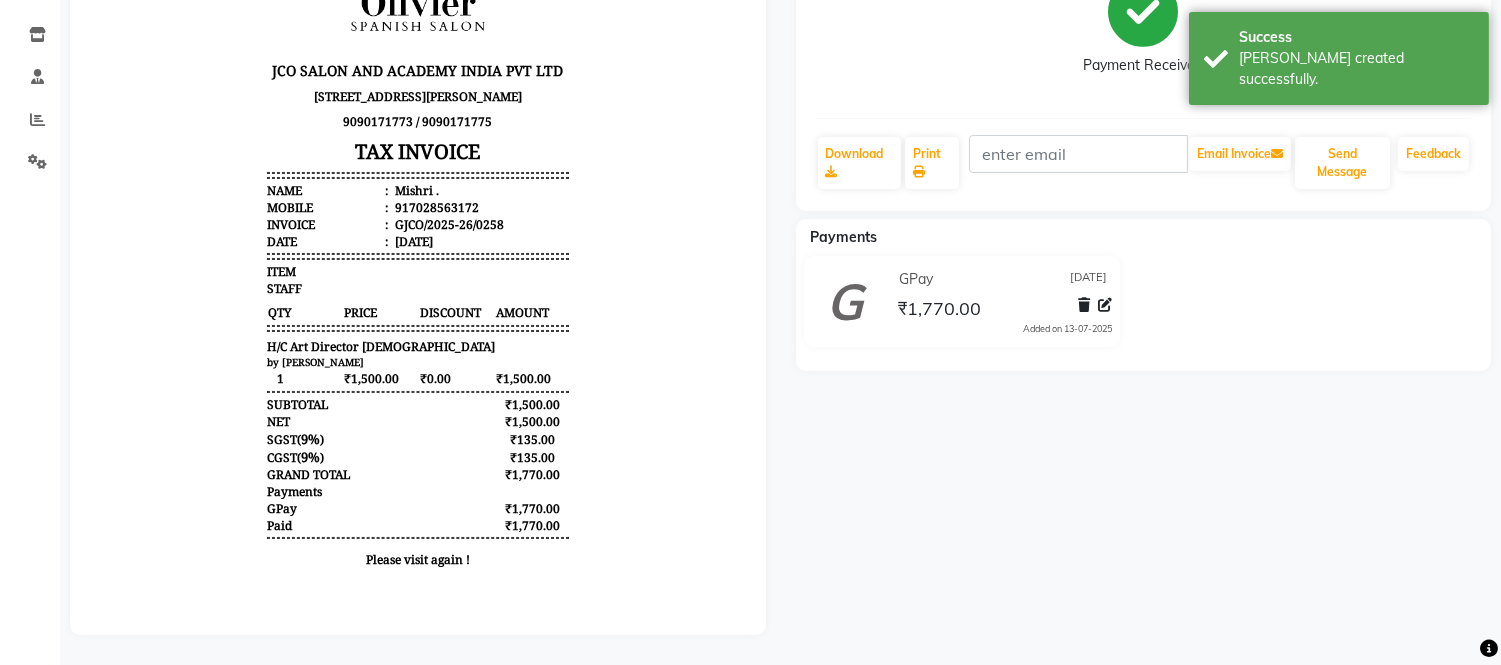 scroll, scrollTop: 296, scrollLeft: 0, axis: vertical 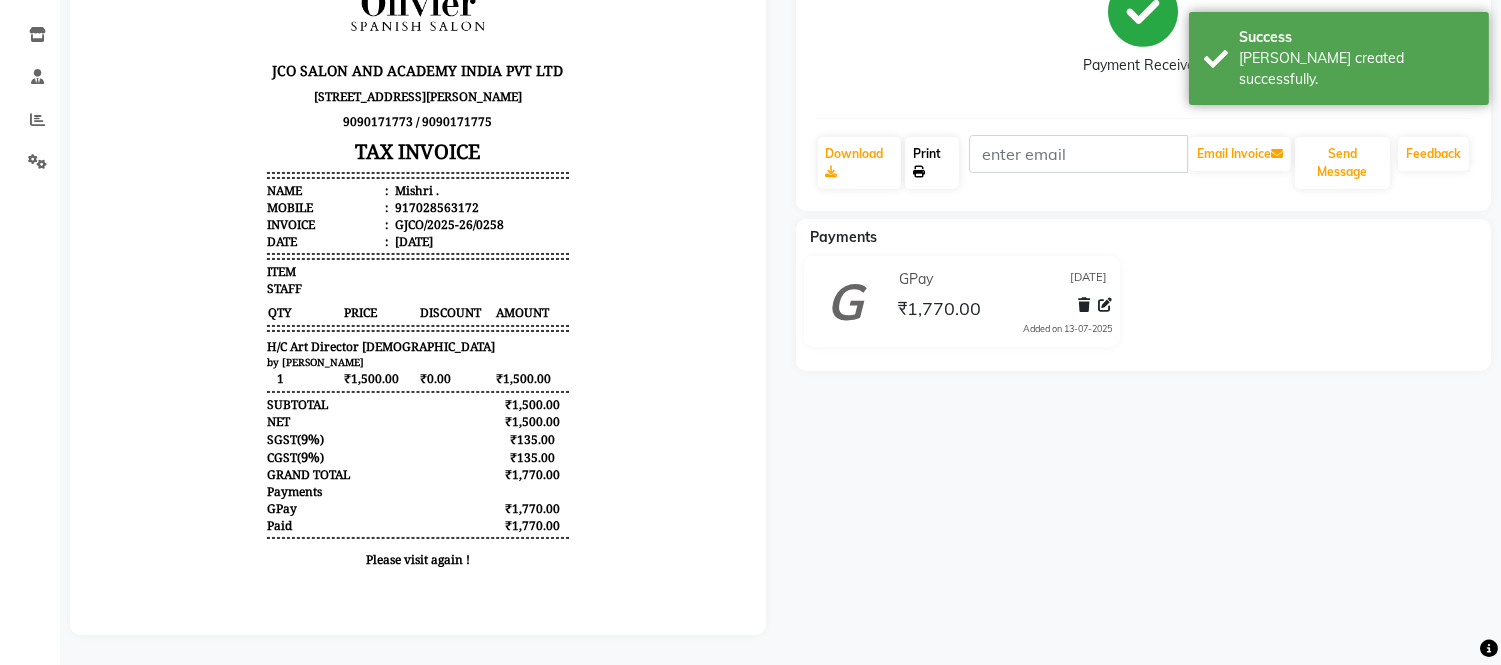 click 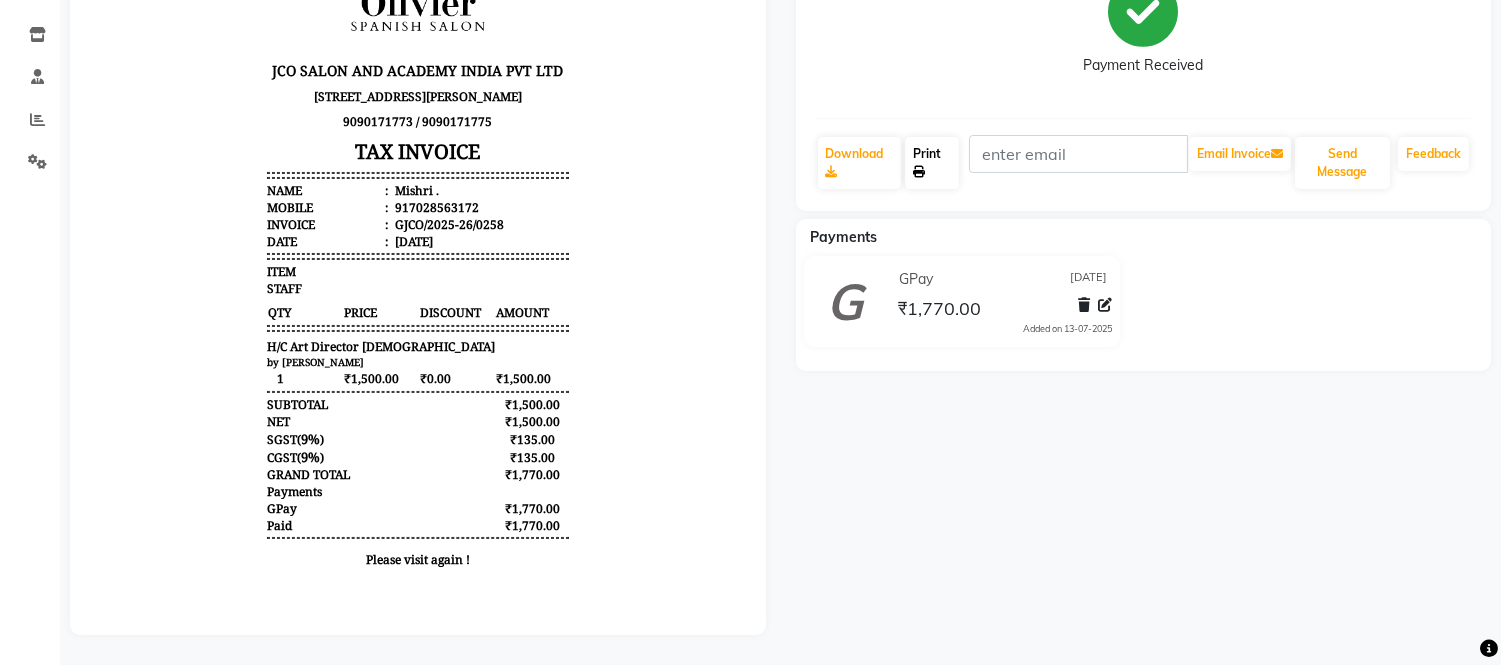 scroll, scrollTop: 0, scrollLeft: 0, axis: both 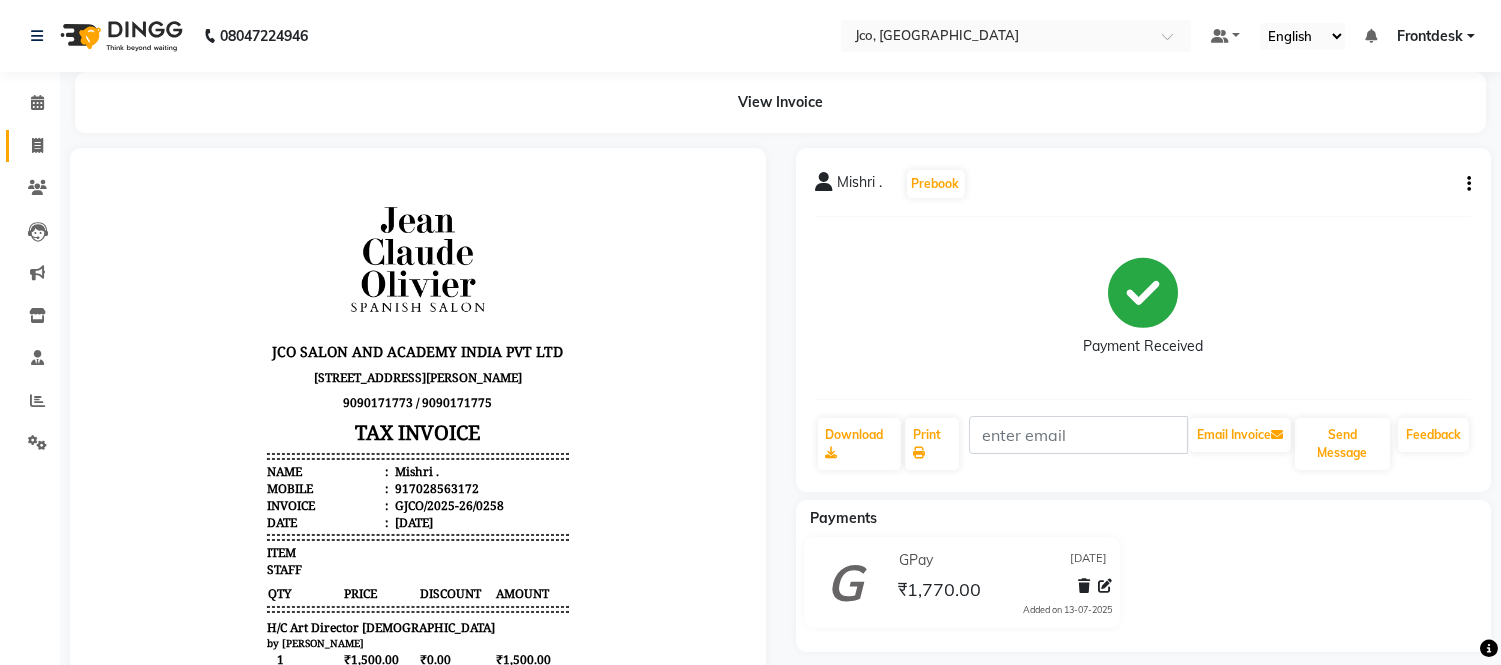 click 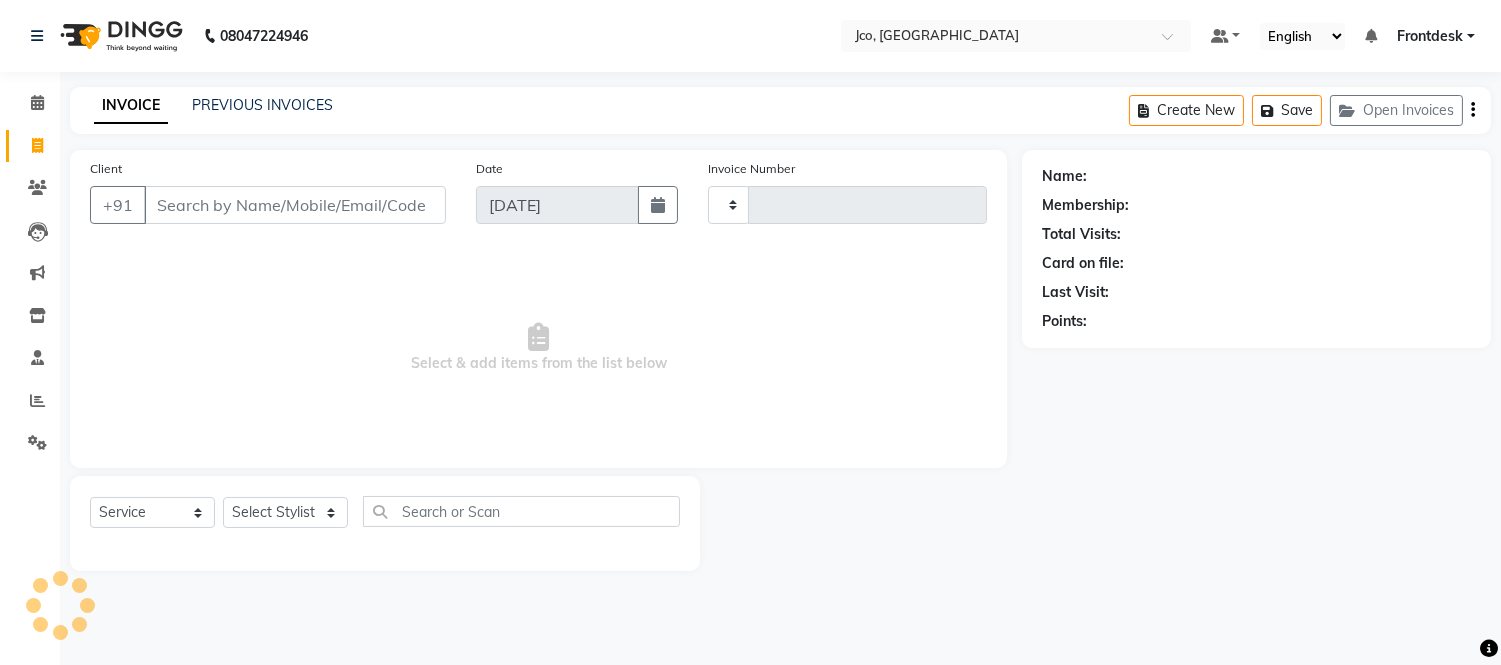type on "0259" 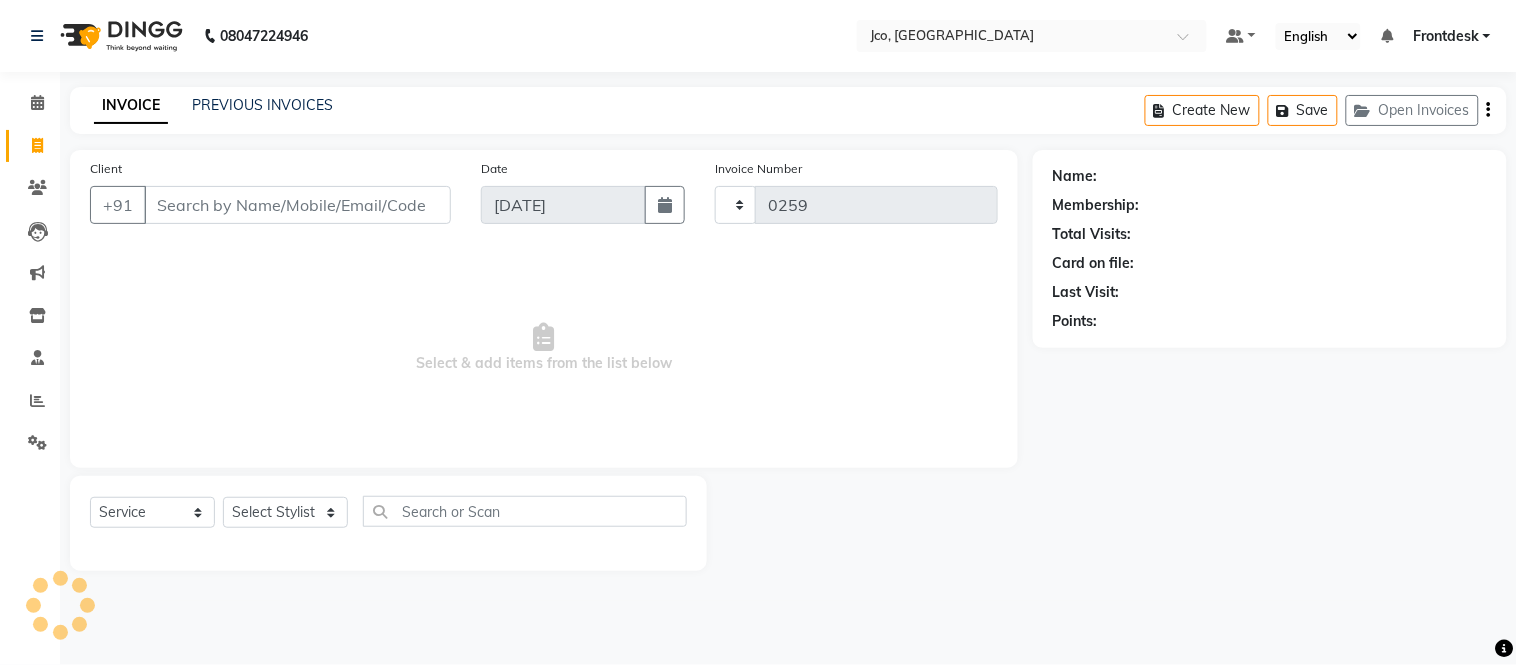 select on "8000" 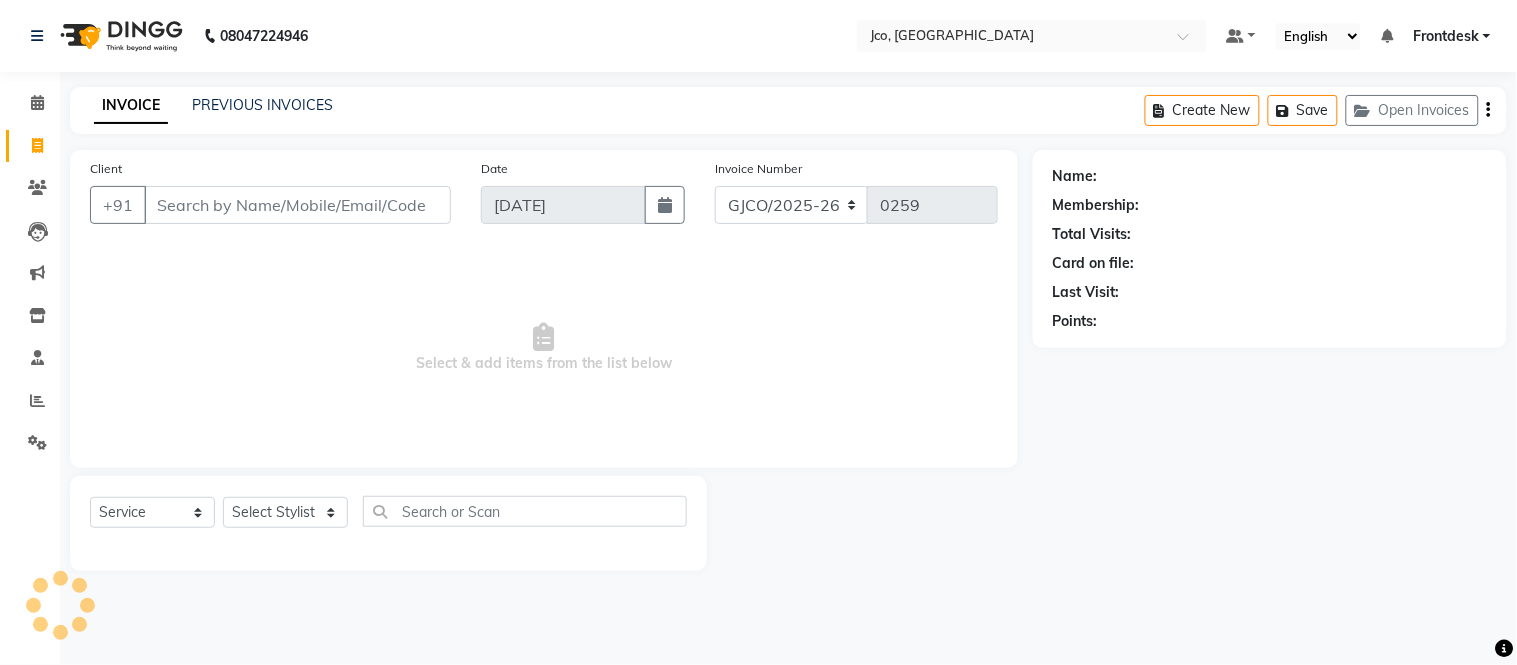 click on "Client" at bounding box center (297, 205) 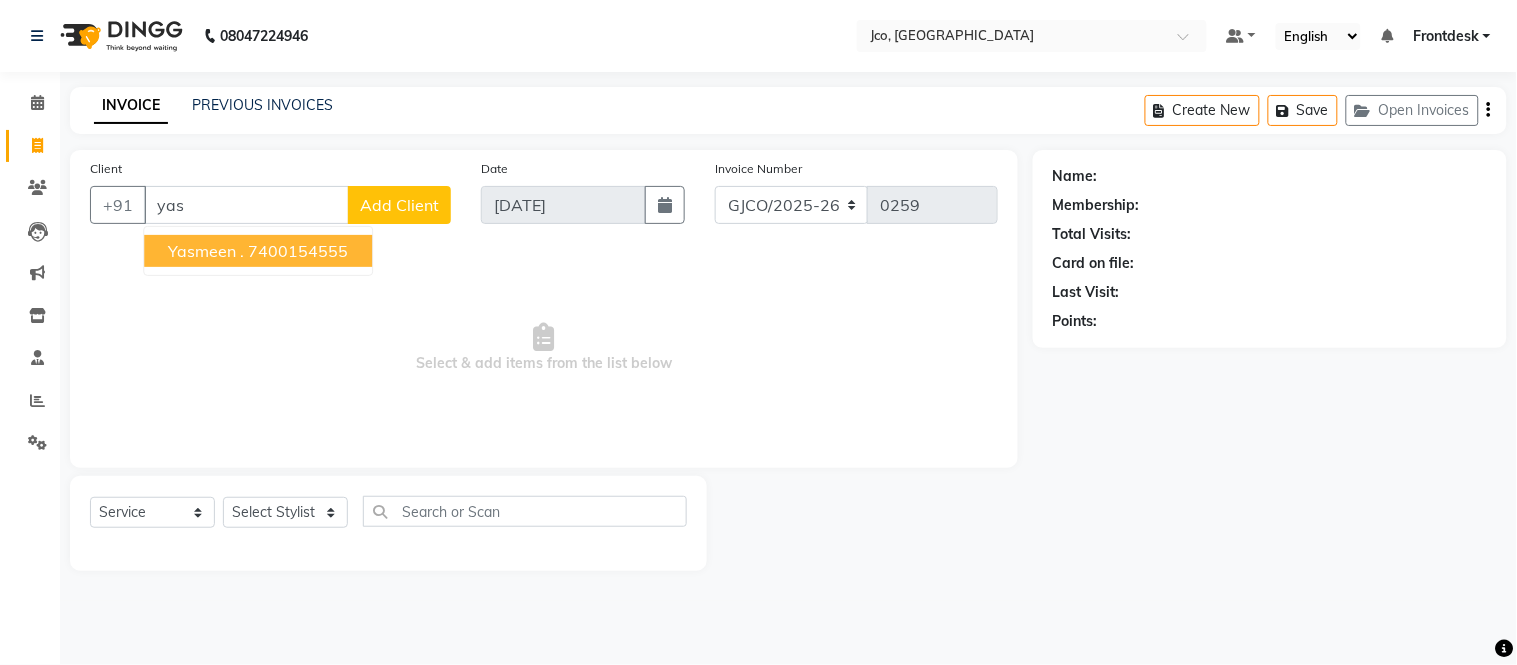 click on "7400154555" at bounding box center (298, 251) 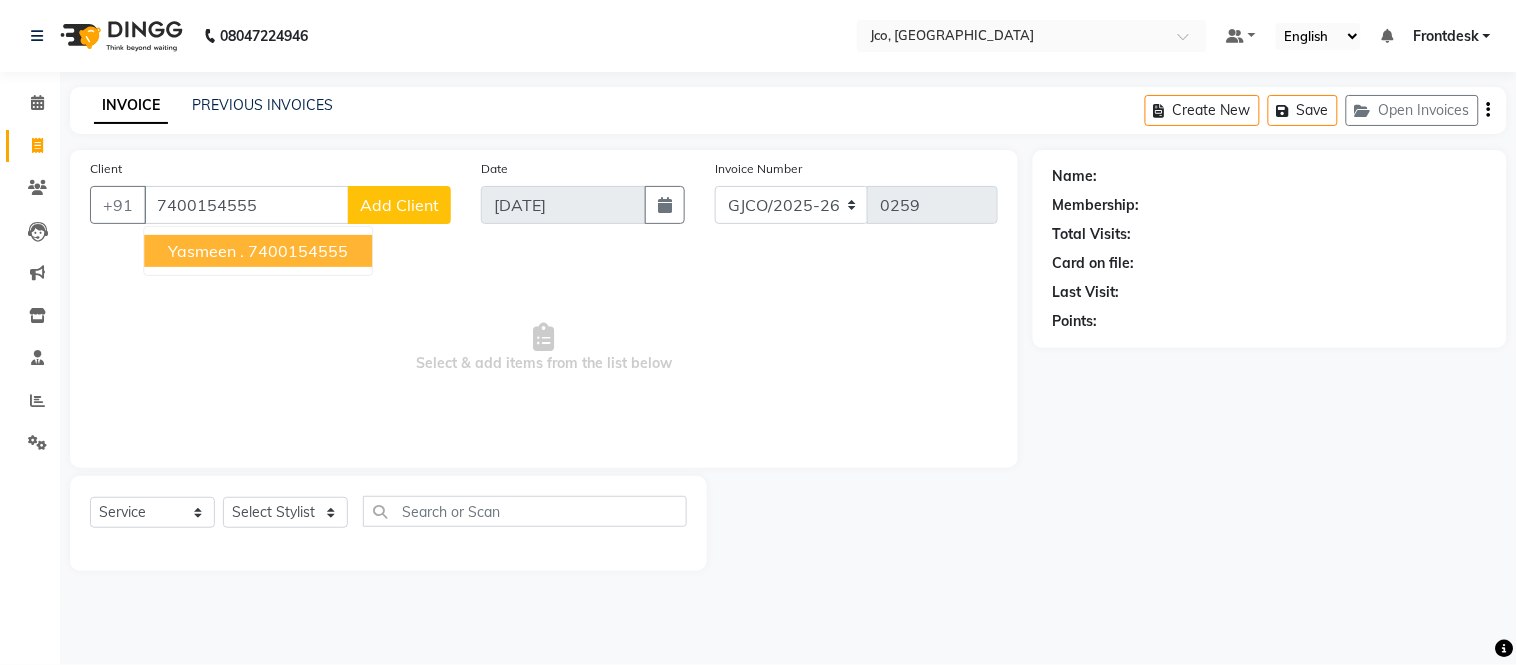 type on "7400154555" 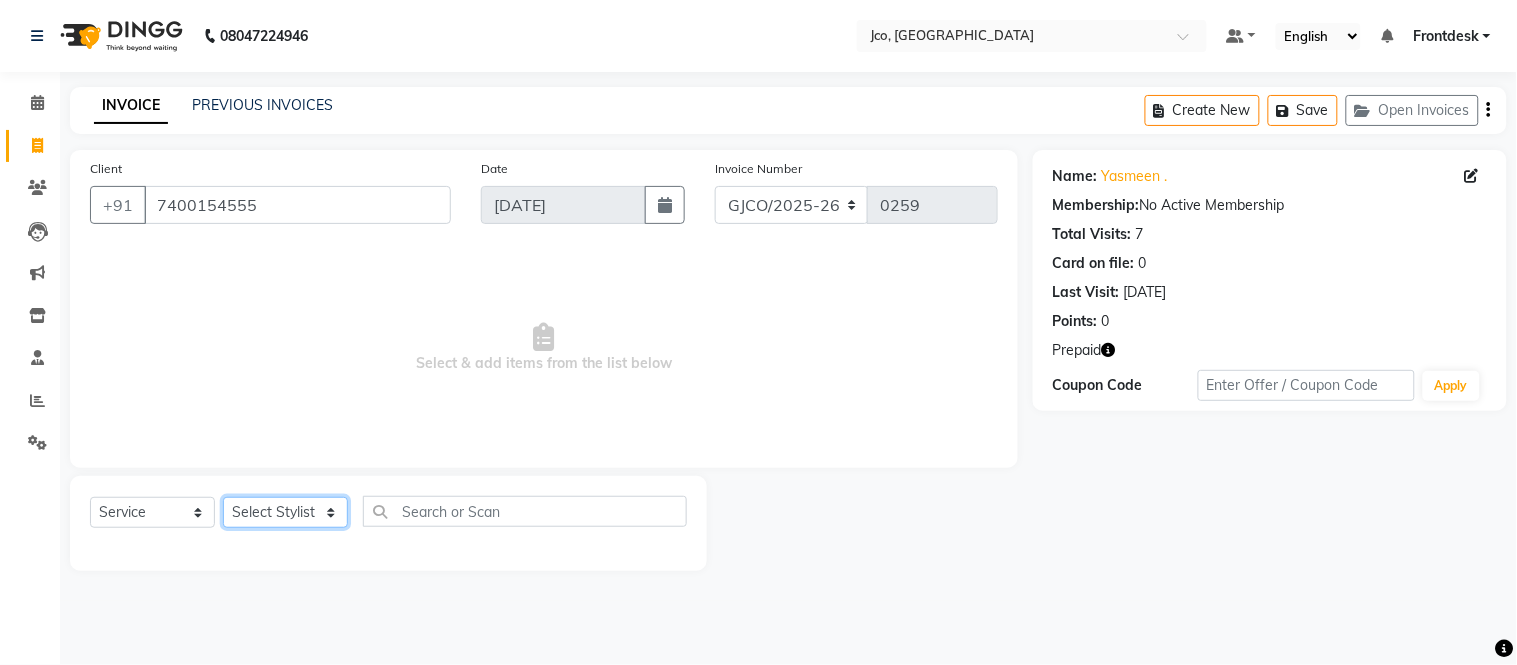 click on "Select Stylist [PERSON_NAME]  [PERSON_NAME]  [PERSON_NAME] Gopal Jouyi [PERSON_NAME] [PERSON_NAME] [DATE] [PERSON_NAME] [PERSON_NAME] [PERSON_NAME] Thakur Sanatan [PERSON_NAME] Shilpa [PERSON_NAME] Thotsem as [PERSON_NAME] [PERSON_NAME] Zing Kumwon Shatsang" 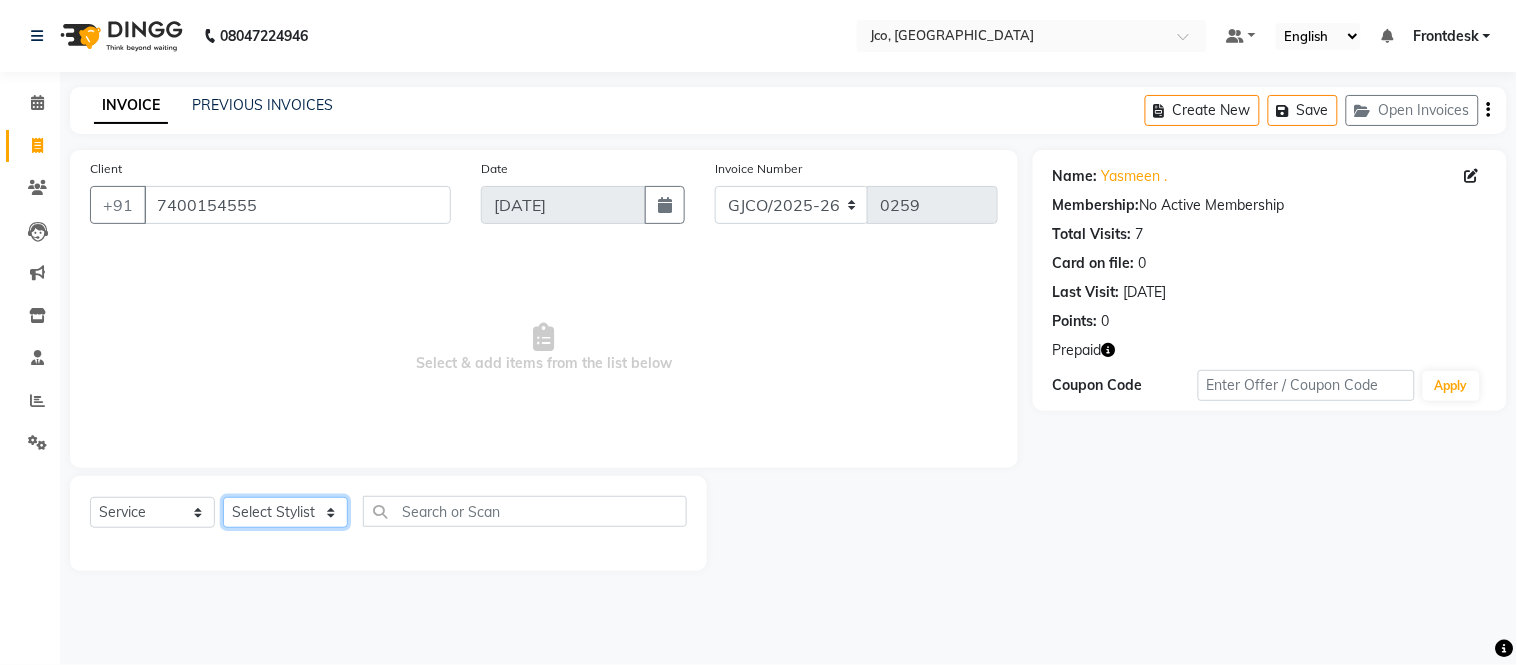 select on "79671" 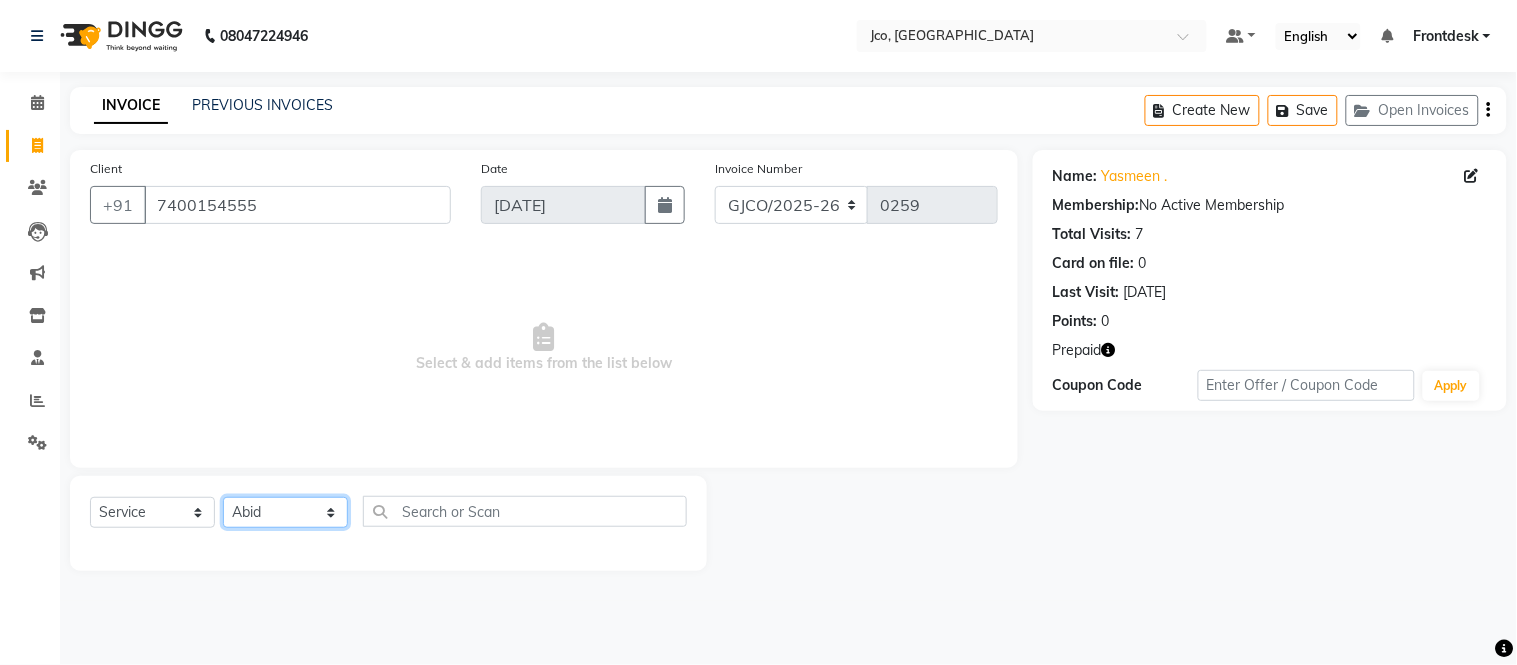 click on "Select Stylist [PERSON_NAME]  [PERSON_NAME]  [PERSON_NAME] Gopal Jouyi [PERSON_NAME] [PERSON_NAME] [DATE] [PERSON_NAME] [PERSON_NAME] [PERSON_NAME] Thakur Sanatan [PERSON_NAME] Shilpa [PERSON_NAME] Thotsem as [PERSON_NAME] [PERSON_NAME] Zing Kumwon Shatsang" 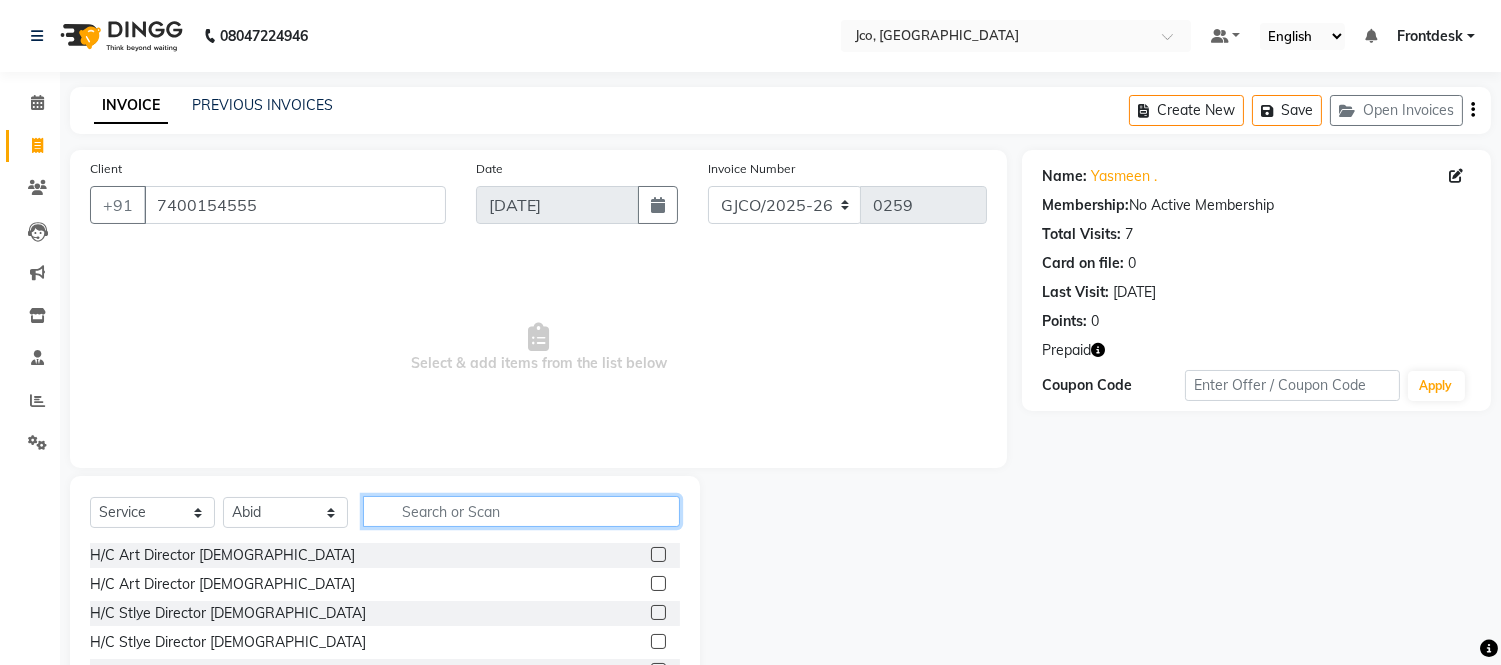 click 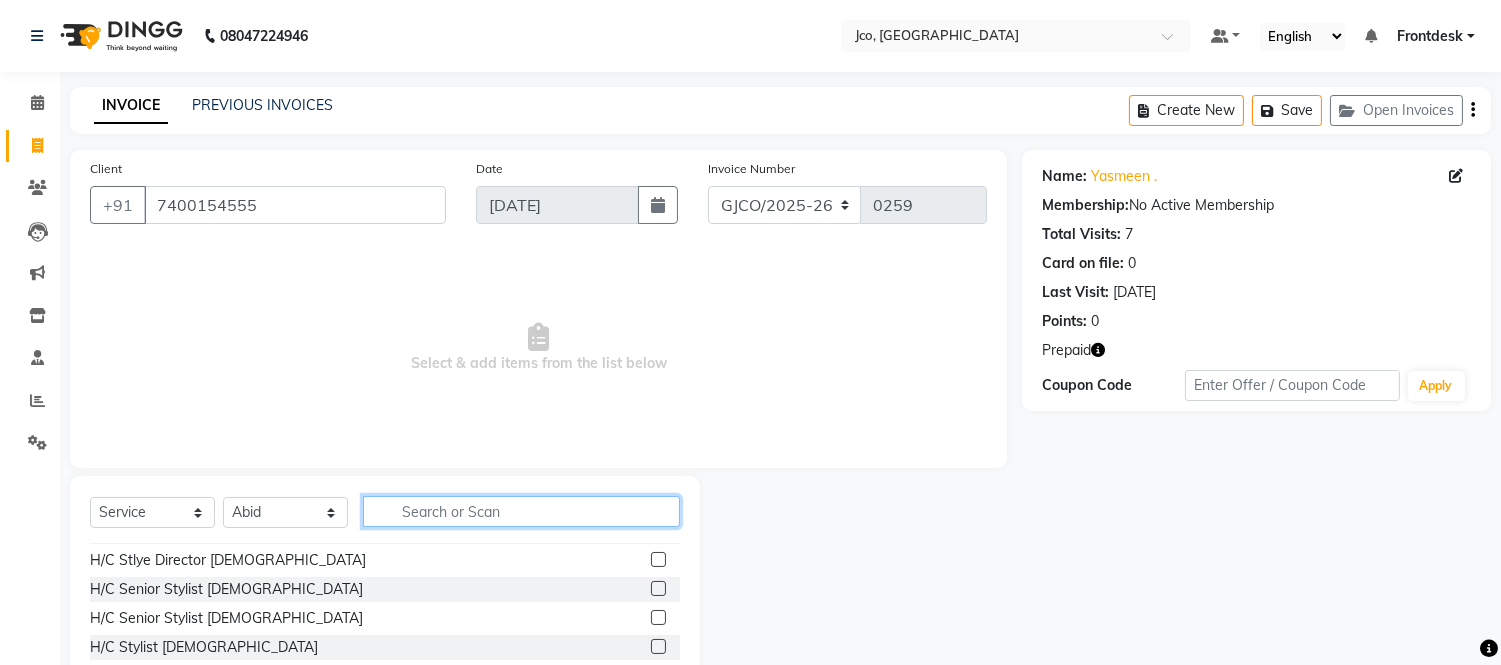 scroll, scrollTop: 90, scrollLeft: 0, axis: vertical 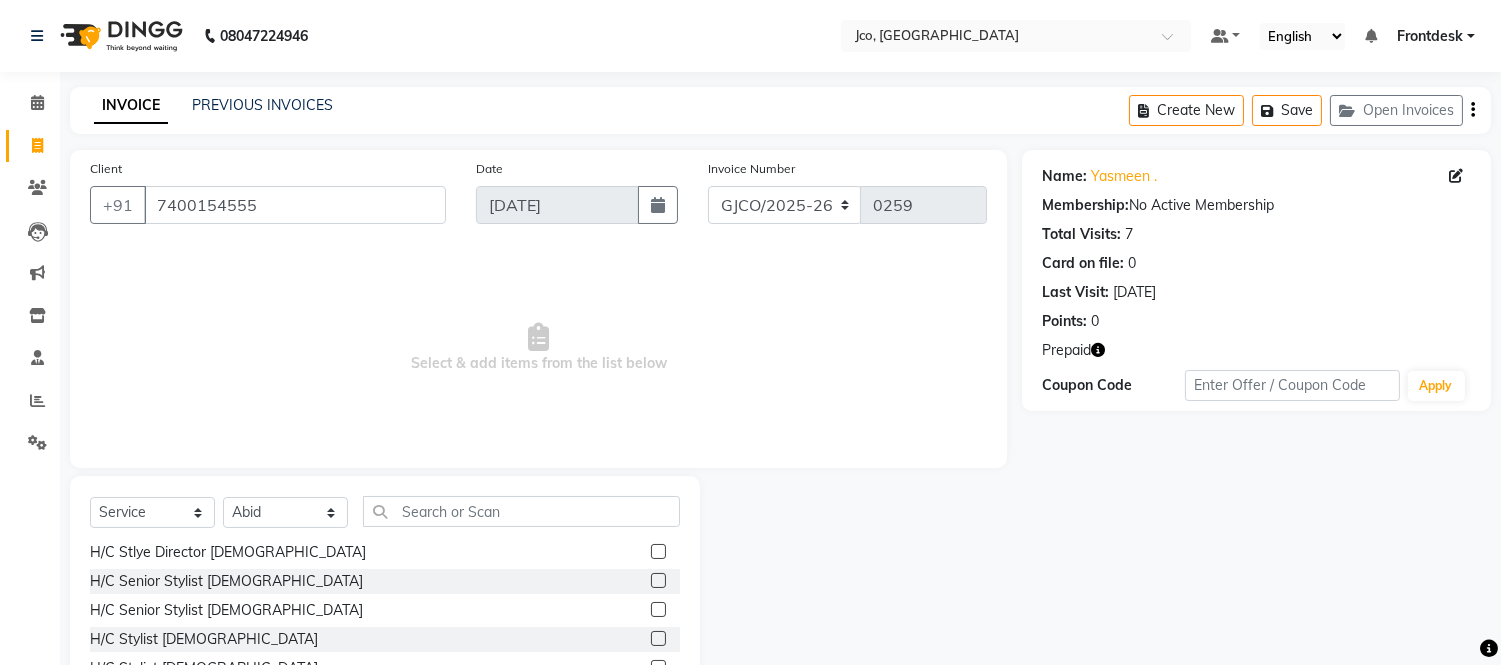 click 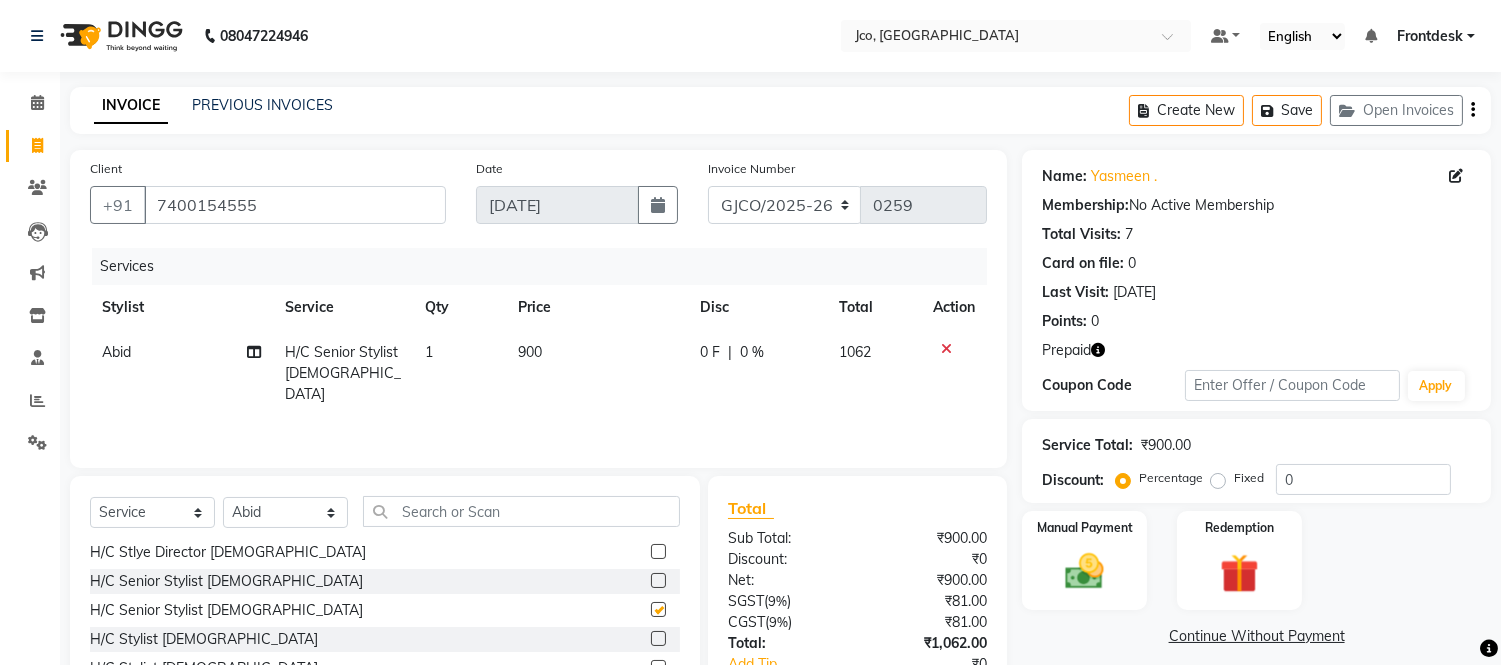 checkbox on "false" 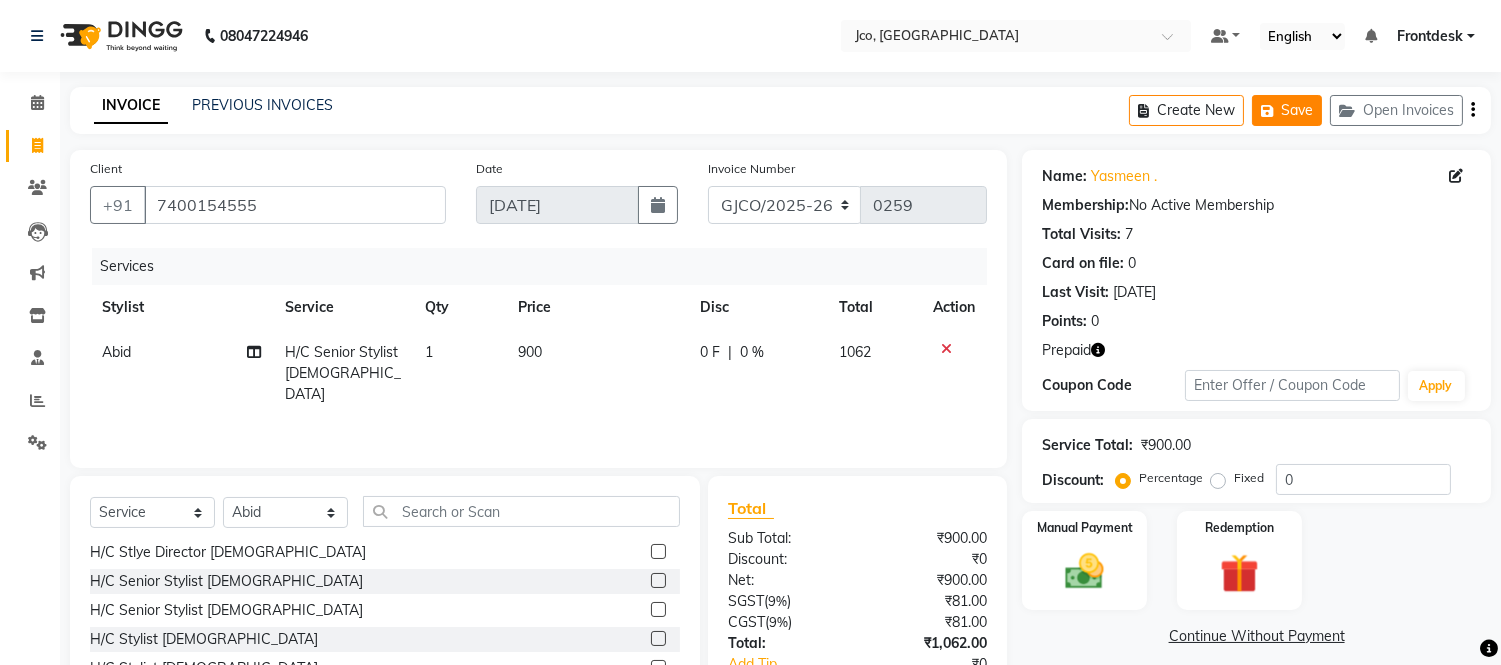 click 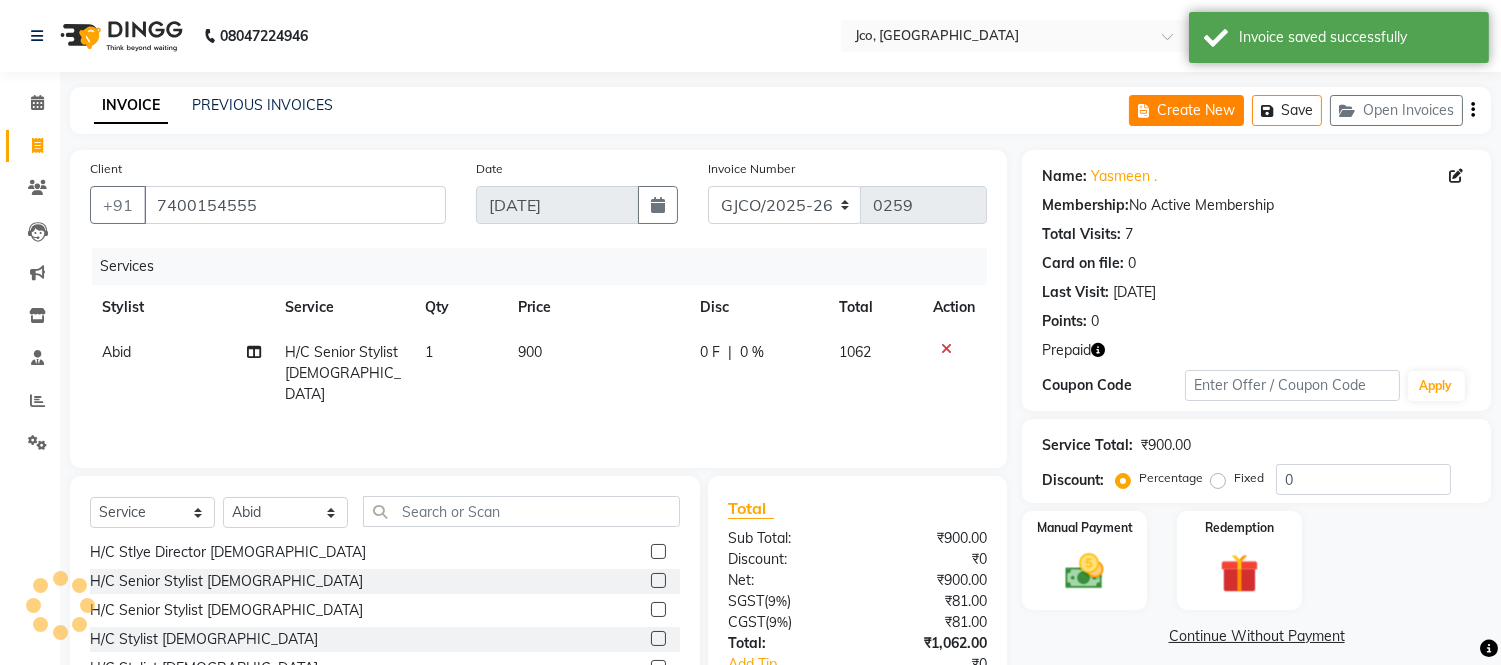click on "Create New" 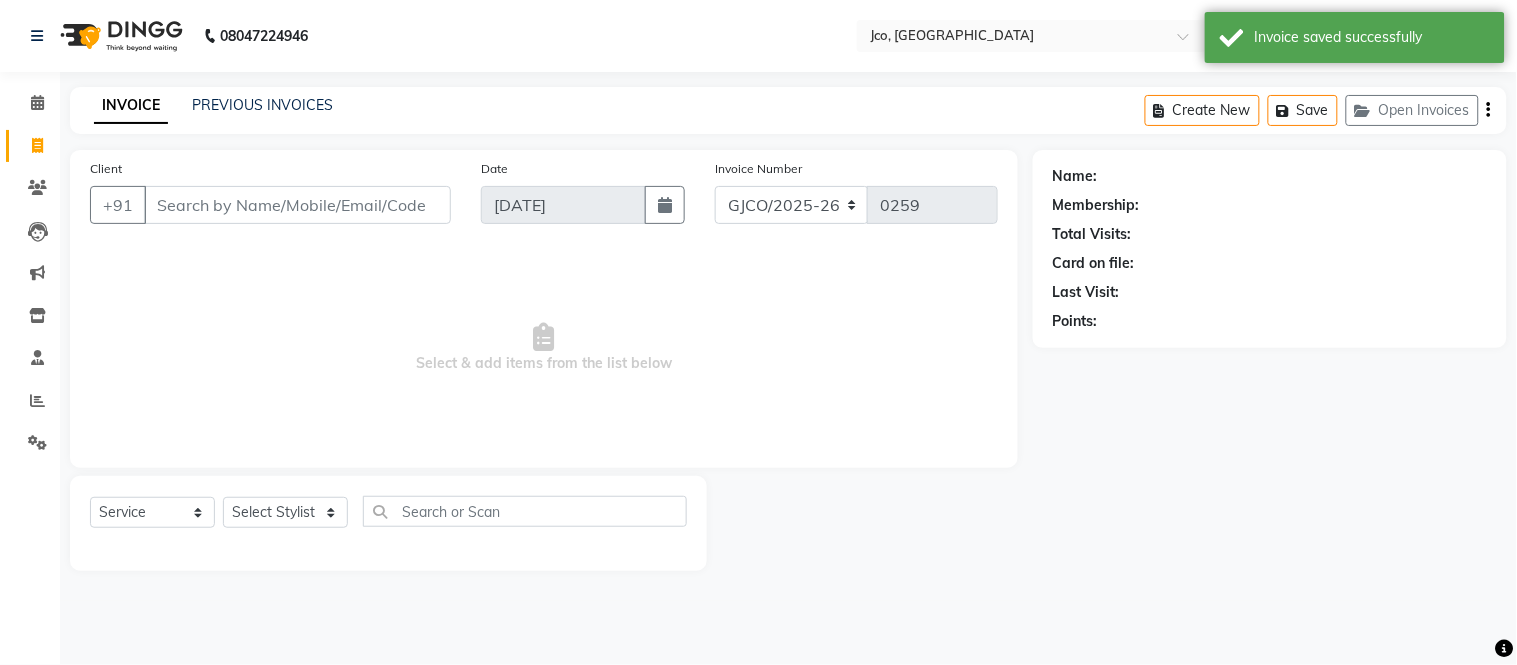click on "Client" at bounding box center [297, 205] 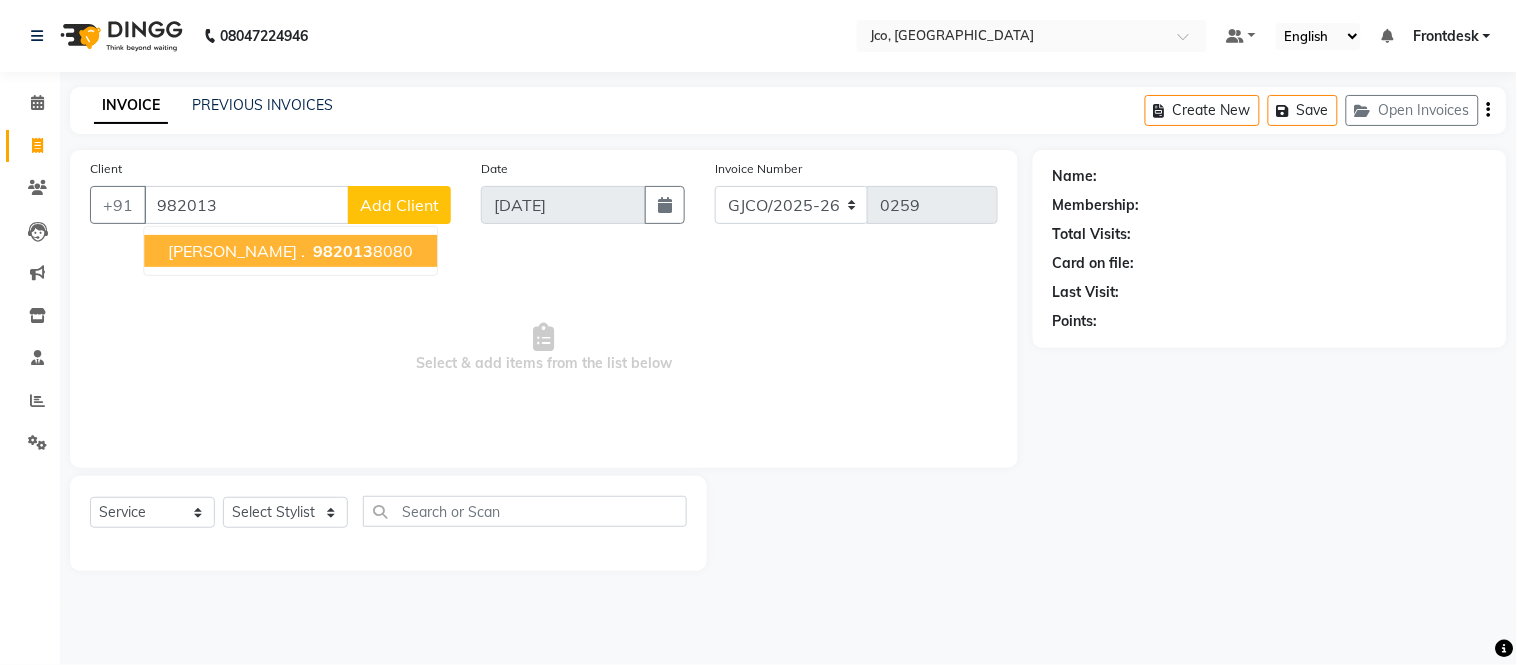 click on "982013" at bounding box center (343, 251) 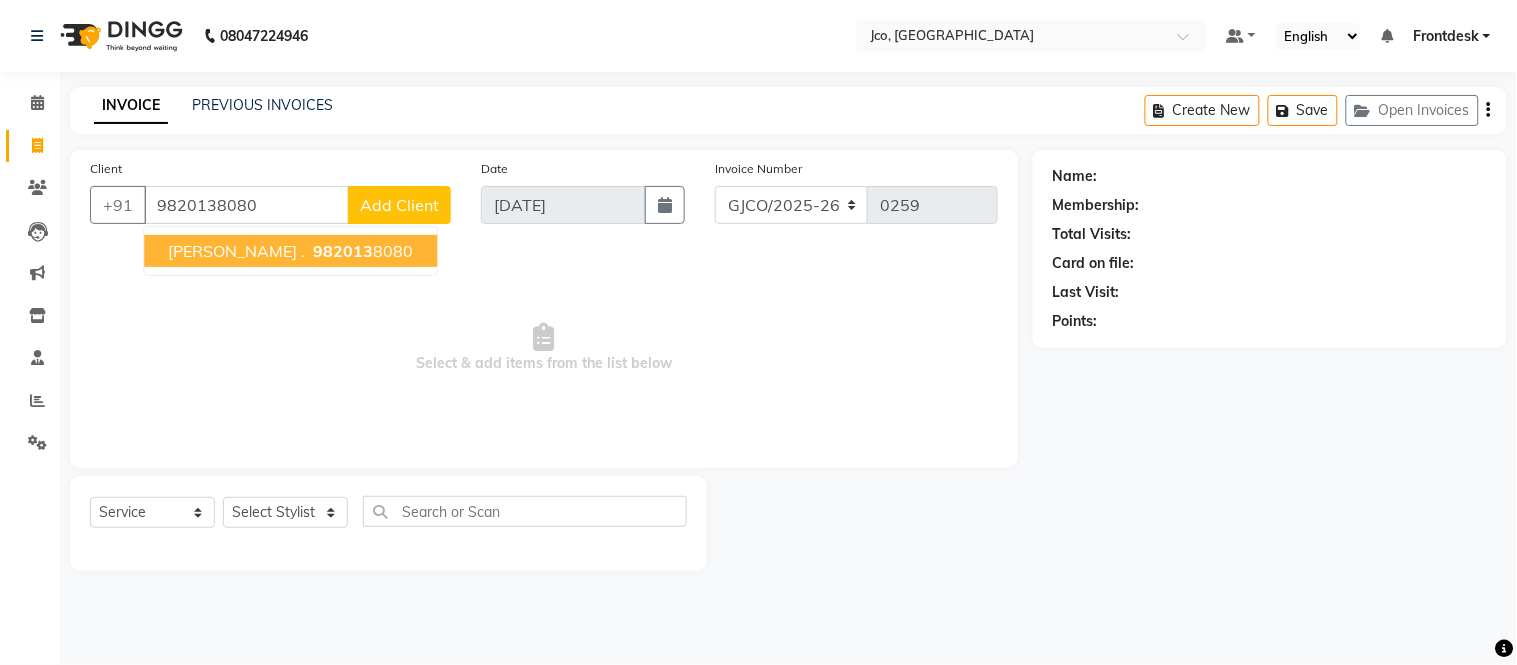type on "9820138080" 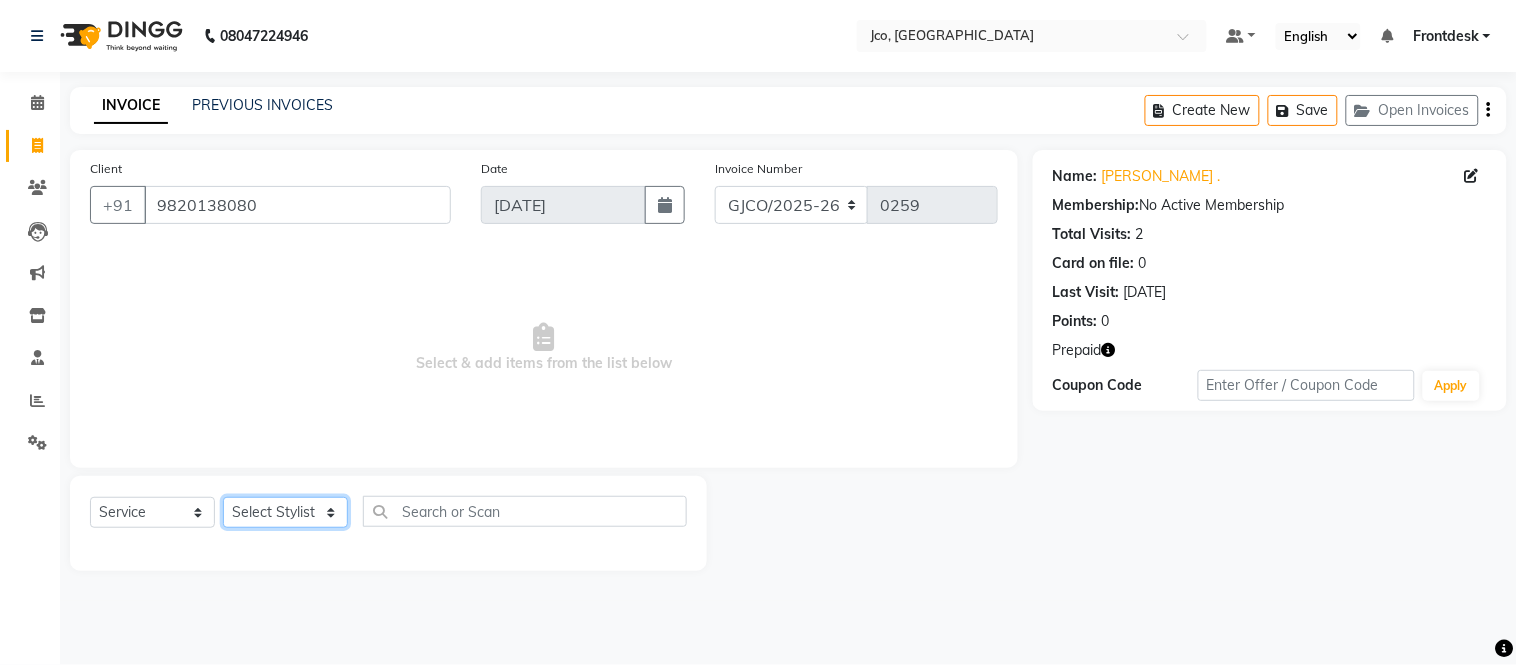 click on "Select Stylist [PERSON_NAME]  [PERSON_NAME]  [PERSON_NAME] Gopal Jouyi [PERSON_NAME] [PERSON_NAME] [DATE] [PERSON_NAME] [PERSON_NAME] [PERSON_NAME] Thakur Sanatan [PERSON_NAME] Shilpa [PERSON_NAME] Thotsem as [PERSON_NAME] [PERSON_NAME] Zing Kumwon Shatsang" 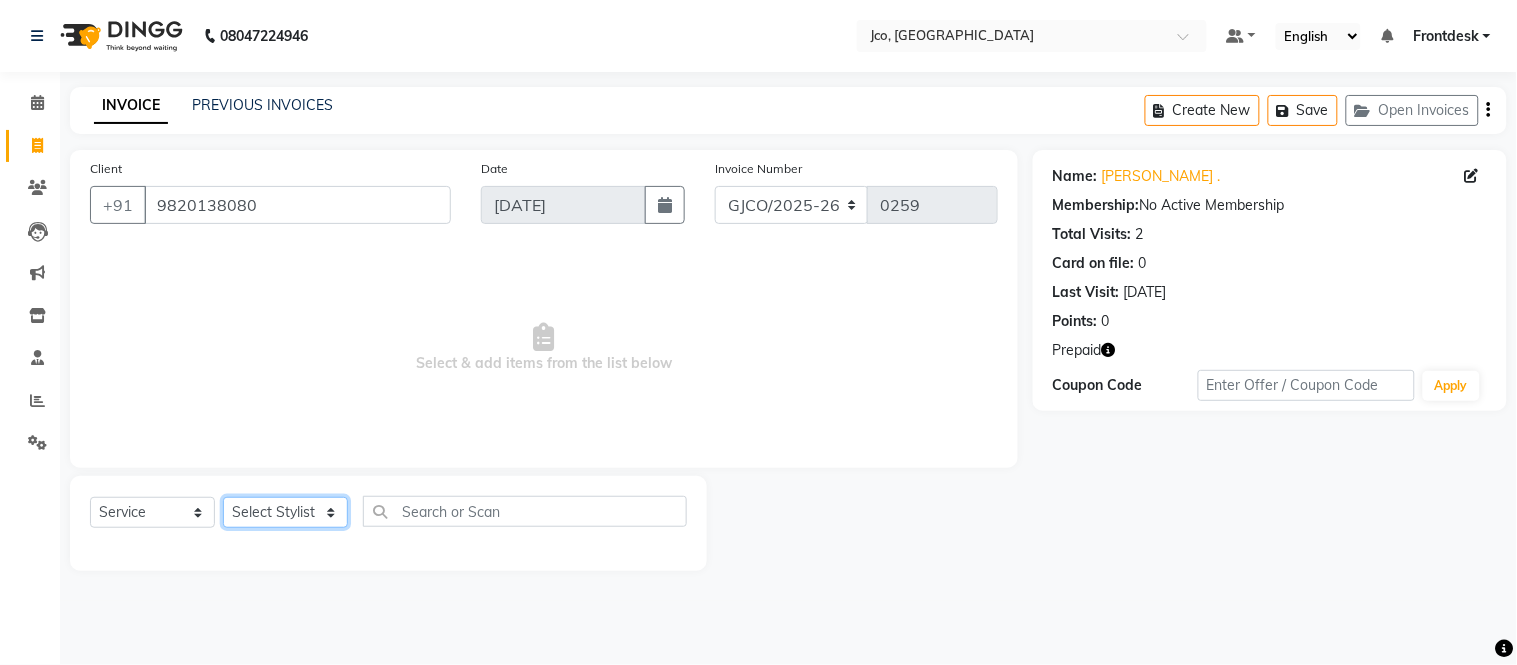 select on "74042" 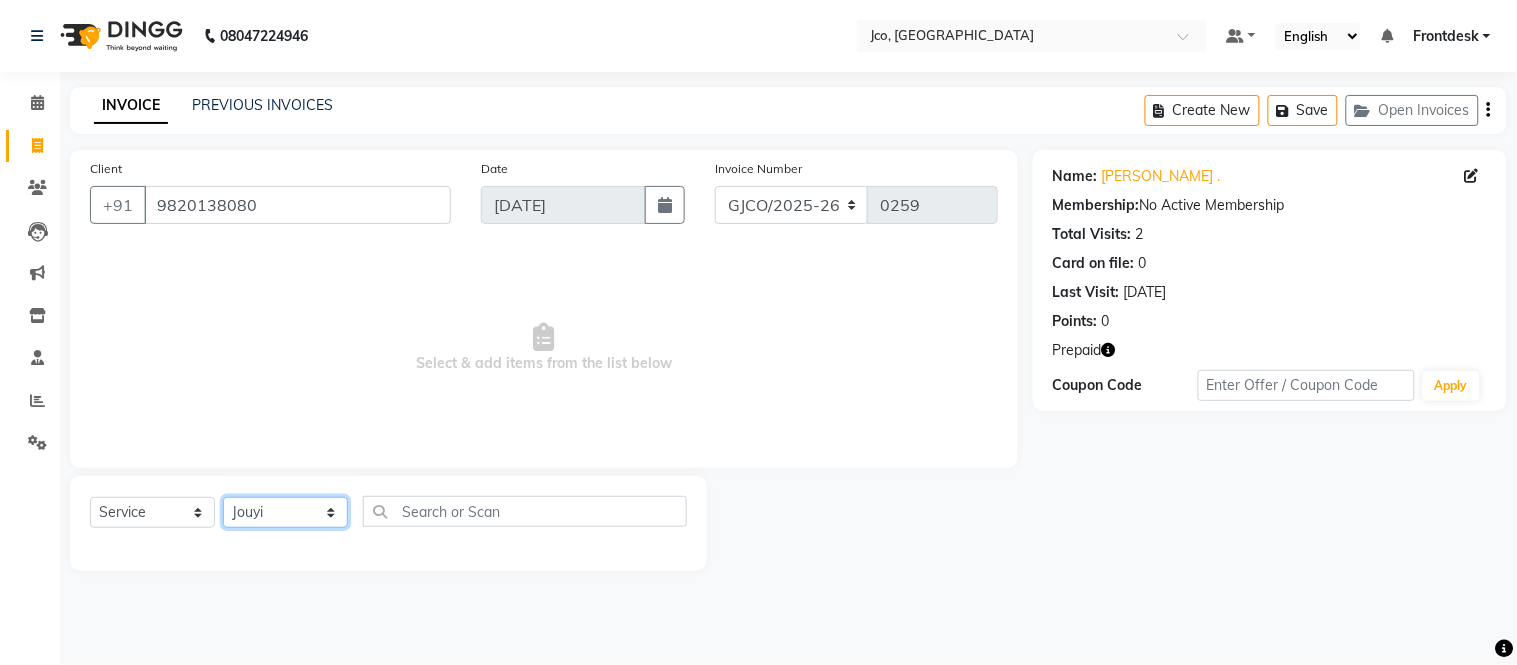 click on "Select Stylist [PERSON_NAME]  [PERSON_NAME]  [PERSON_NAME] Gopal Jouyi [PERSON_NAME] [PERSON_NAME] [DATE] [PERSON_NAME] [PERSON_NAME] [PERSON_NAME] Thakur Sanatan [PERSON_NAME] Shilpa [PERSON_NAME] Thotsem as [PERSON_NAME] [PERSON_NAME] Zing Kumwon Shatsang" 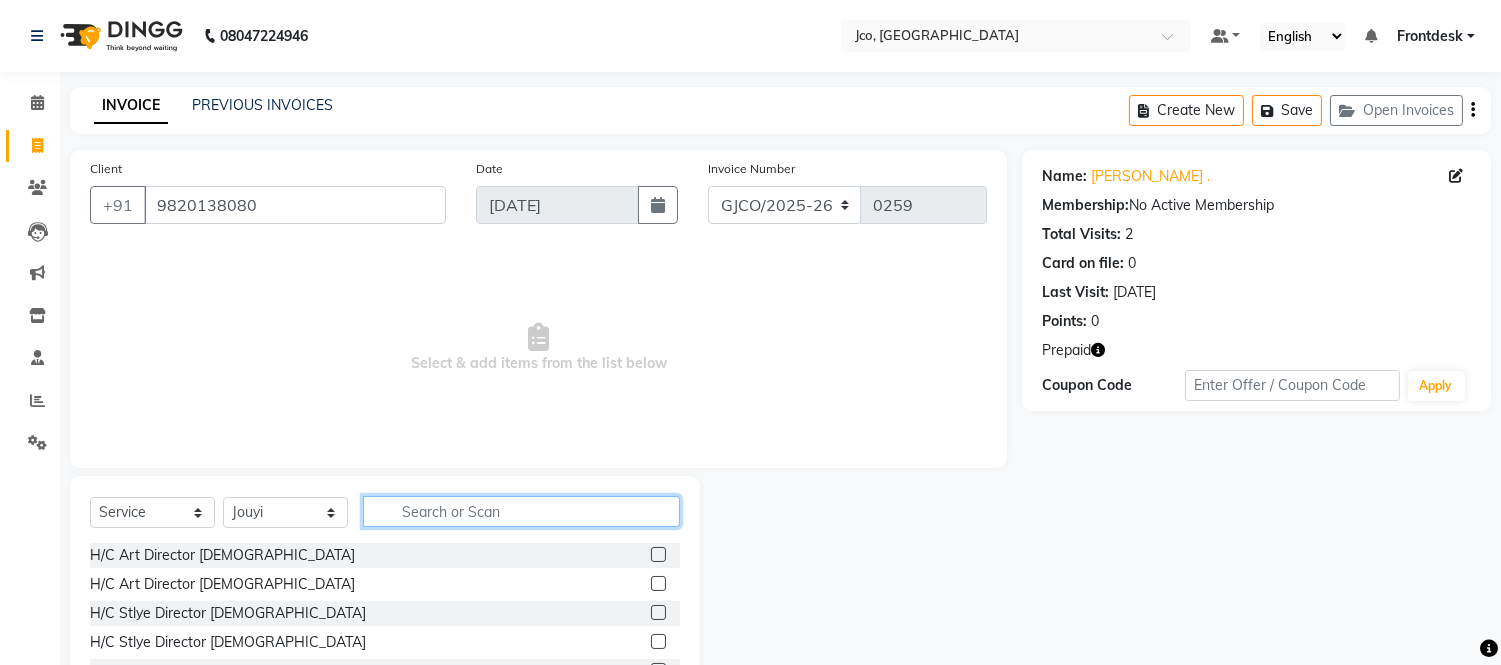 click 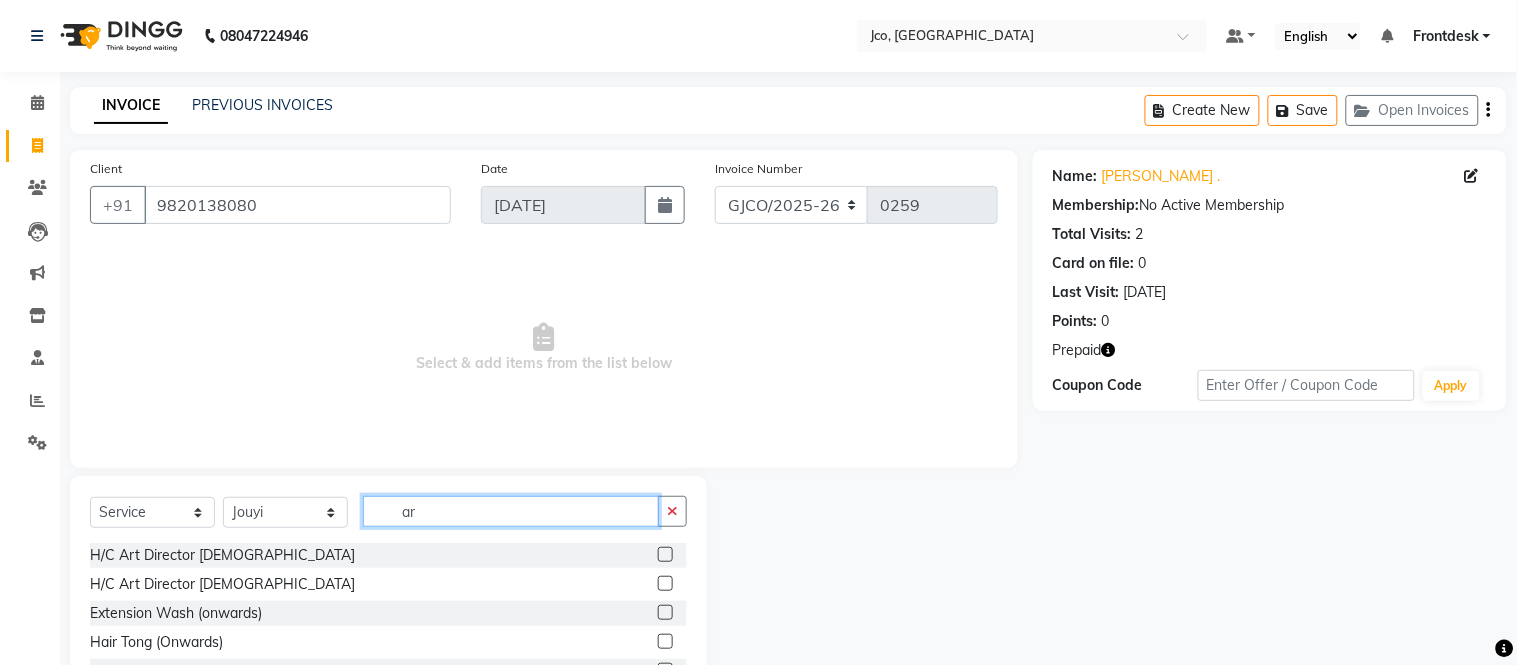 type on "a" 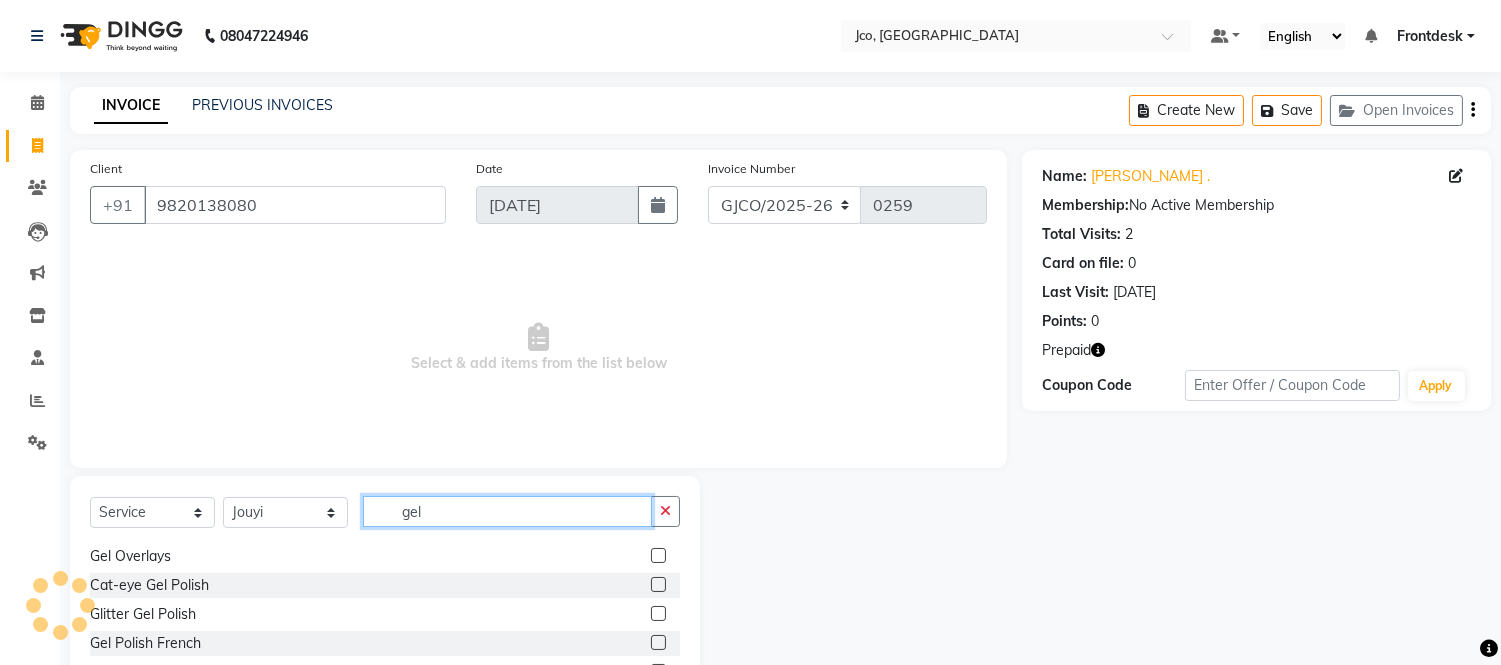 scroll, scrollTop: 61, scrollLeft: 0, axis: vertical 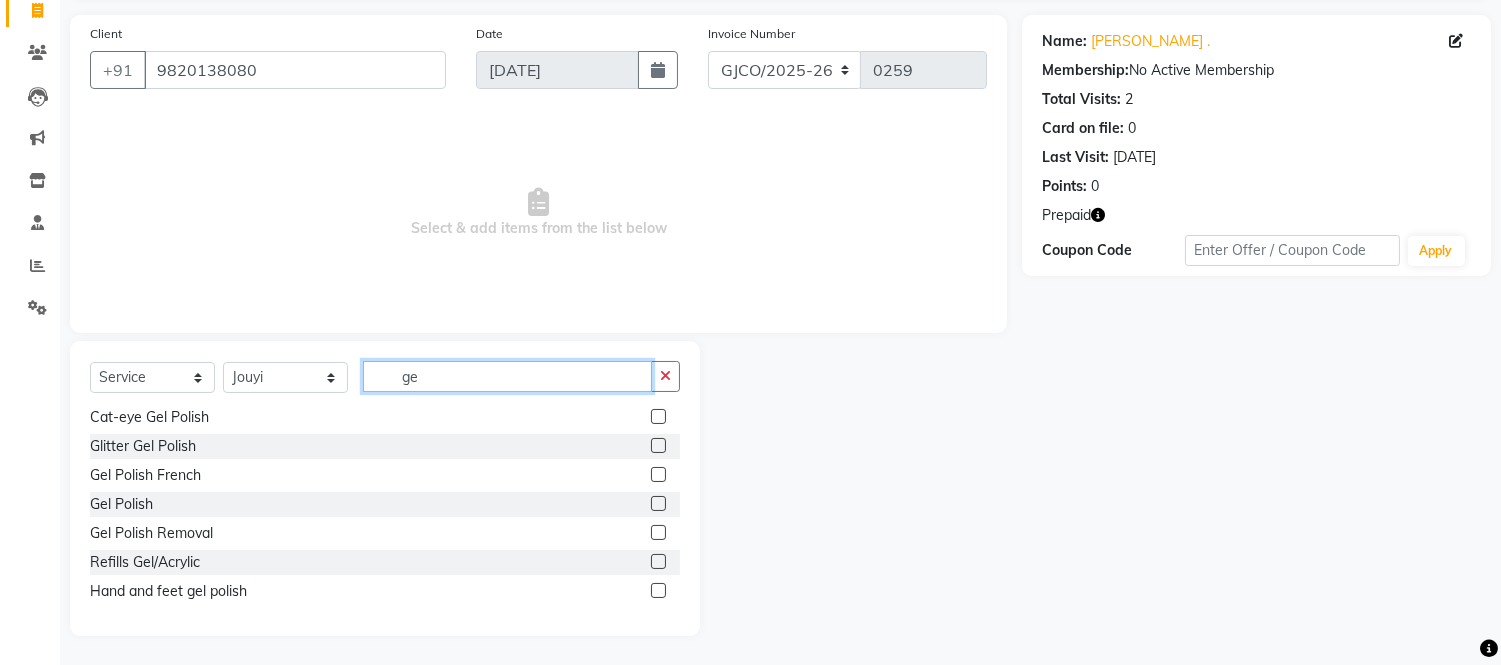 type on "g" 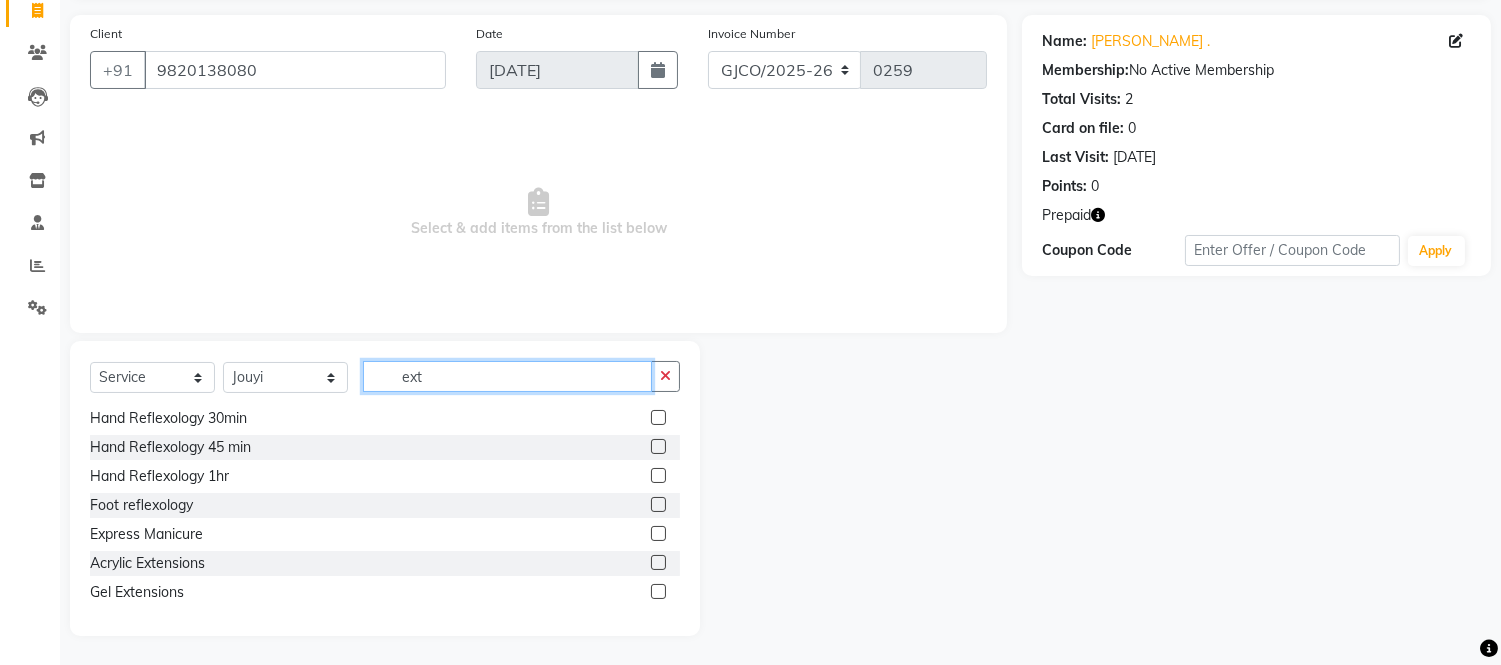 scroll, scrollTop: 0, scrollLeft: 0, axis: both 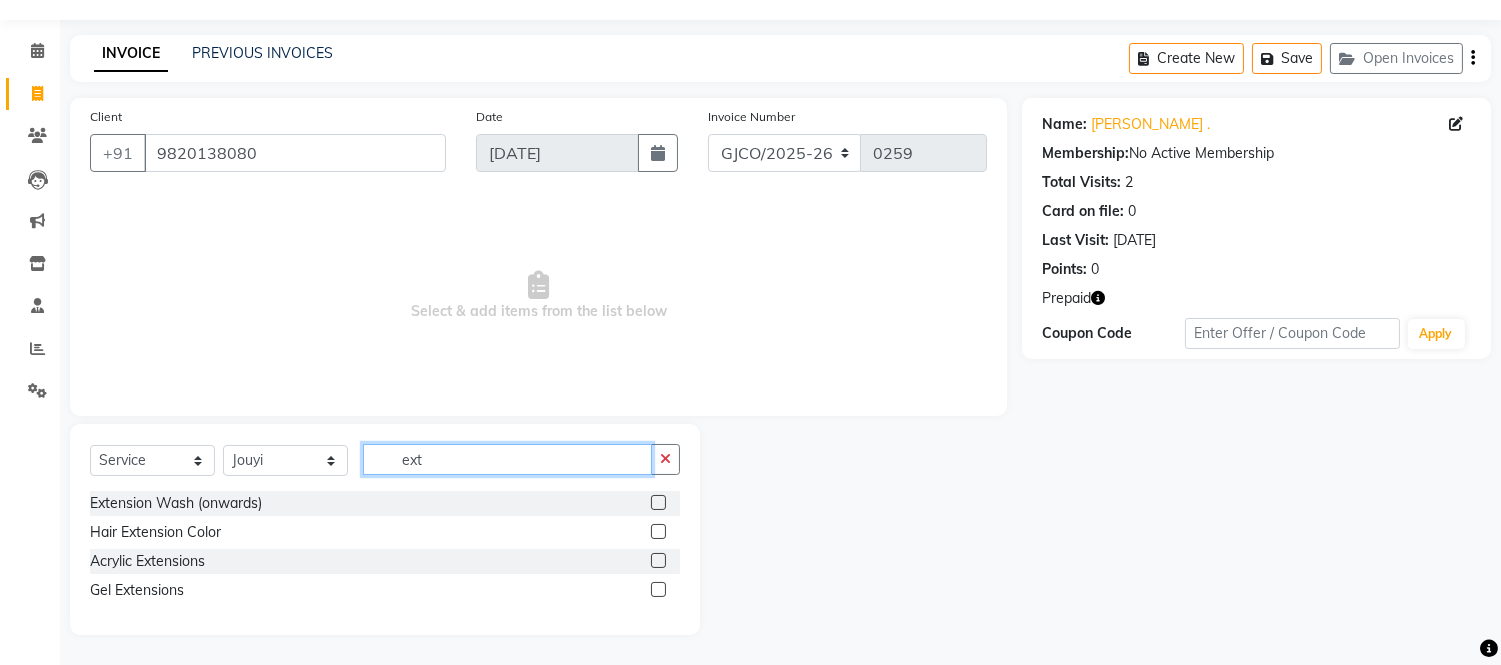 type on "ext" 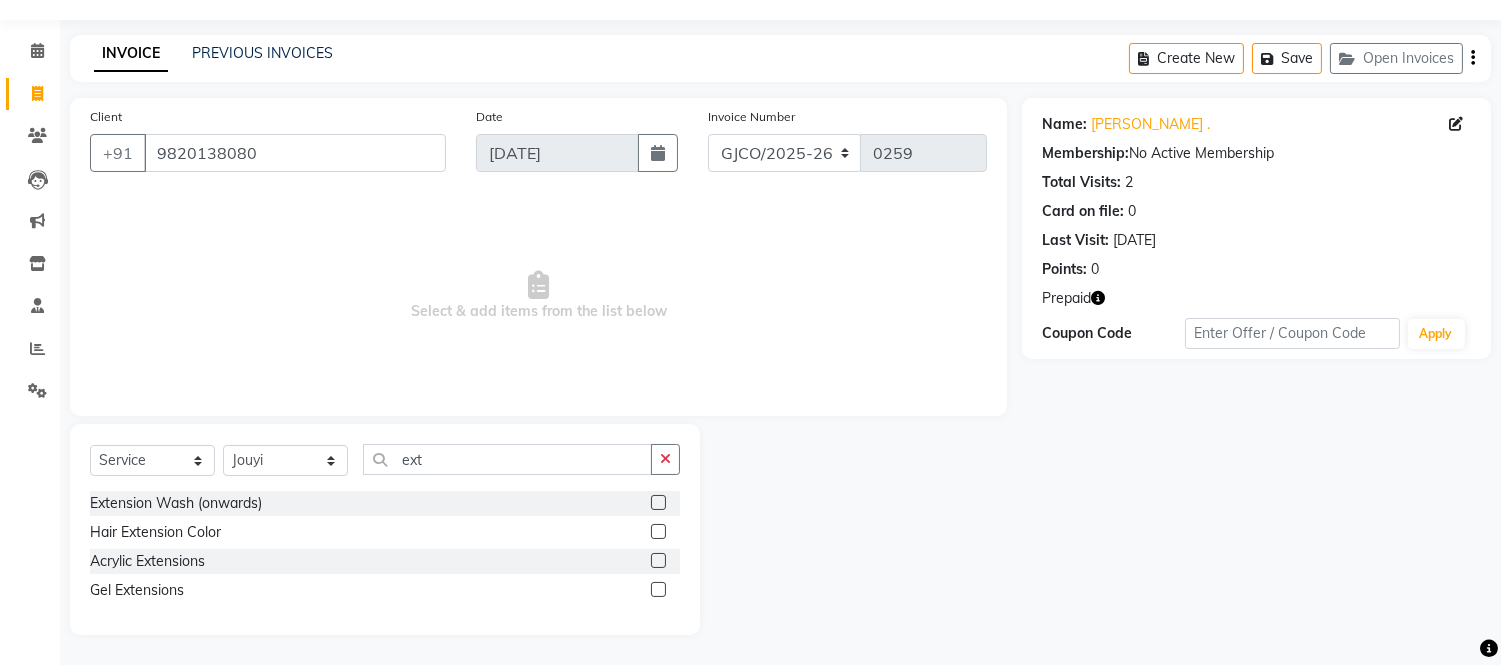 click 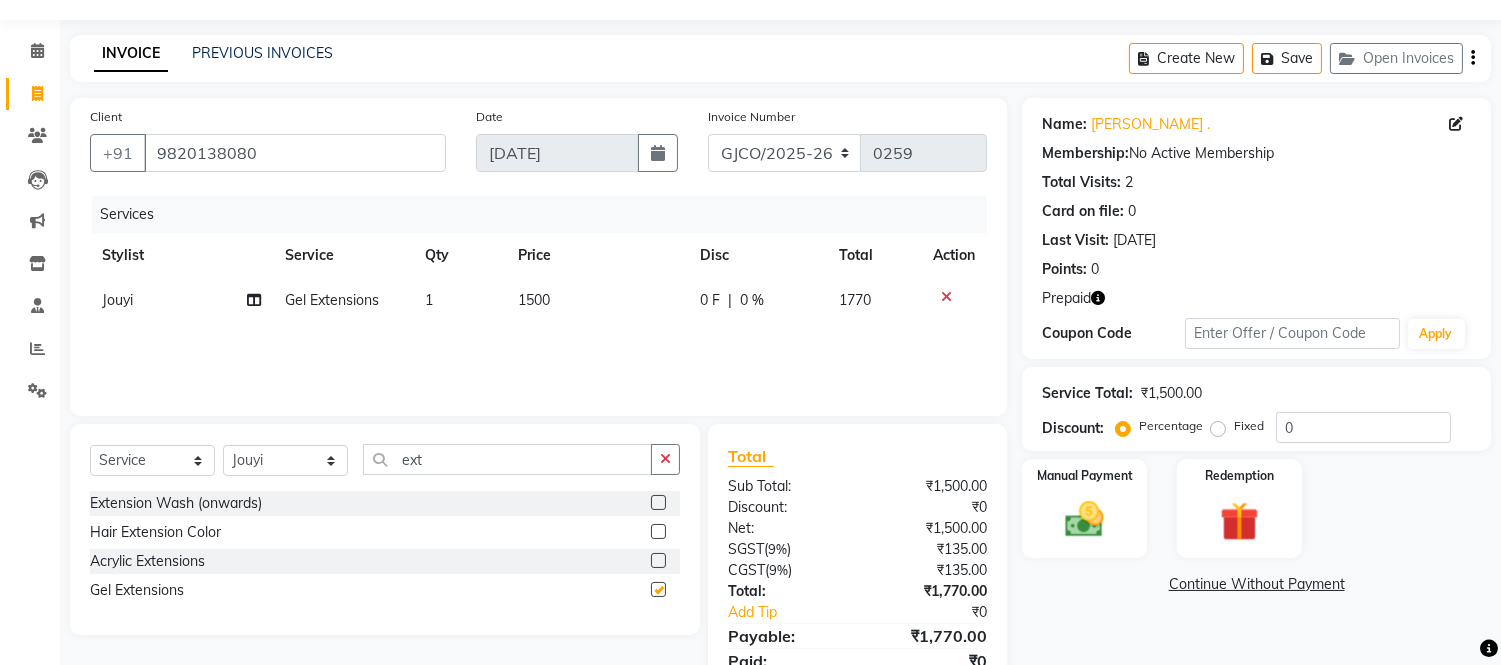 checkbox on "false" 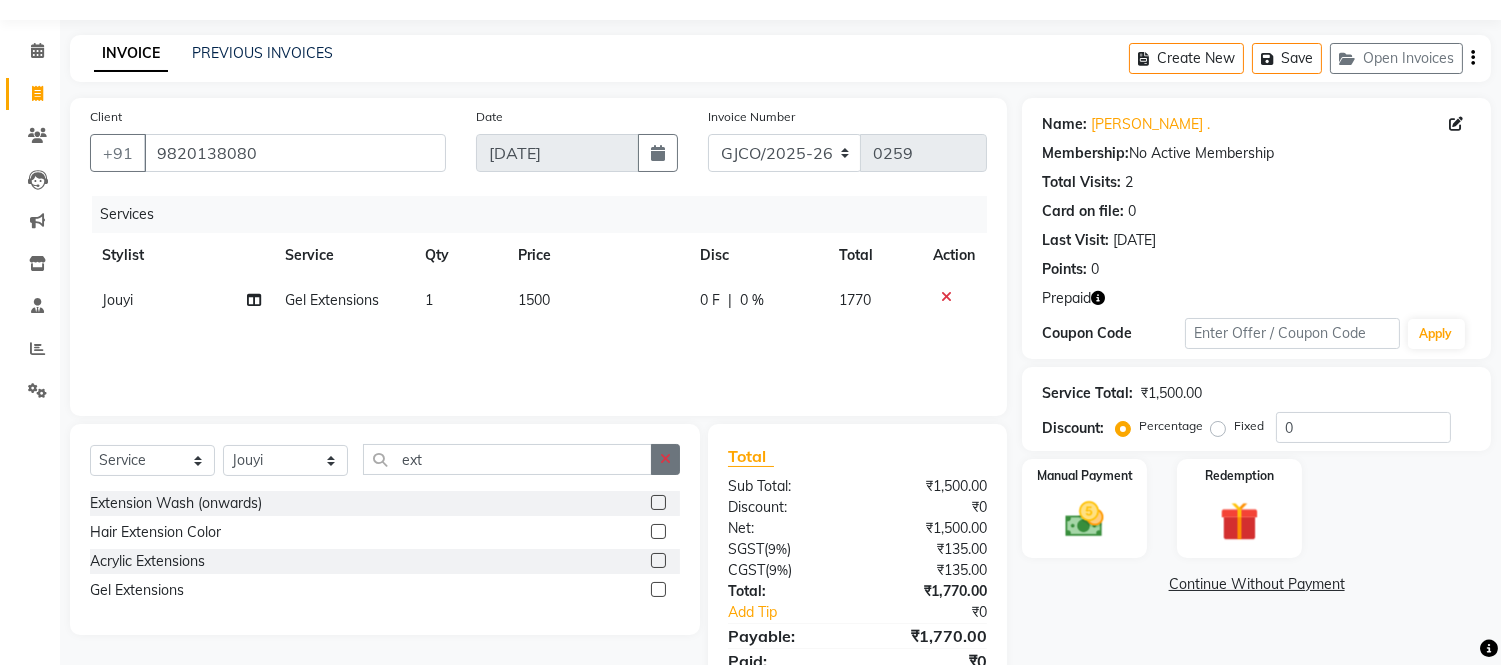 click 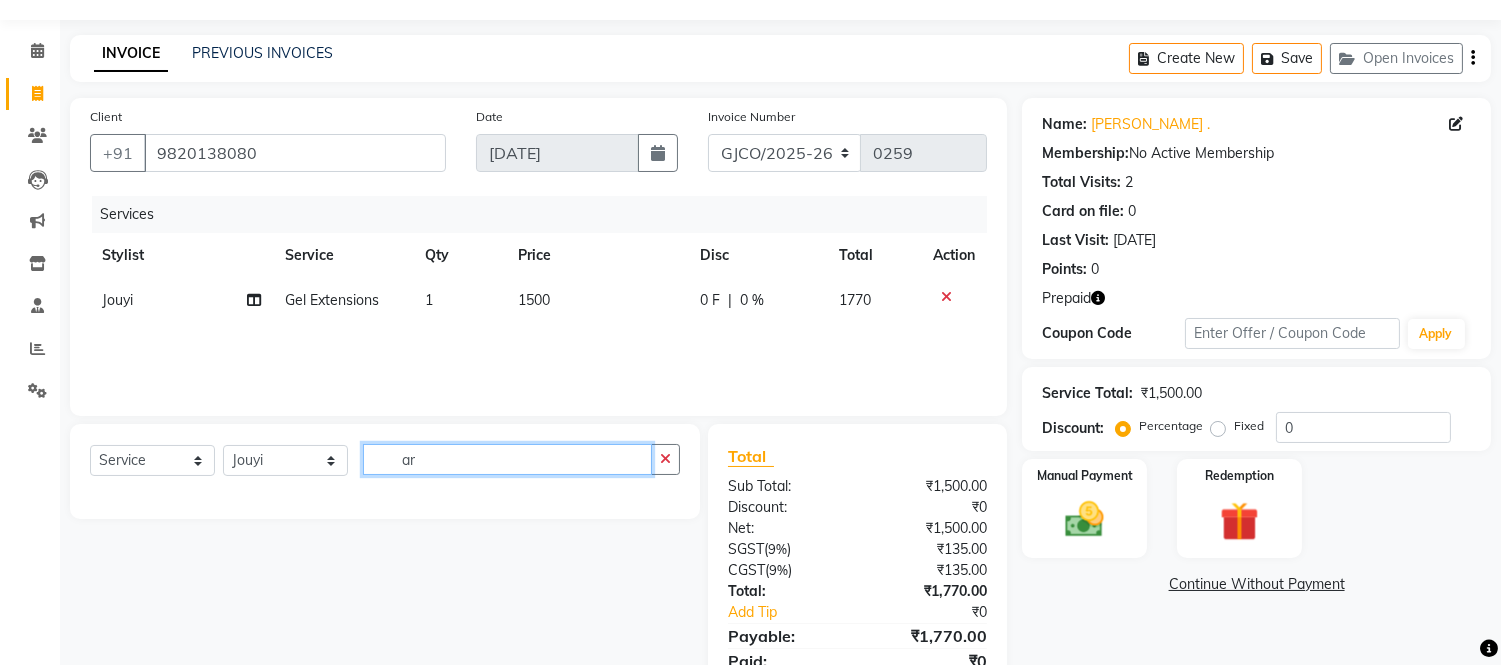 type on "a" 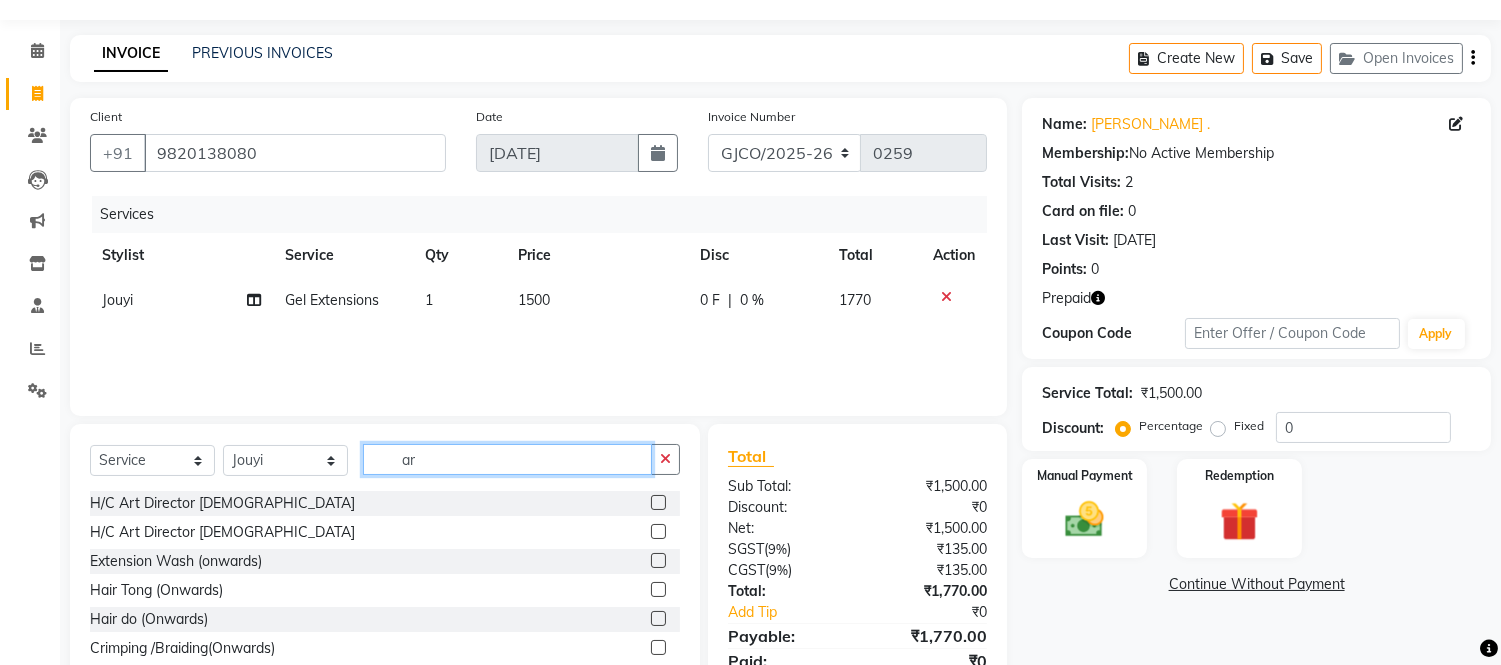 type on "a" 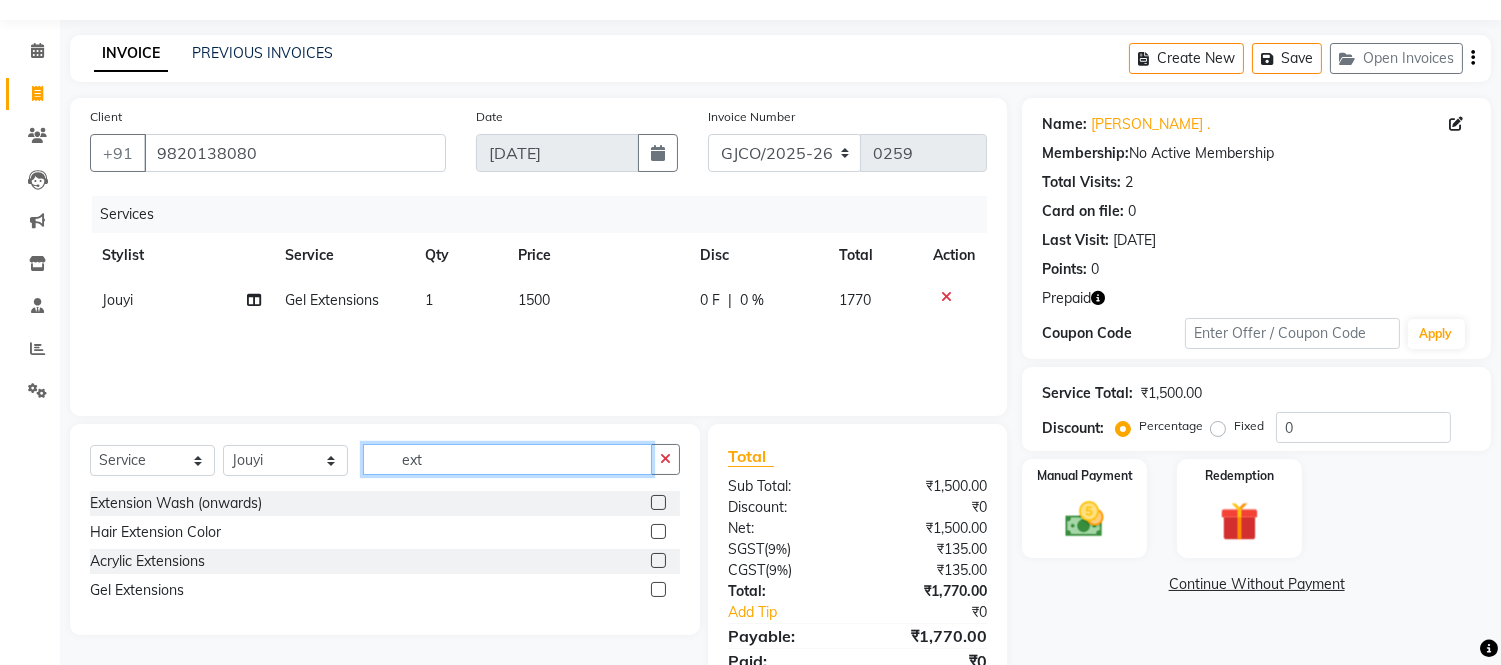 type on "ext" 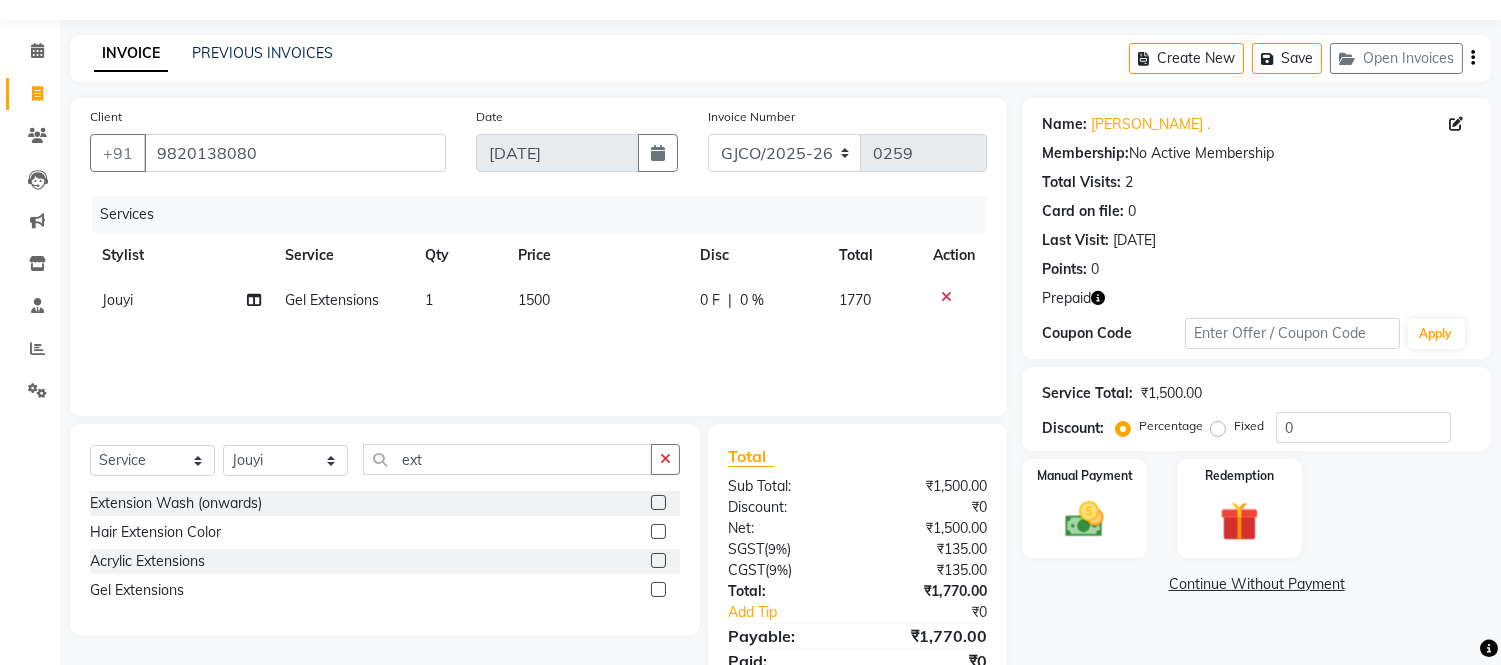 click 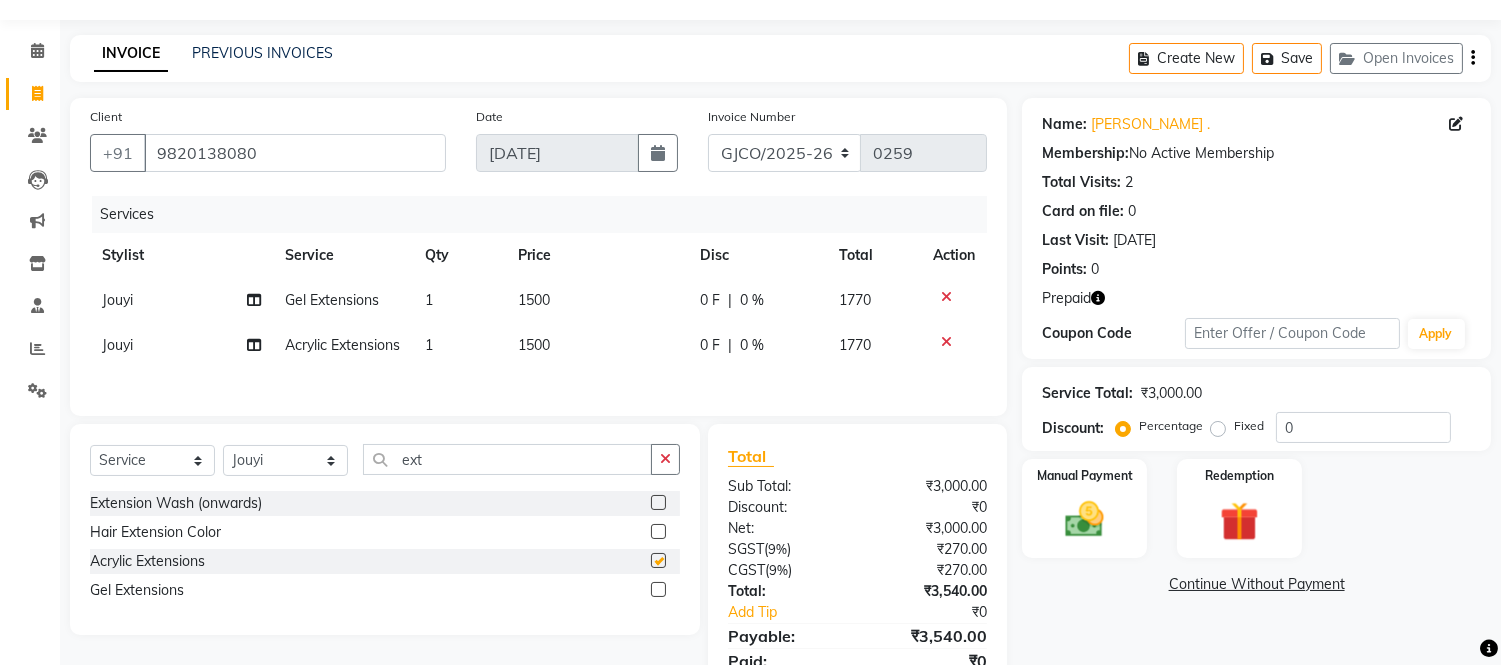 checkbox on "false" 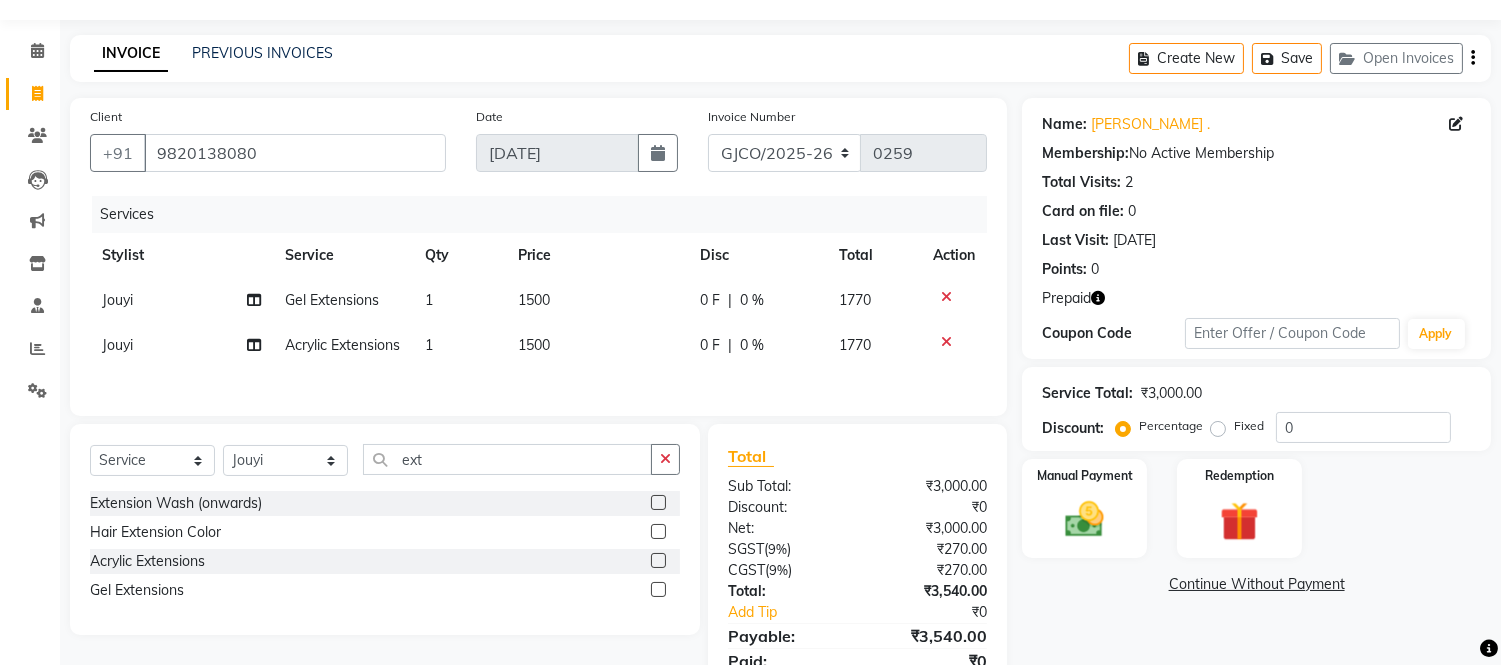 click 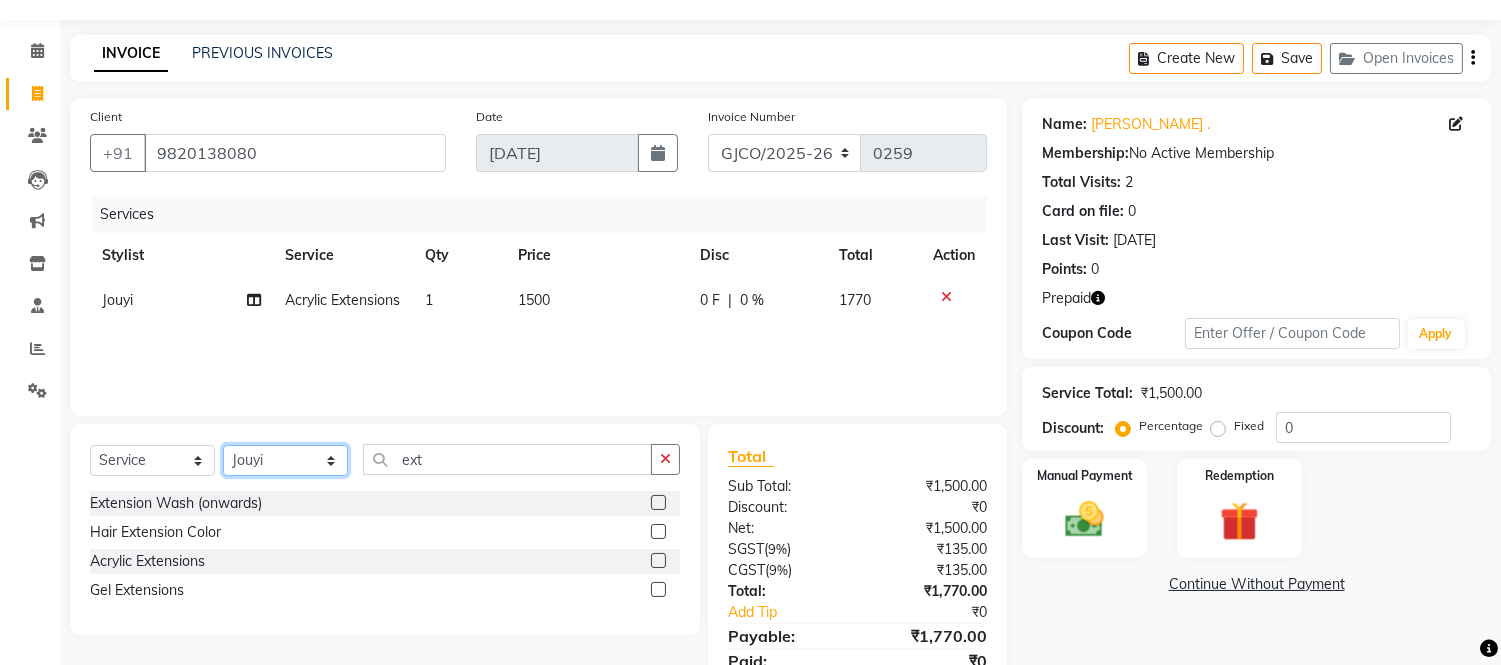 click on "Select Stylist [PERSON_NAME]  [PERSON_NAME]  [PERSON_NAME] Gopal Jouyi [PERSON_NAME] [PERSON_NAME] [DATE] [PERSON_NAME] [PERSON_NAME] [PERSON_NAME] Thakur Sanatan [PERSON_NAME] Shilpa [PERSON_NAME] Thotsem as [PERSON_NAME] [PERSON_NAME] Zing Kumwon Shatsang" 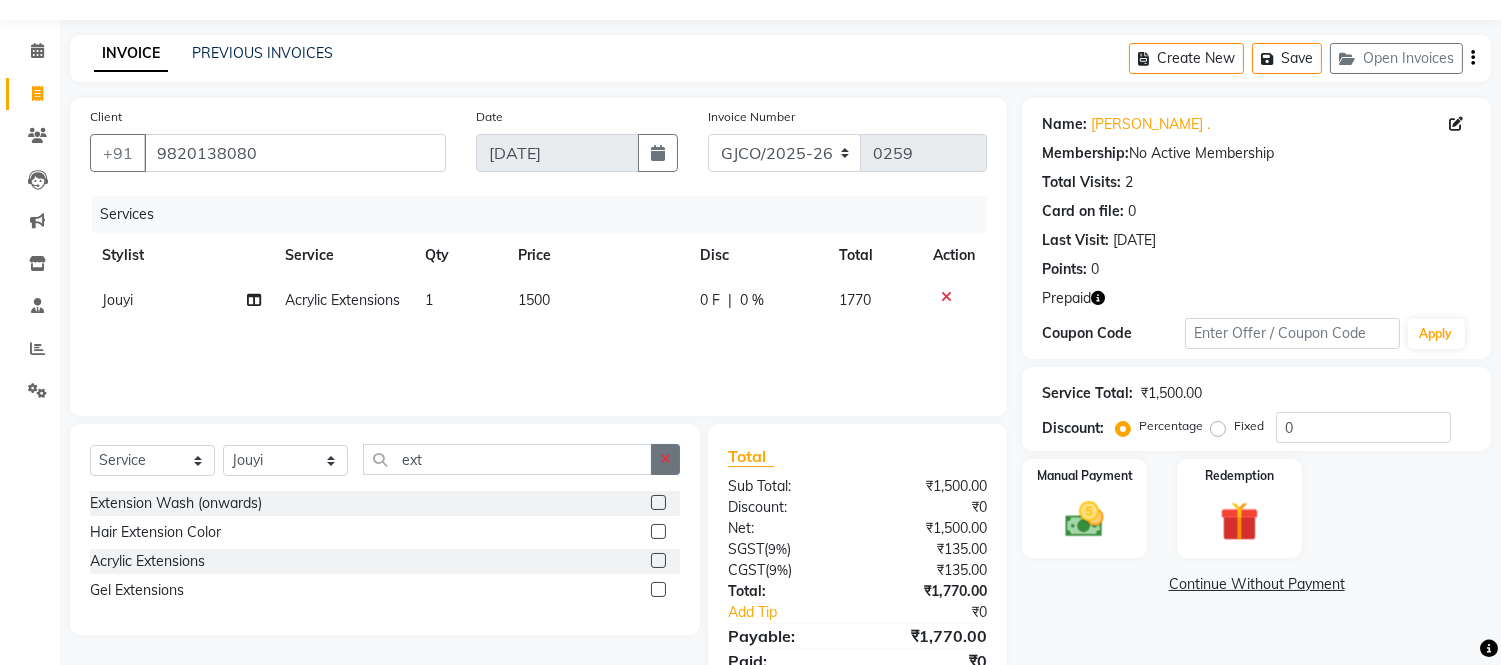 click 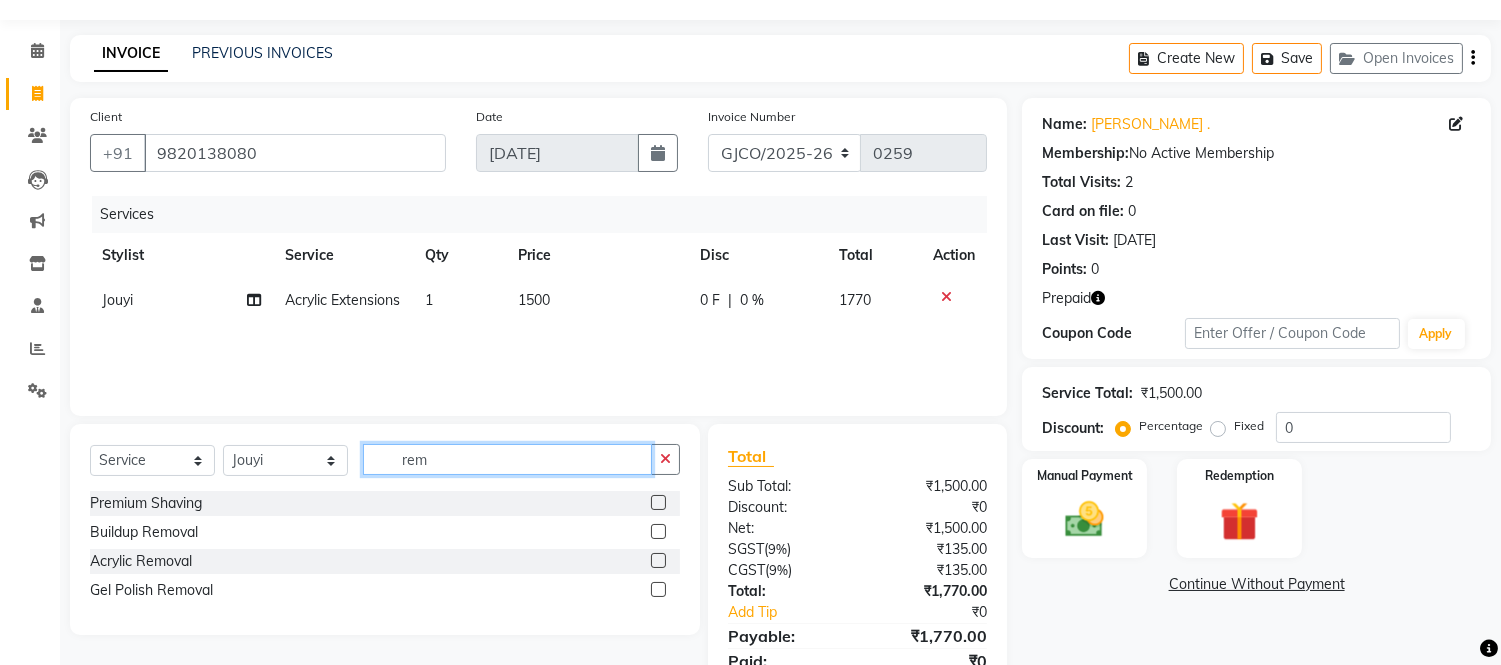 type on "rem" 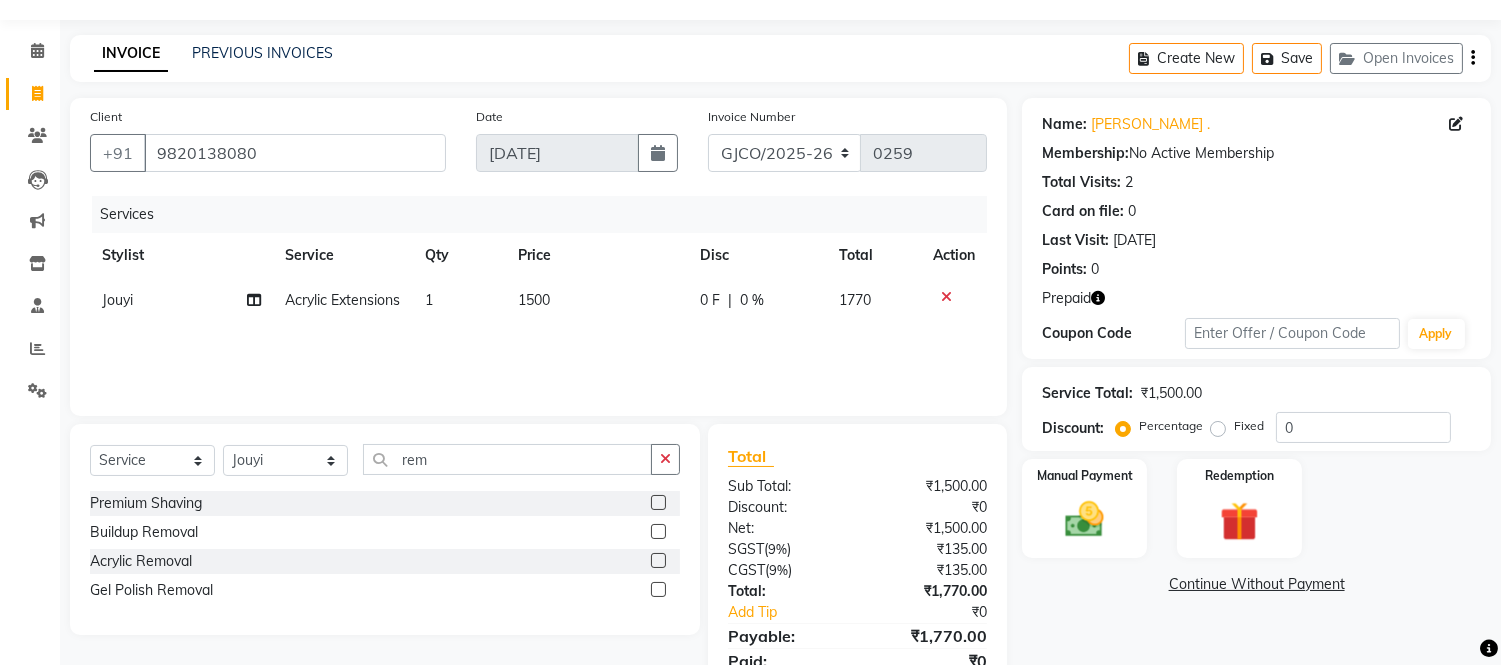 click 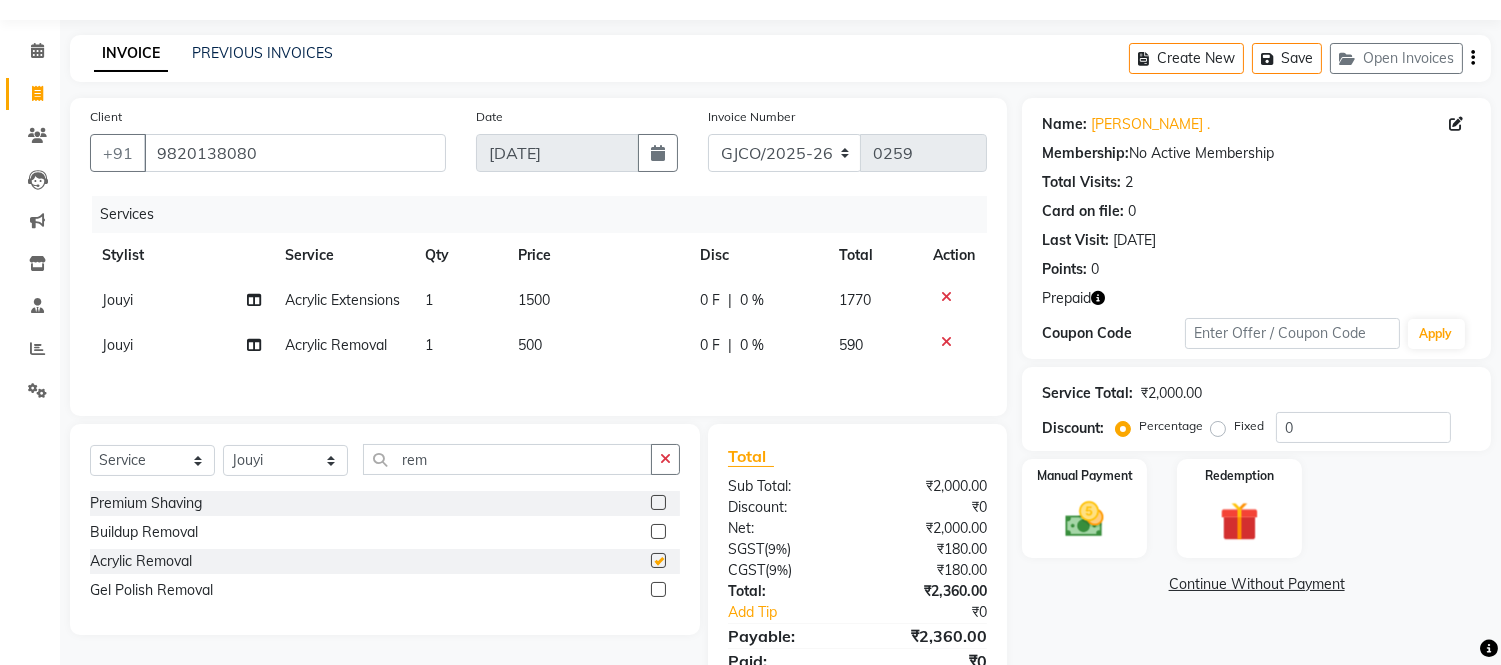 checkbox on "false" 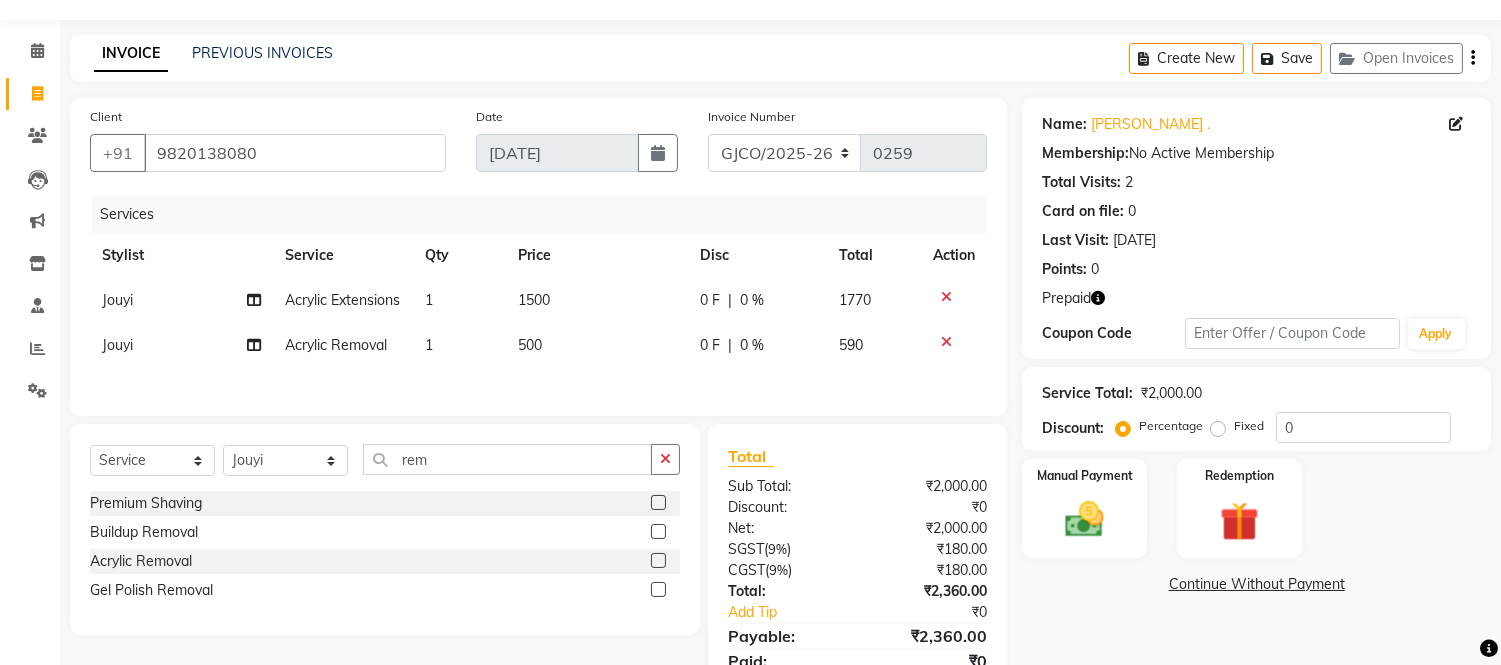 click on "500" 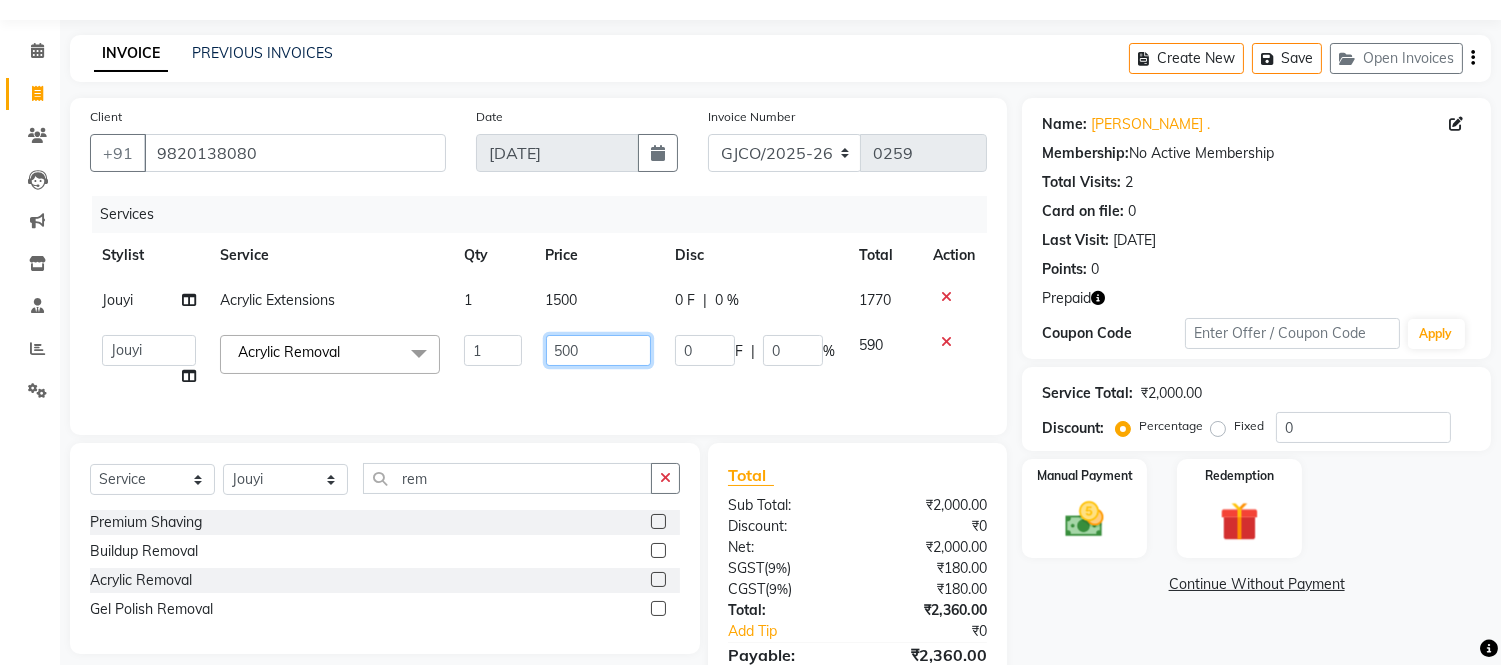 click on "500" 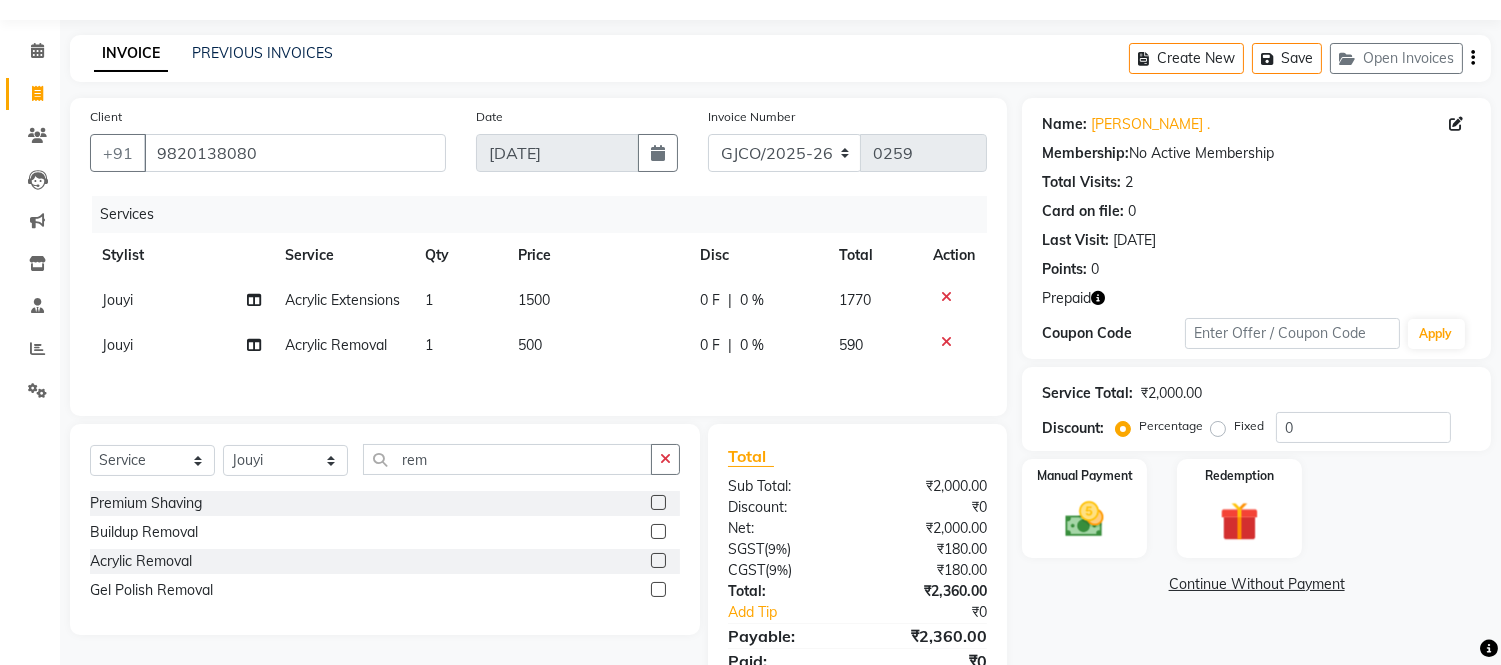 click on "0 F" 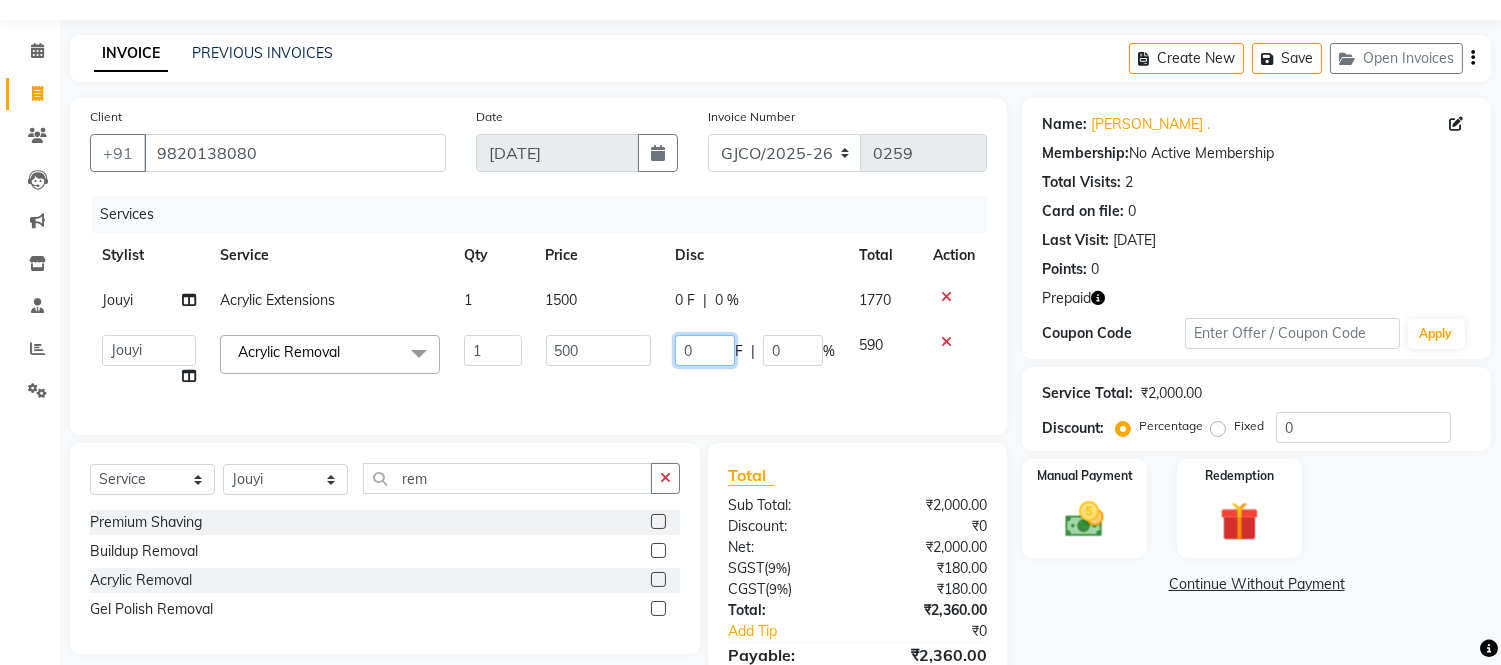 click on "0" 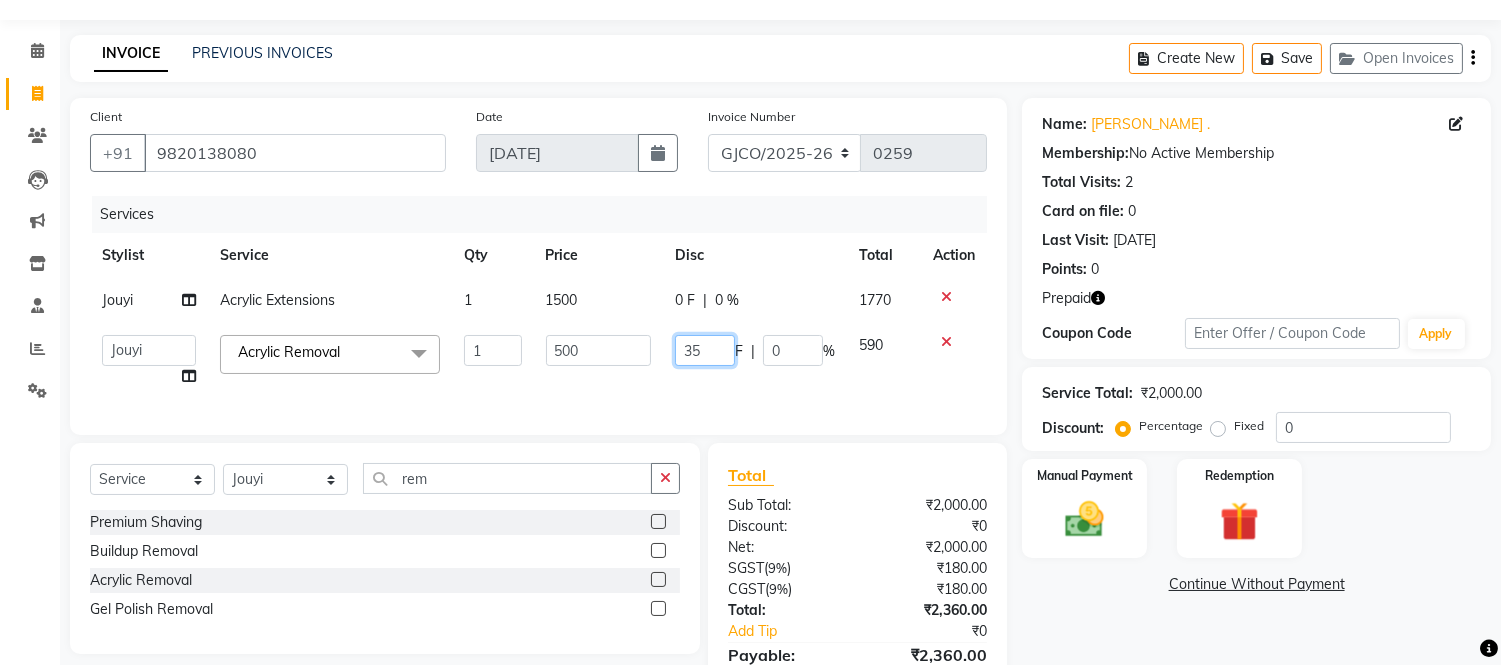 type on "350" 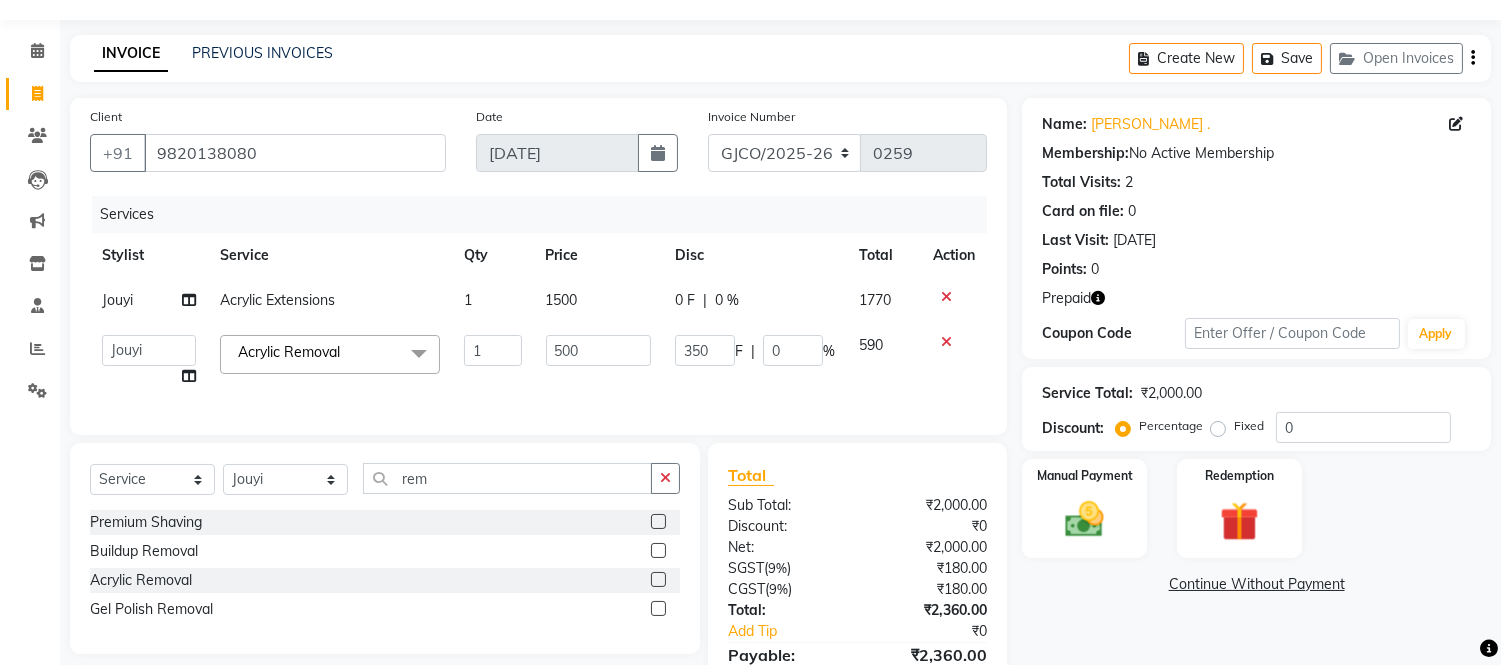 click on "Services Stylist Service Qty Price Disc Total Action Jouyi Acrylic Extensions 1 1500 0 F | 0 % 1770  [PERSON_NAME]    [PERSON_NAME]    Ajmal   Aphy   Araslan   [PERSON_NAME]   Azhar   Frontdesk   [PERSON_NAME]   [PERSON_NAME]   [DATE]   [PERSON_NAME] [PERSON_NAME]   [PERSON_NAME] Thakur   Sanatan   [PERSON_NAME]   Shilpa   [PERSON_NAME]   Thotsem as   [PERSON_NAME] [PERSON_NAME]   [PERSON_NAME] Shatsang   Acrylic Removal  x H/C Art Director [DEMOGRAPHIC_DATA]  H/C Art Director [DEMOGRAPHIC_DATA]  H/C Stlye Director [DEMOGRAPHIC_DATA]  H/C Stlye Director [DEMOGRAPHIC_DATA]  H/C Senior Stylist [DEMOGRAPHIC_DATA] H/C Senior Stylist [DEMOGRAPHIC_DATA] H/C Stylist [DEMOGRAPHIC_DATA]  H/C Stylist [DEMOGRAPHIC_DATA] H/C Child M- below 12 H/C Child  F - below 12 H/C - Fringes/Locks  PQ Hair Wash [DEMOGRAPHIC_DATA] +Styling Wash & Blow Dry short Wash & Blow Dry medium  Wash & Blow Dry long Wash & Paddle Dry Wash & Blast Dry  Shampoo & conditioner  Add on Mask/ Deep Conditioning Extension Wash (onwards) Blow Dry  Hair Ironing Short Hair Tong (Onwards)  Hair do (Onwards)  Crimping /Braiding(Onwards) Up Style (Onwards)  Shave" 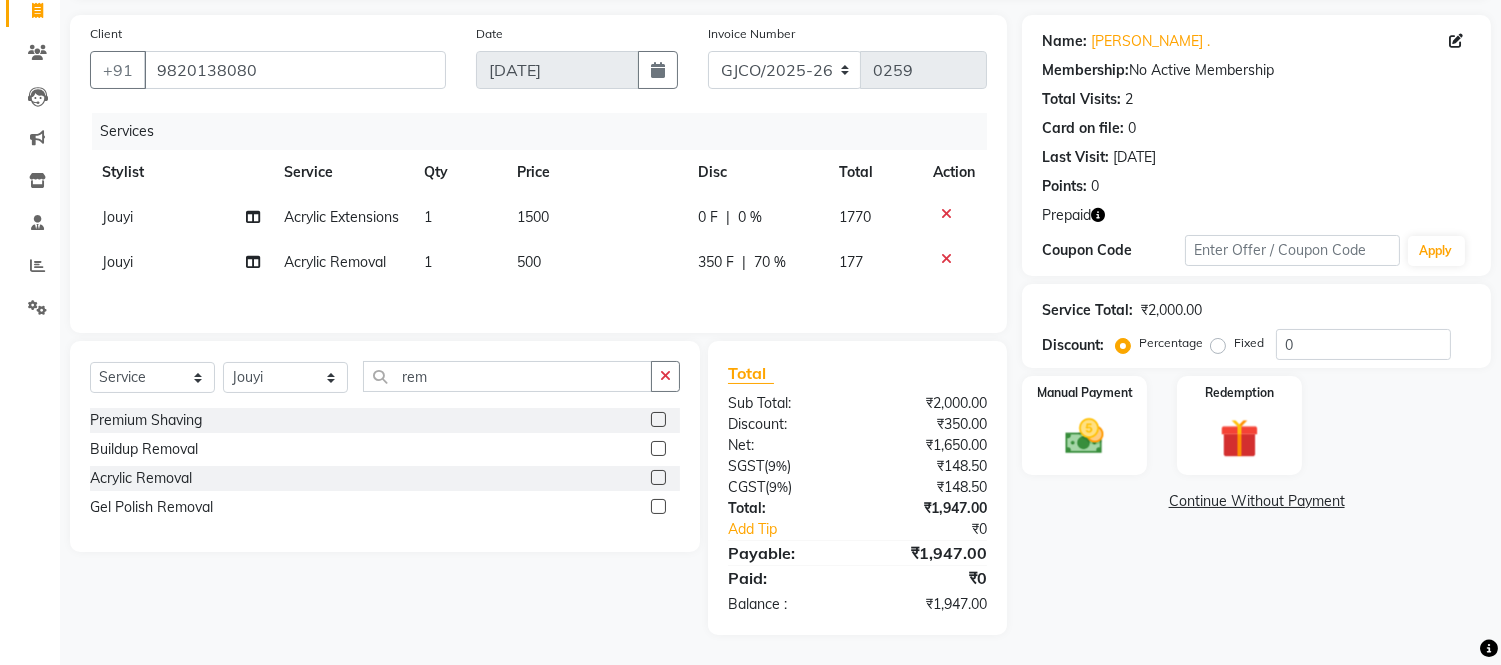 scroll, scrollTop: 154, scrollLeft: 0, axis: vertical 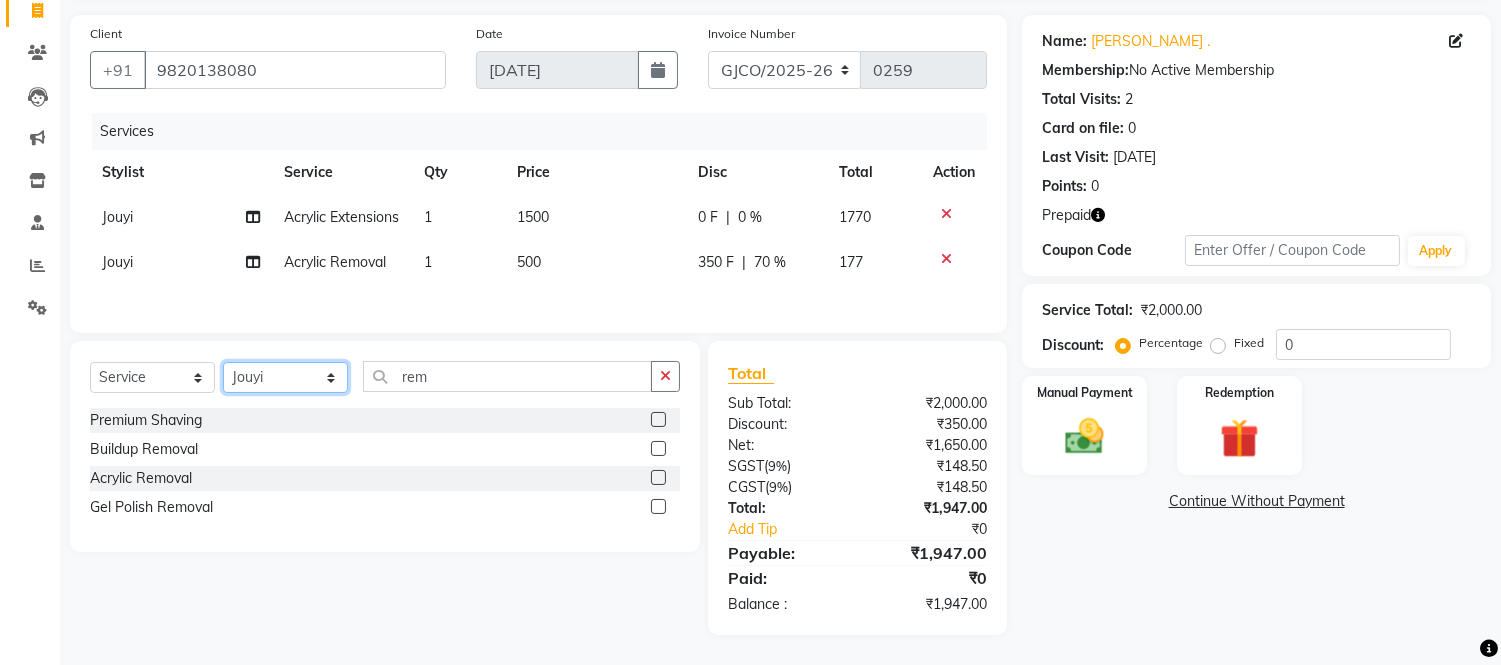 click on "Select Stylist [PERSON_NAME]  [PERSON_NAME]  [PERSON_NAME] Gopal Jouyi [PERSON_NAME] [PERSON_NAME] [DATE] [PERSON_NAME] [PERSON_NAME] [PERSON_NAME] Thakur Sanatan [PERSON_NAME] Shilpa [PERSON_NAME] Thotsem as [PERSON_NAME] [PERSON_NAME] Zing Kumwon Shatsang" 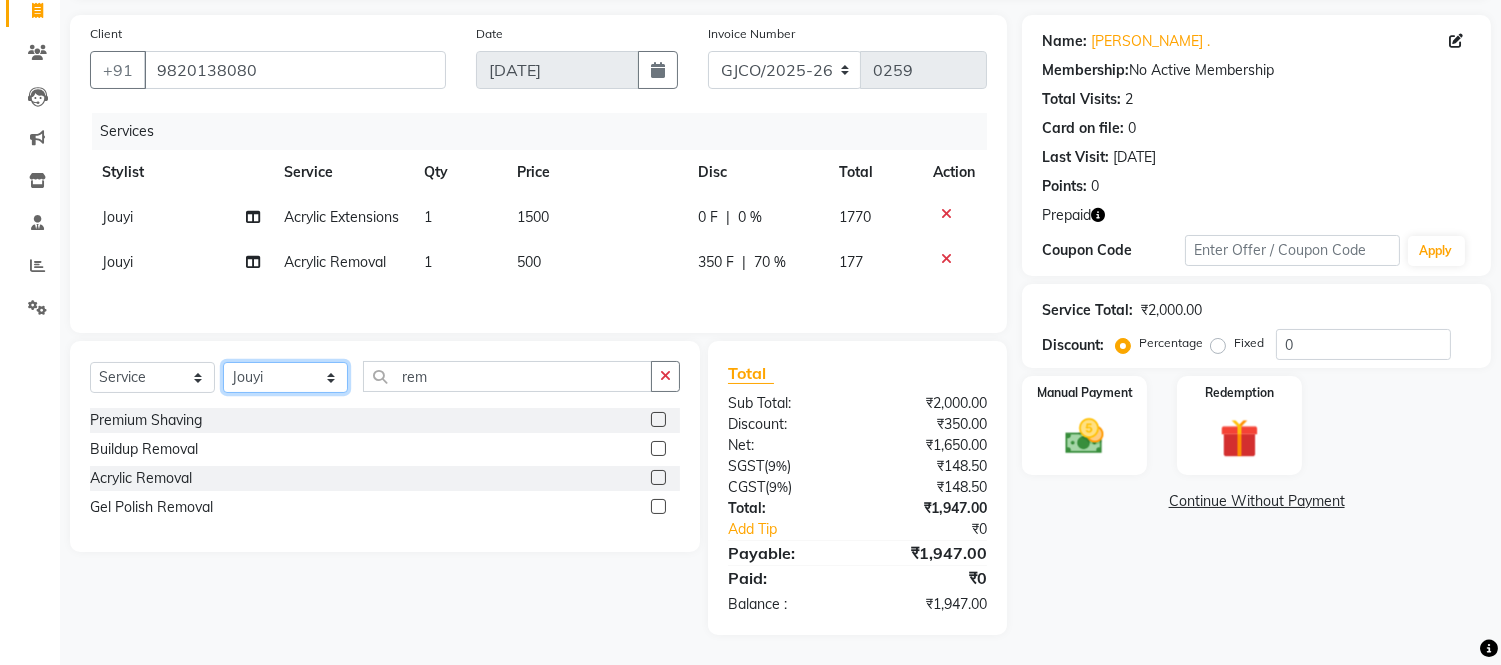 select on "79221" 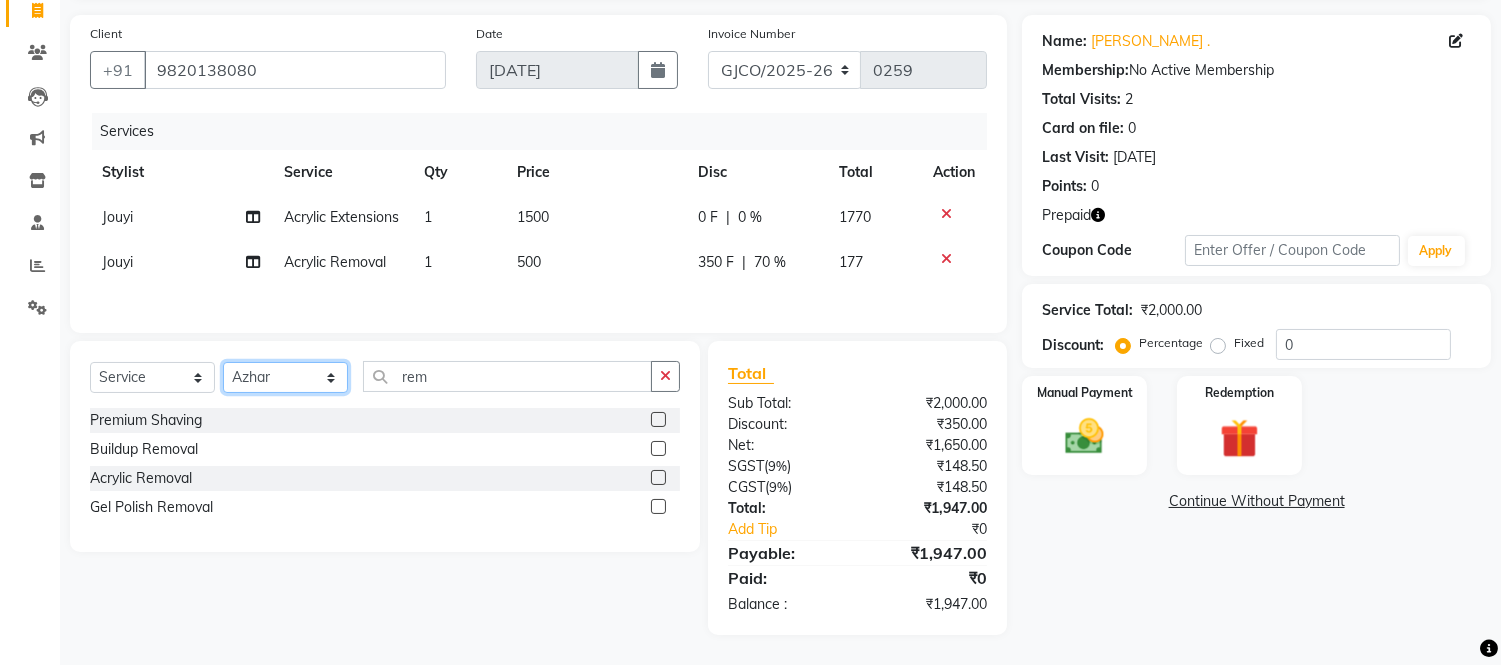 click on "Select Stylist [PERSON_NAME]  [PERSON_NAME]  [PERSON_NAME] Gopal Jouyi [PERSON_NAME] [PERSON_NAME] [DATE] [PERSON_NAME] [PERSON_NAME] [PERSON_NAME] Thakur Sanatan [PERSON_NAME] Shilpa [PERSON_NAME] Thotsem as [PERSON_NAME] [PERSON_NAME] Zing Kumwon Shatsang" 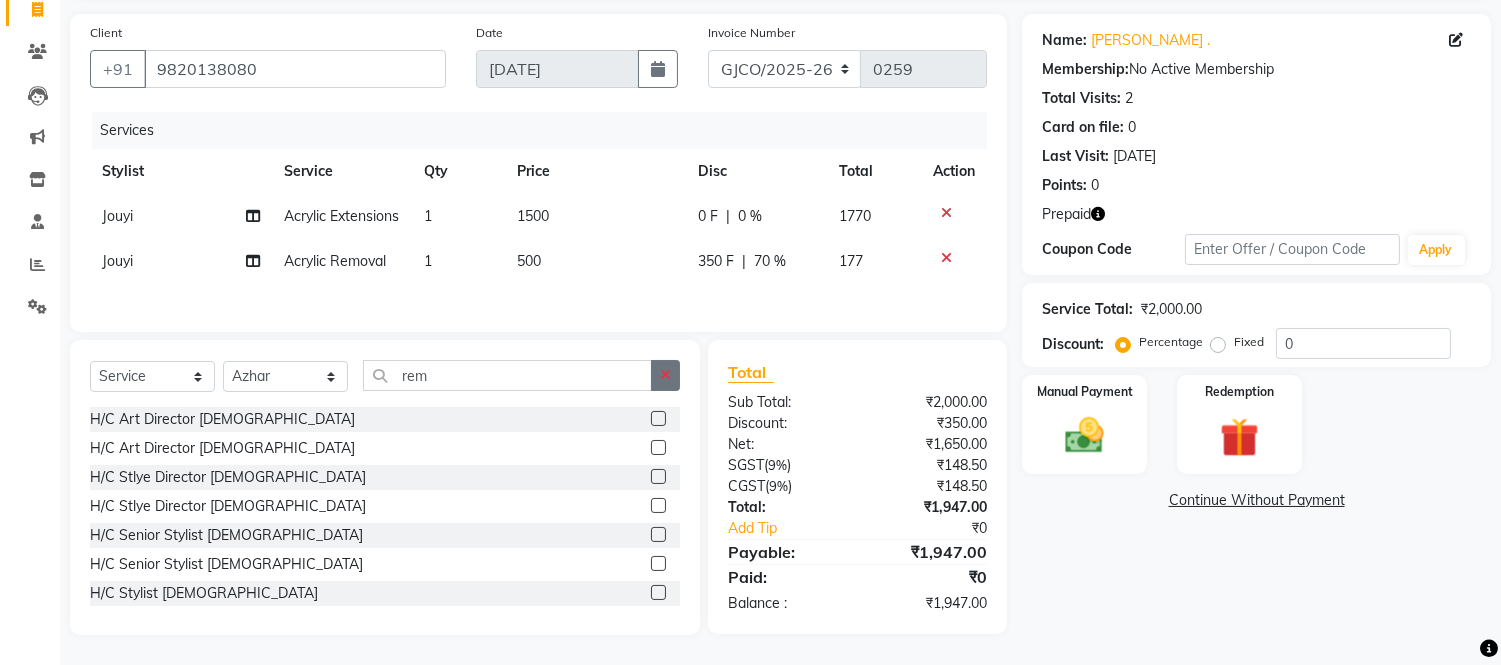 click 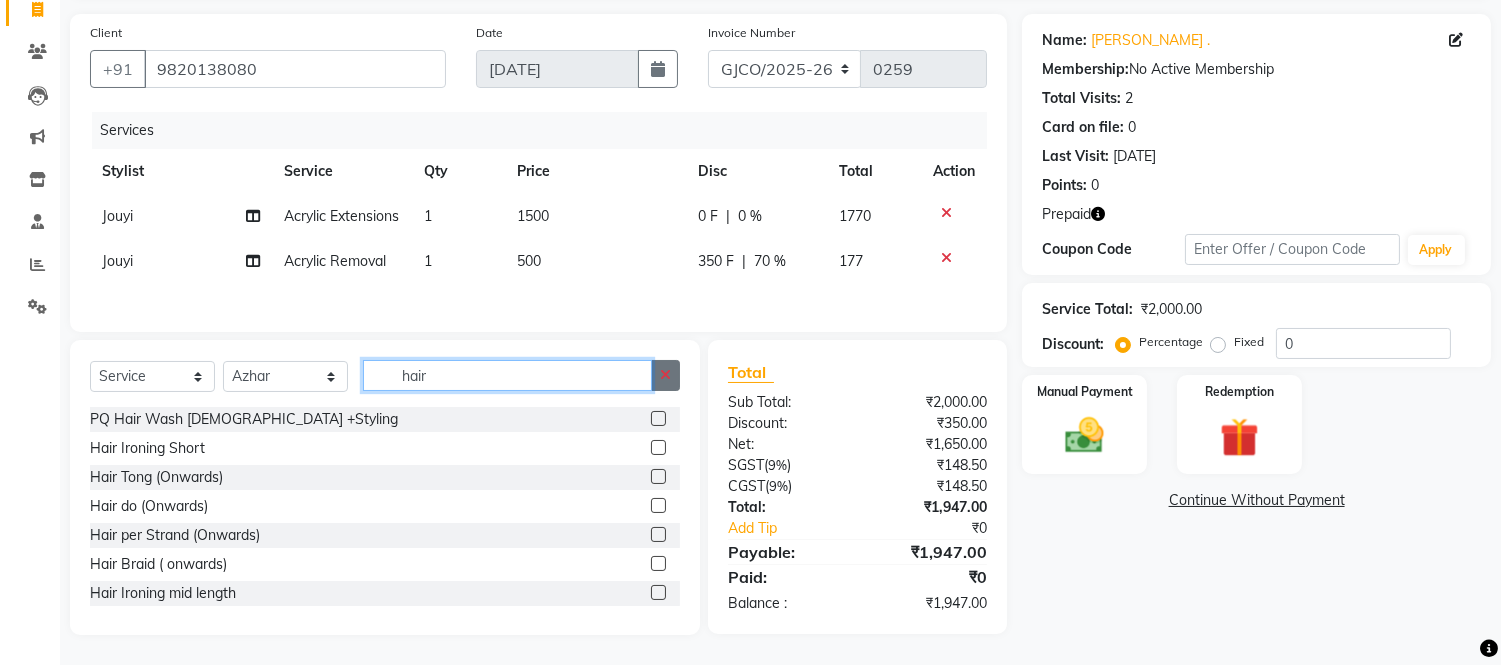 type on "hair" 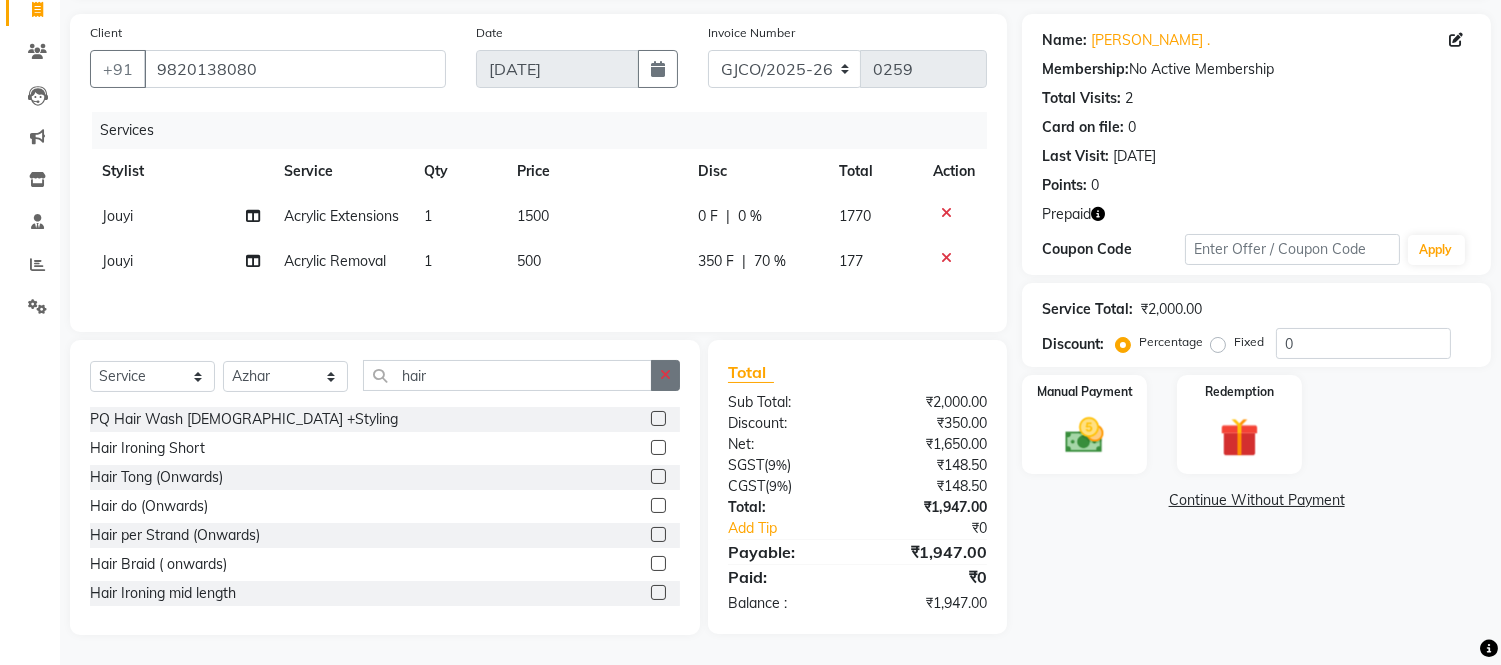 click 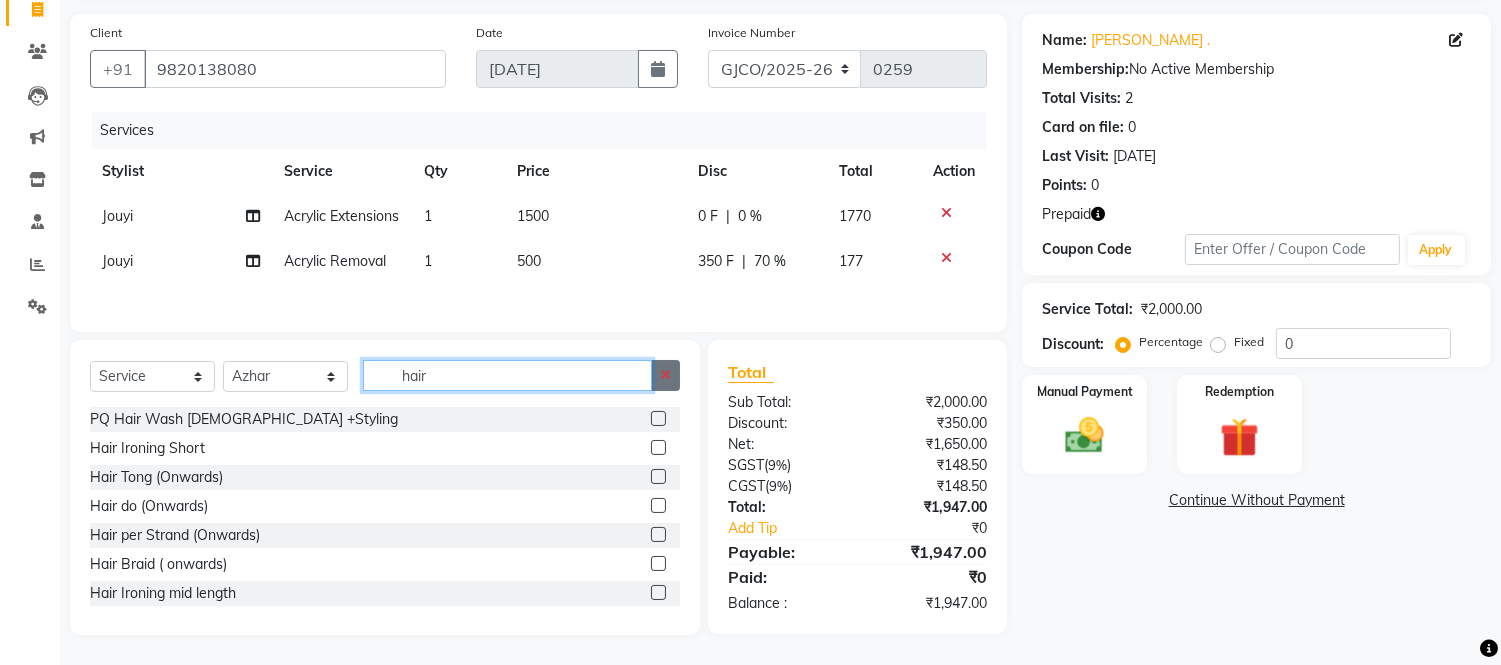 type 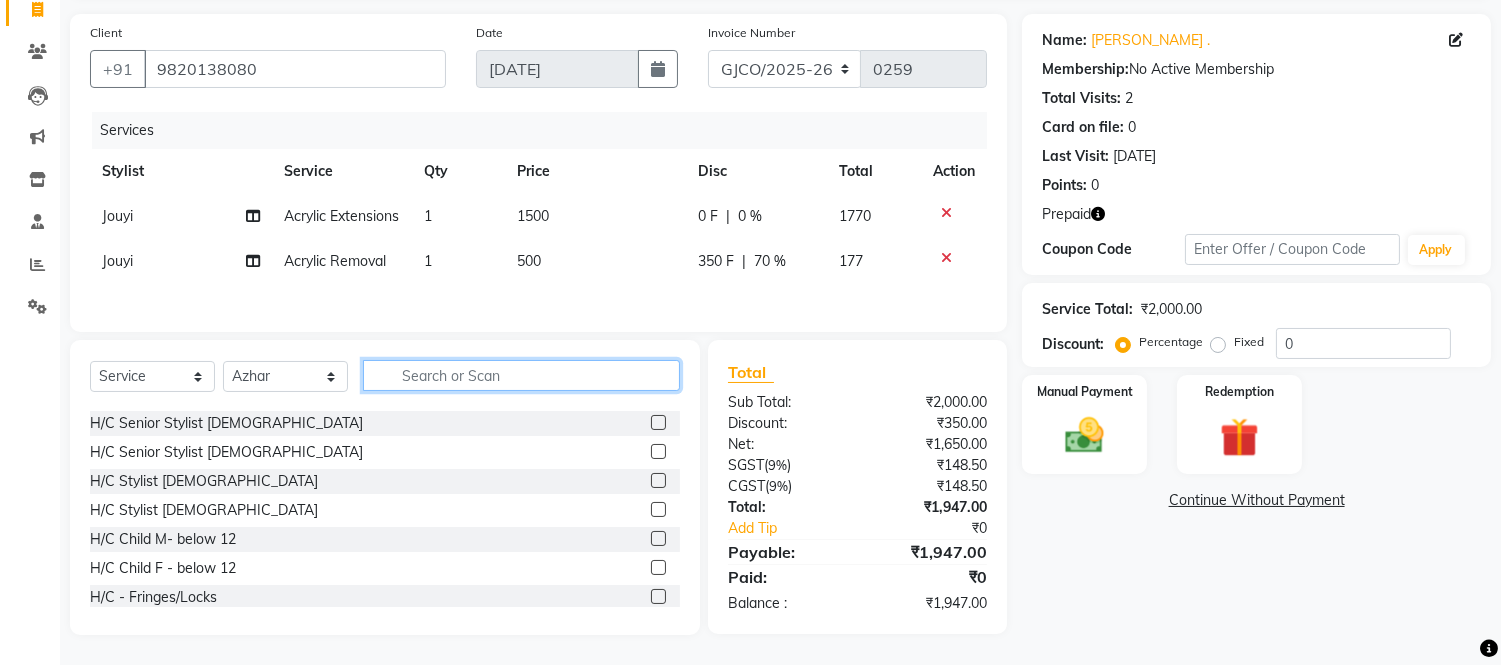 scroll, scrollTop: 114, scrollLeft: 0, axis: vertical 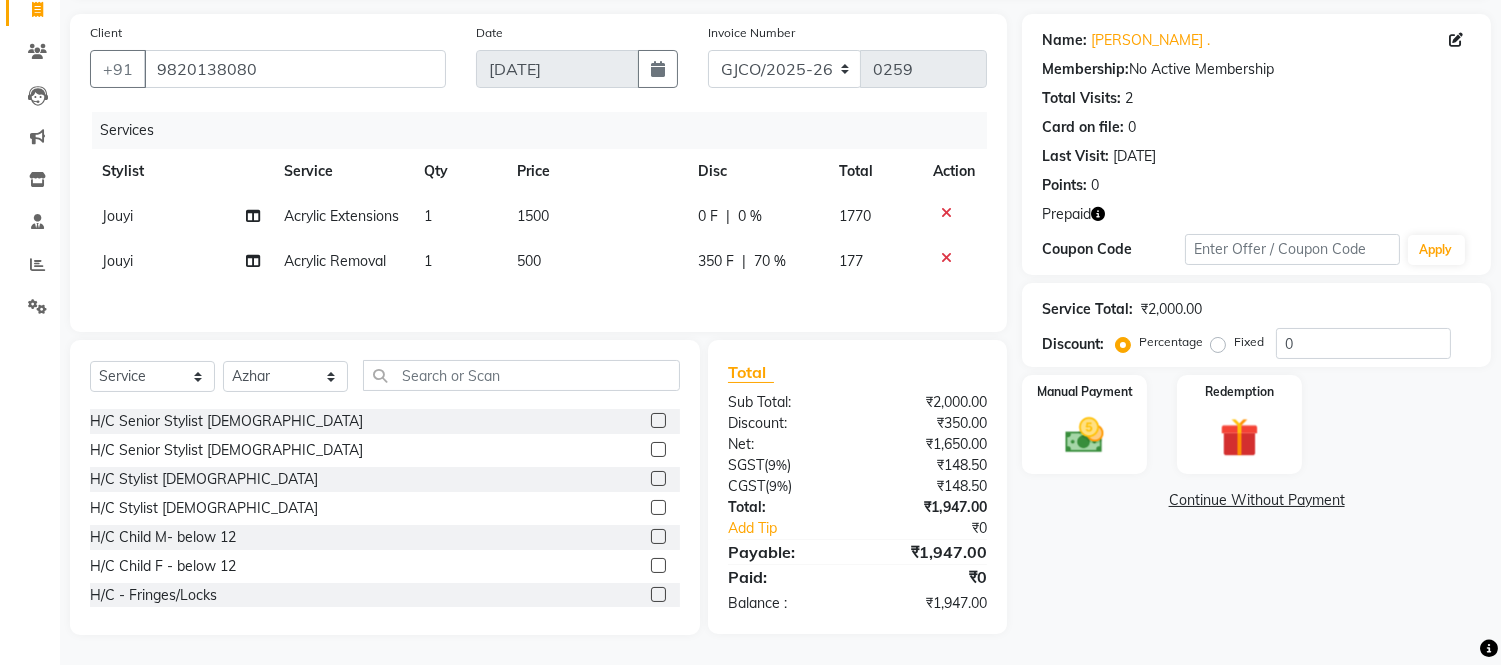 click 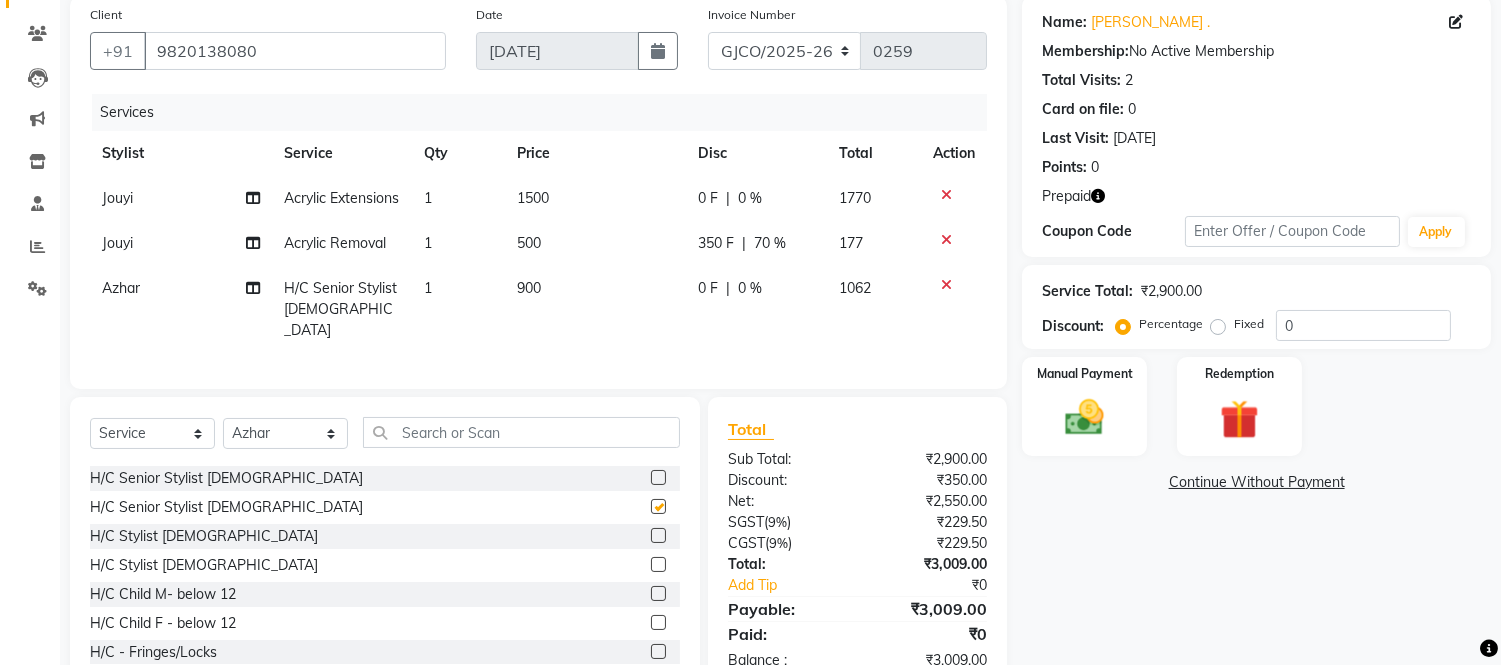 checkbox on "false" 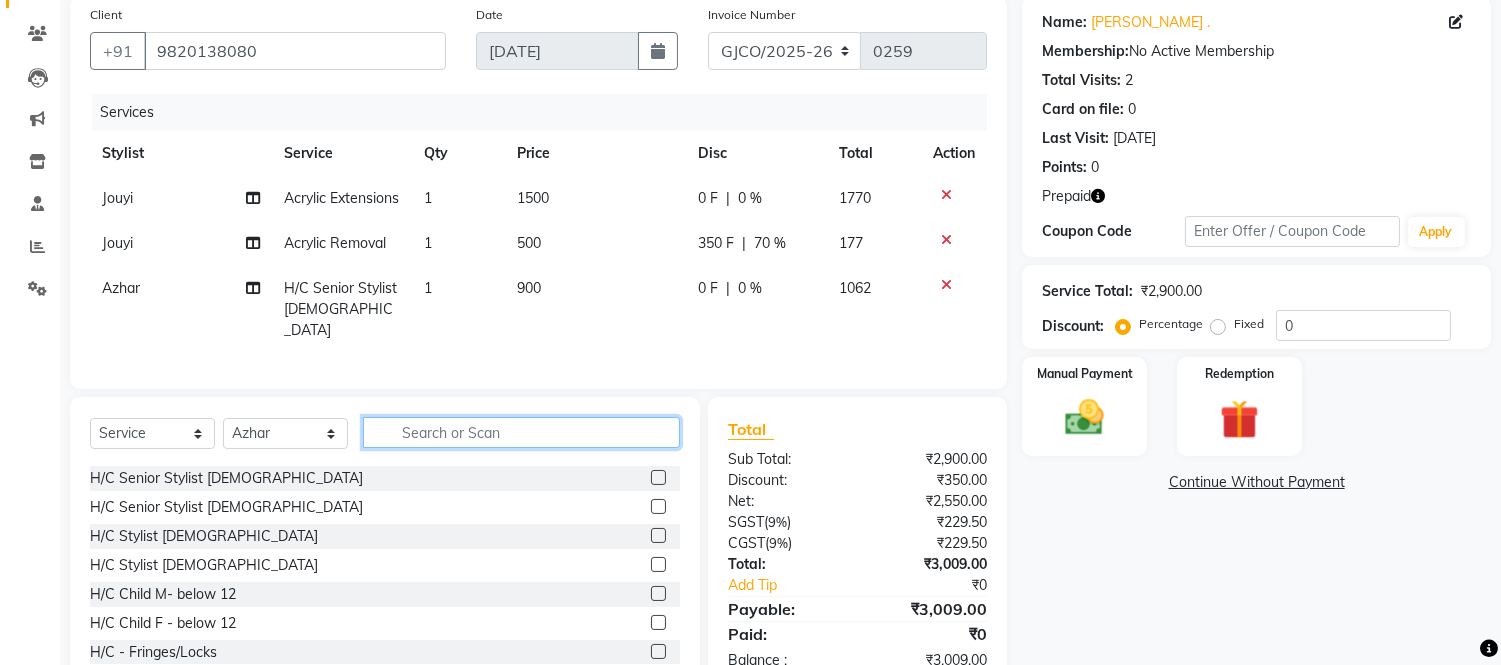click 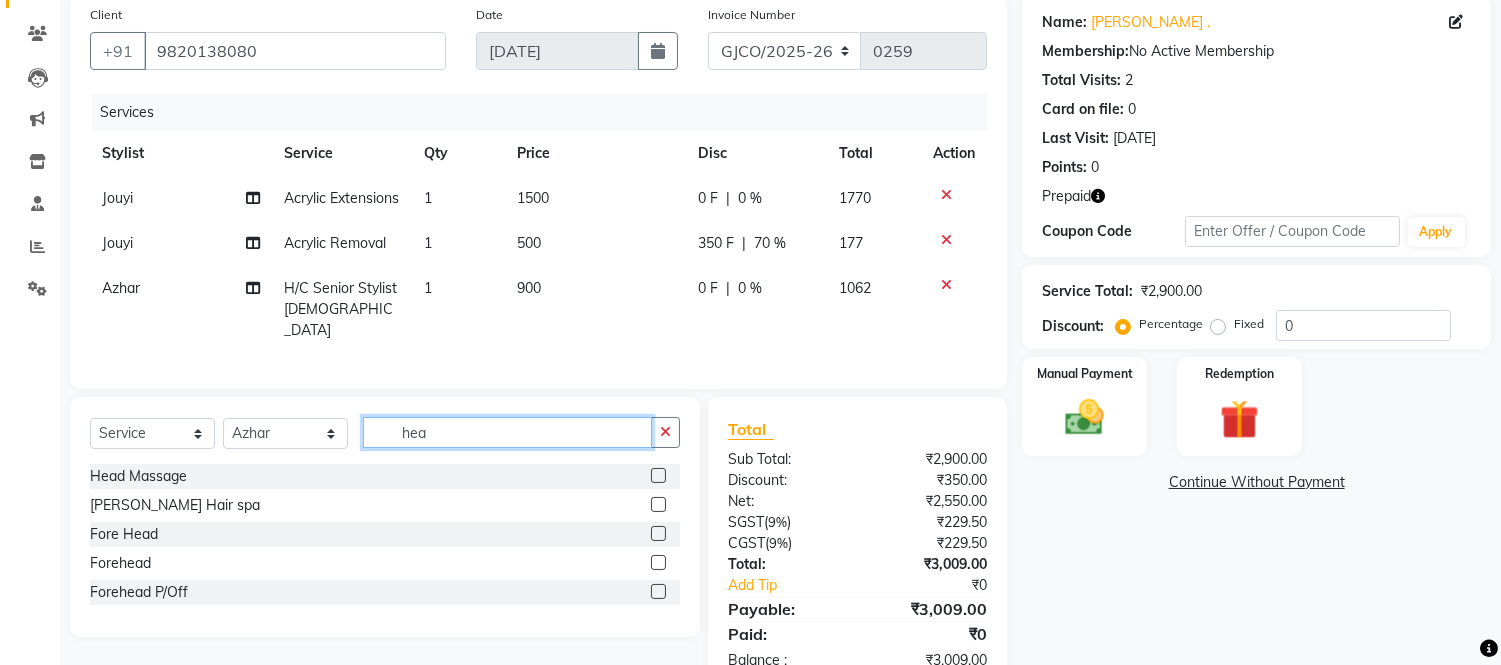 scroll, scrollTop: 0, scrollLeft: 0, axis: both 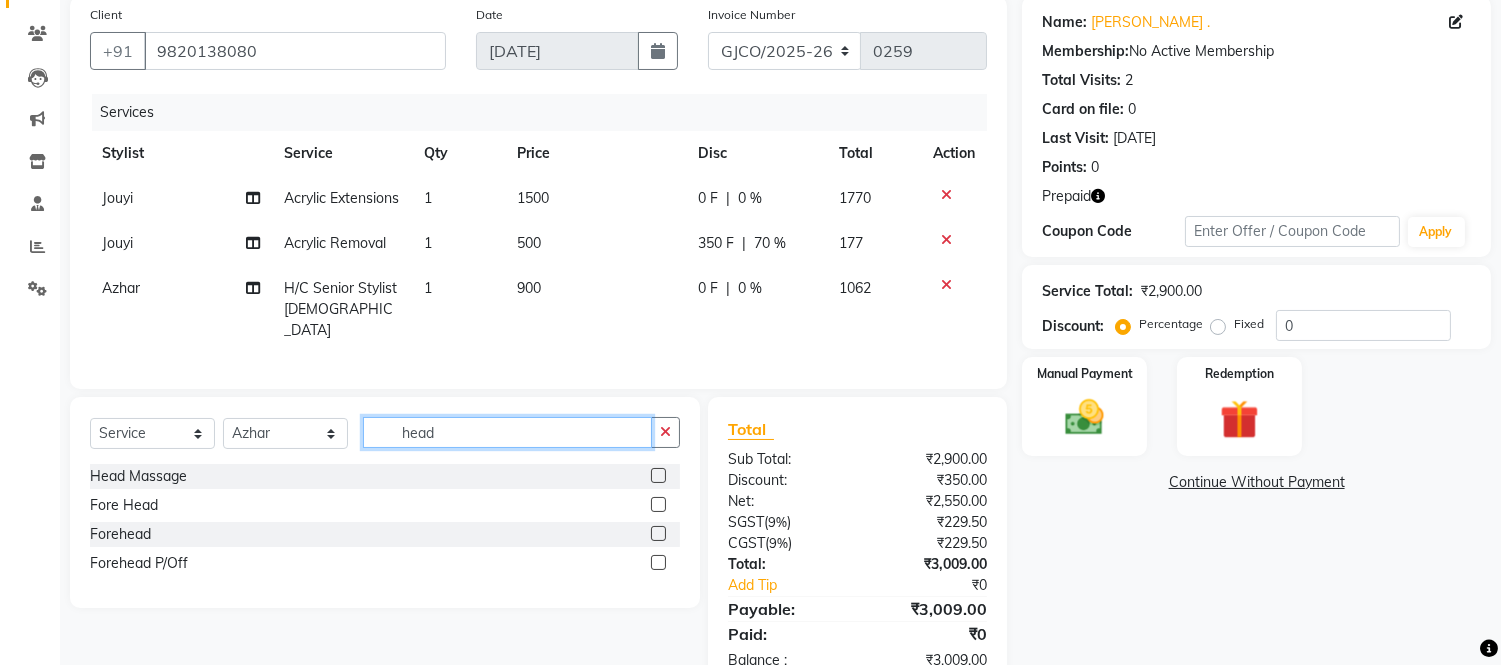 type on "head" 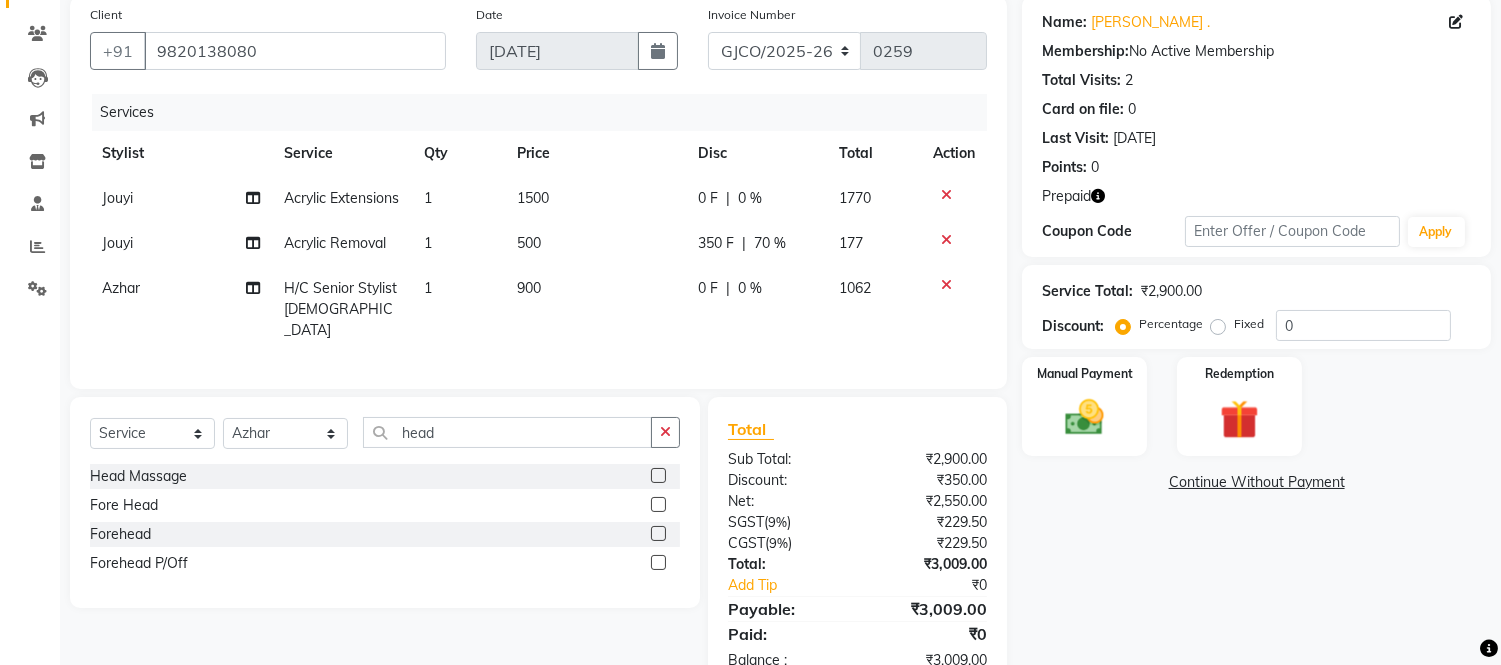 click 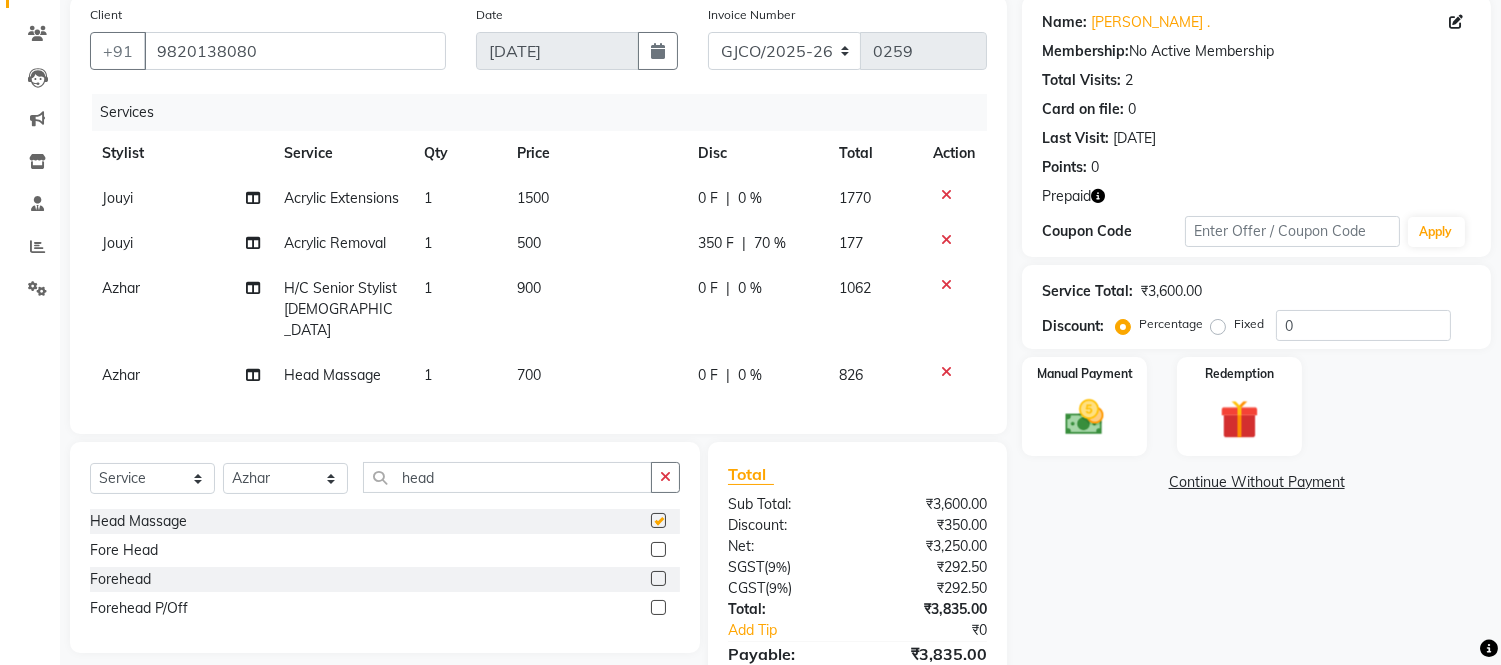 checkbox on "false" 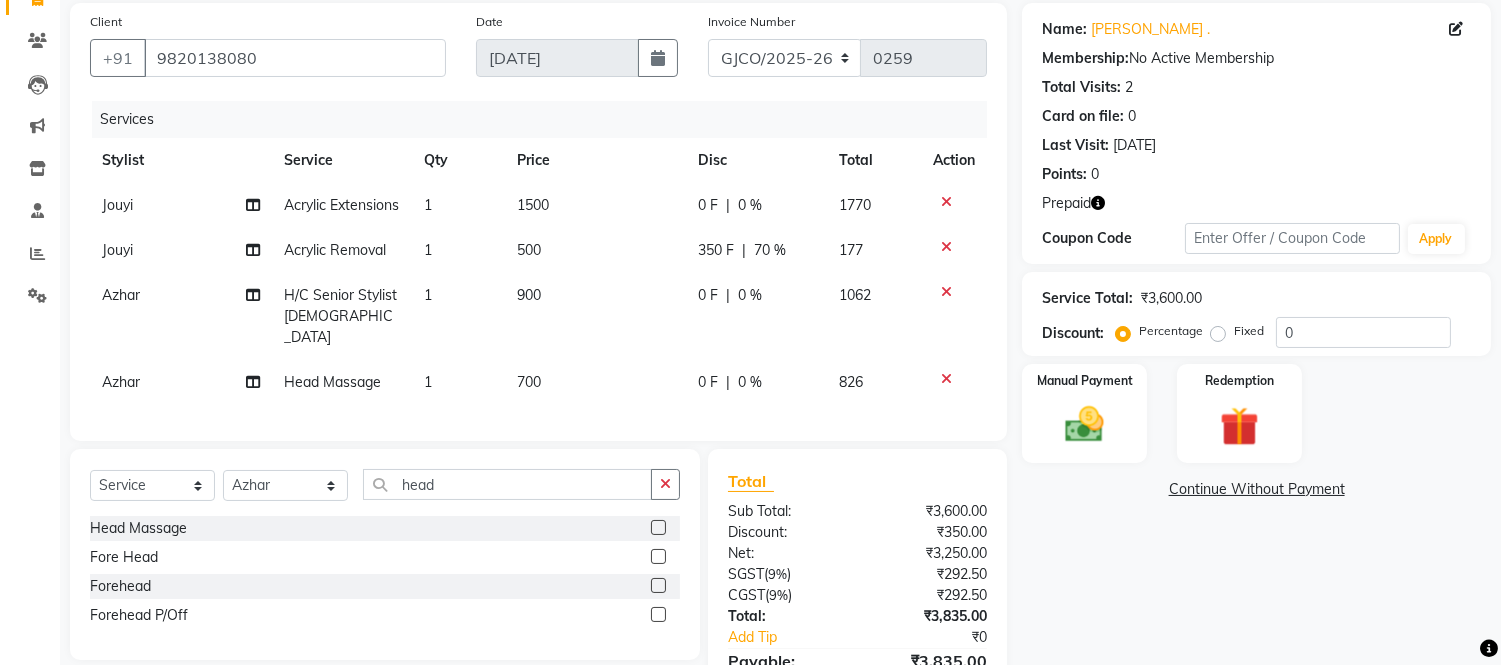 scroll, scrollTop: 151, scrollLeft: 0, axis: vertical 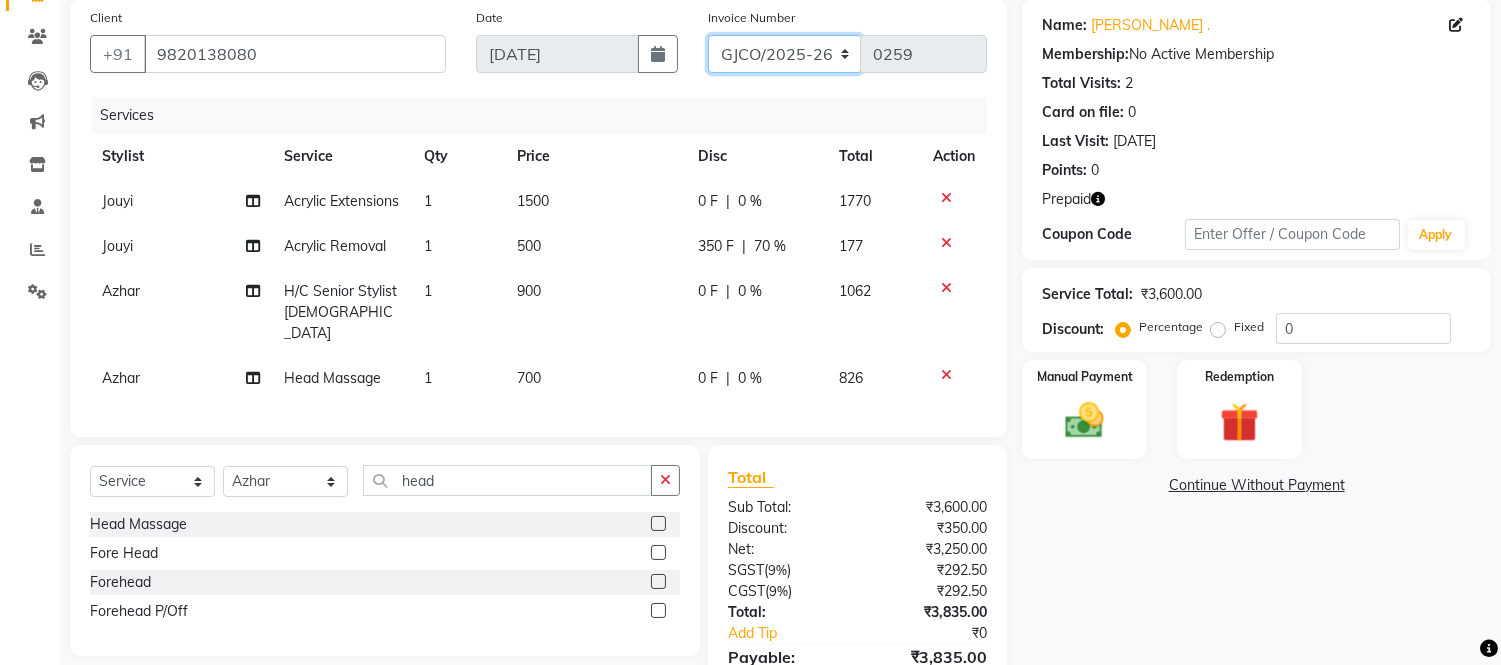 click on "GJCO/2025-26 SCG/2025-26 Gpre/2025-26" 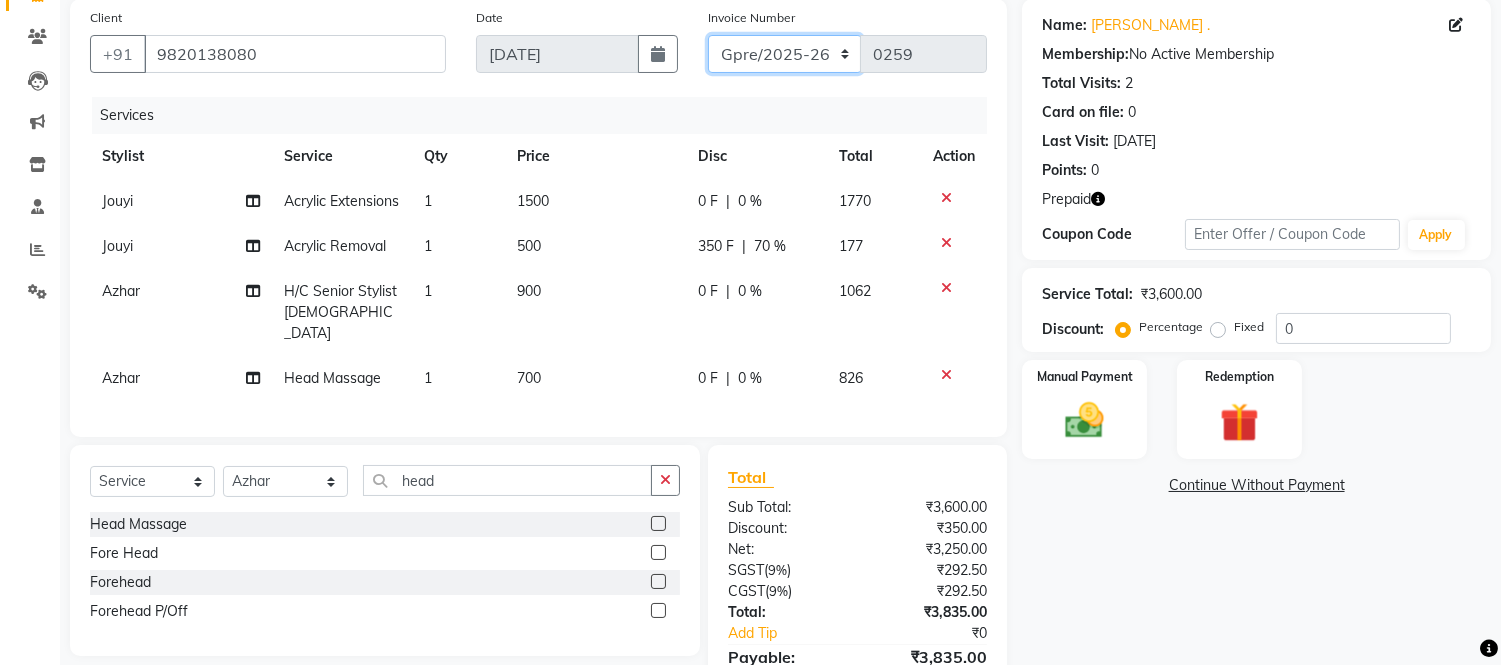 click on "GJCO/2025-26 SCG/2025-26 Gpre/2025-26" 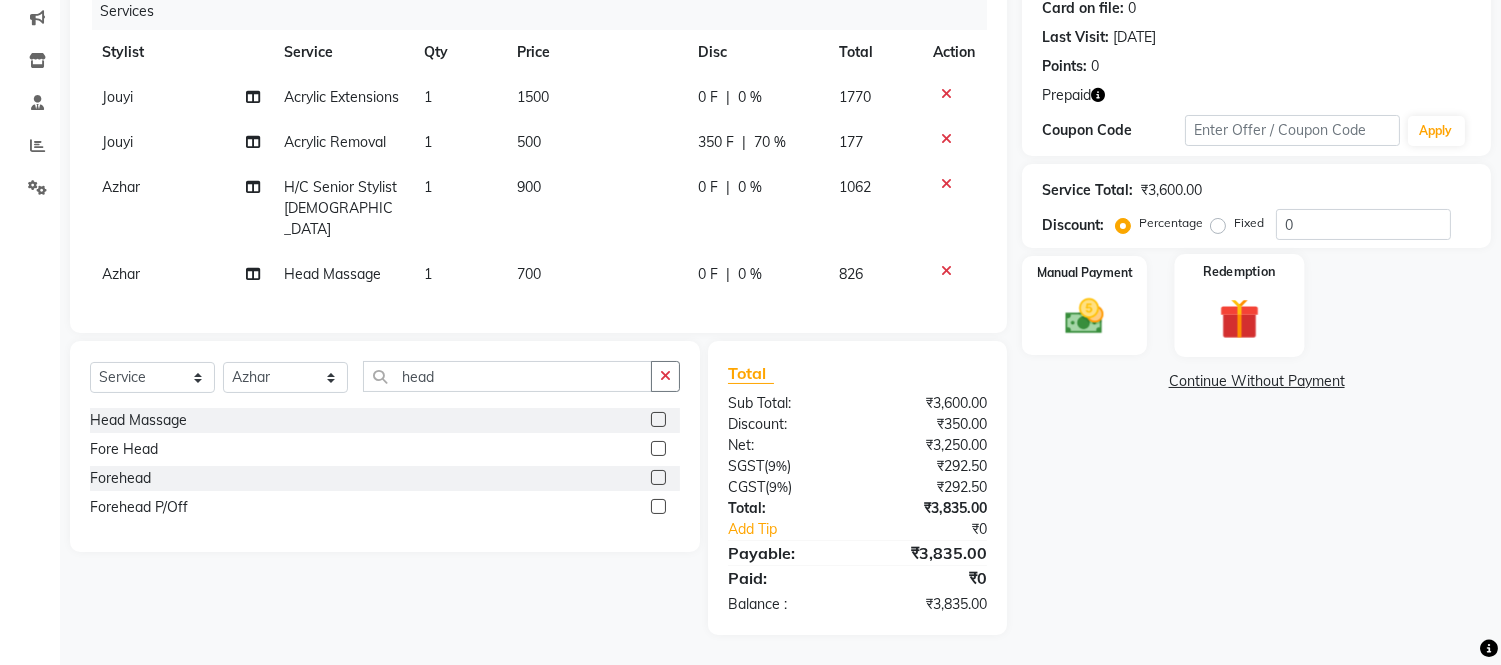 click 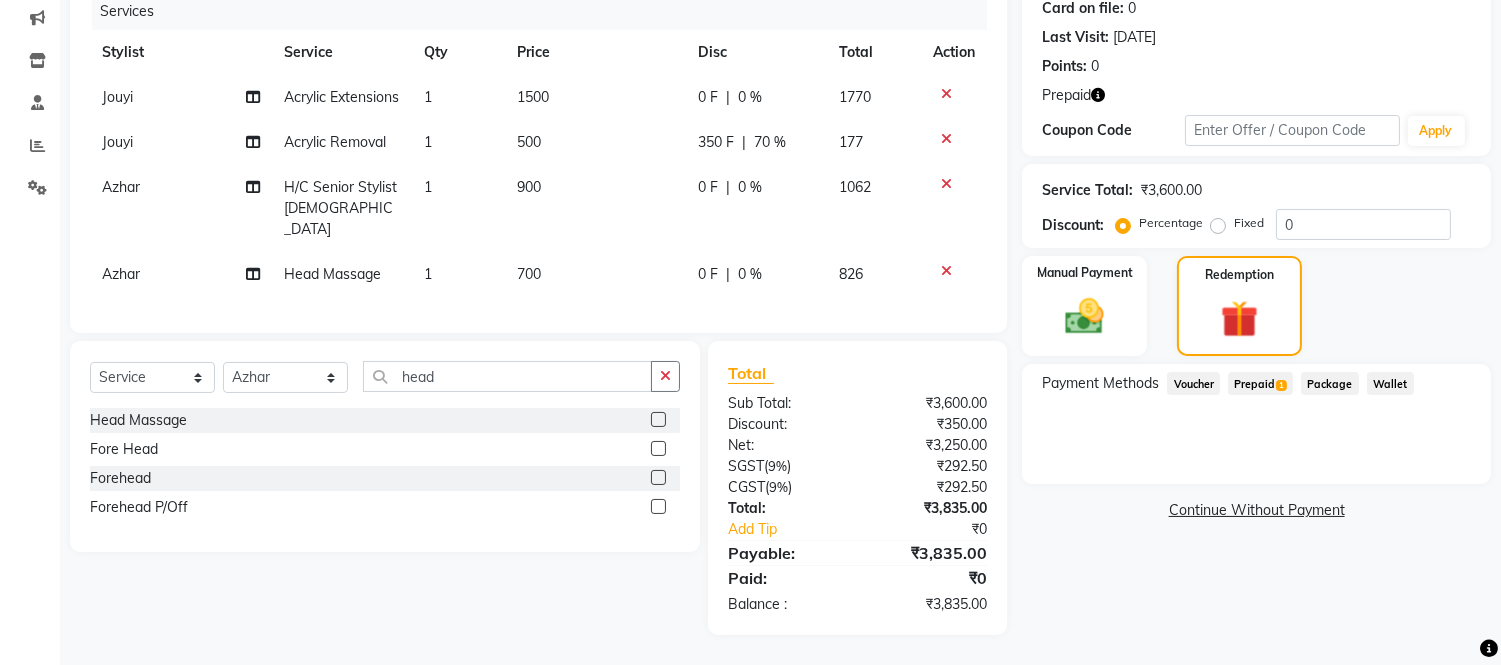 click on "Prepaid  1" 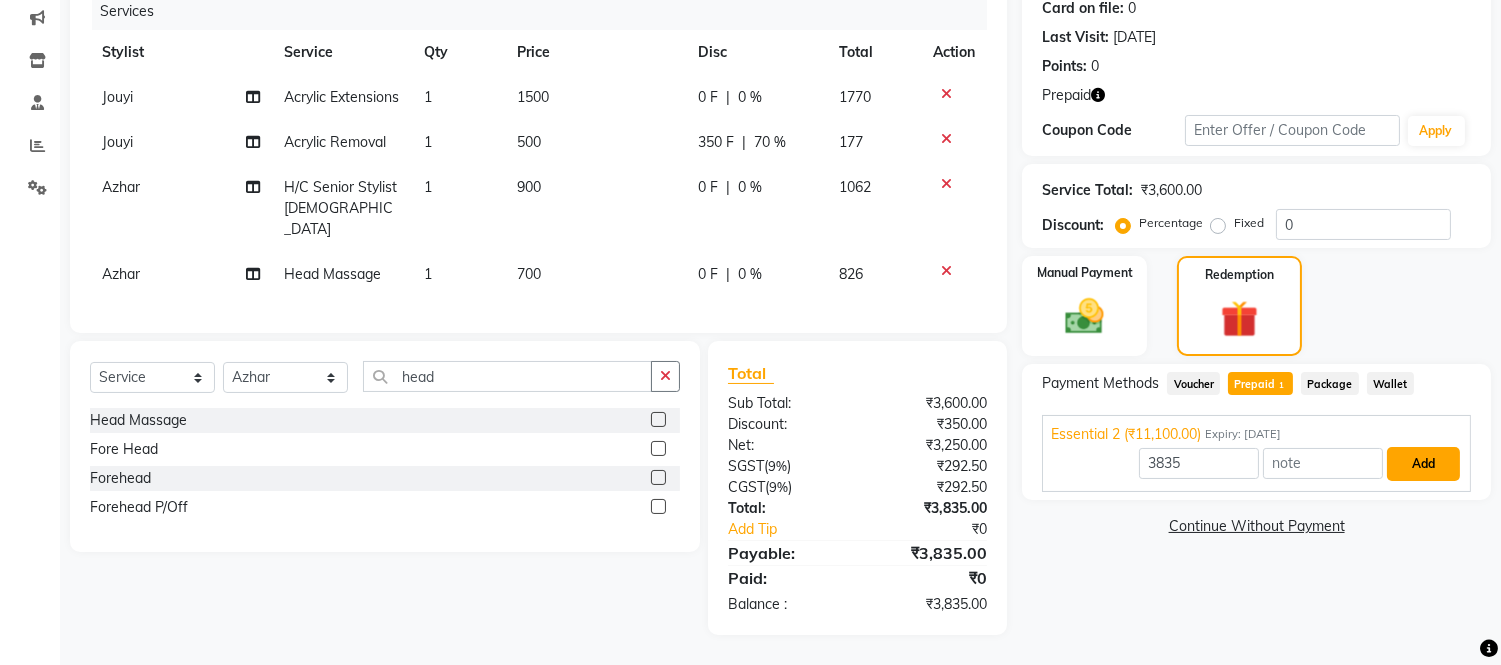 click on "Add" at bounding box center [1423, 464] 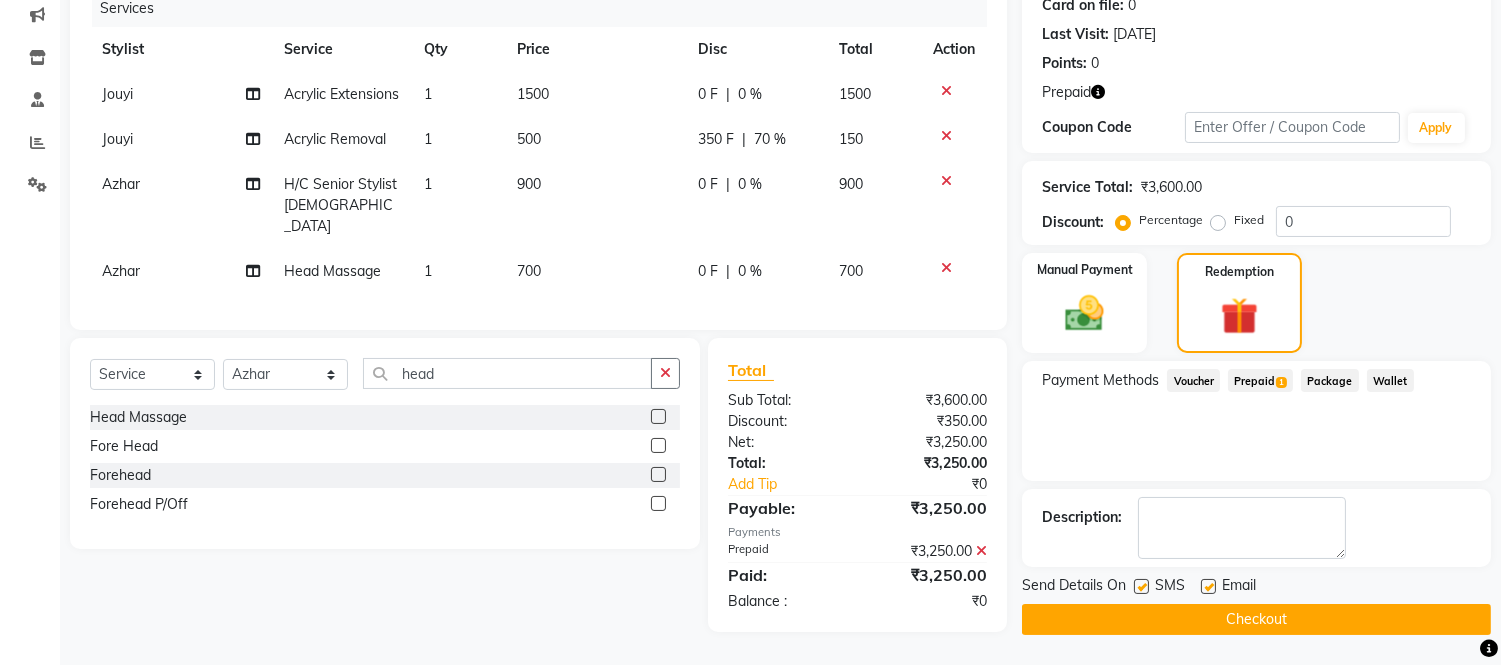 scroll, scrollTop: 271, scrollLeft: 0, axis: vertical 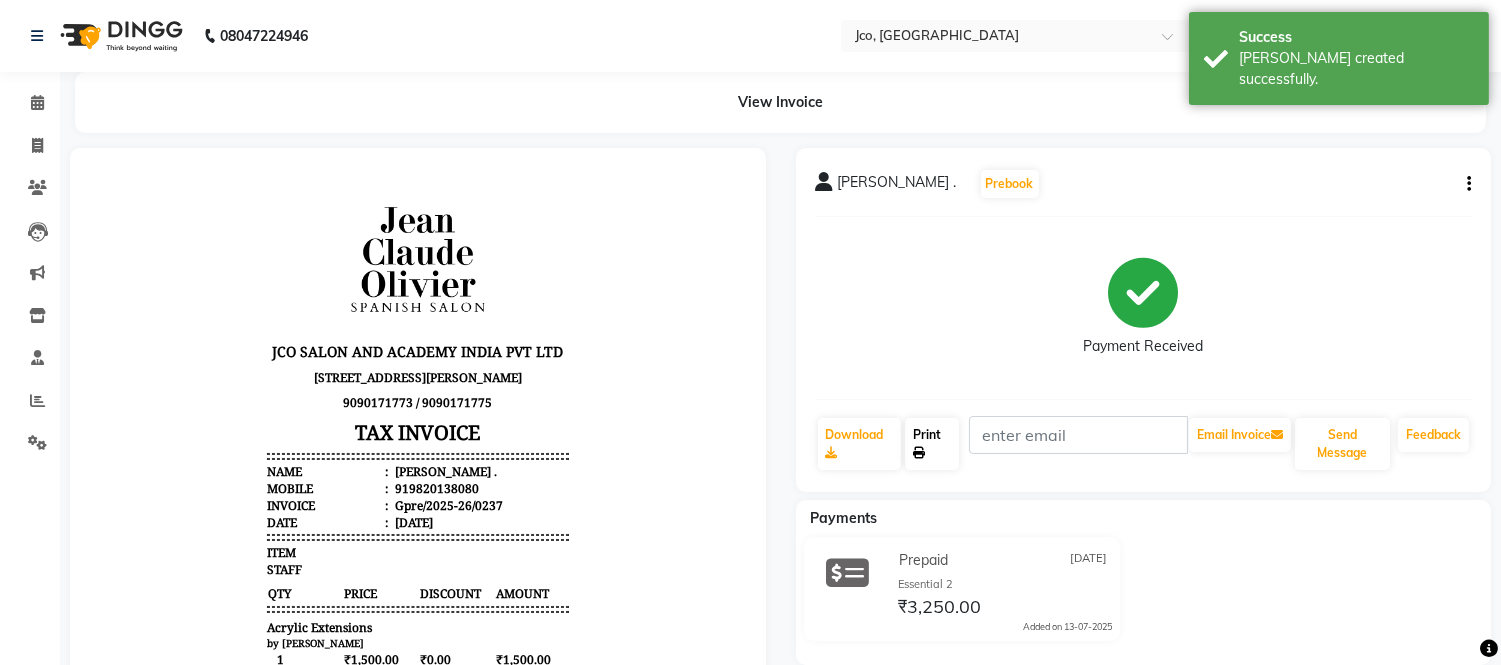 click on "Print" 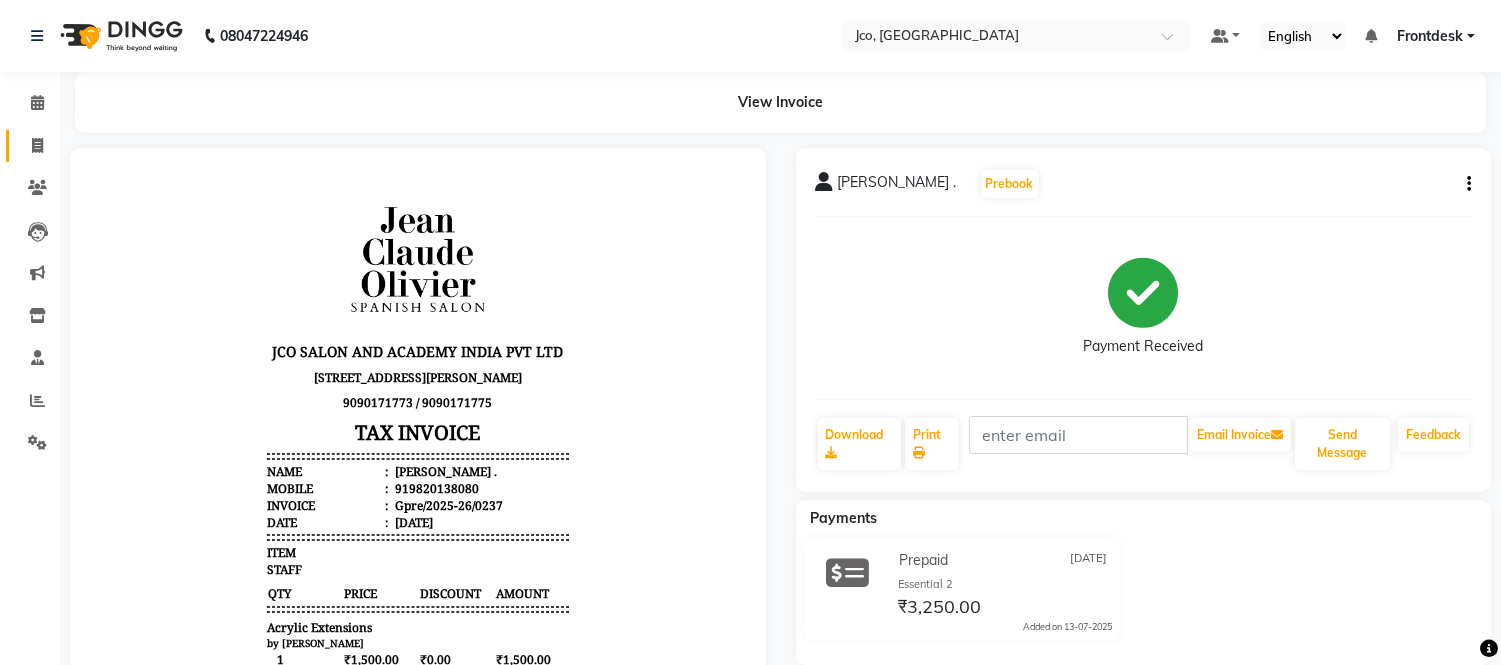 click 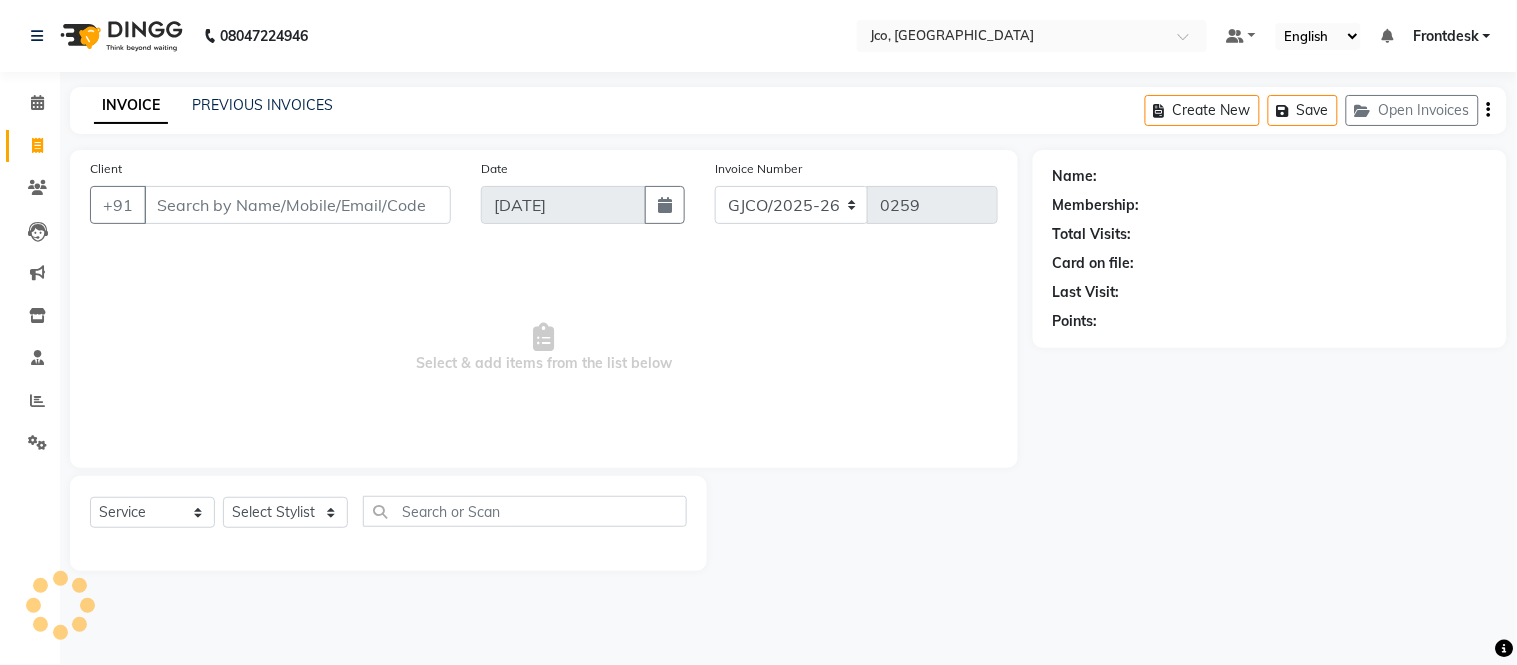 click on "Client" at bounding box center (297, 205) 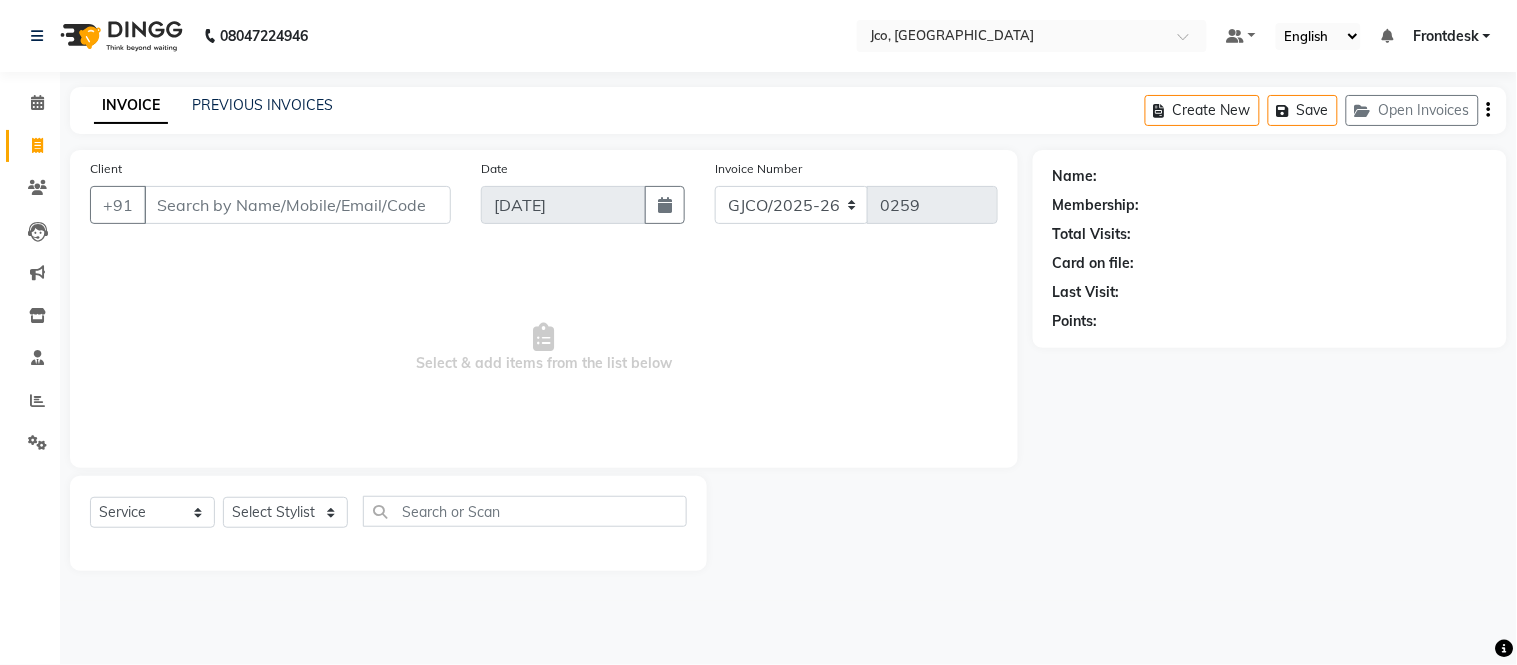 type on "o" 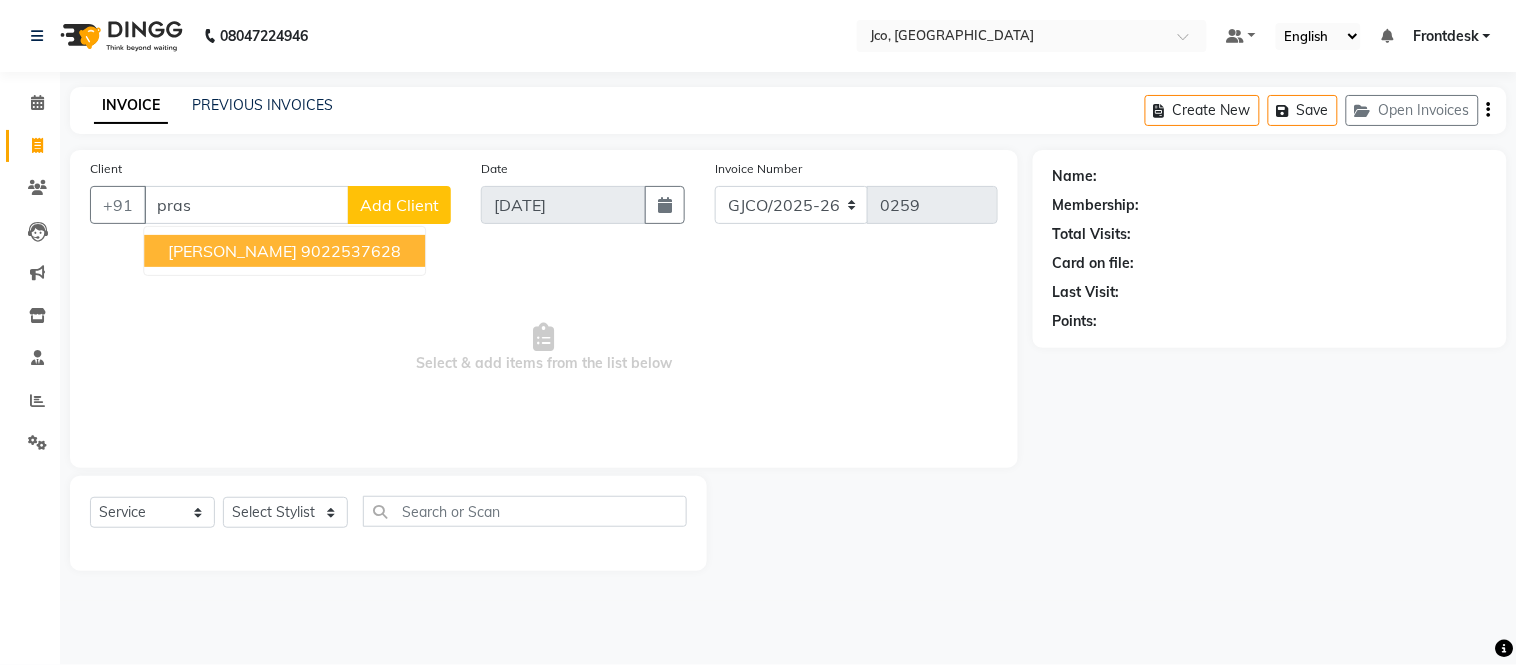 click on "9022537628" at bounding box center [351, 251] 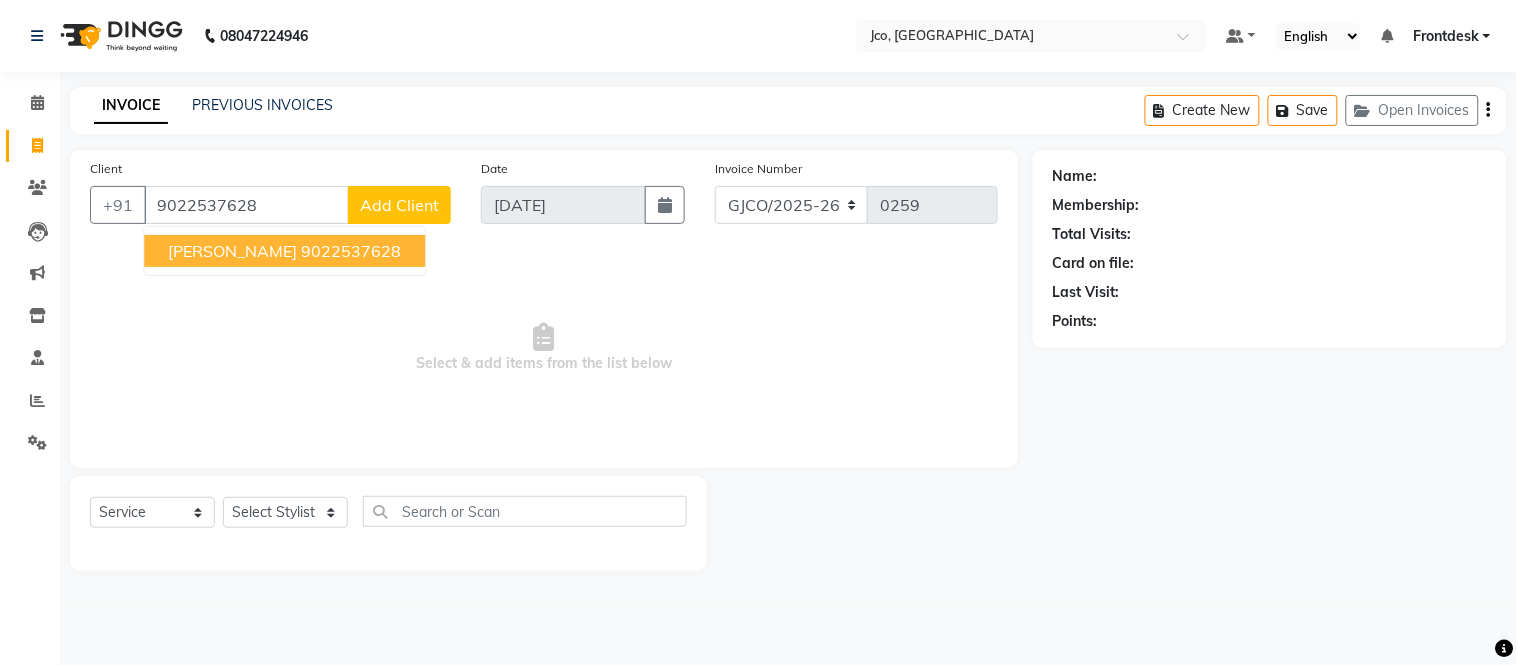 type on "9022537628" 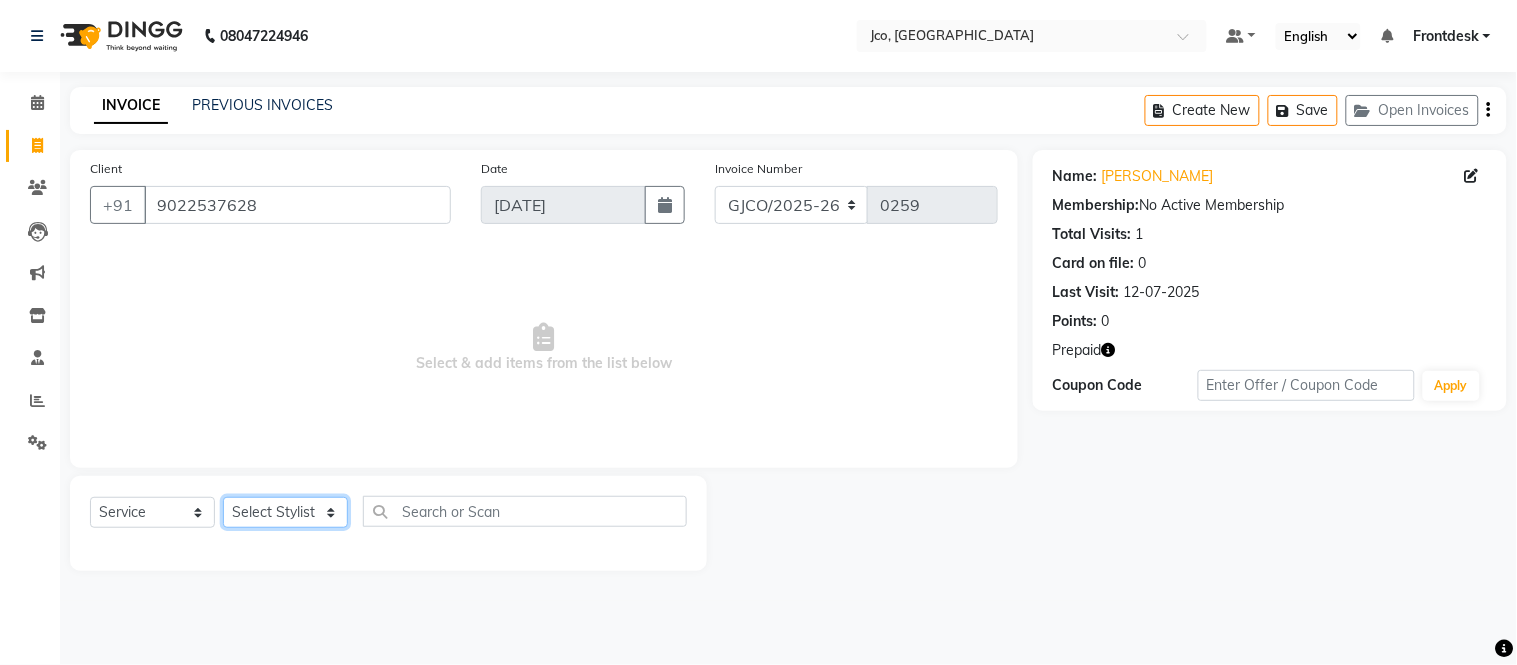 click on "Select Stylist [PERSON_NAME]  [PERSON_NAME]  [PERSON_NAME] Gopal Jouyi [PERSON_NAME] [PERSON_NAME] [DATE] [PERSON_NAME] [PERSON_NAME] [PERSON_NAME] Thakur Sanatan [PERSON_NAME] Shilpa [PERSON_NAME] Thotsem as [PERSON_NAME] [PERSON_NAME] Zing Kumwon Shatsang" 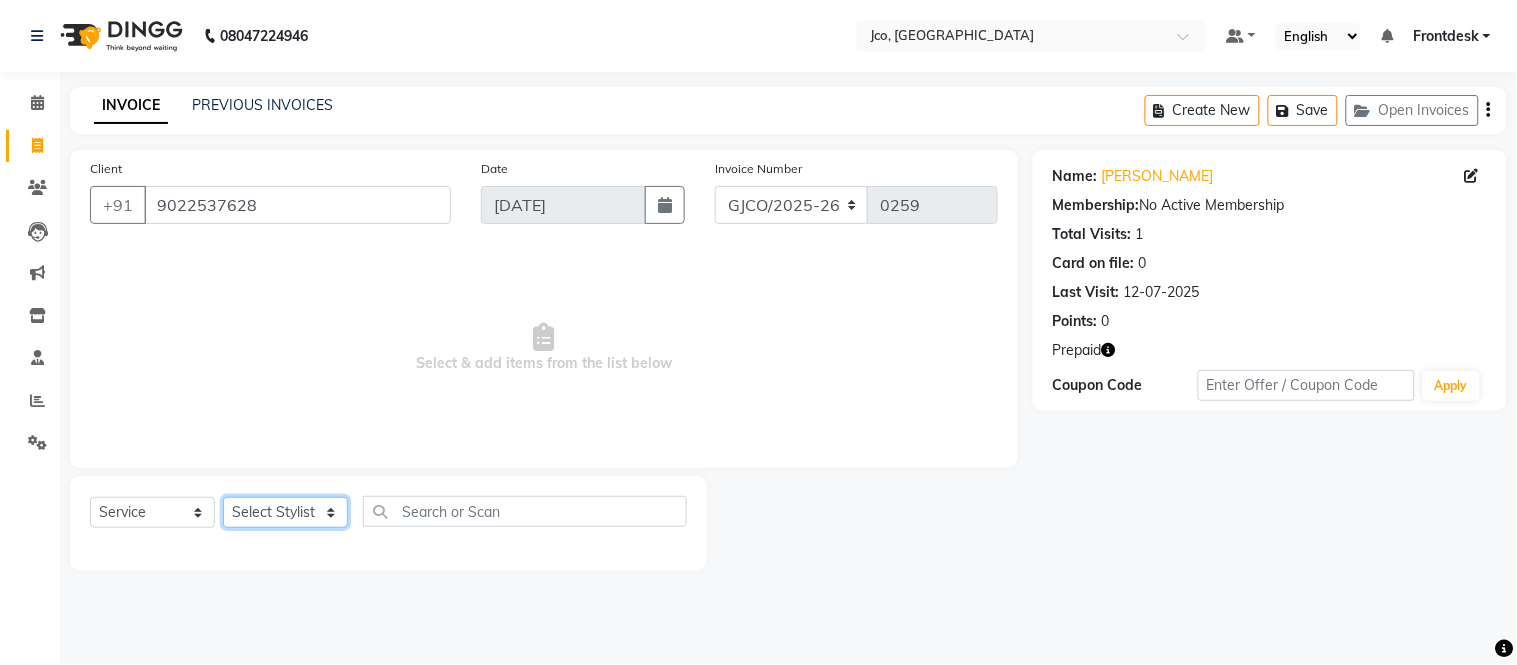 select on "72355" 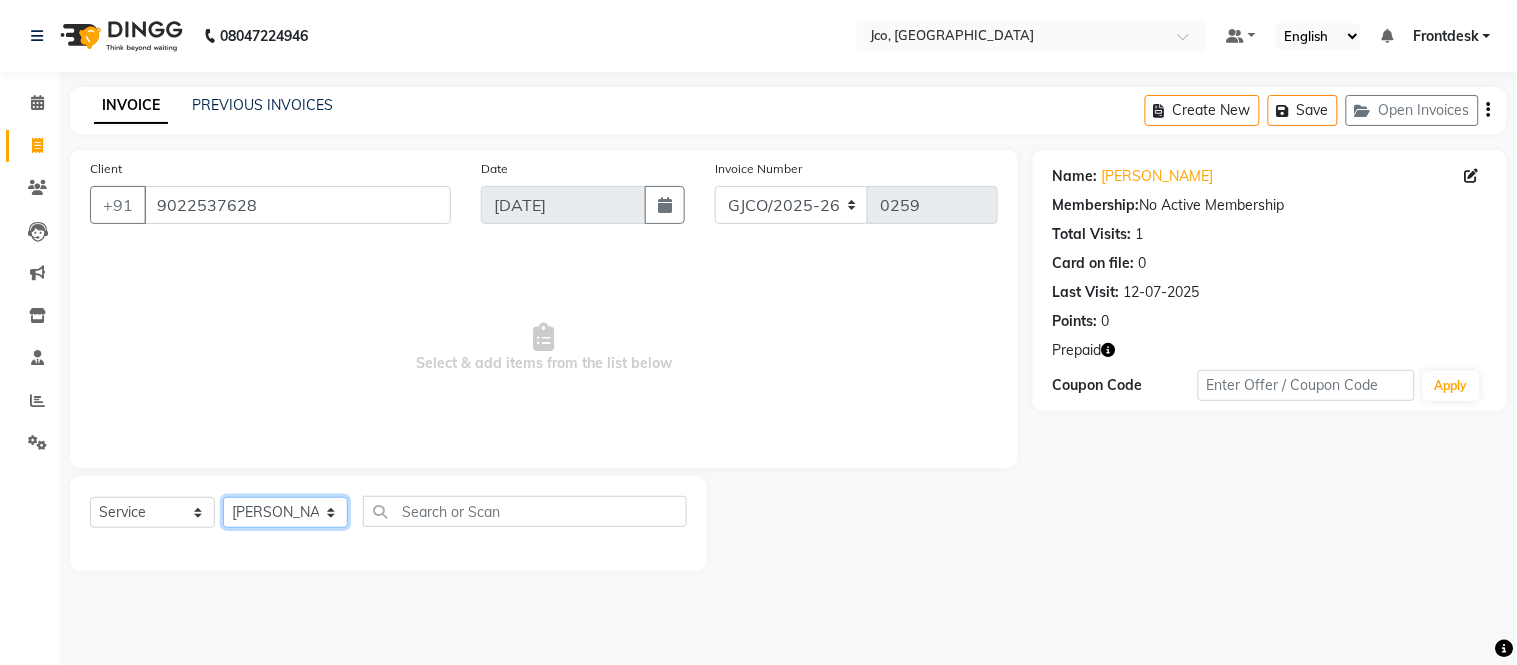 click on "Select Stylist [PERSON_NAME]  [PERSON_NAME]  [PERSON_NAME] Gopal Jouyi [PERSON_NAME] [PERSON_NAME] [DATE] [PERSON_NAME] [PERSON_NAME] [PERSON_NAME] Thakur Sanatan [PERSON_NAME] Shilpa [PERSON_NAME] Thotsem as [PERSON_NAME] [PERSON_NAME] Zing Kumwon Shatsang" 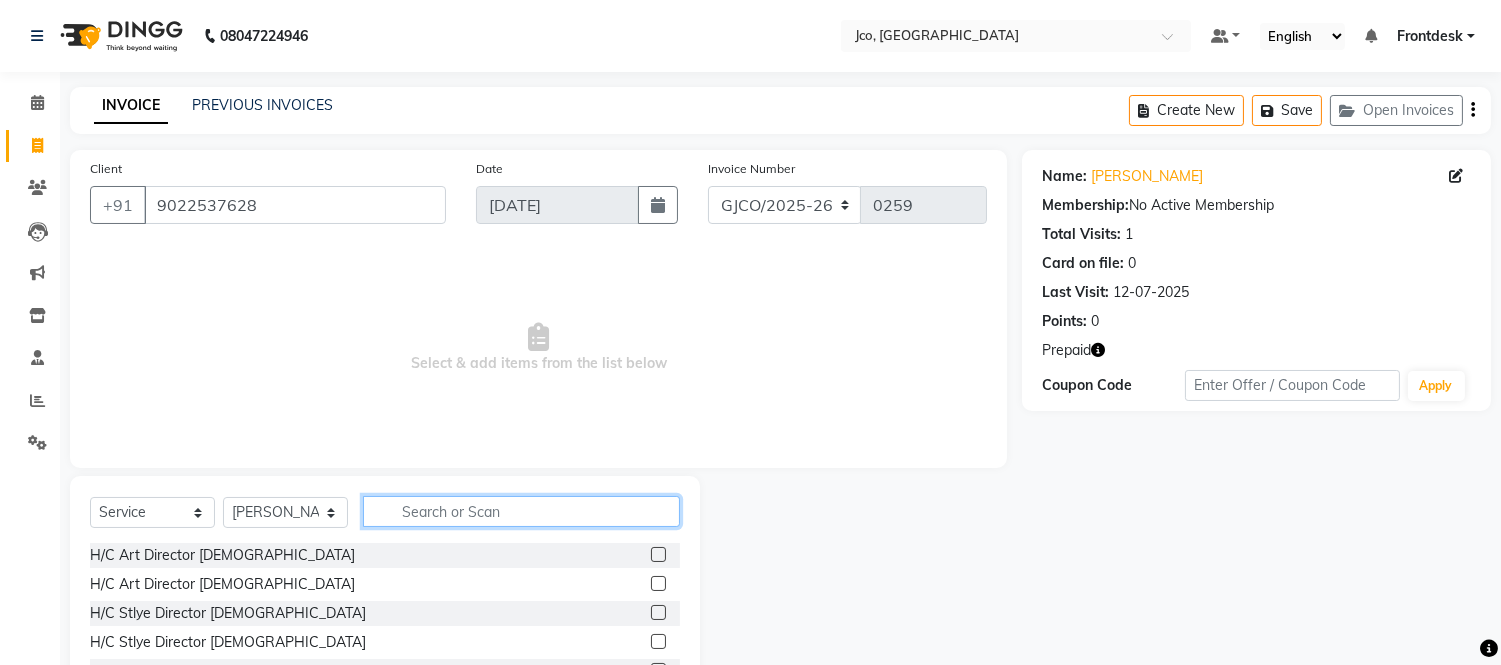click 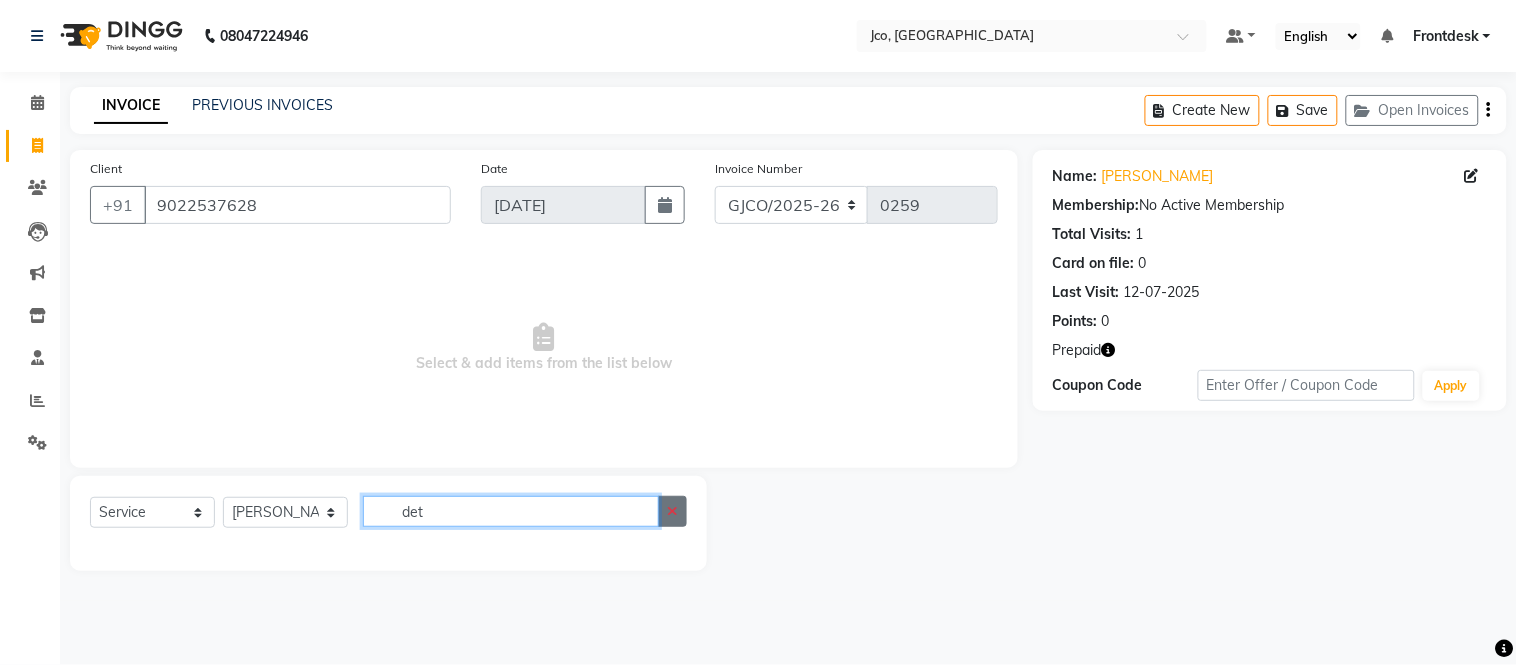 type on "det" 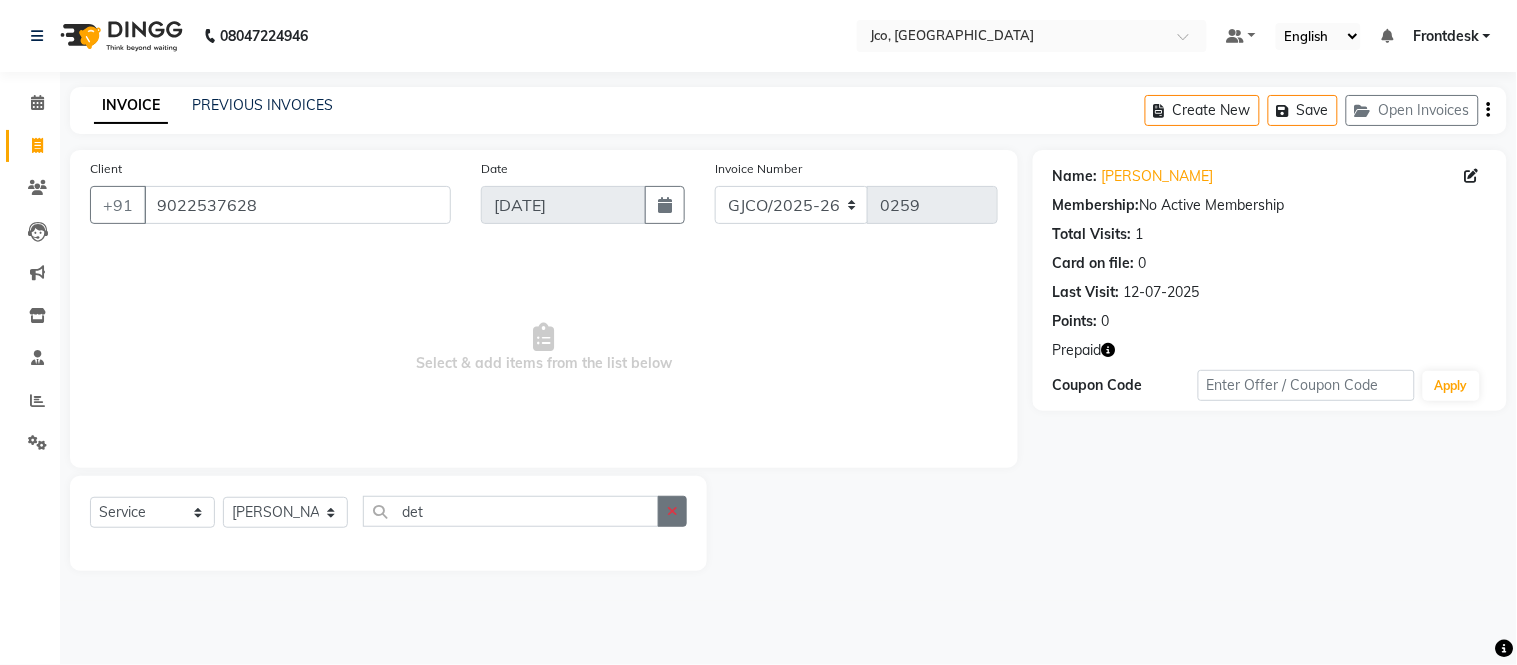 click 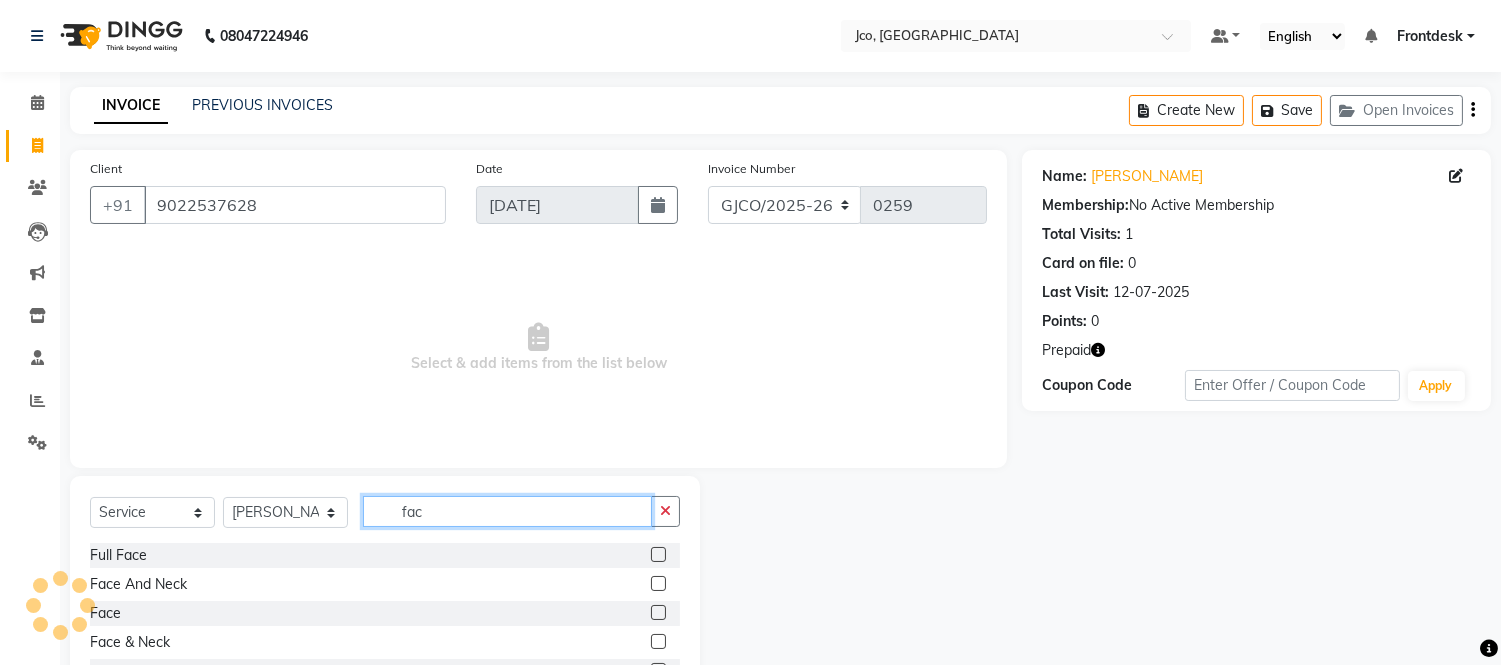 scroll, scrollTop: 1, scrollLeft: 0, axis: vertical 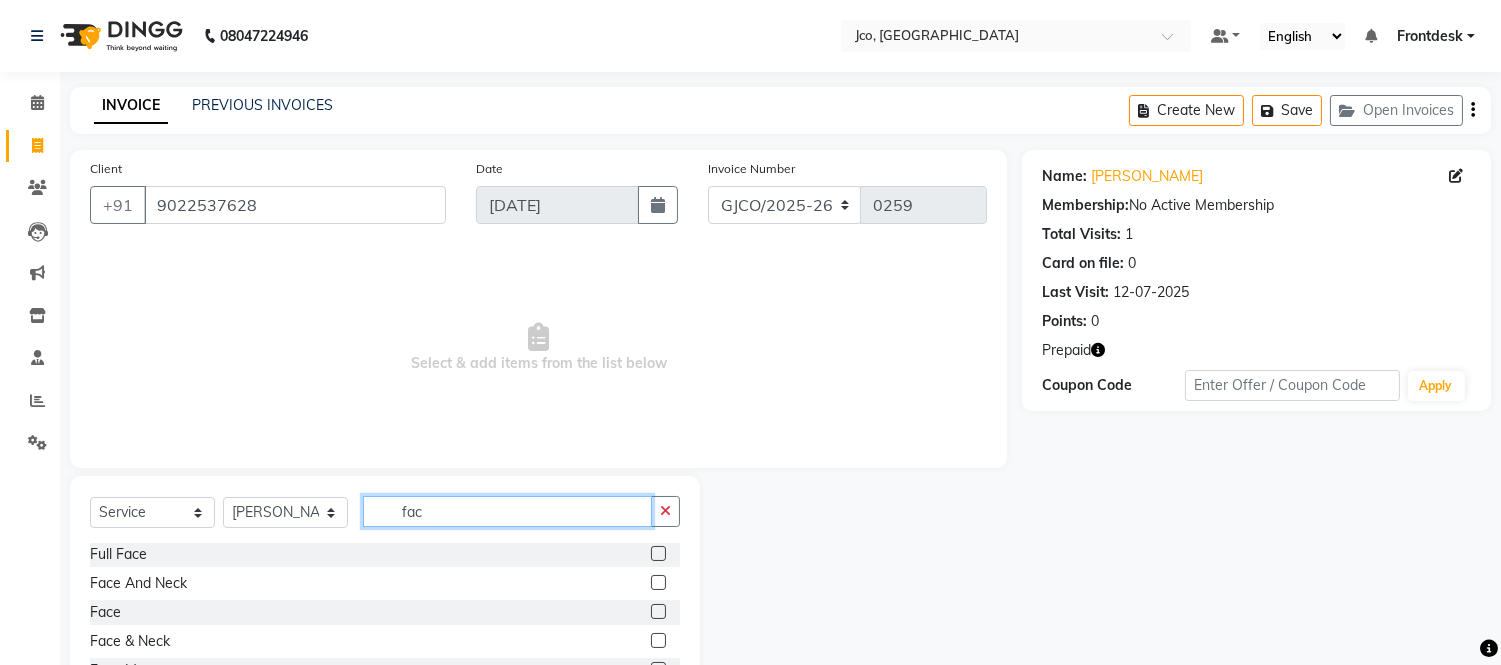 type on "fac" 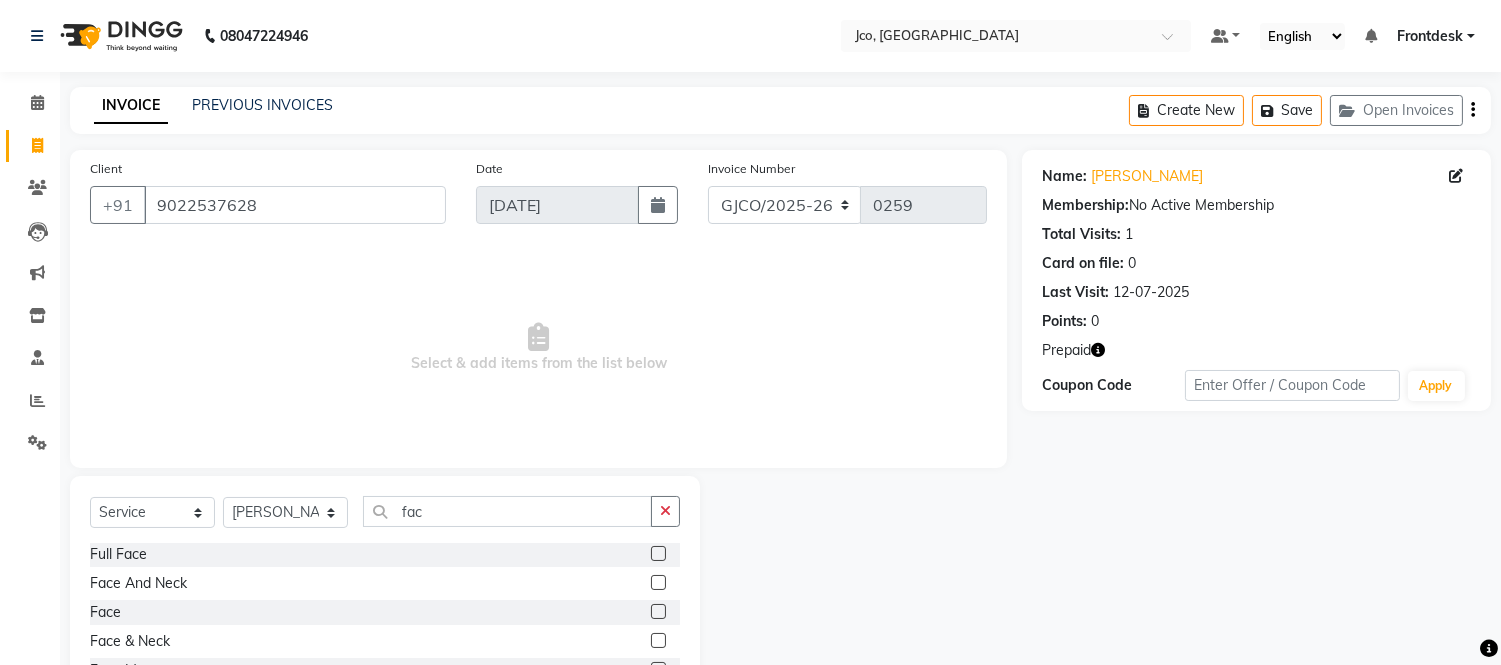 click 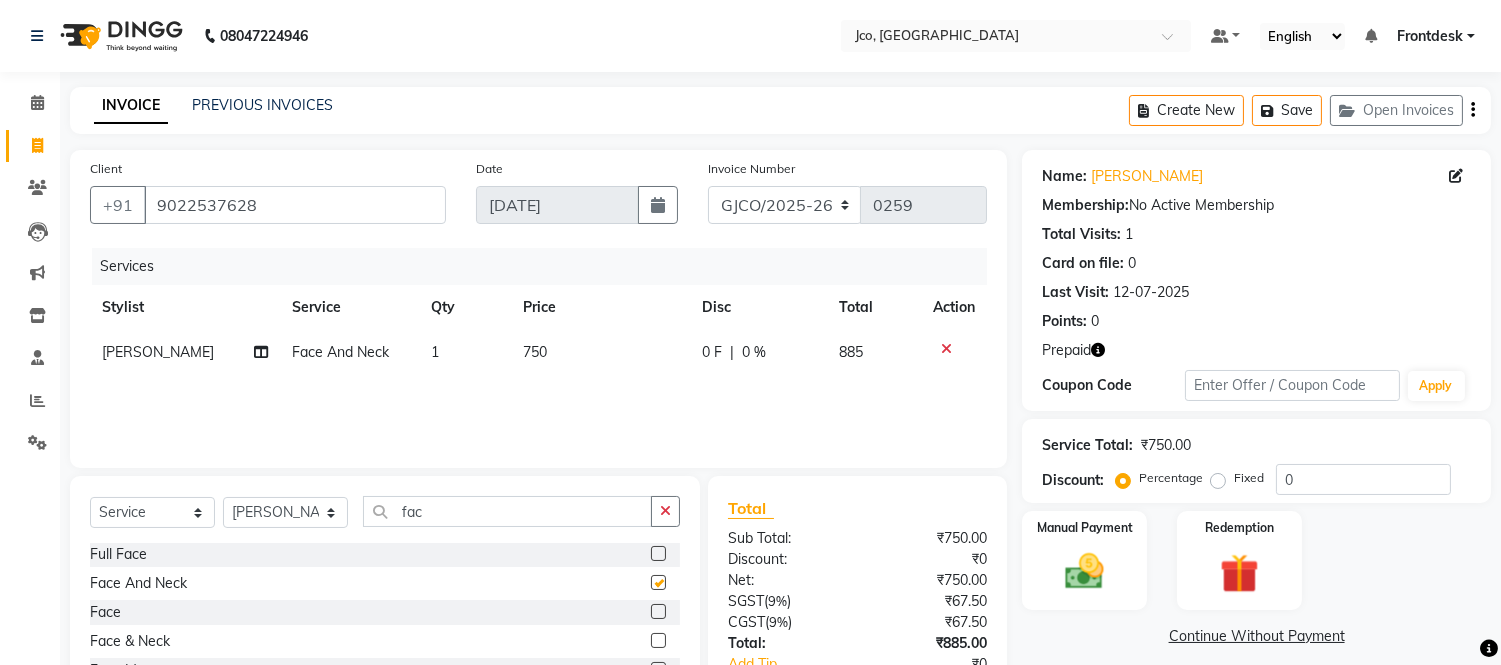 checkbox on "false" 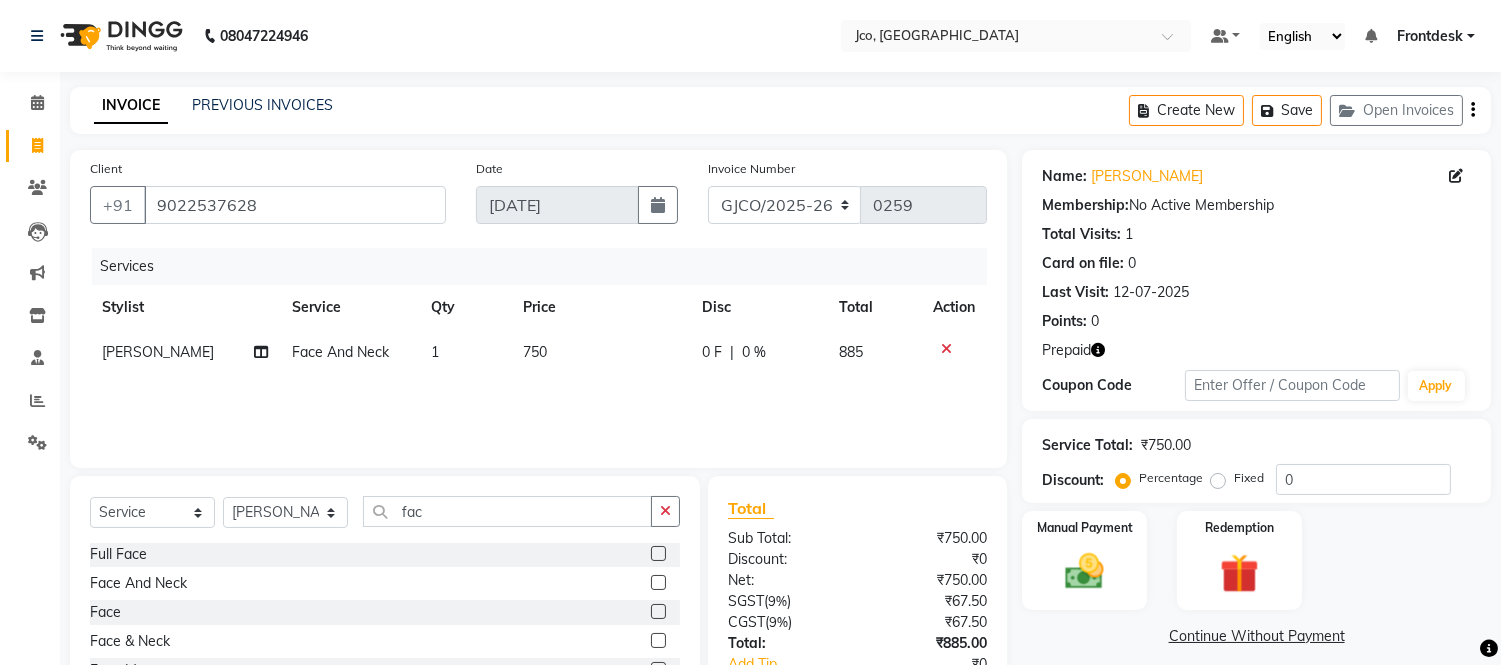 click 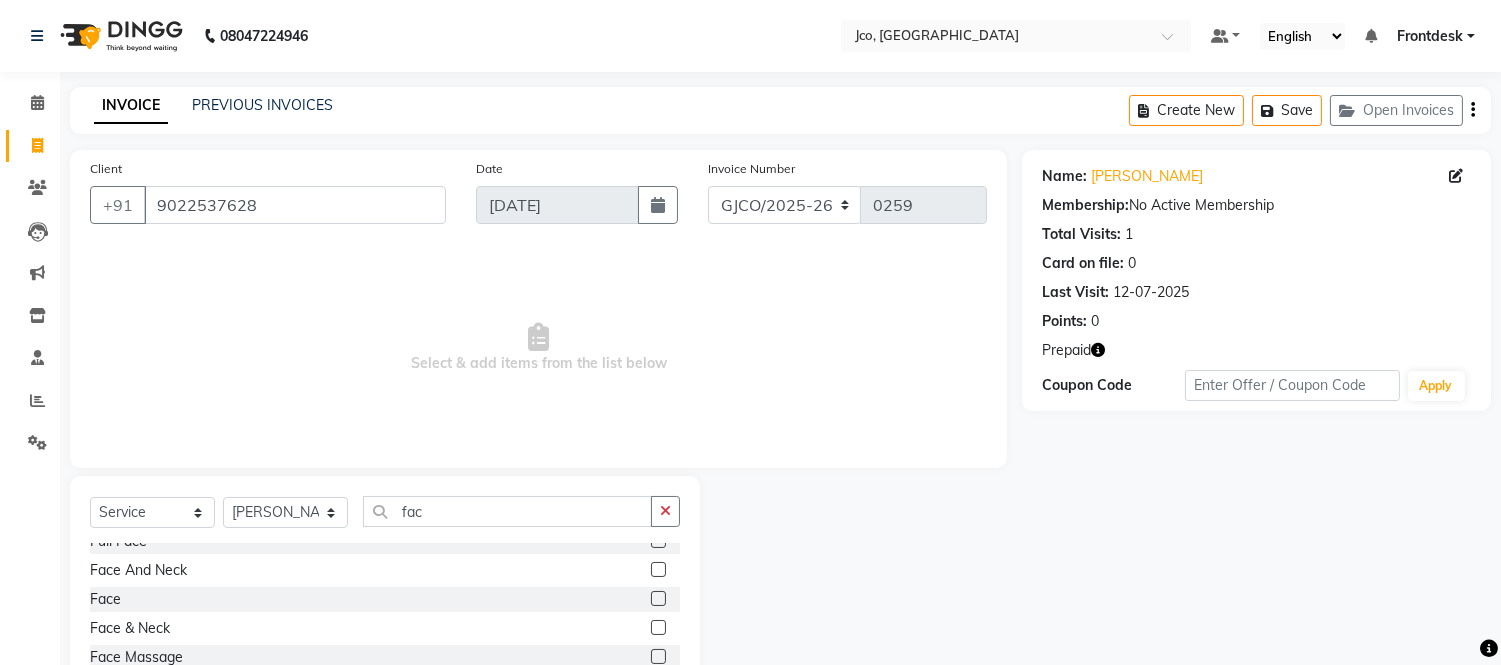 scroll, scrollTop: 11, scrollLeft: 0, axis: vertical 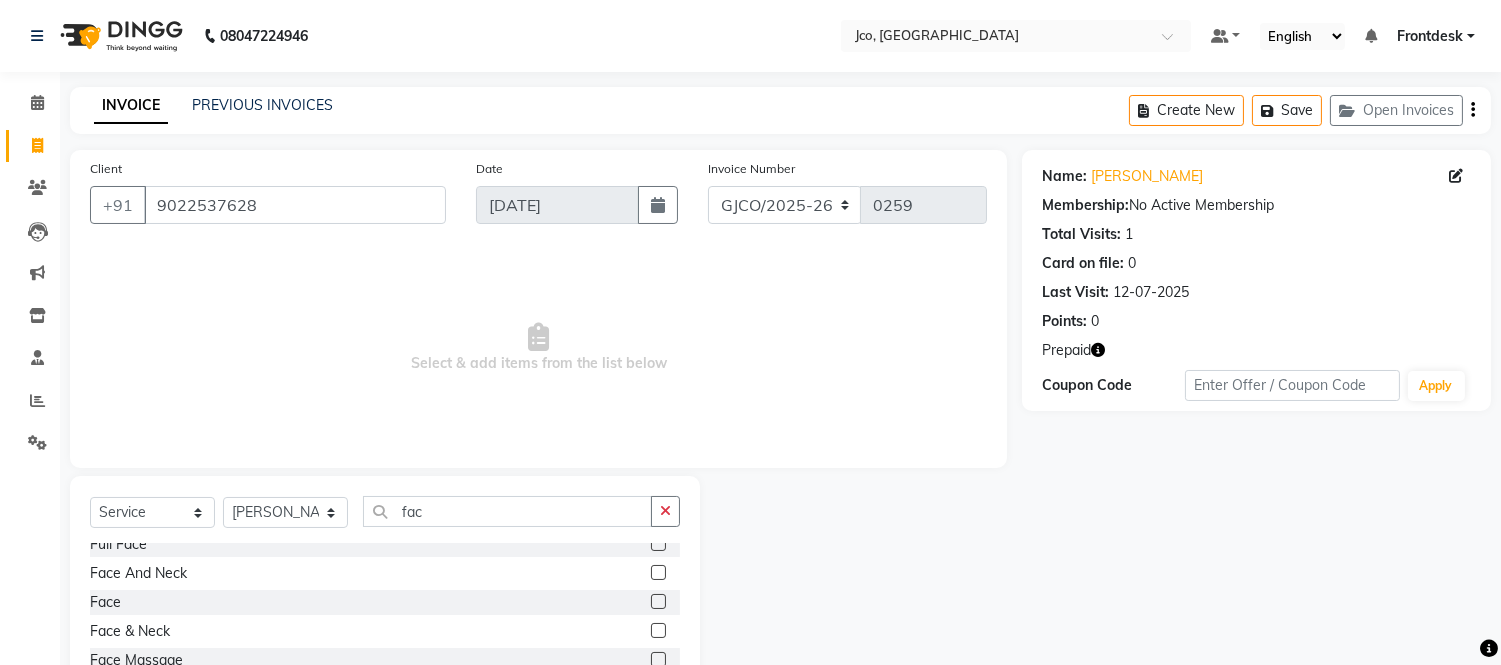 click 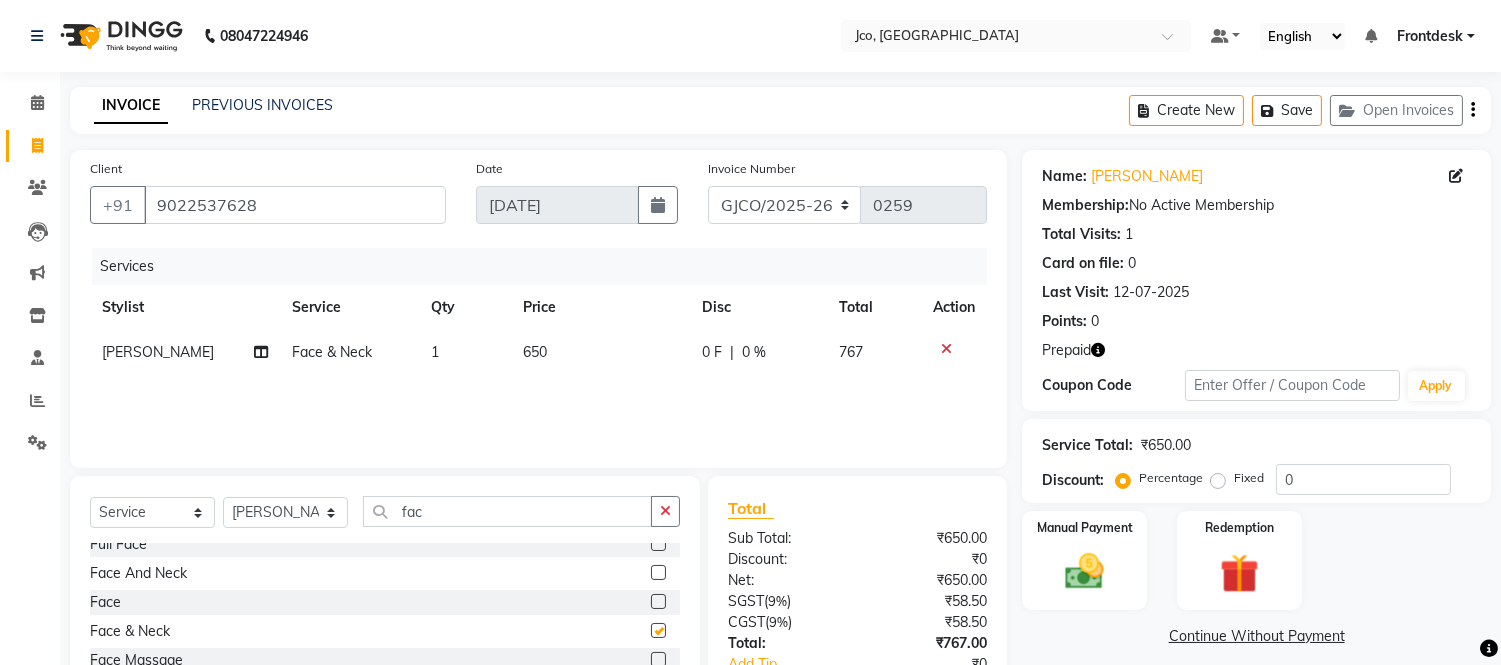 checkbox on "false" 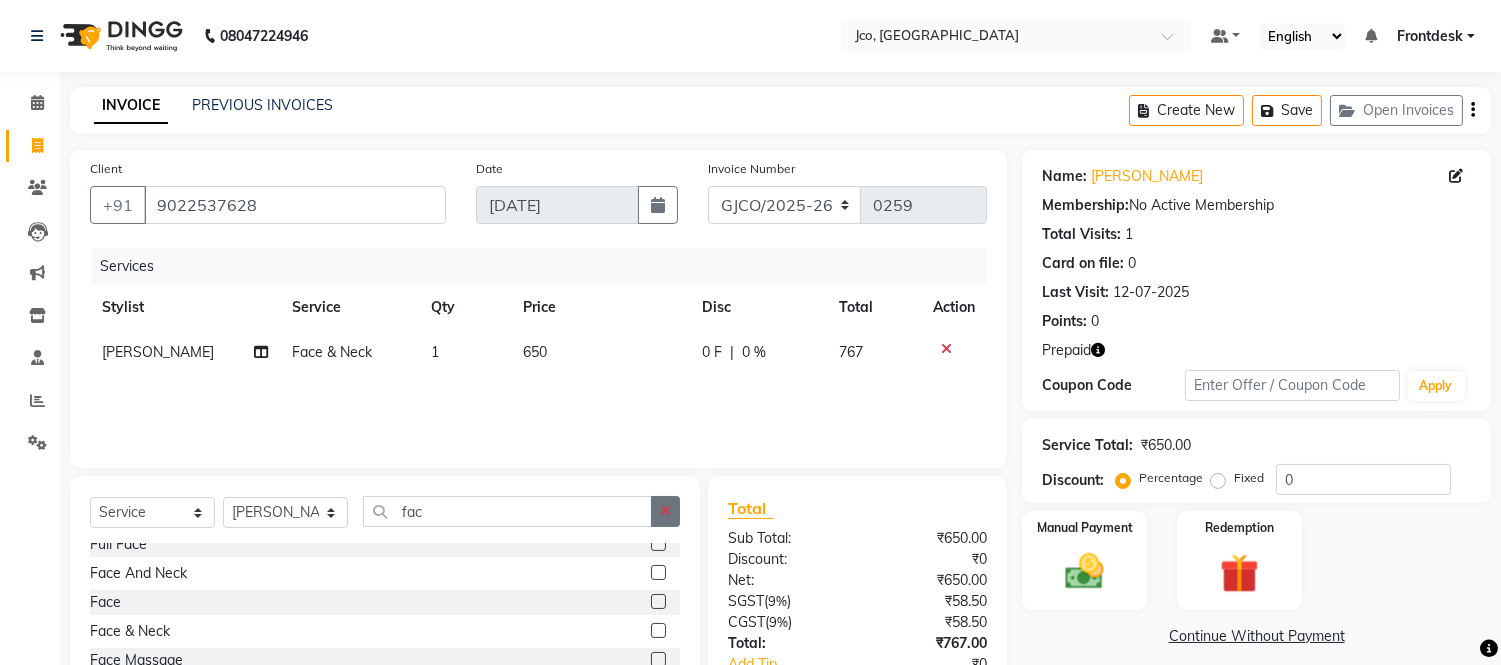 click 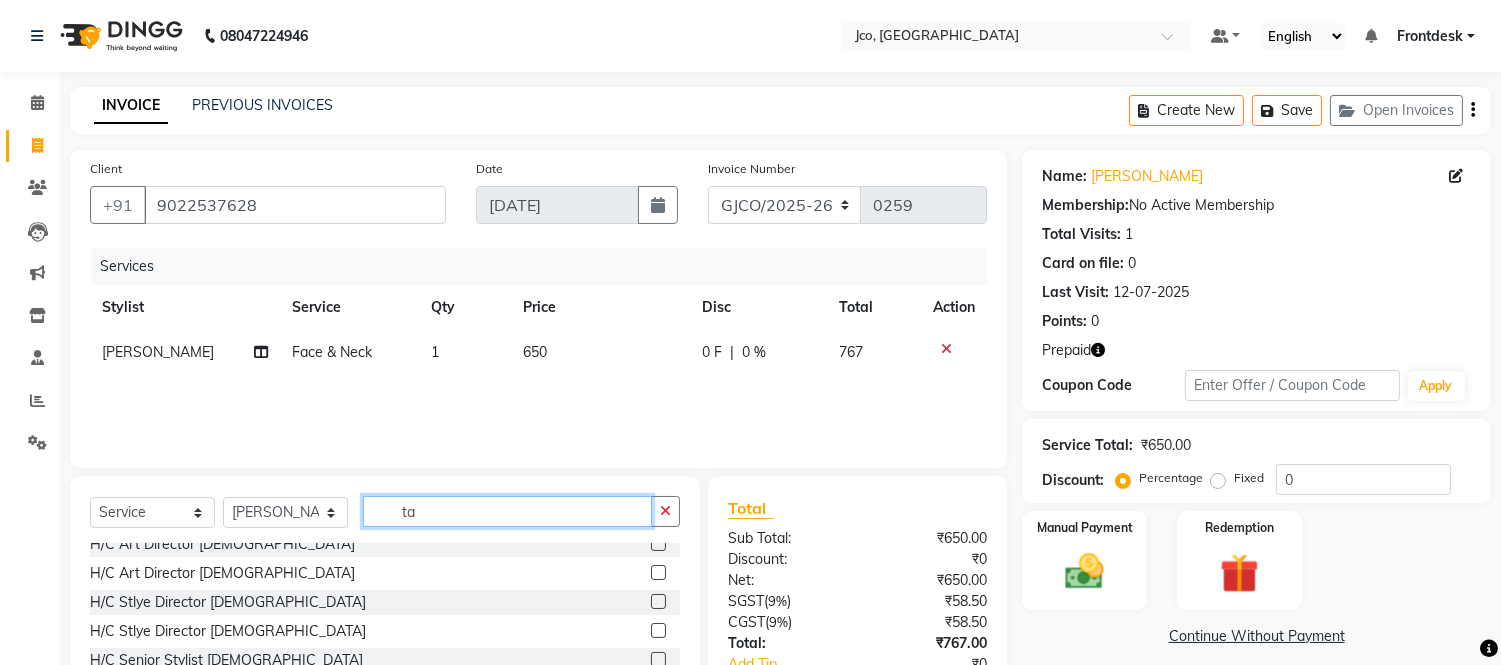 scroll, scrollTop: 0, scrollLeft: 0, axis: both 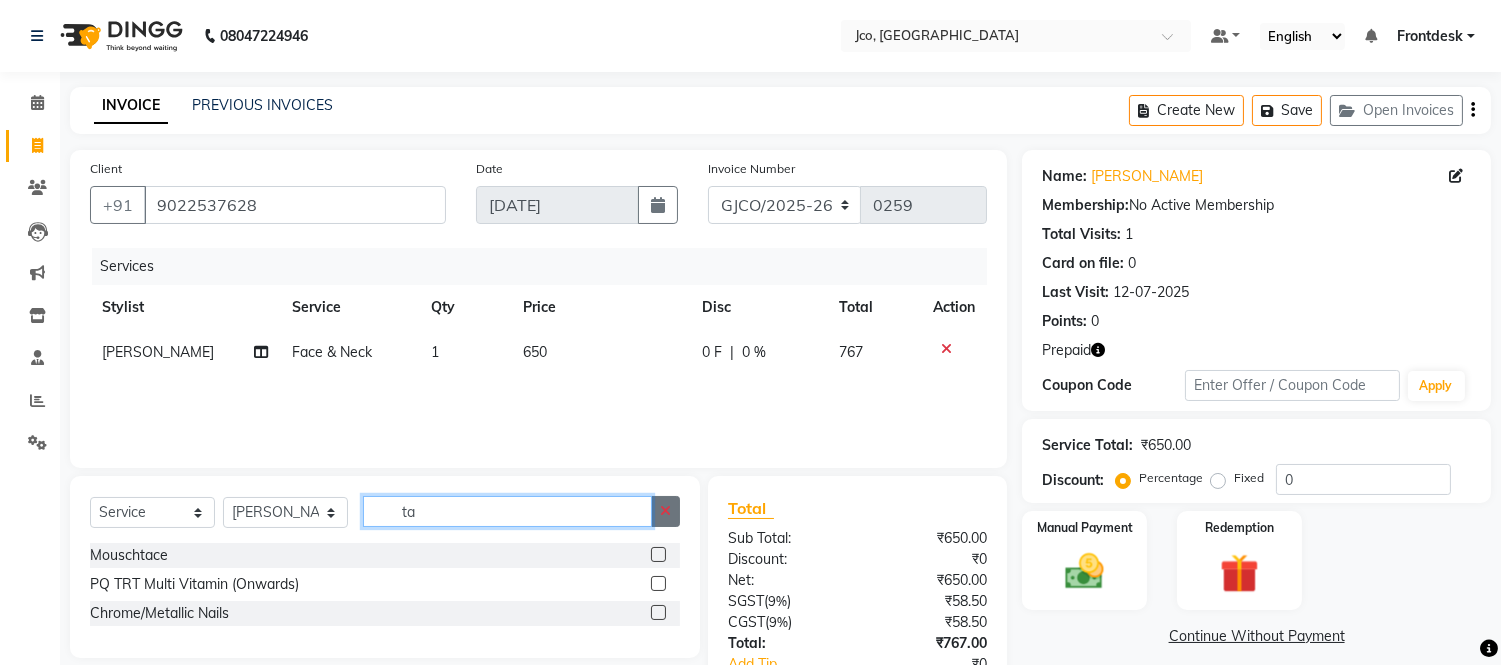 type on "ta" 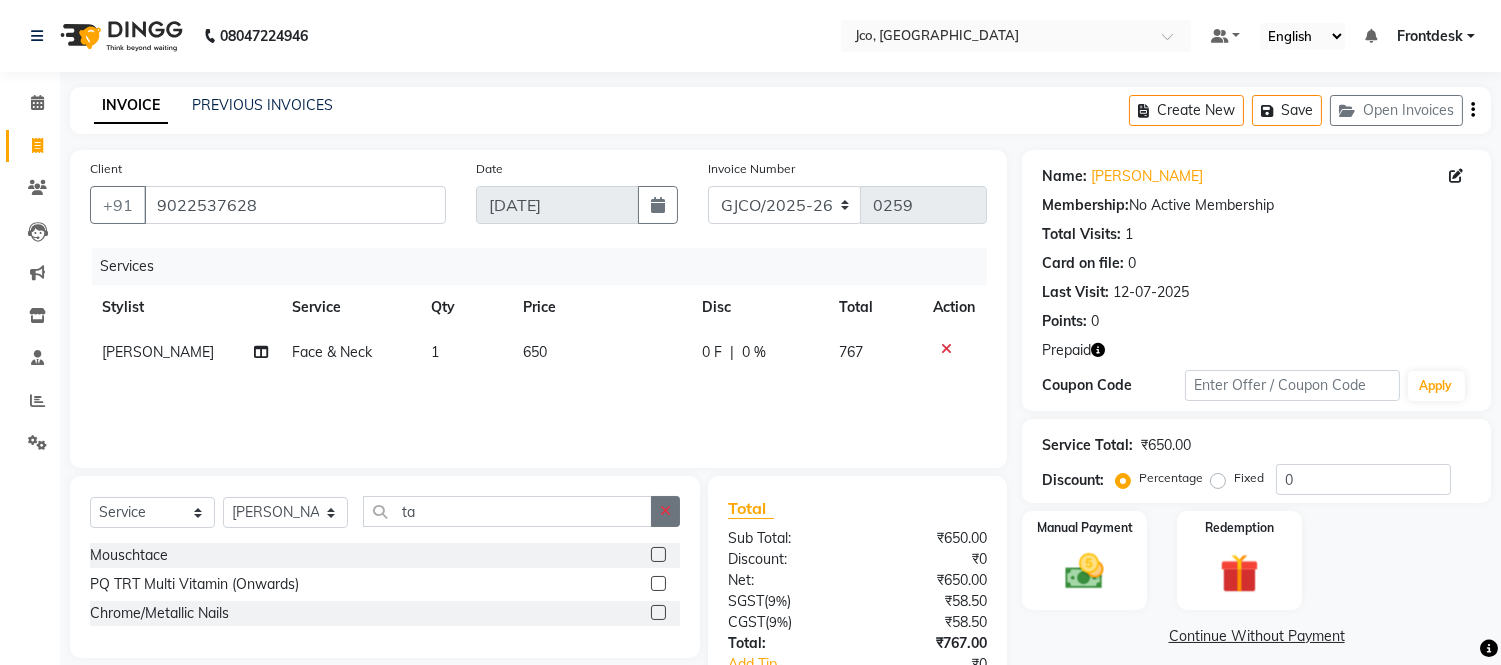 click 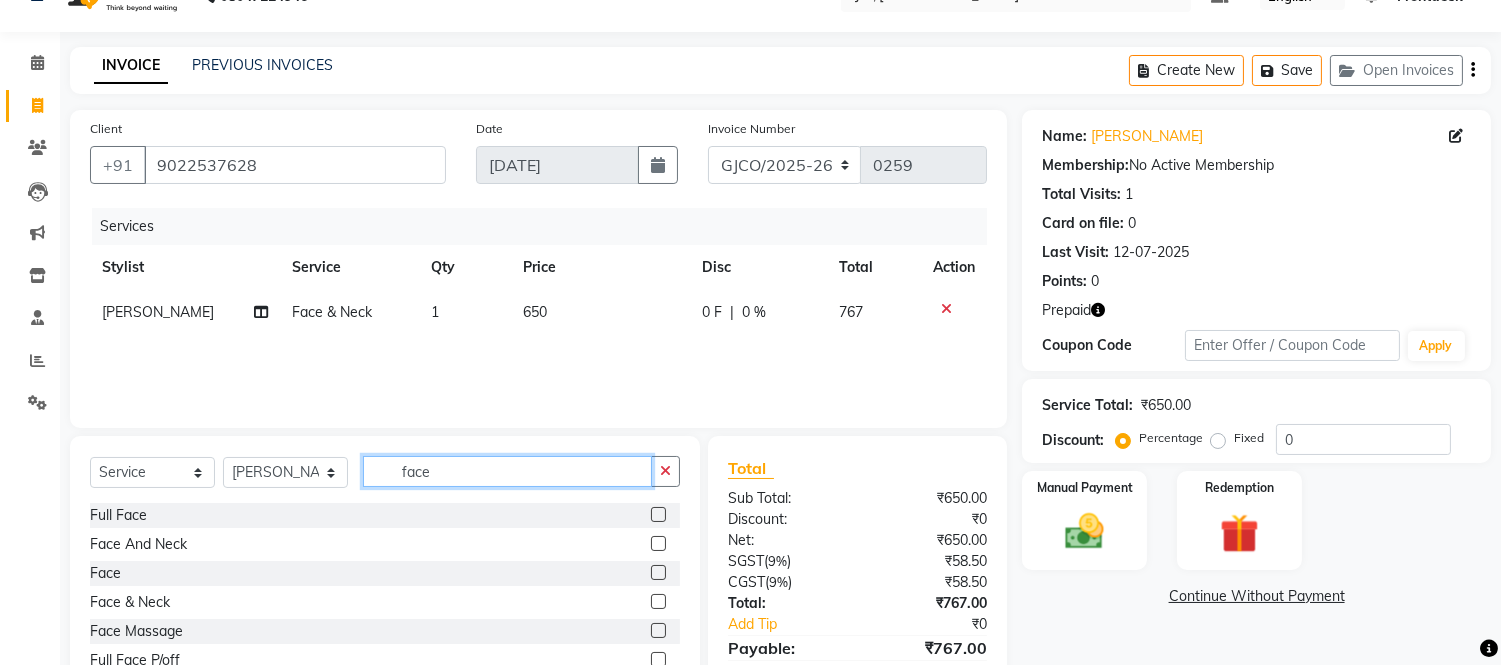 scroll, scrollTop: 38, scrollLeft: 0, axis: vertical 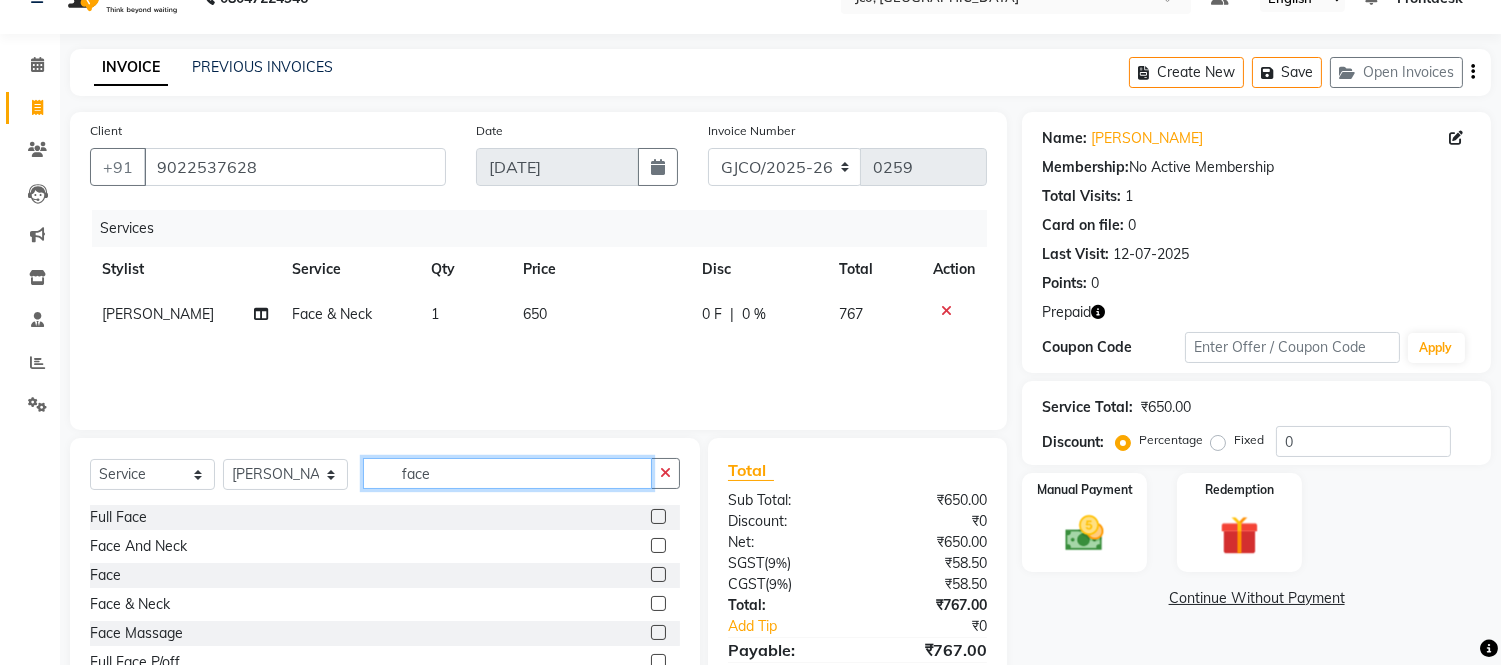 type on "face" 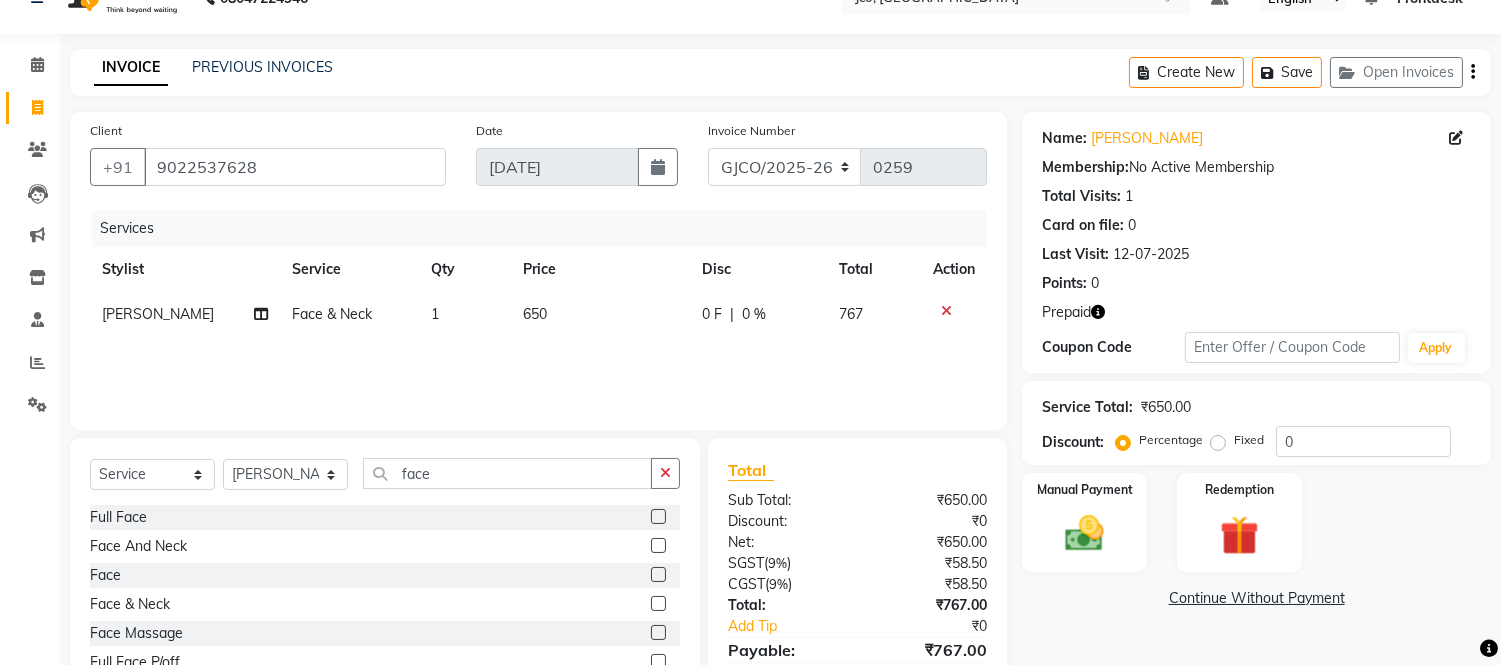 click 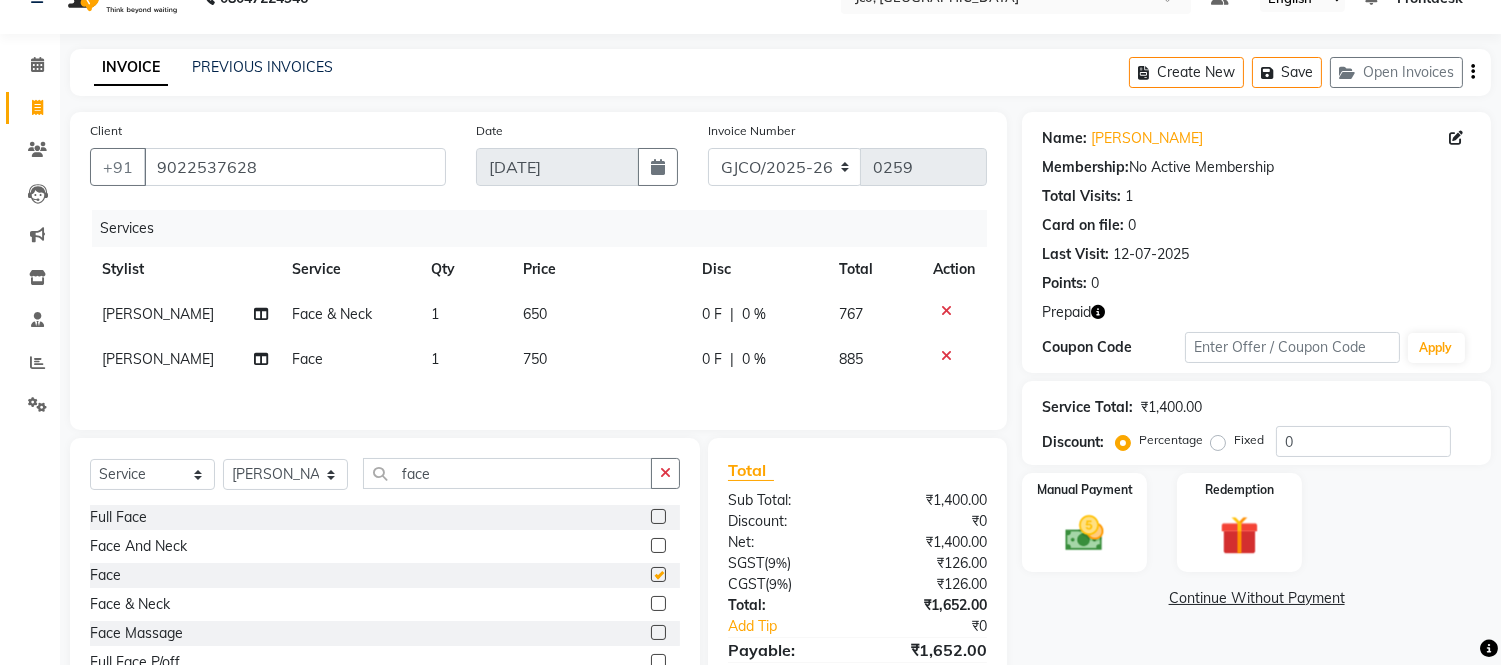 checkbox on "false" 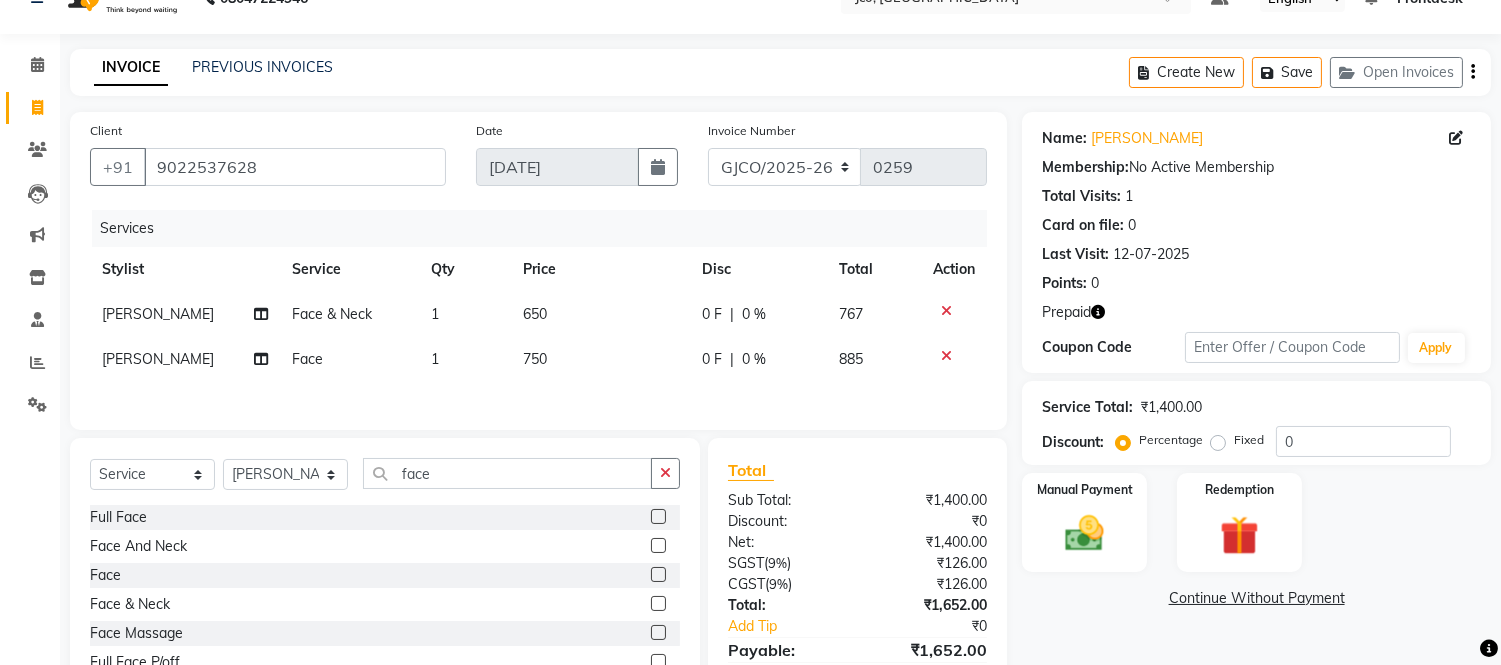 click 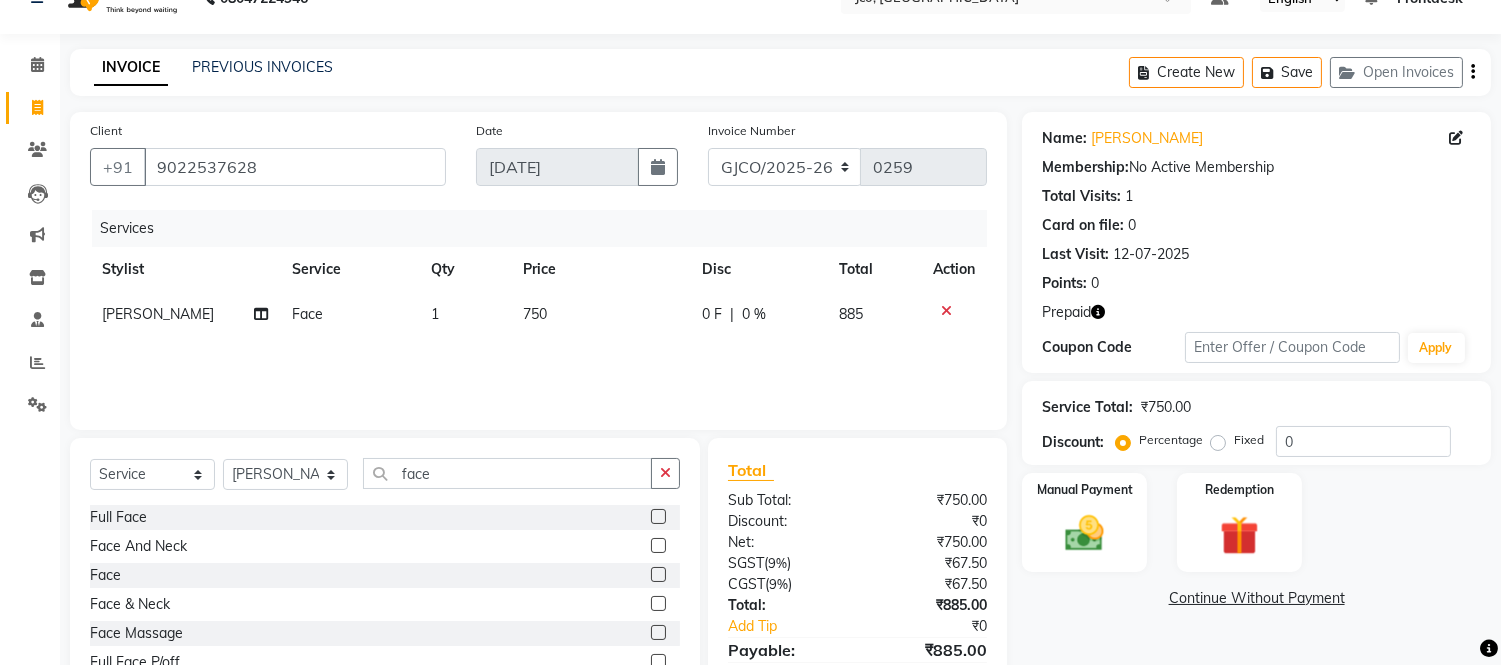 click 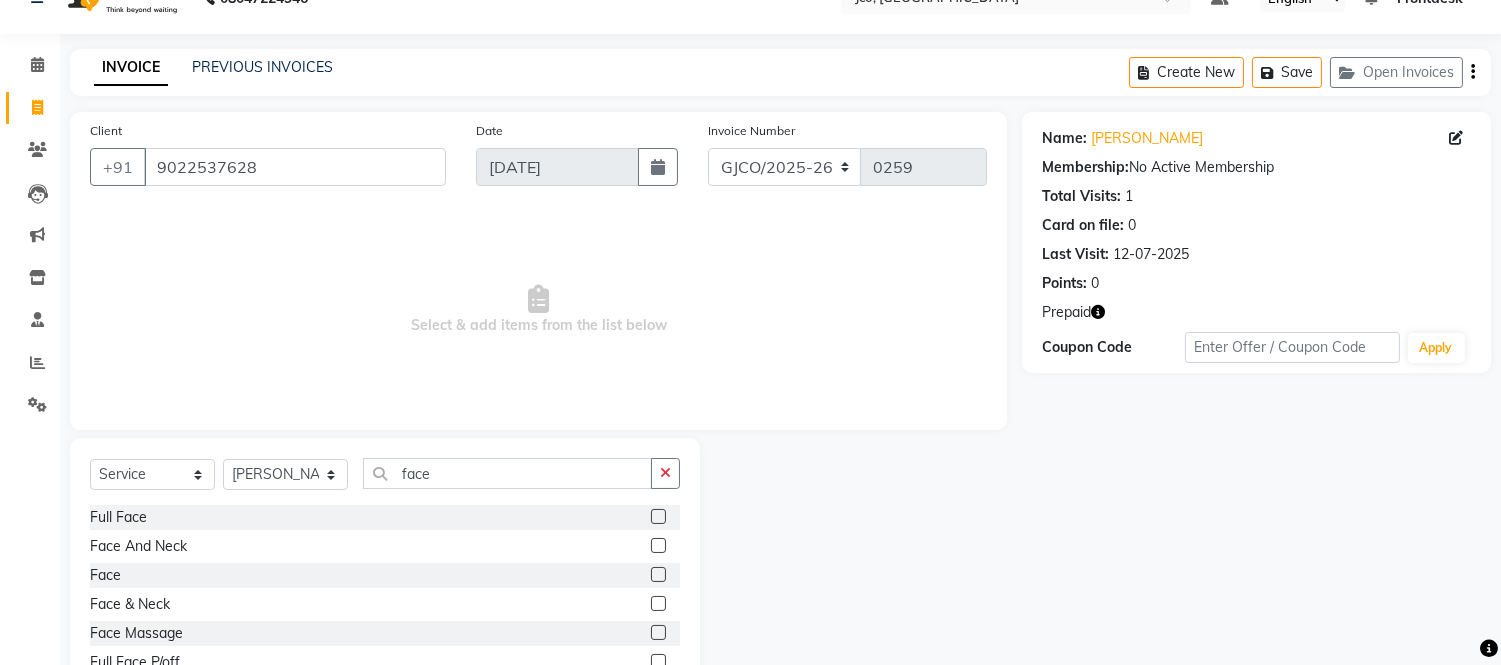 click 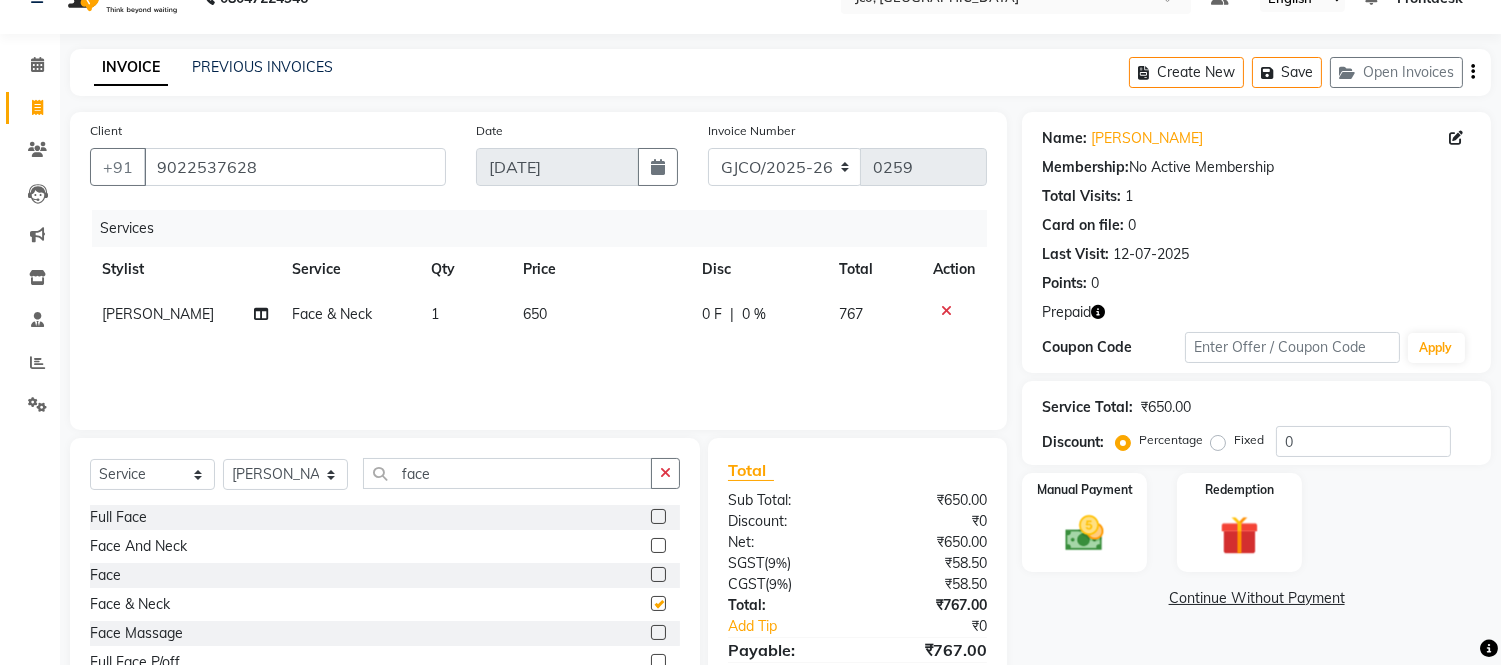 checkbox on "false" 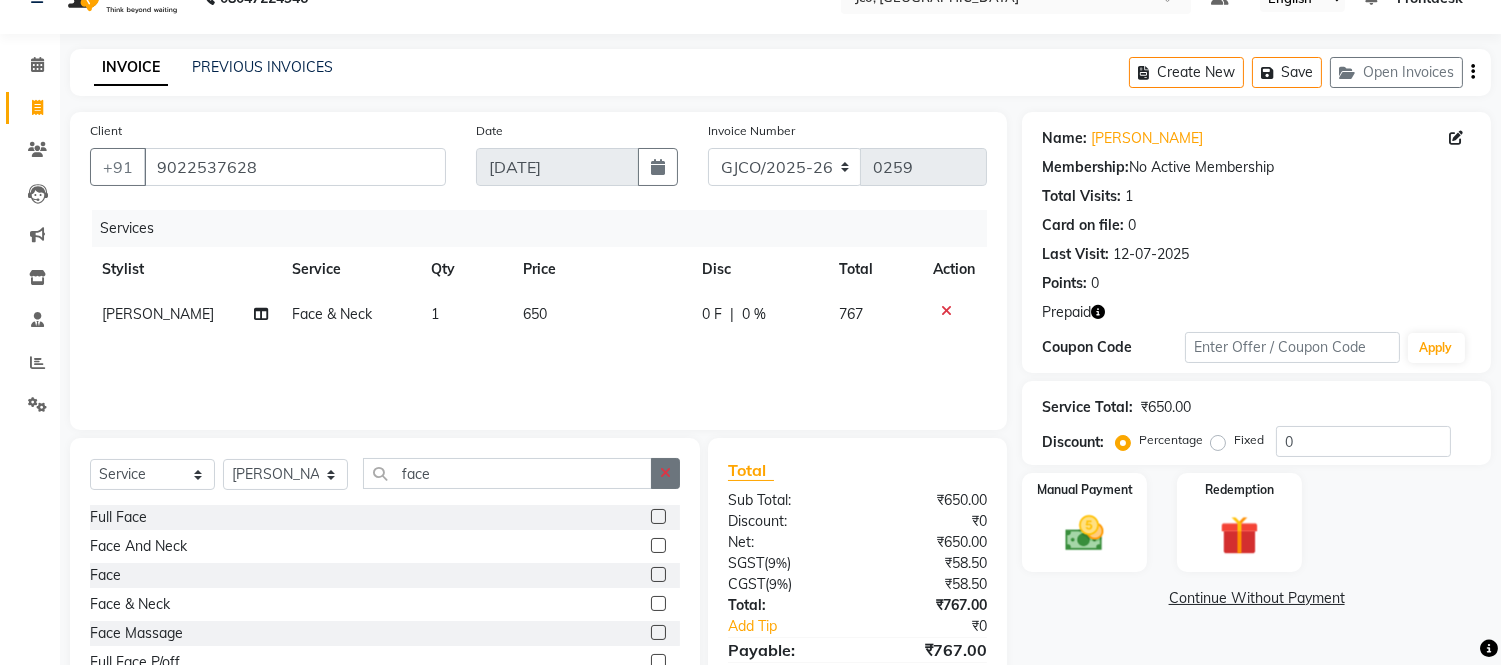 click 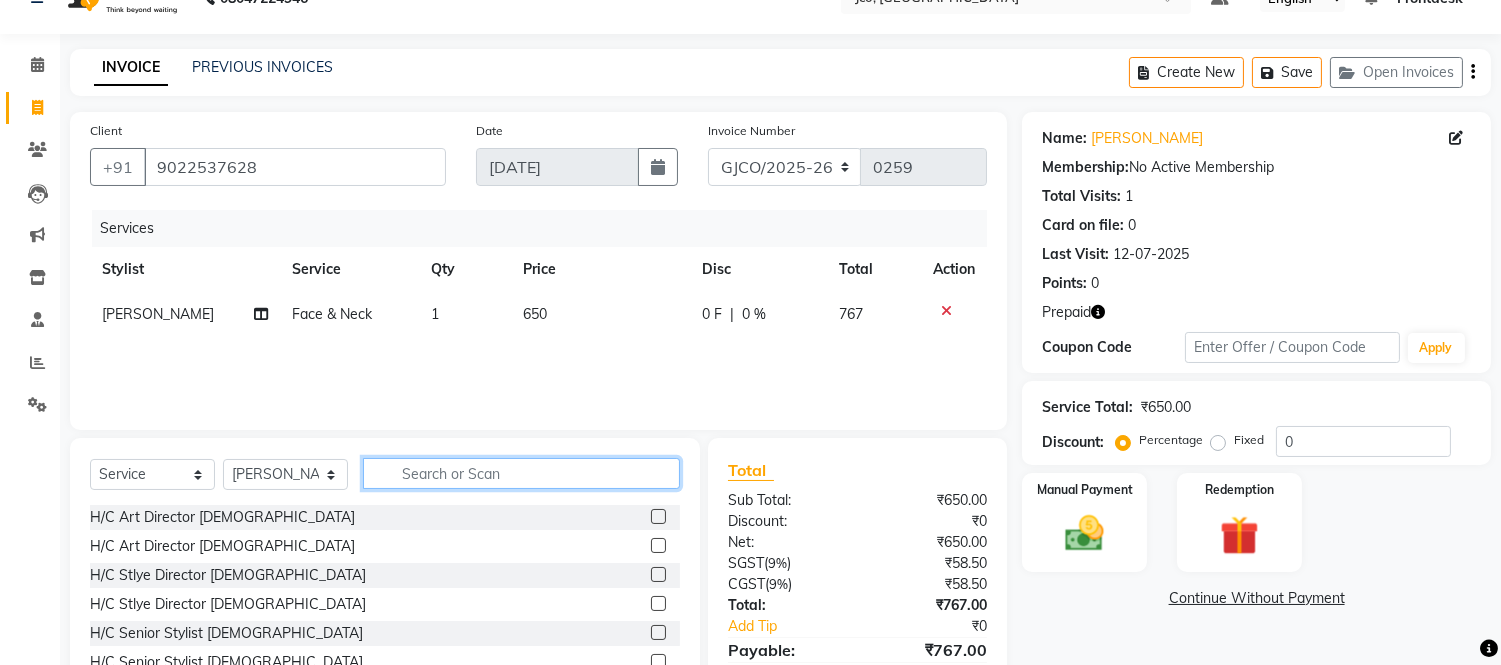 click 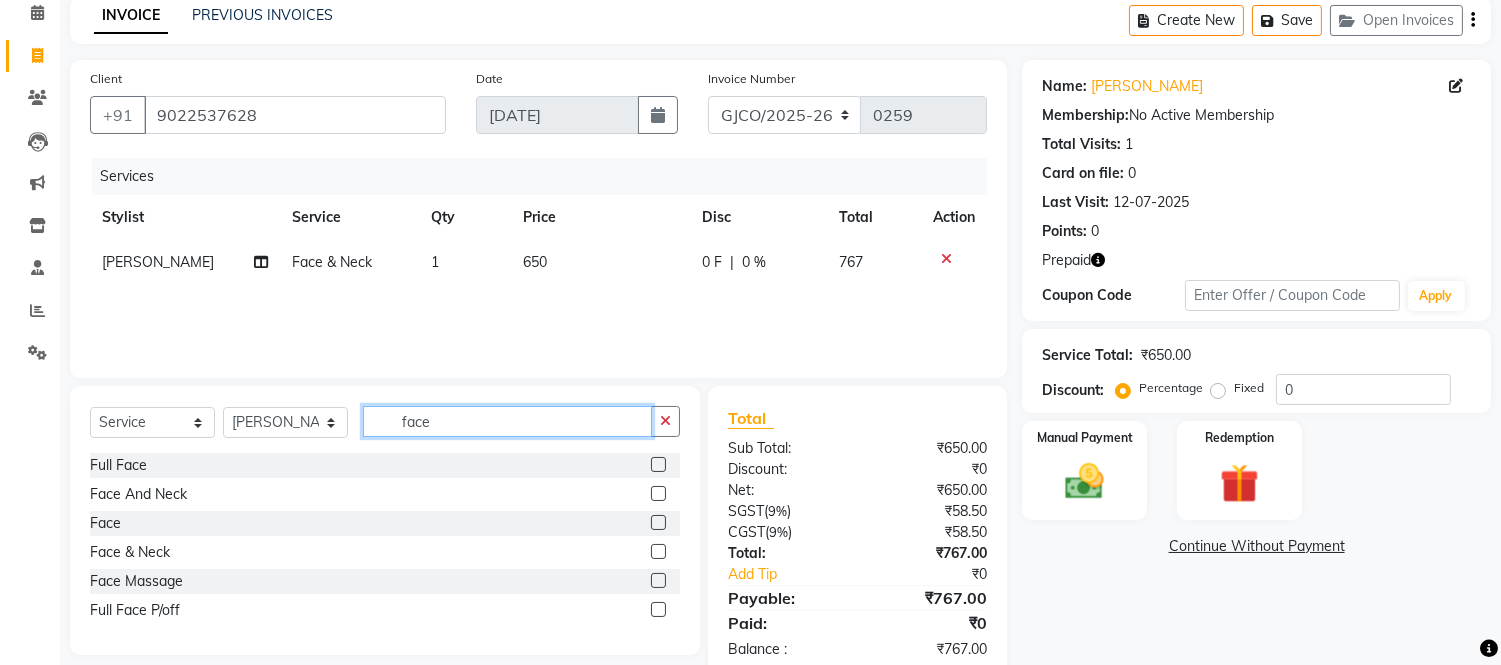 scroll, scrollTop: 91, scrollLeft: 0, axis: vertical 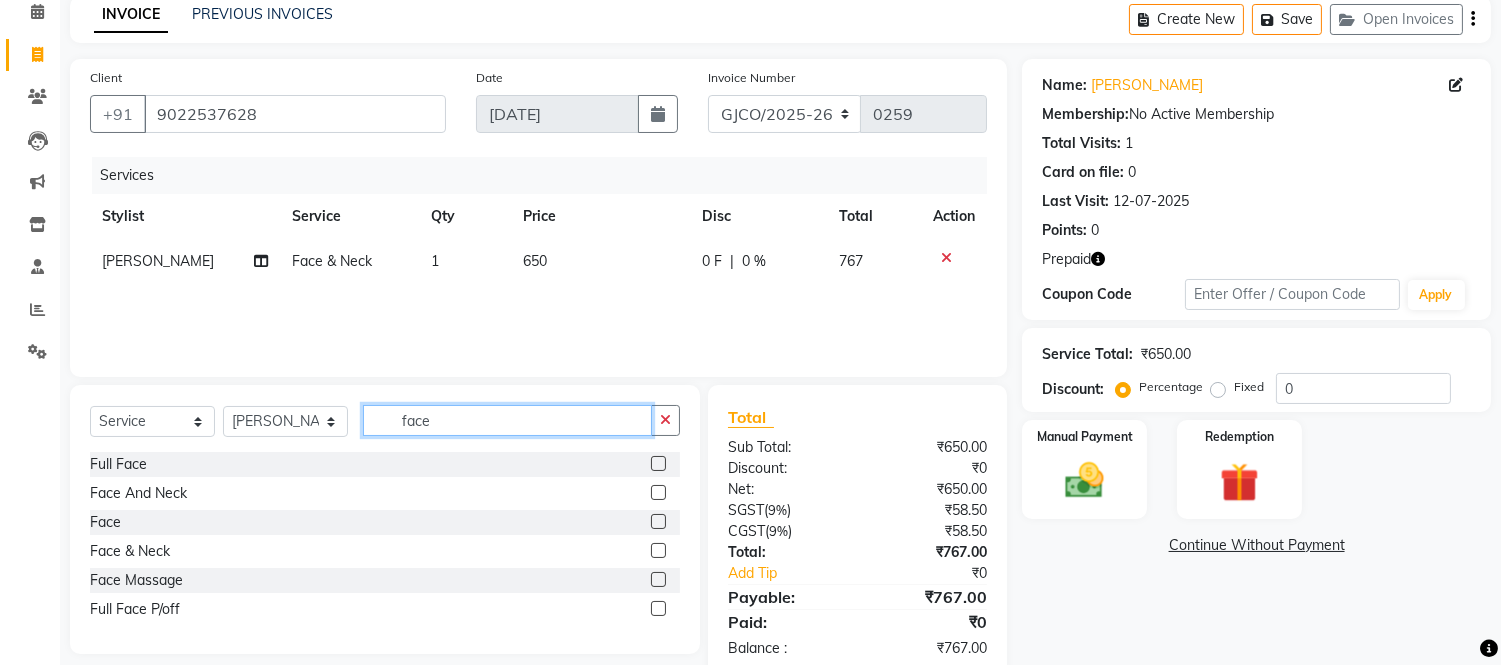 type on "face" 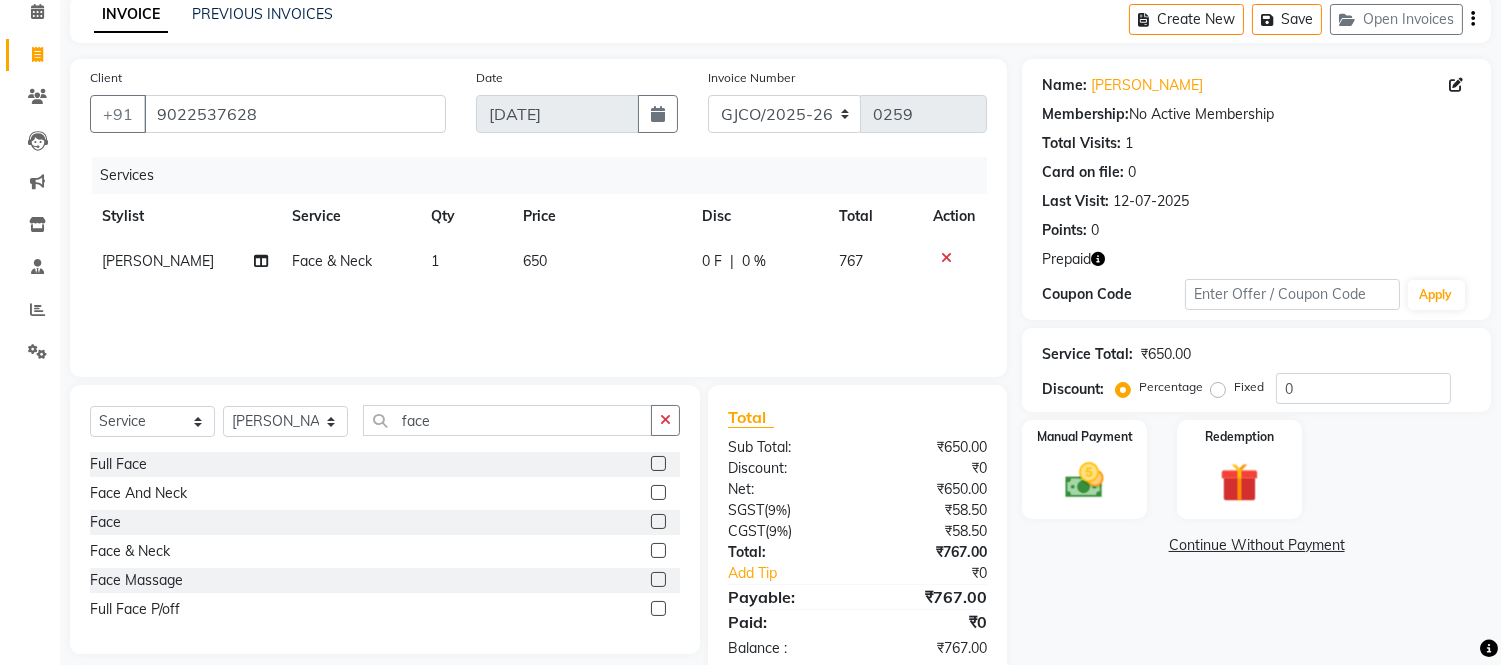 click 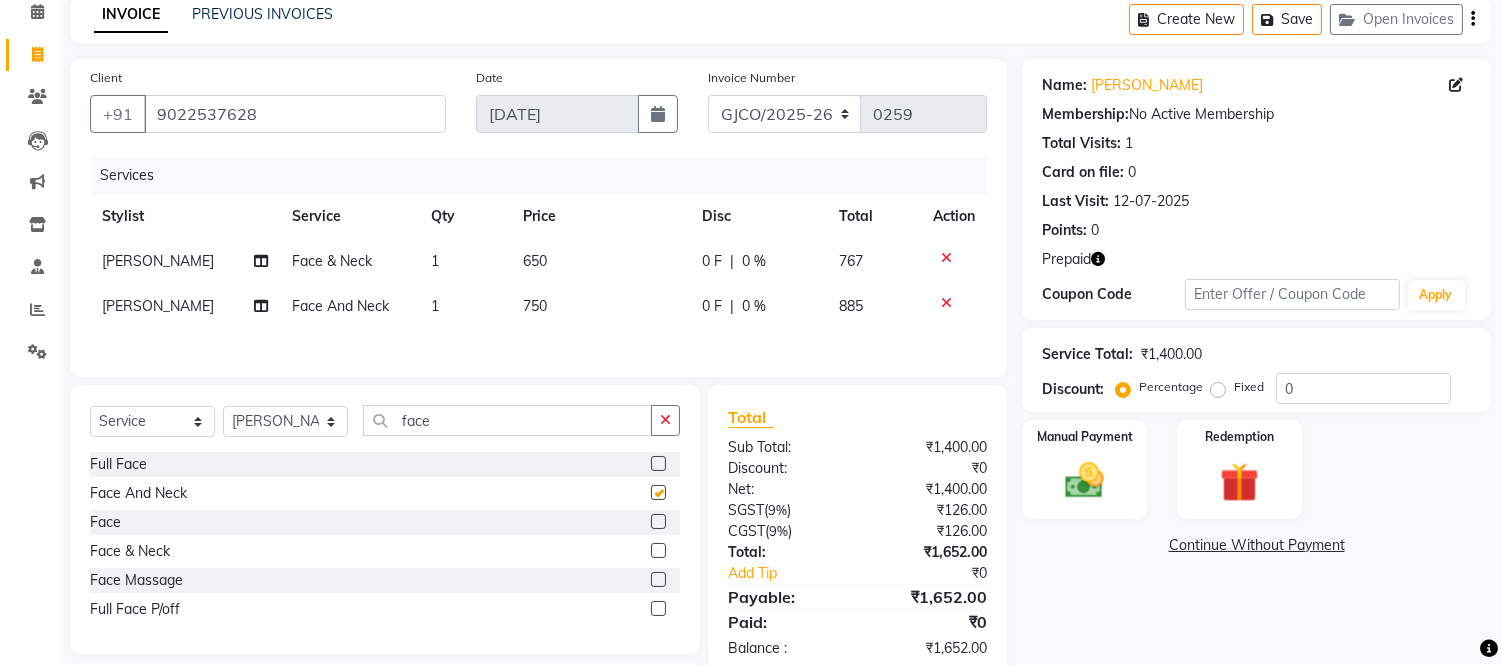 checkbox on "false" 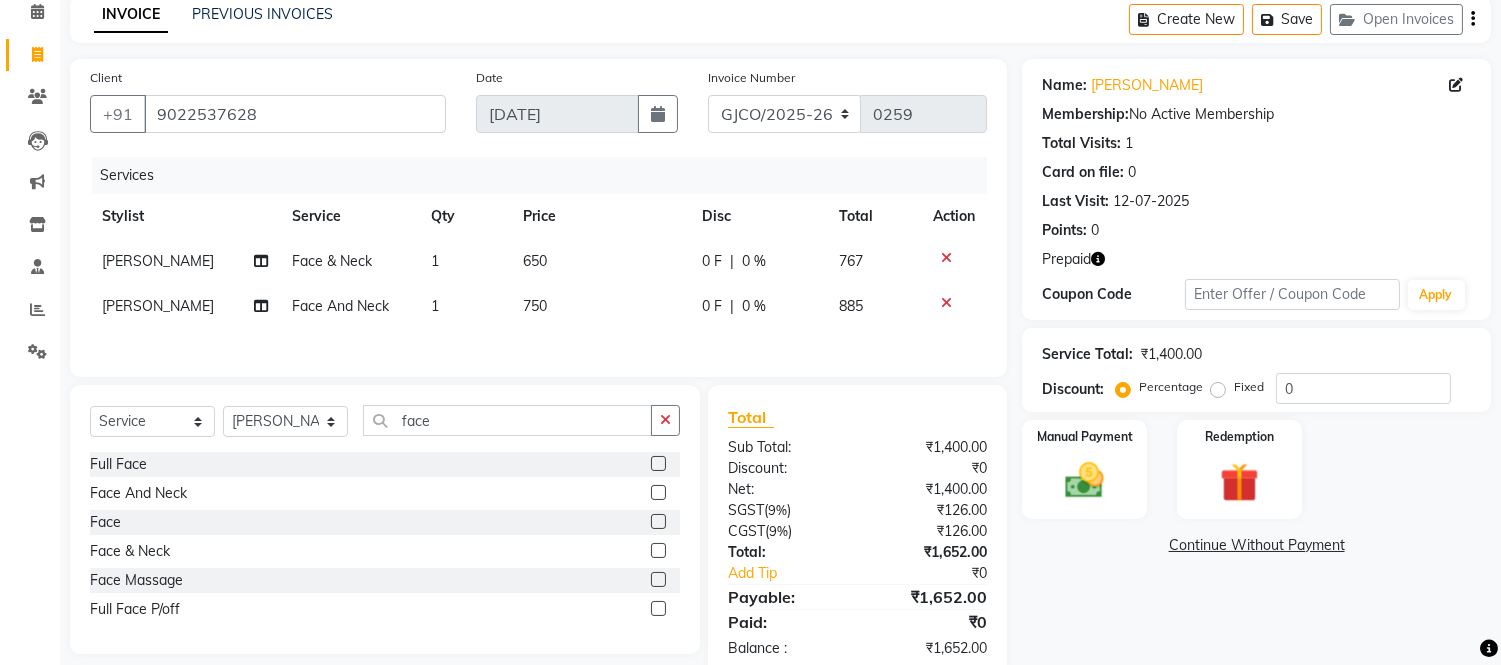 click 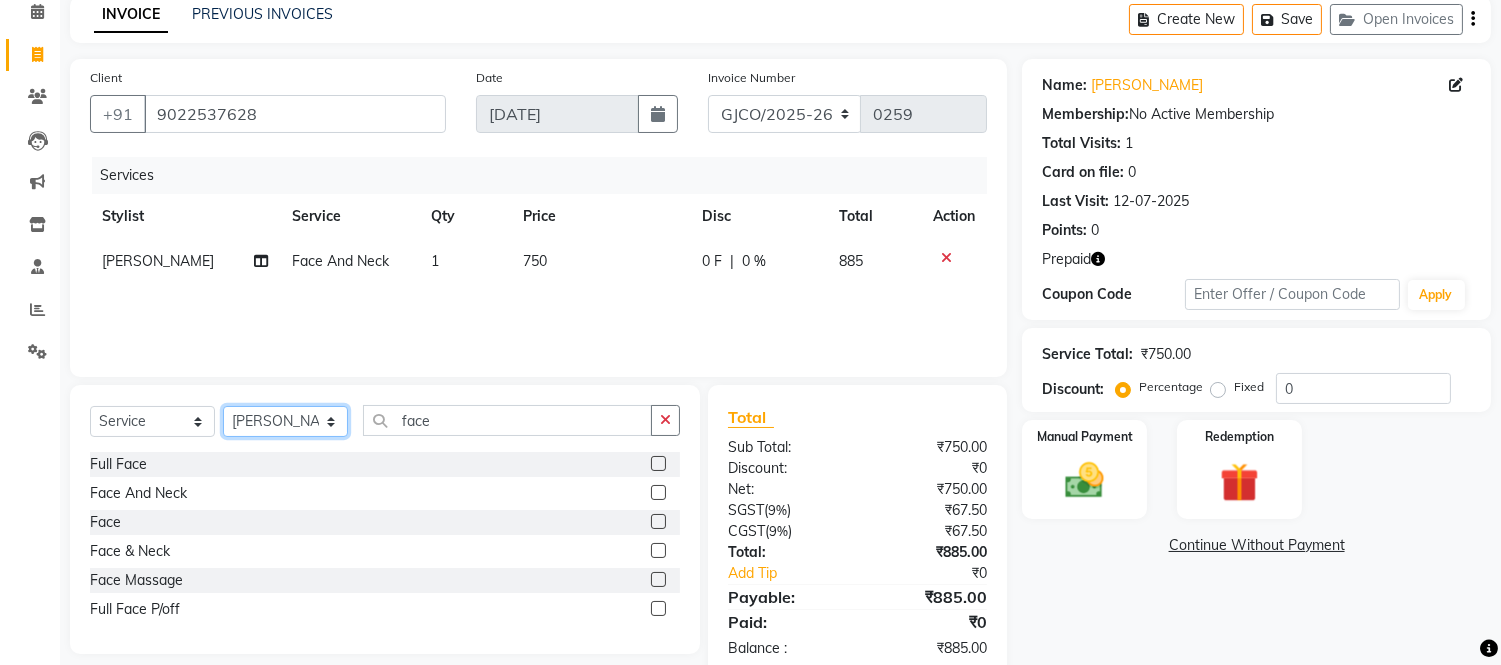click on "Select Stylist [PERSON_NAME]  [PERSON_NAME]  [PERSON_NAME] Gopal Jouyi [PERSON_NAME] [PERSON_NAME] [DATE] [PERSON_NAME] [PERSON_NAME] [PERSON_NAME] Thakur Sanatan [PERSON_NAME] Shilpa [PERSON_NAME] Thotsem as [PERSON_NAME] [PERSON_NAME] Zing Kumwon Shatsang" 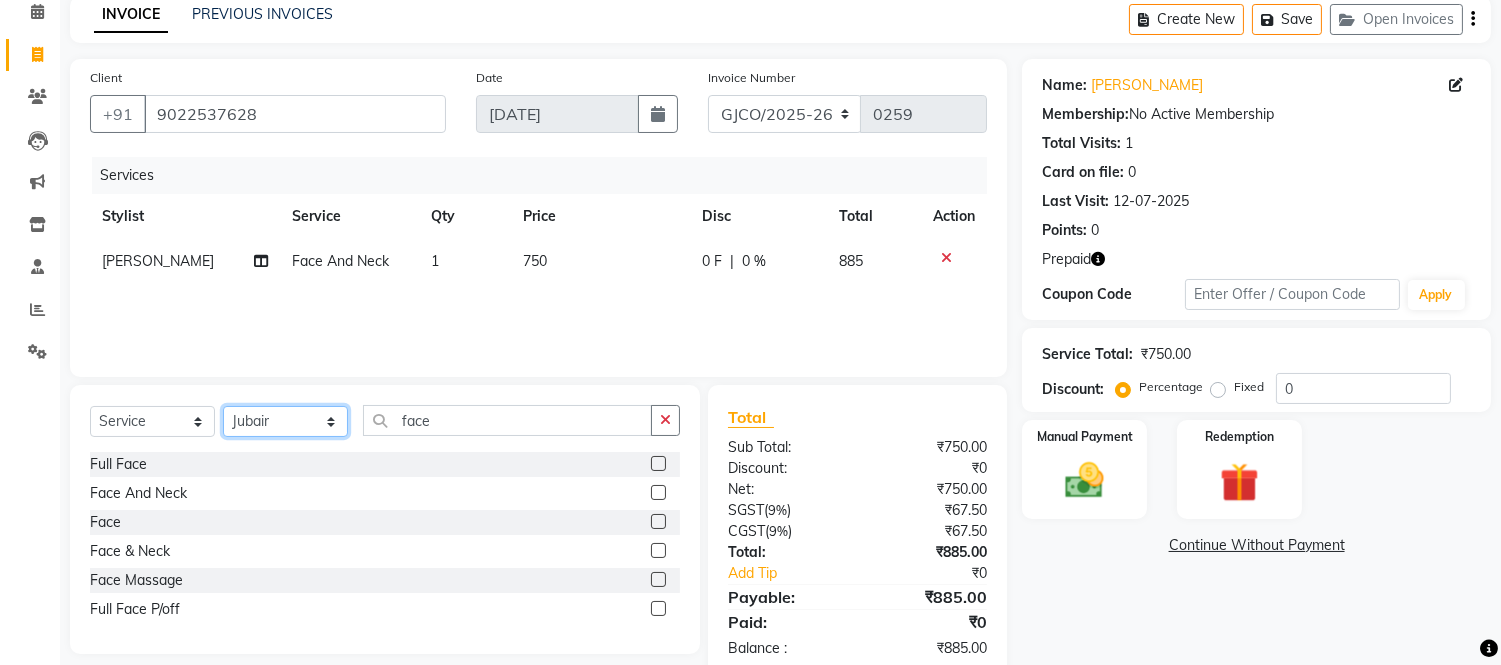 click on "Select Stylist [PERSON_NAME]  [PERSON_NAME]  [PERSON_NAME] Gopal Jouyi [PERSON_NAME] [PERSON_NAME] [DATE] [PERSON_NAME] [PERSON_NAME] [PERSON_NAME] Thakur Sanatan [PERSON_NAME] Shilpa [PERSON_NAME] Thotsem as [PERSON_NAME] [PERSON_NAME] Zing Kumwon Shatsang" 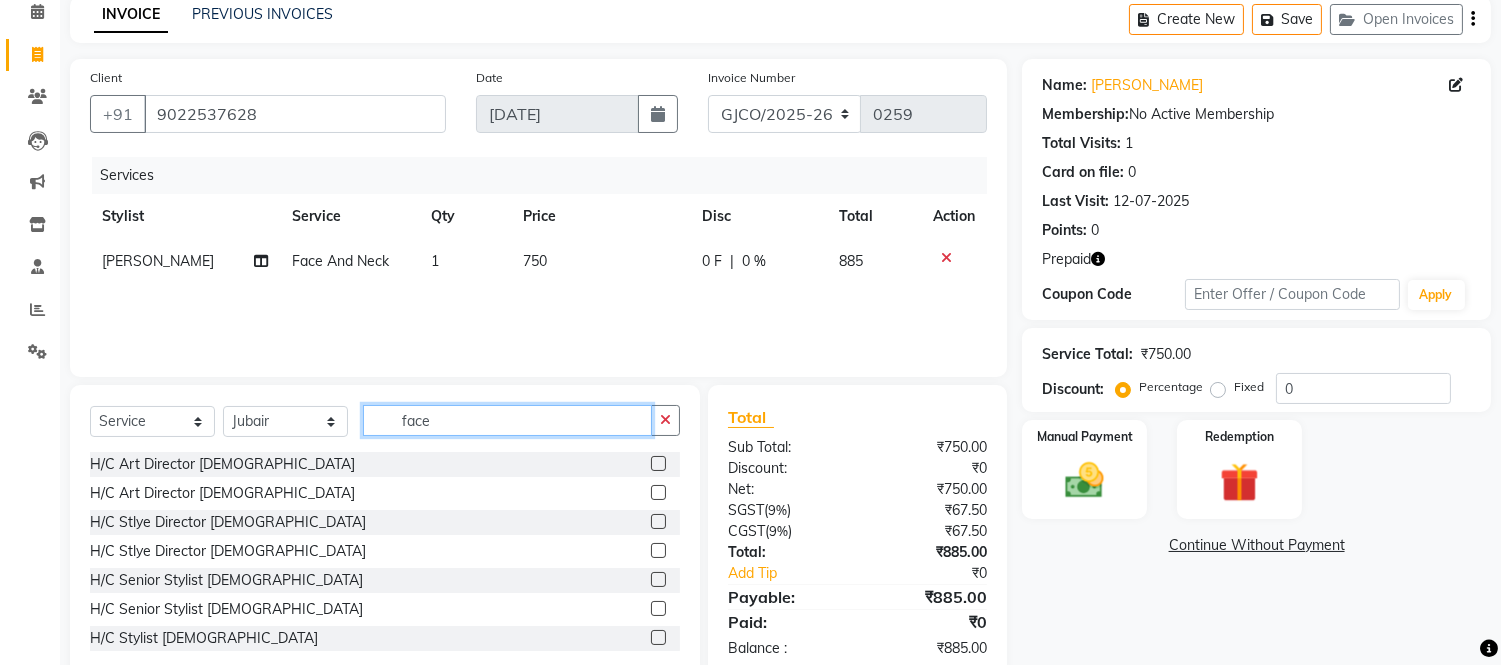 click on "face" 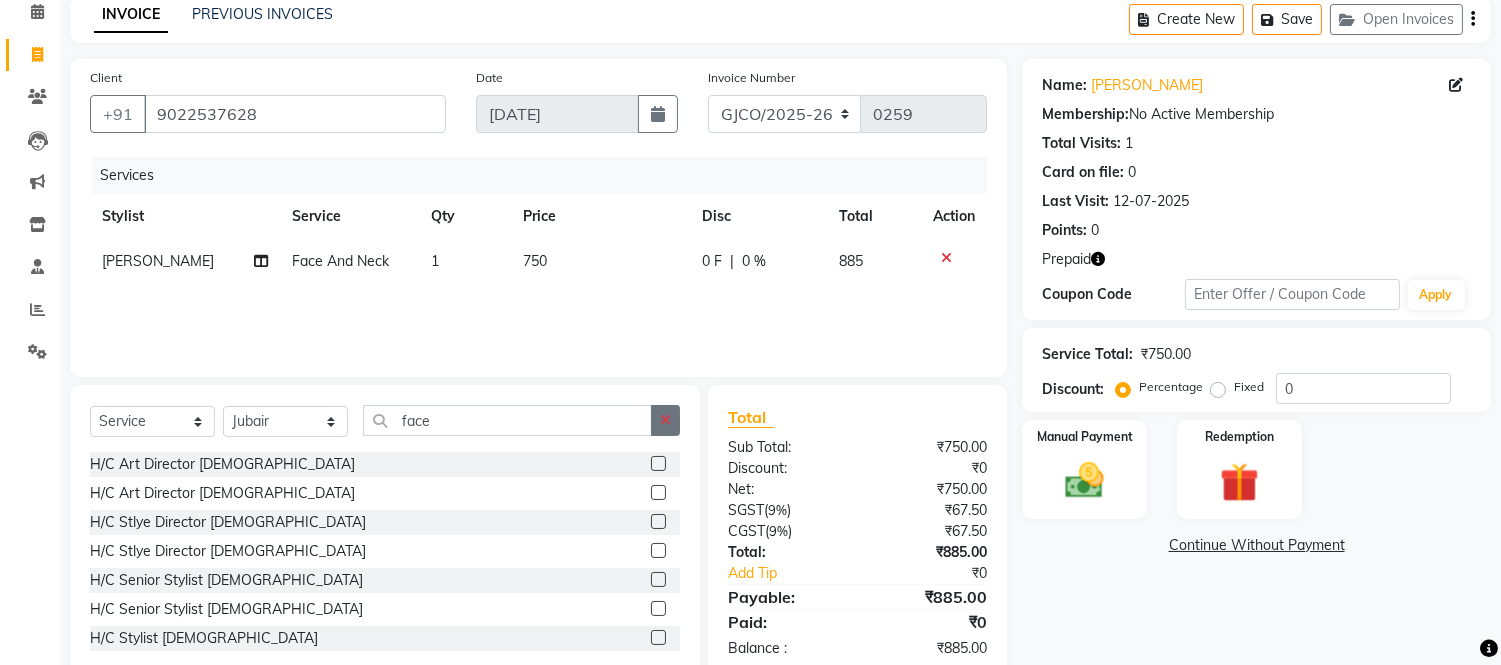 click 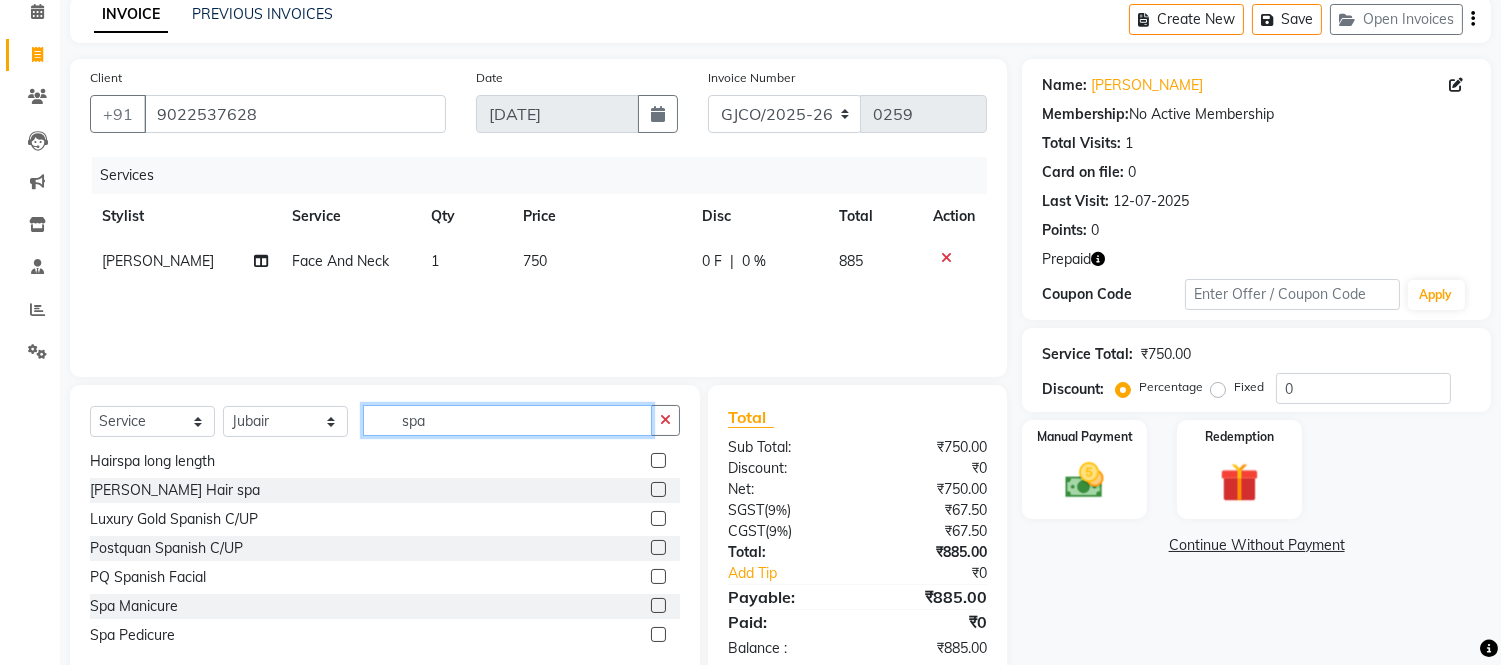 scroll, scrollTop: 87, scrollLeft: 0, axis: vertical 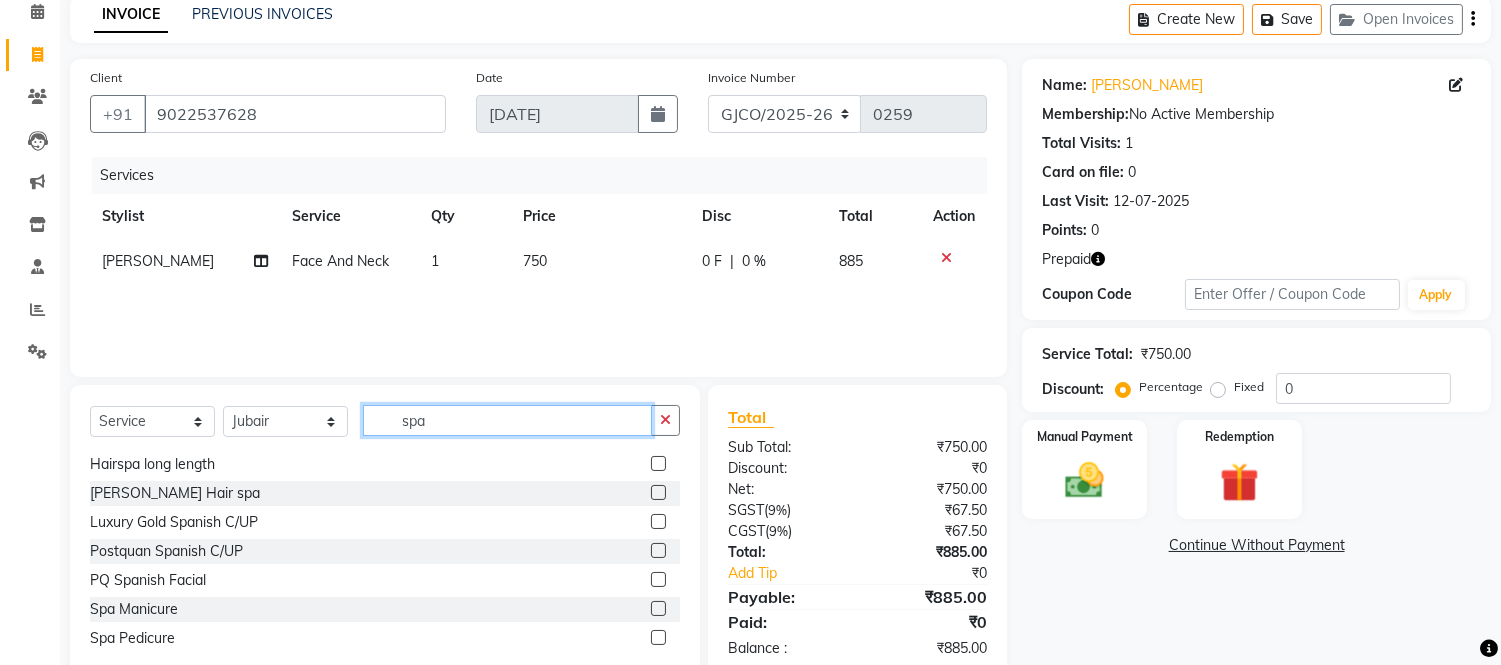 type on "spa" 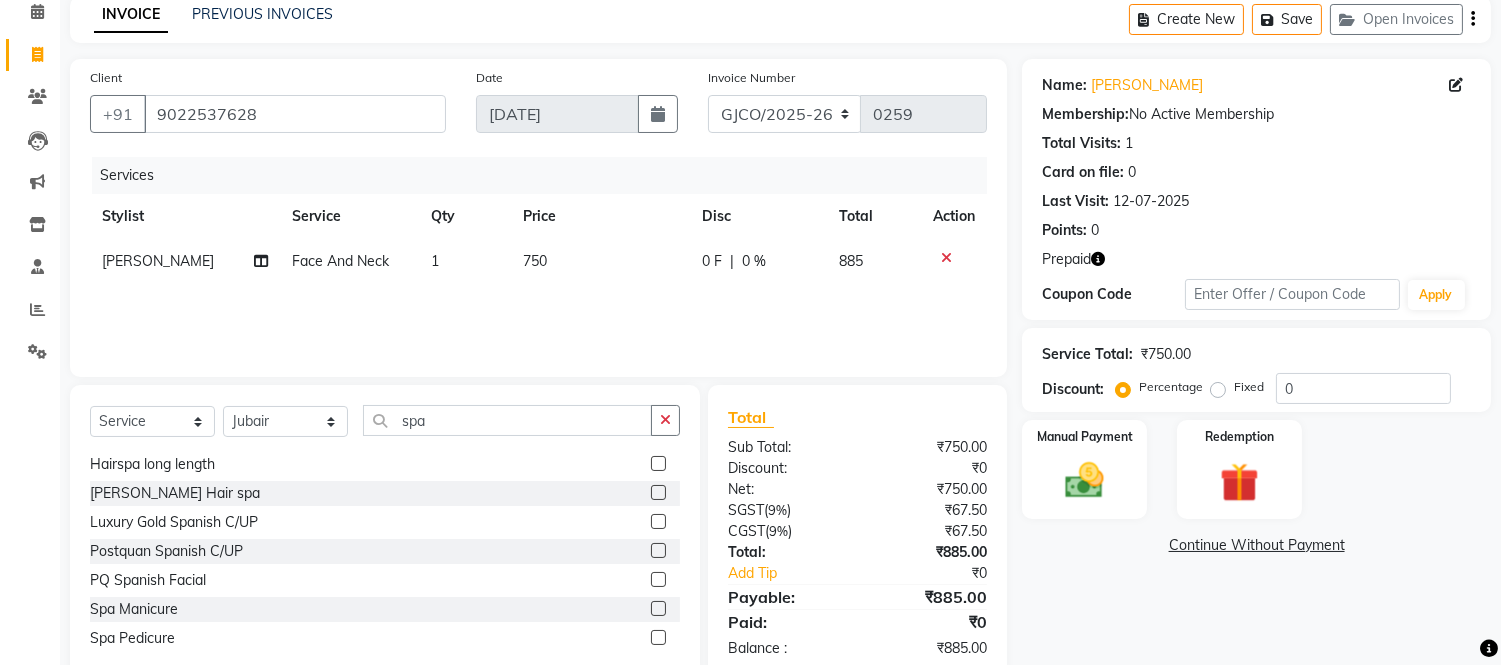 click 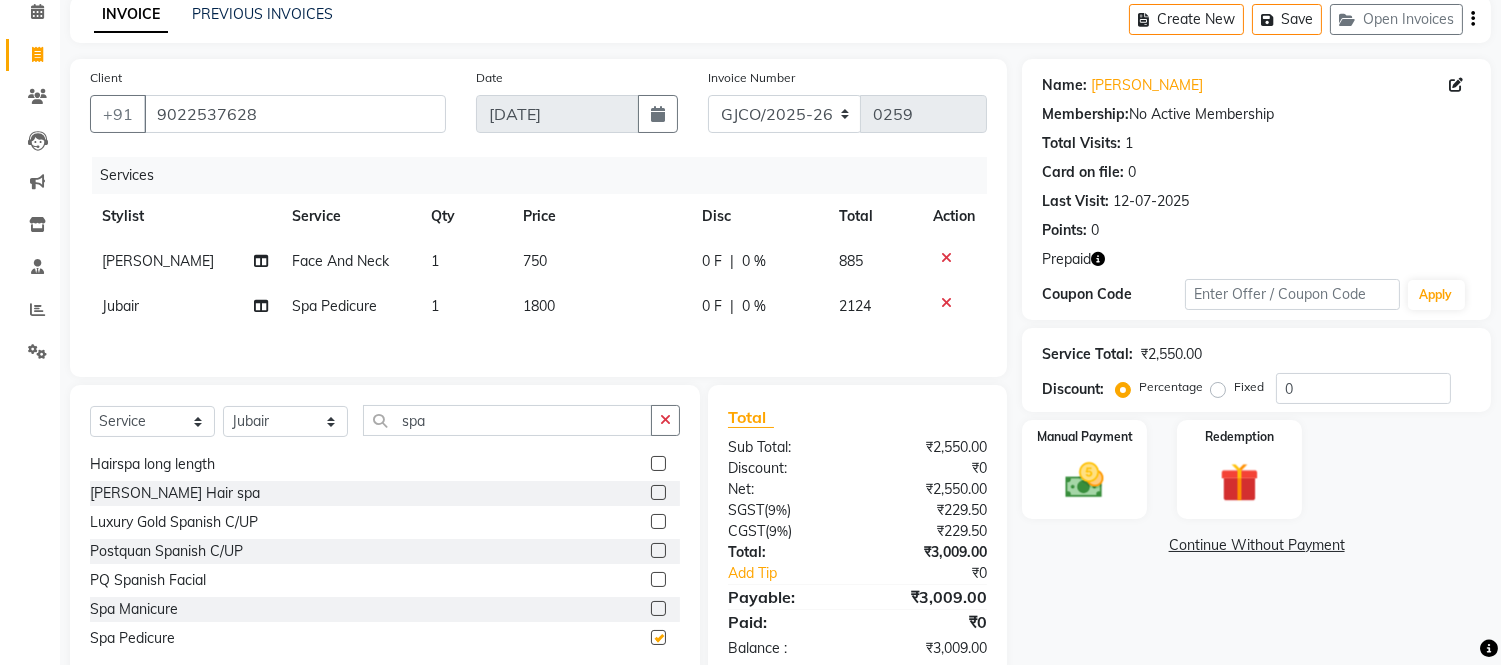 checkbox on "false" 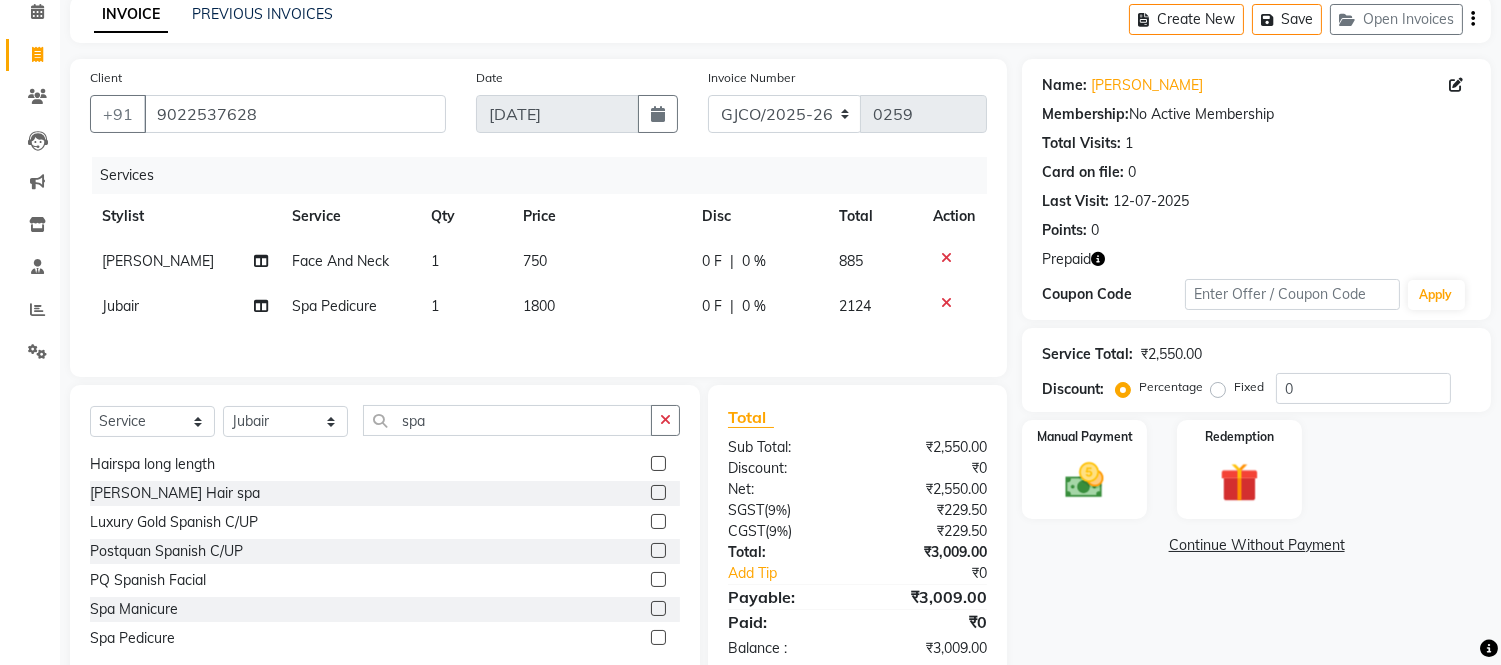 click on "1800" 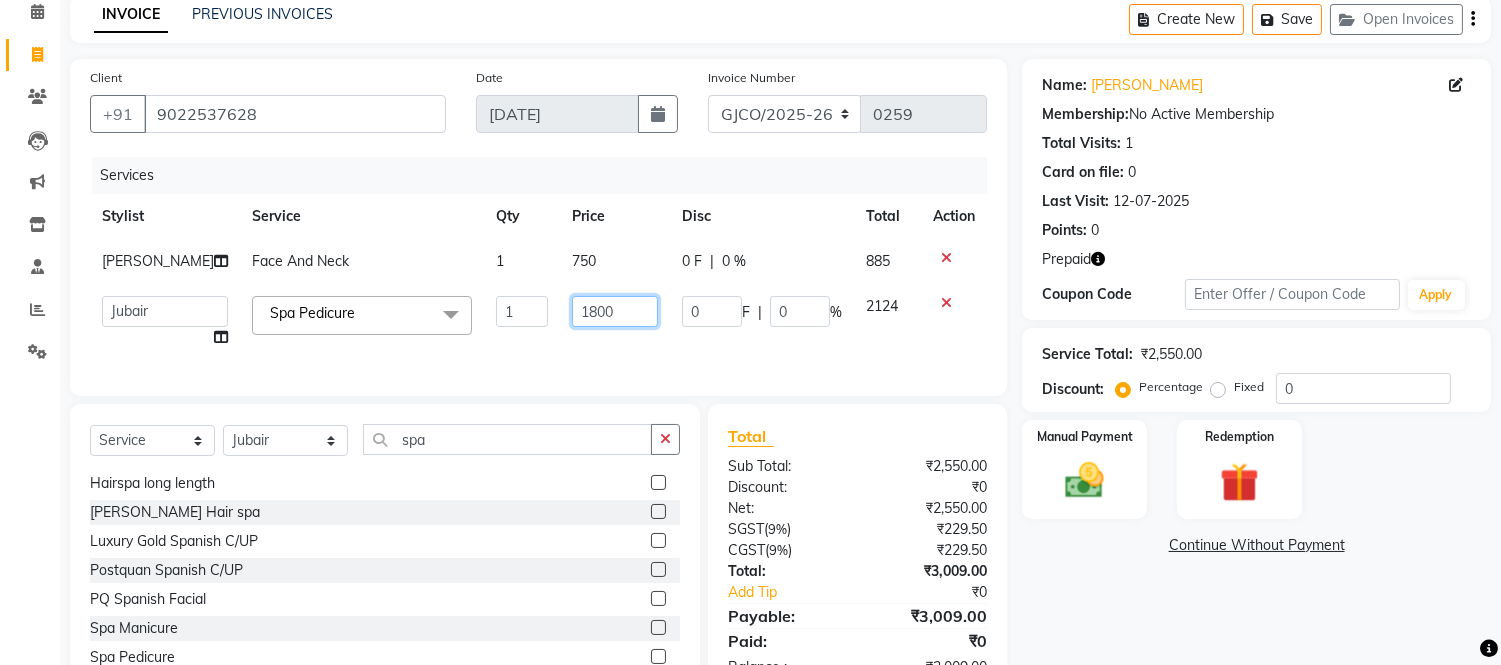 click on "1800" 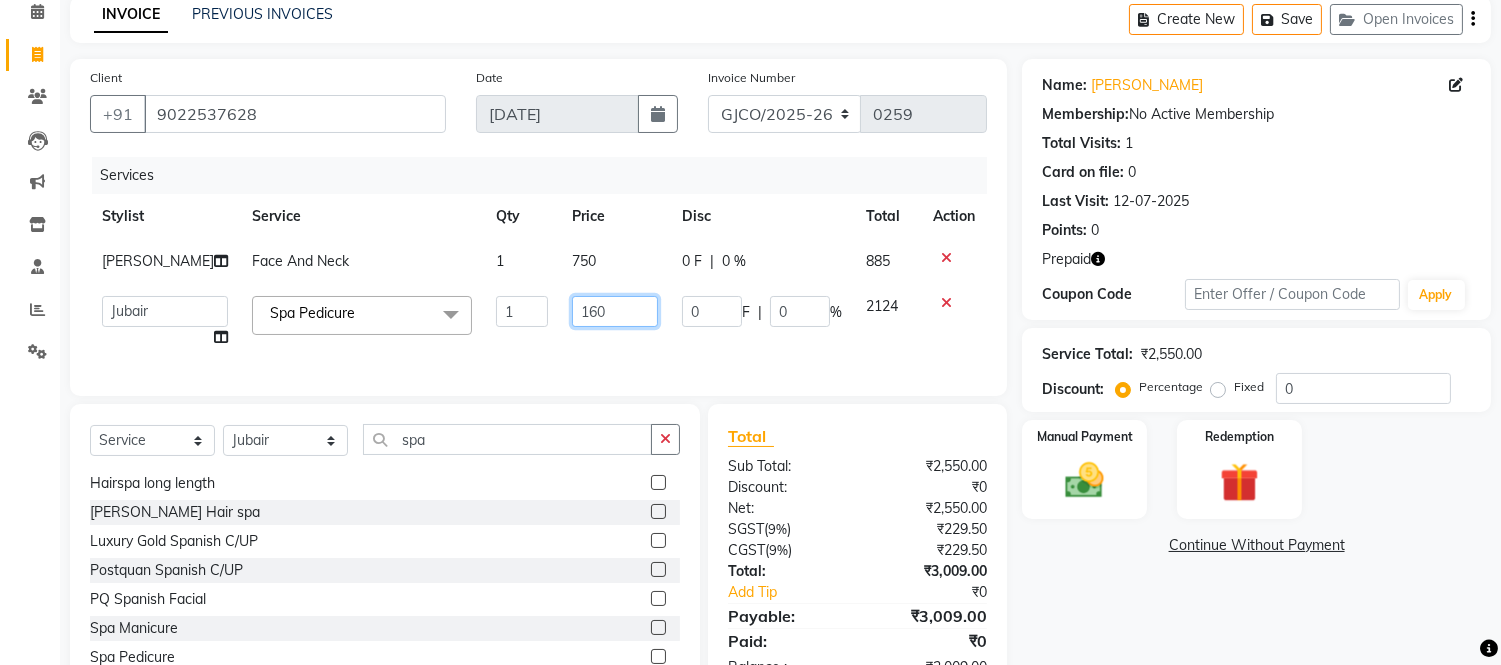 type on "1600" 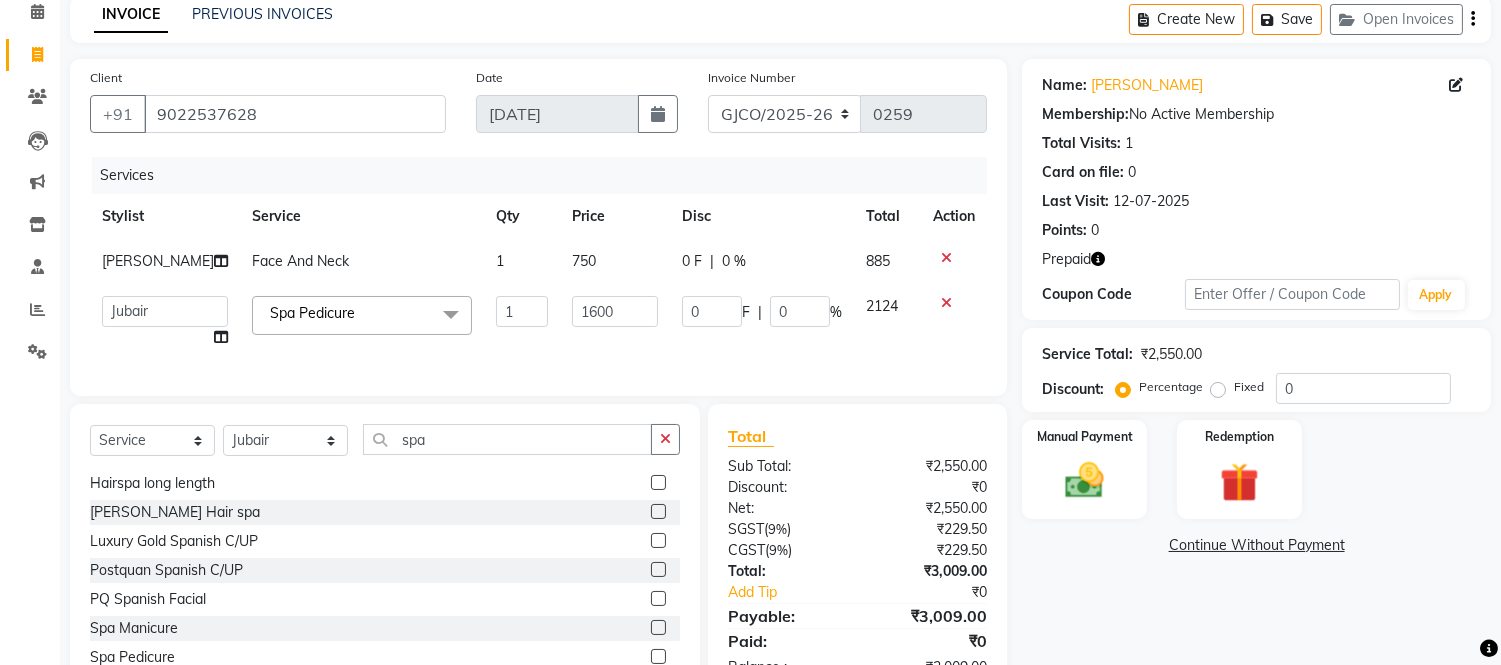 click on "Client [PHONE_NUMBER] Date [DATE] Invoice Number GJCO/2025-26 SCG/2025-26 Gpre/[PHONE_NUMBER] Services Stylist Service Qty Price Disc Total Action [PERSON_NAME]  Face And Neck  1 750 0 F | 0 % 885  [PERSON_NAME]    [PERSON_NAME]    Ajmal   Aphy   Araslan   [PERSON_NAME]   Azhar   Frontdesk   Gopal   Jouyi   [PERSON_NAME]   [PERSON_NAME]   [DATE]   [PERSON_NAME] [PERSON_NAME]   [PERSON_NAME] Thakur   Sanatan   [PERSON_NAME]   Shilpa   [PERSON_NAME]   Thotsem as   [PERSON_NAME] [PERSON_NAME]   Zing Kumwon Shatsang    Spa Pedicure  x H/C Art Director [DEMOGRAPHIC_DATA]  H/C Art Director [DEMOGRAPHIC_DATA]  H/C Stlye Director [DEMOGRAPHIC_DATA]  H/C Stlye Director [DEMOGRAPHIC_DATA]  H/C Senior Stylist [DEMOGRAPHIC_DATA] H/C Senior Stylist [DEMOGRAPHIC_DATA] H/C Stylist [DEMOGRAPHIC_DATA]  H/C Stylist [DEMOGRAPHIC_DATA] H/C Child M- below 12 H/C Child  F - below 12 H/C - Fringes/Locks  PQ Hair Wash [DEMOGRAPHIC_DATA] +Styling Wash & Blow Dry short Wash & Blow Dry medium  Wash & Blow Dry long Wash & Paddle Dry Wash & Blast Dry  Shampoo & conditioner  Add on Mask/ Deep Conditioning Extension Wash (onwards) Blow Dry  Hair ironing long" 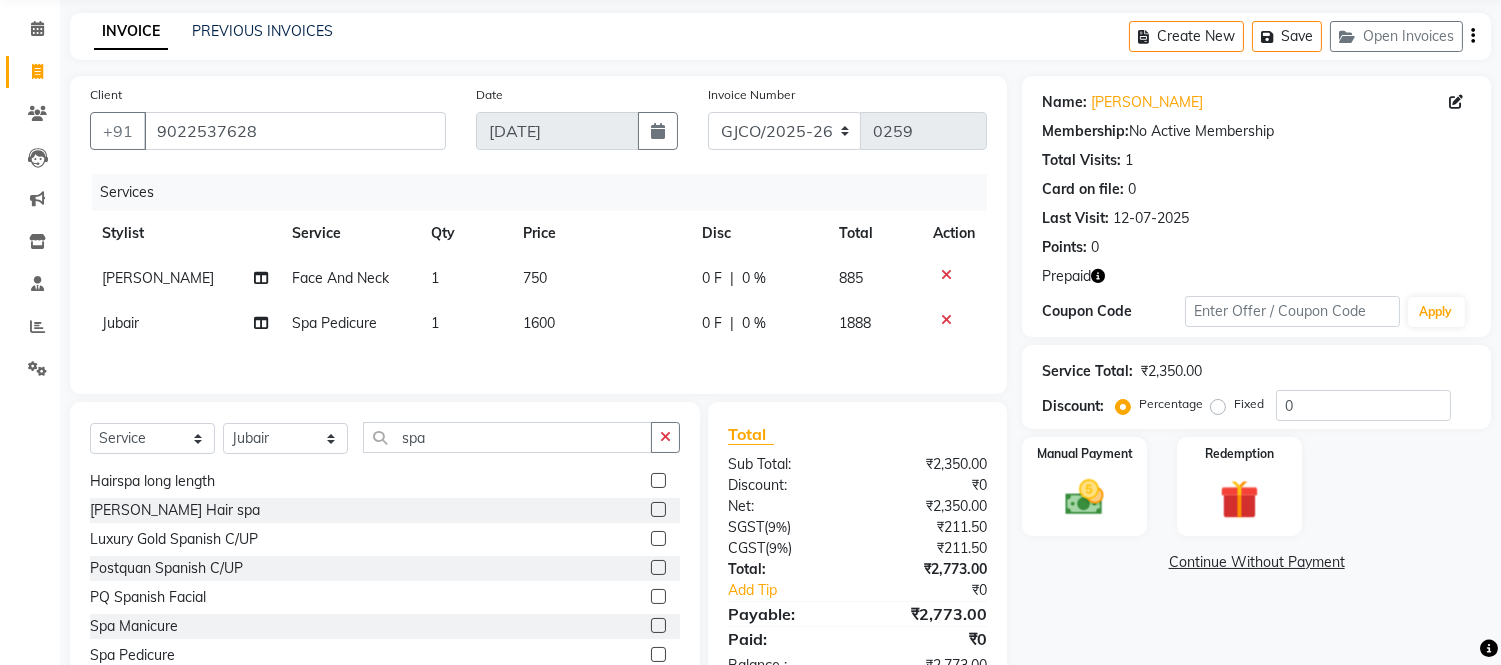 scroll, scrollTop: 0, scrollLeft: 0, axis: both 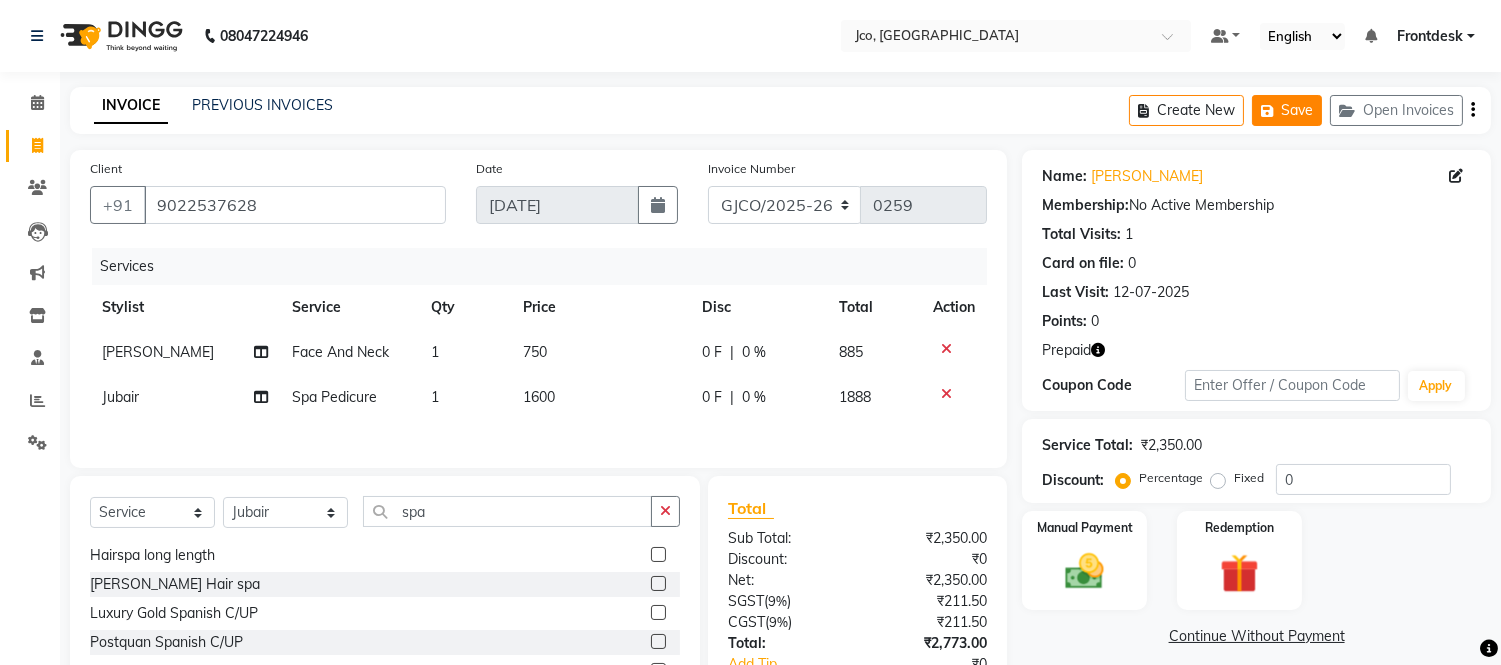 click on "Save" 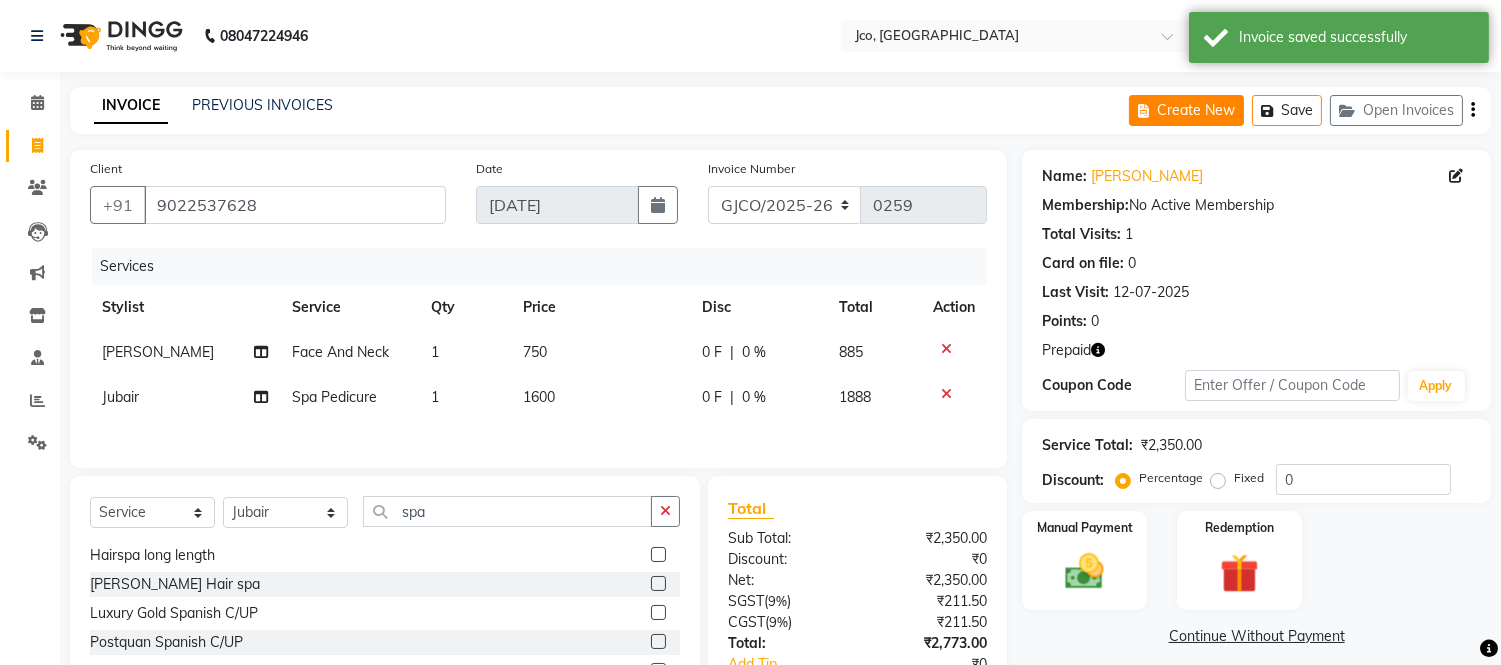 click on "Create New" 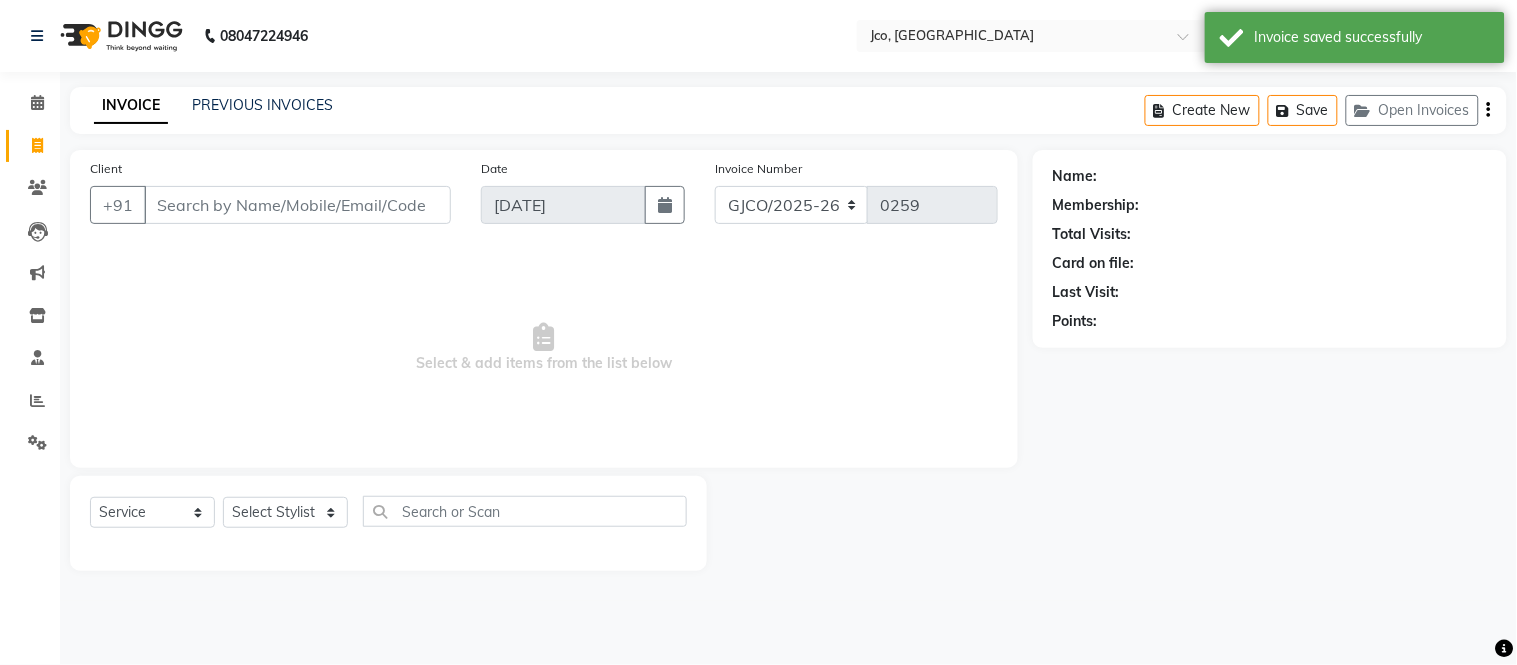 click on "Client" at bounding box center (297, 205) 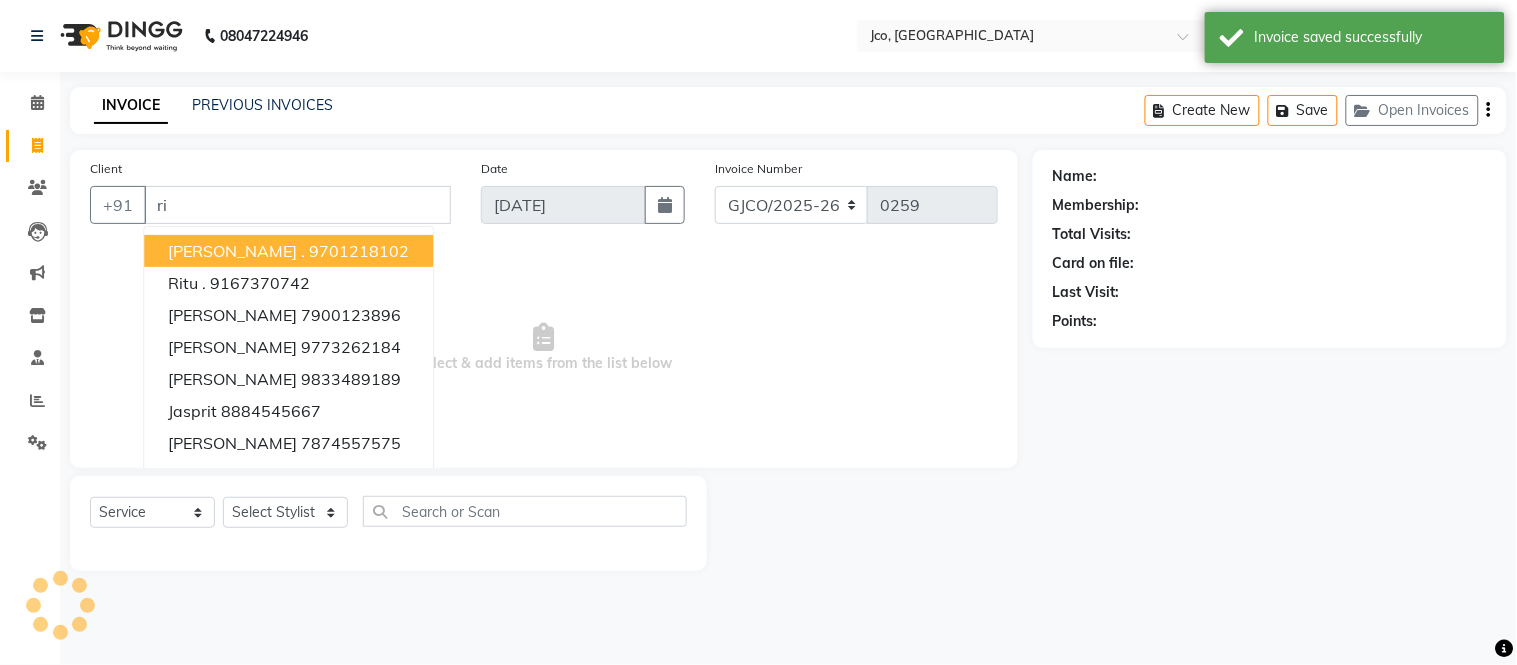 type on "r" 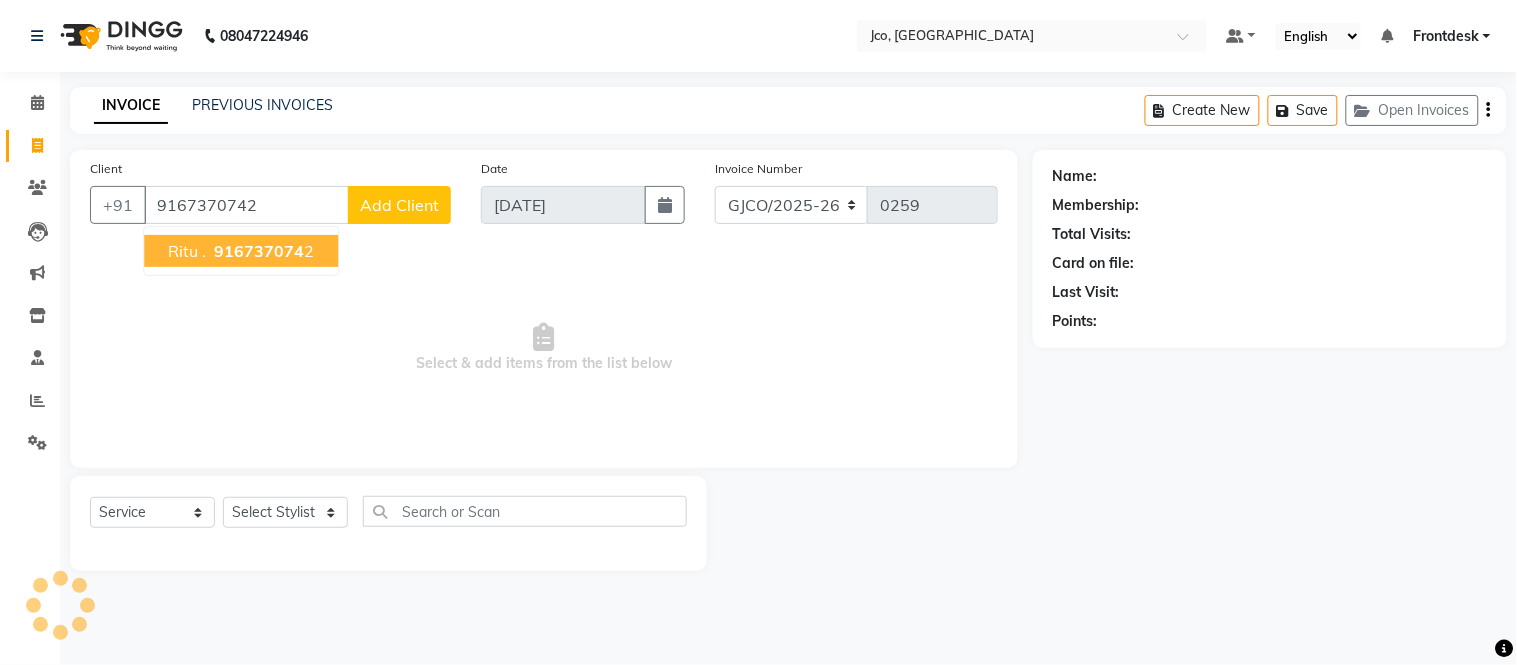 type on "9167370742" 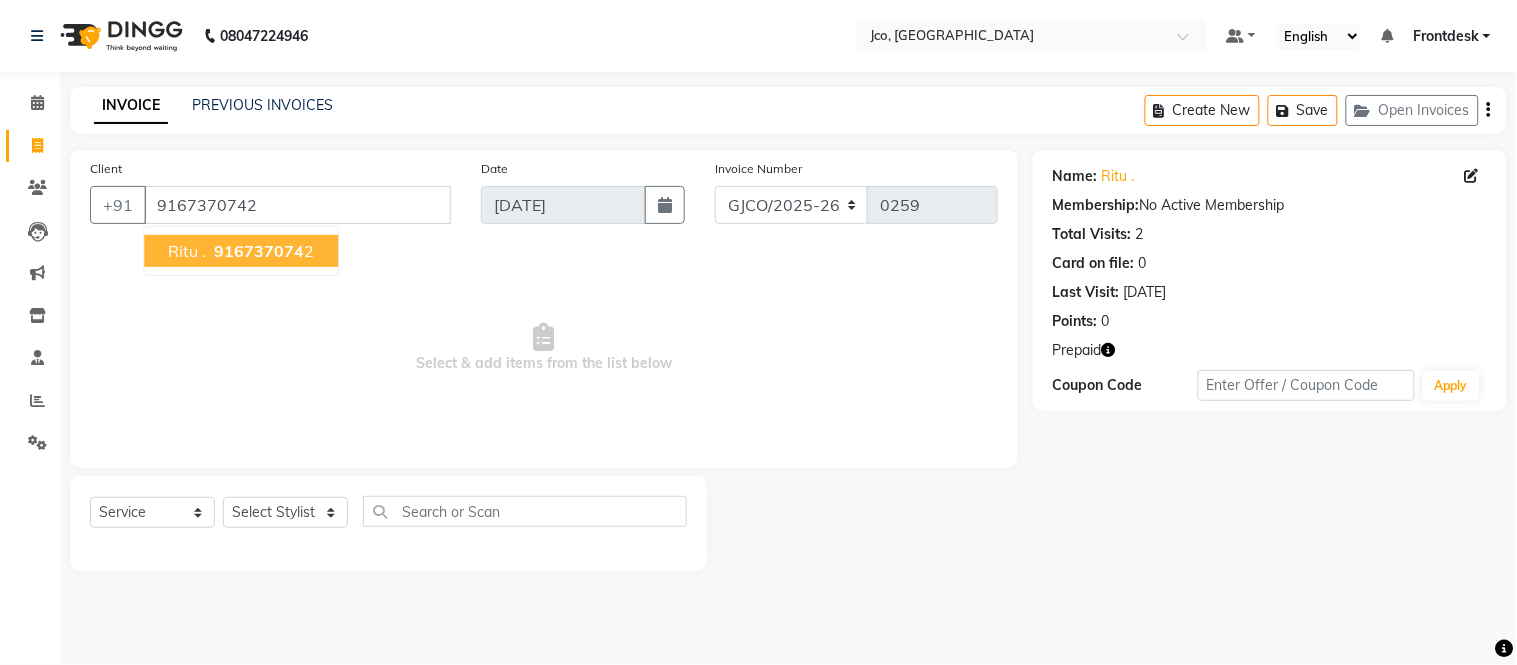 click on "916737074" at bounding box center [259, 251] 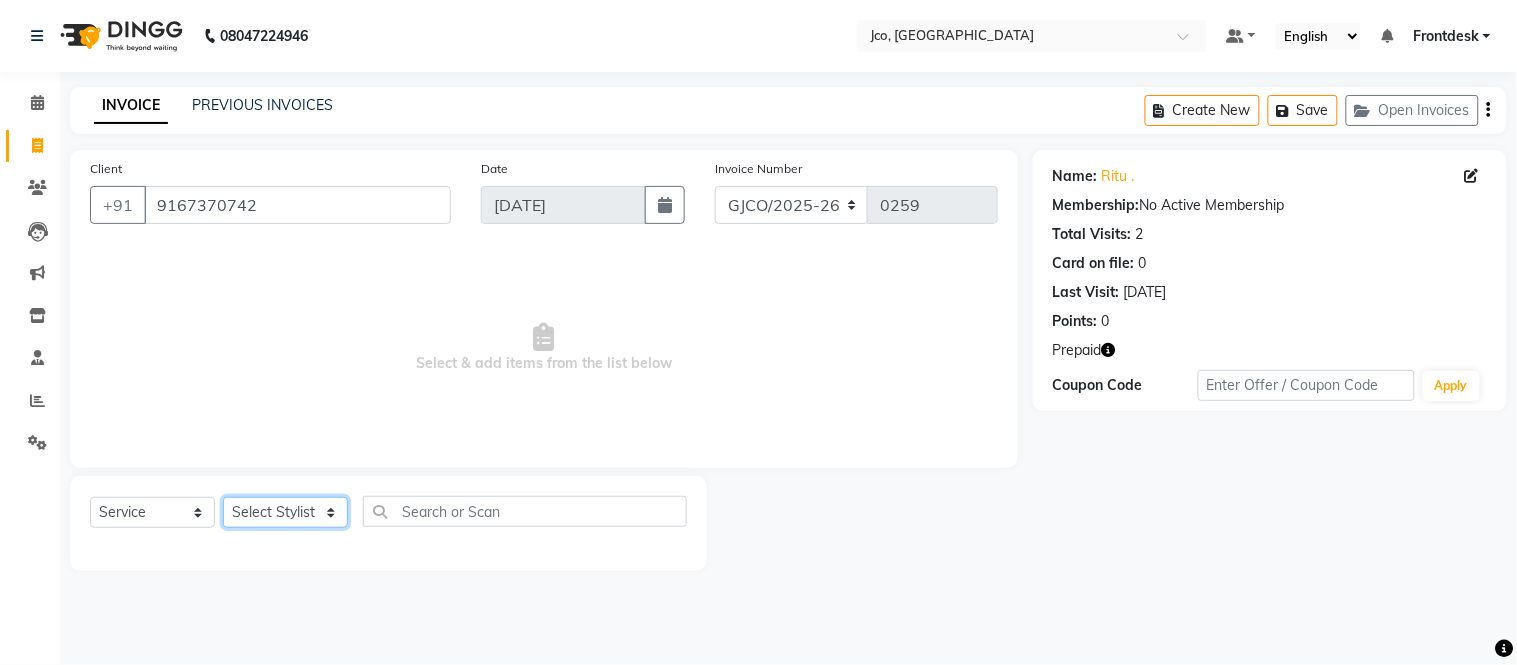 click on "Select Stylist [PERSON_NAME]  [PERSON_NAME]  [PERSON_NAME] Gopal Jouyi [PERSON_NAME] [PERSON_NAME] [DATE] [PERSON_NAME] [PERSON_NAME] [PERSON_NAME] Thakur Sanatan [PERSON_NAME] Shilpa [PERSON_NAME] Thotsem as [PERSON_NAME] [PERSON_NAME] Zing Kumwon Shatsang" 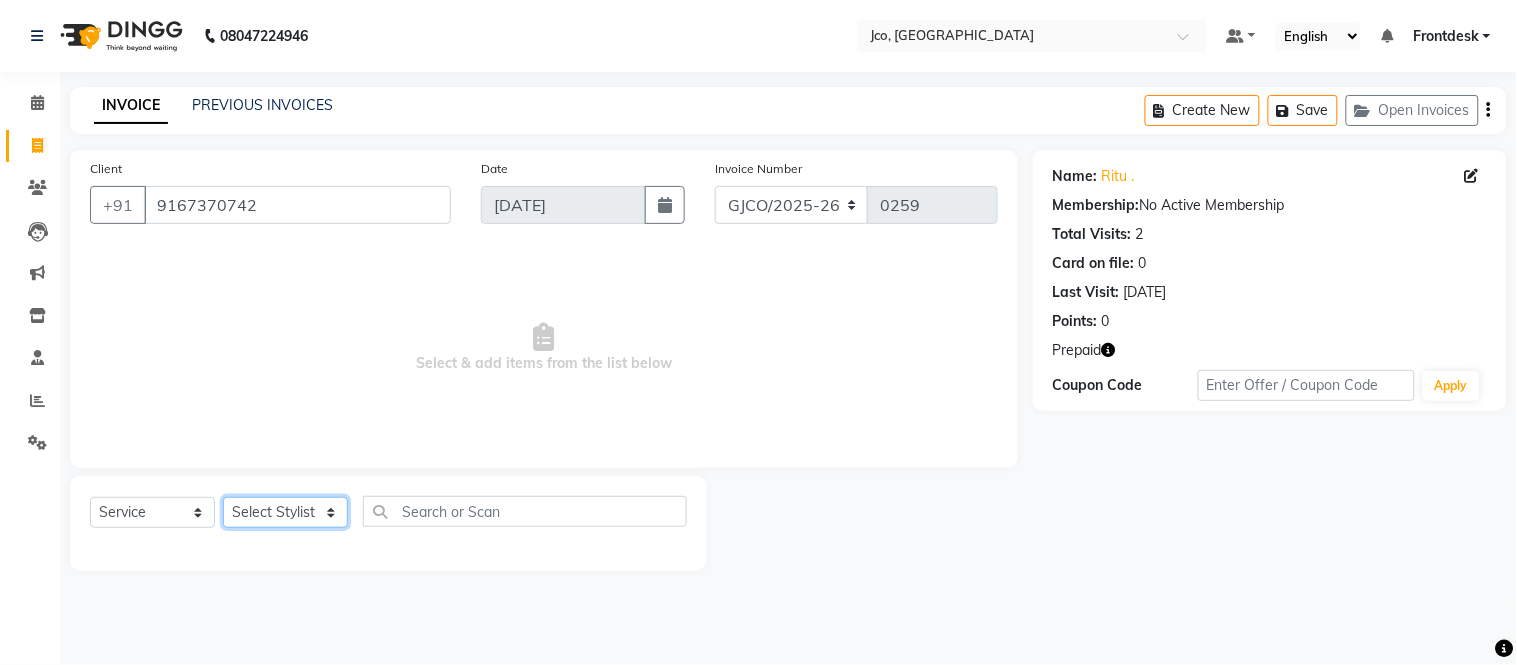 select on "85410" 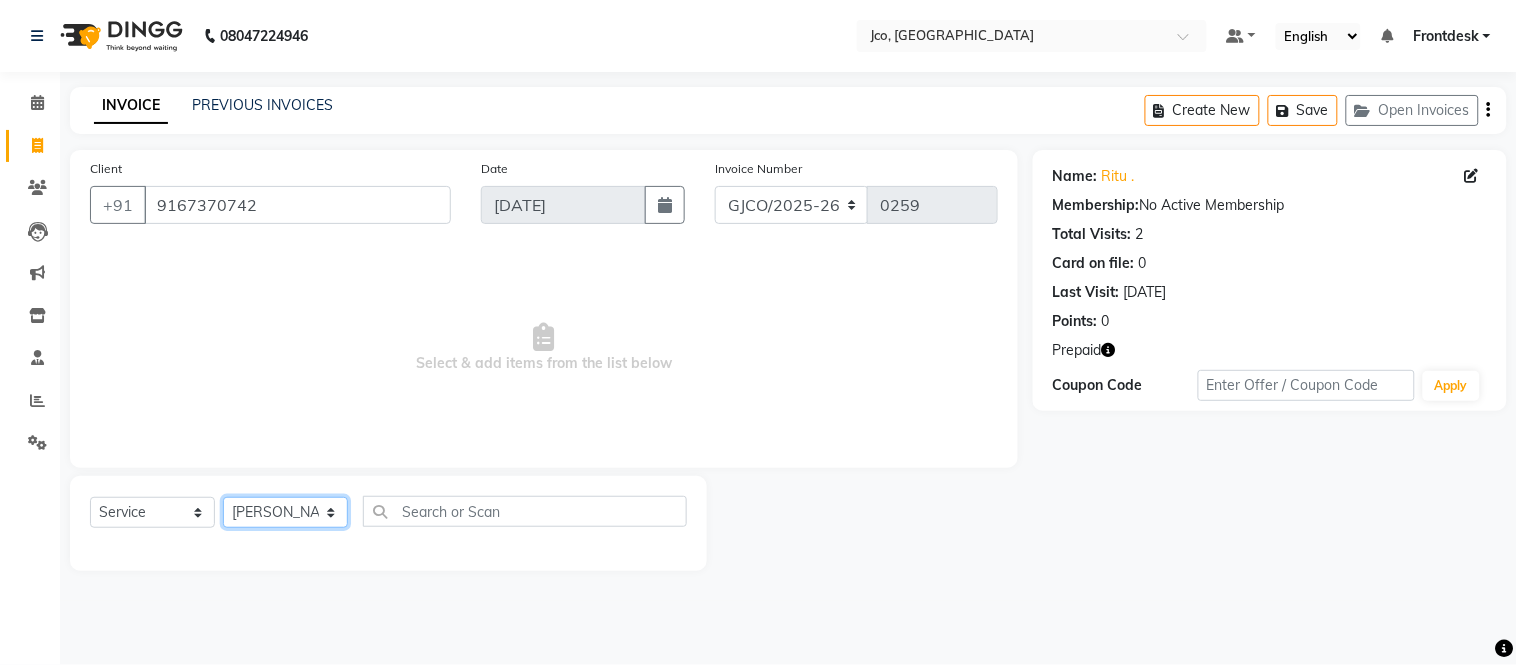 click on "Select Stylist [PERSON_NAME]  [PERSON_NAME]  [PERSON_NAME] Gopal Jouyi [PERSON_NAME] [PERSON_NAME] [DATE] [PERSON_NAME] [PERSON_NAME] [PERSON_NAME] Thakur Sanatan [PERSON_NAME] Shilpa [PERSON_NAME] Thotsem as [PERSON_NAME] [PERSON_NAME] Zing Kumwon Shatsang" 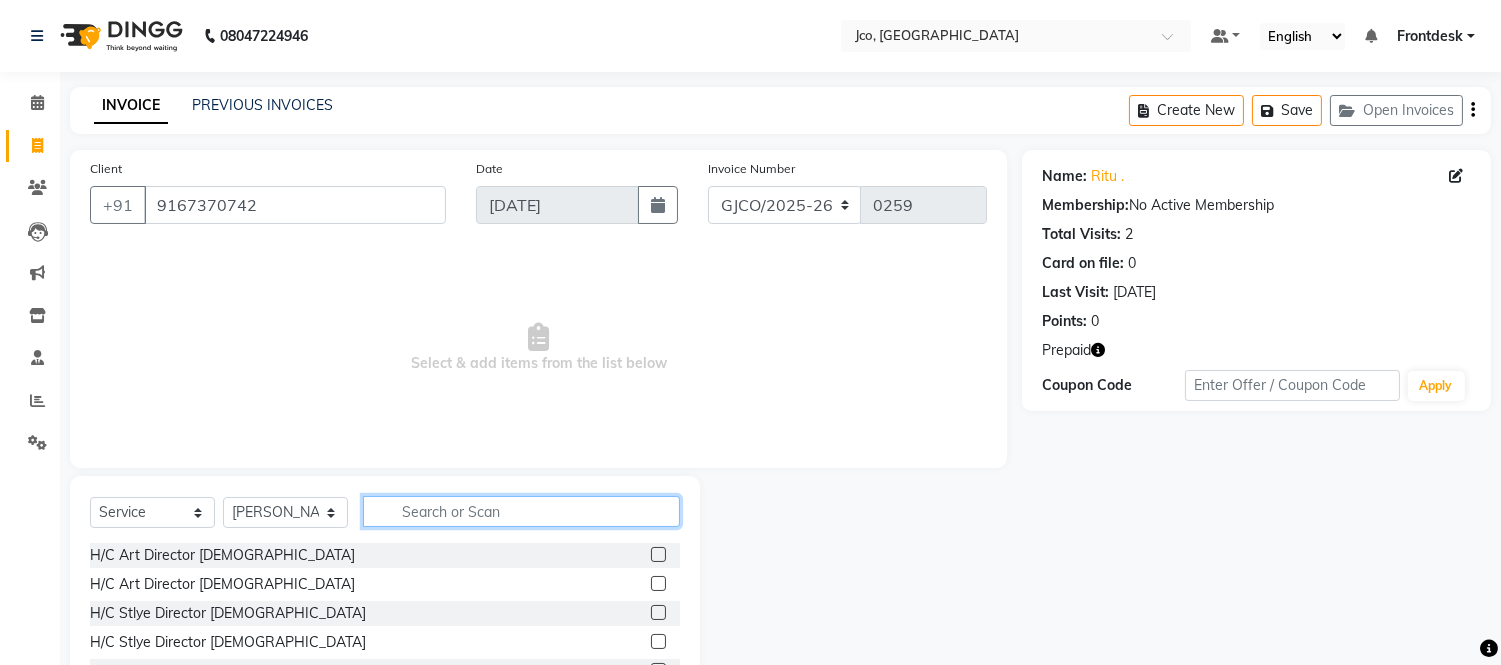click 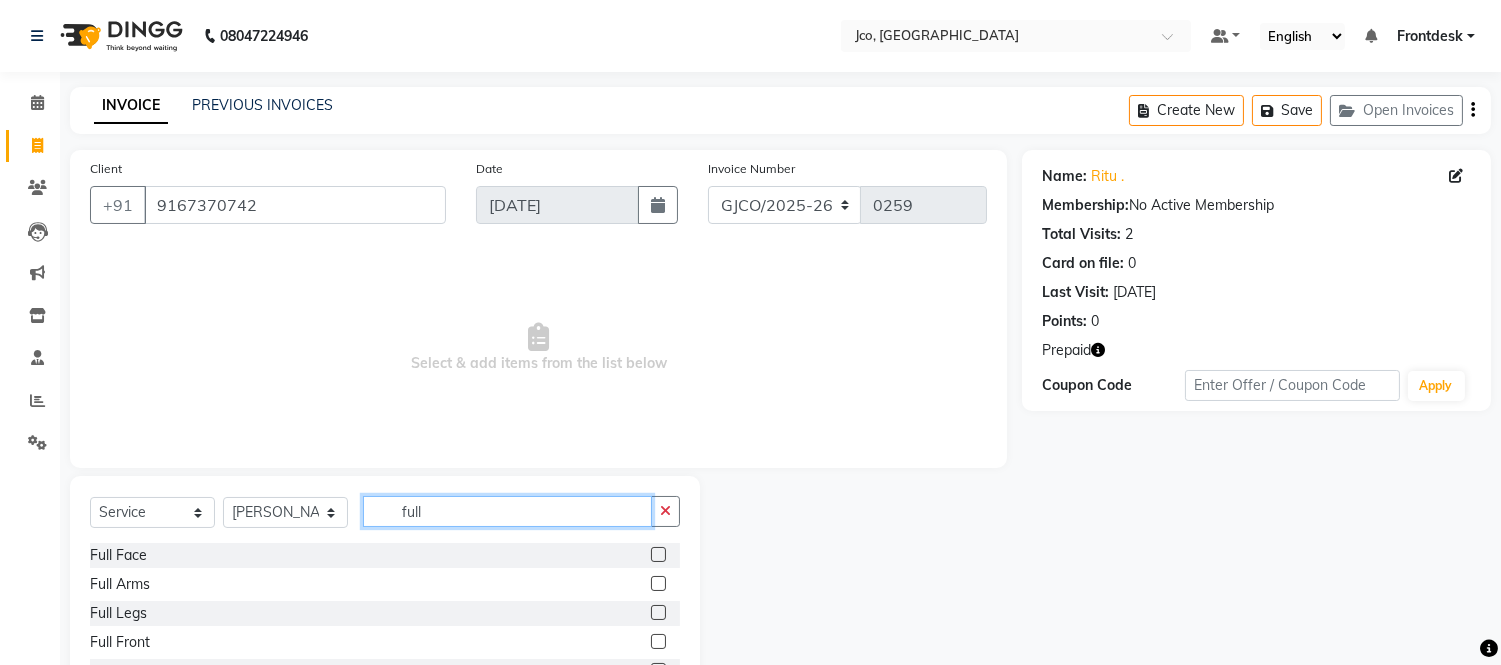 type on "full" 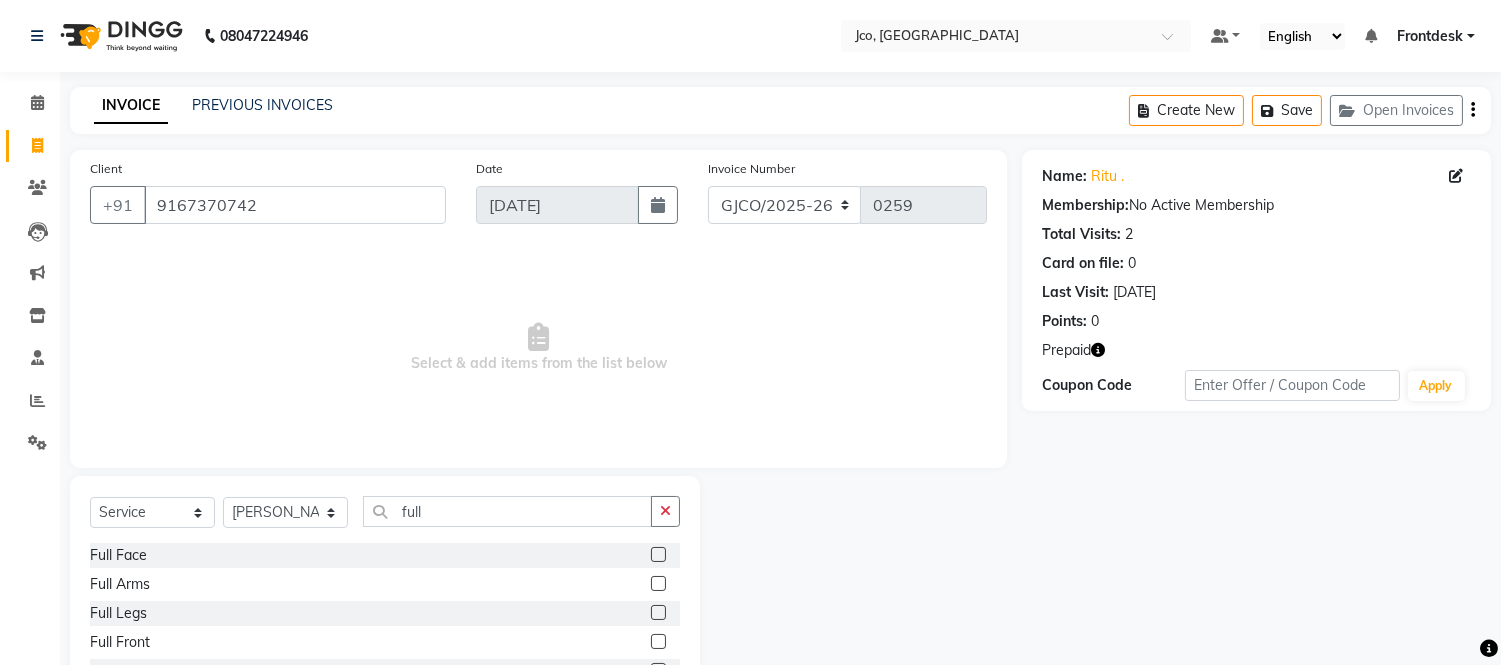 click 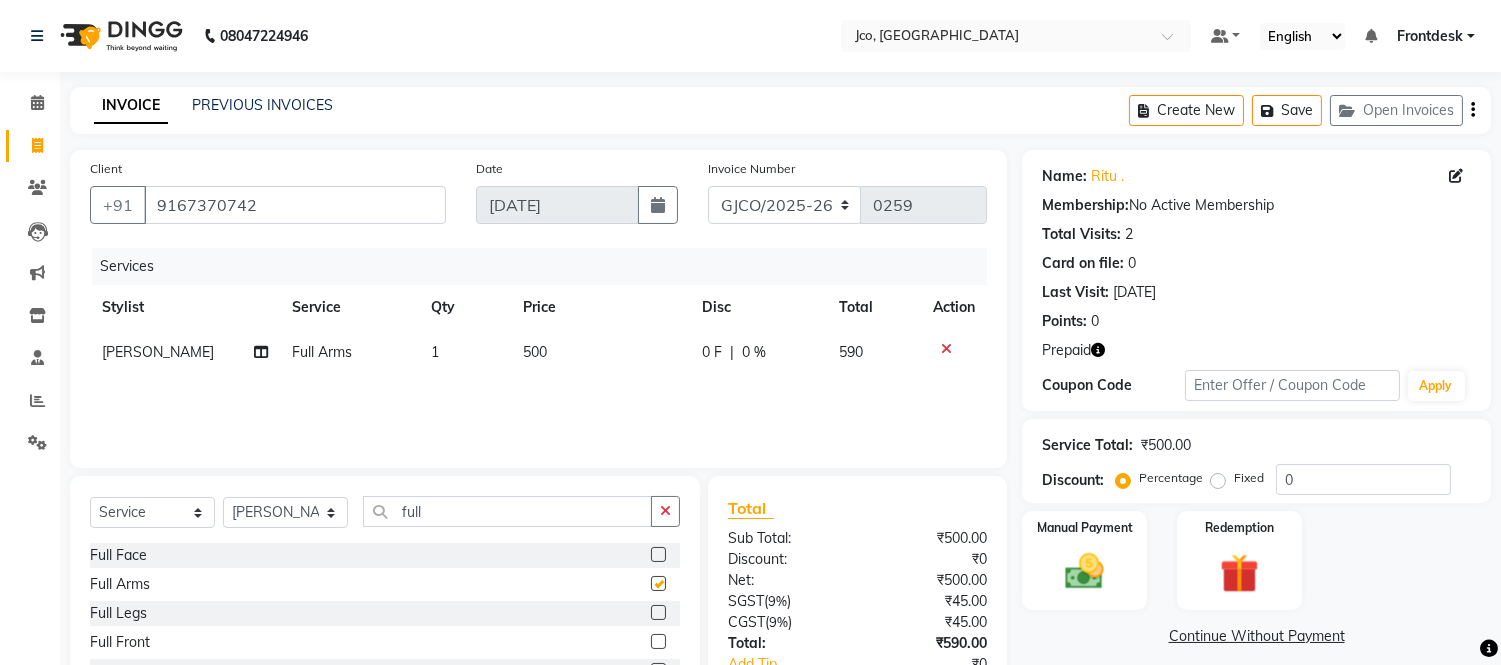checkbox on "false" 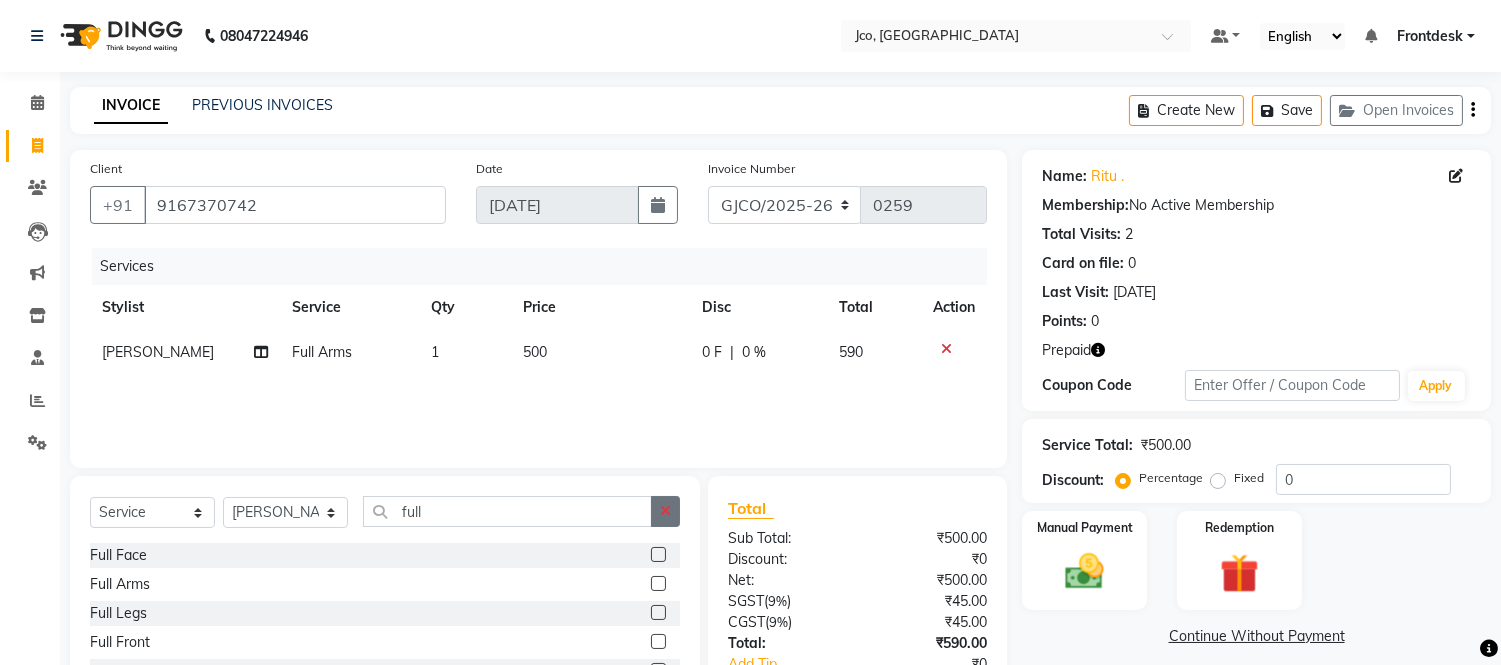 click 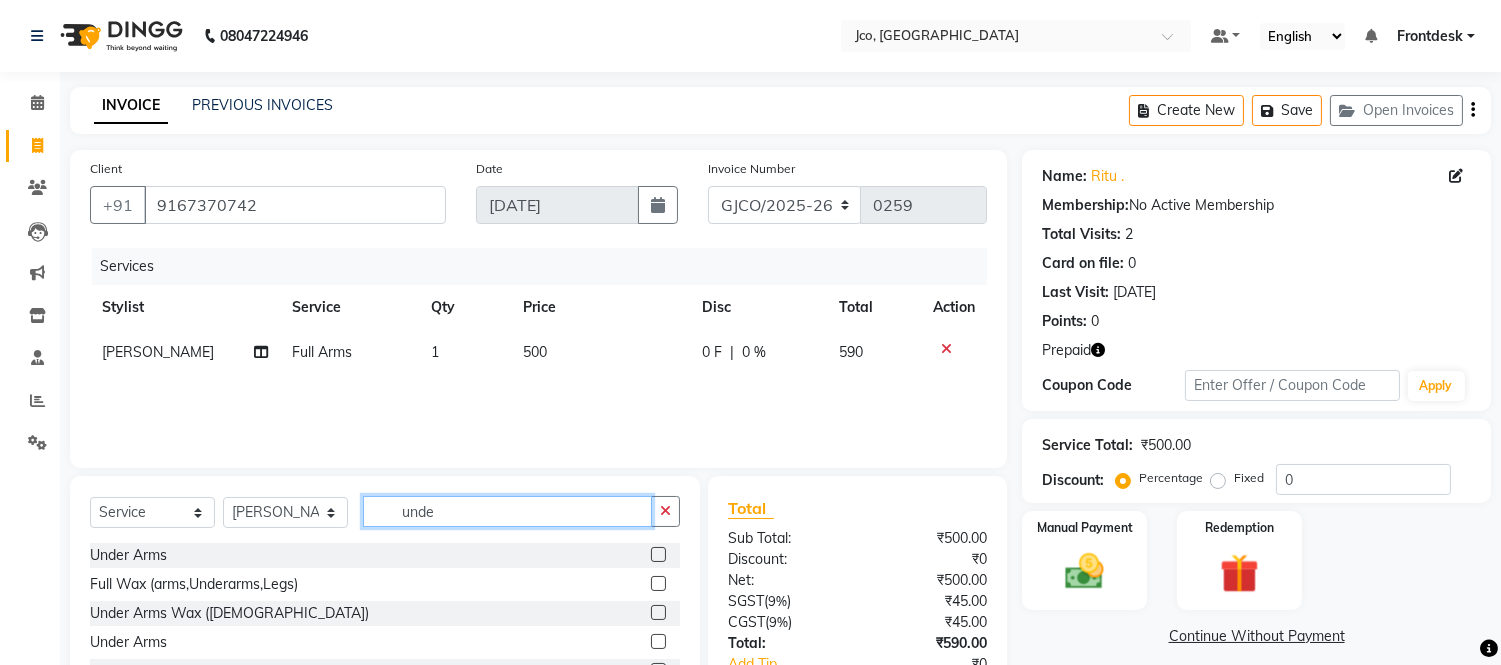 type on "unde" 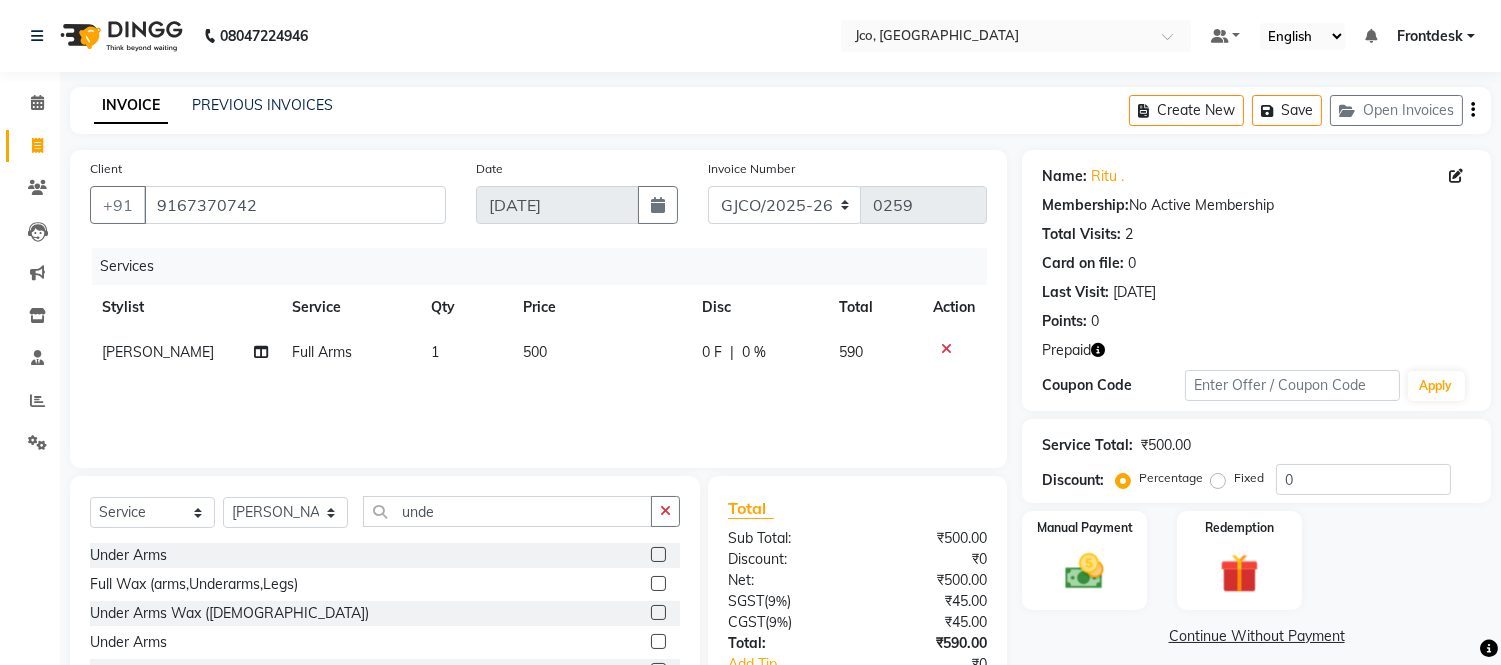 click 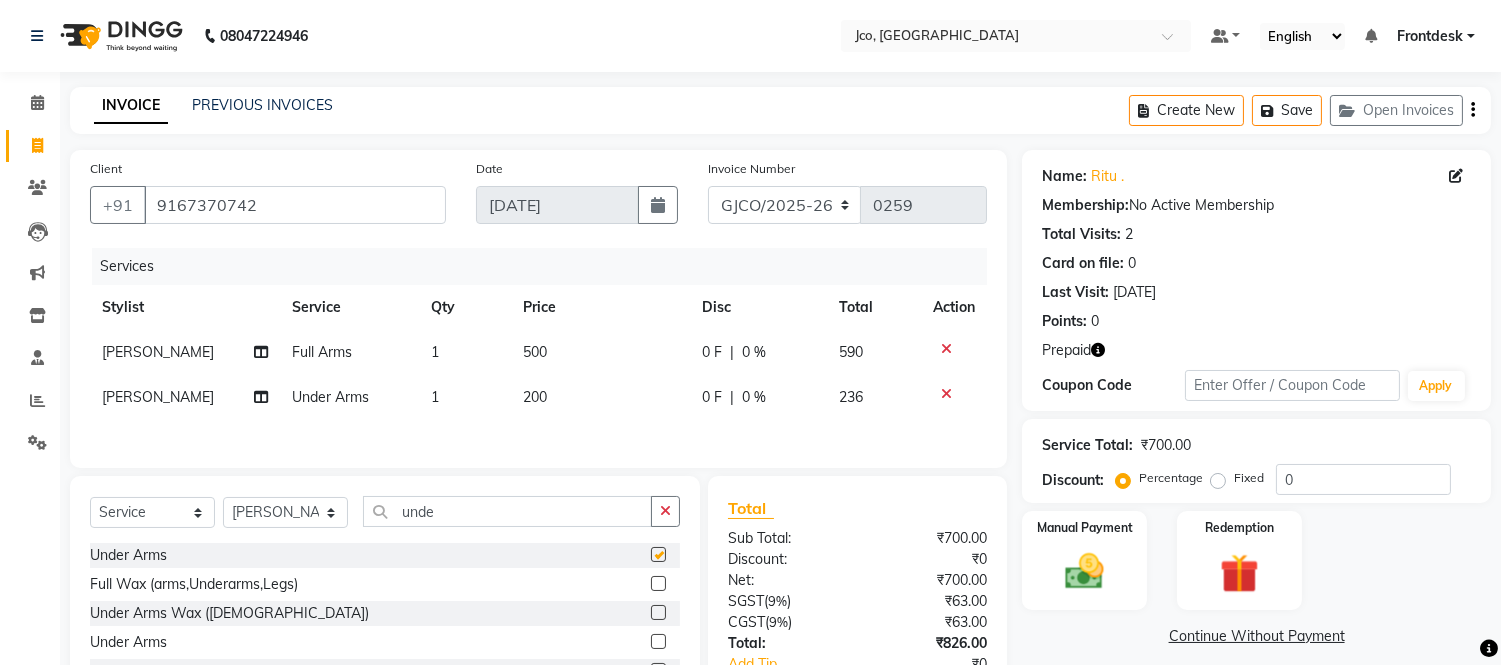 checkbox on "false" 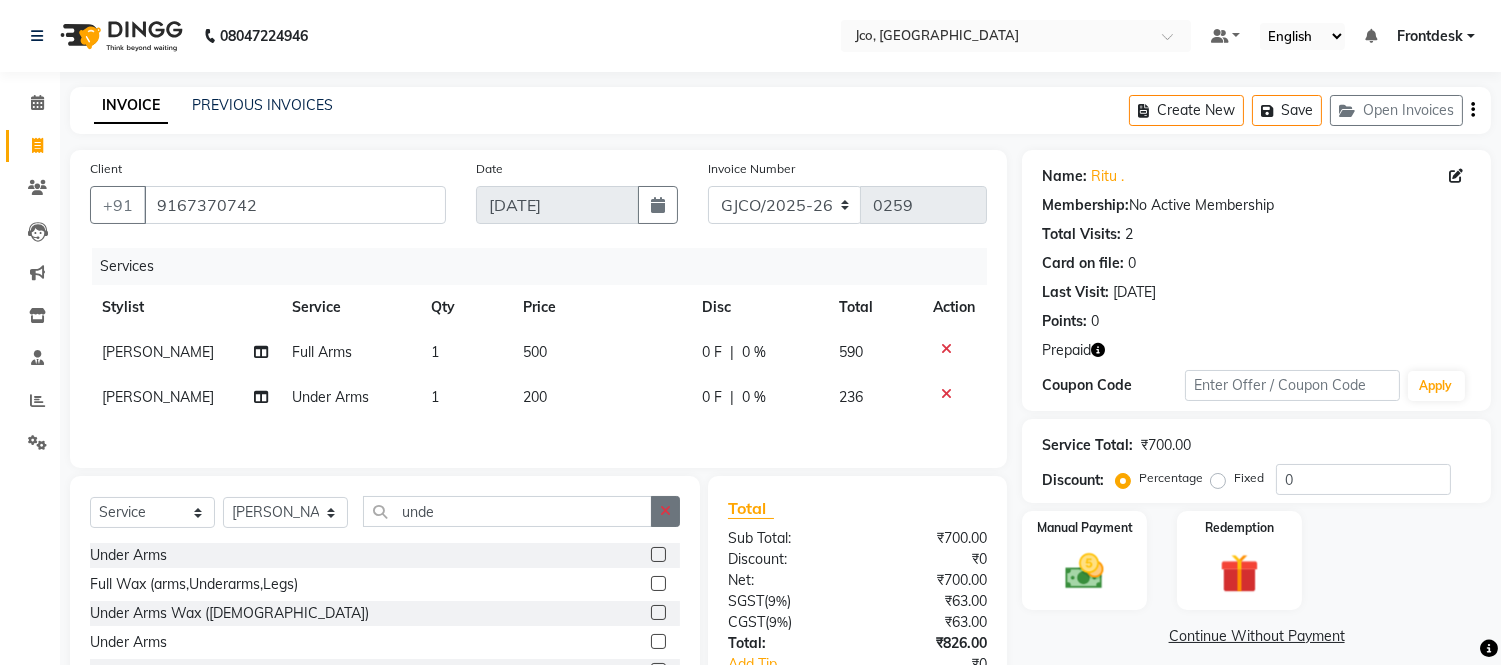 click 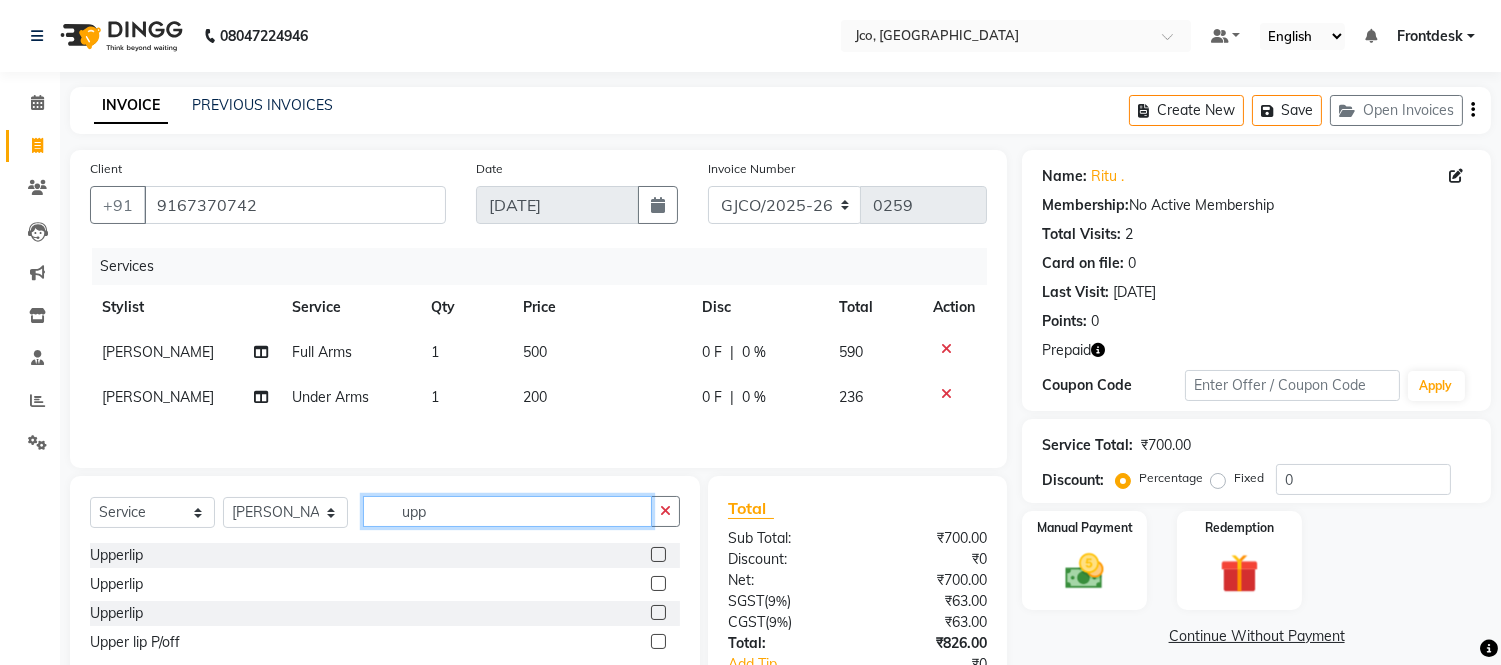 type on "upp" 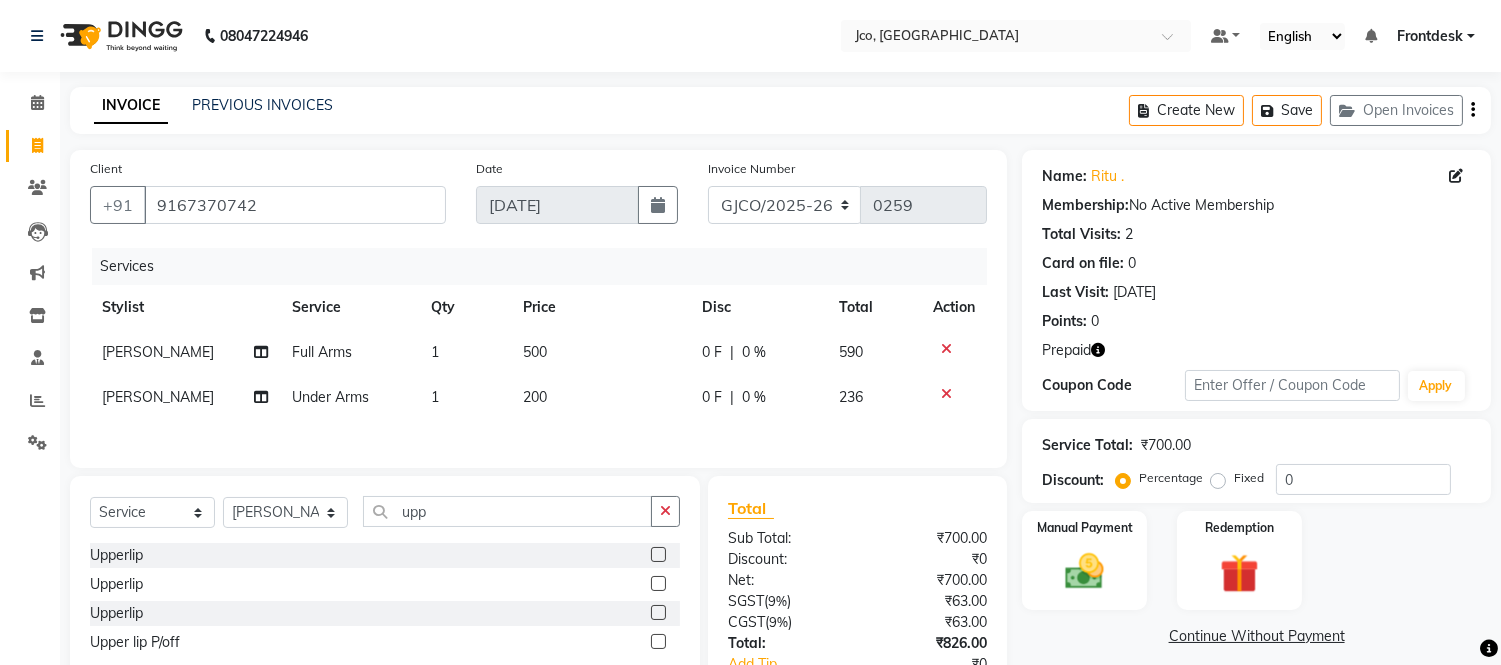click 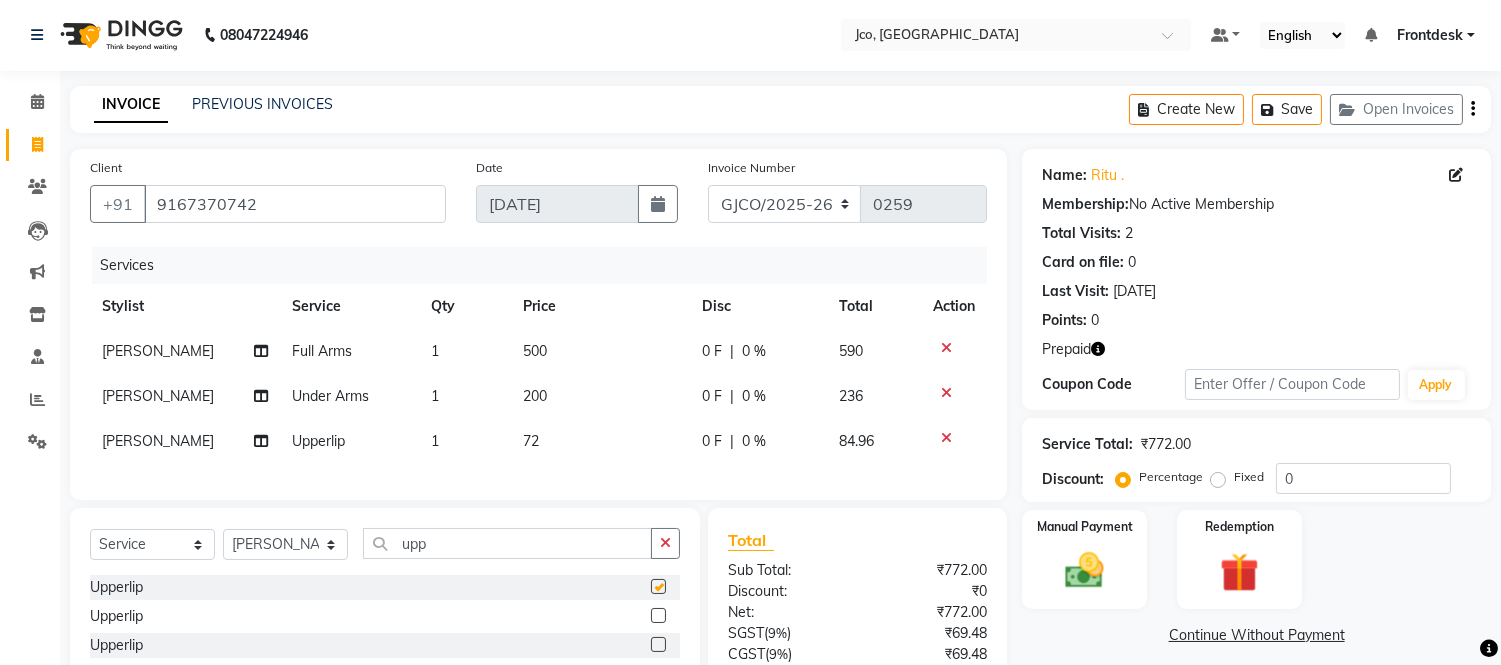 checkbox on "false" 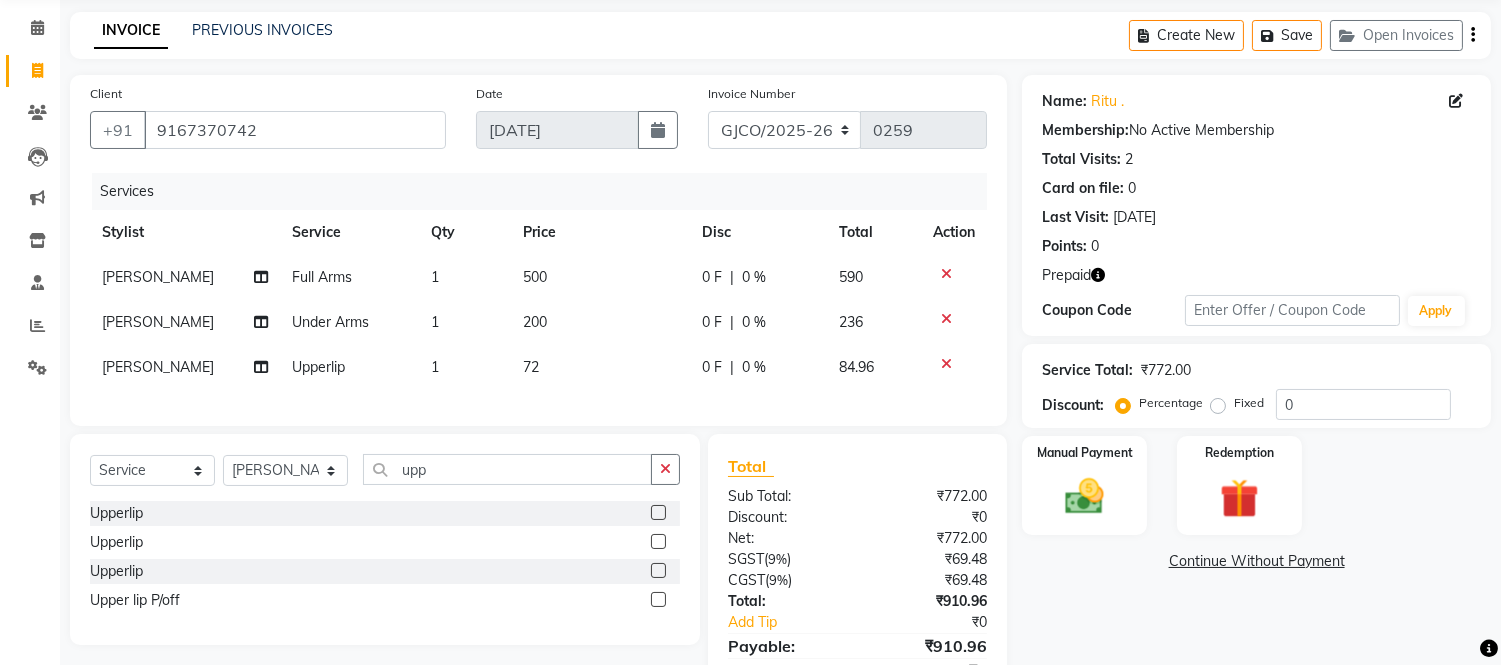 scroll, scrollTop: 0, scrollLeft: 0, axis: both 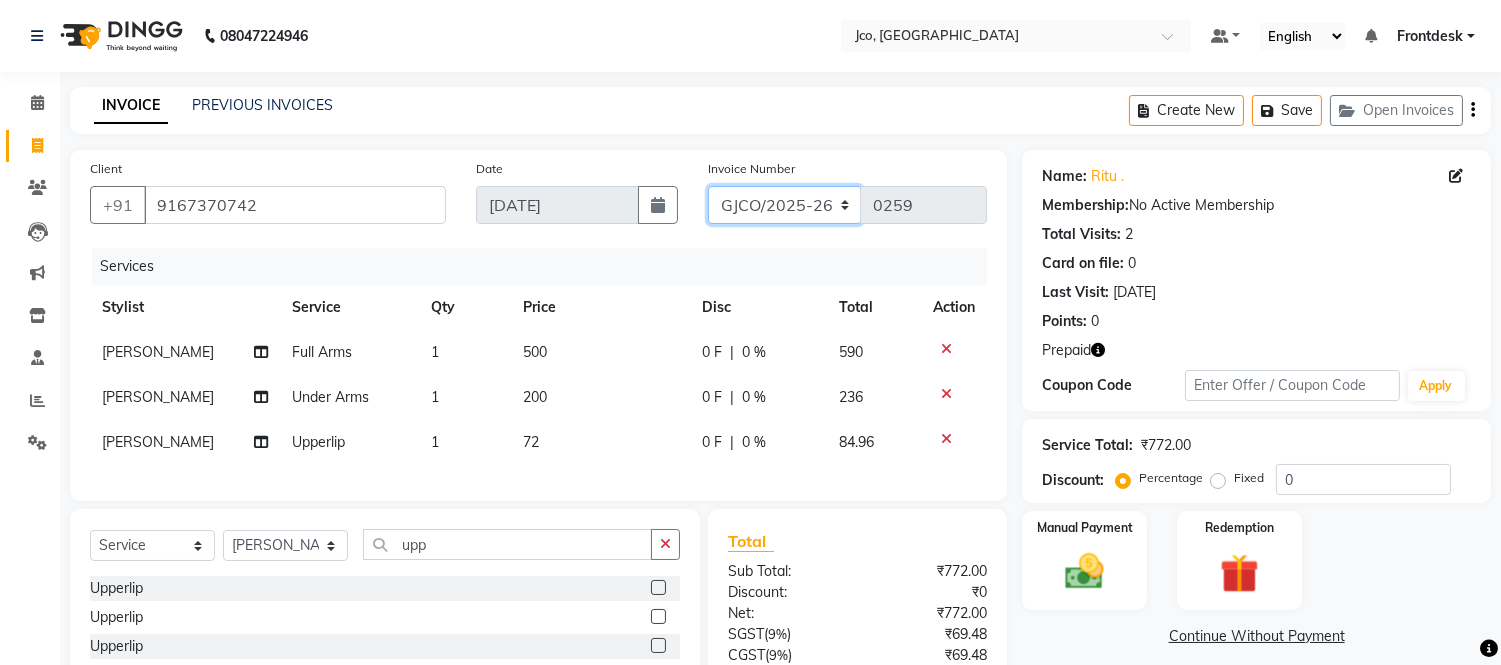 click on "GJCO/2025-26 SCG/2025-26 Gpre/2025-26" 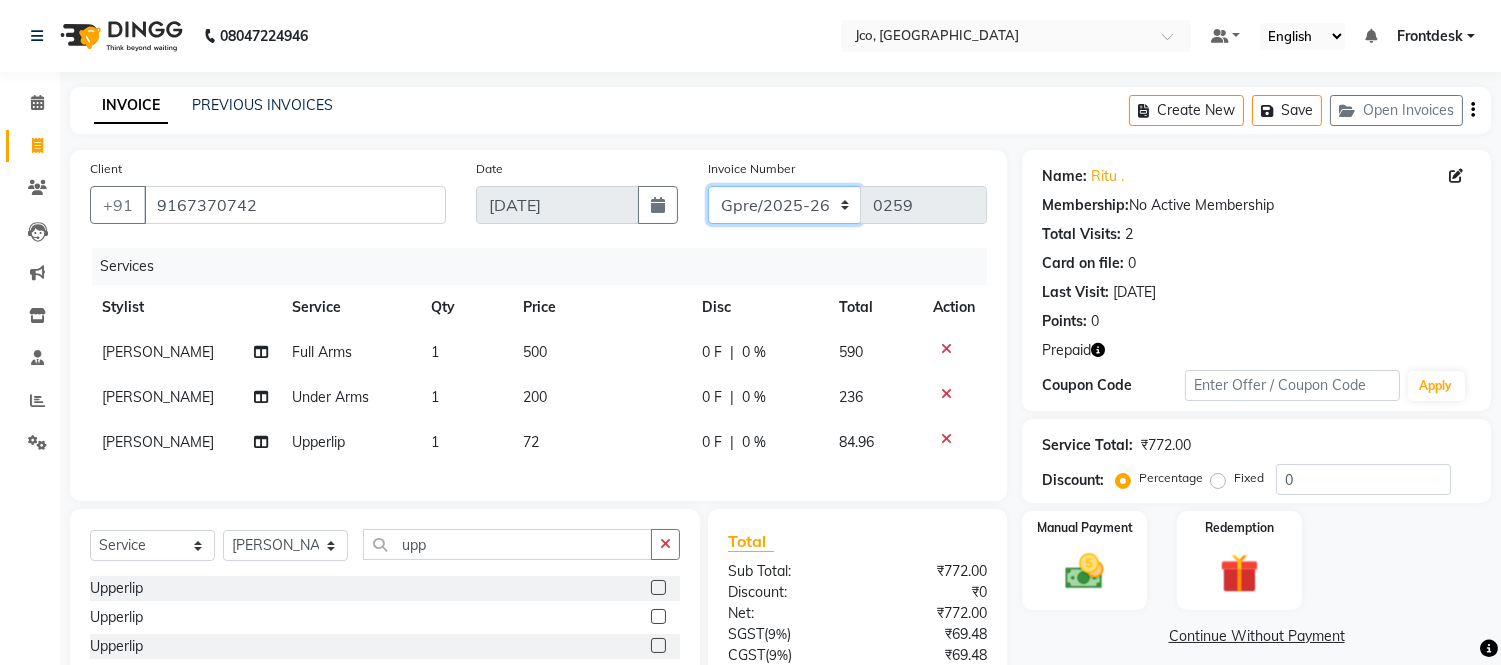 click on "GJCO/2025-26 SCG/2025-26 Gpre/2025-26" 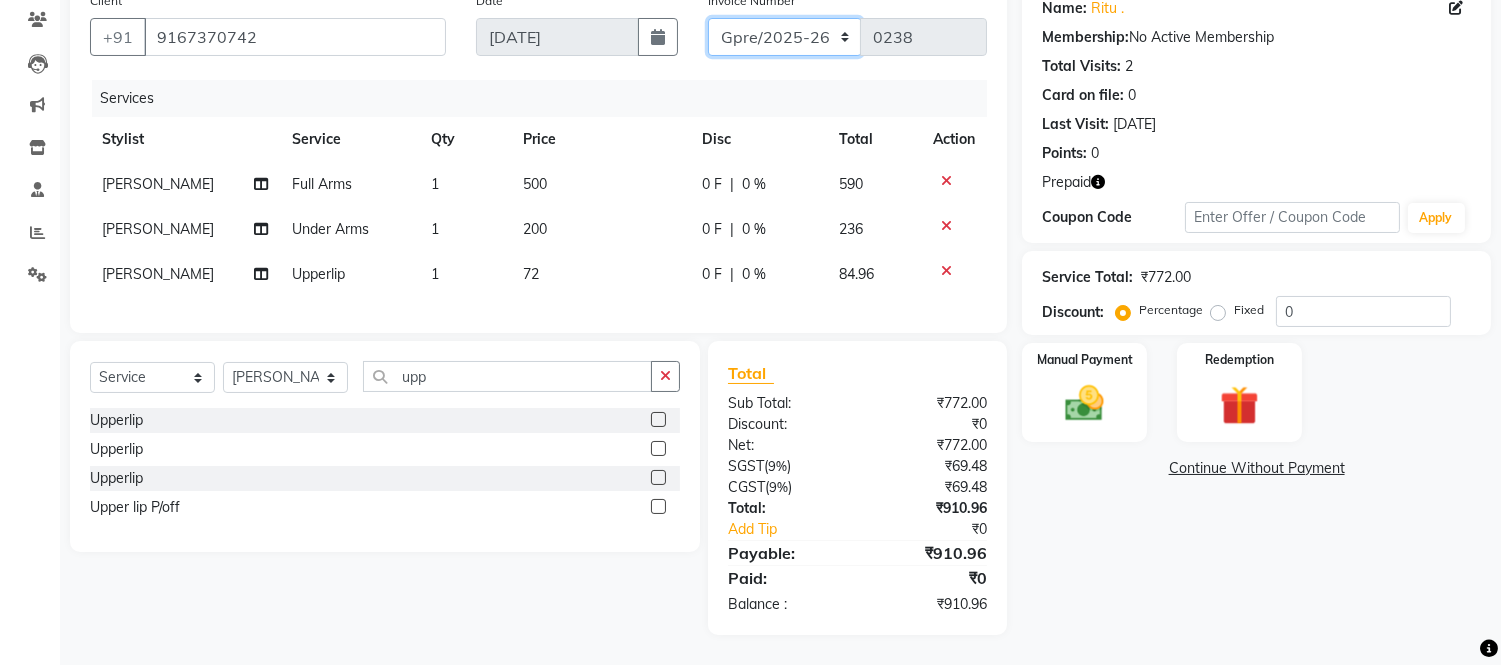scroll, scrollTop: 180, scrollLeft: 0, axis: vertical 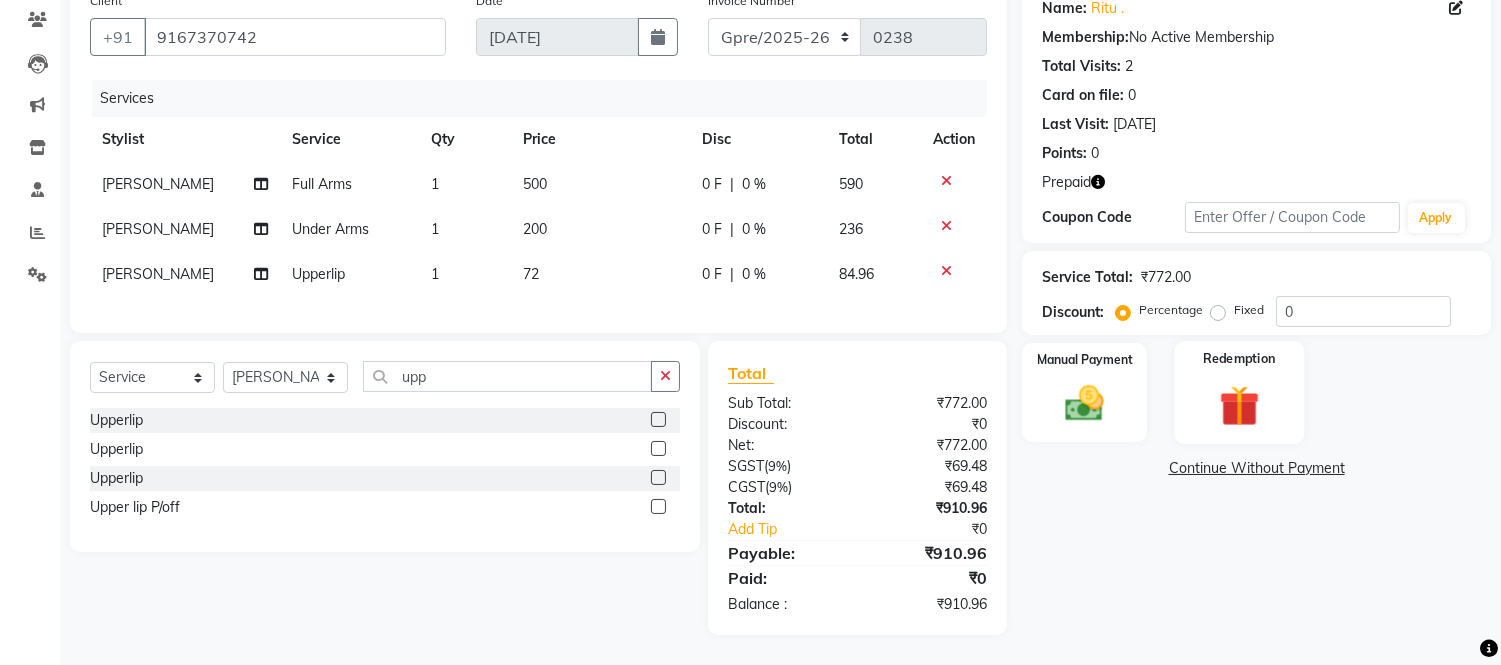 click 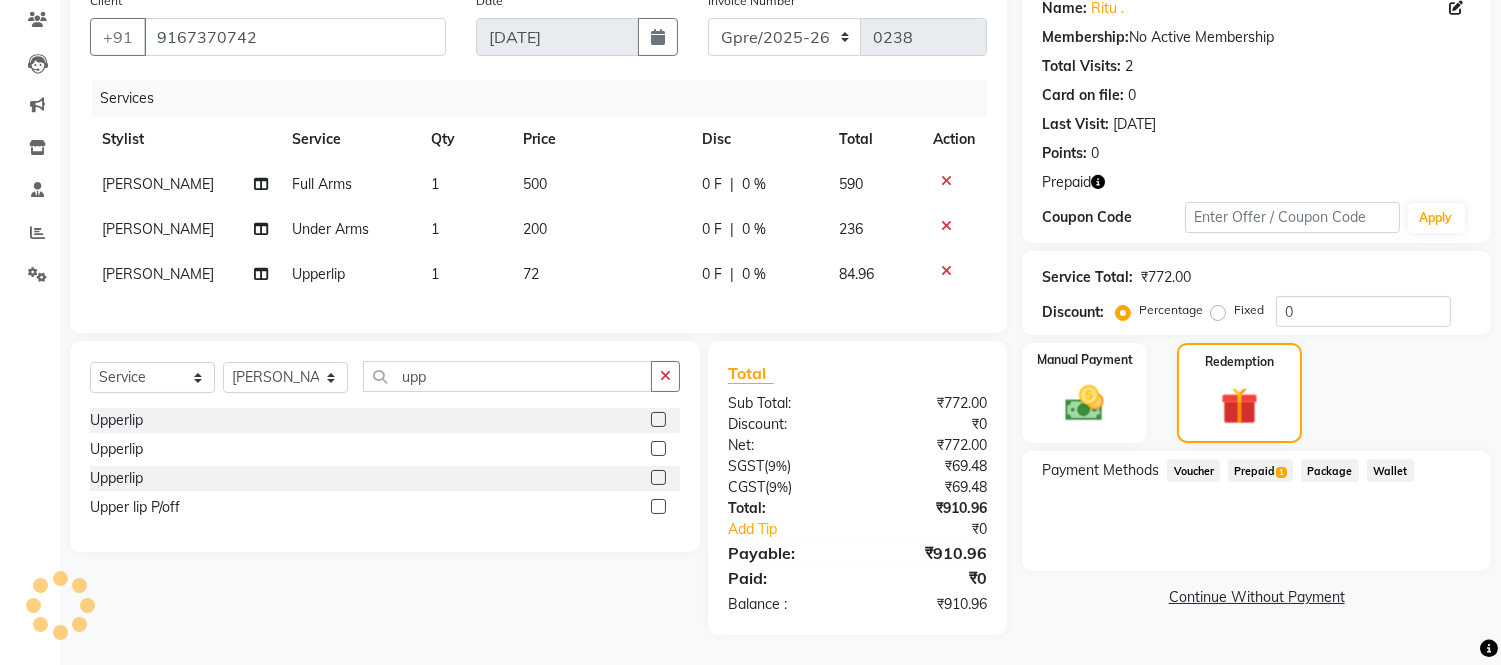 click on "Prepaid  1" 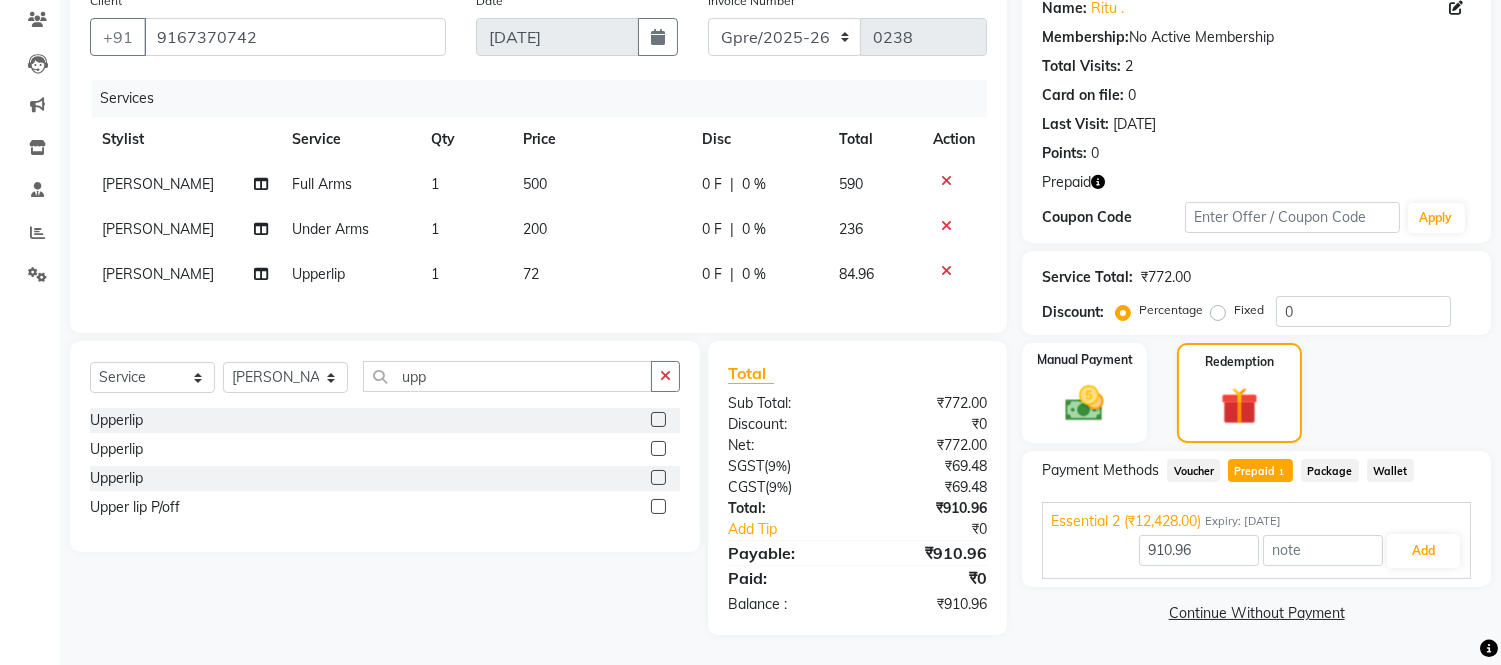 scroll, scrollTop: 183, scrollLeft: 0, axis: vertical 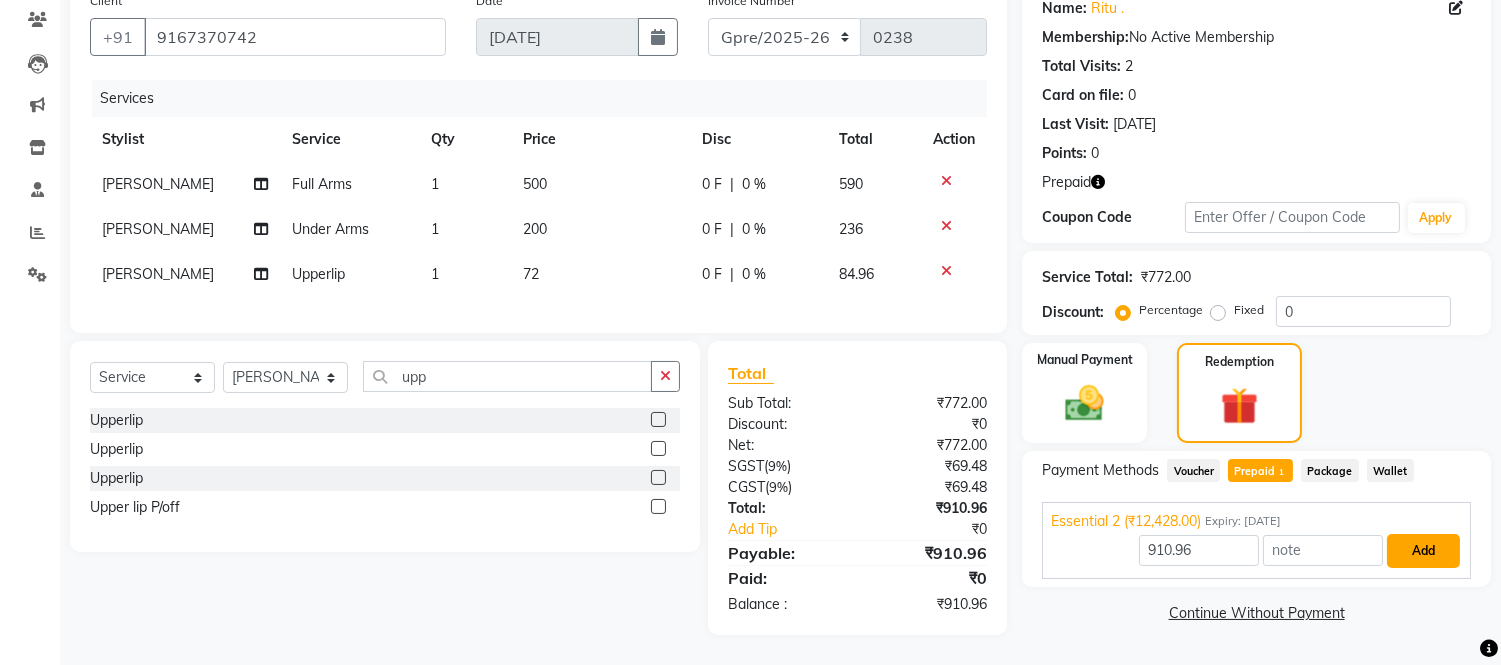 click on "Add" at bounding box center [1423, 551] 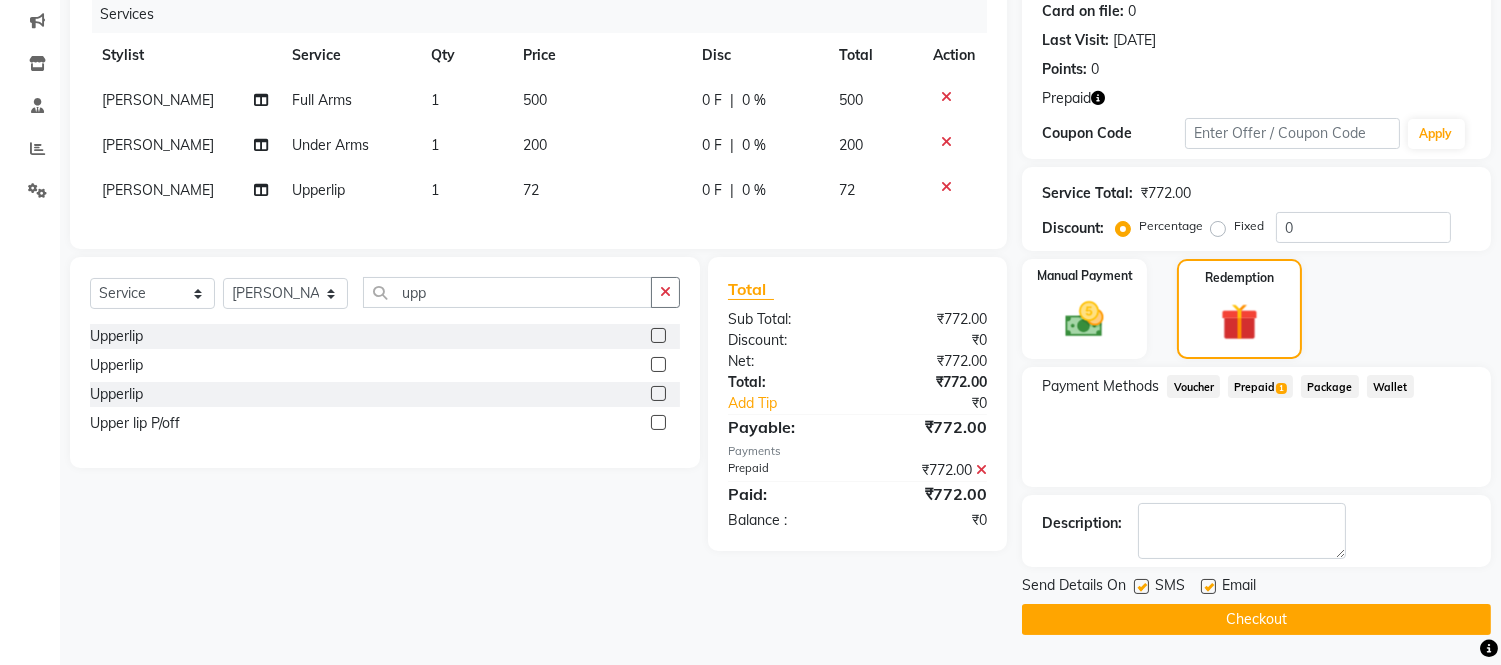 scroll, scrollTop: 232, scrollLeft: 0, axis: vertical 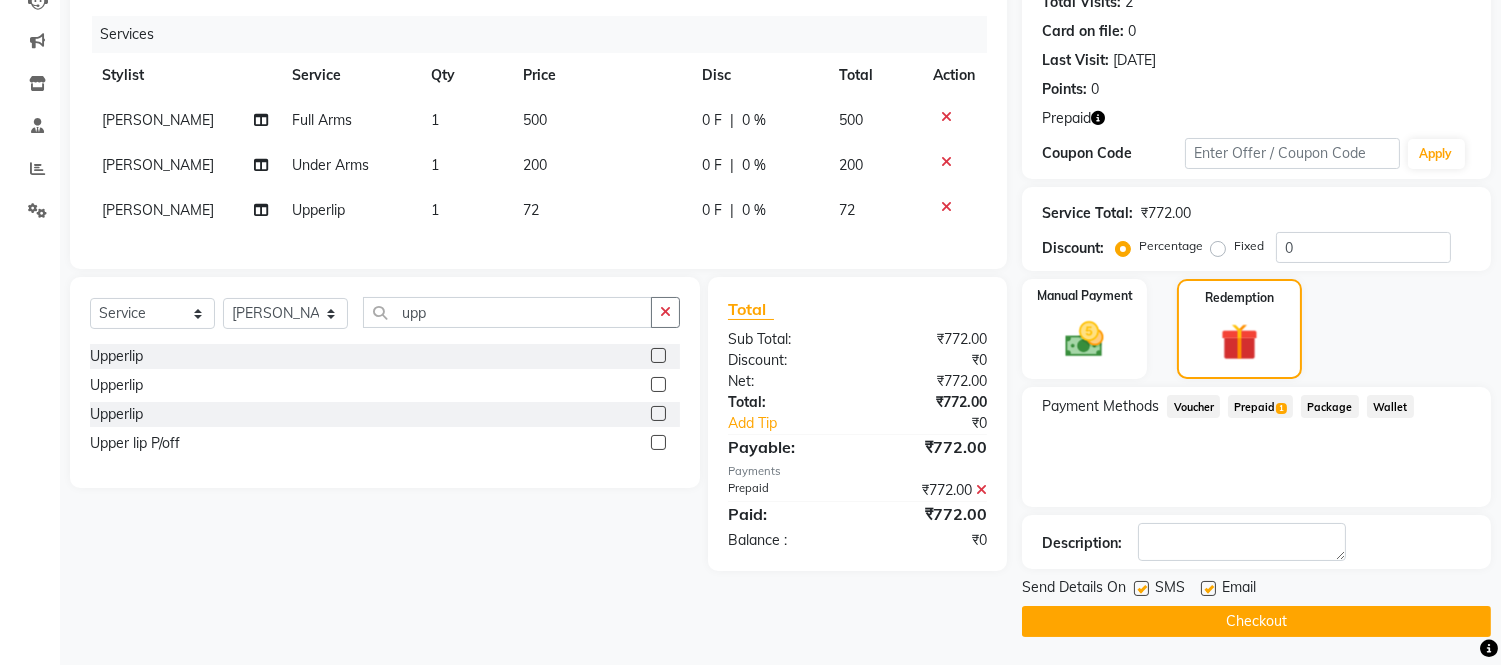 click on "Checkout" 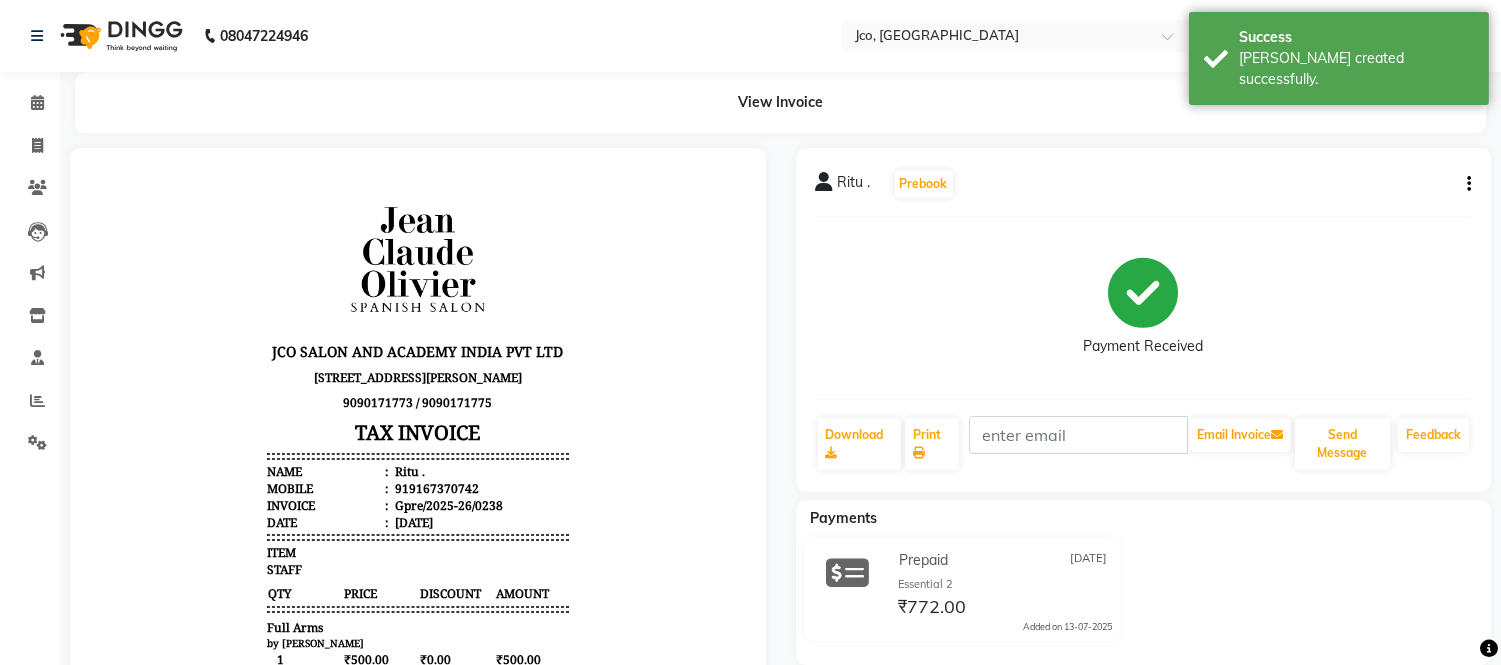 scroll, scrollTop: 0, scrollLeft: 0, axis: both 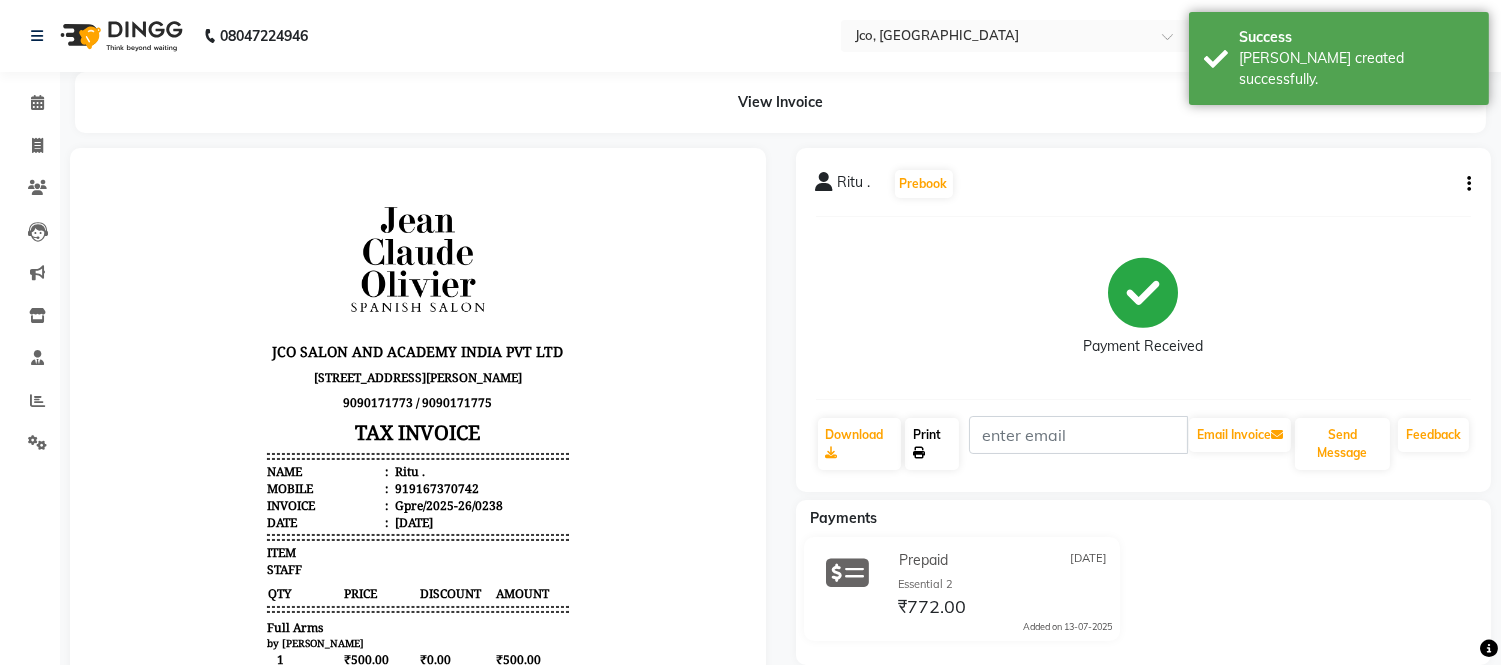 click on "Print" 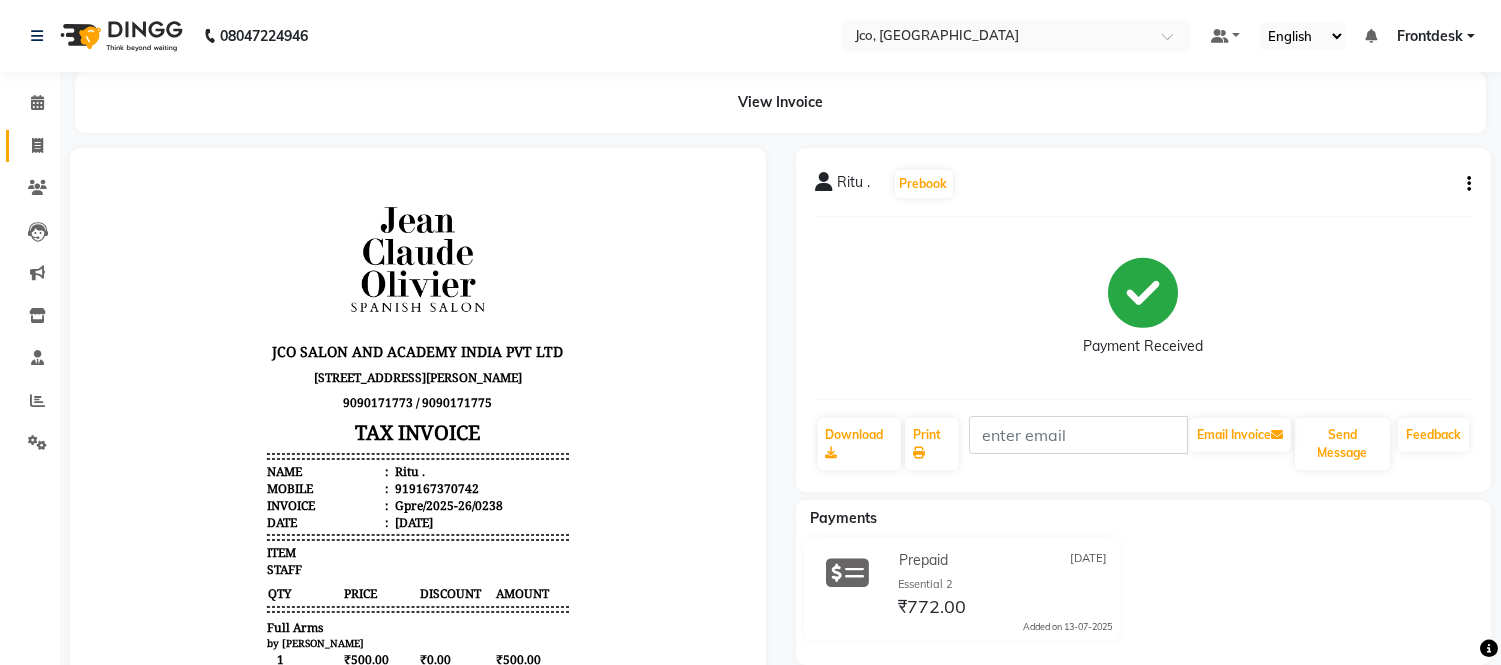 click 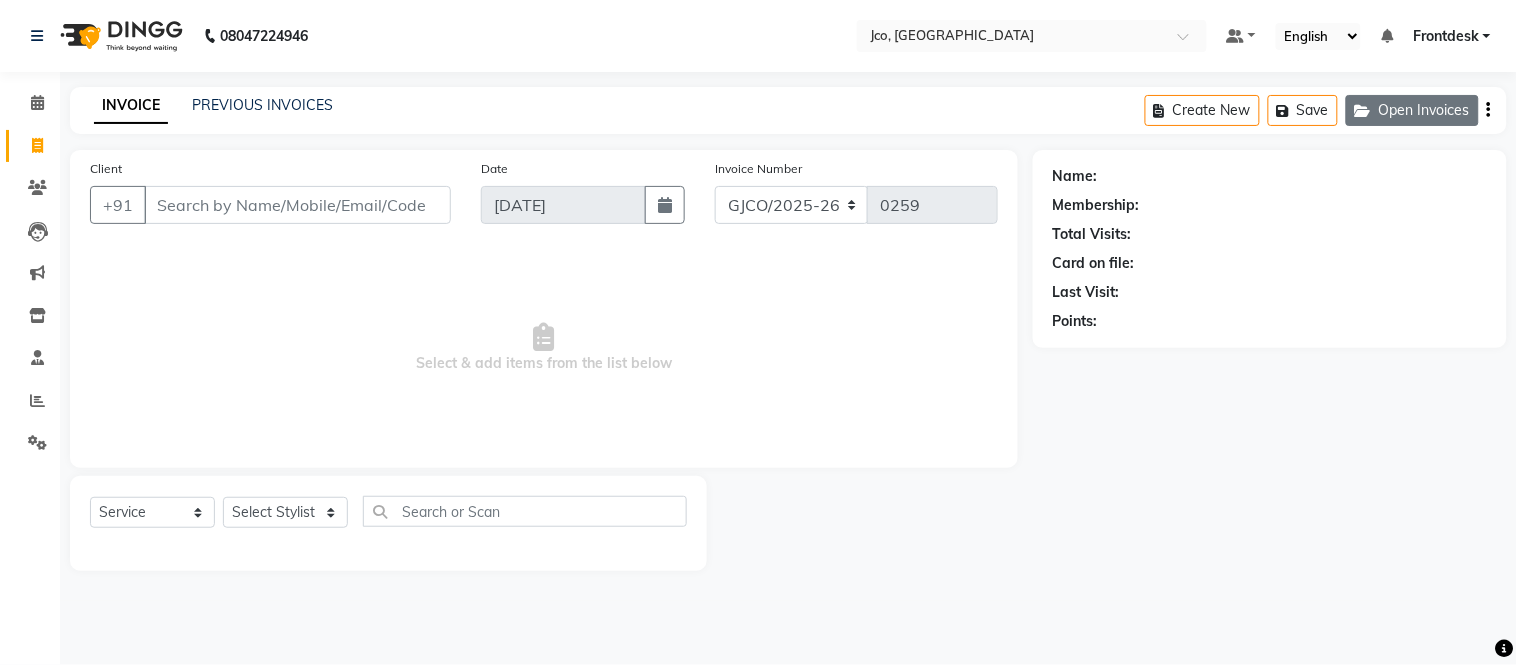 click on "Open Invoices" 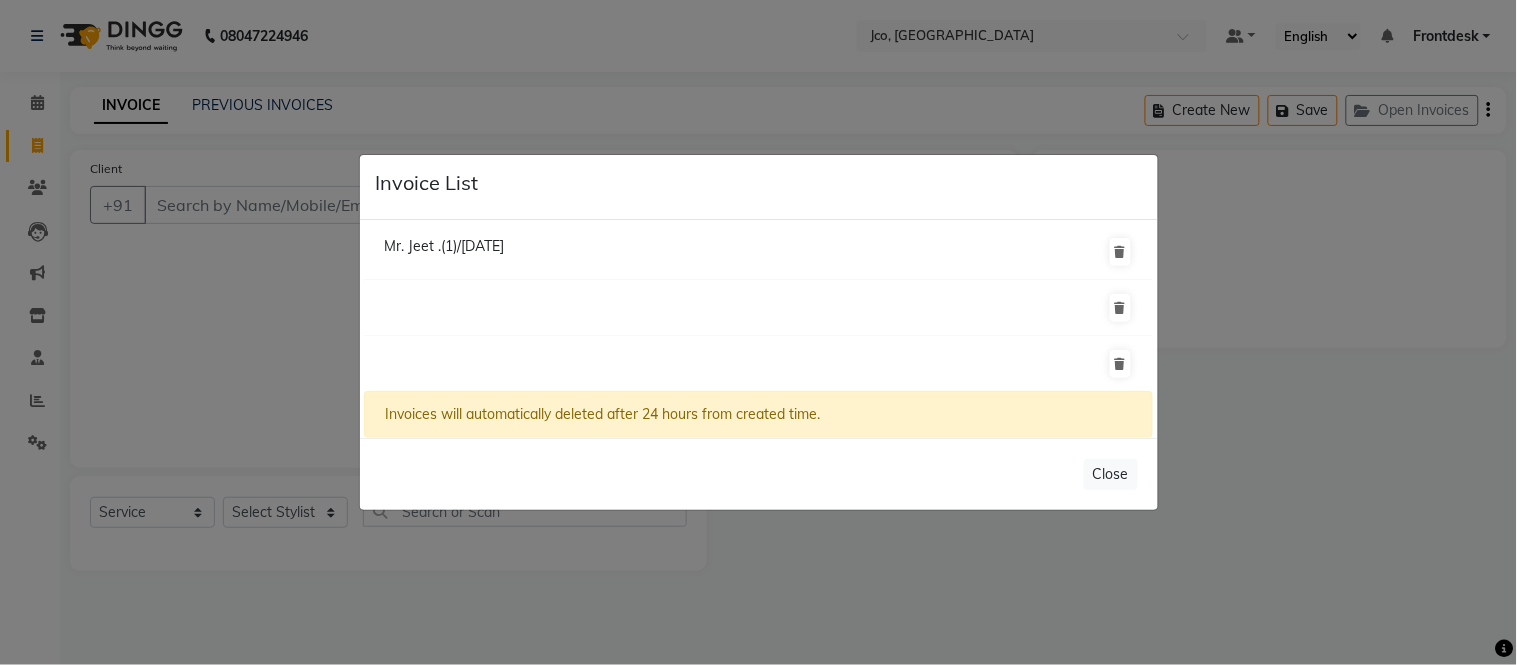 click on "Mr. Jeet .(1)/[DATE]" 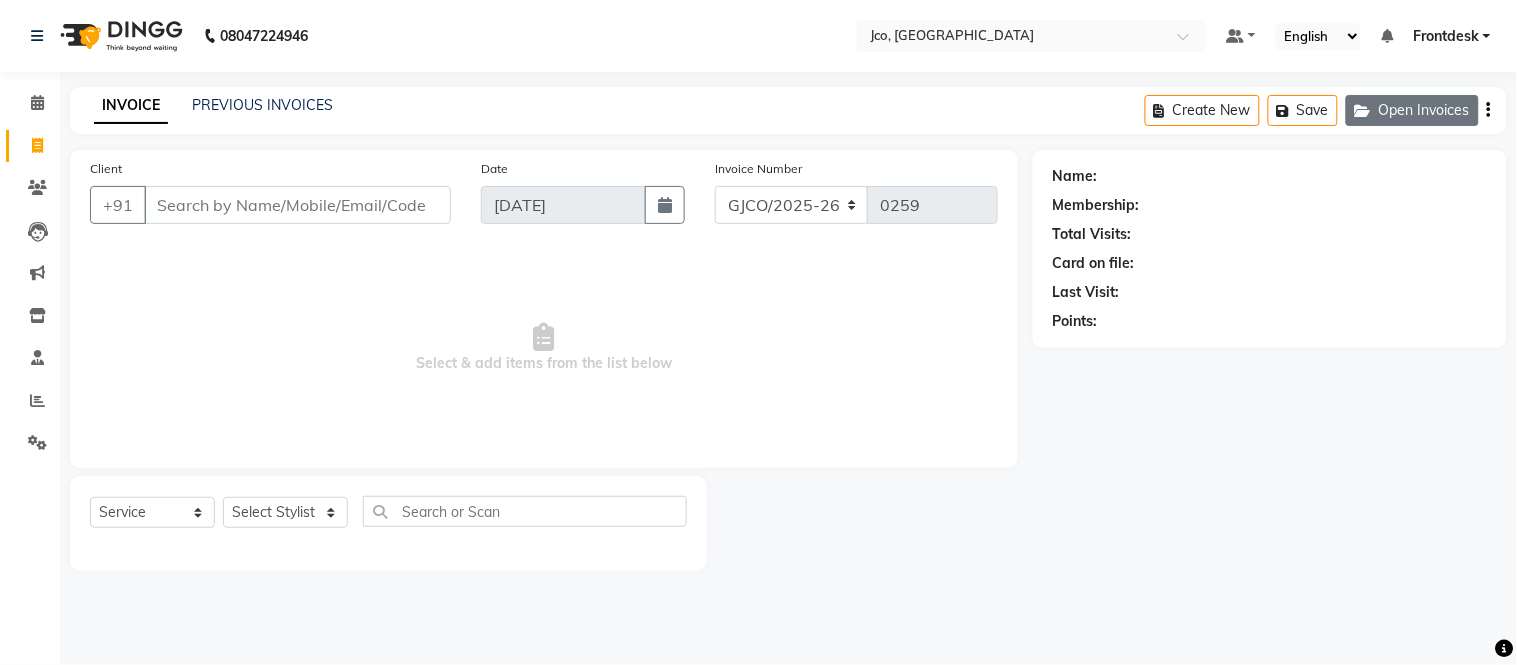 click on "Open Invoices" 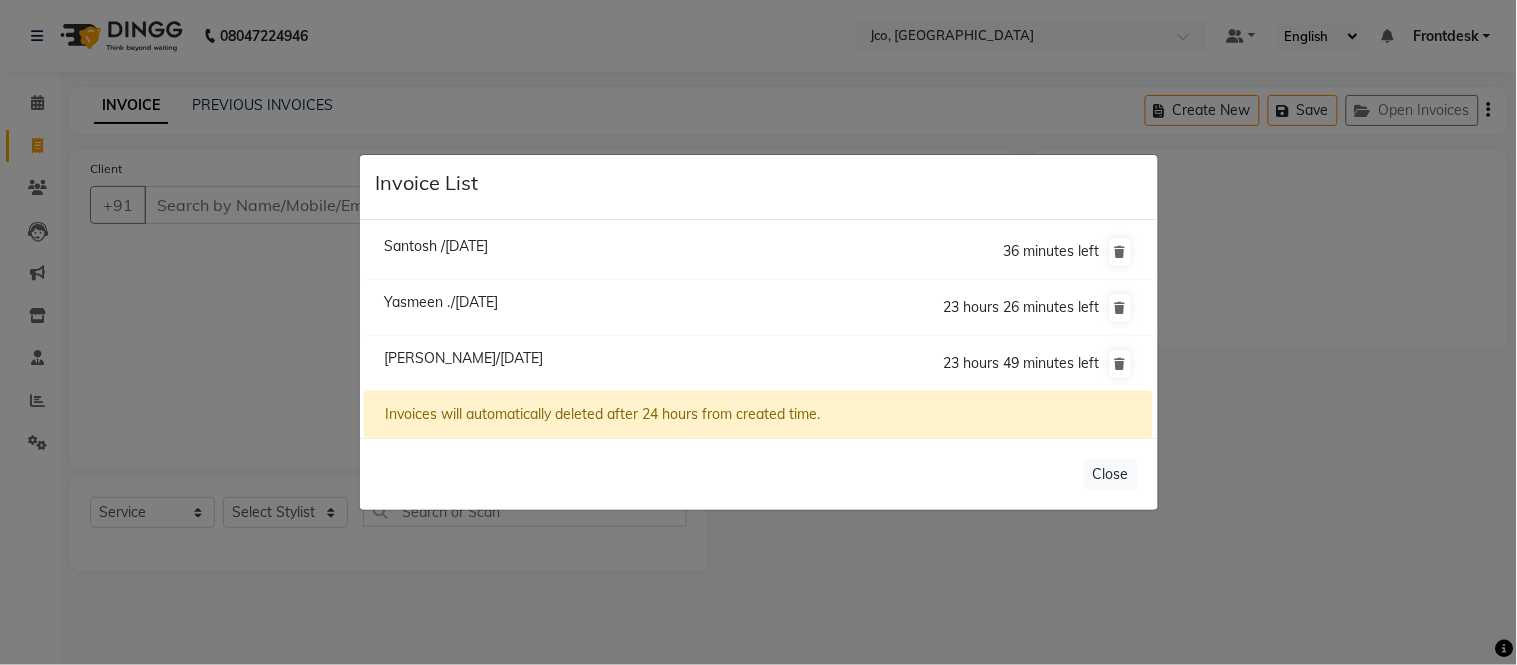 click on "Yasmeen ./[DATE]" 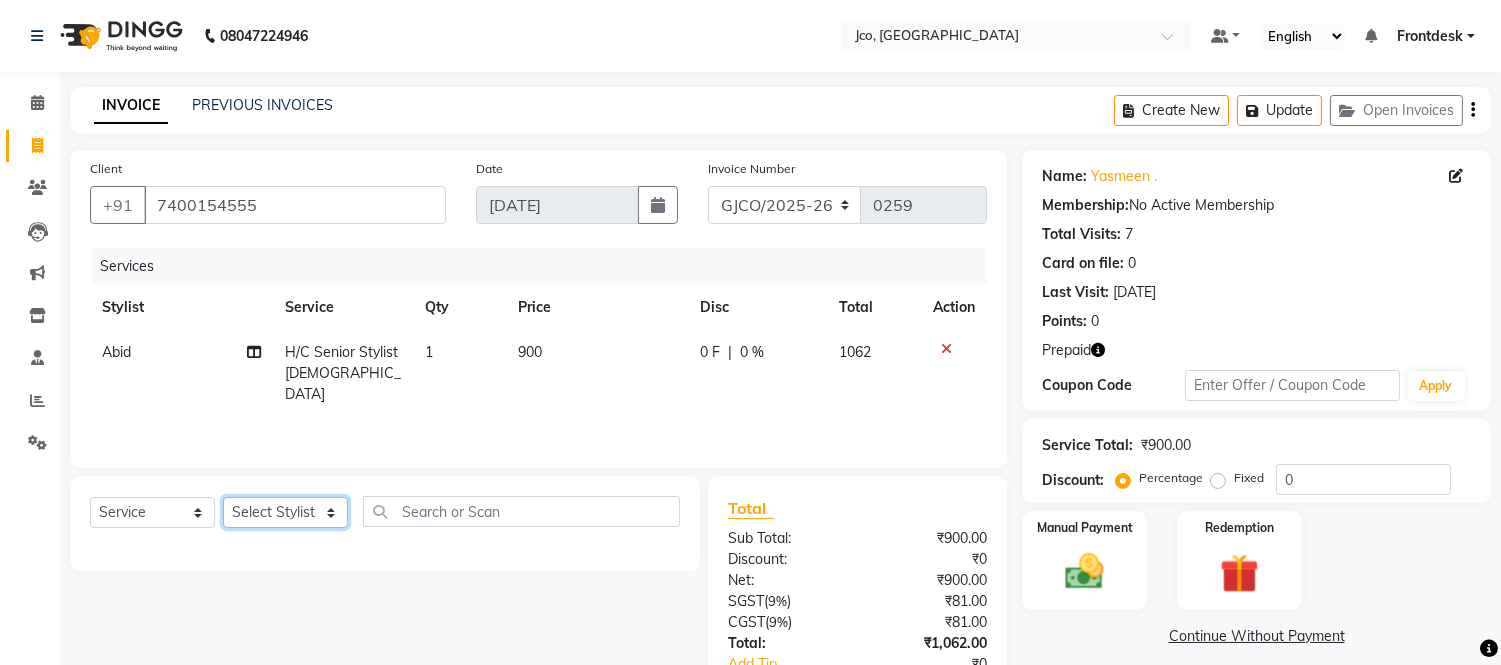 click on "Select Stylist [PERSON_NAME]  [PERSON_NAME]  [PERSON_NAME] Gopal Jouyi [PERSON_NAME] [PERSON_NAME] [DATE] [PERSON_NAME] [PERSON_NAME] [PERSON_NAME] Thakur Sanatan [PERSON_NAME] Shilpa [PERSON_NAME] Thotsem as [PERSON_NAME] [PERSON_NAME] Zing Kumwon Shatsang" 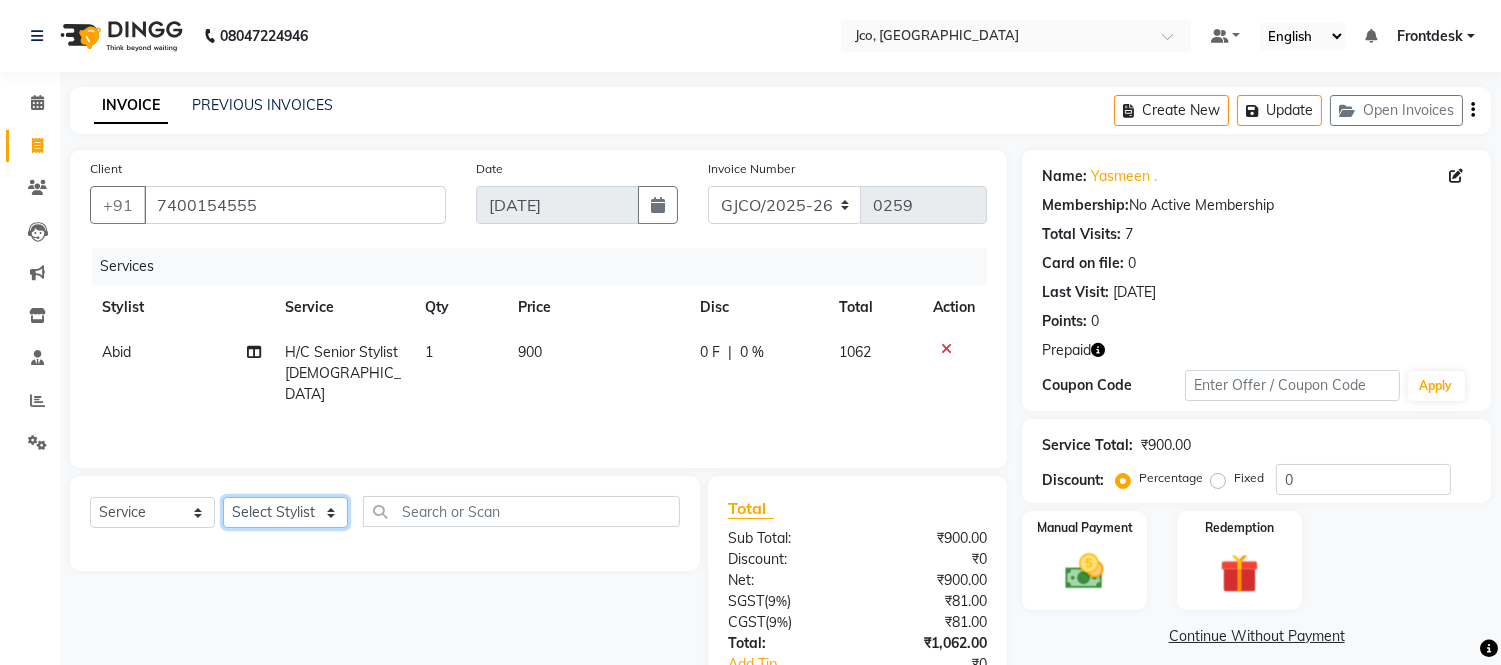 select on "79671" 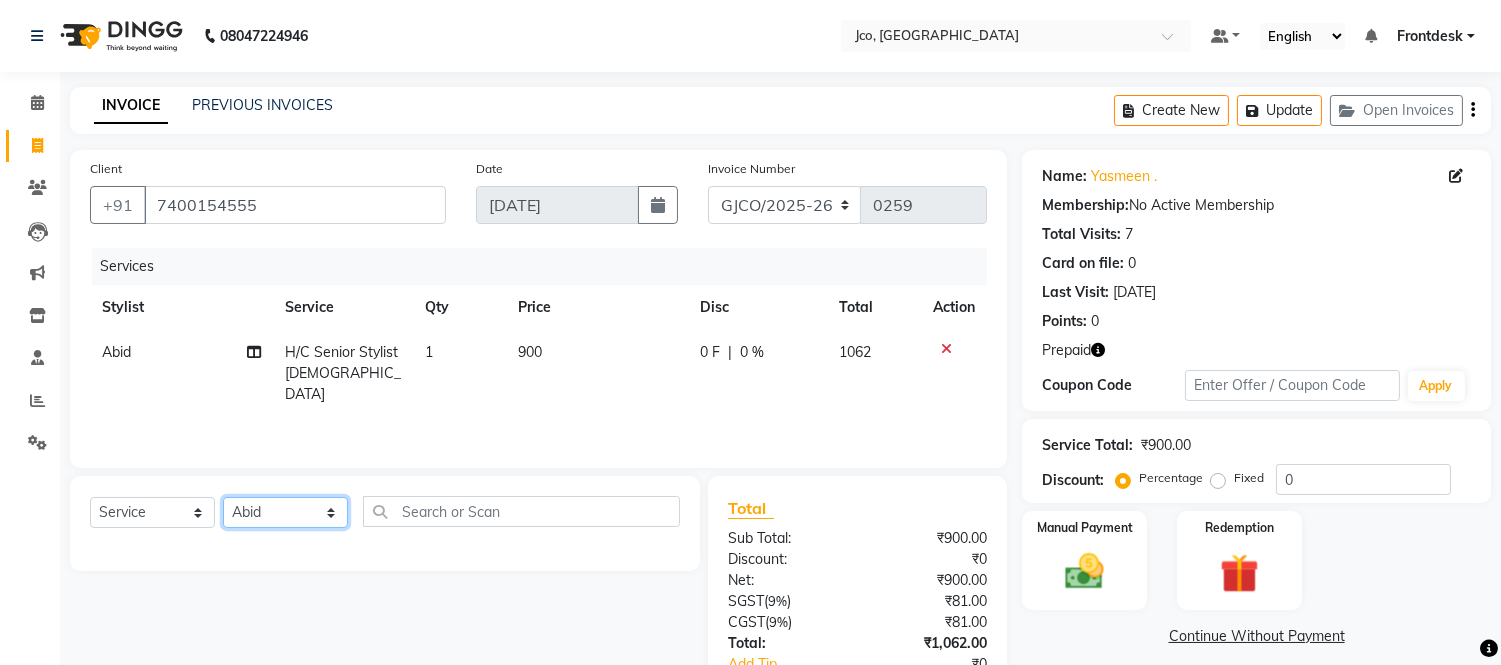 click on "Select Stylist [PERSON_NAME]  [PERSON_NAME]  [PERSON_NAME] Gopal Jouyi [PERSON_NAME] [PERSON_NAME] [DATE] [PERSON_NAME] [PERSON_NAME] [PERSON_NAME] Thakur Sanatan [PERSON_NAME] Shilpa [PERSON_NAME] Thotsem as [PERSON_NAME] [PERSON_NAME] Zing Kumwon Shatsang" 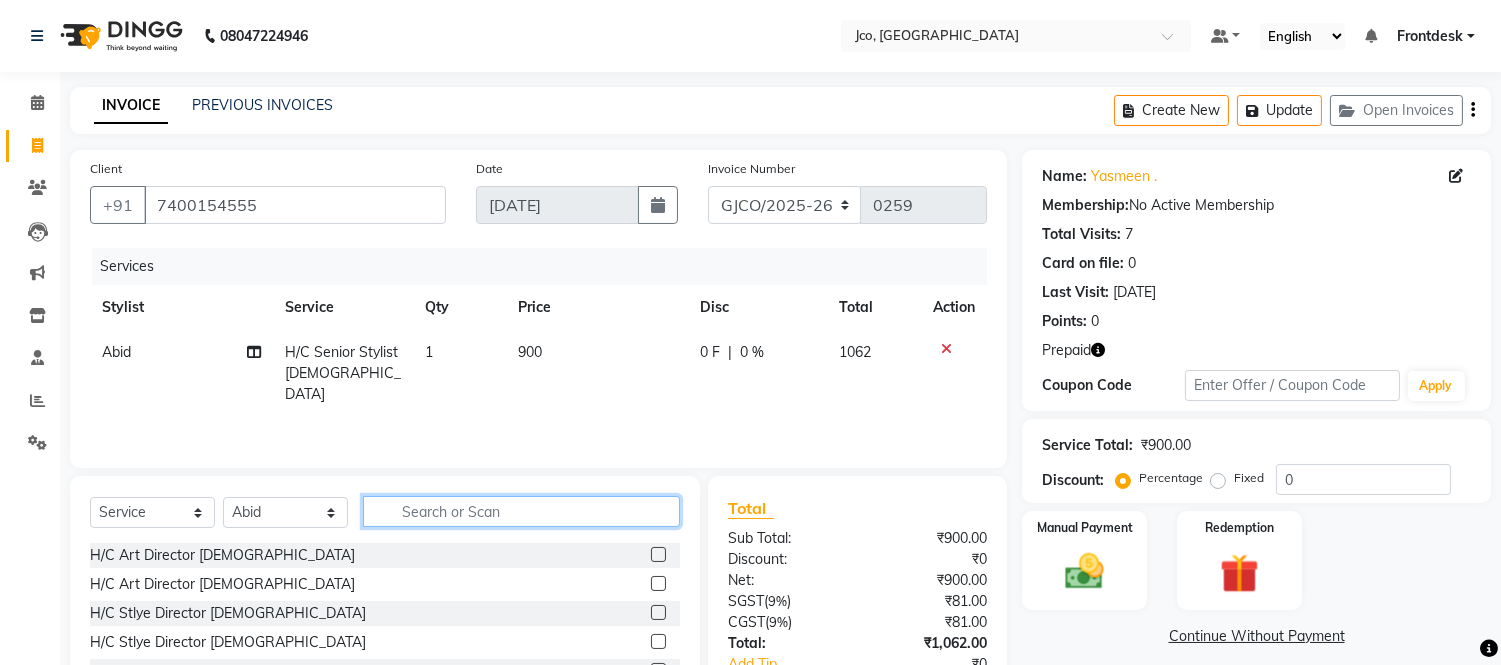 click 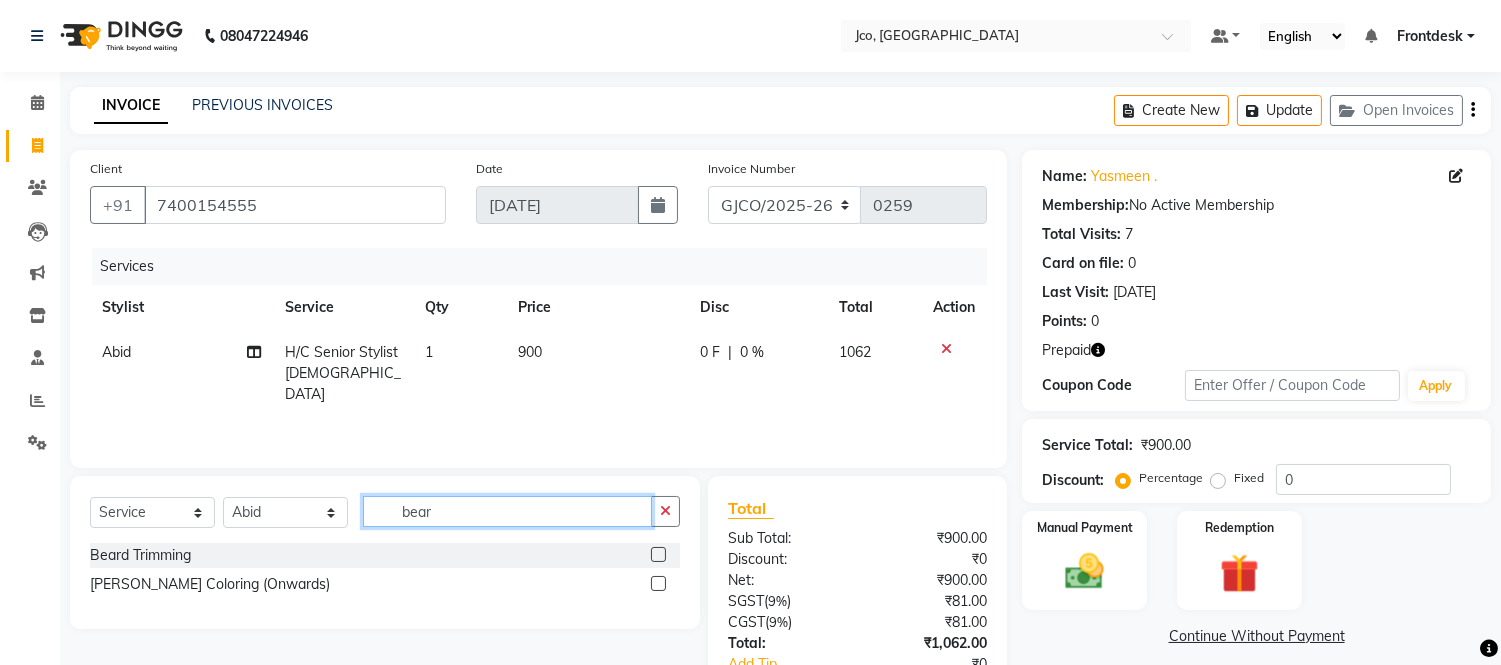 type on "bear" 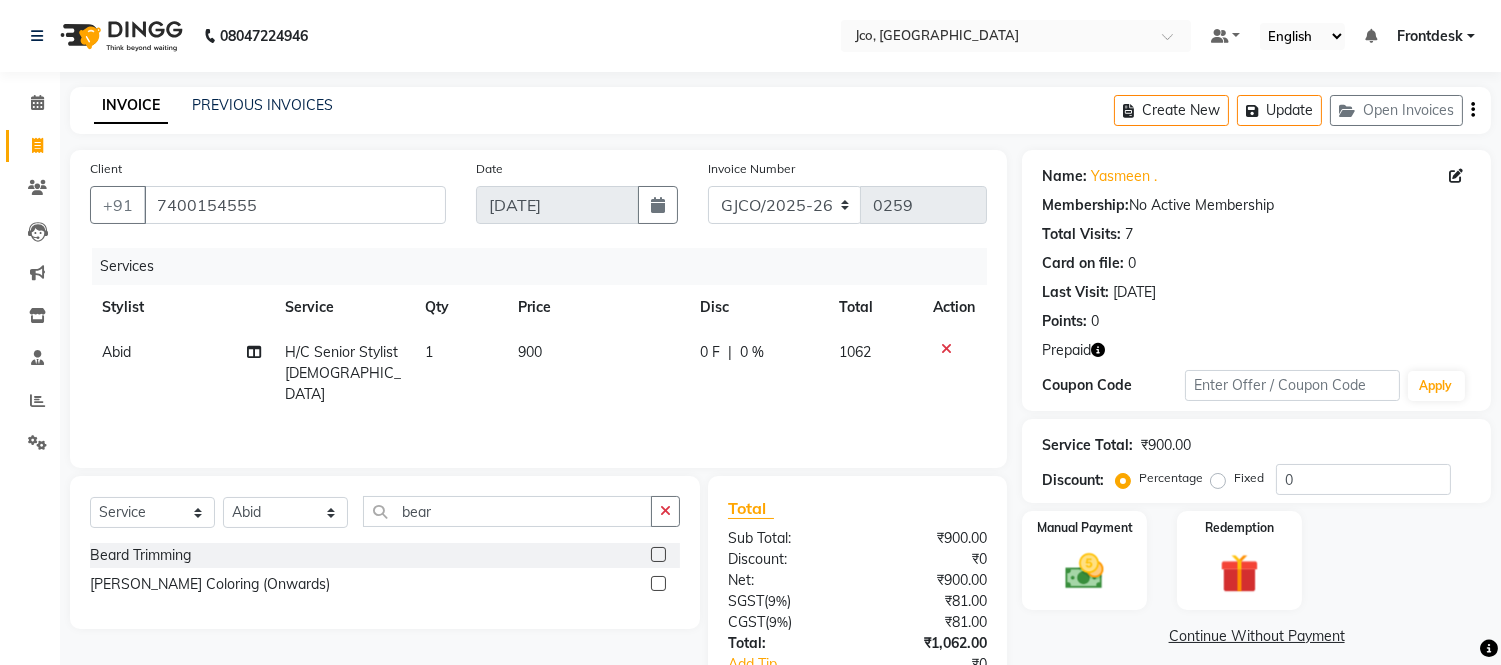 click 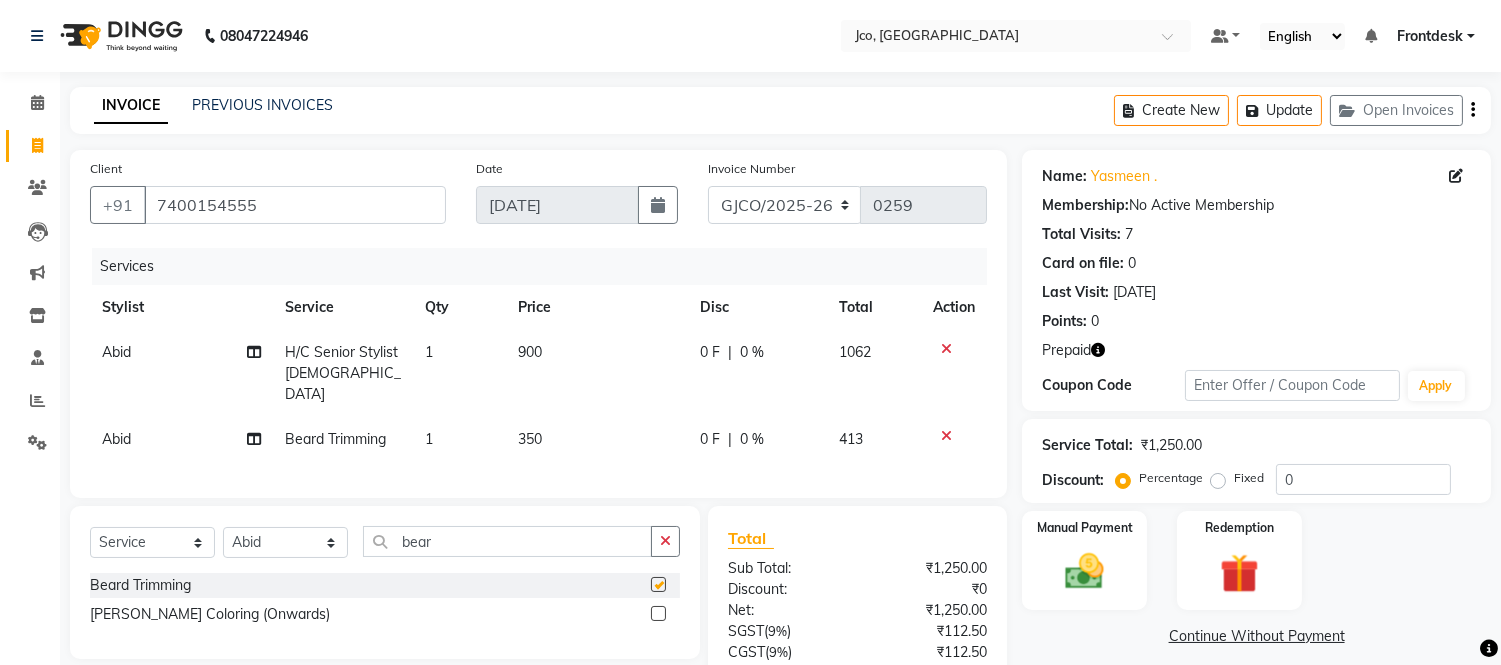 click on "350" 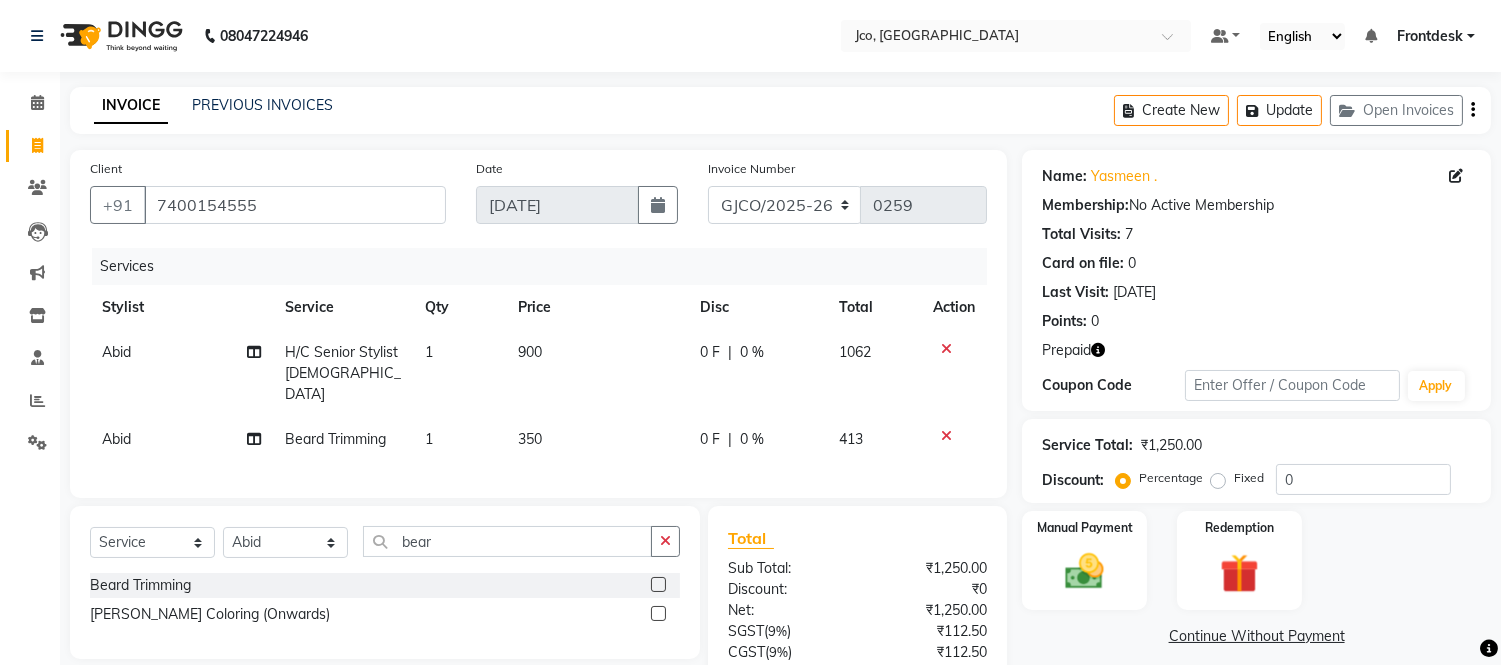 checkbox on "false" 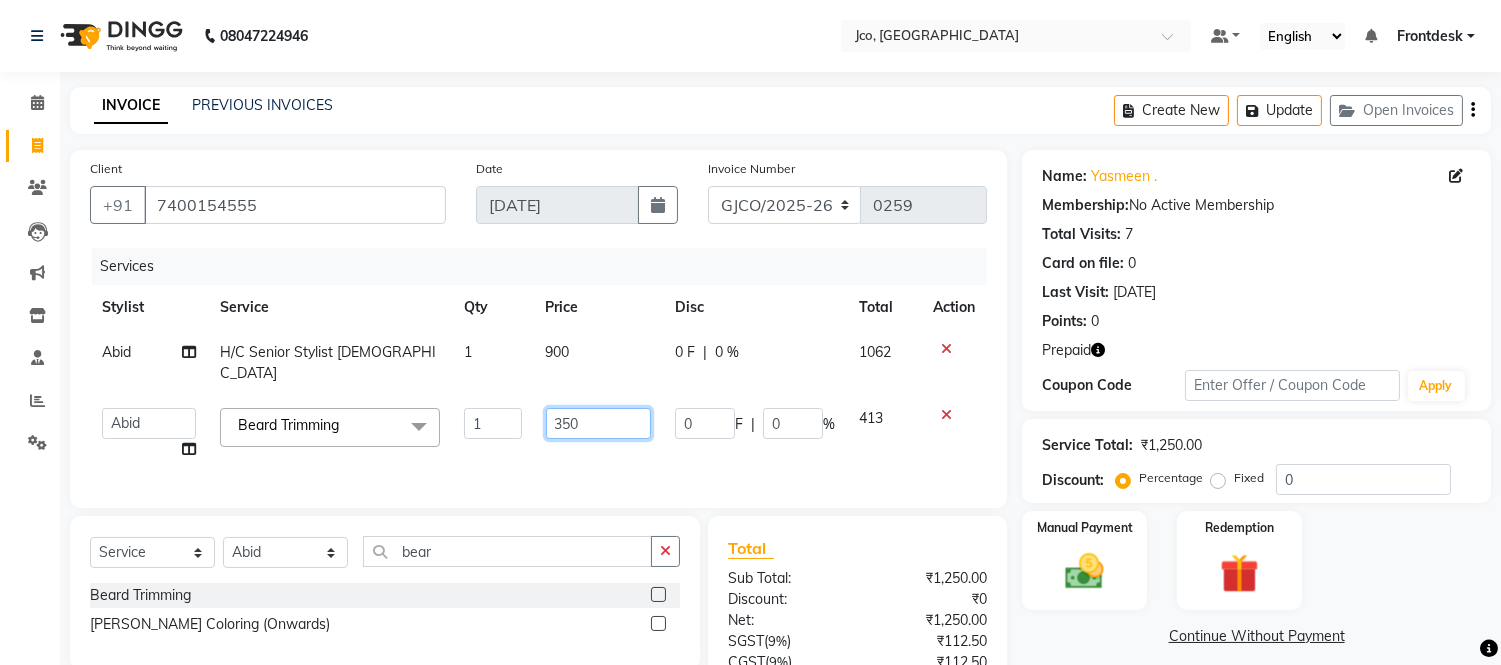 click on "350" 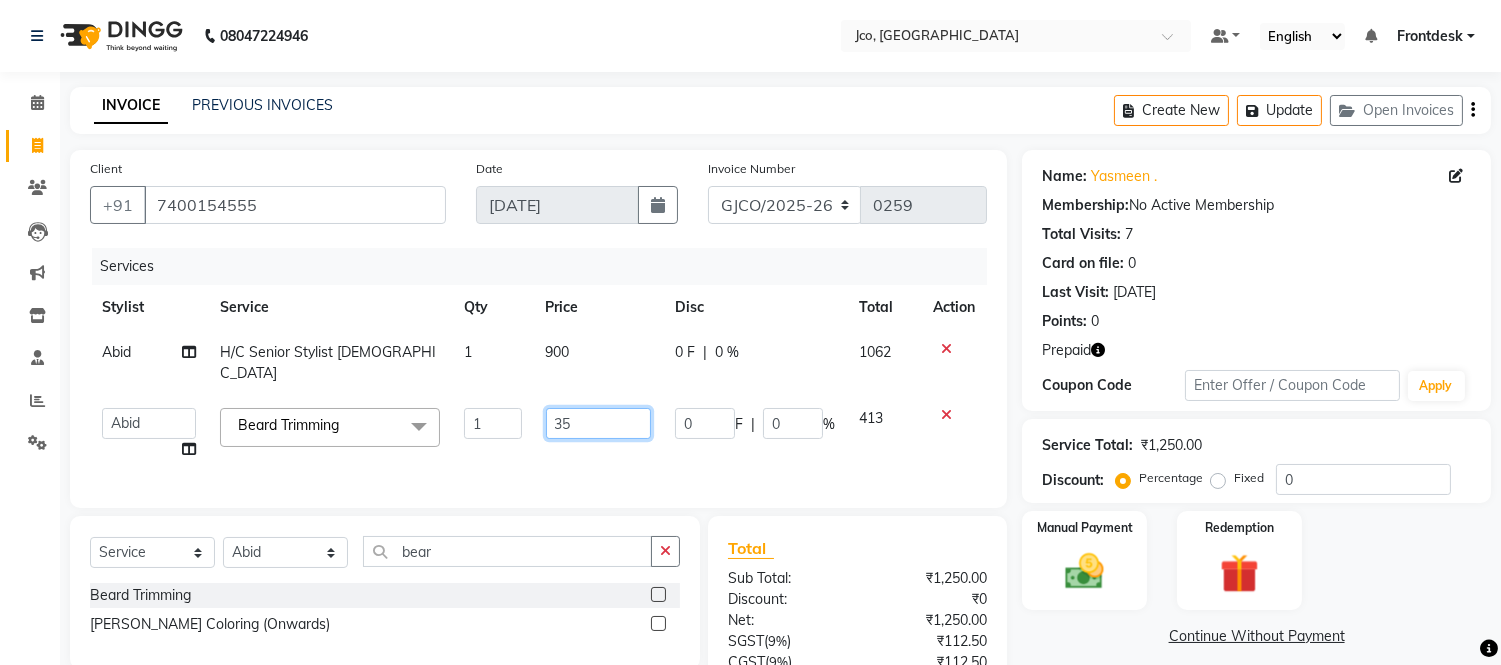 type on "3" 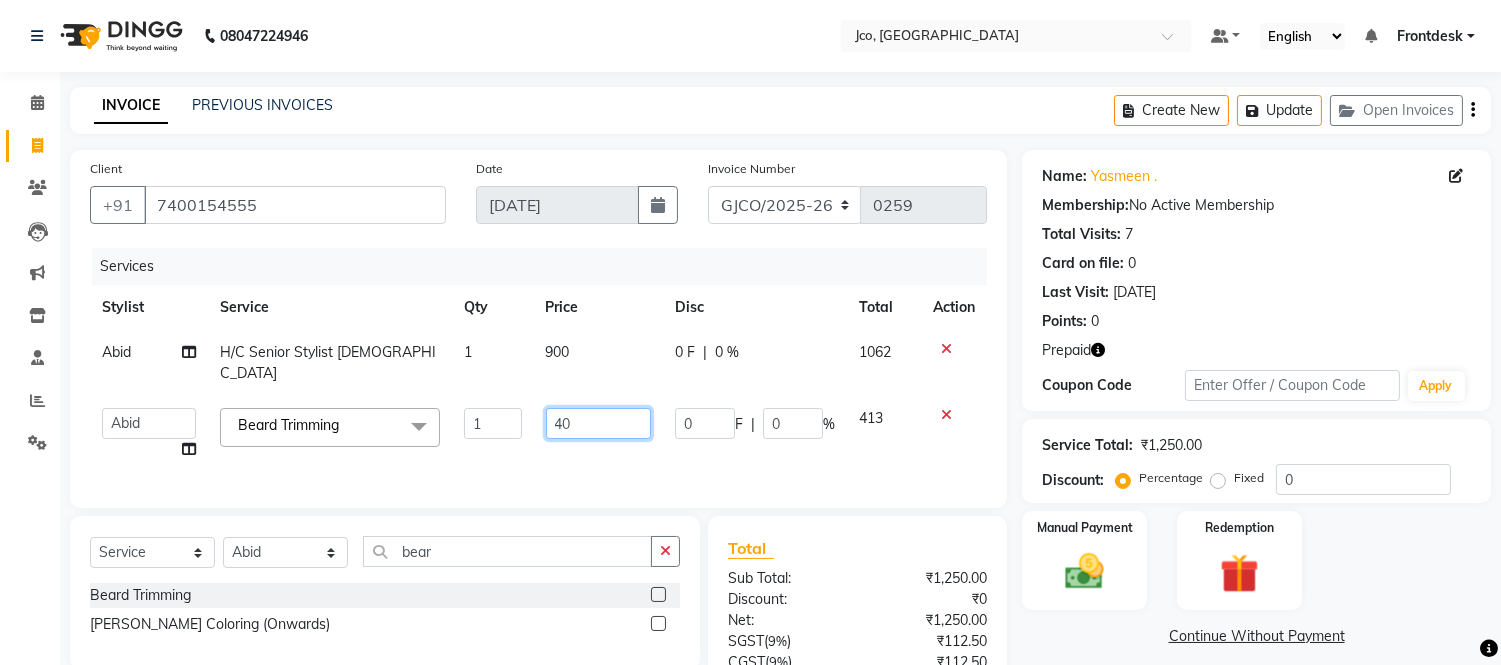type on "400" 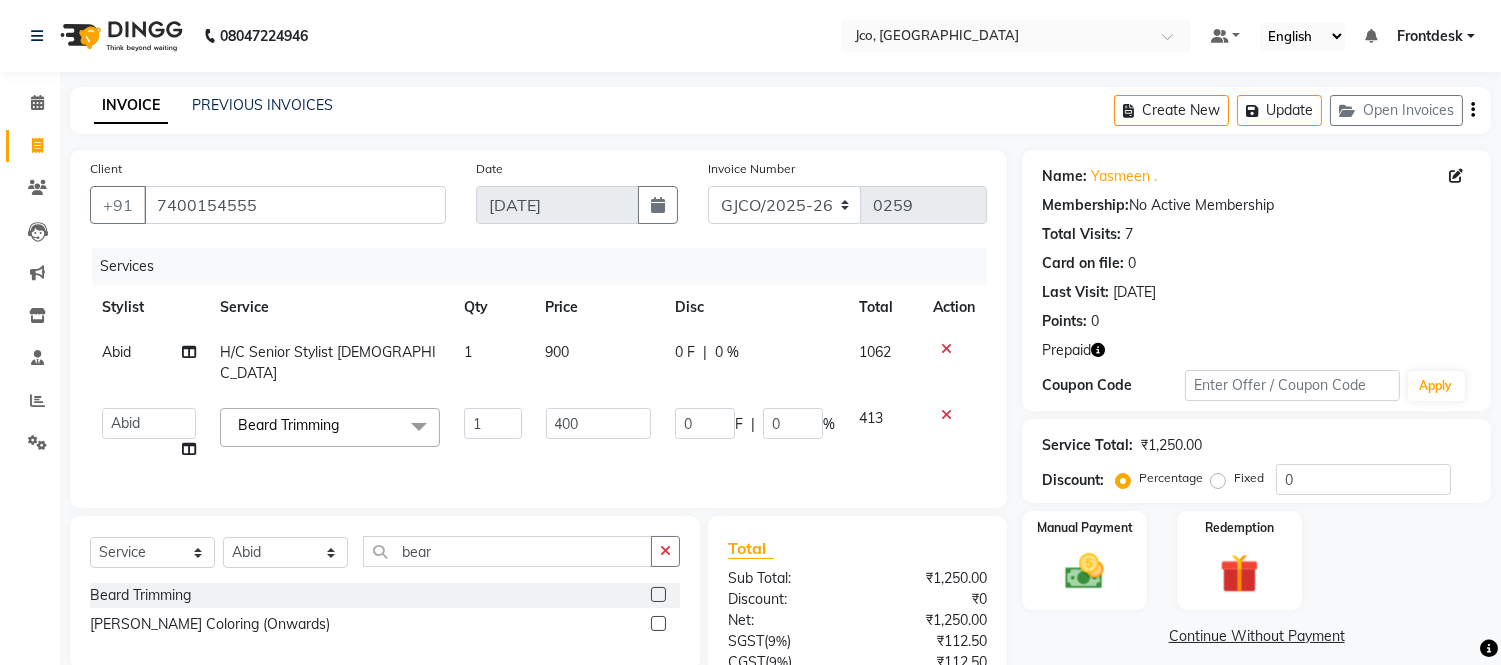 click on "0 F | 0 %" 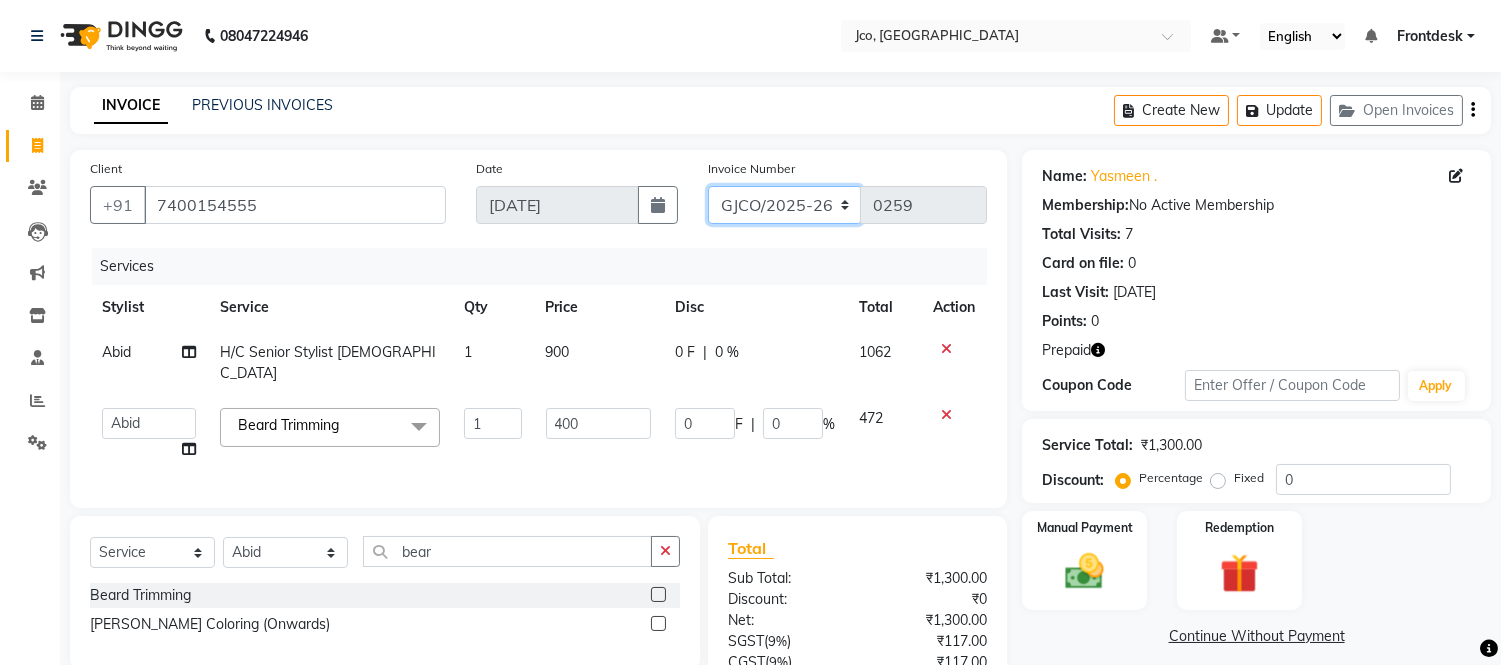 click on "GJCO/2025-26 SCG/2025-26 Gpre/2025-26" 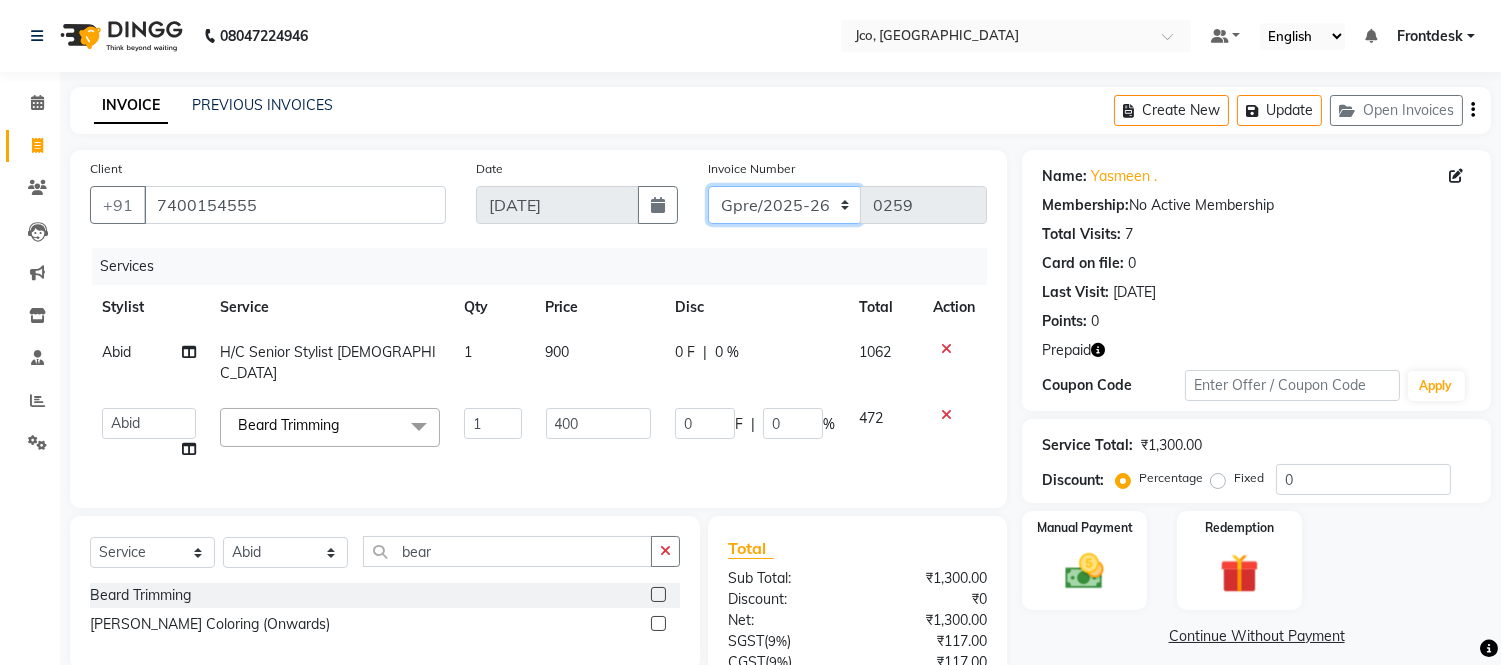 click on "GJCO/2025-26 SCG/2025-26 Gpre/2025-26" 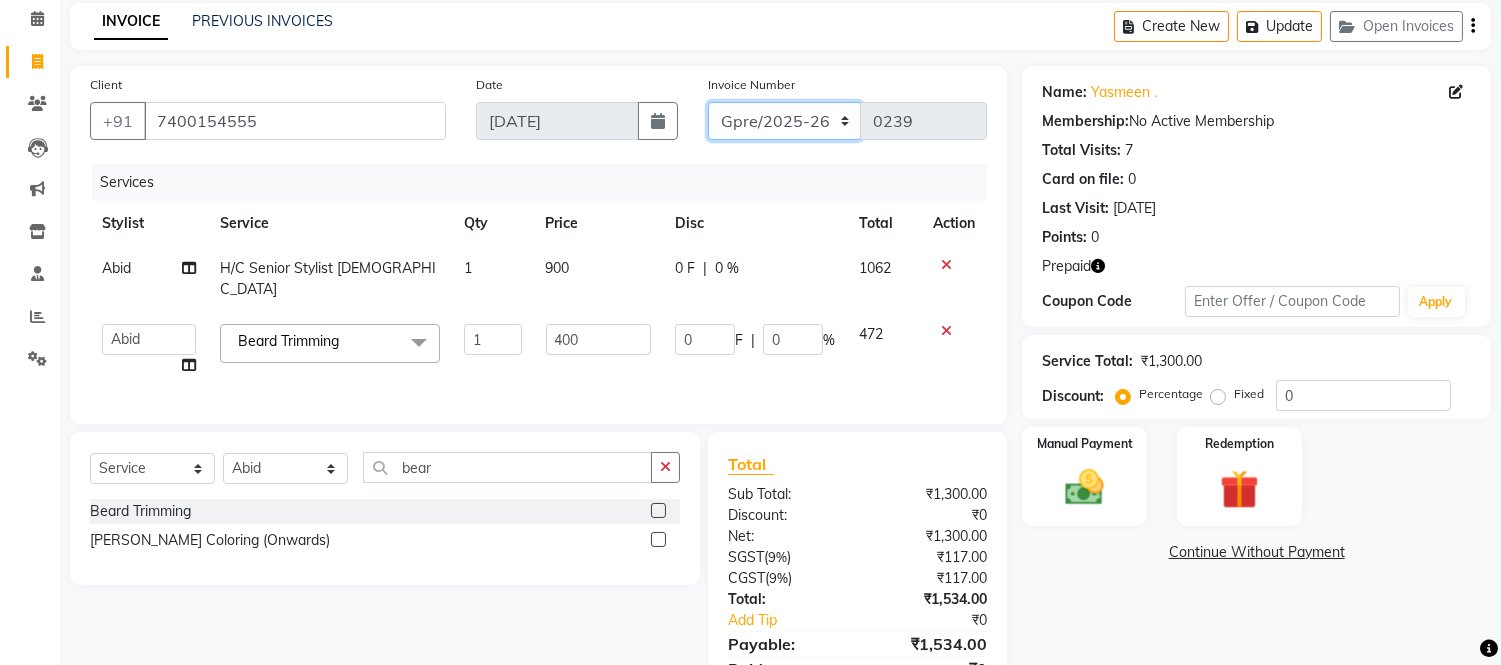 scroll, scrollTop: 170, scrollLeft: 0, axis: vertical 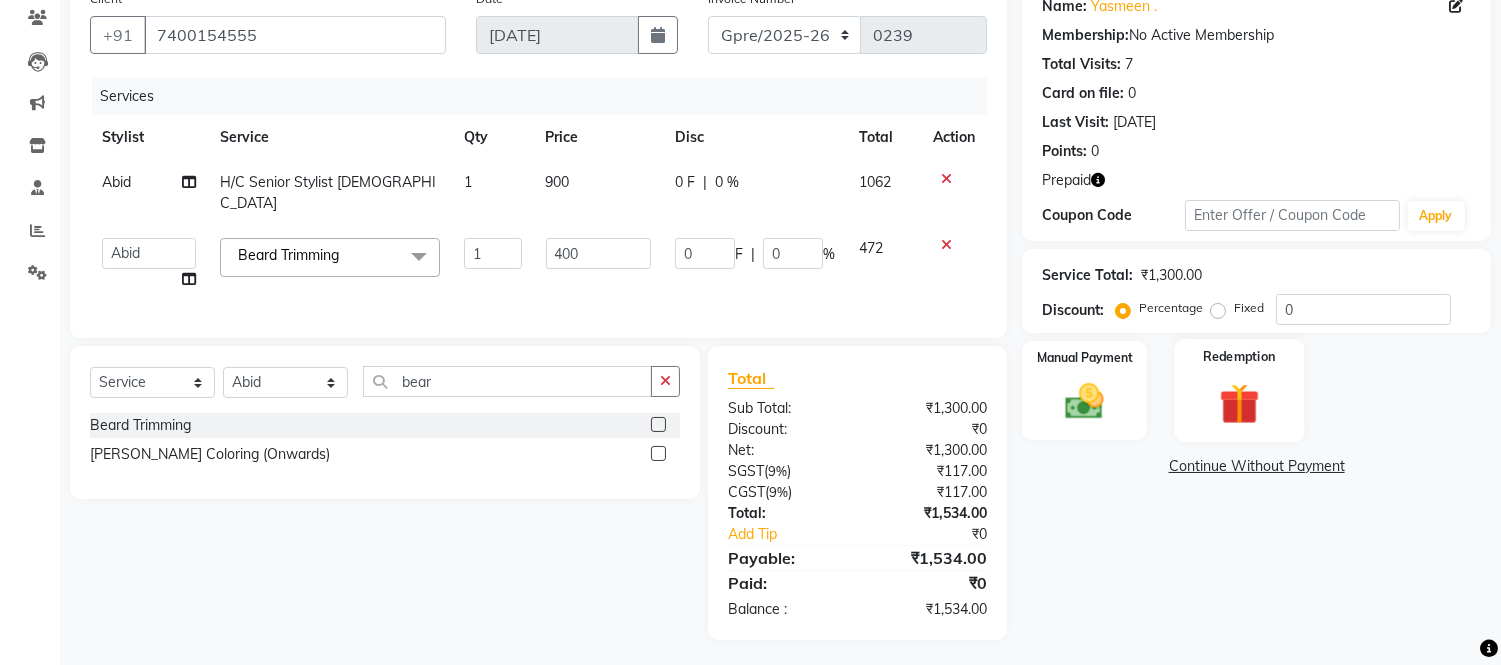 click 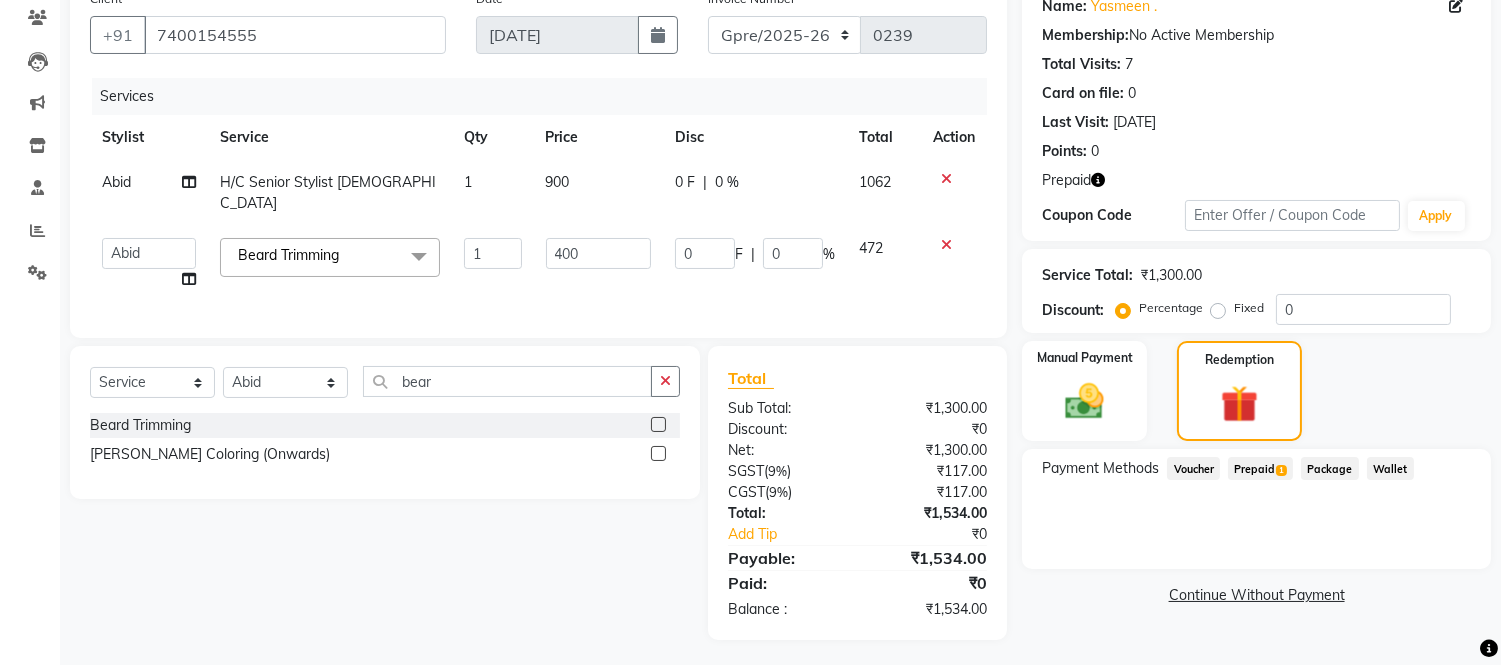 click on "Prepaid  1" 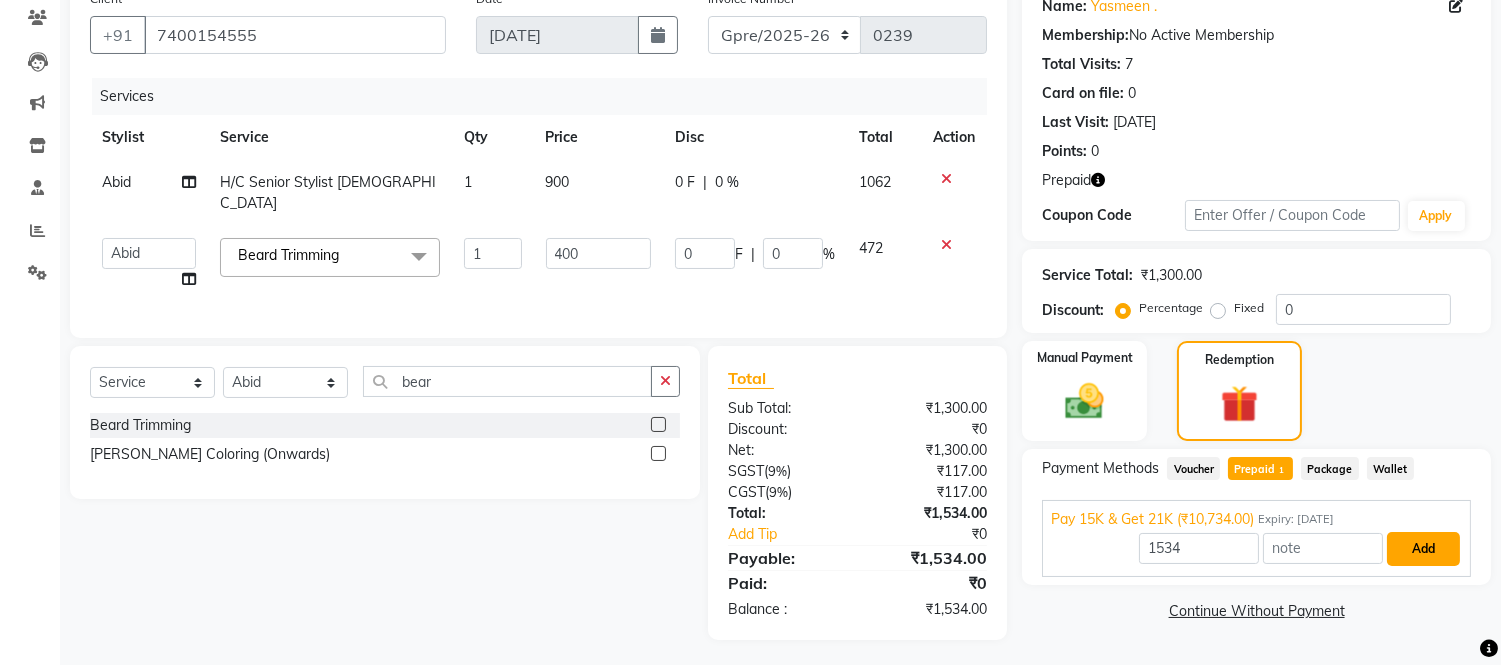 click on "Add" at bounding box center (1423, 549) 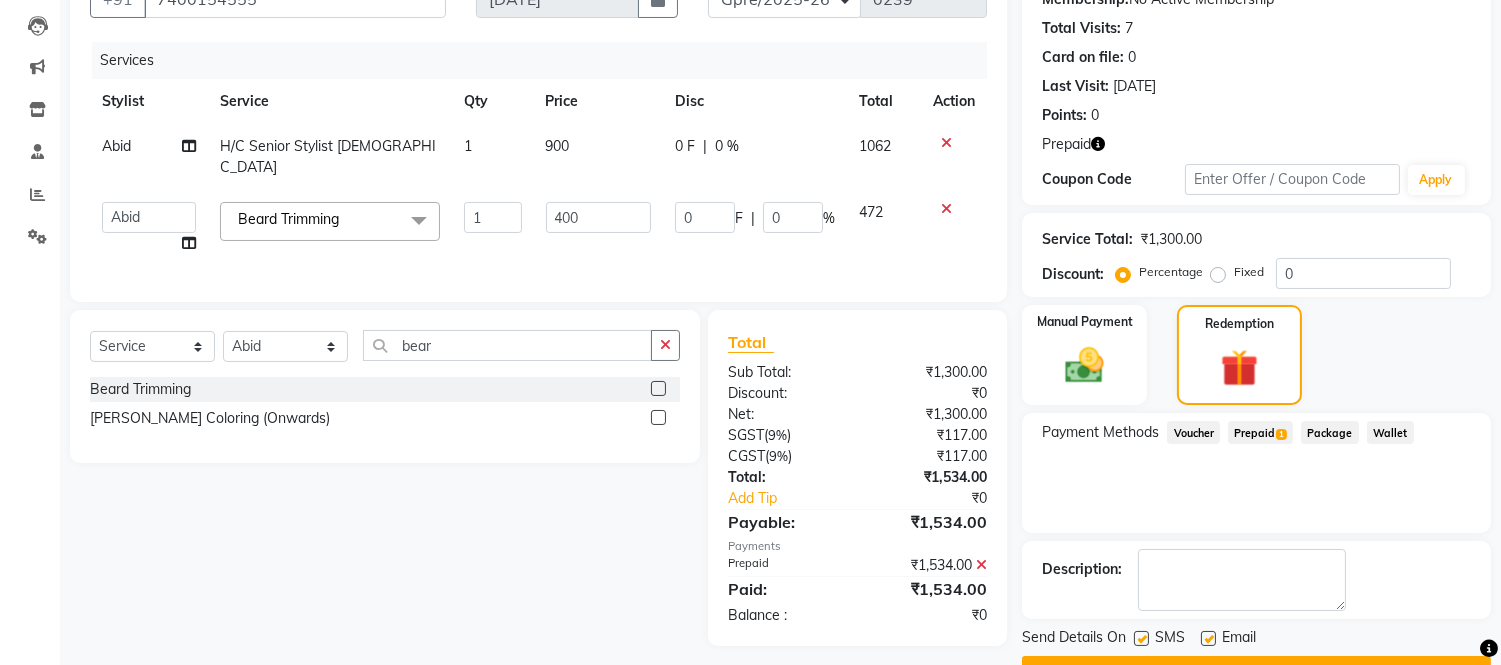 scroll, scrollTop: 256, scrollLeft: 0, axis: vertical 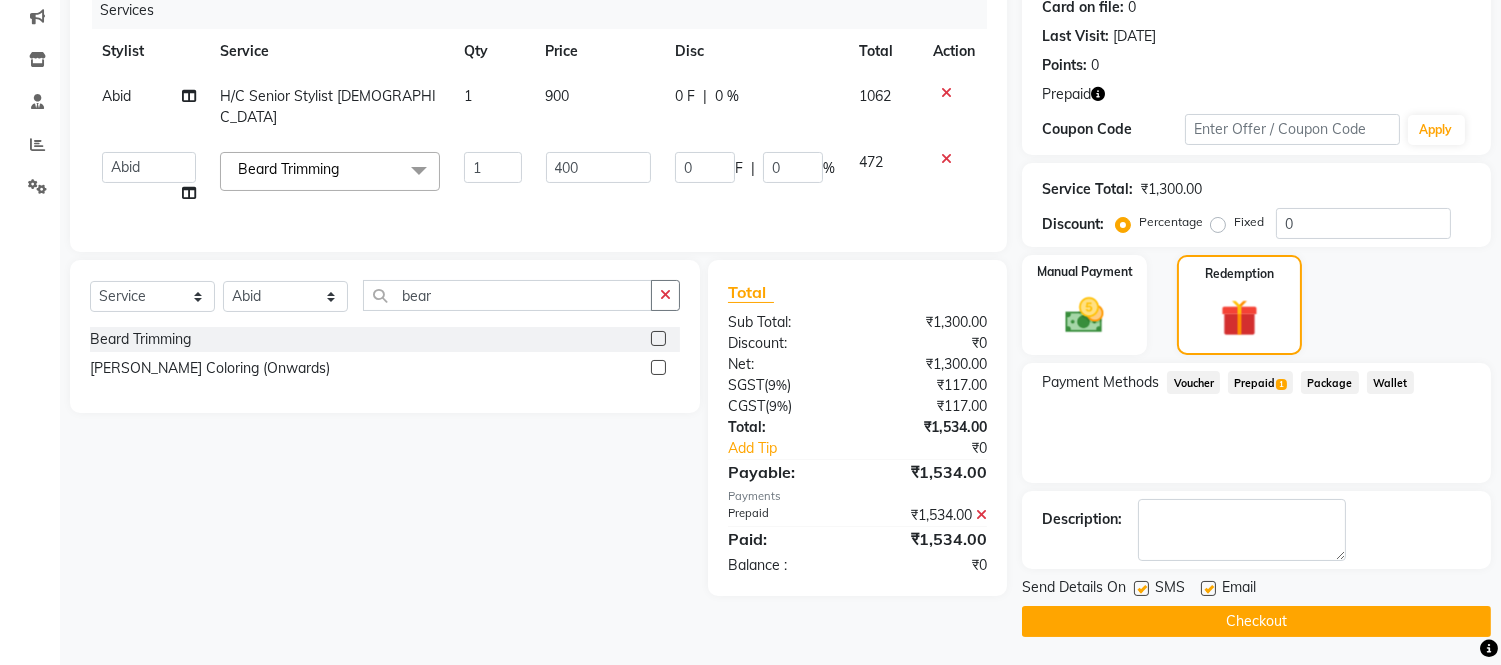 click on "Checkout" 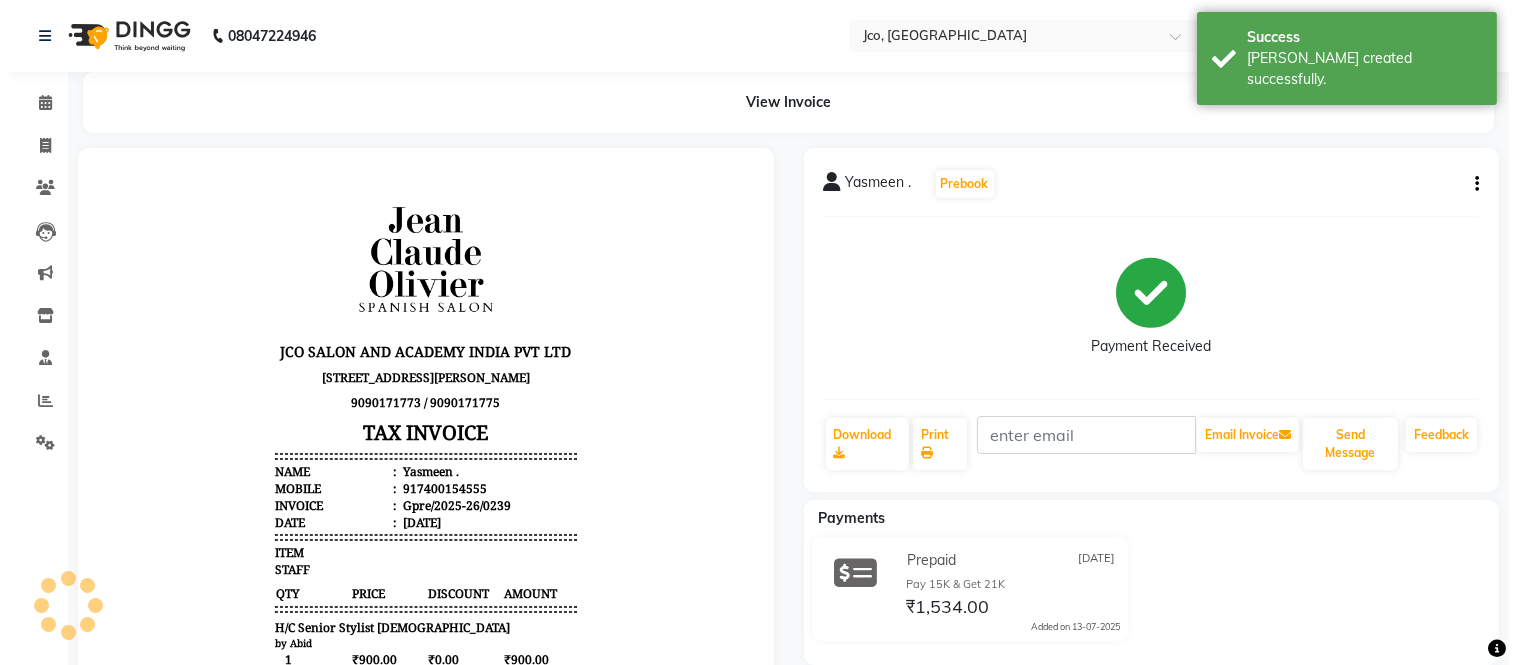 scroll, scrollTop: 0, scrollLeft: 0, axis: both 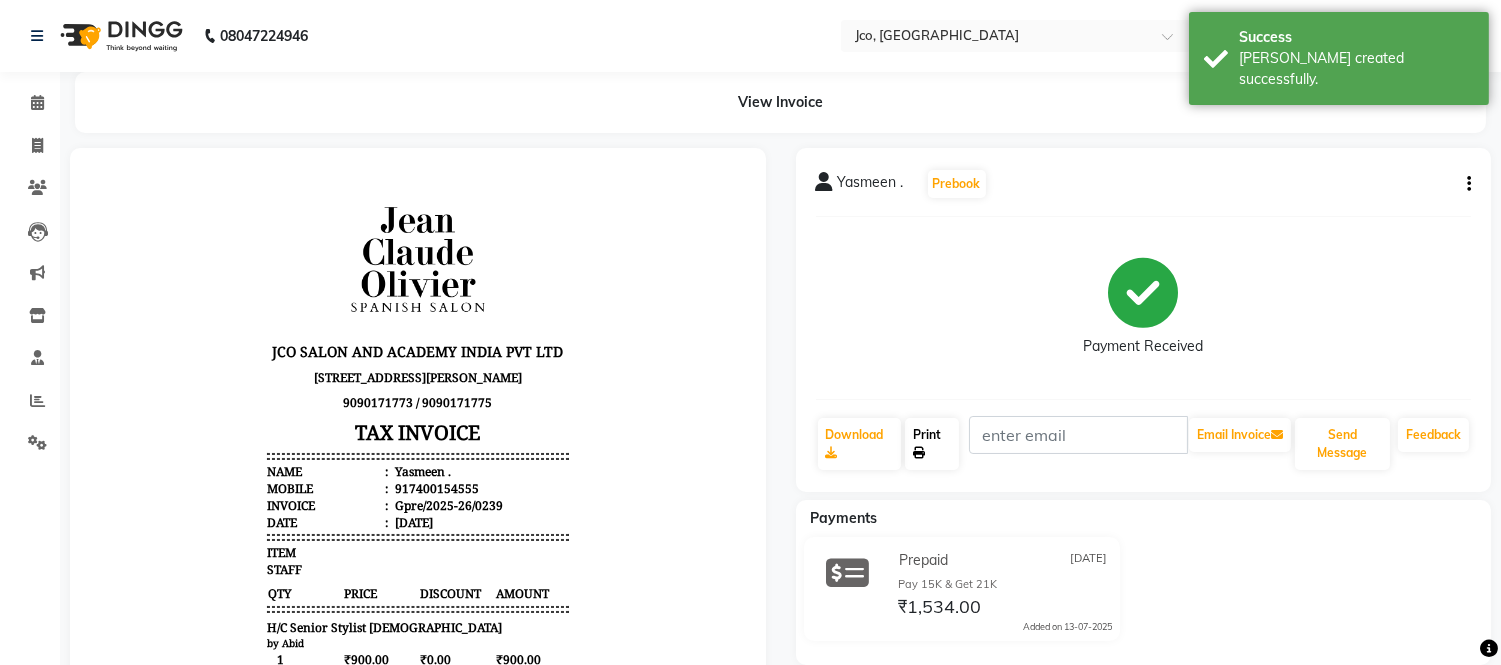 click on "Print" 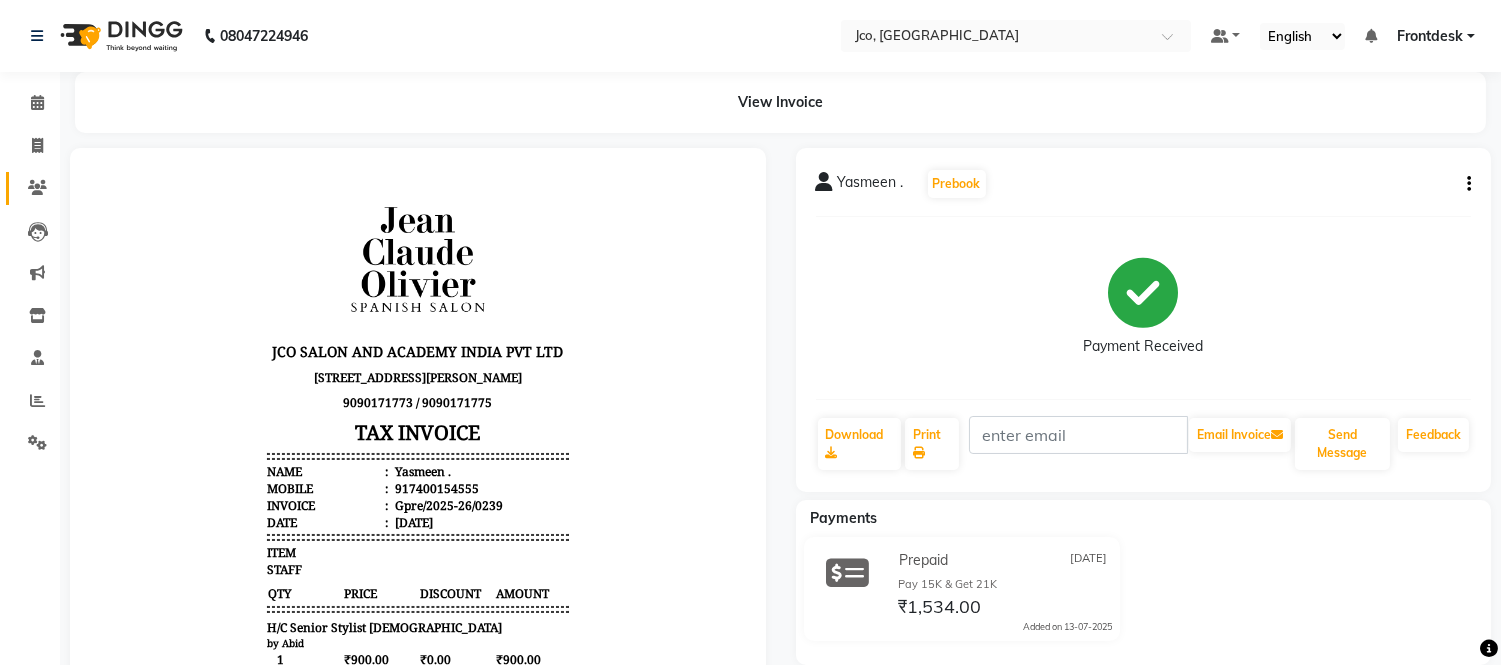 click 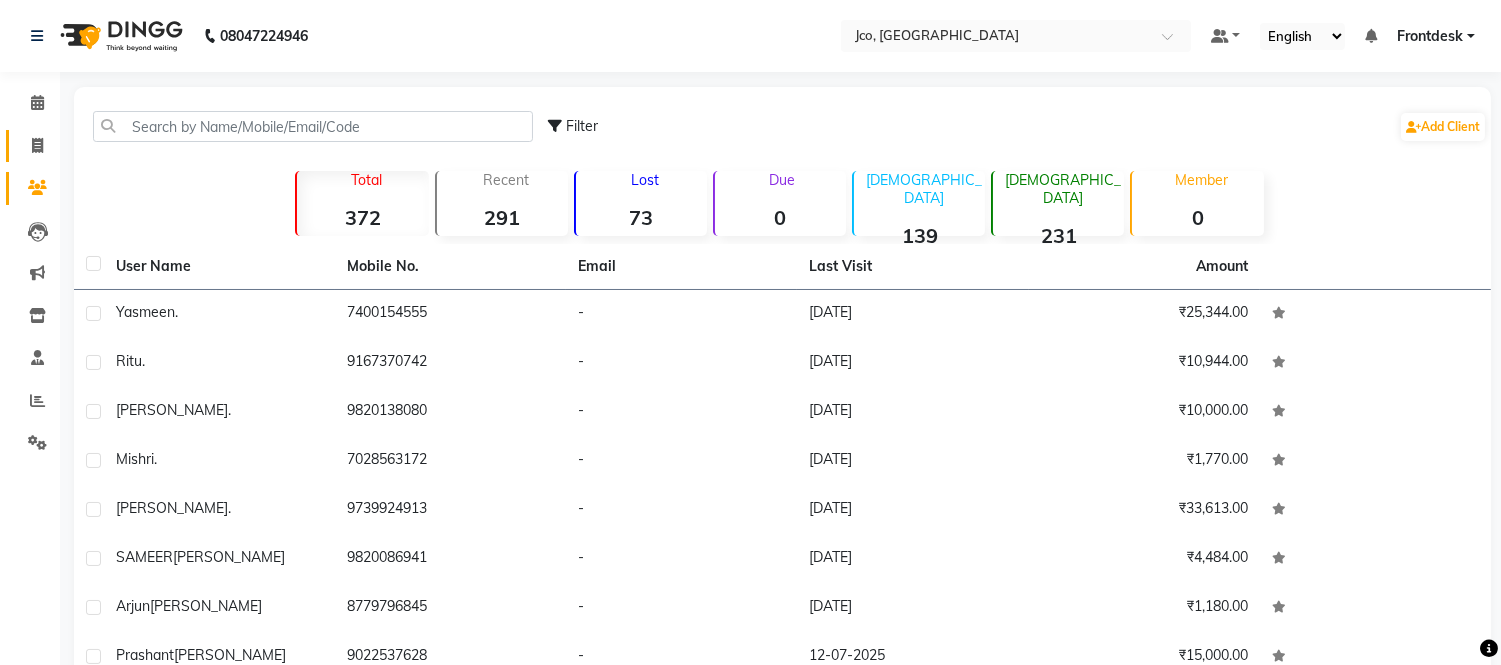 click 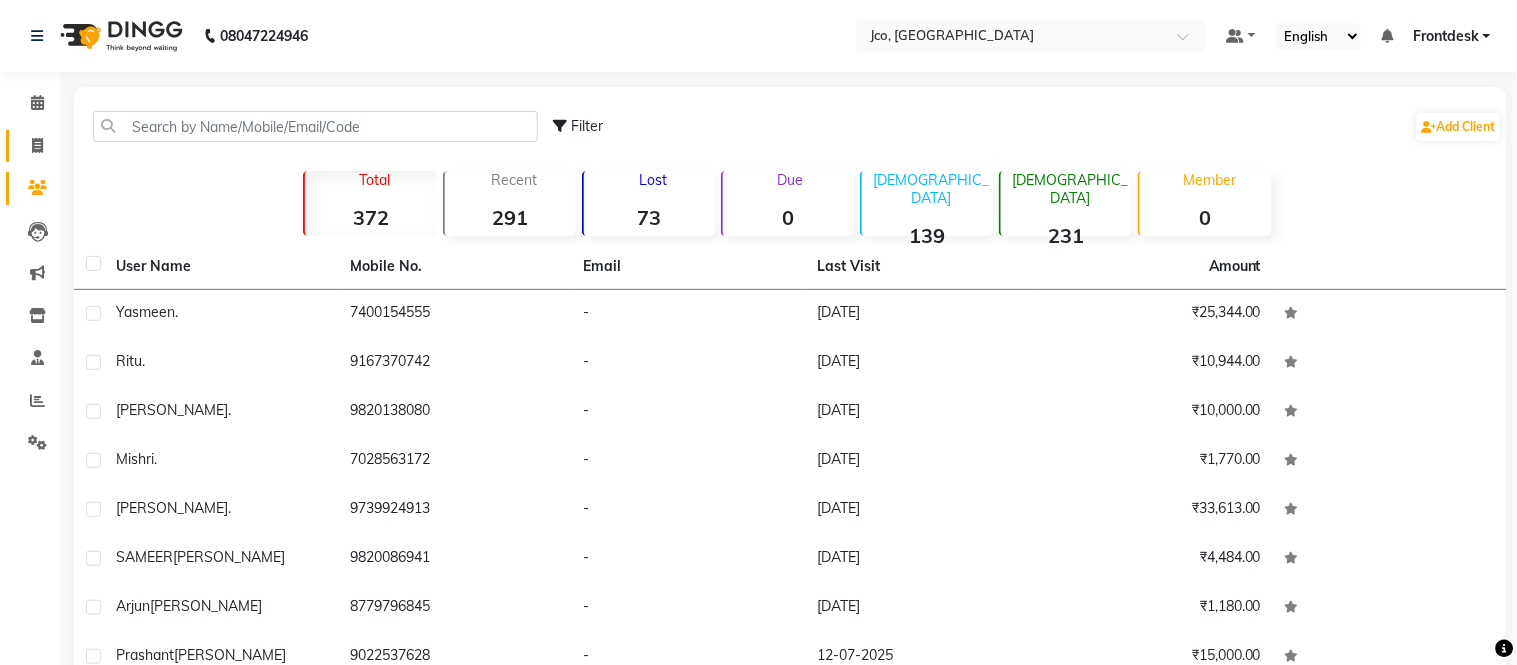 select on "service" 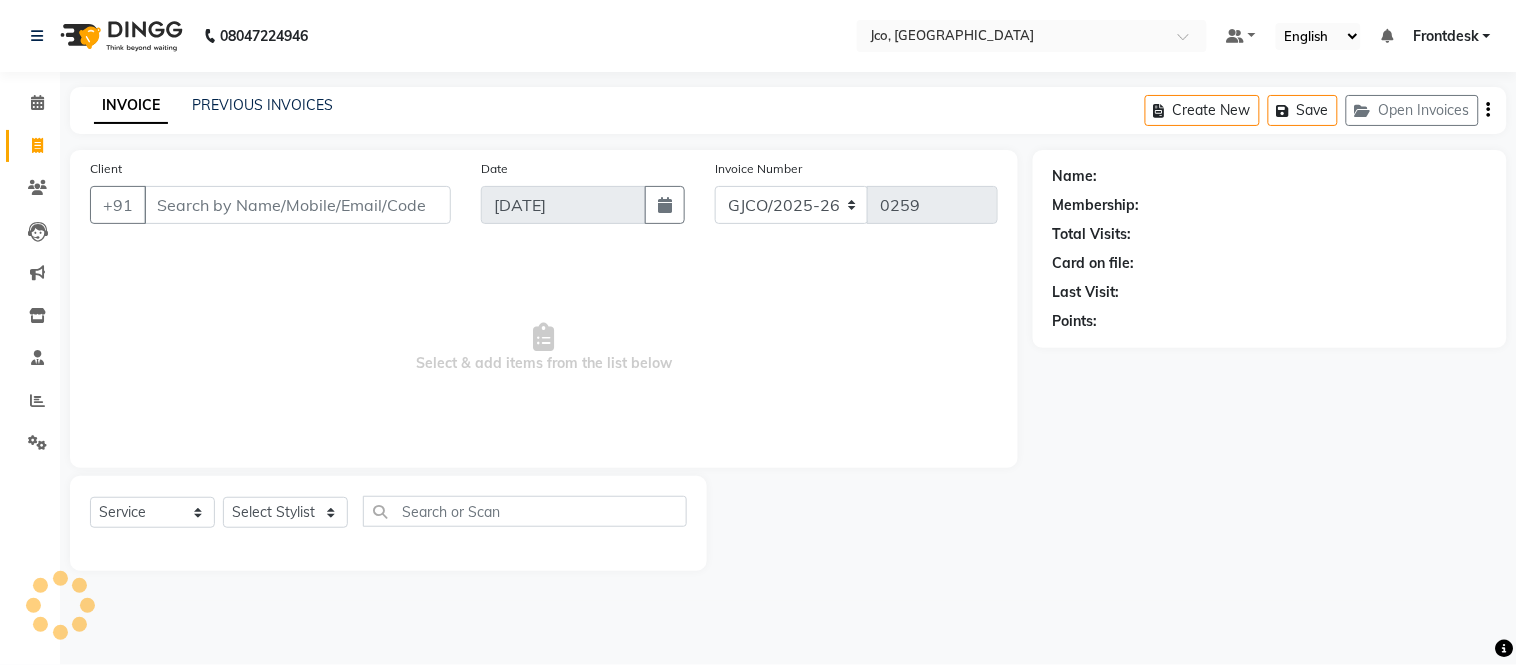 click on "Client" at bounding box center [297, 205] 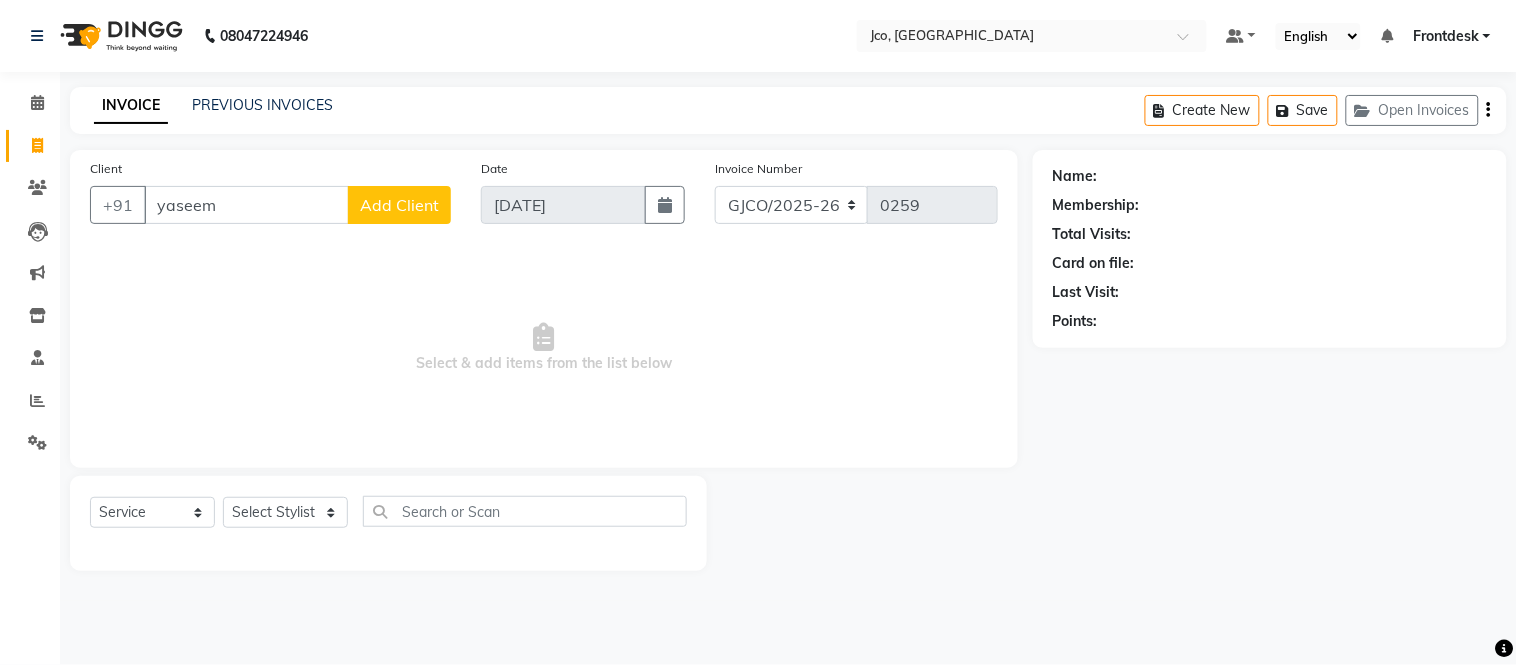 type on "yaseem" 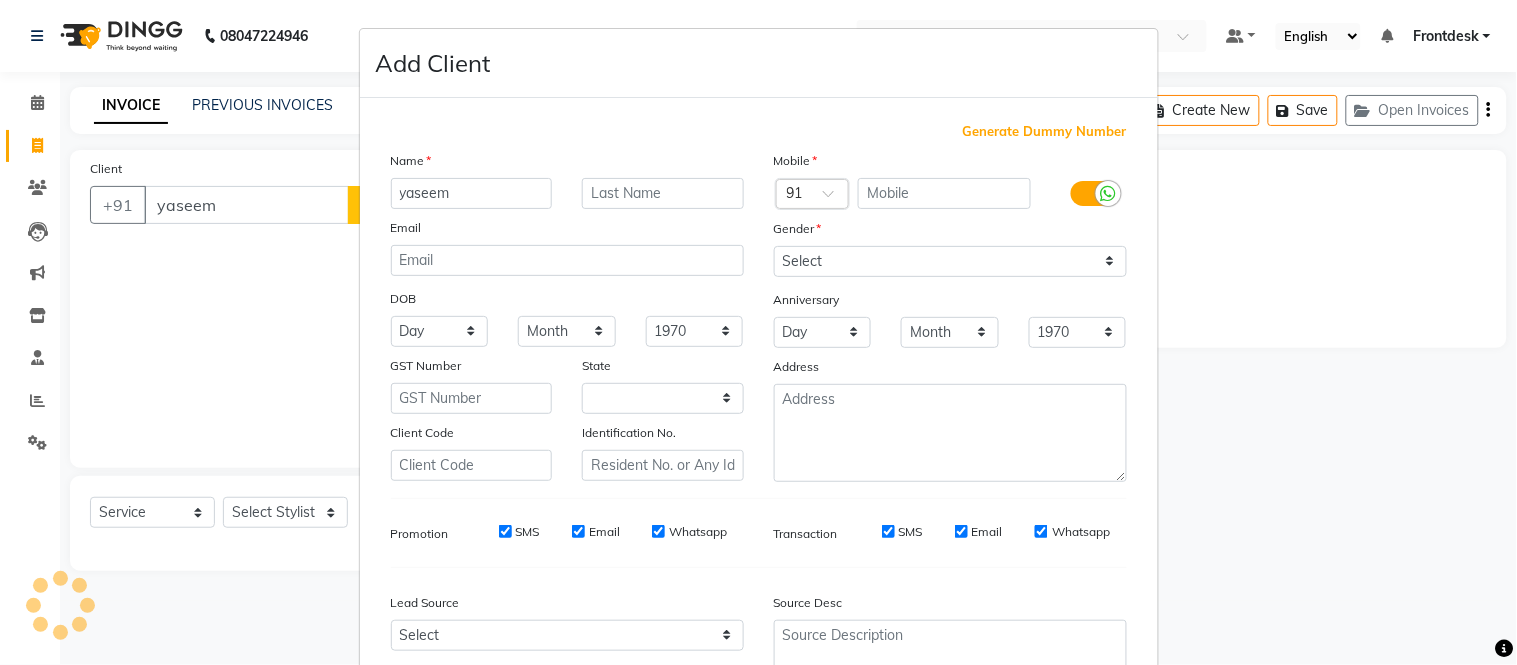 select on "22" 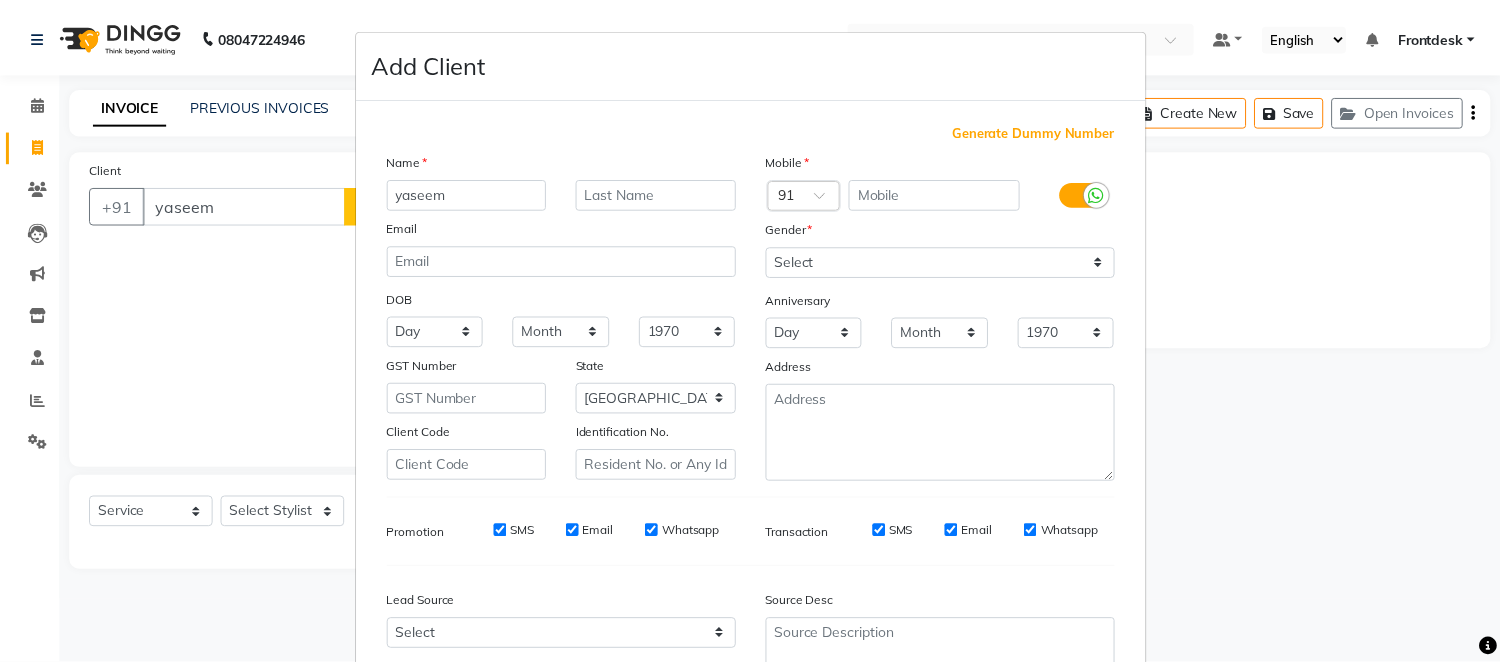 scroll, scrollTop: 185, scrollLeft: 0, axis: vertical 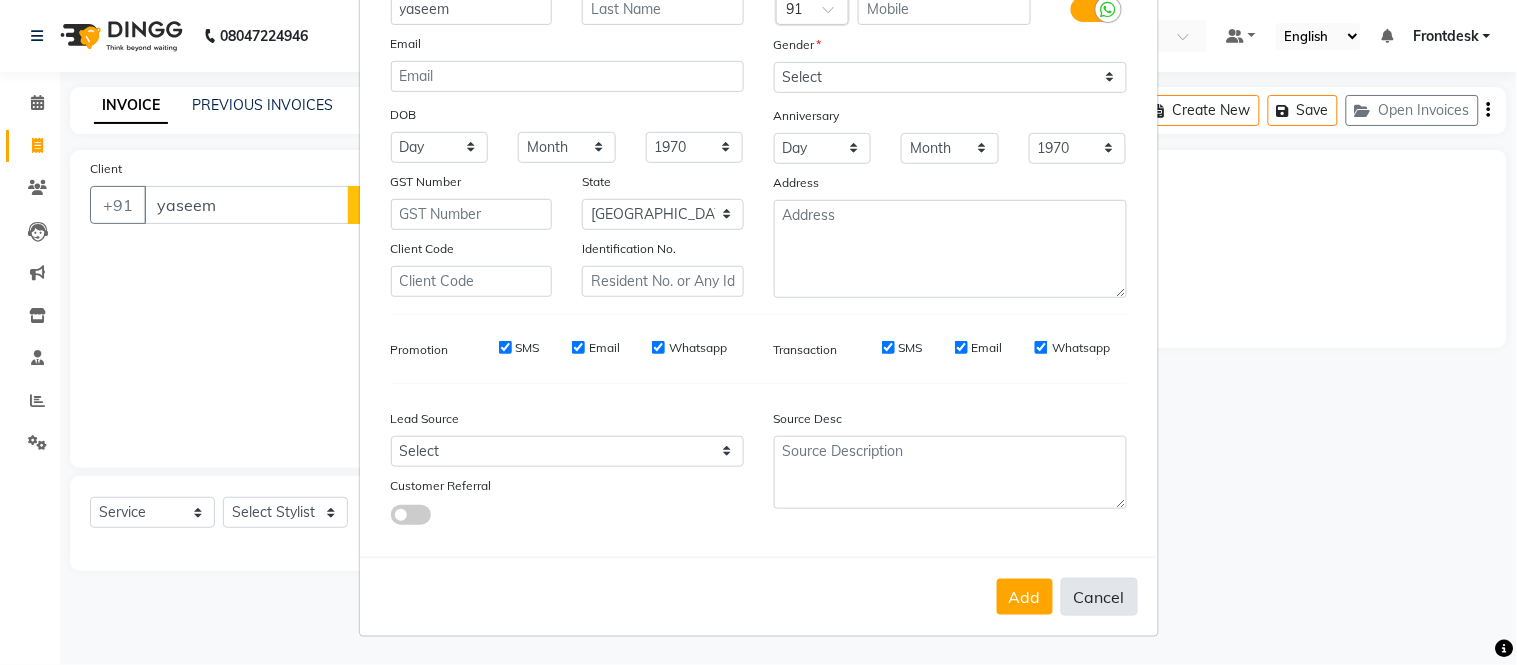 click on "Cancel" at bounding box center (1099, 597) 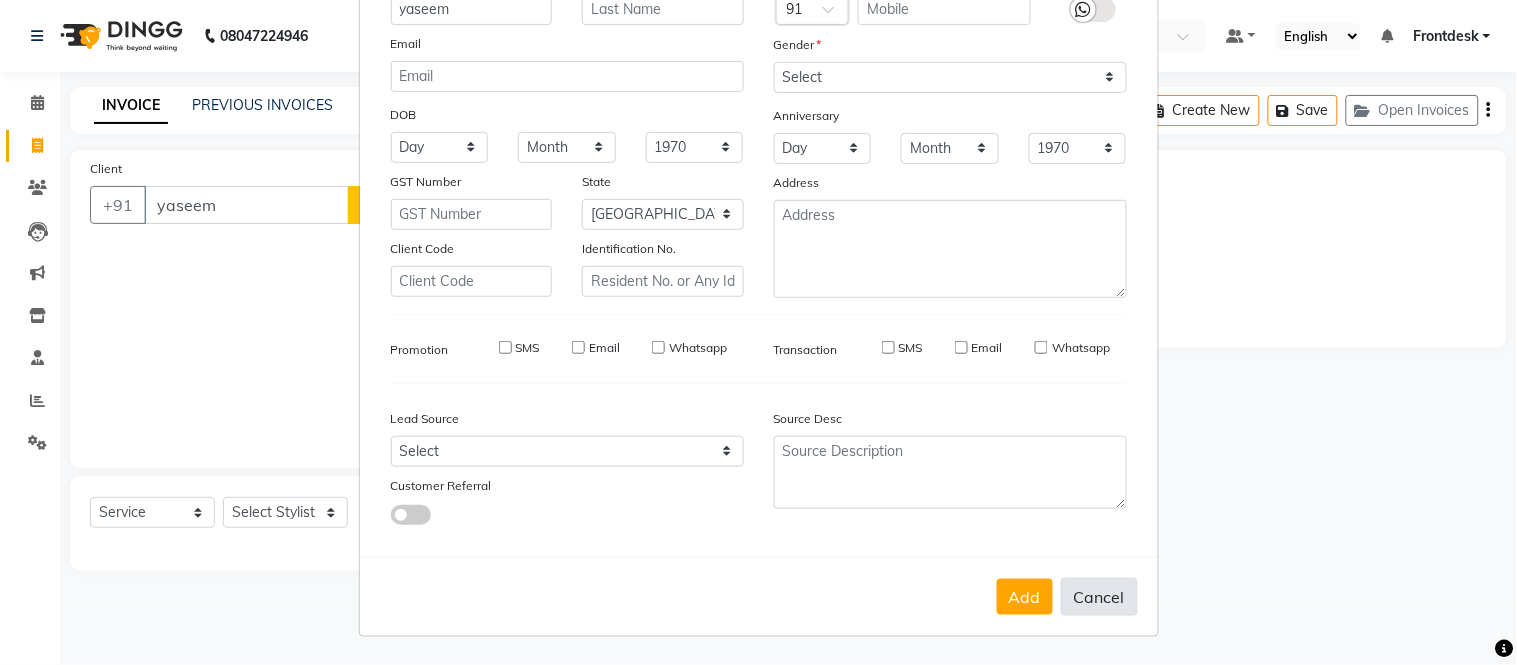 type 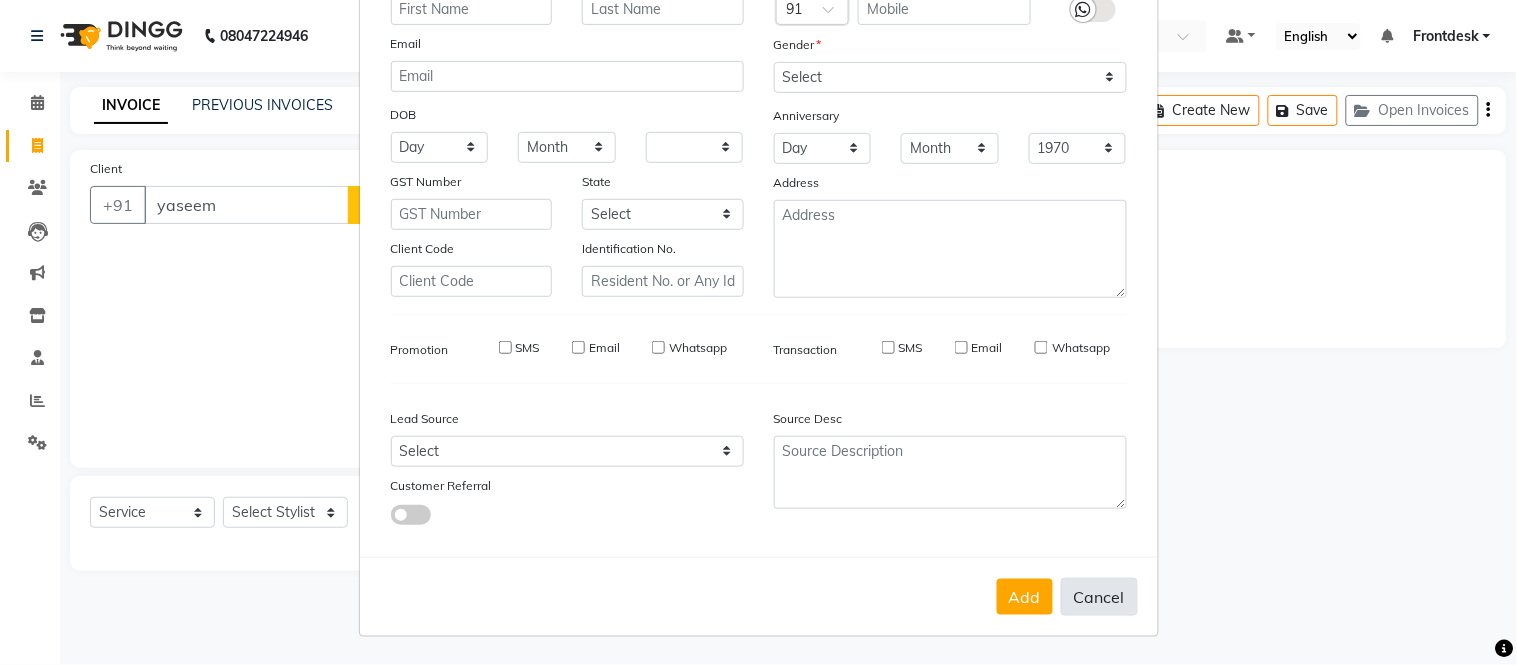 select 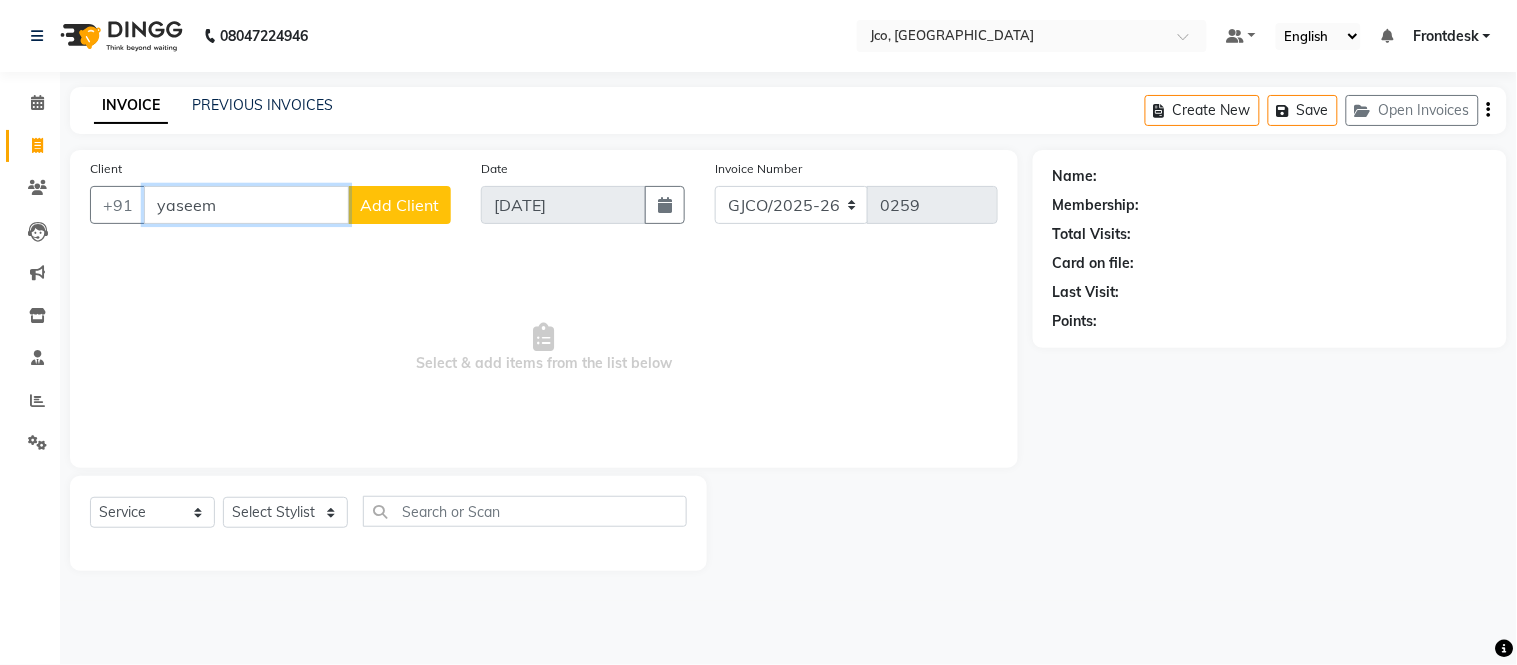 click on "yaseem" at bounding box center (246, 205) 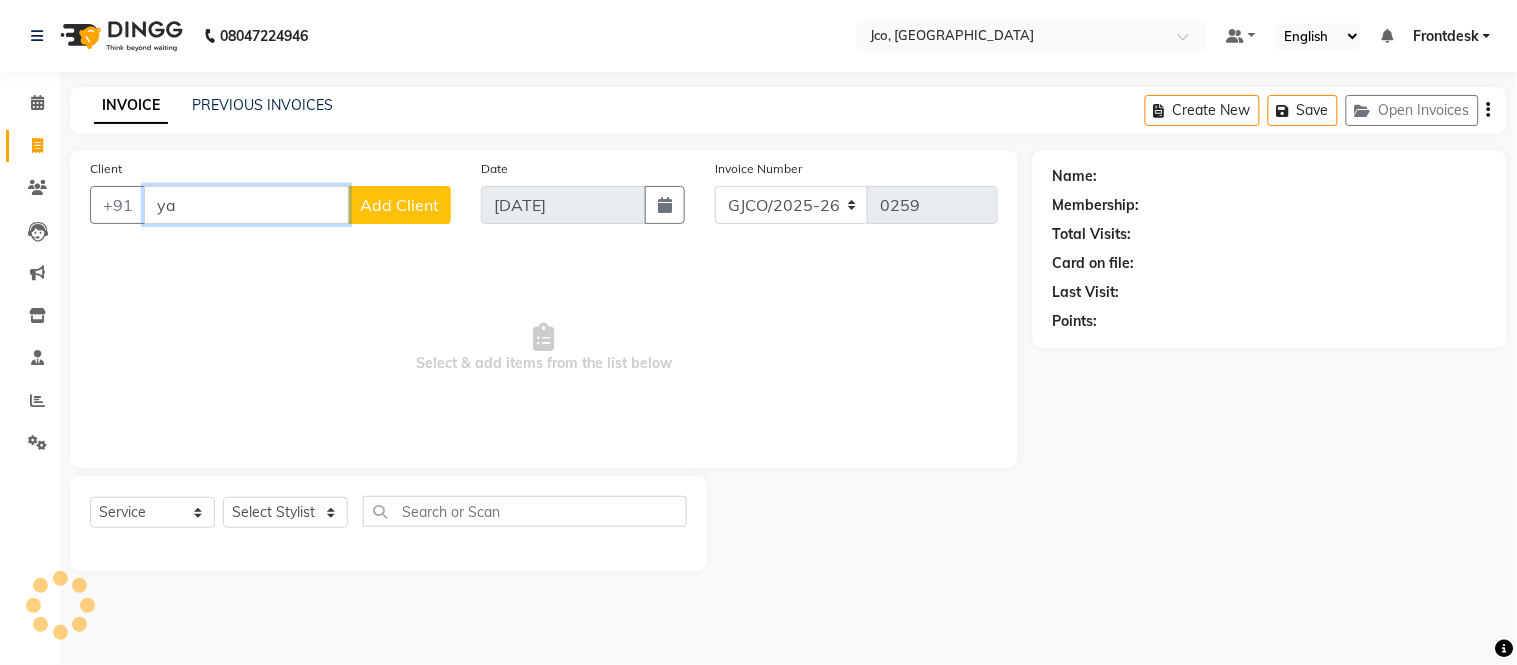 type on "y" 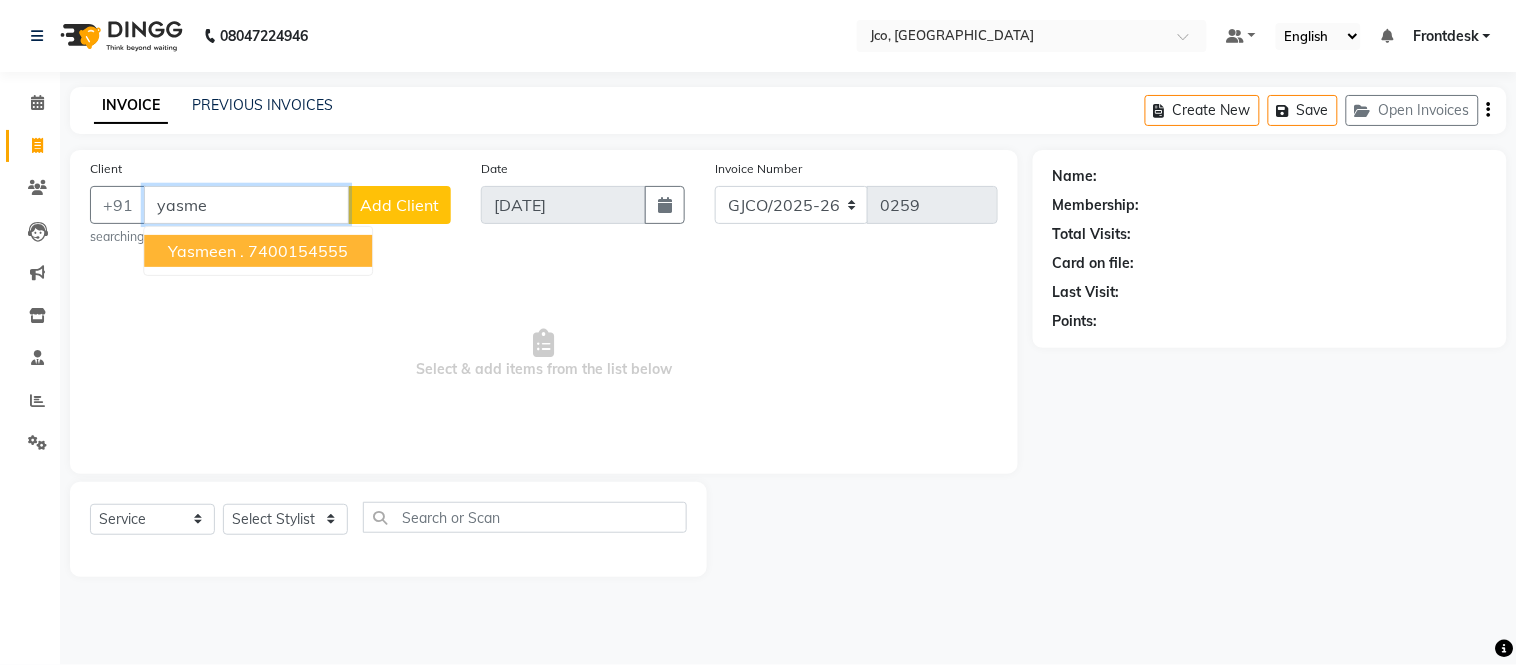 click on "Yasmeen ." at bounding box center (206, 251) 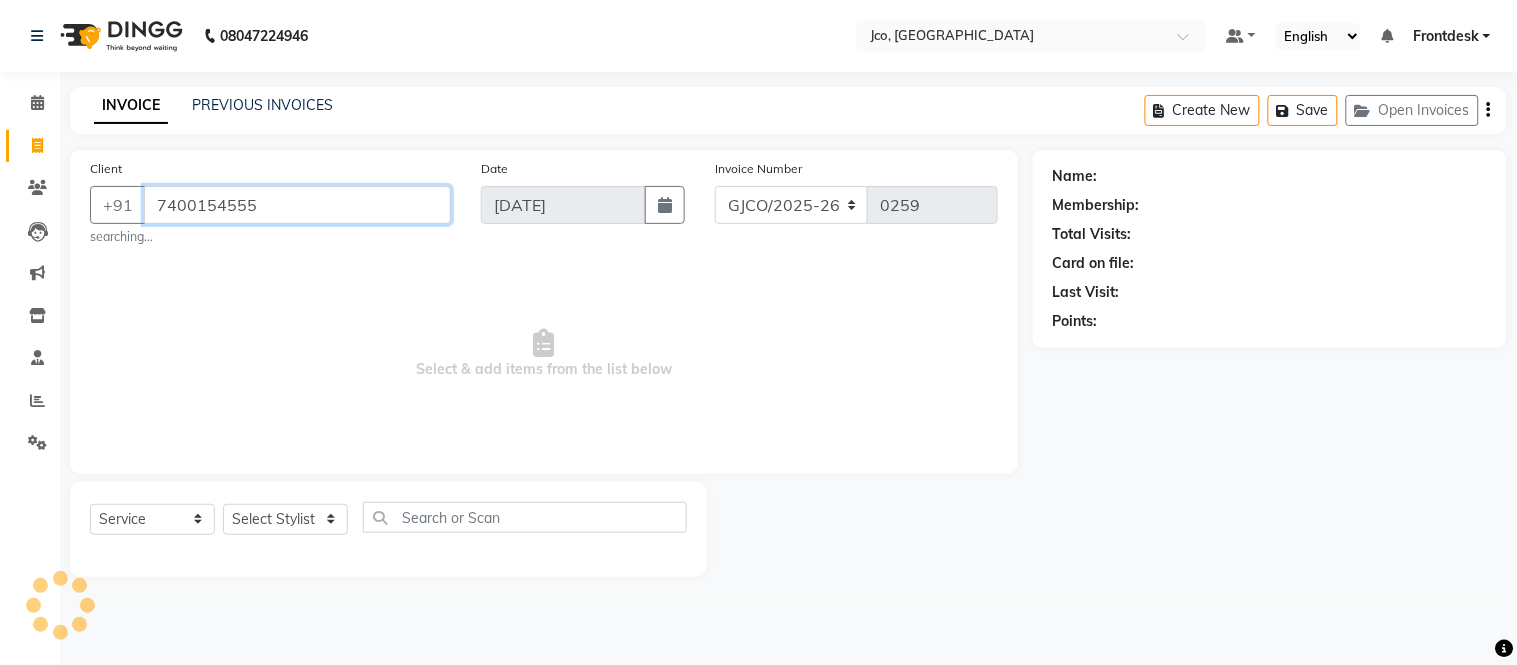 type on "7400154555" 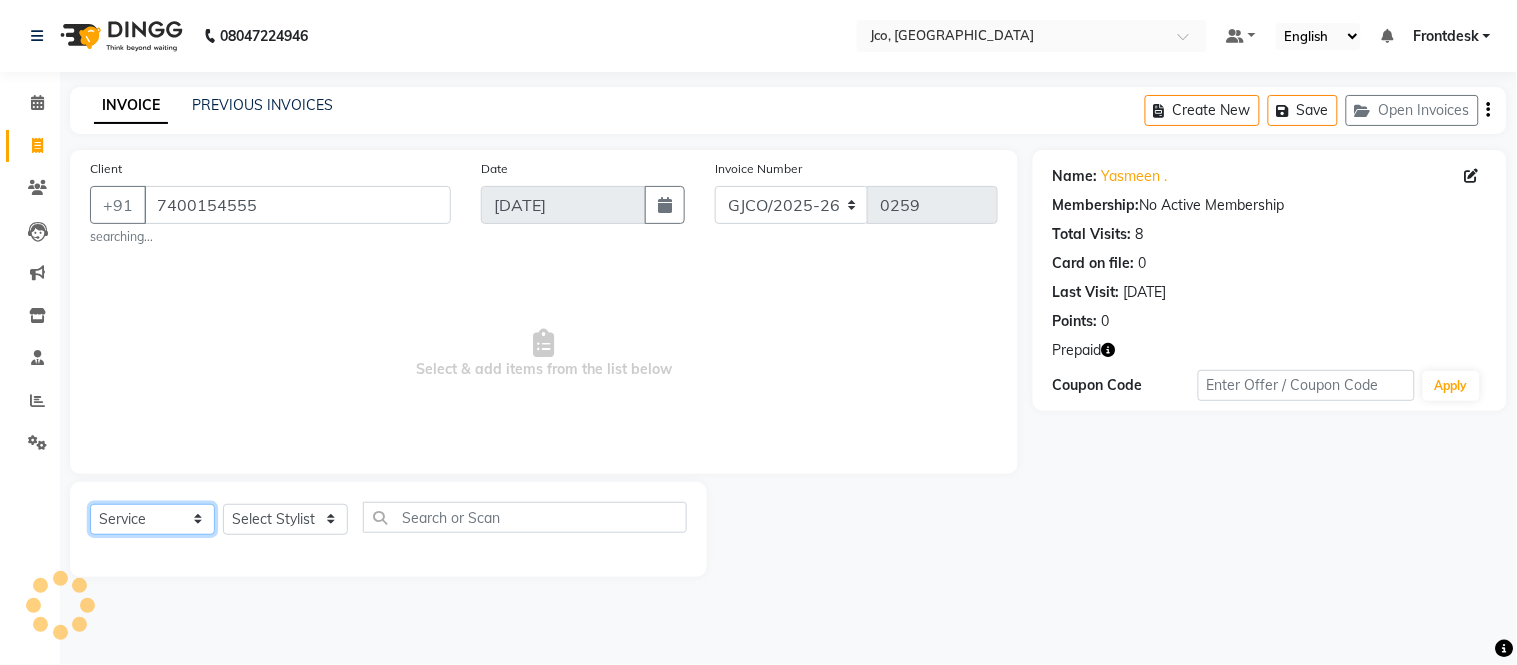 click on "Select  Service  Product  Membership  Package Voucher Prepaid Gift Card" 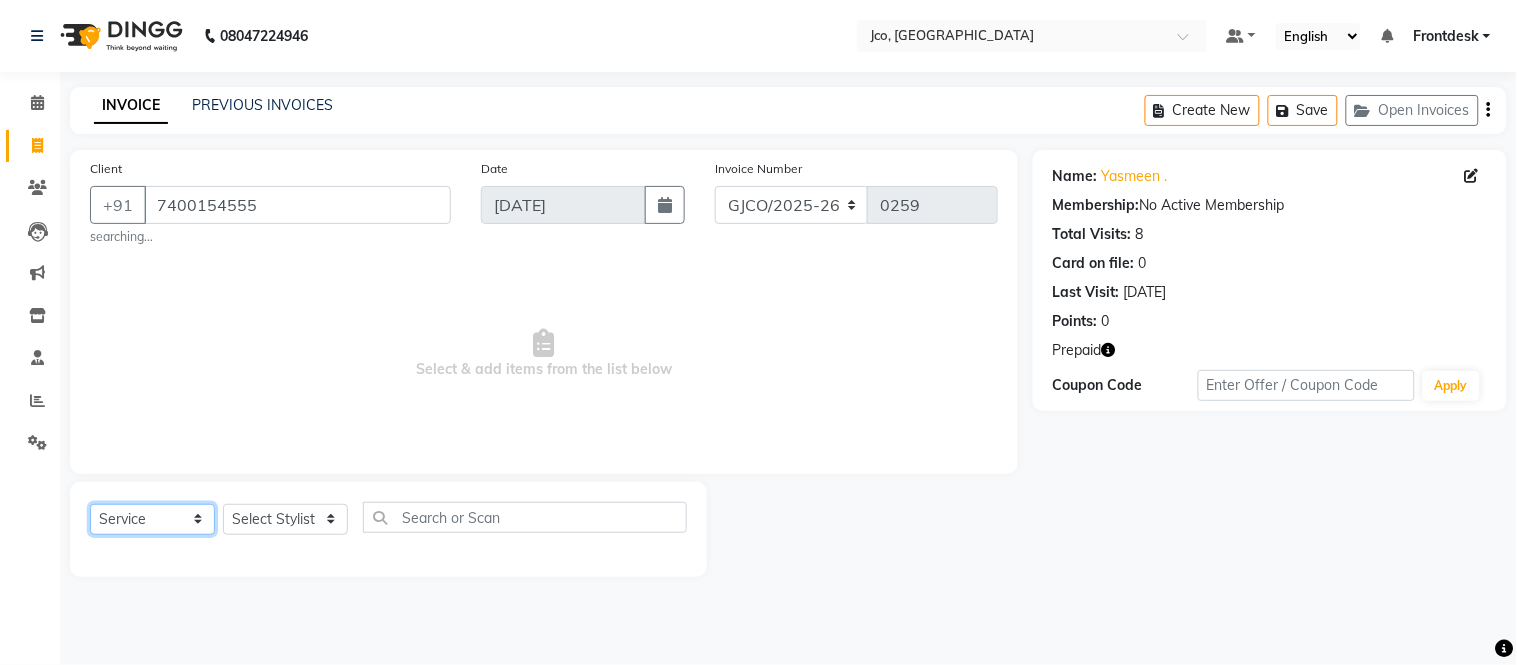 select on "product" 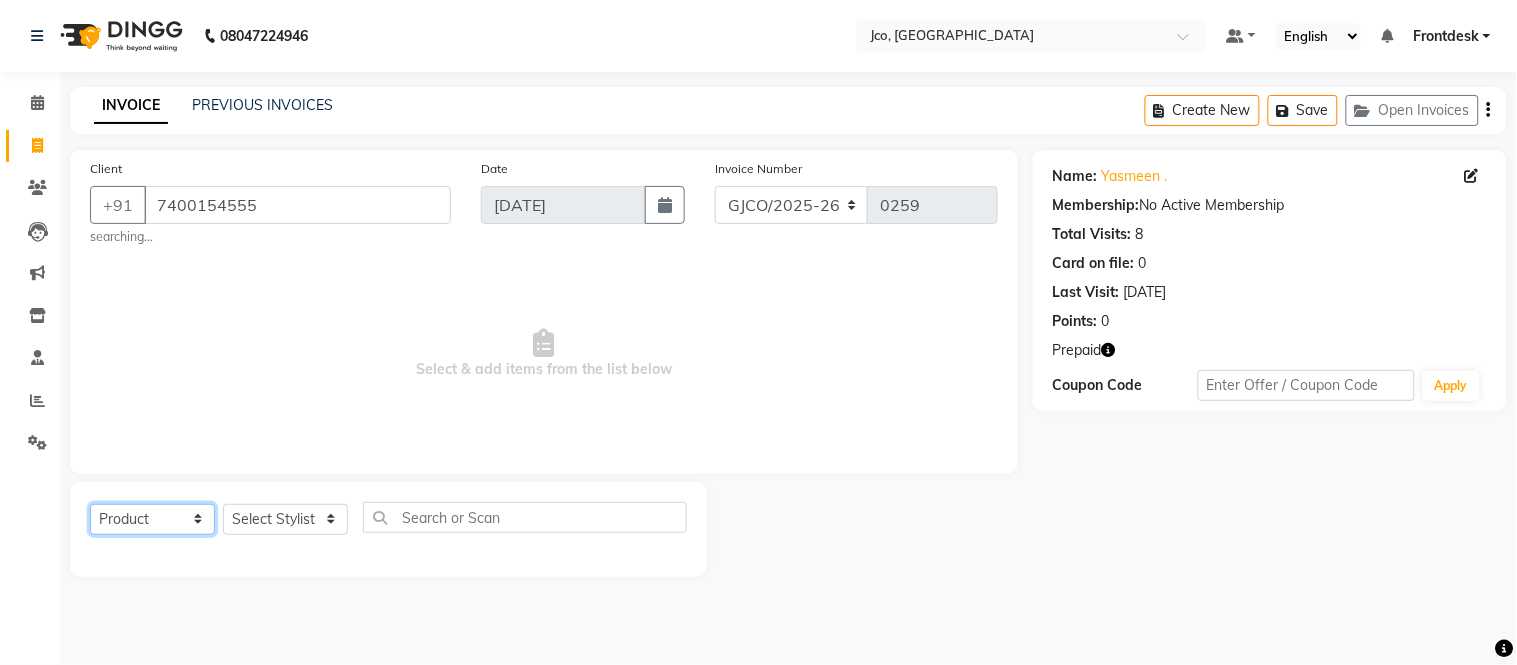 click on "Select  Service  Product  Membership  Package Voucher Prepaid Gift Card" 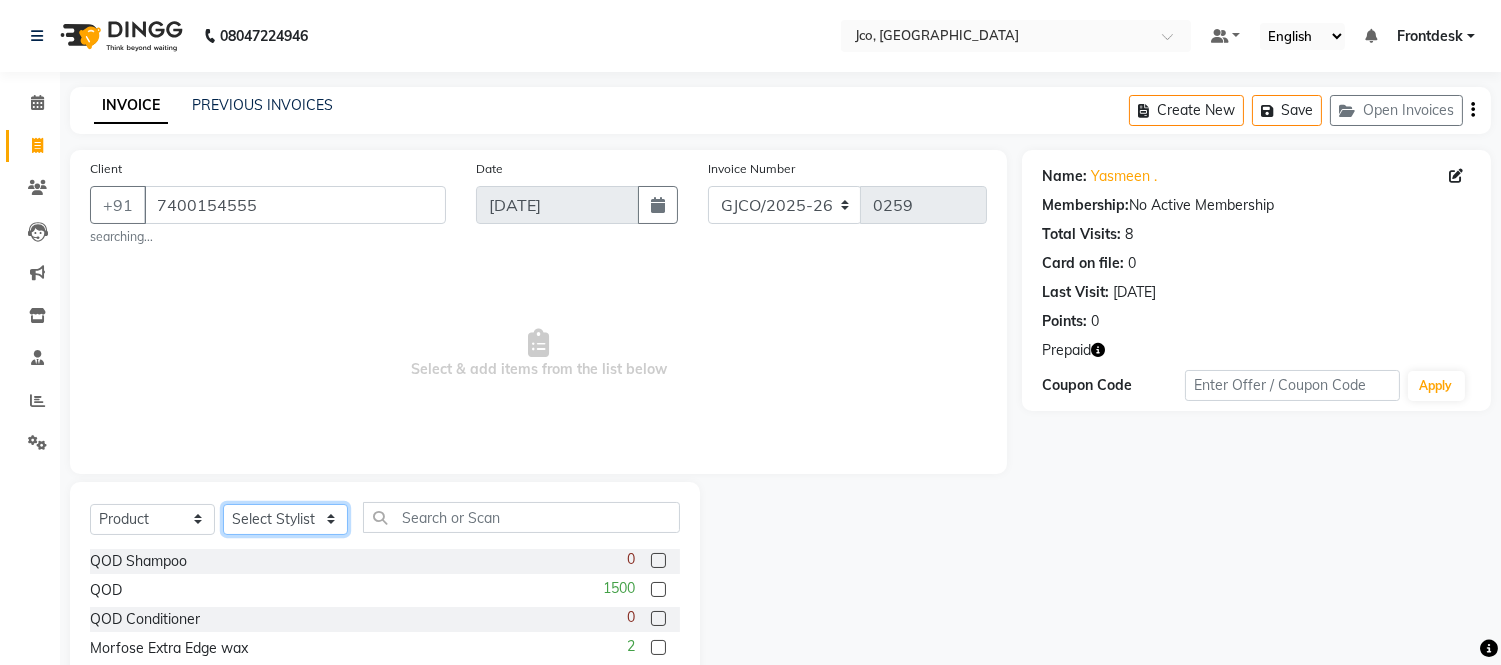 click on "Select Stylist [PERSON_NAME]  [PERSON_NAME]  [PERSON_NAME] Gopal Jouyi [PERSON_NAME] [PERSON_NAME] [DATE] [PERSON_NAME] [PERSON_NAME] [PERSON_NAME] Thakur Sanatan [PERSON_NAME] Shilpa [PERSON_NAME] Thotsem as [PERSON_NAME] [PERSON_NAME] Zing Kumwon Shatsang" 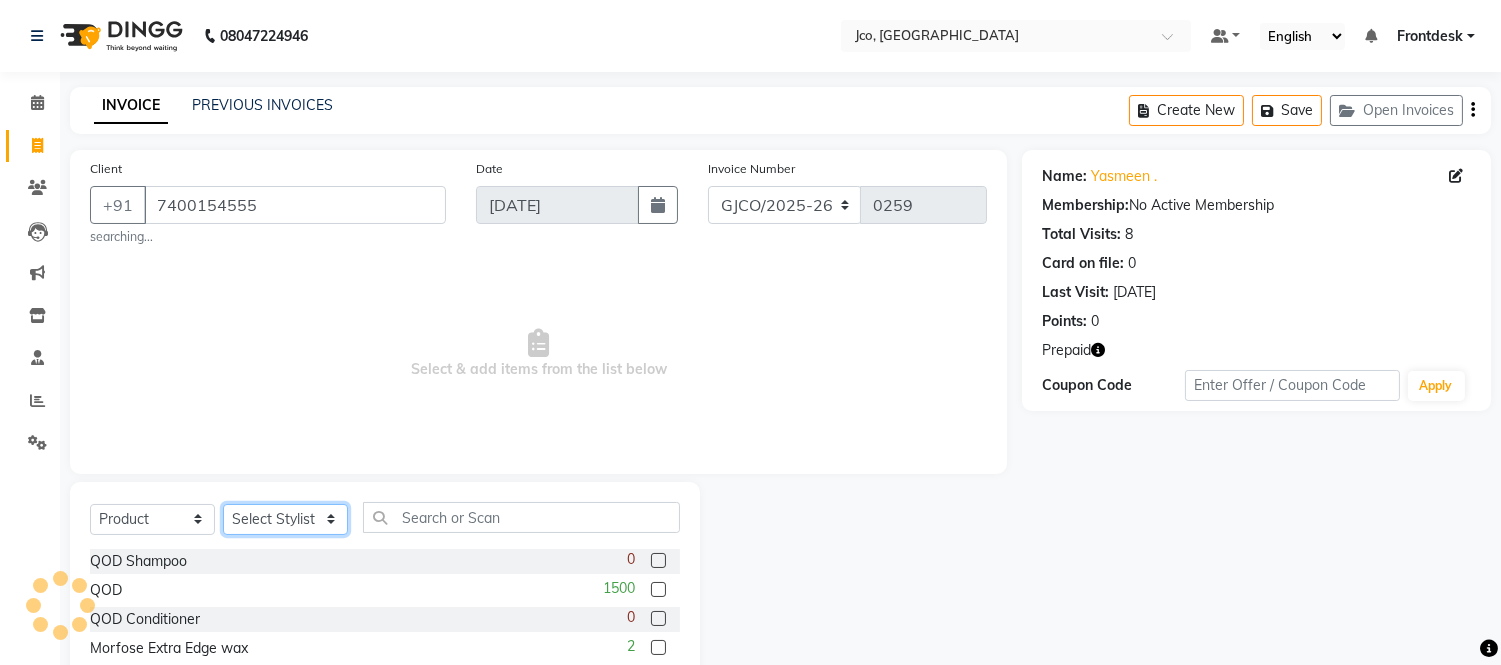 select on "79671" 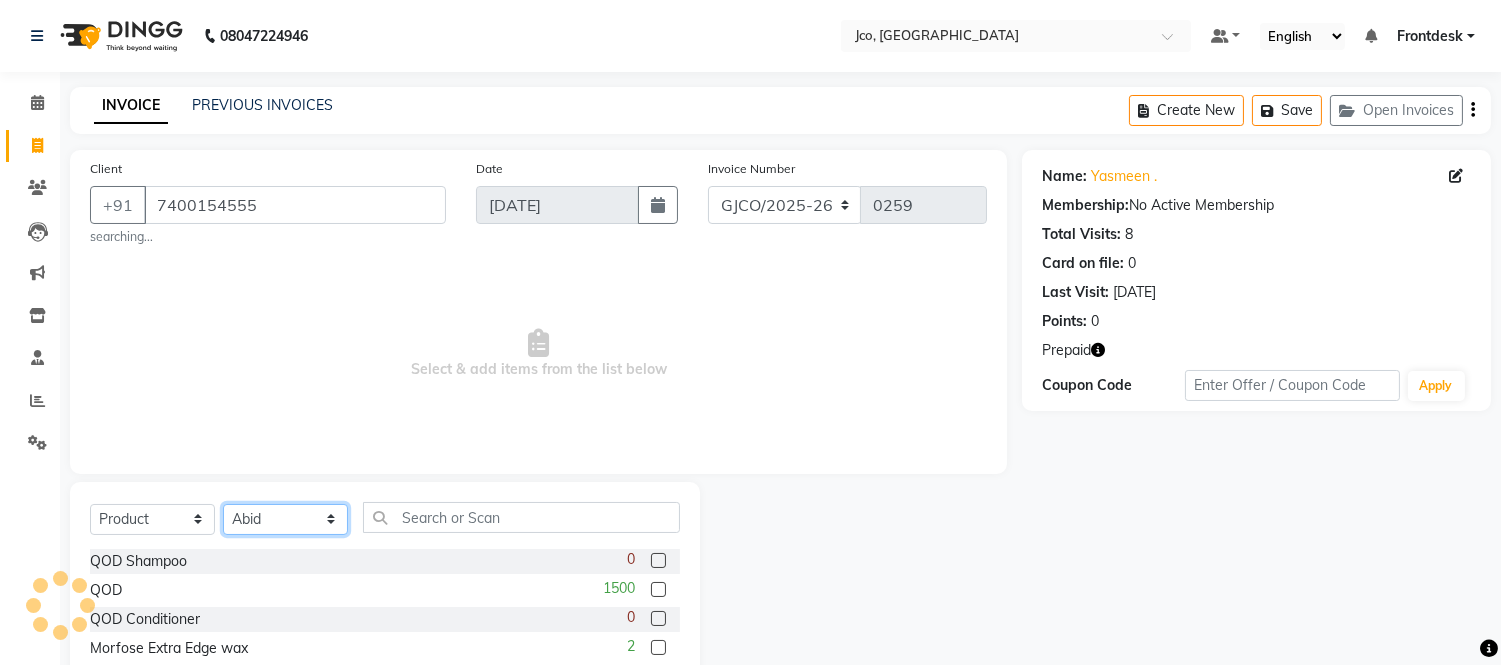 click on "Select Stylist [PERSON_NAME]  [PERSON_NAME]  [PERSON_NAME] Gopal Jouyi [PERSON_NAME] [PERSON_NAME] [DATE] [PERSON_NAME] [PERSON_NAME] [PERSON_NAME] Thakur Sanatan [PERSON_NAME] Shilpa [PERSON_NAME] Thotsem as [PERSON_NAME] [PERSON_NAME] Zing Kumwon Shatsang" 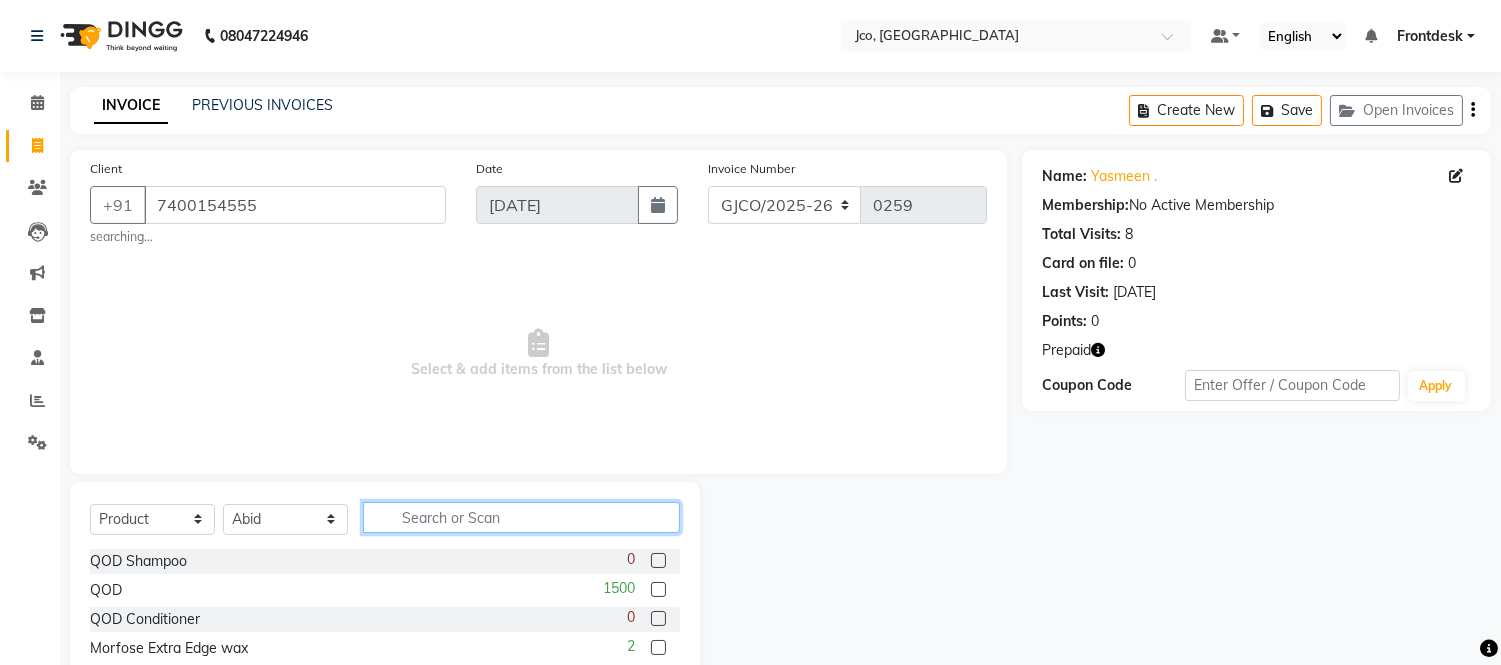 click 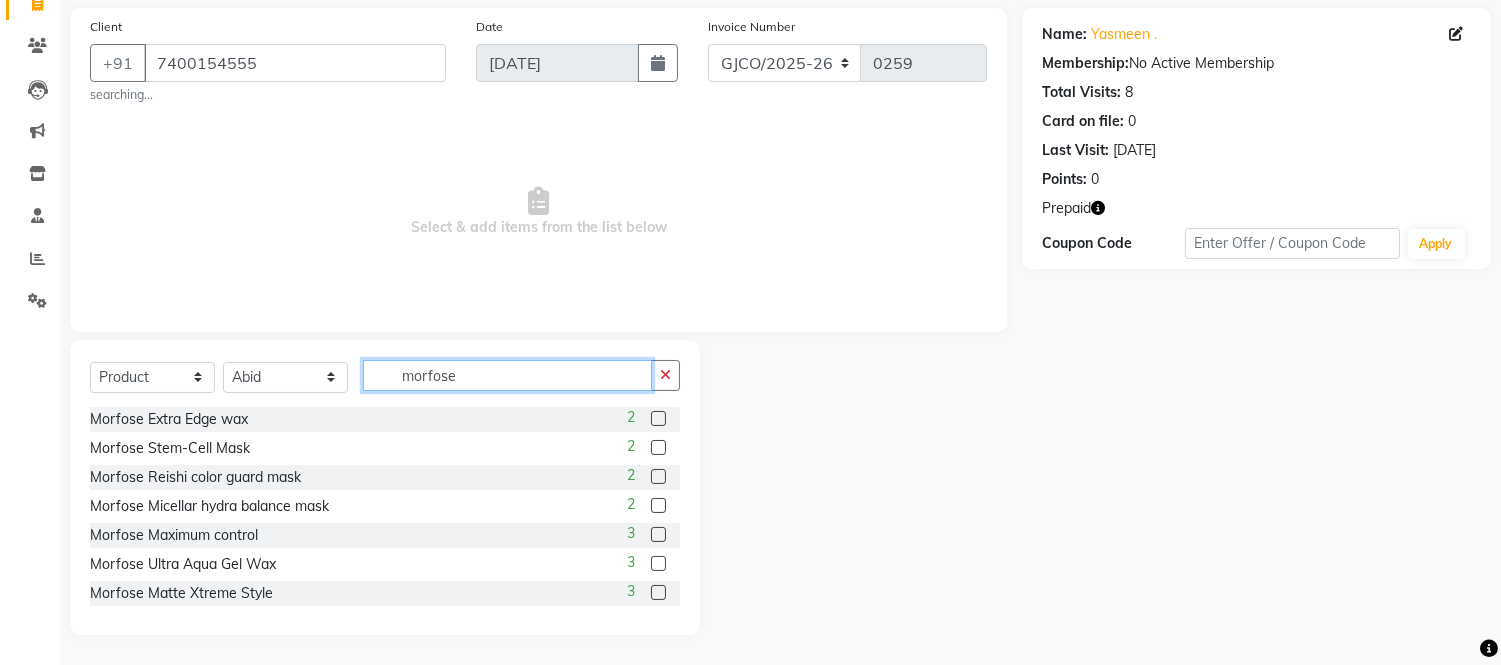 scroll, scrollTop: 137, scrollLeft: 0, axis: vertical 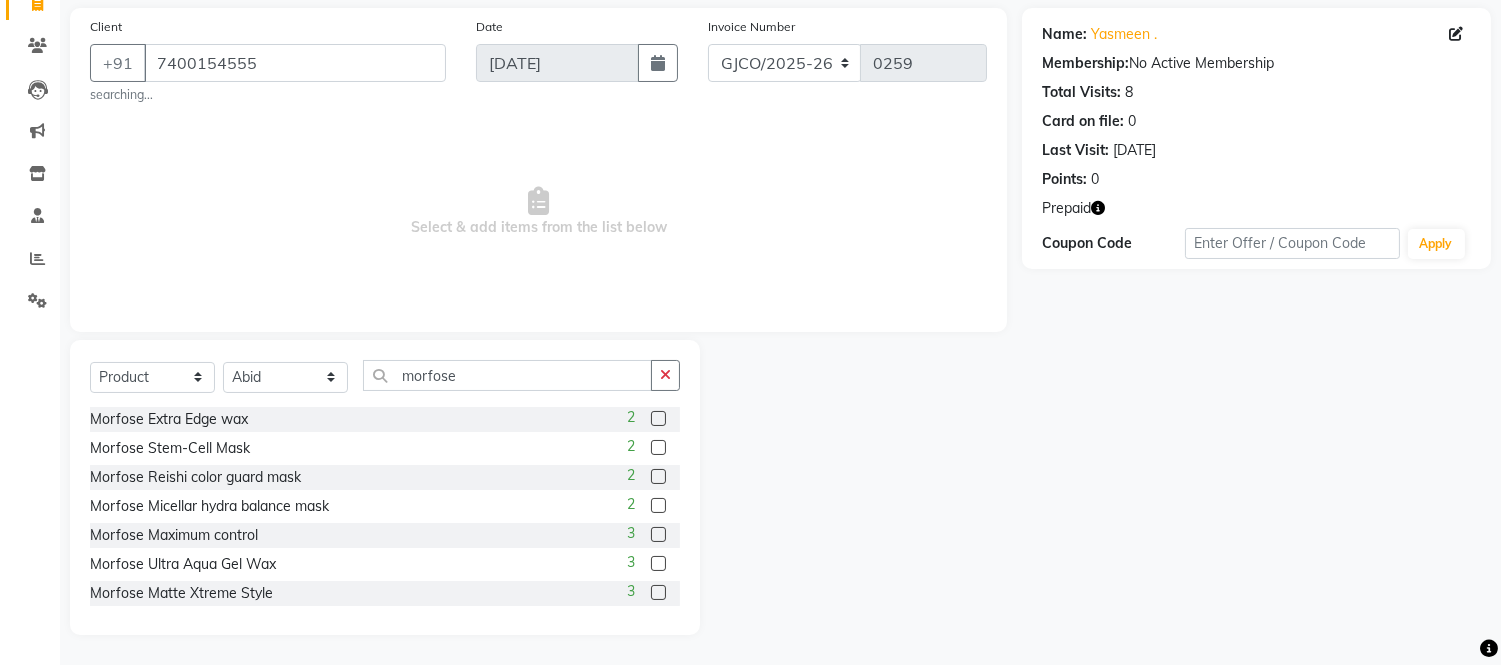 click 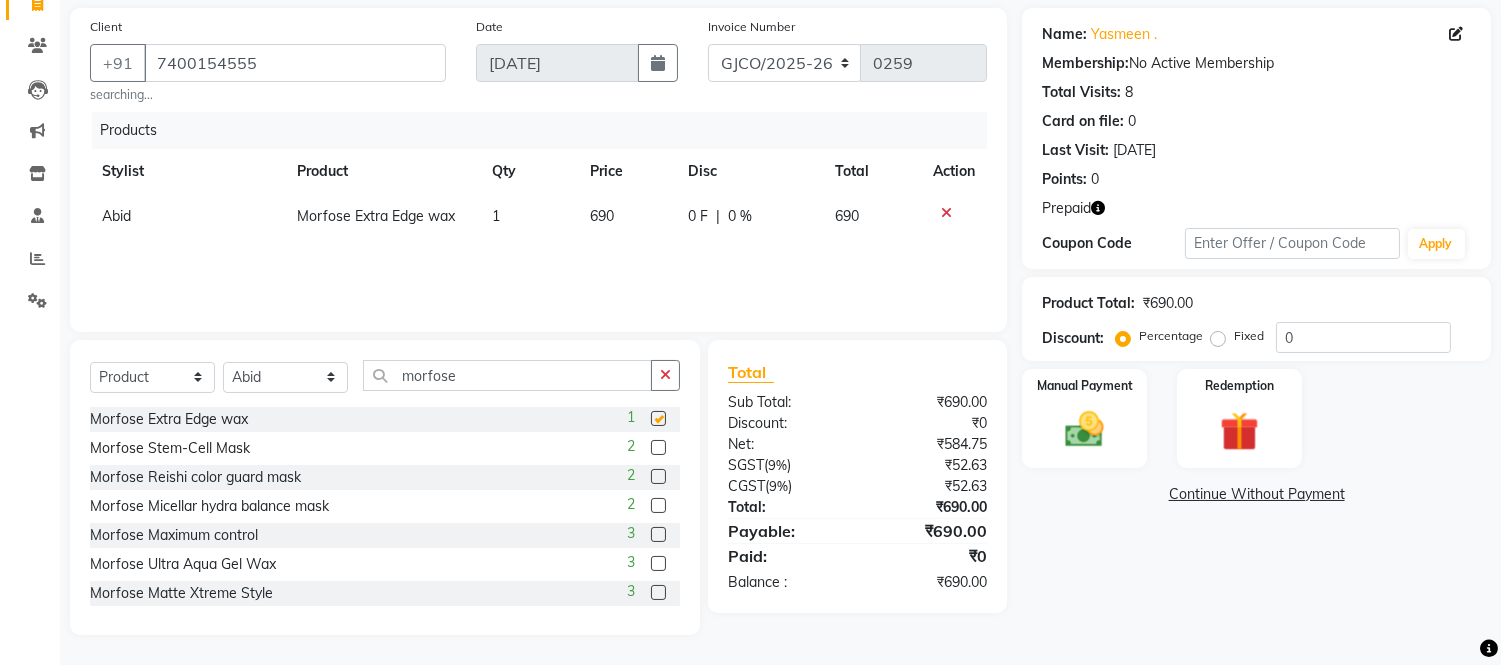 checkbox on "false" 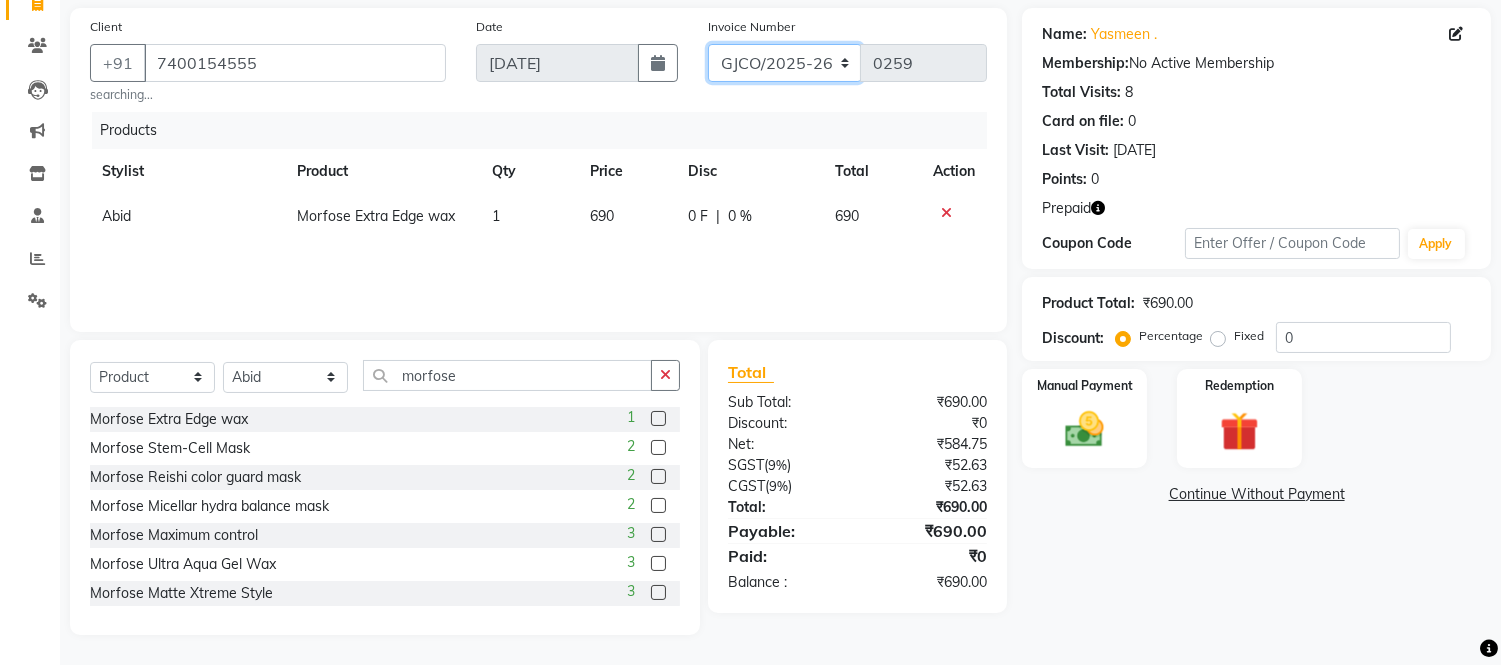 click on "GJCO/2025-26 SCG/2025-26 Gpre/2025-26" 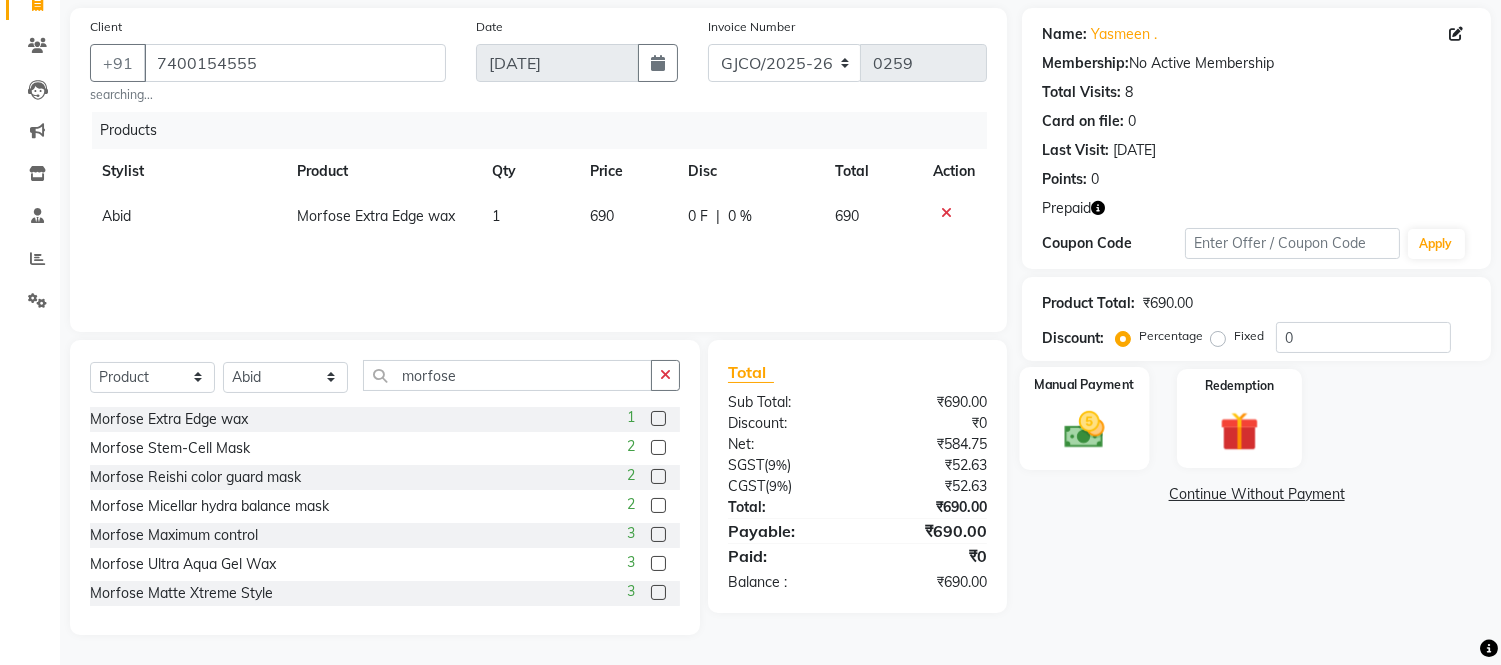 click on "Manual Payment" 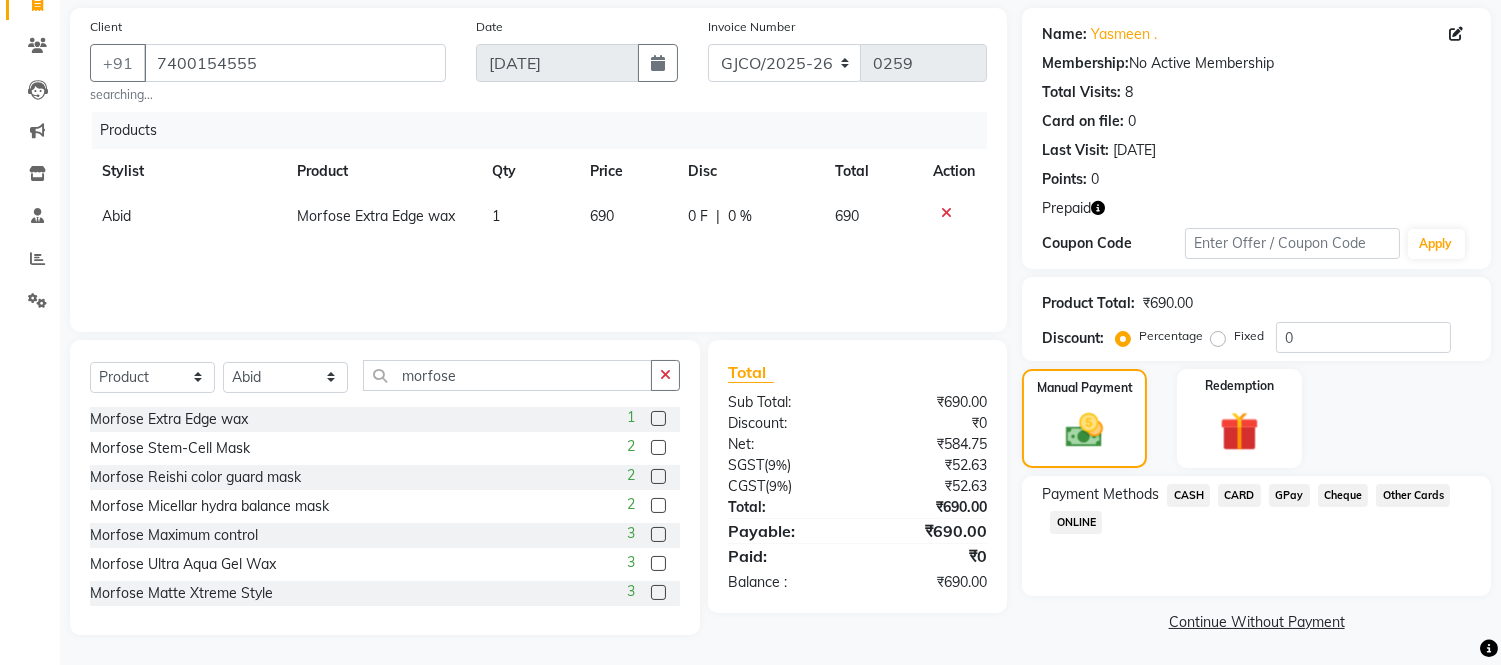 click on "GPay" 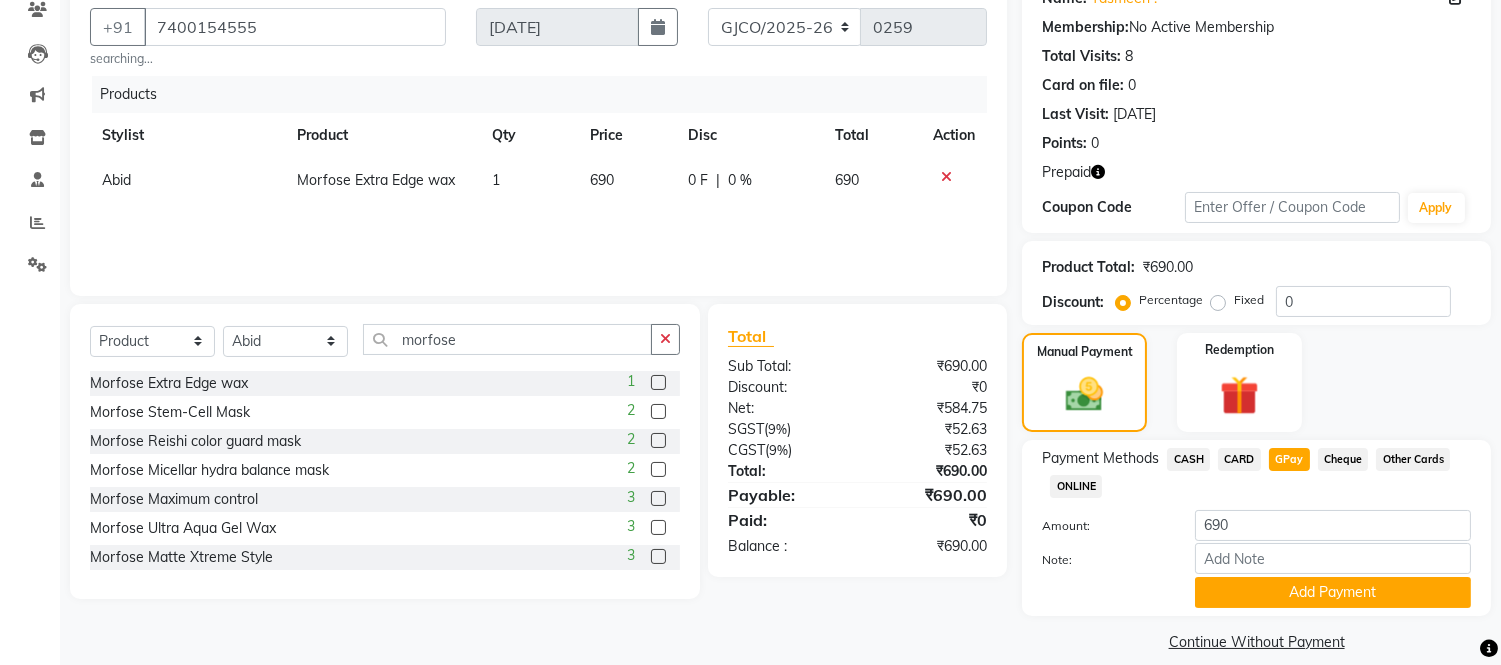 scroll, scrollTop: 200, scrollLeft: 0, axis: vertical 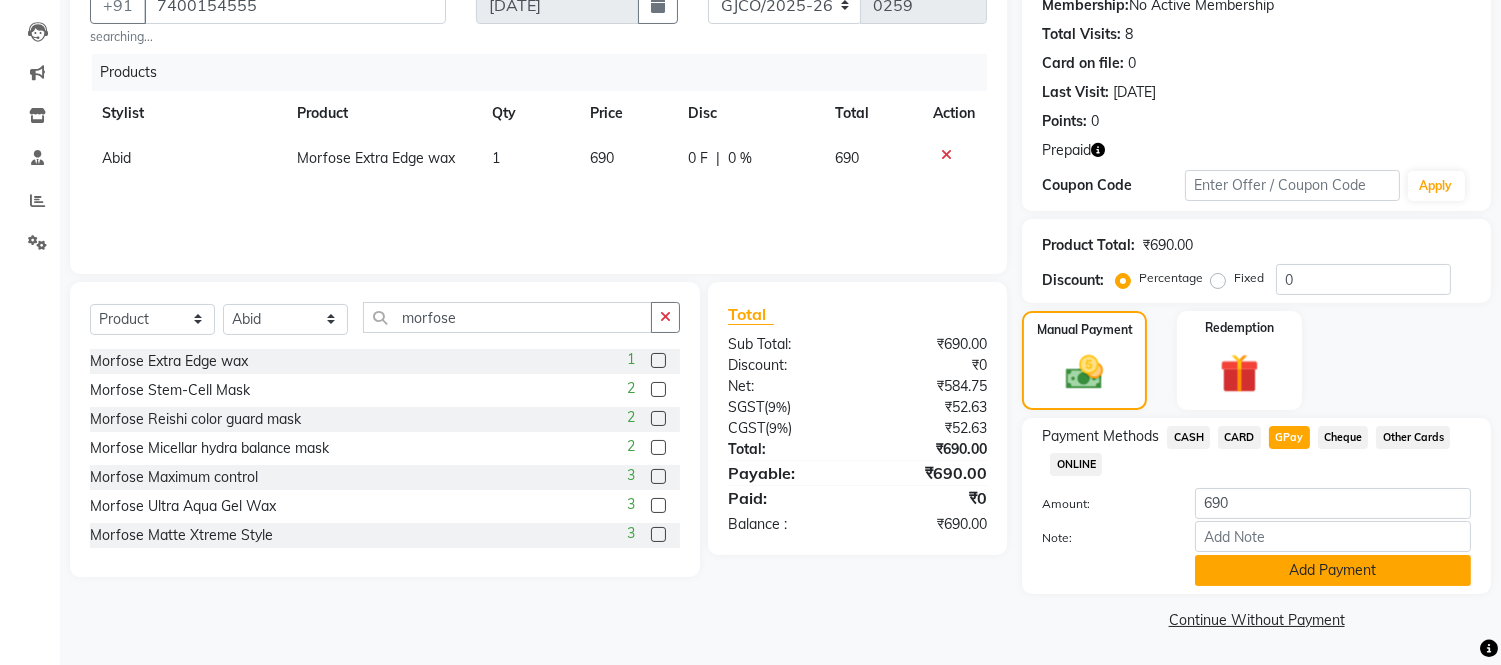 click on "Add Payment" 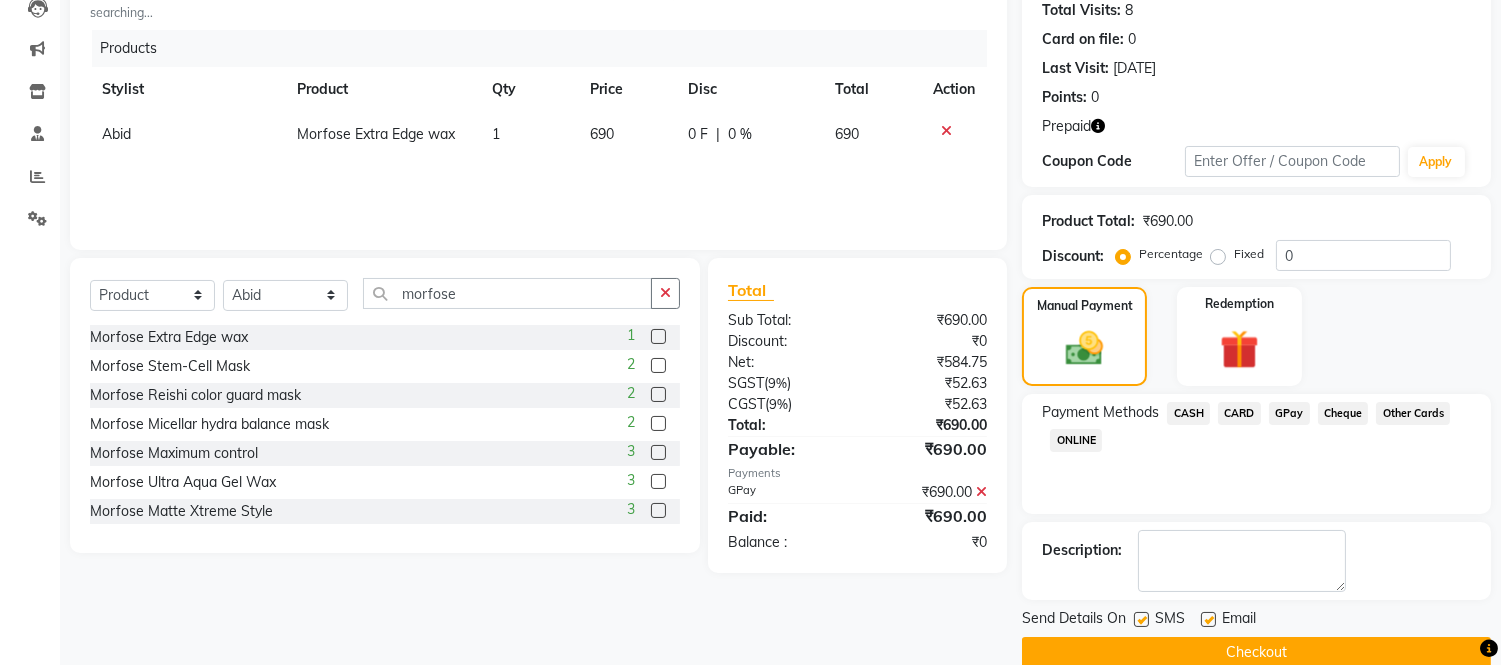 scroll, scrollTop: 255, scrollLeft: 0, axis: vertical 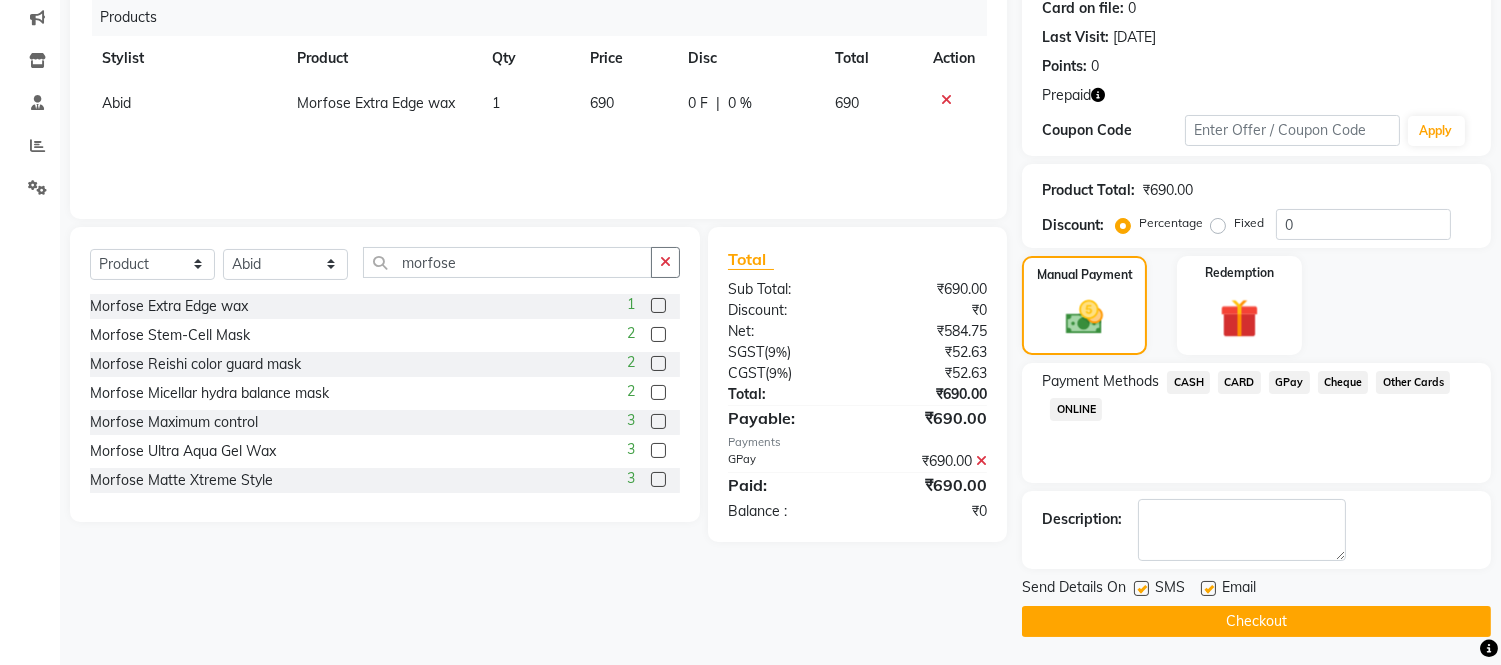 click on "Checkout" 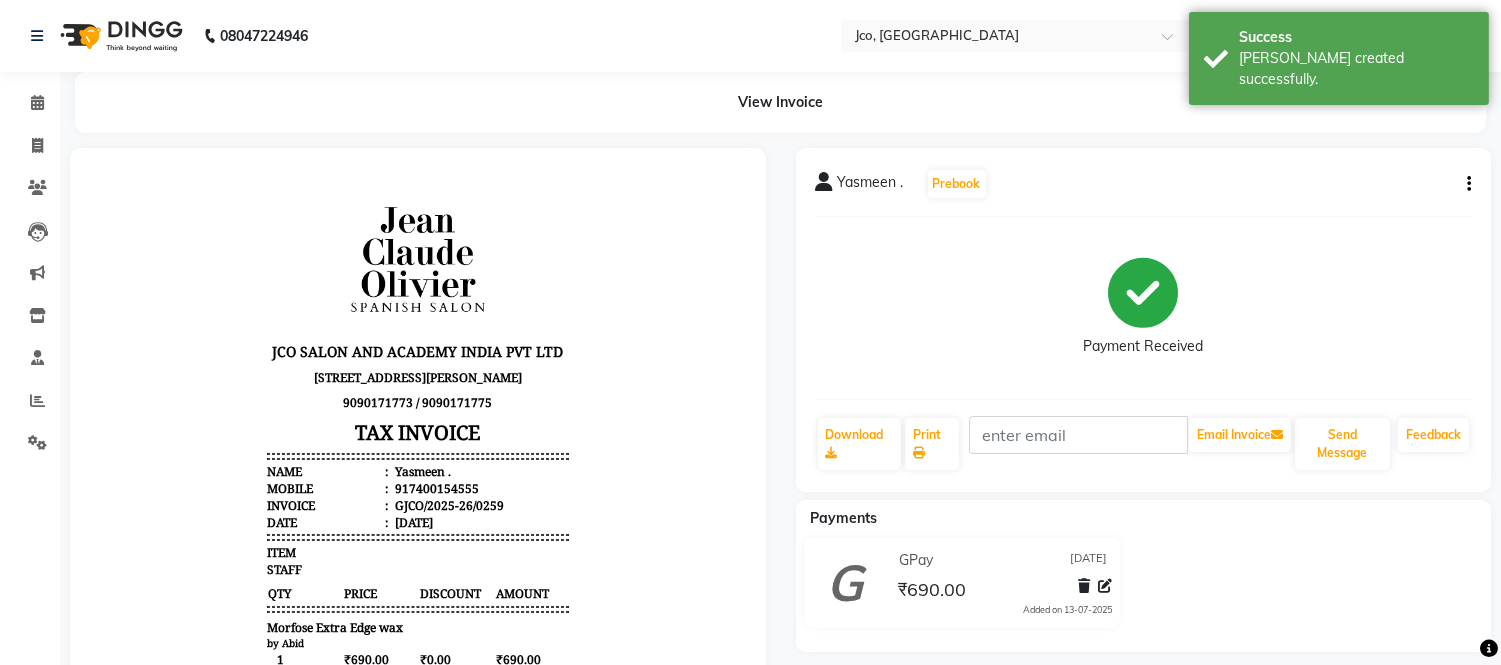 scroll, scrollTop: 0, scrollLeft: 0, axis: both 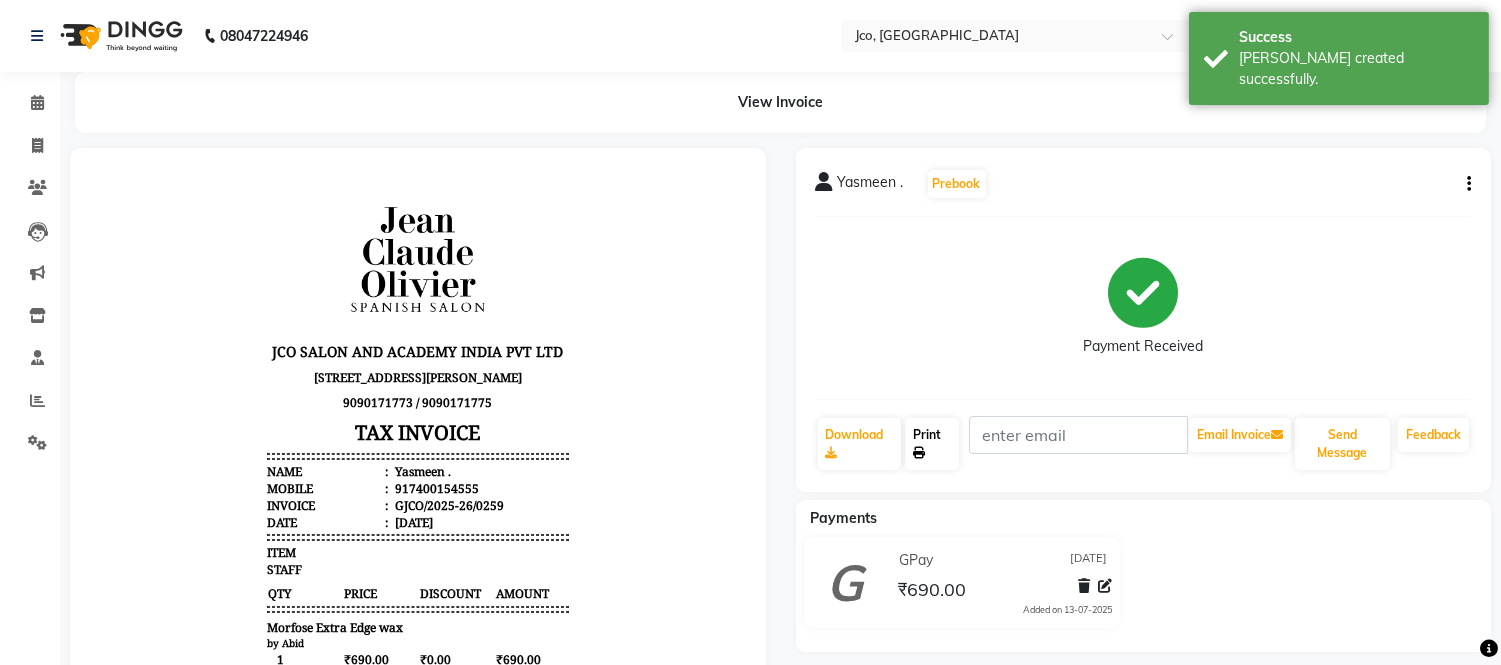 click on "Print" 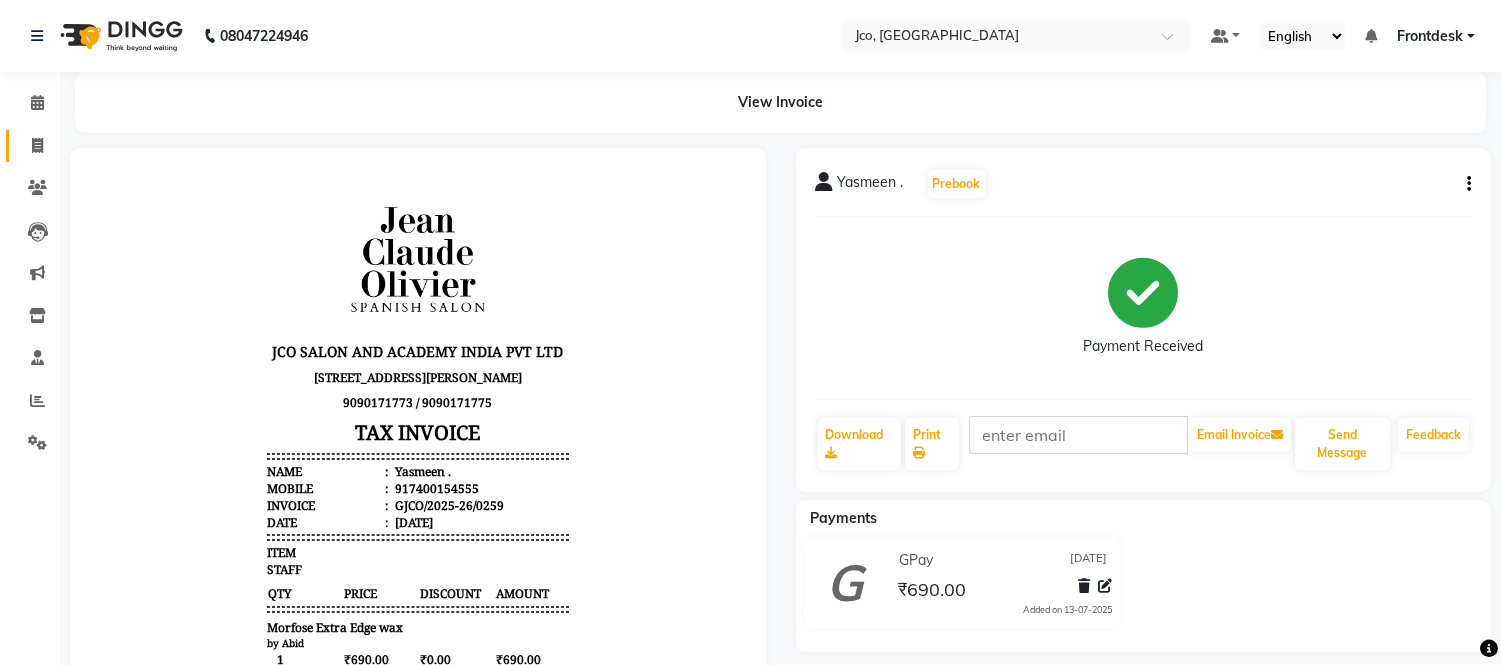 click 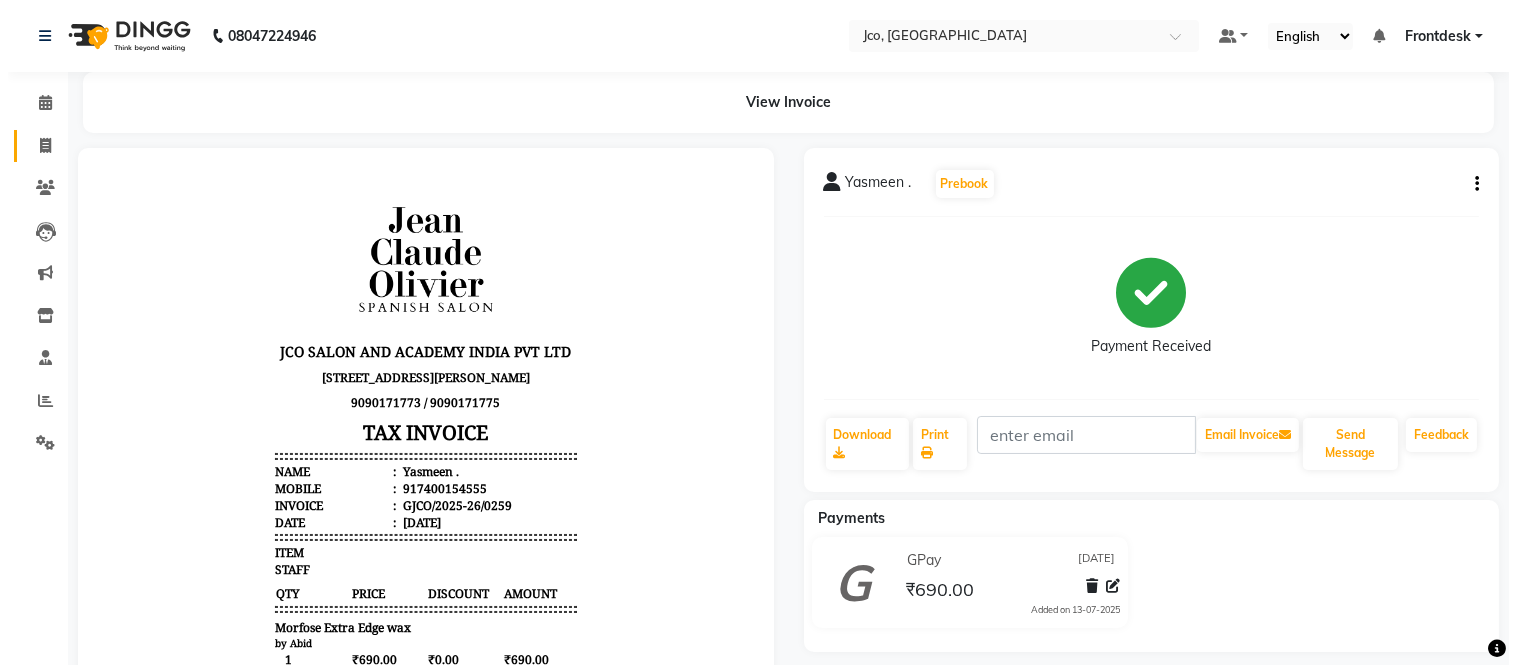select on "service" 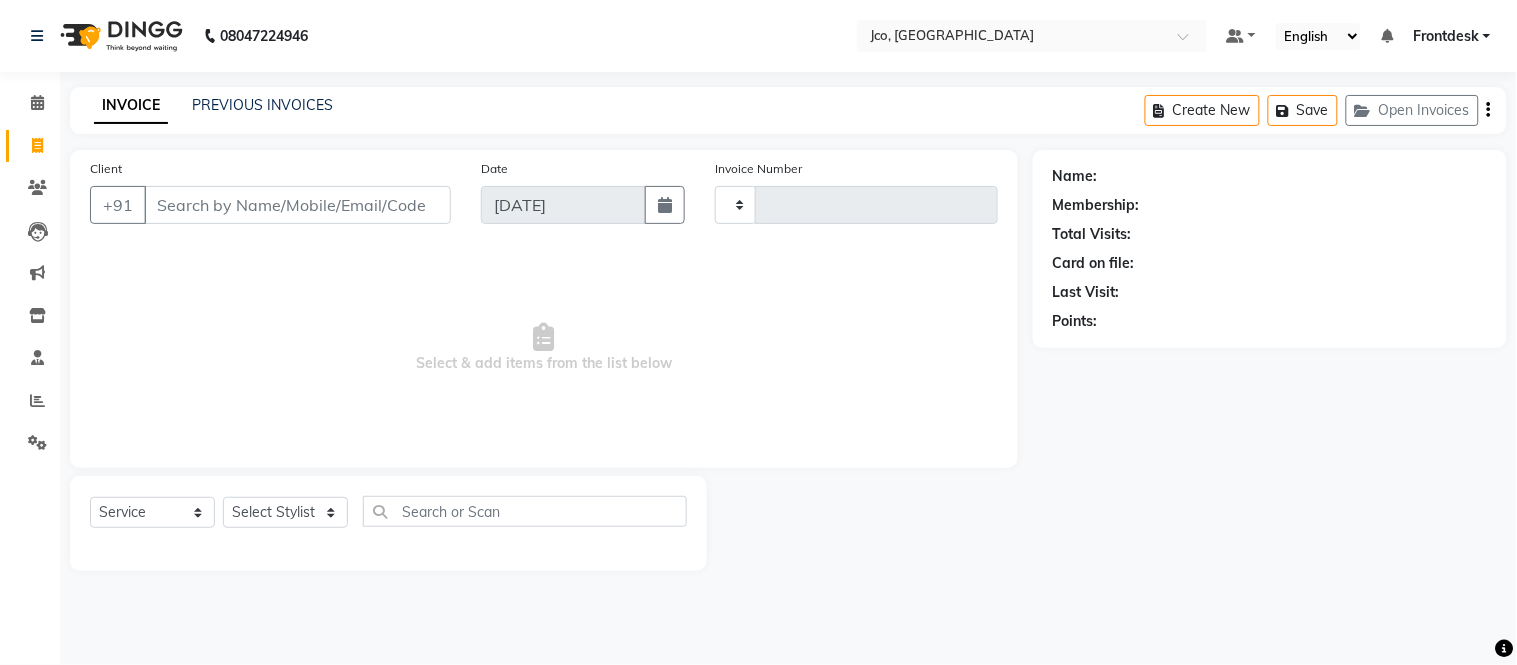 type on "0260" 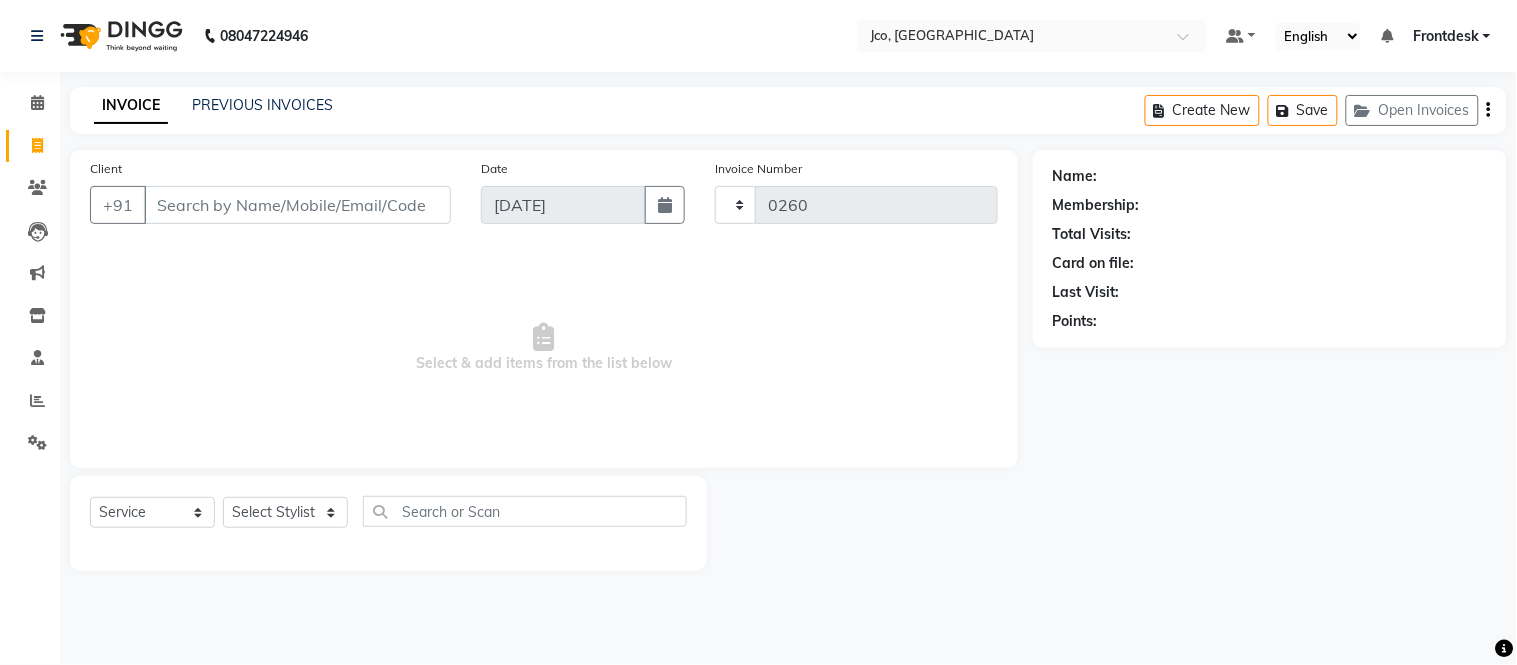 select on "8000" 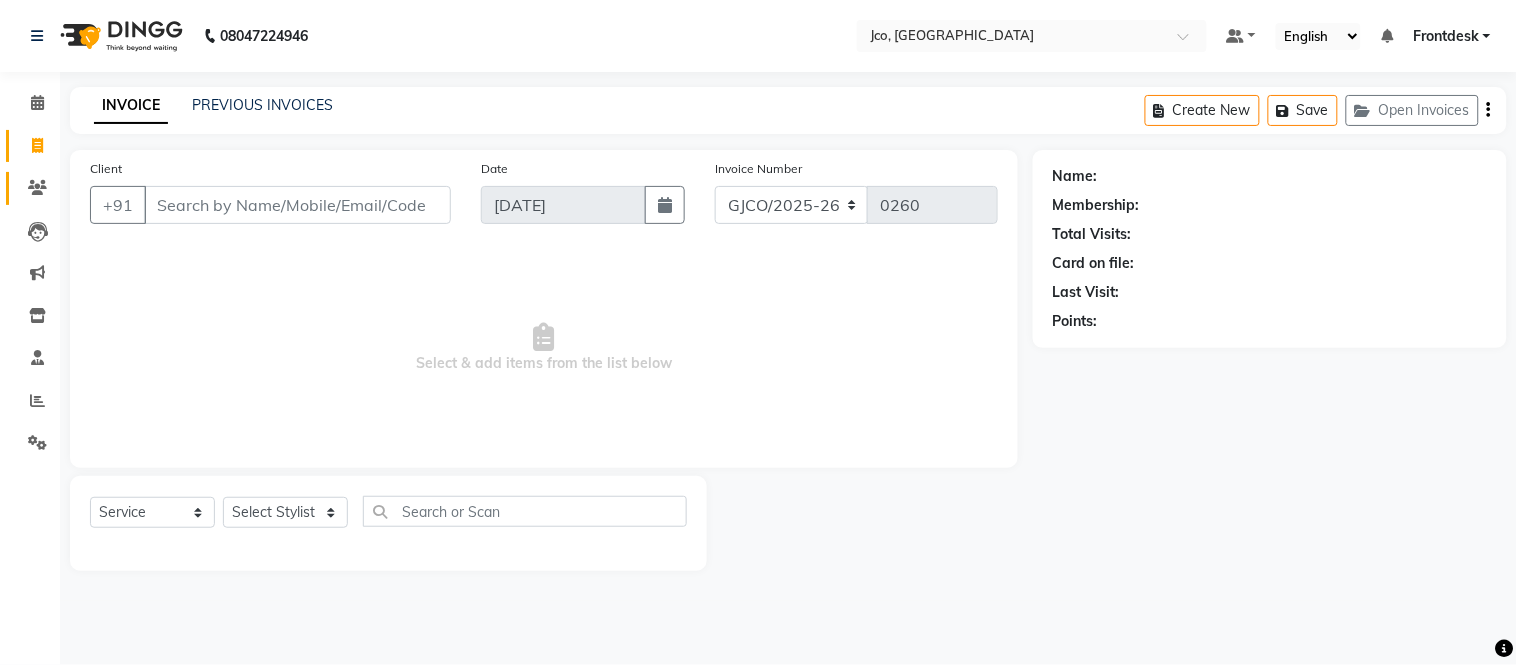 click 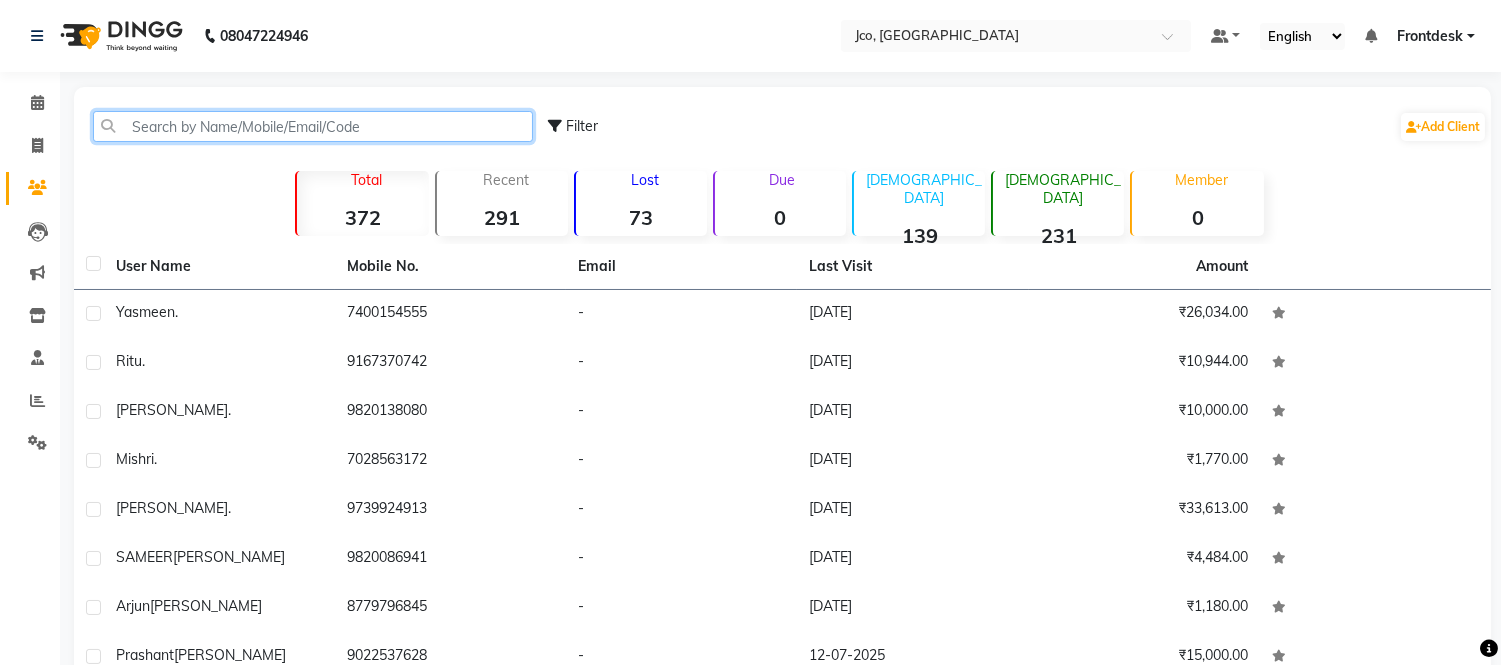 click 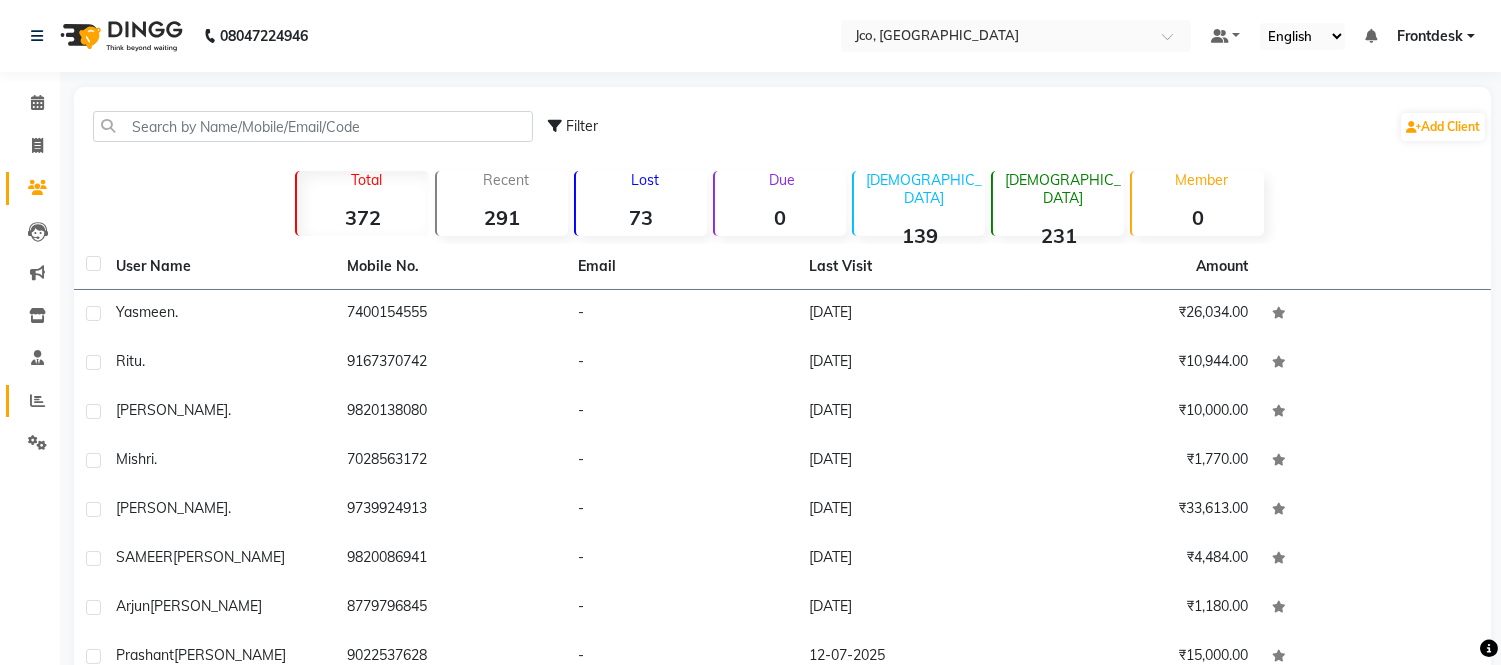 click 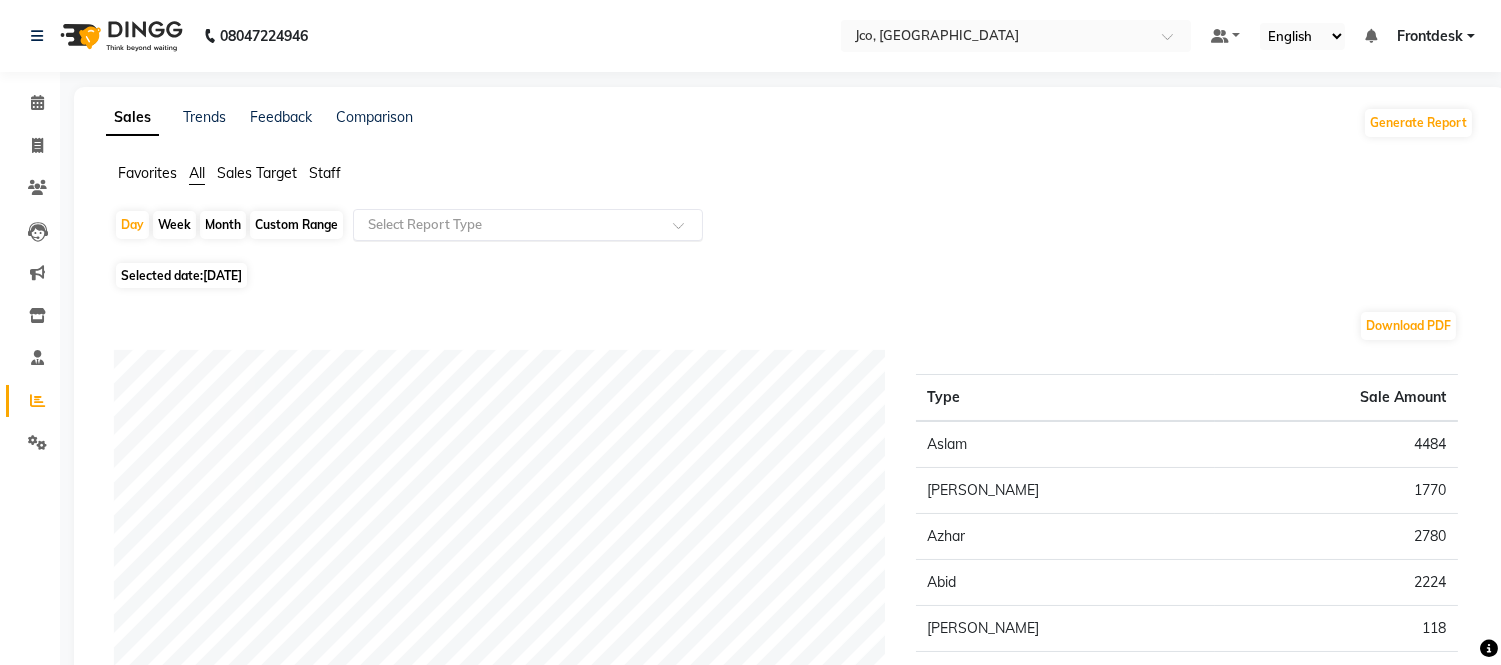 click 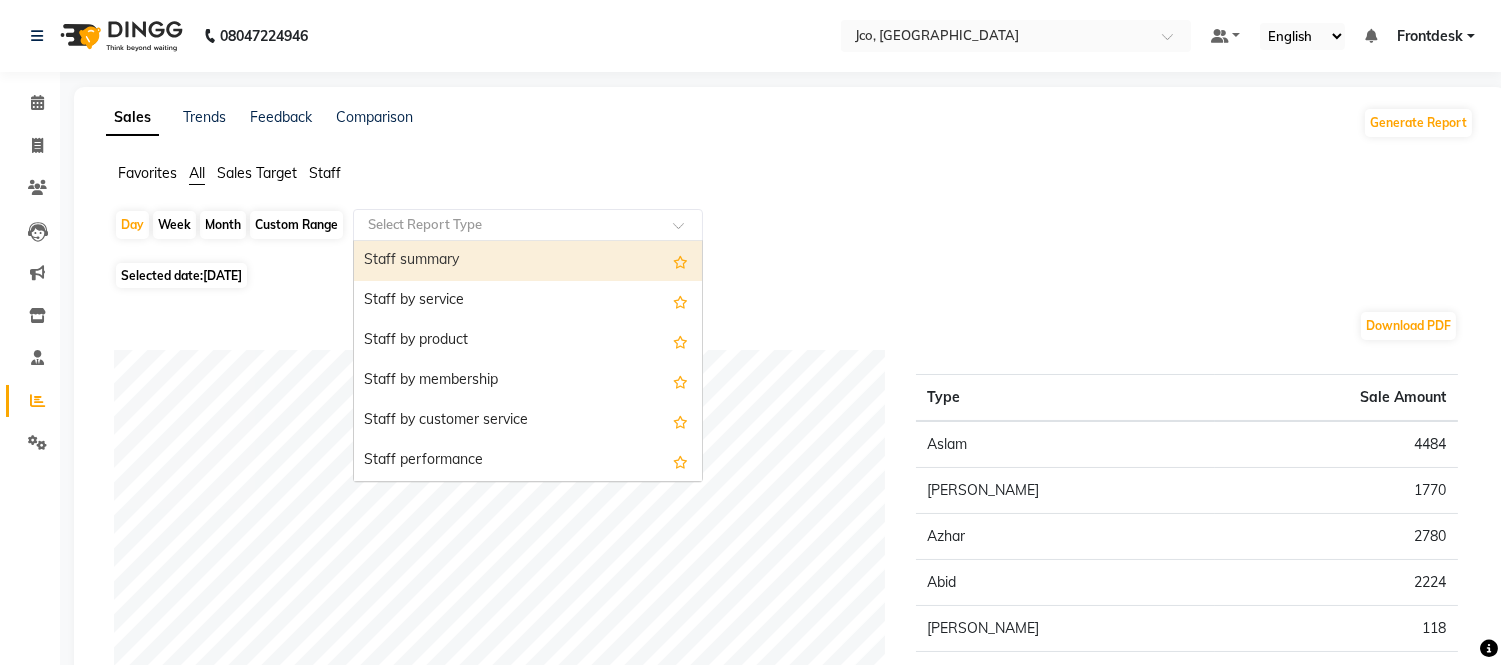click on "Staff by product" at bounding box center [528, 341] 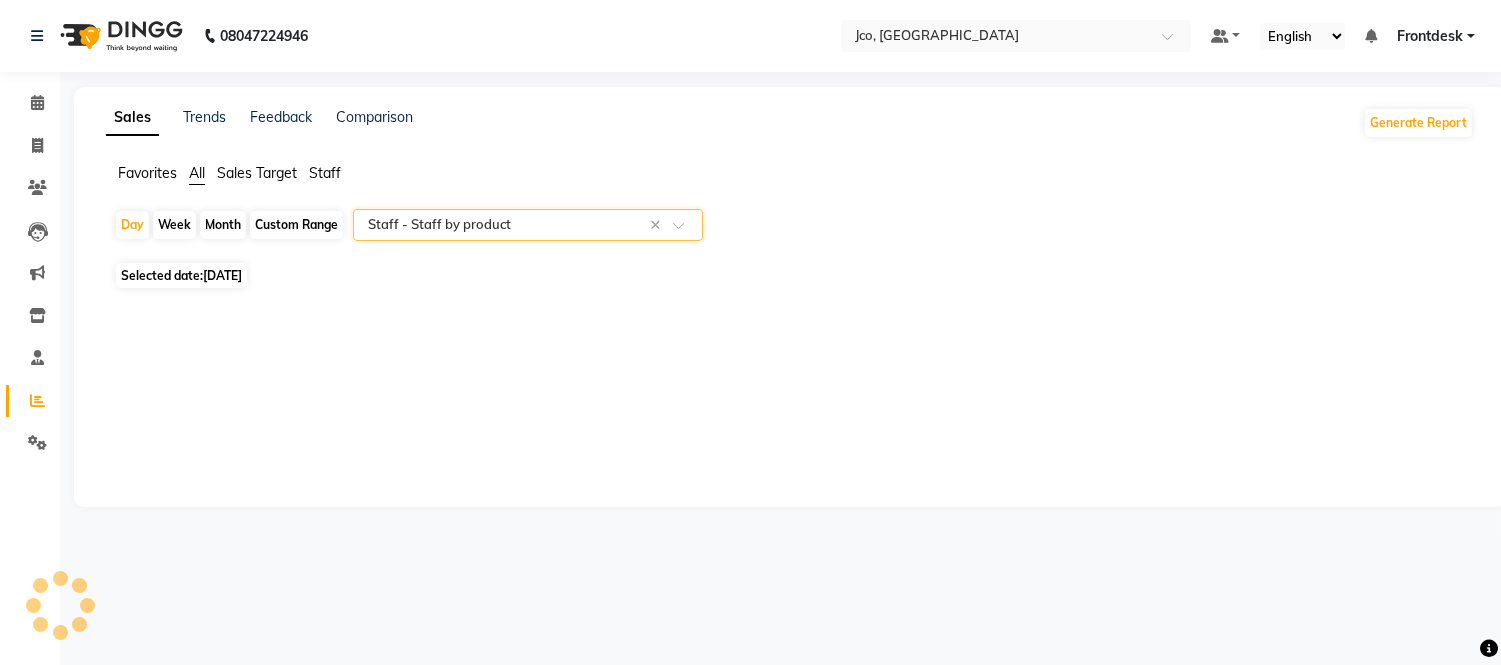 select on "full_report" 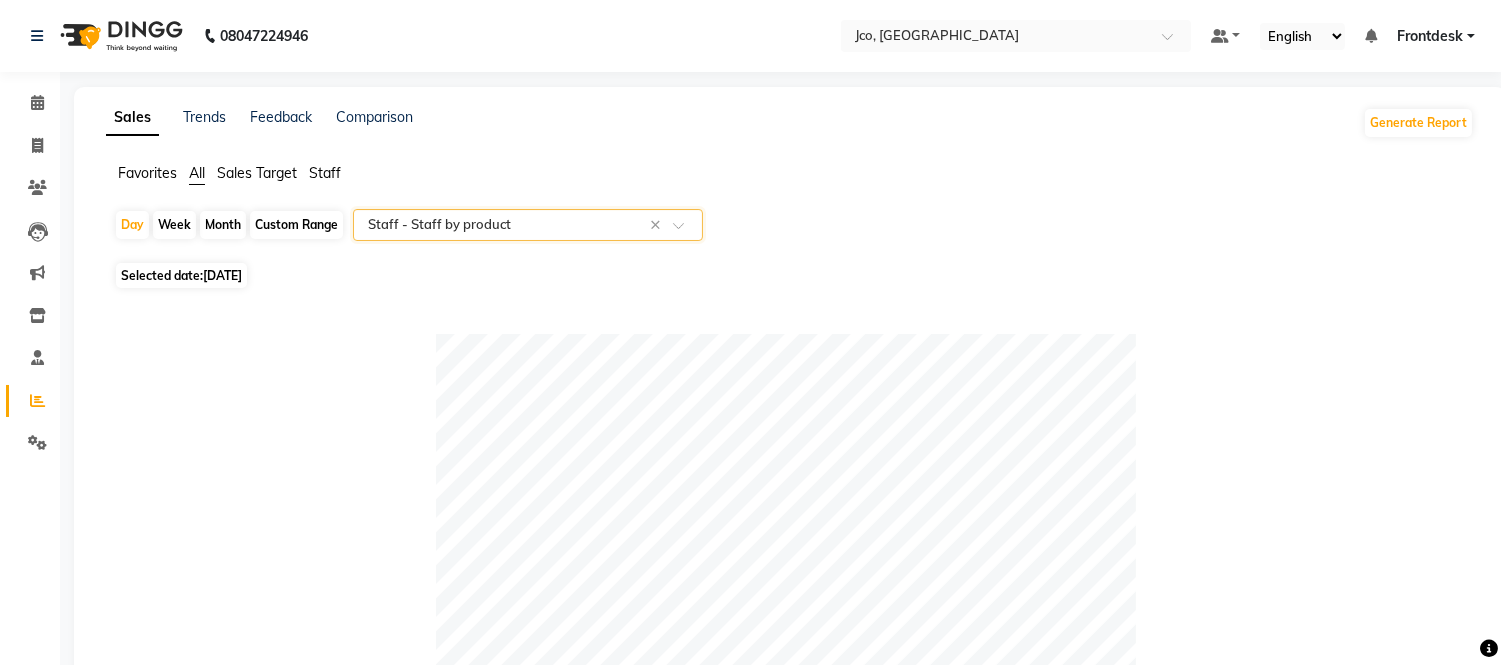 click on "Month" 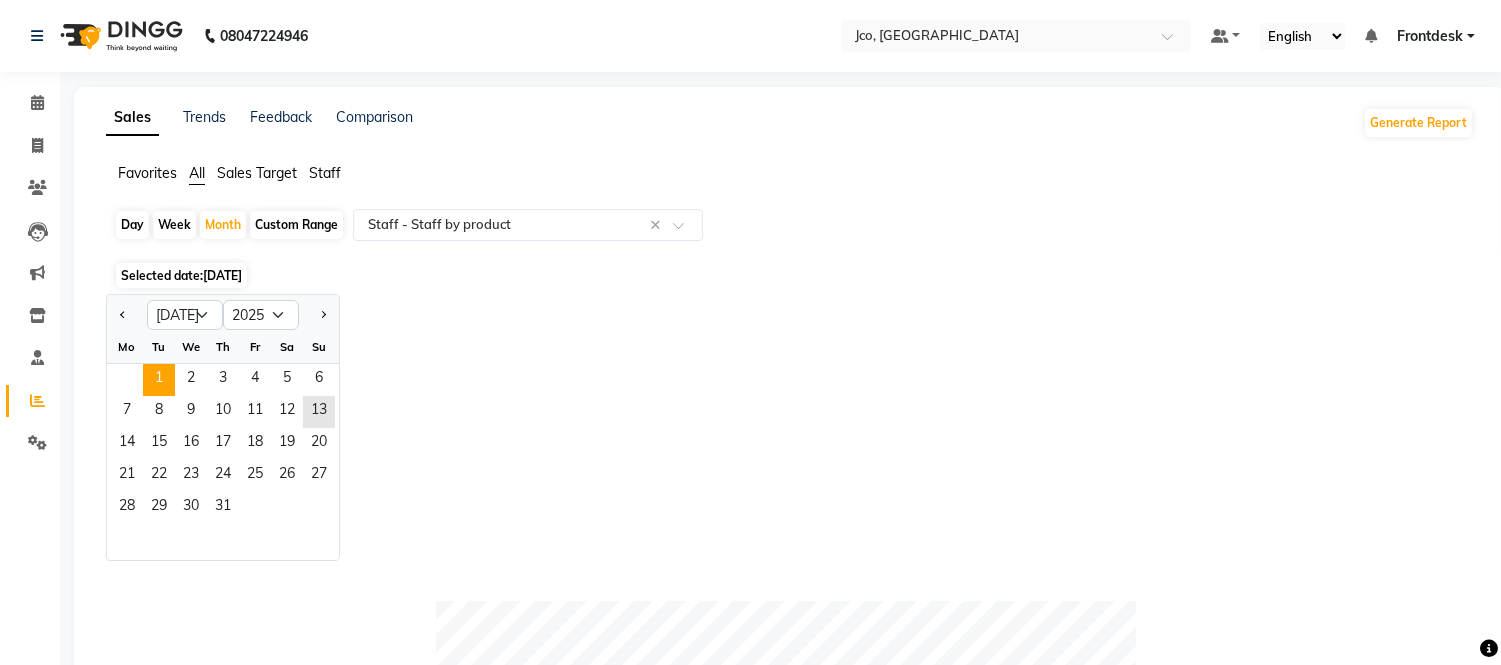 click on "1" 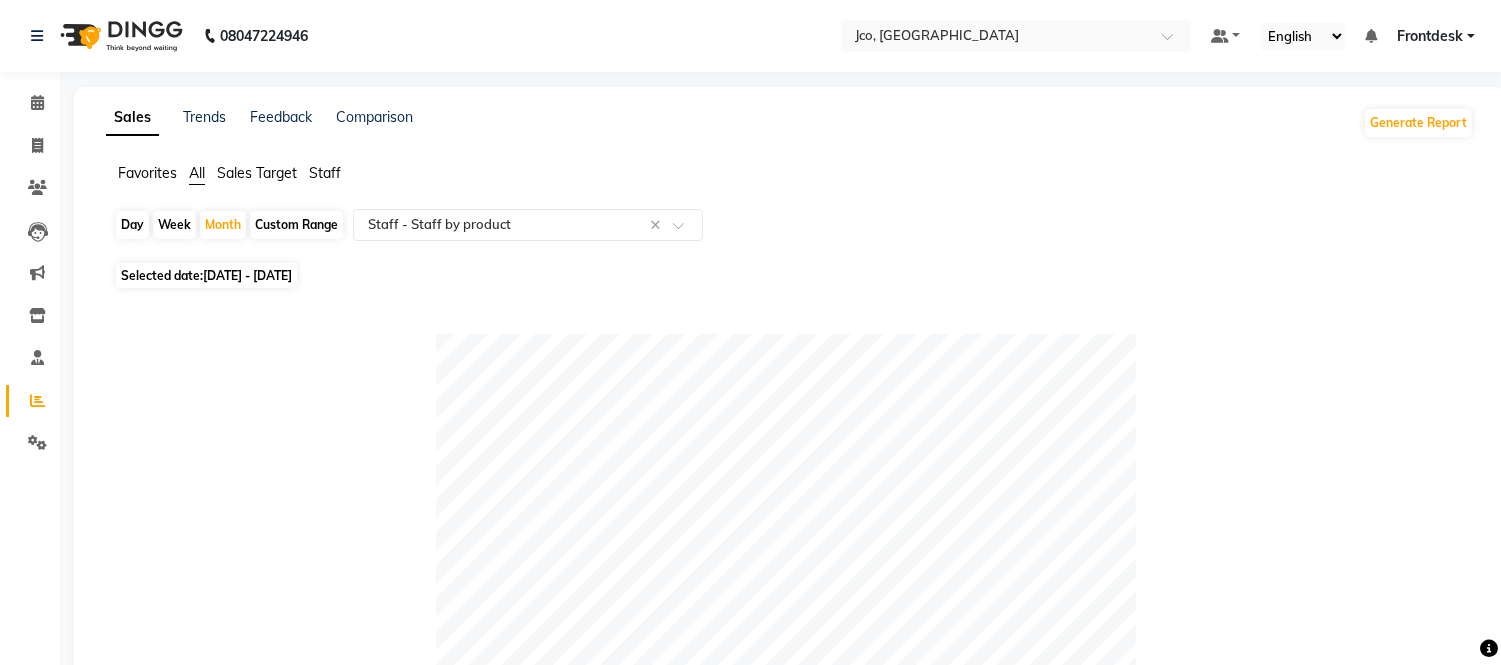 click on "[DATE] - [DATE]" 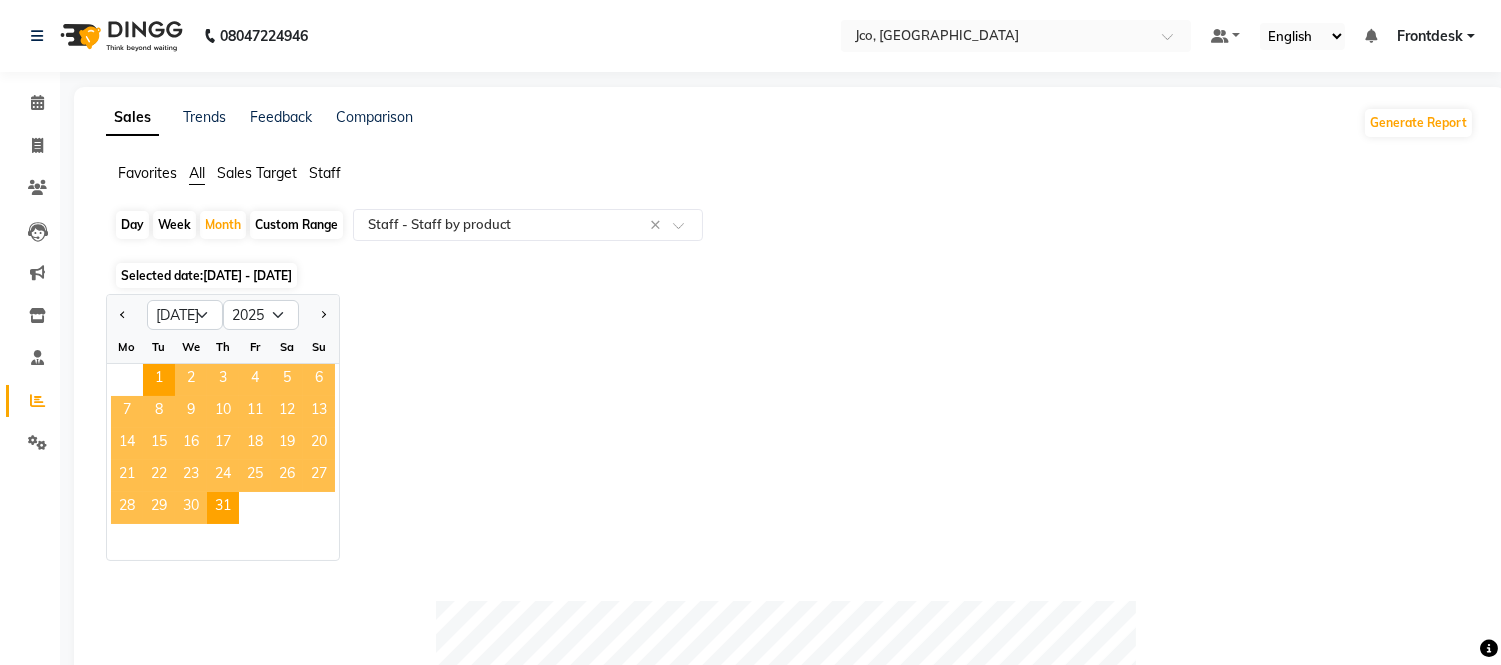 click on "1" 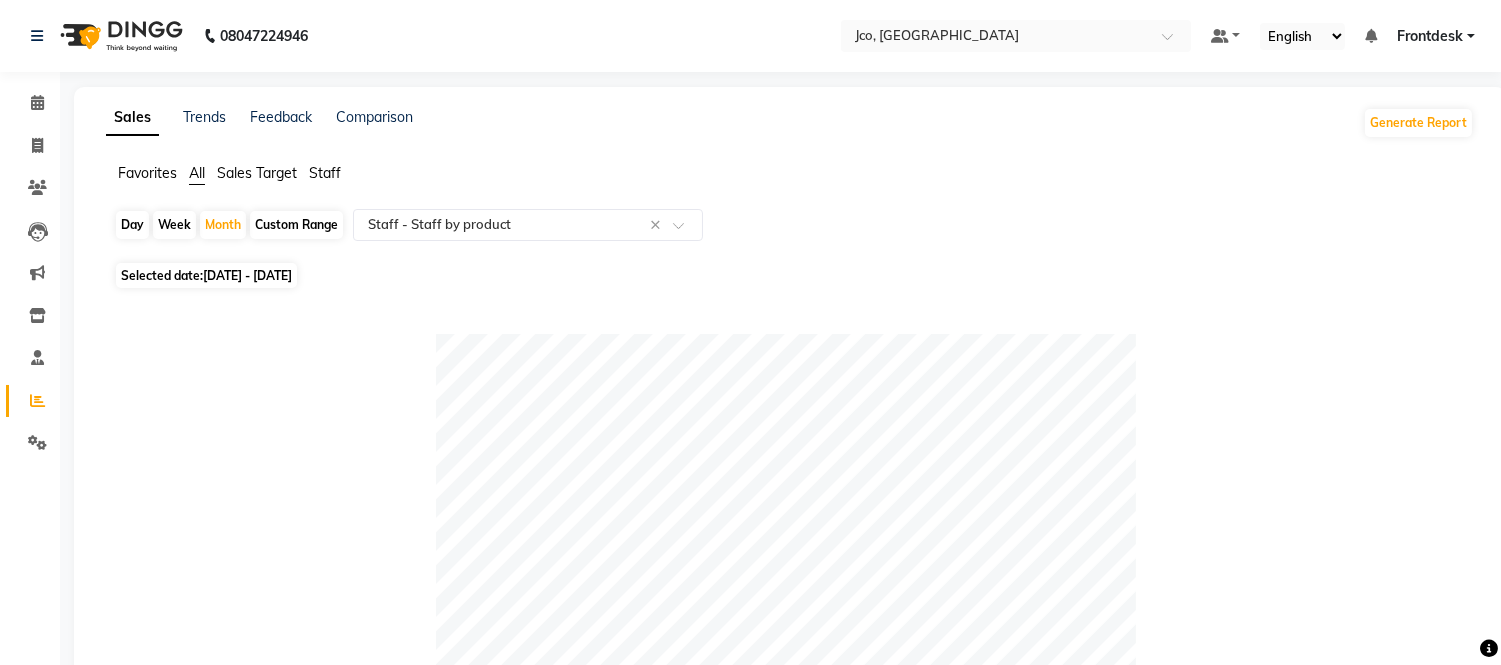 click on "[DATE] - [DATE]" 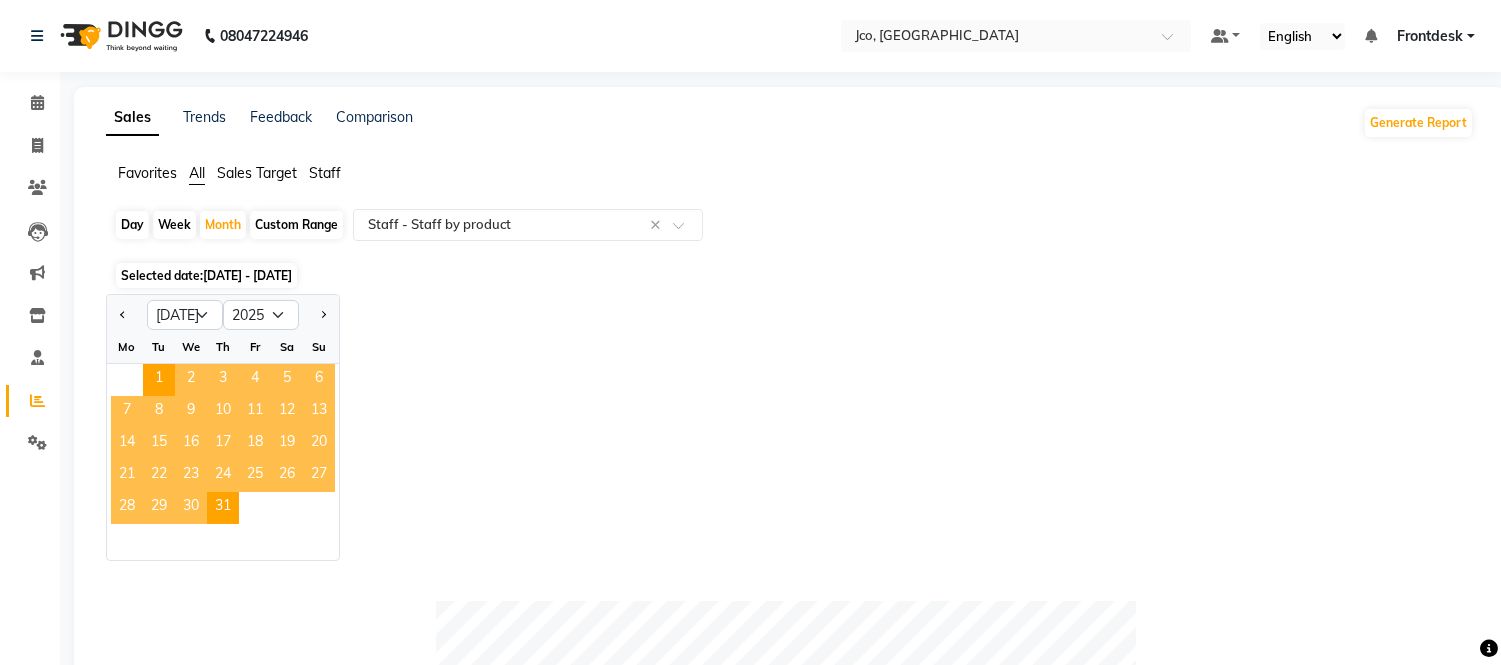 click on "13" 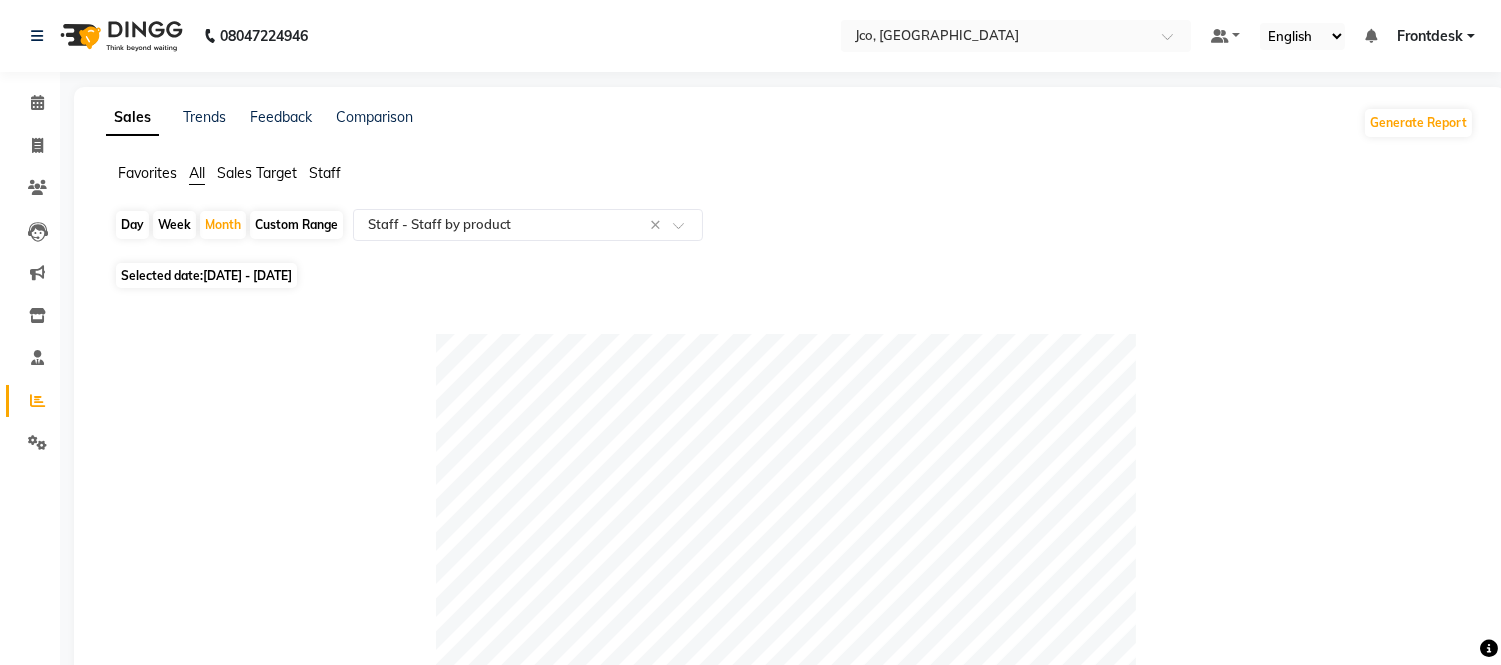click on "[DATE] - [DATE]" 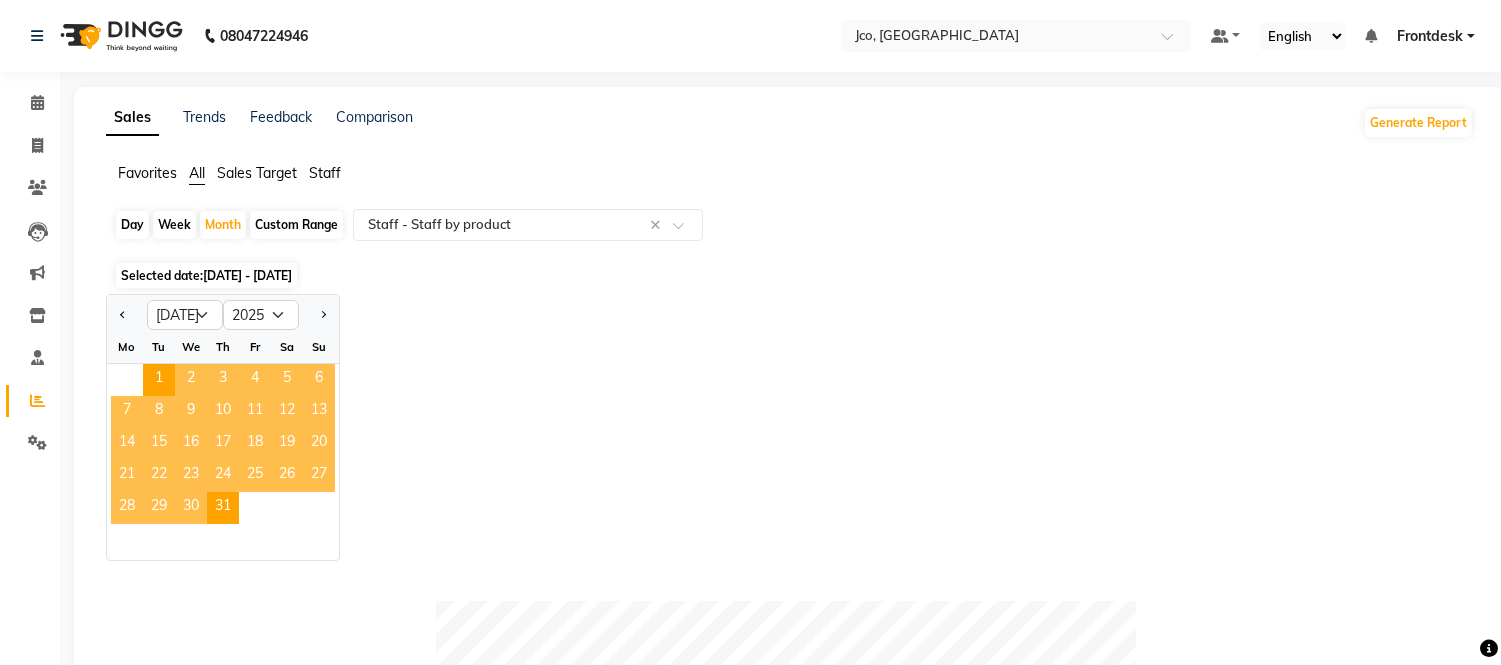 click on "13" 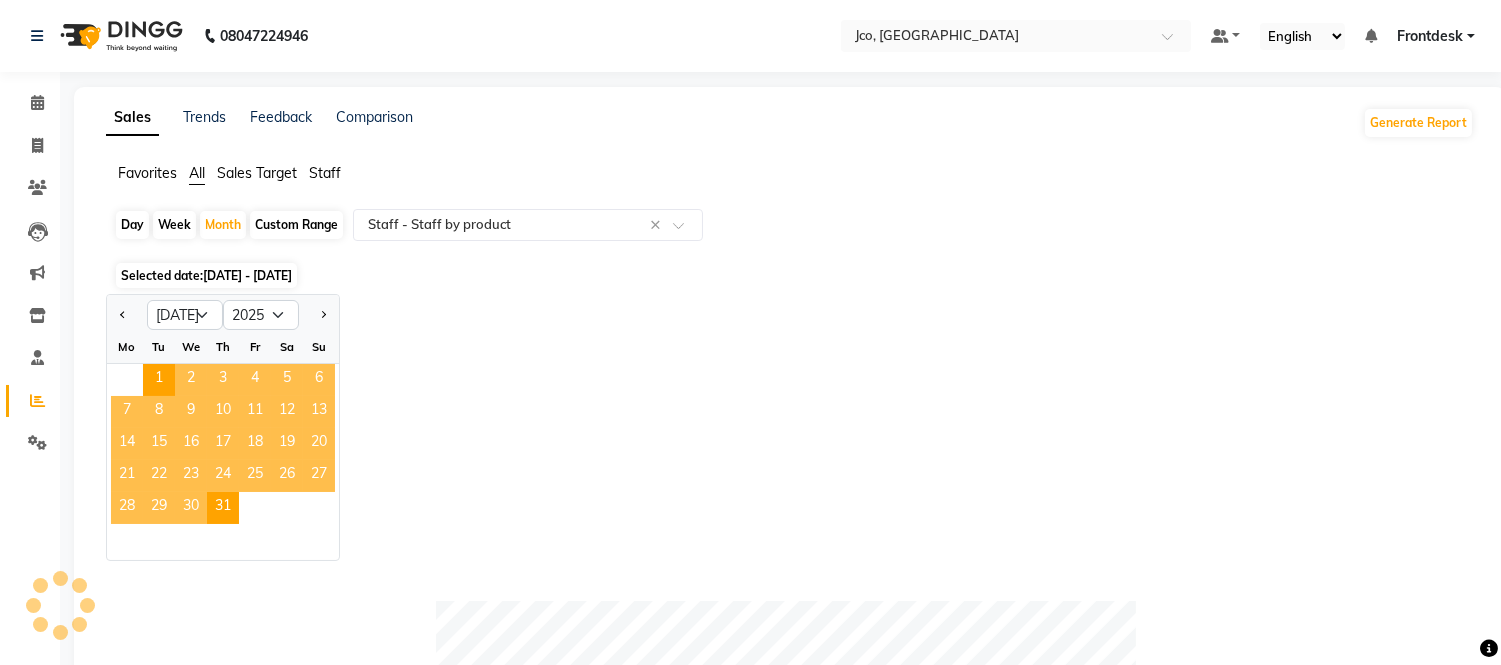 click 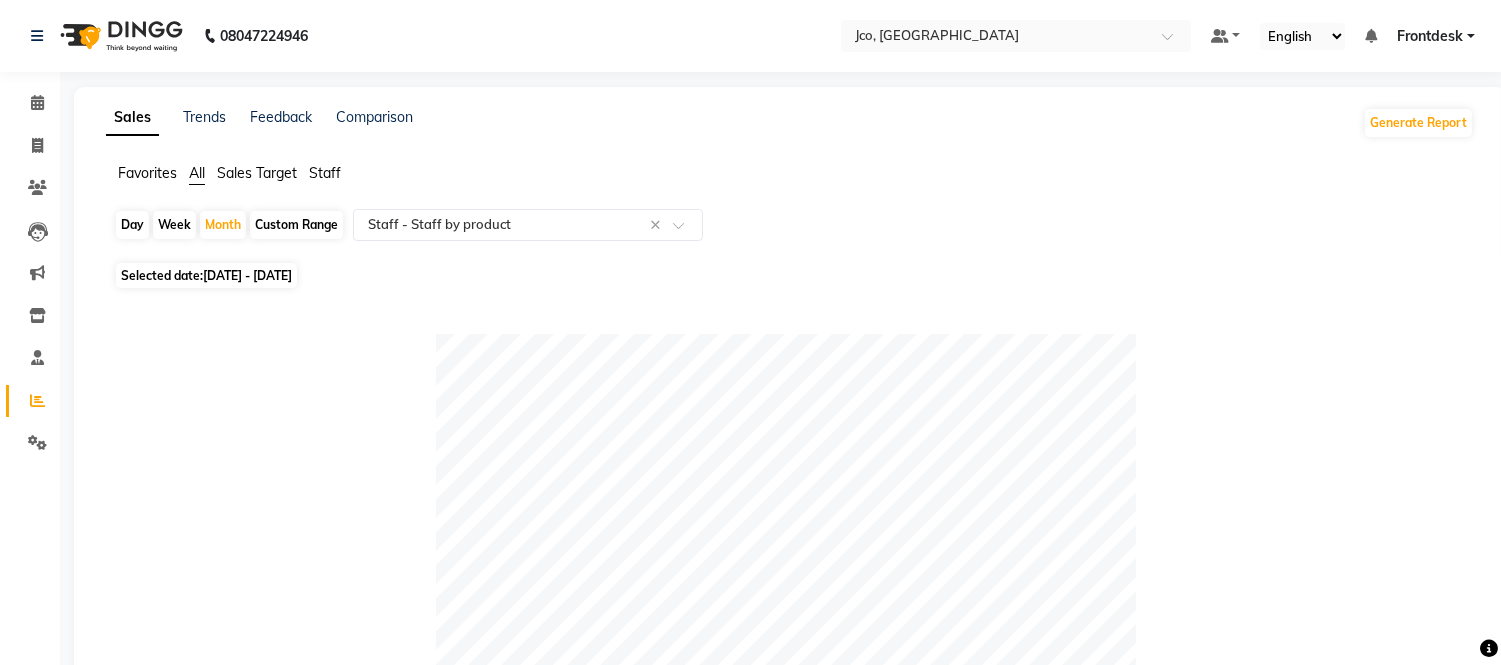 click on "Custom Range" 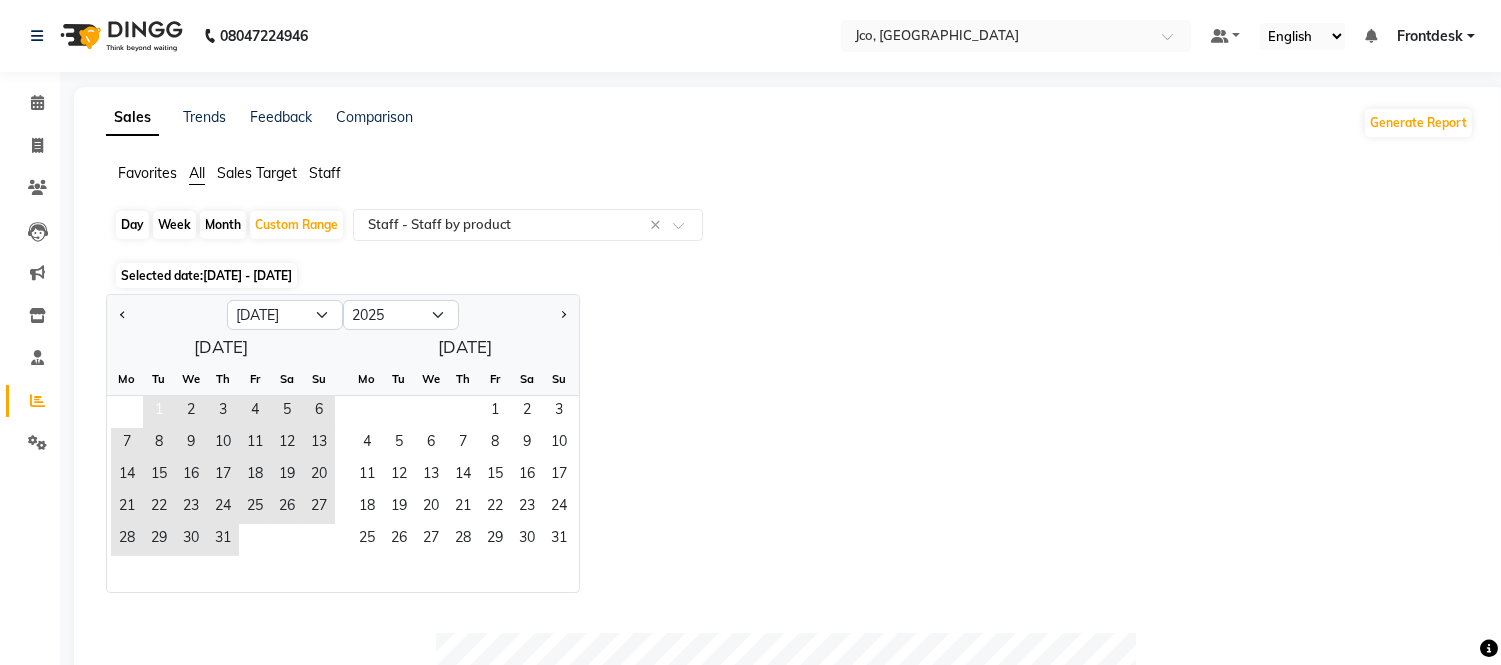 click on "1" 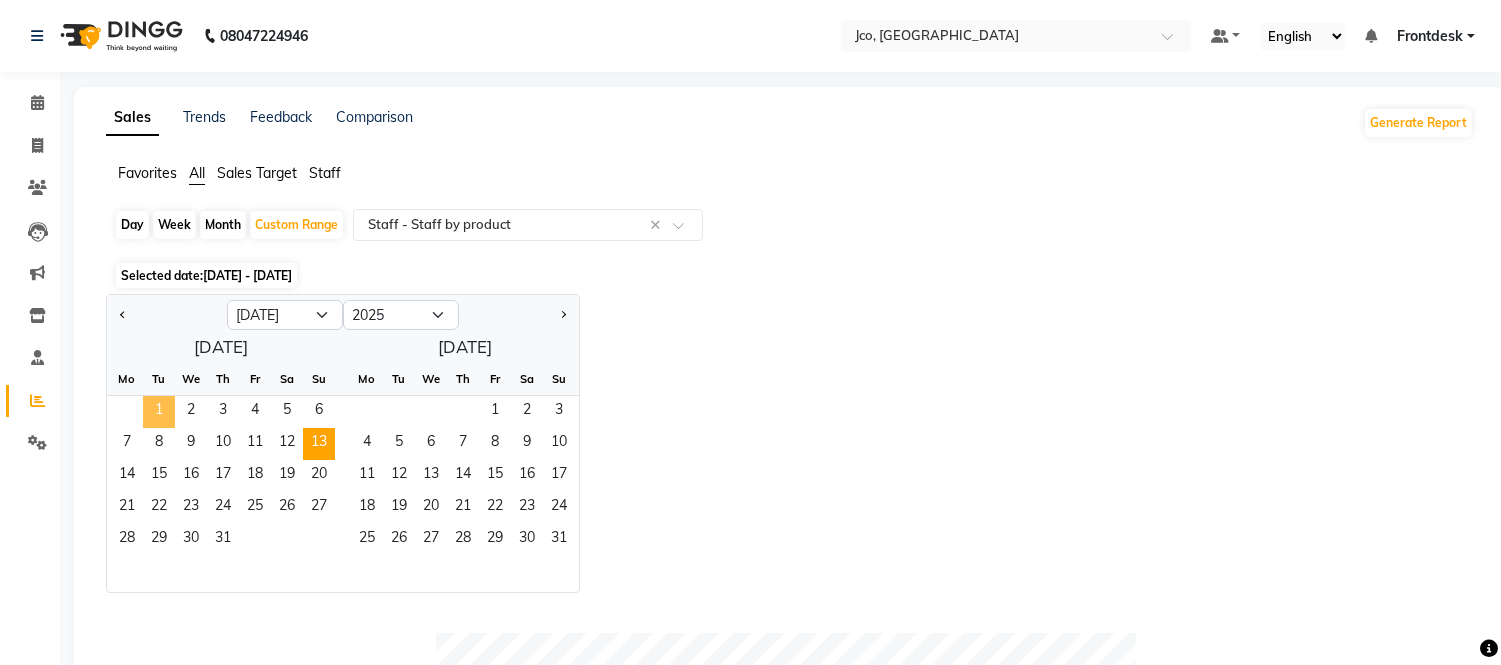 click on "13" 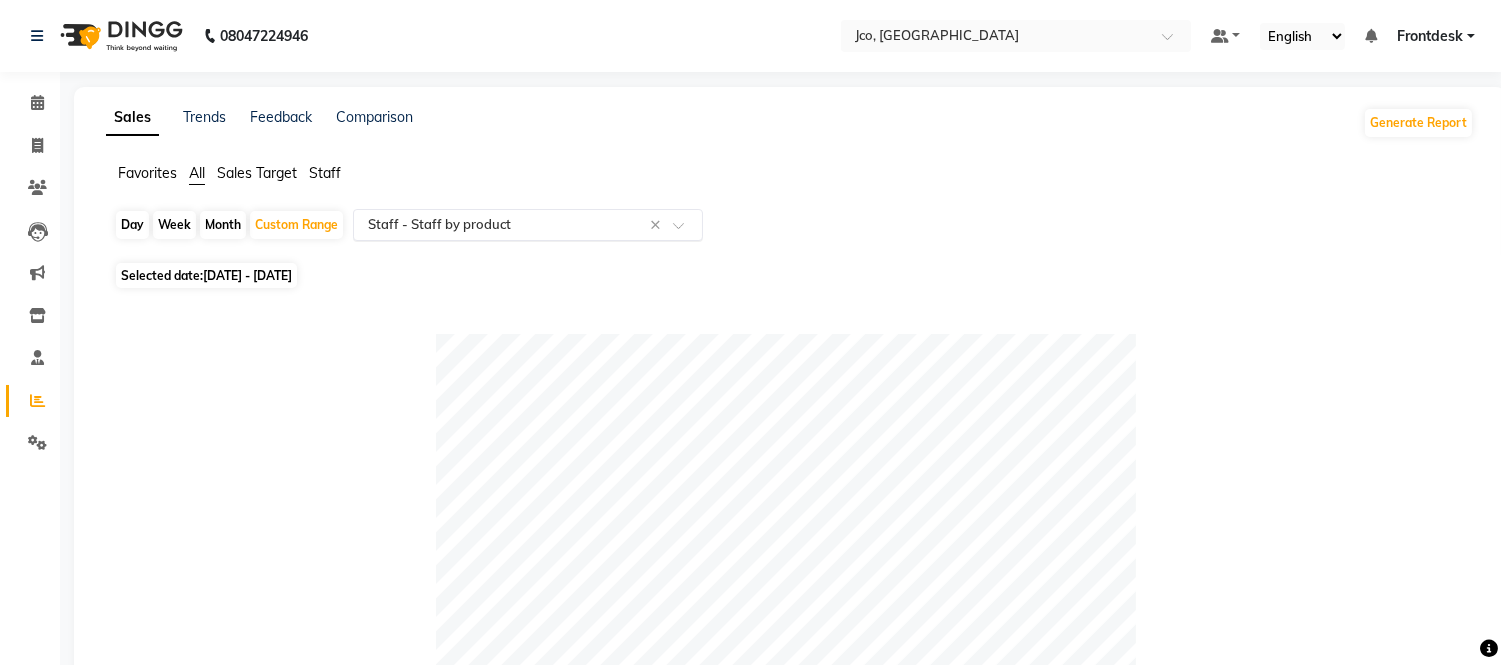 click 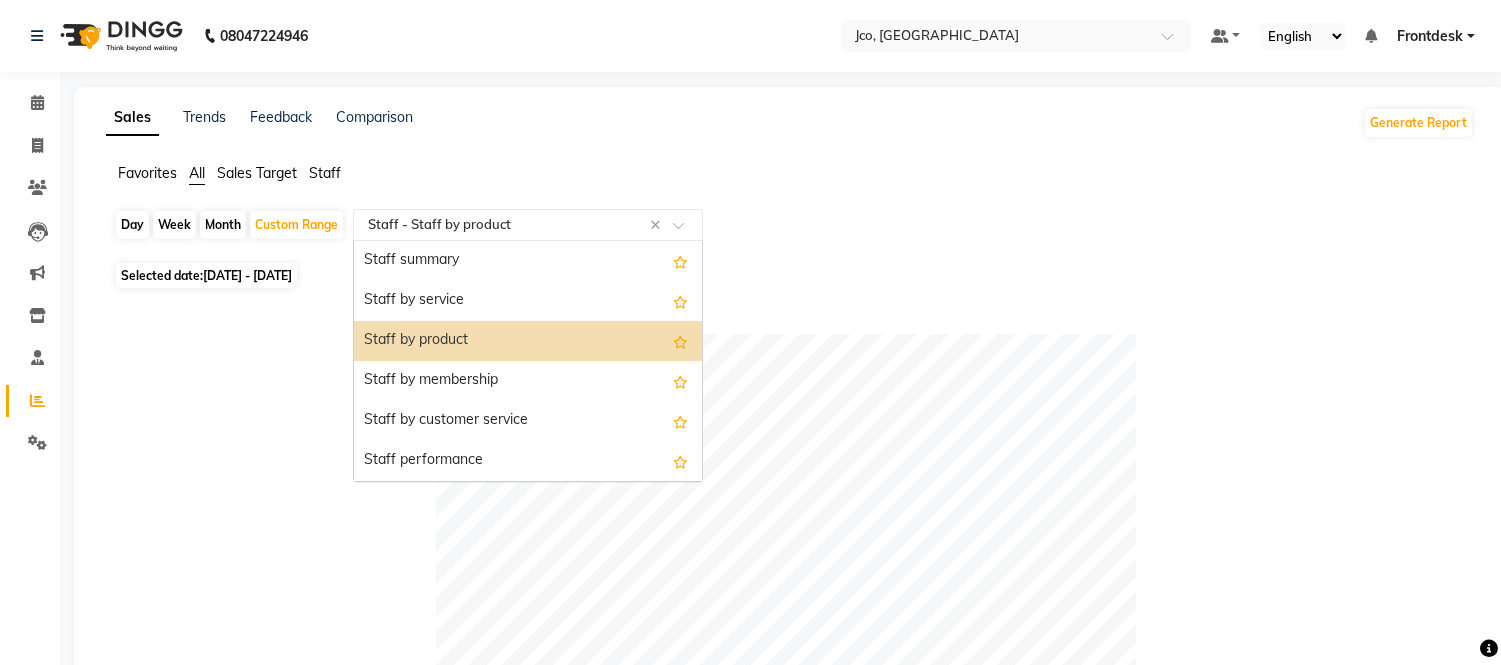 click on "Staff by product" at bounding box center [528, 341] 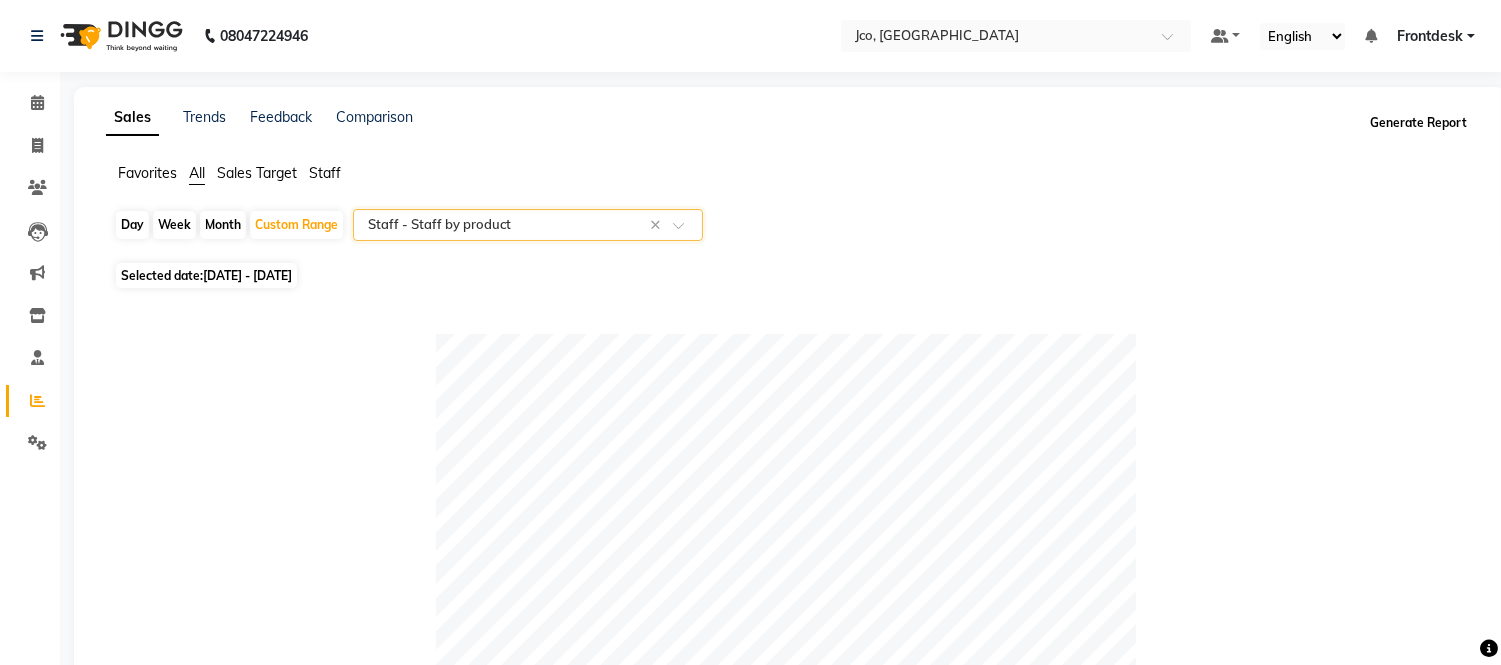 click on "Generate Report" 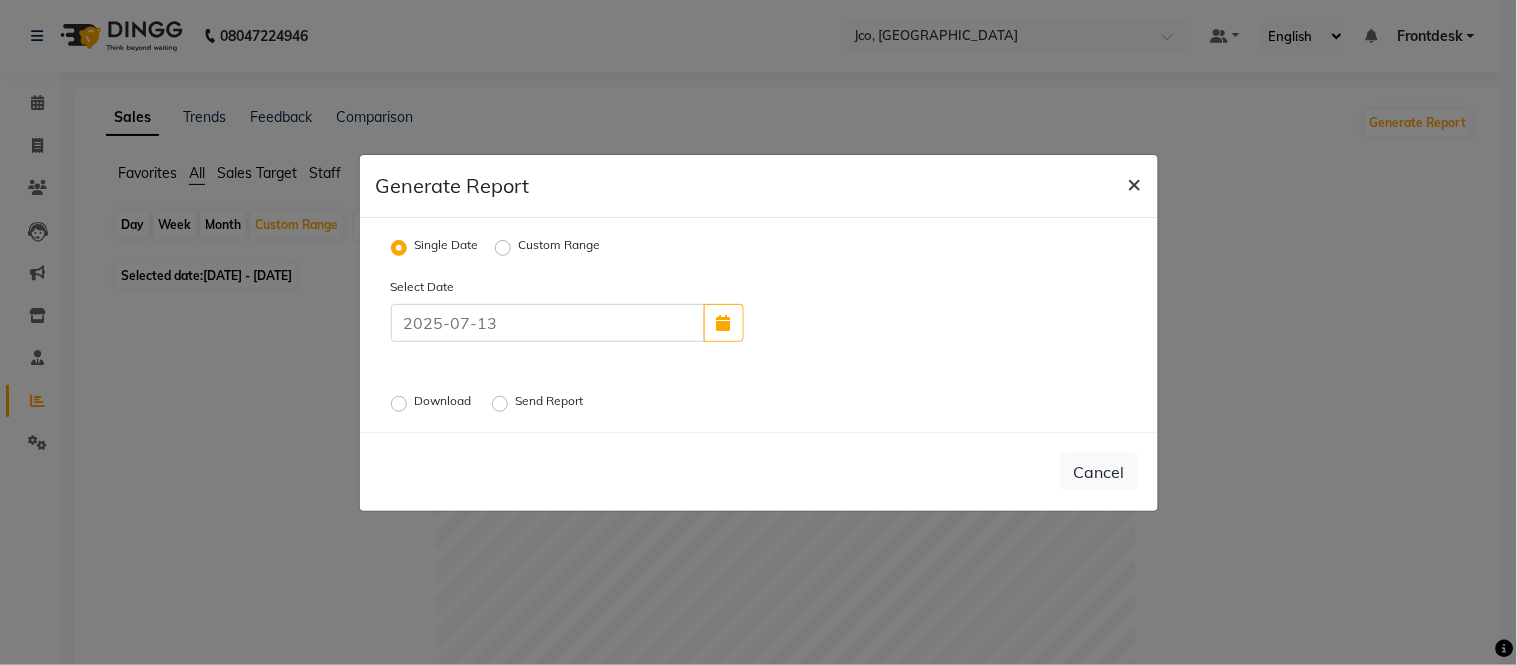 click on "×" 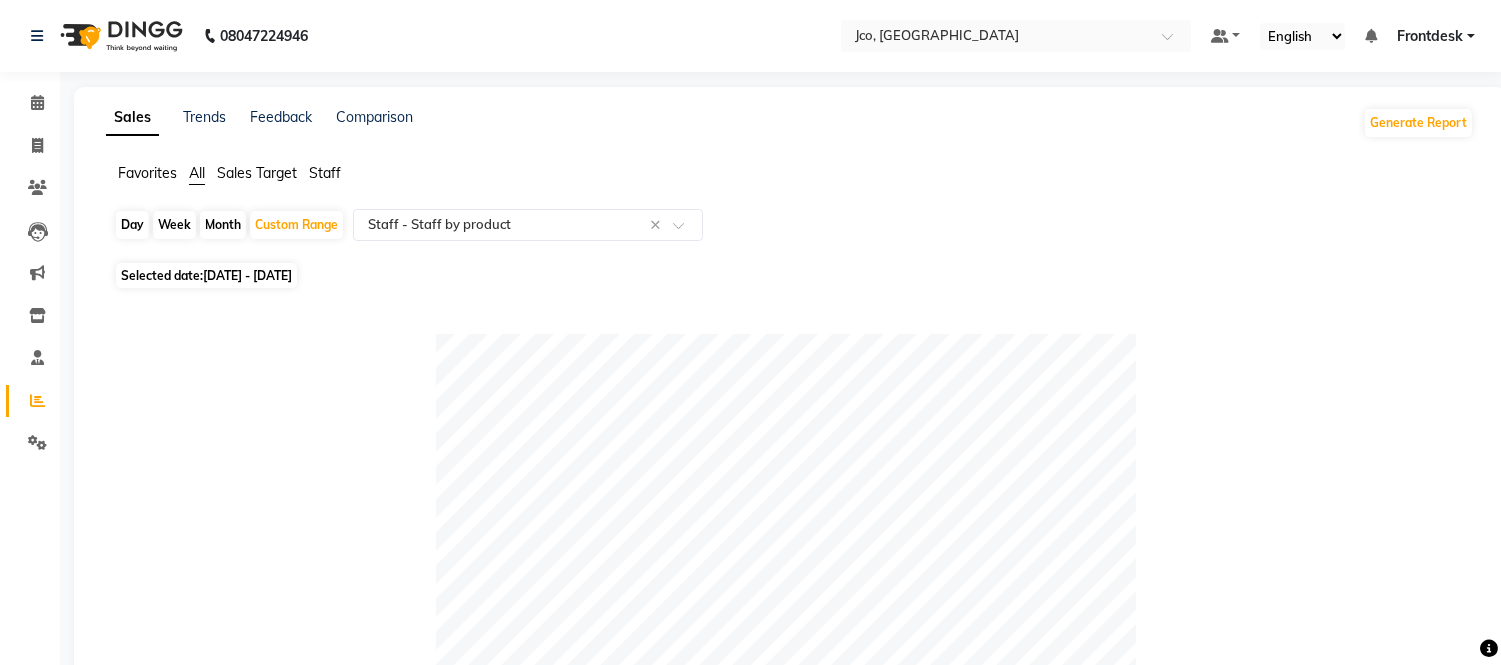 click on "Month" 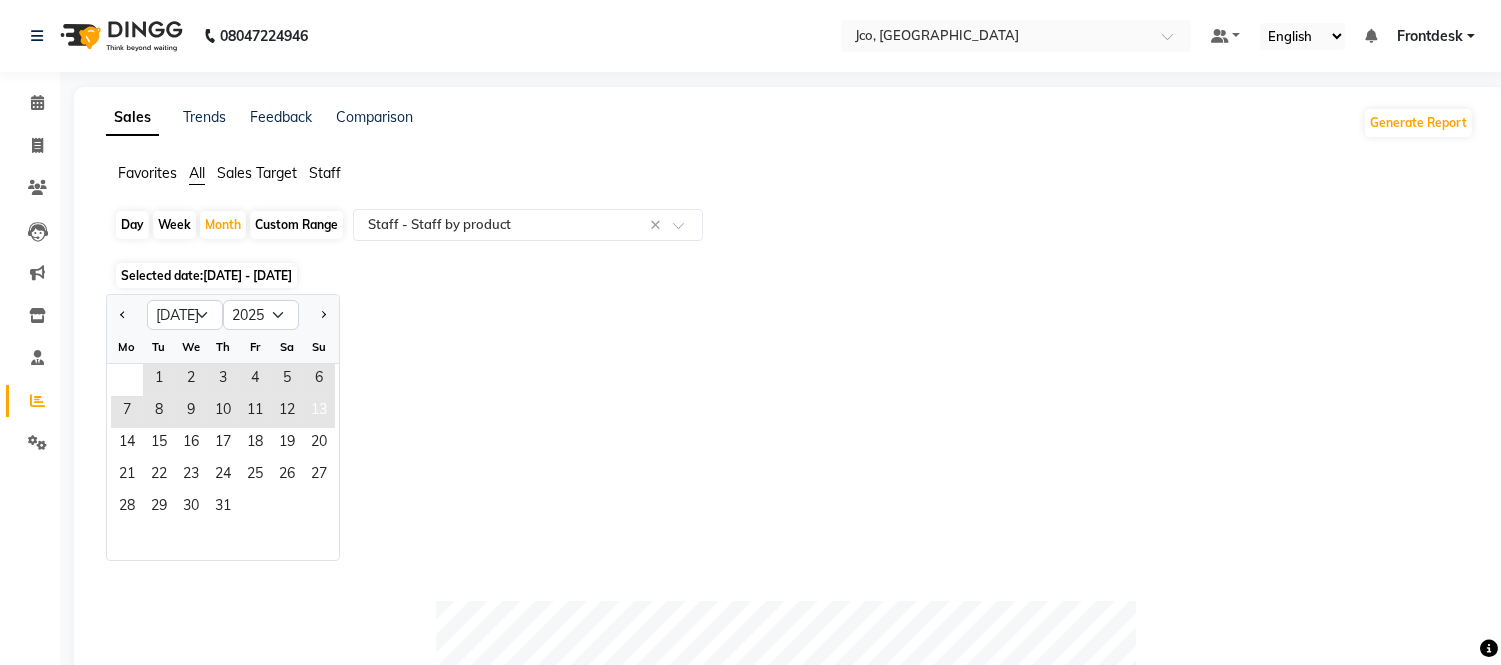 click on "13" 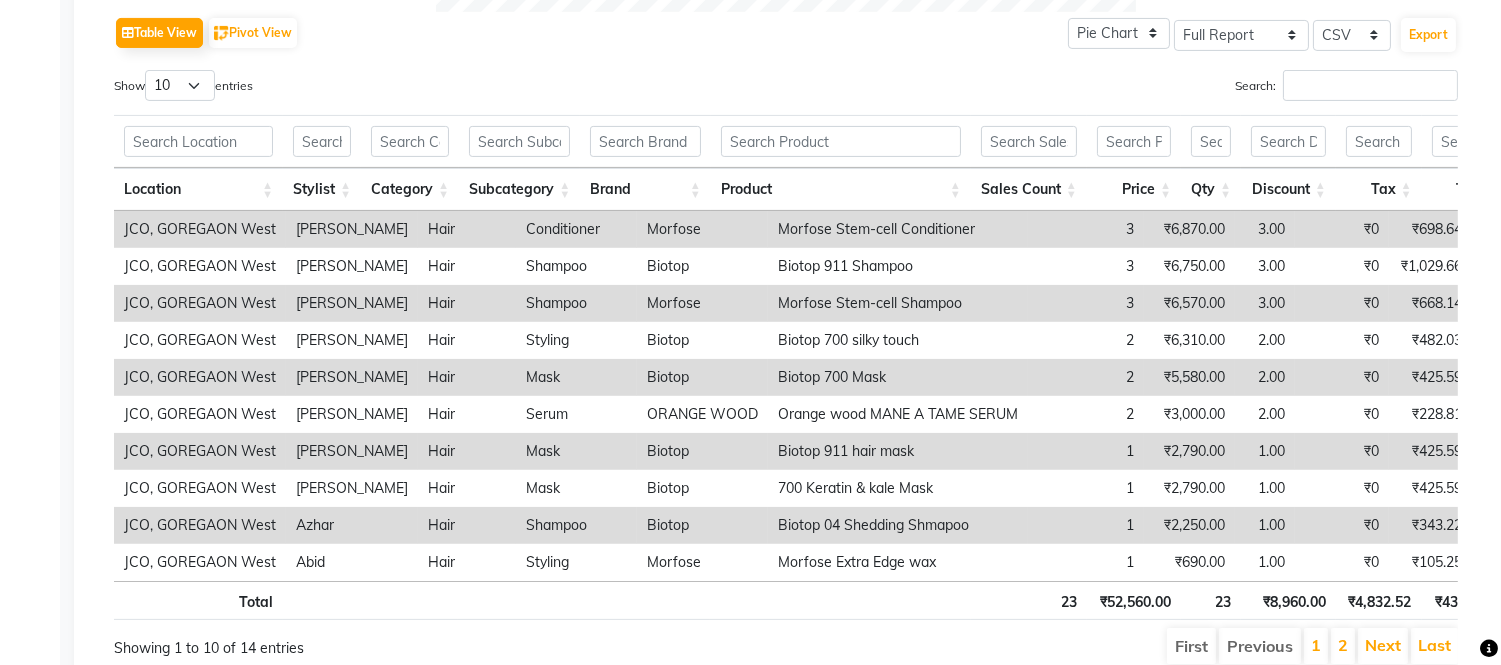 scroll, scrollTop: 1021, scrollLeft: 0, axis: vertical 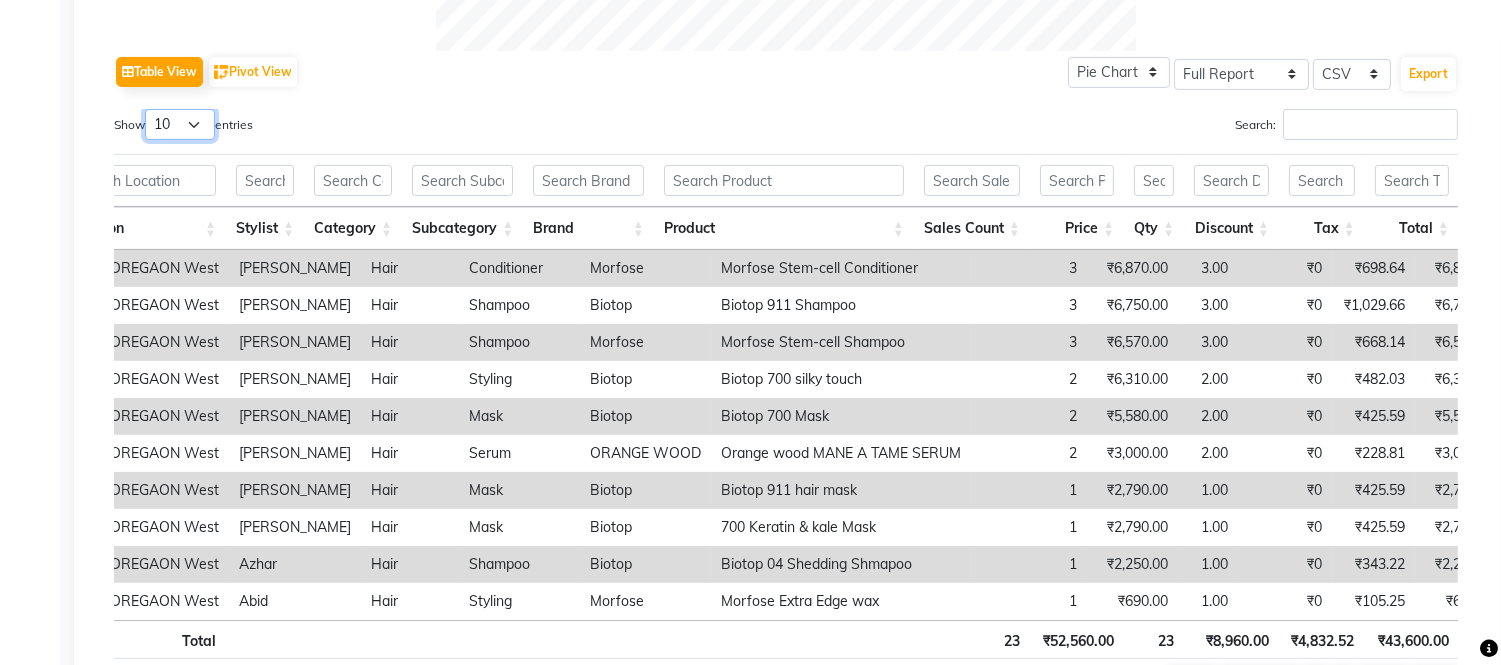 click on "10 25 50 100" at bounding box center [180, 124] 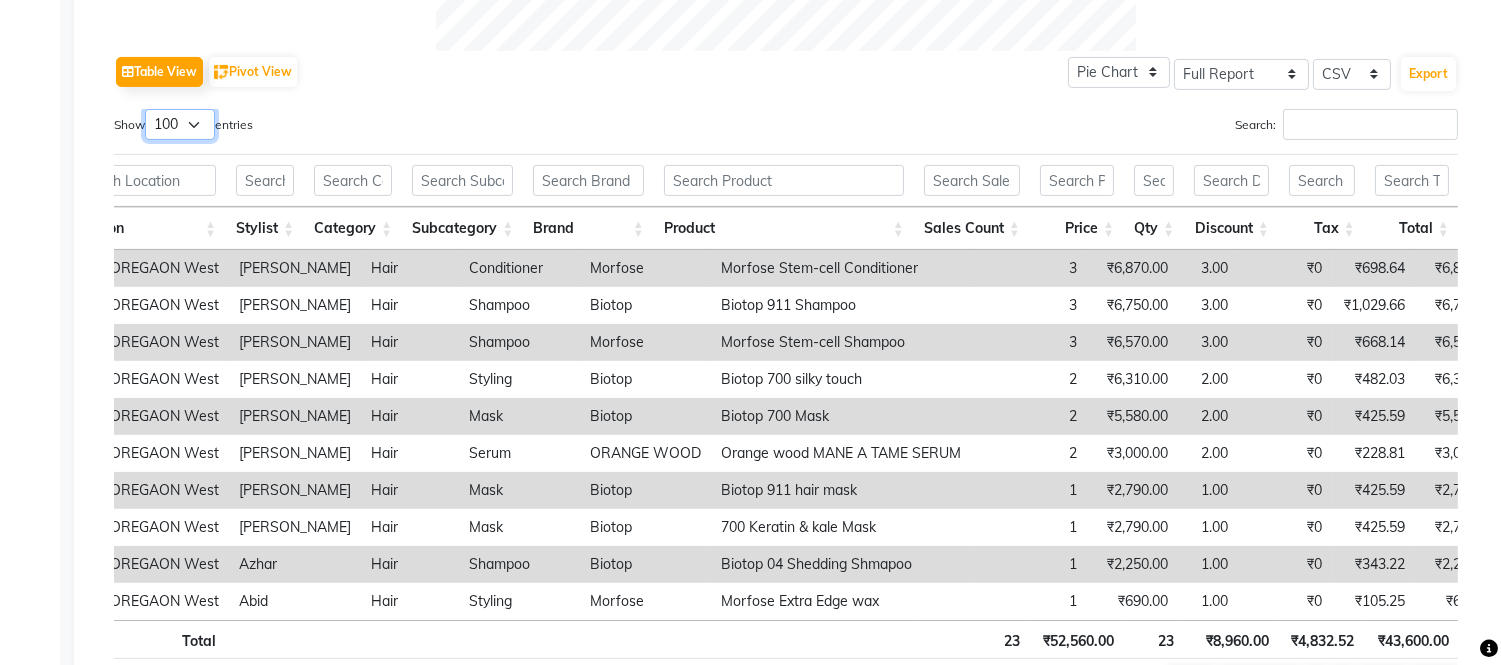 click on "10 25 50 100" at bounding box center (180, 124) 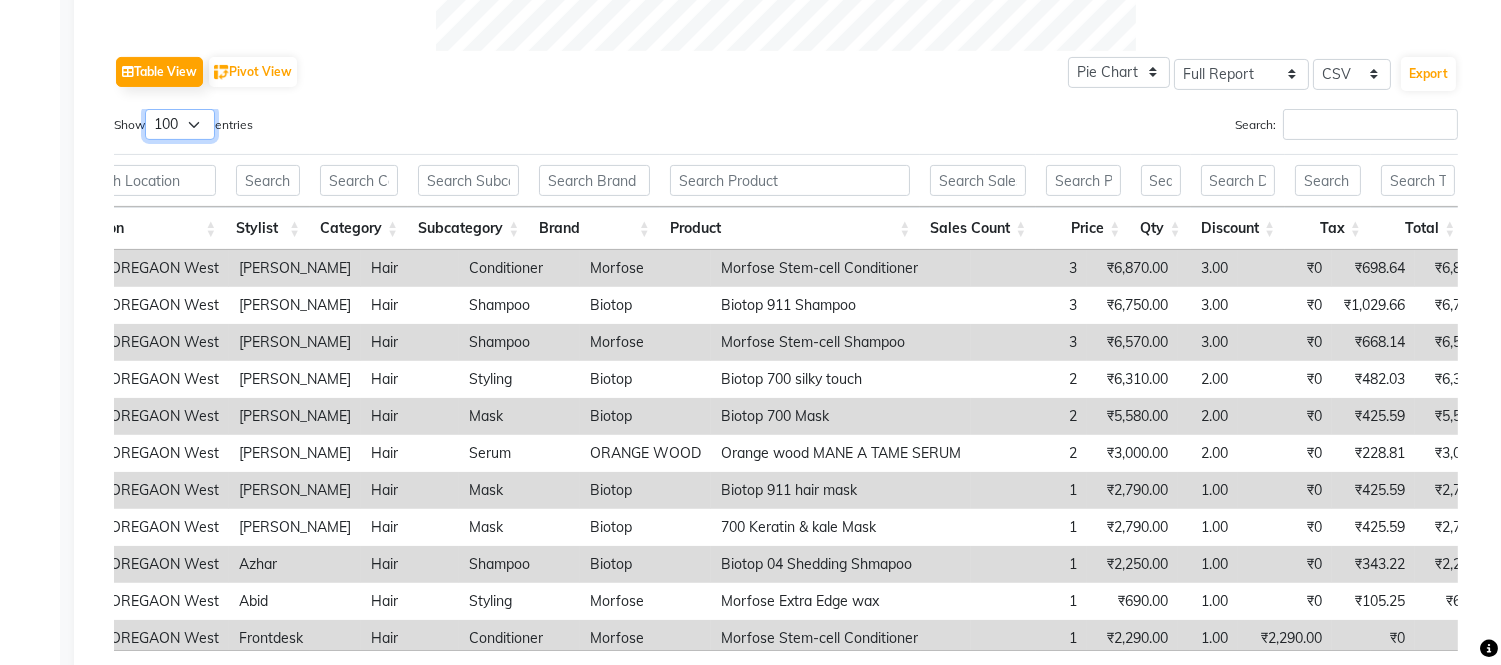 scroll, scrollTop: 134, scrollLeft: 57, axis: both 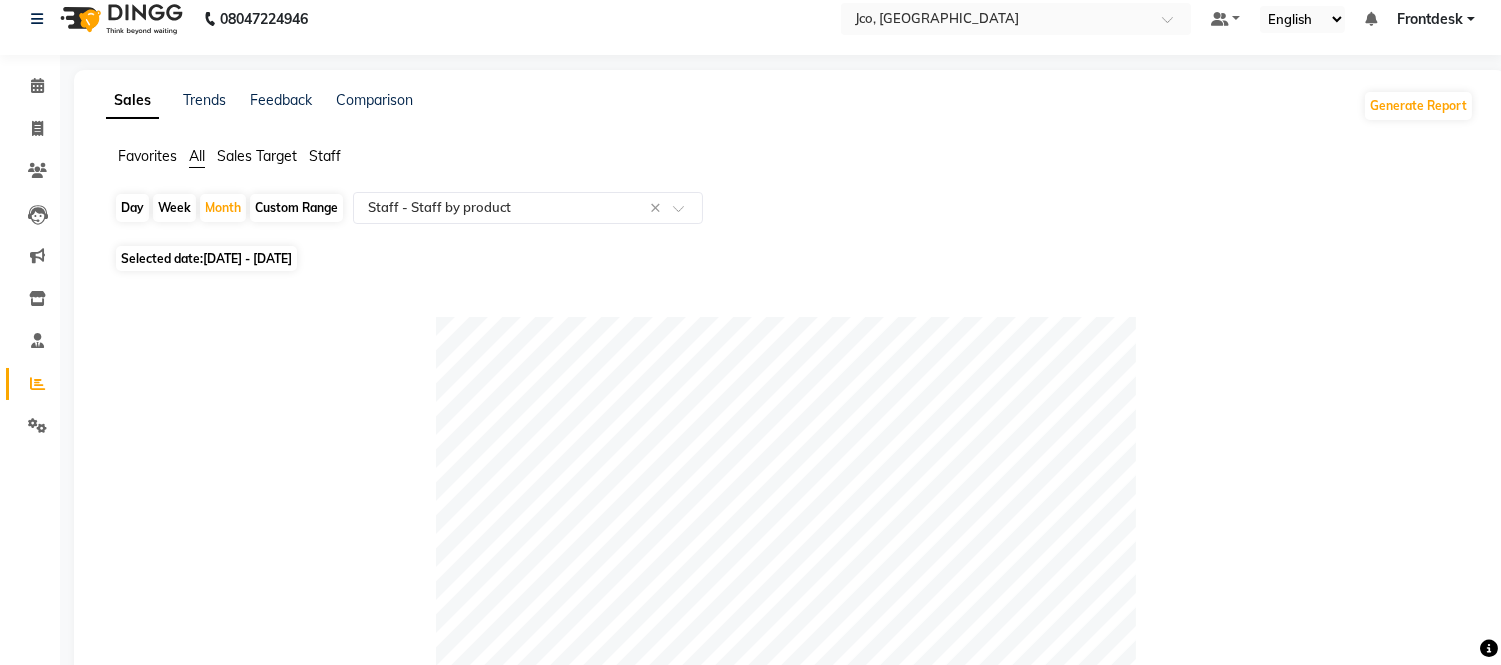 click on "Selected date:  [DATE] - [DATE]" 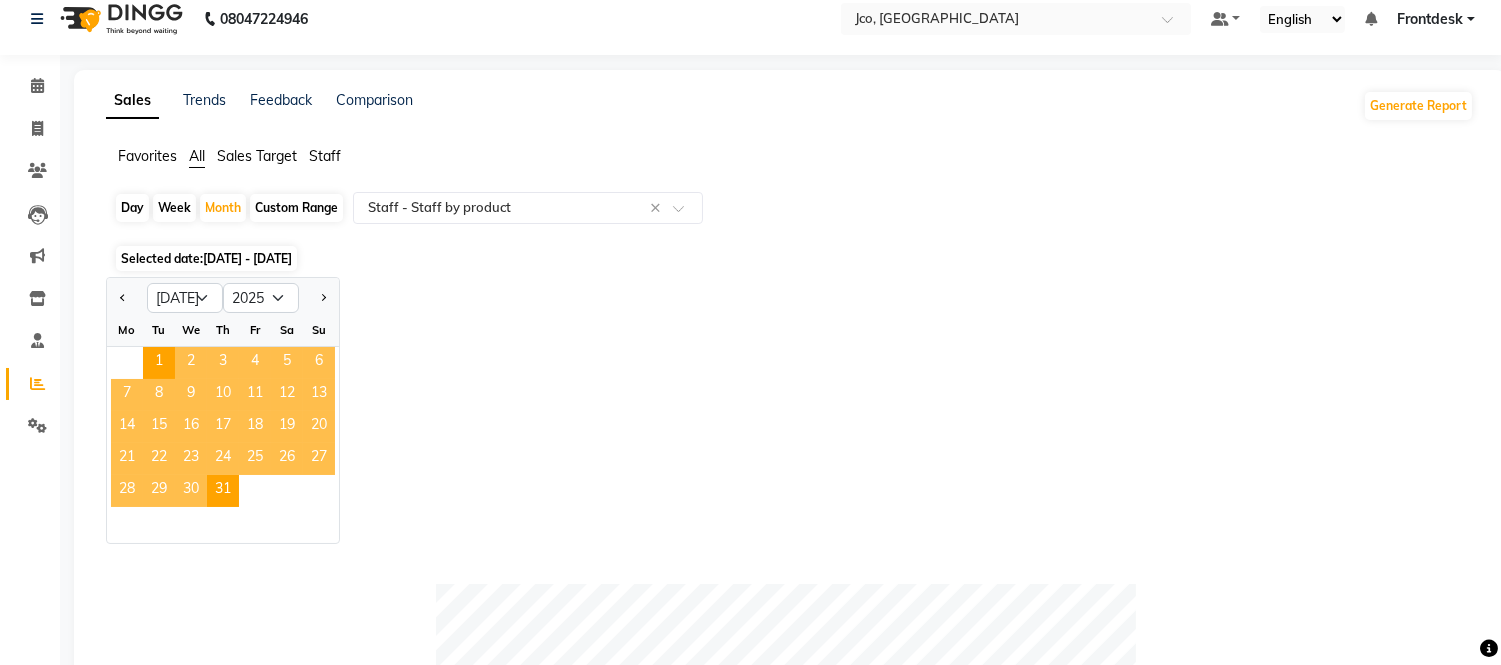 click on "13" 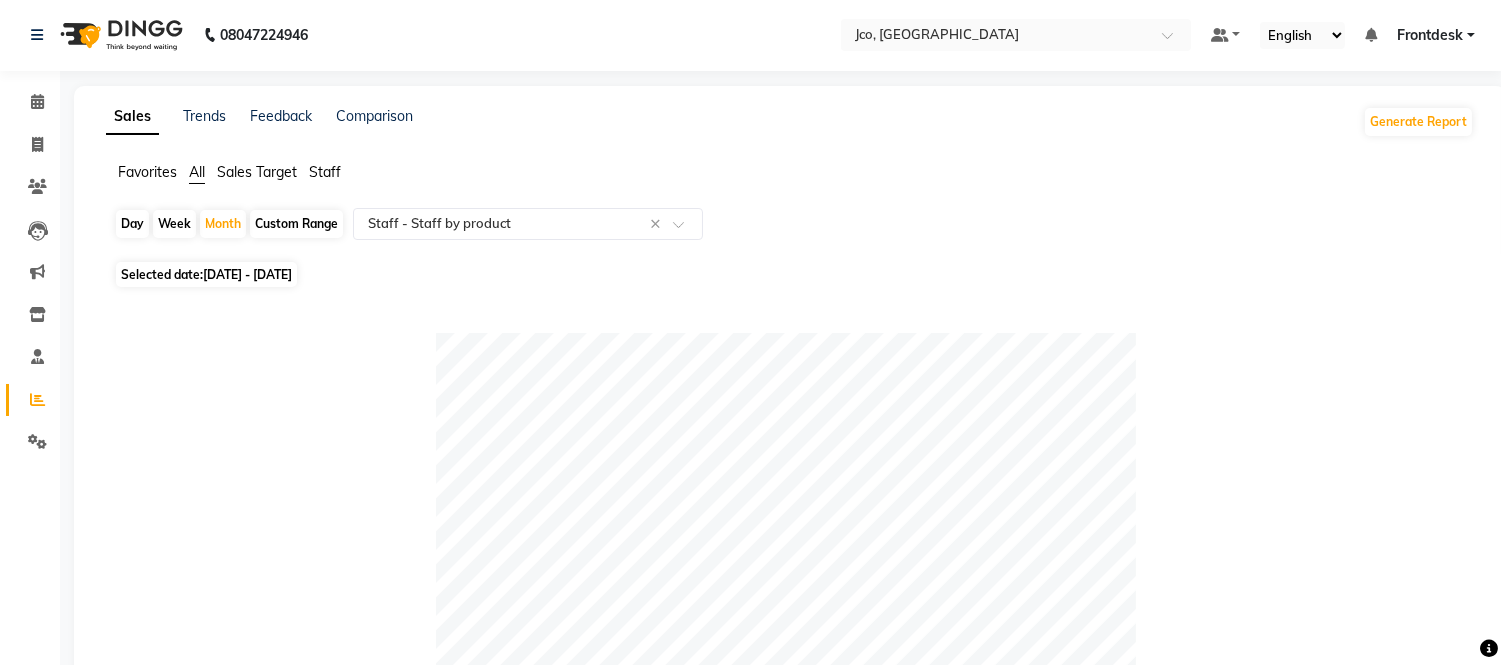 scroll, scrollTop: 6, scrollLeft: 0, axis: vertical 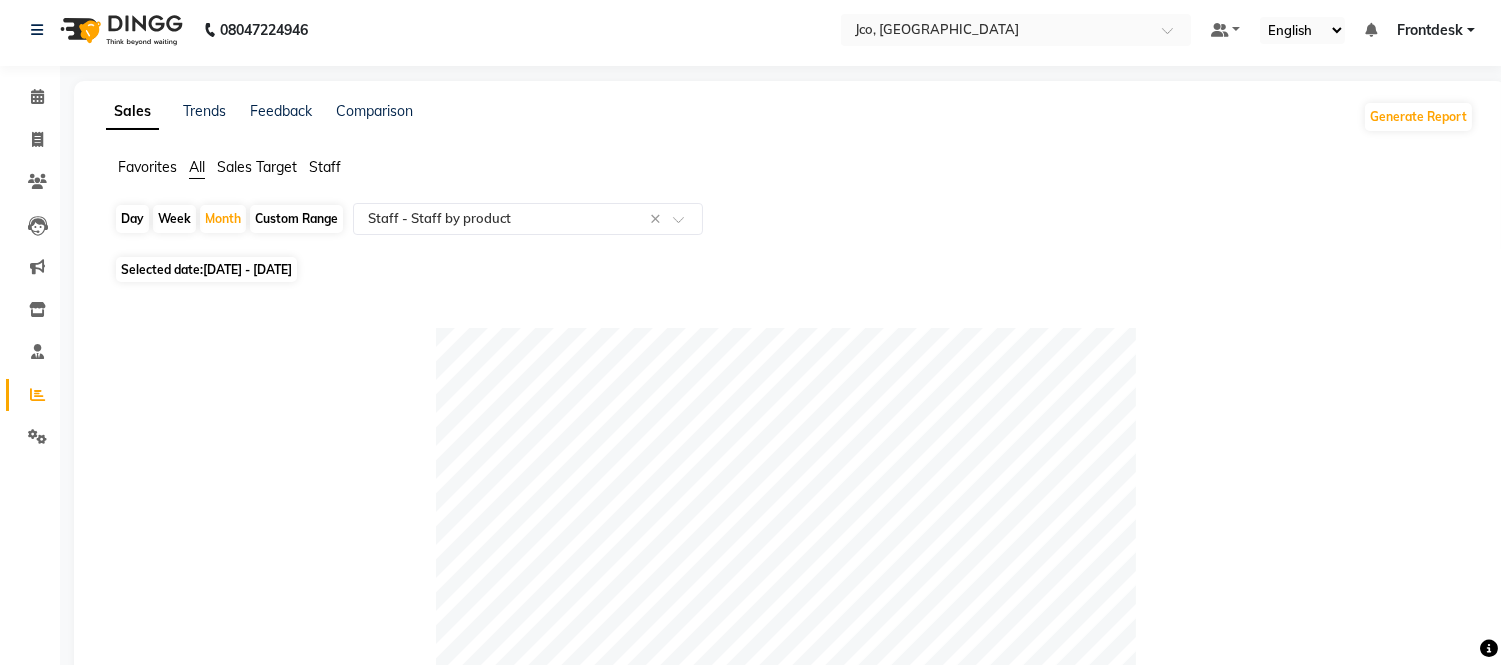 click on "[DATE] - [DATE]" 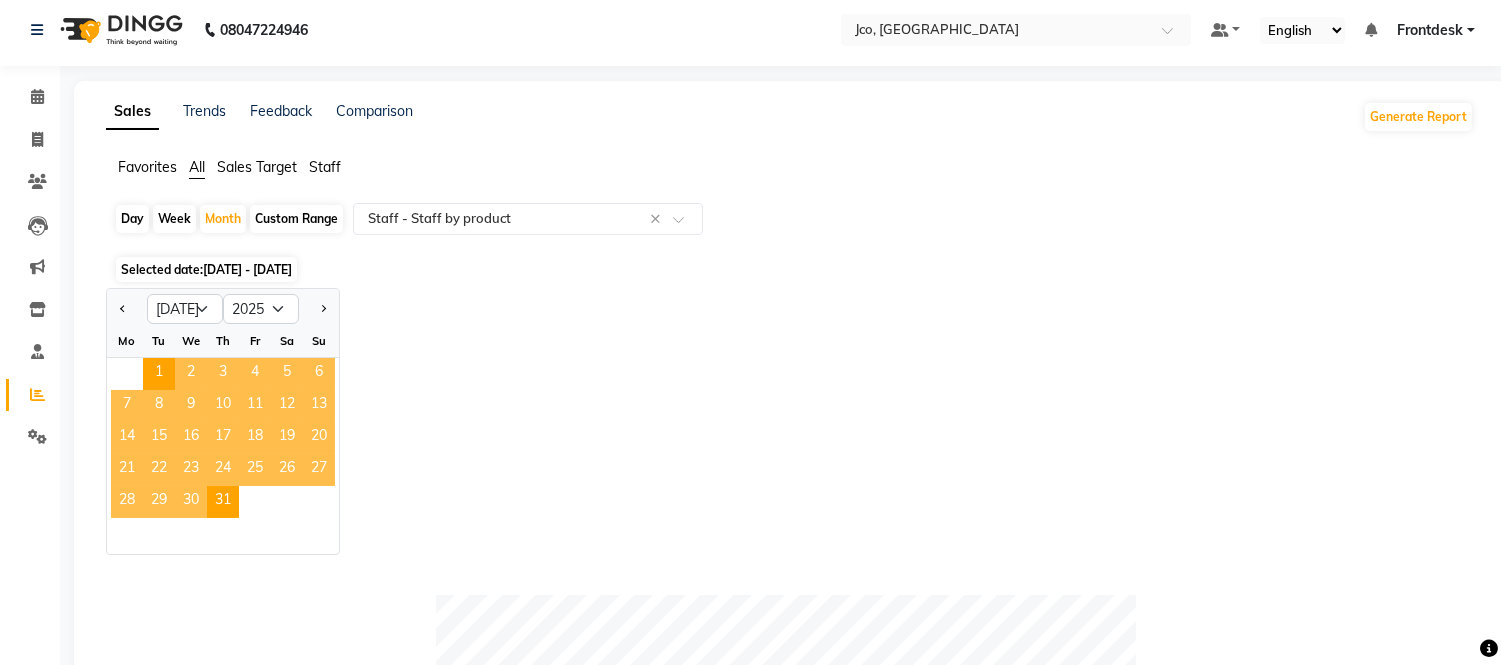 click on "Custom Range" 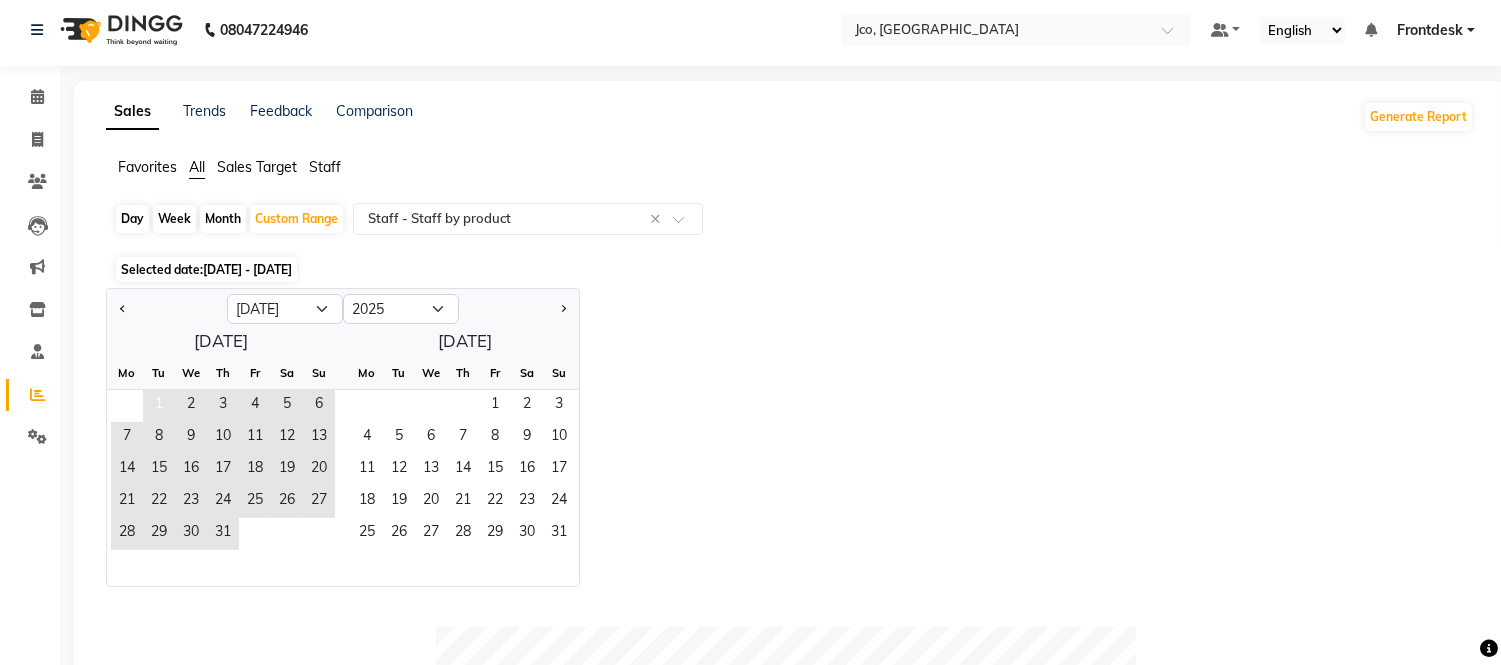 click on "1" 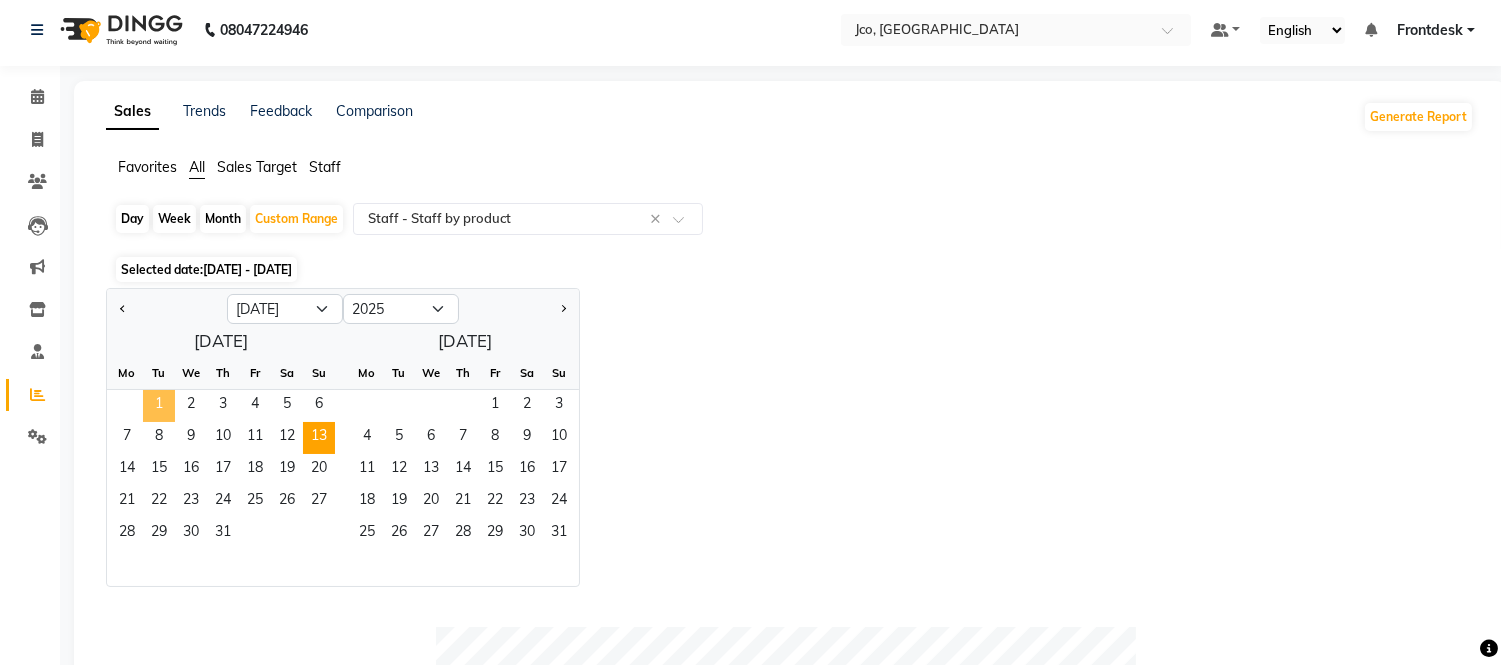 click on "13" 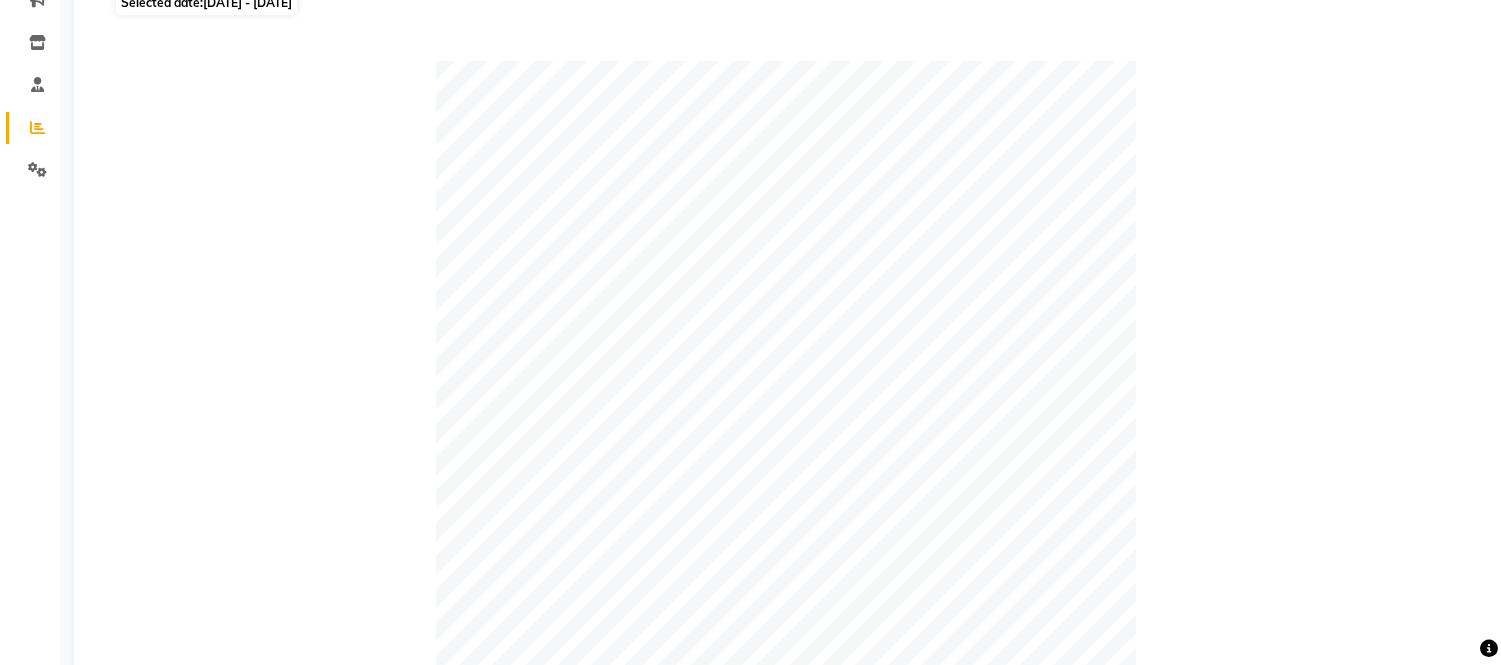 scroll, scrollTop: 0, scrollLeft: 0, axis: both 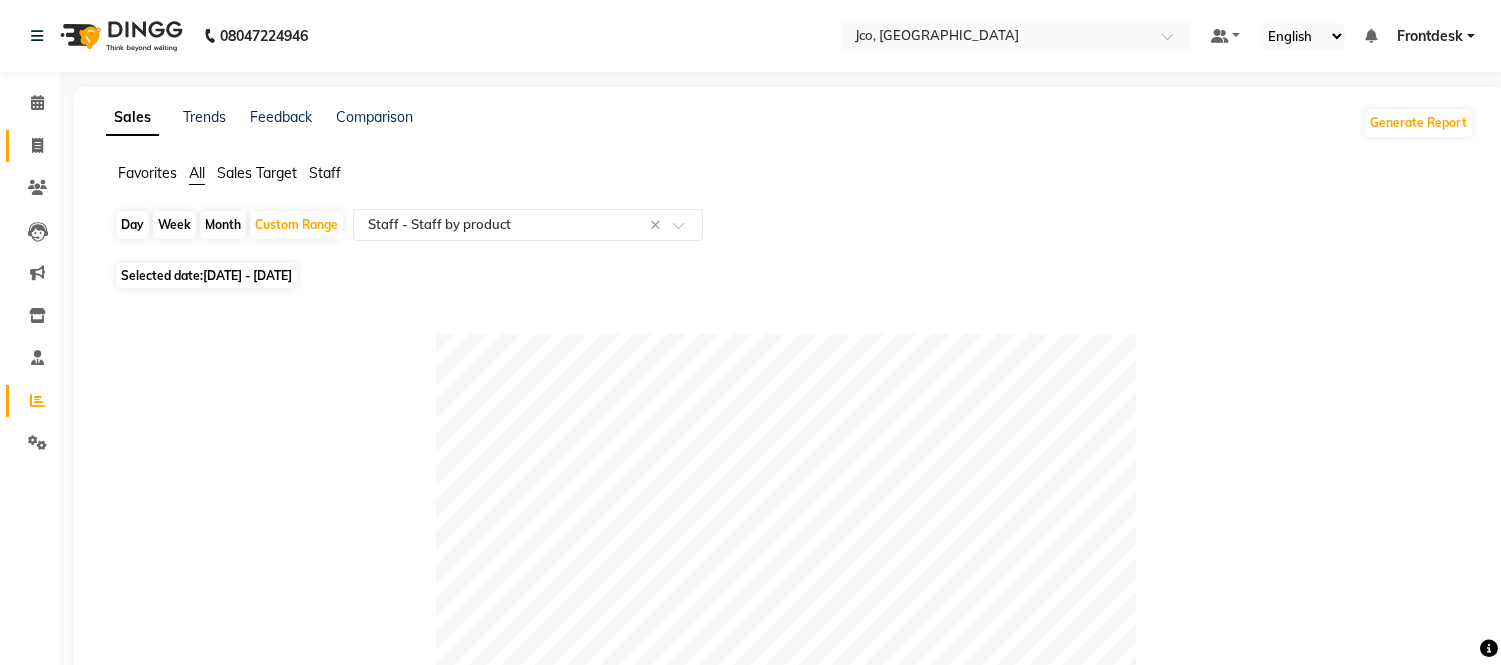 click 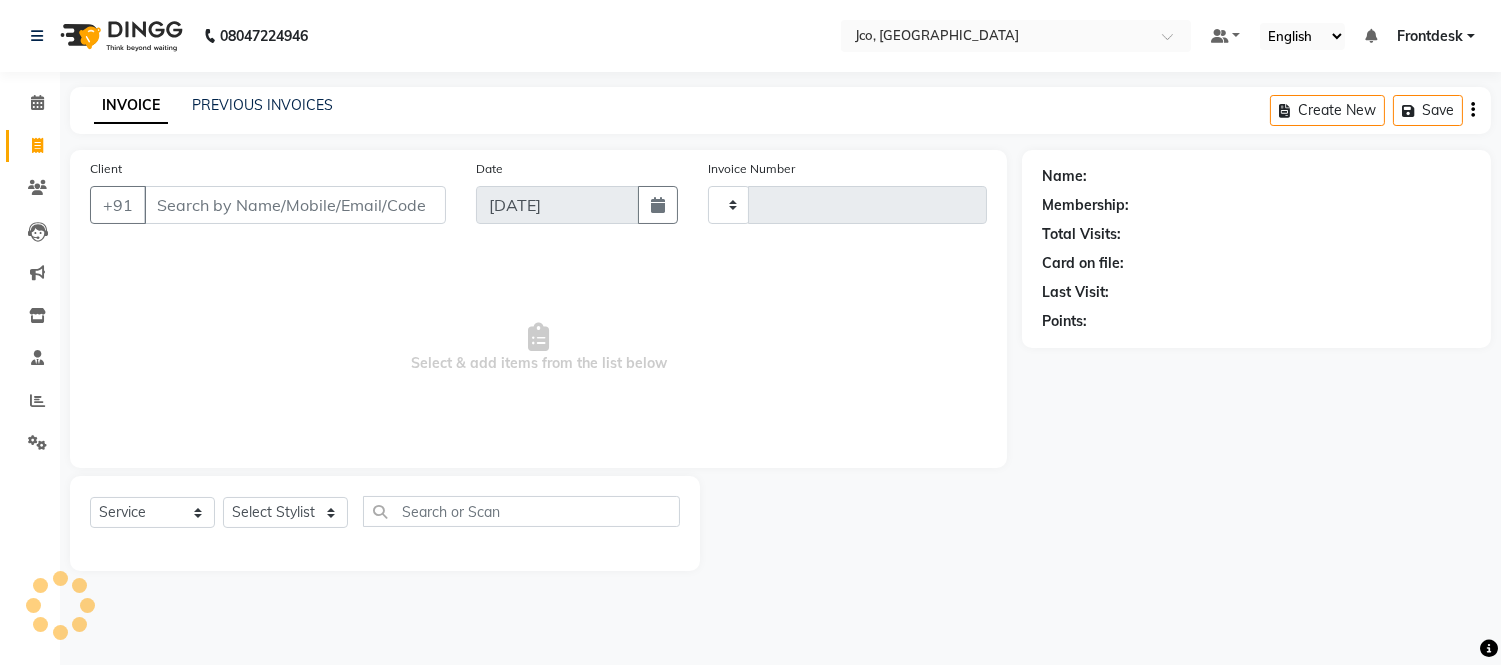 type on "0260" 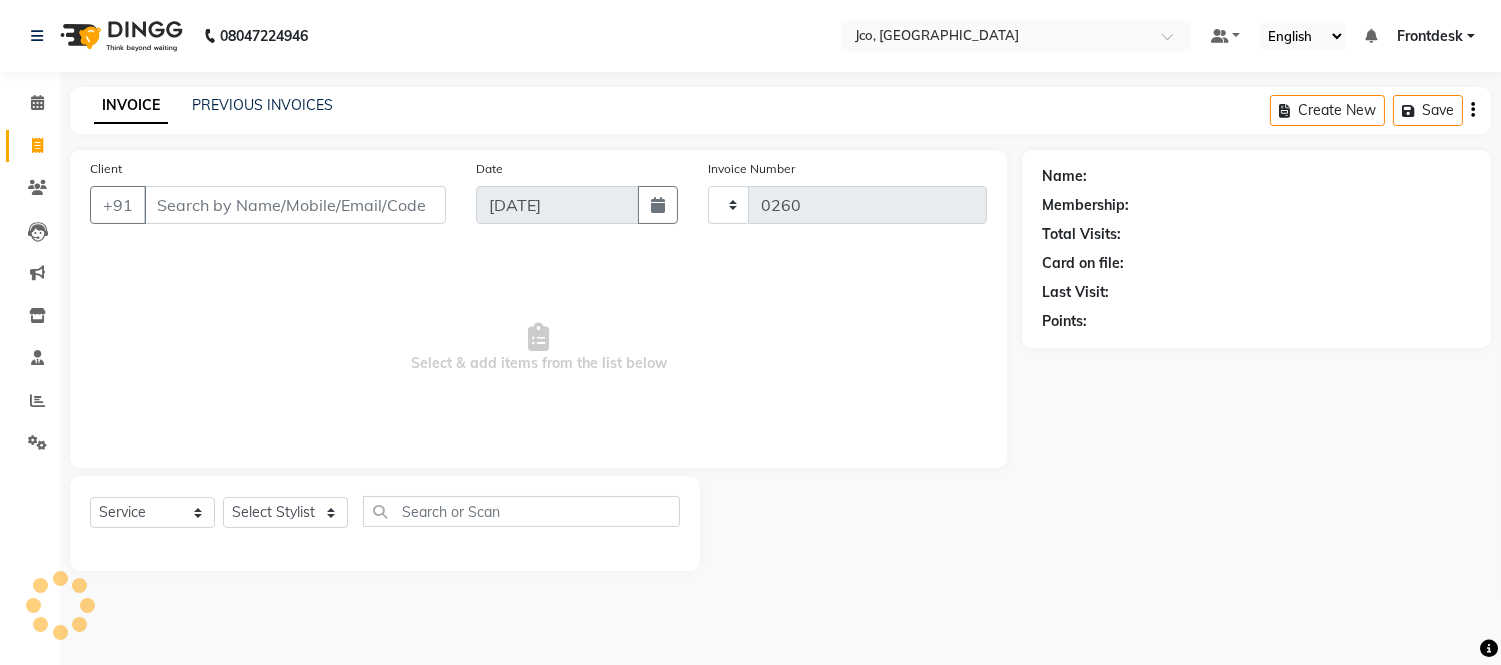 select on "8000" 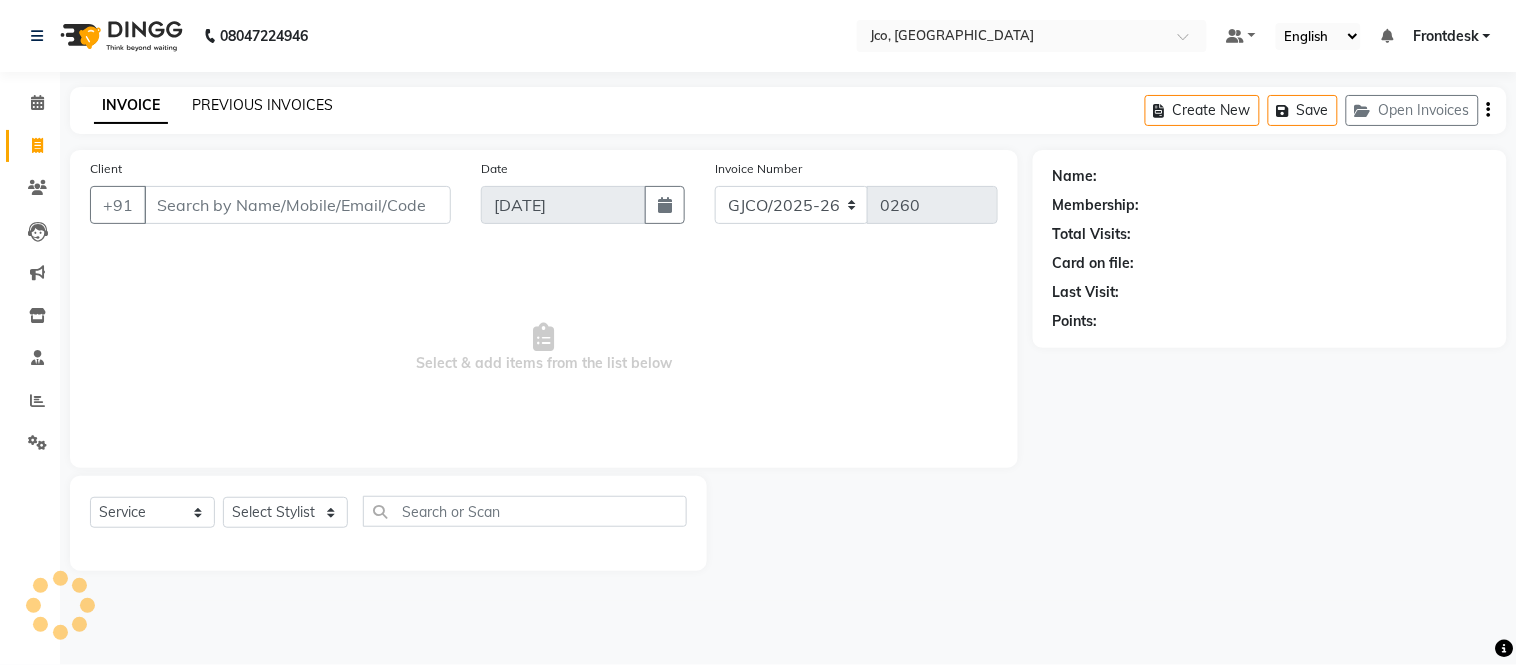 click on "PREVIOUS INVOICES" 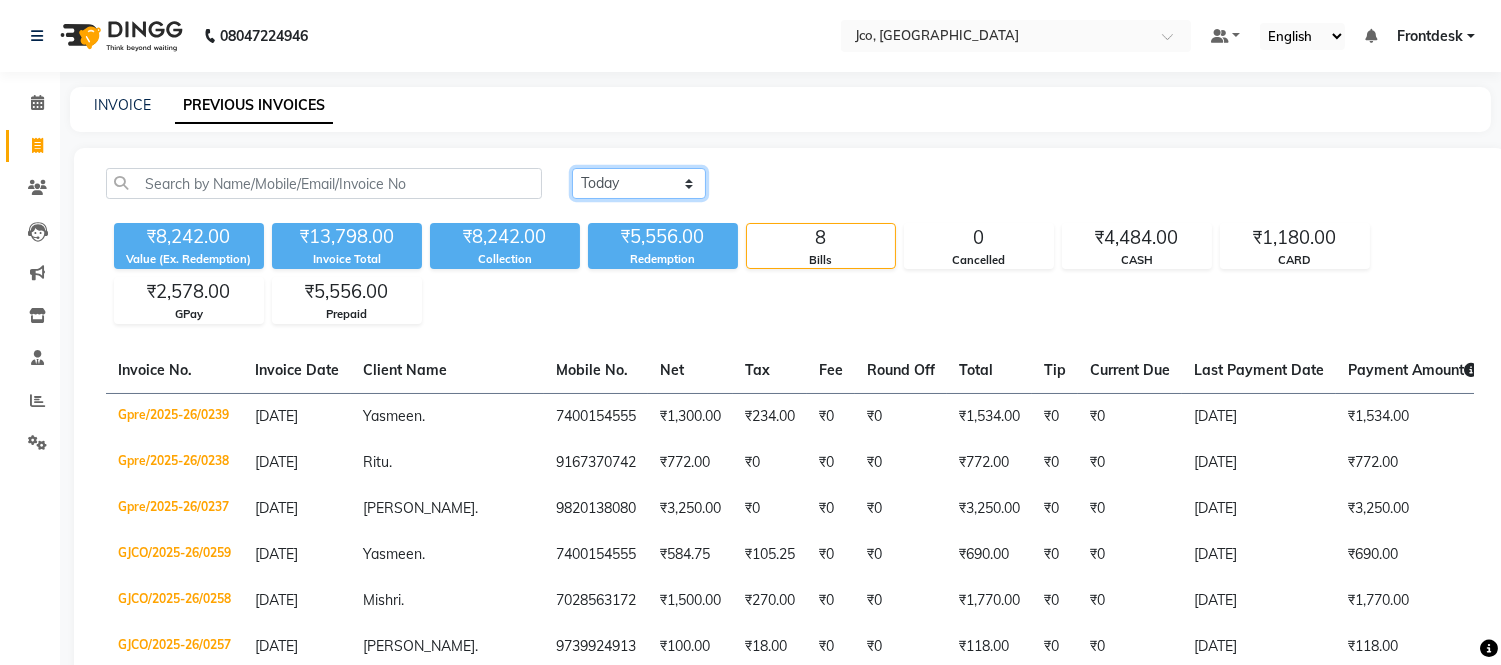 click on "[DATE] [DATE] Custom Range" 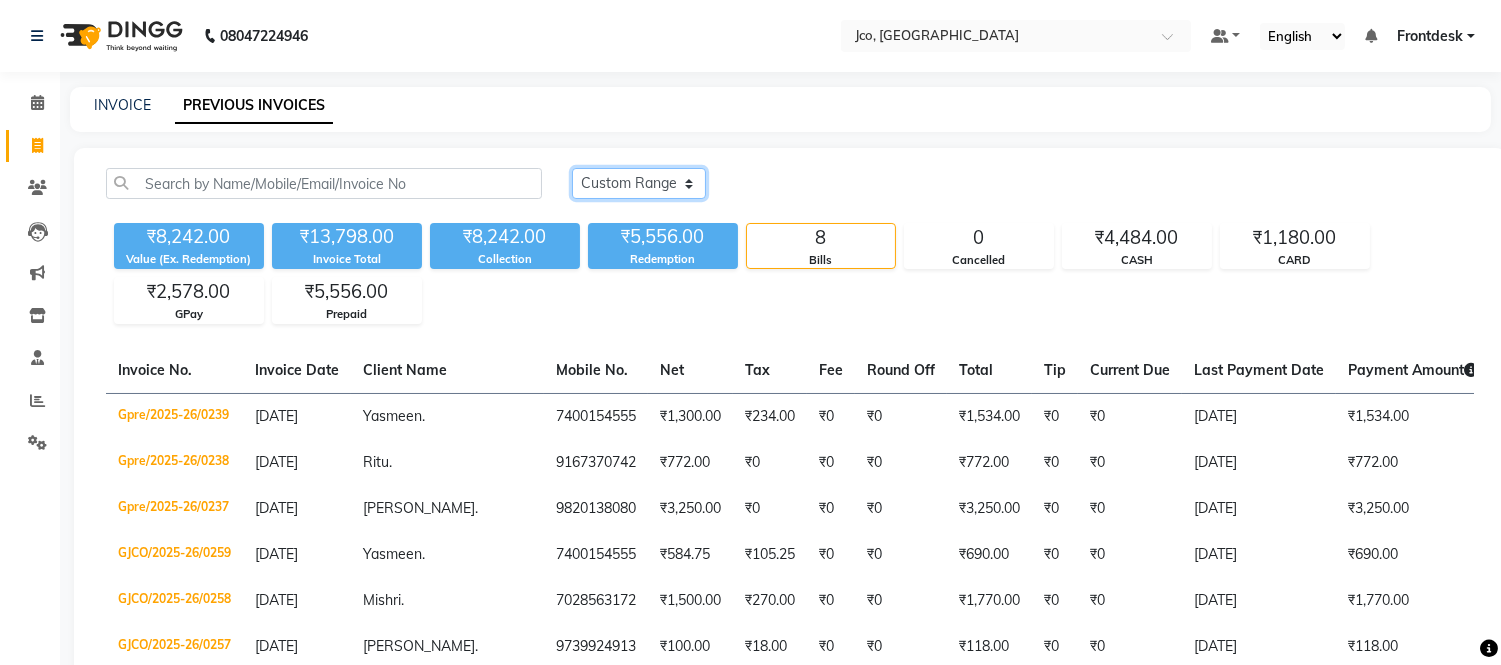 click on "[DATE] [DATE] Custom Range" 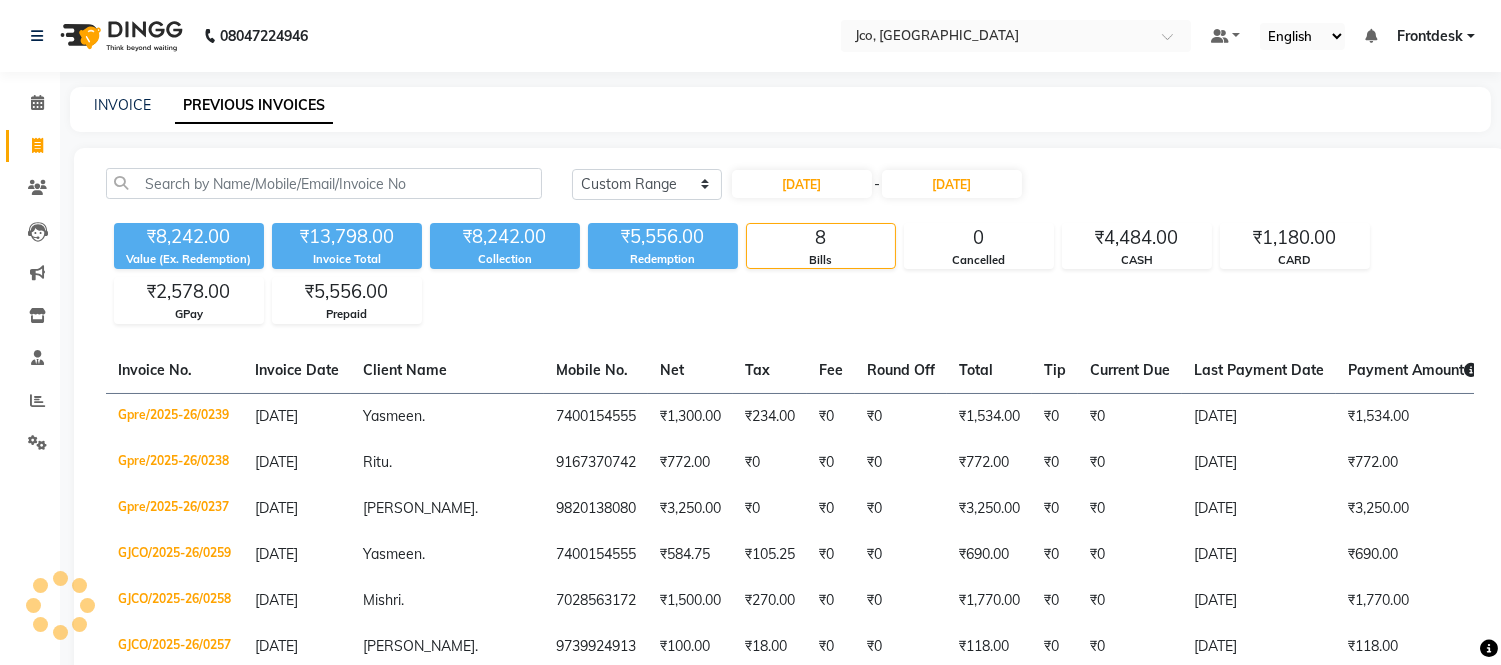 click on "₹8,242.00 Value (Ex. Redemption) ₹13,798.00 Invoice Total  ₹8,242.00 Collection ₹5,556.00 Redemption 8 Bills 0 Cancelled ₹4,484.00 CASH ₹1,180.00 CARD ₹2,578.00 GPay ₹5,556.00 Prepaid" 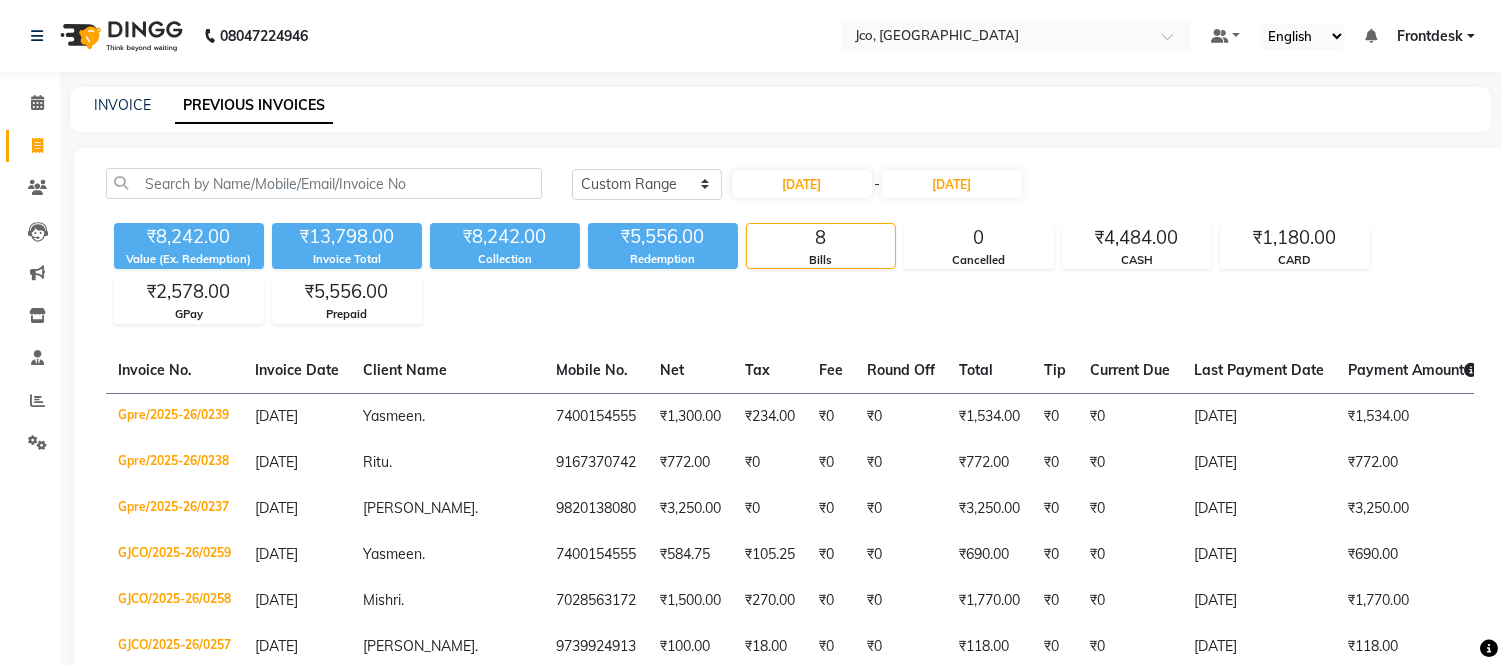scroll, scrollTop: 17, scrollLeft: 0, axis: vertical 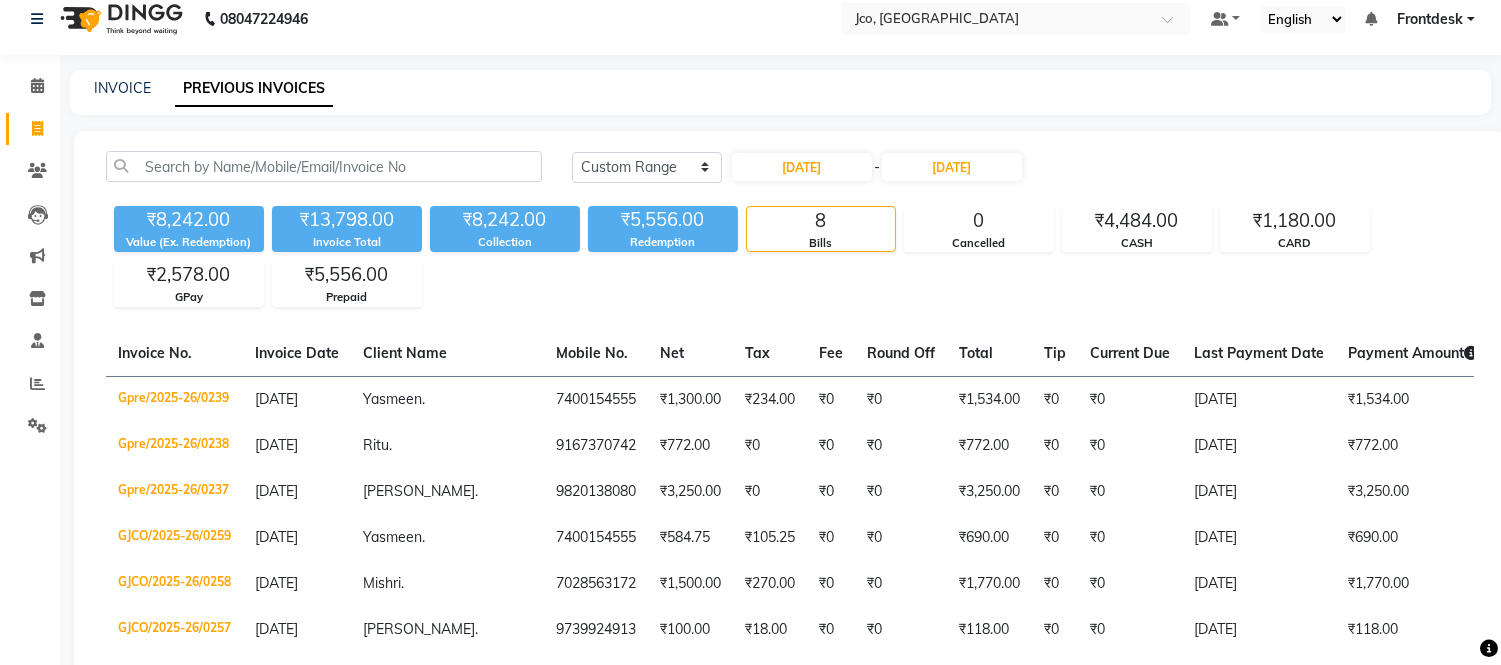 click 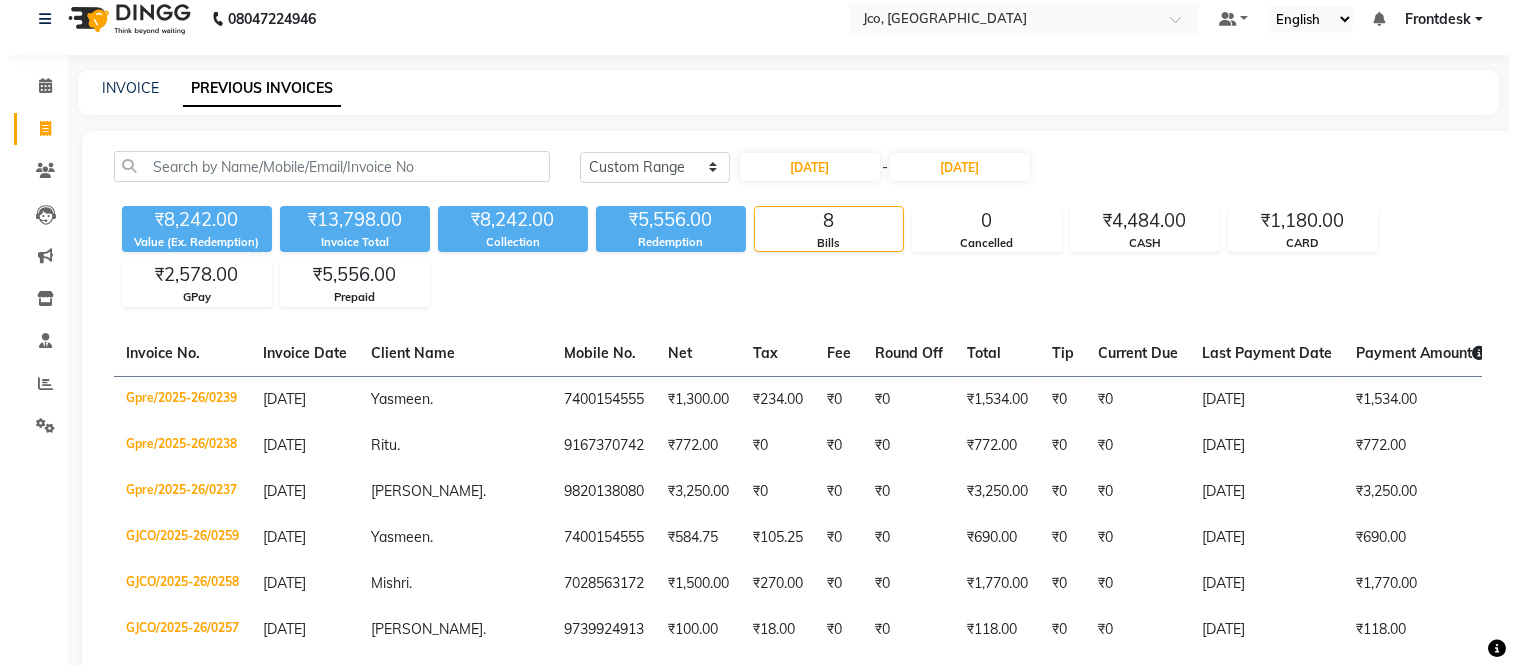 scroll, scrollTop: 0, scrollLeft: 0, axis: both 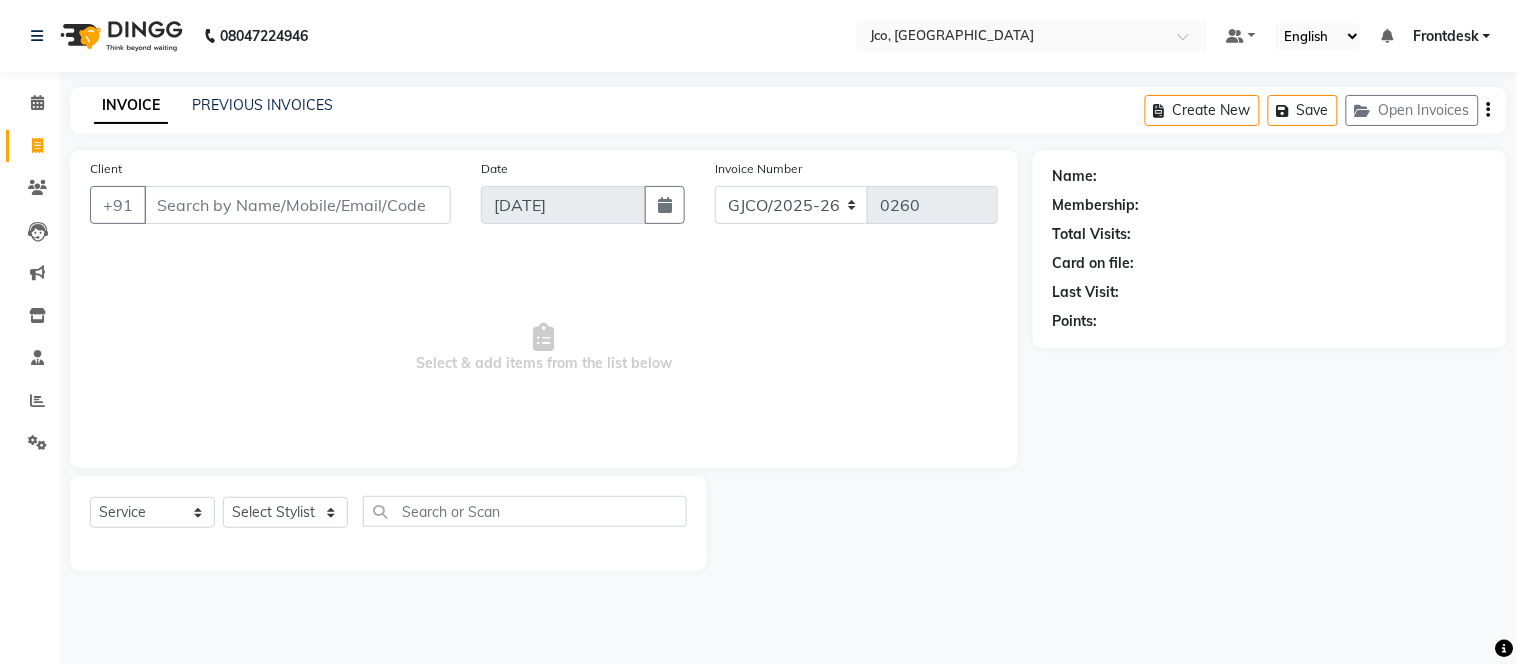 click on "Client" at bounding box center (297, 205) 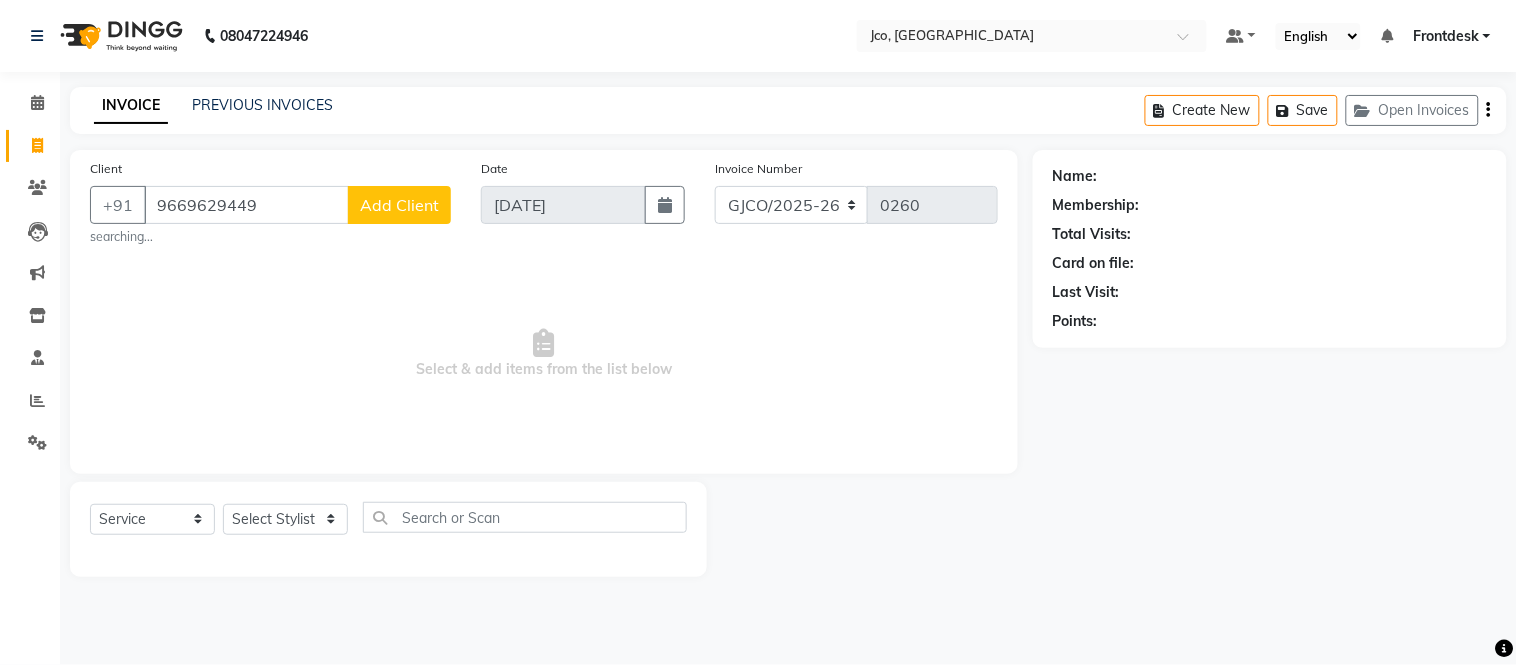 type on "9669629449" 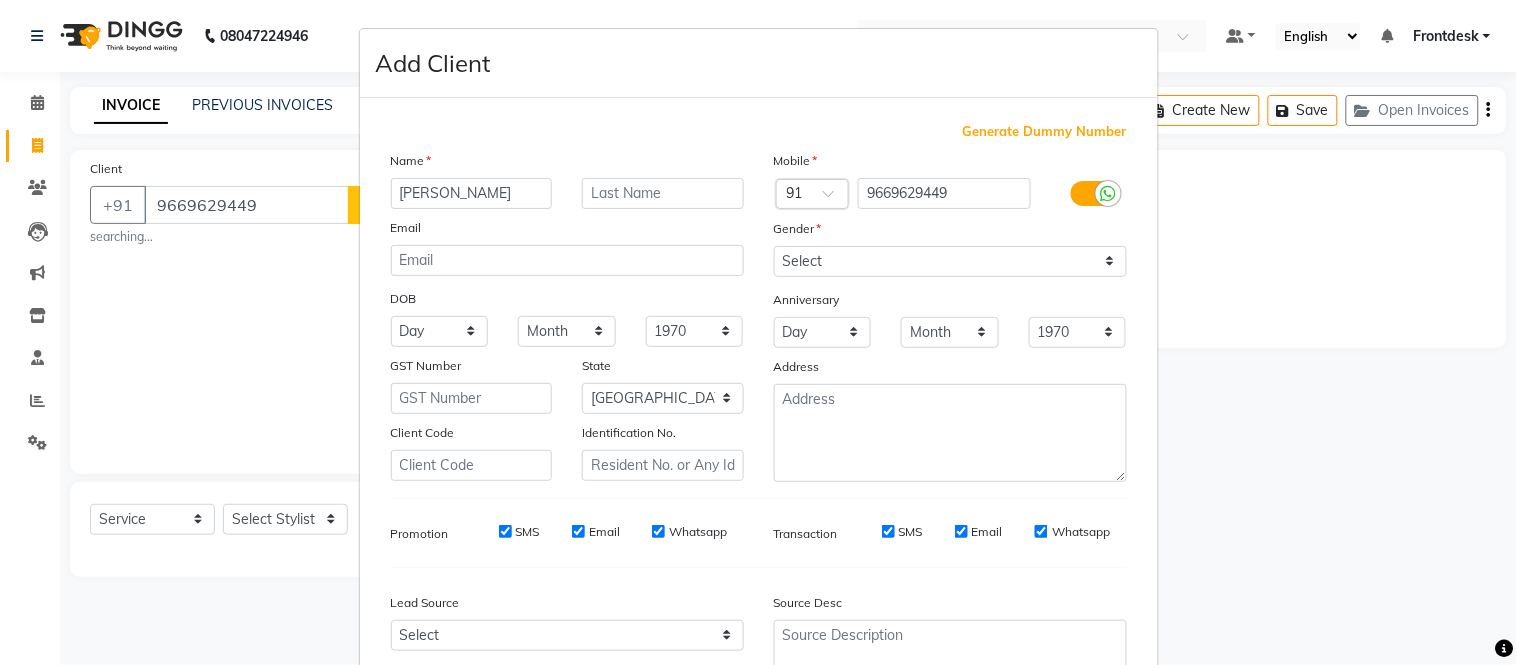 type on "[PERSON_NAME]" 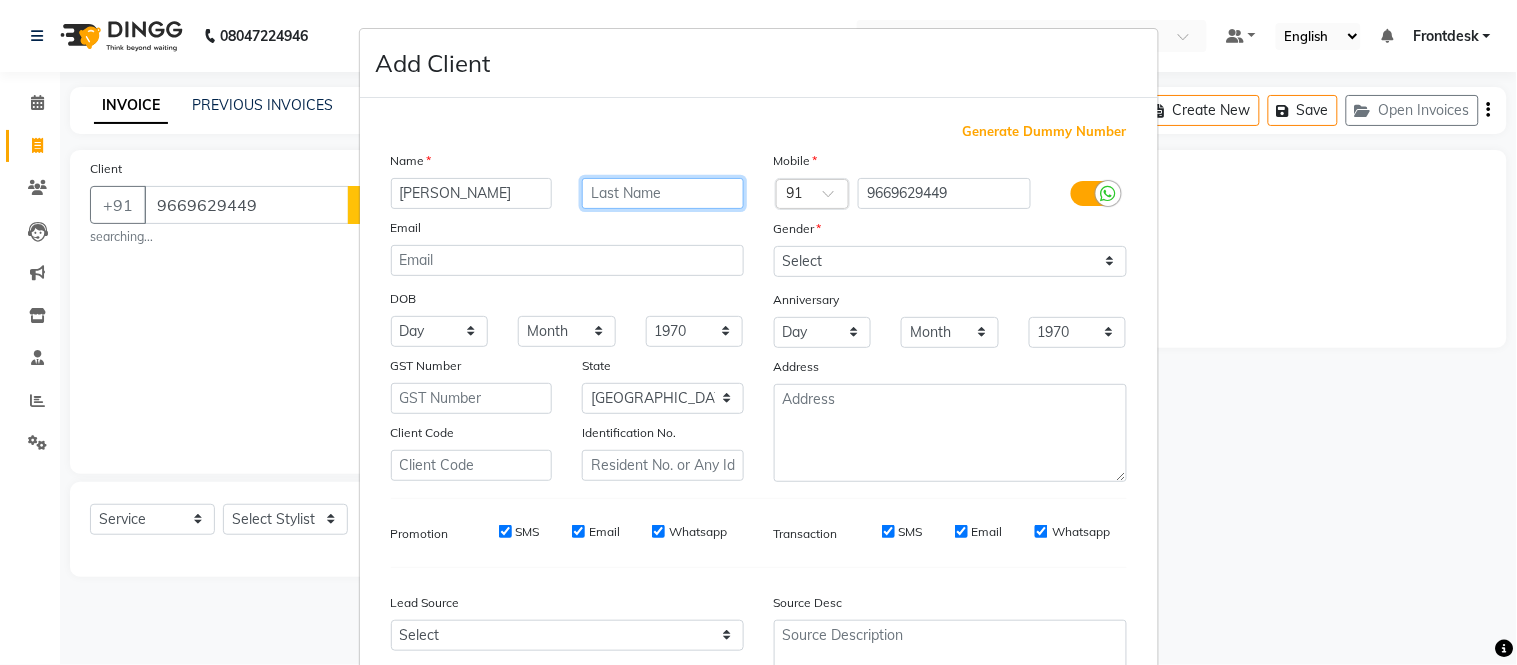 click at bounding box center [663, 193] 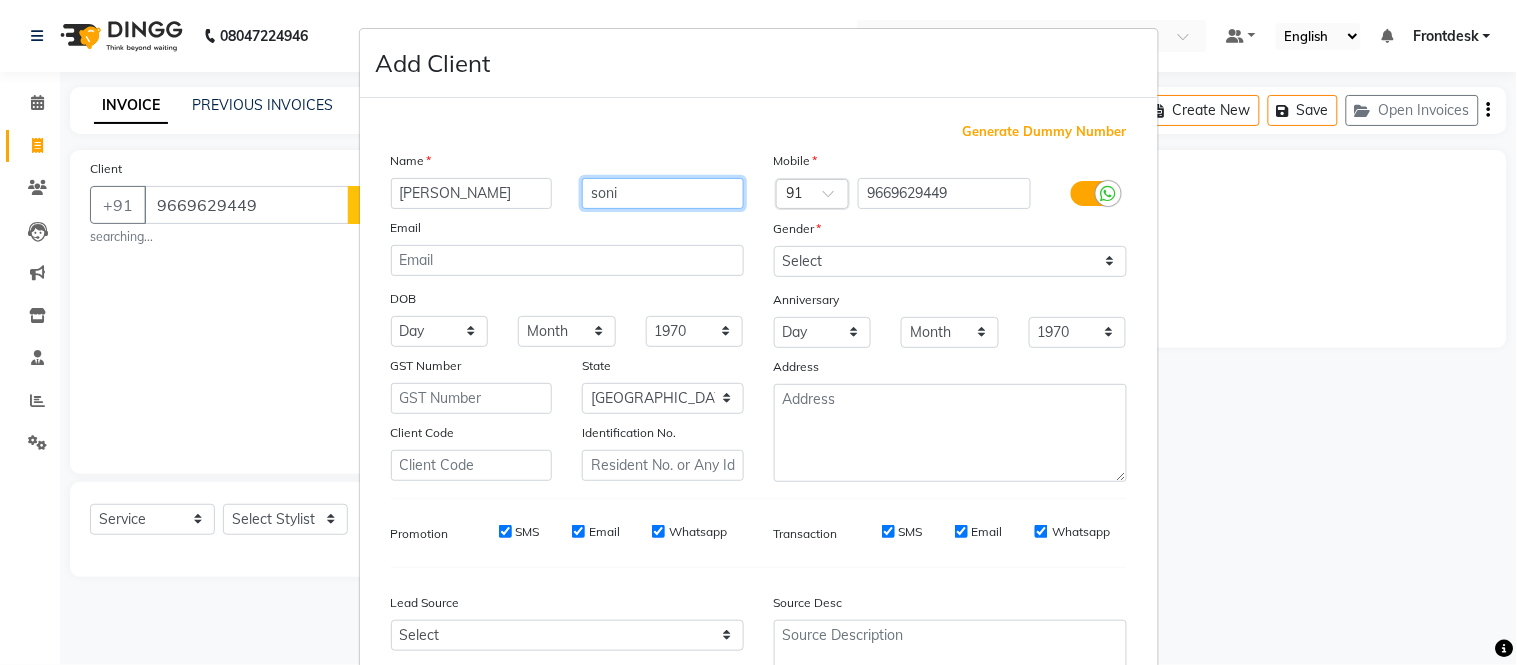 type on "soni" 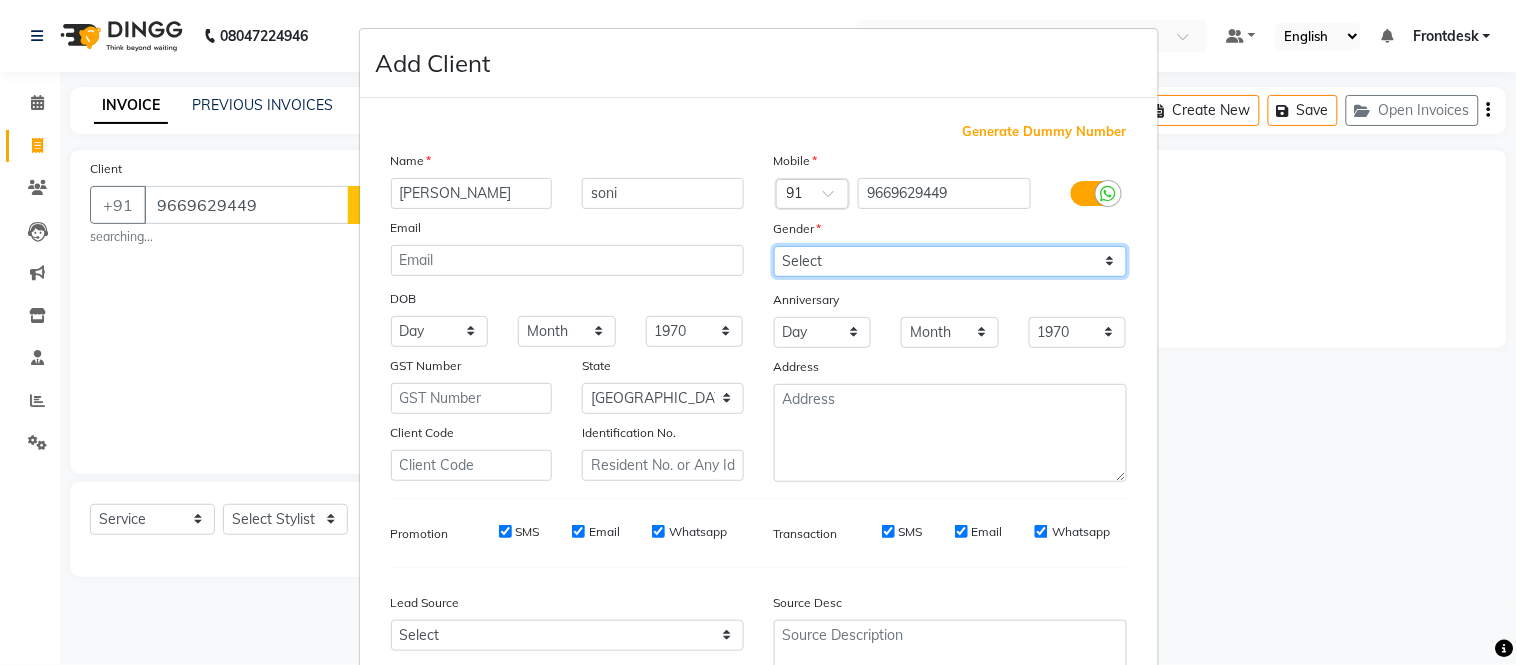 click on "Select [DEMOGRAPHIC_DATA] [DEMOGRAPHIC_DATA] Other Prefer Not To Say" at bounding box center [950, 261] 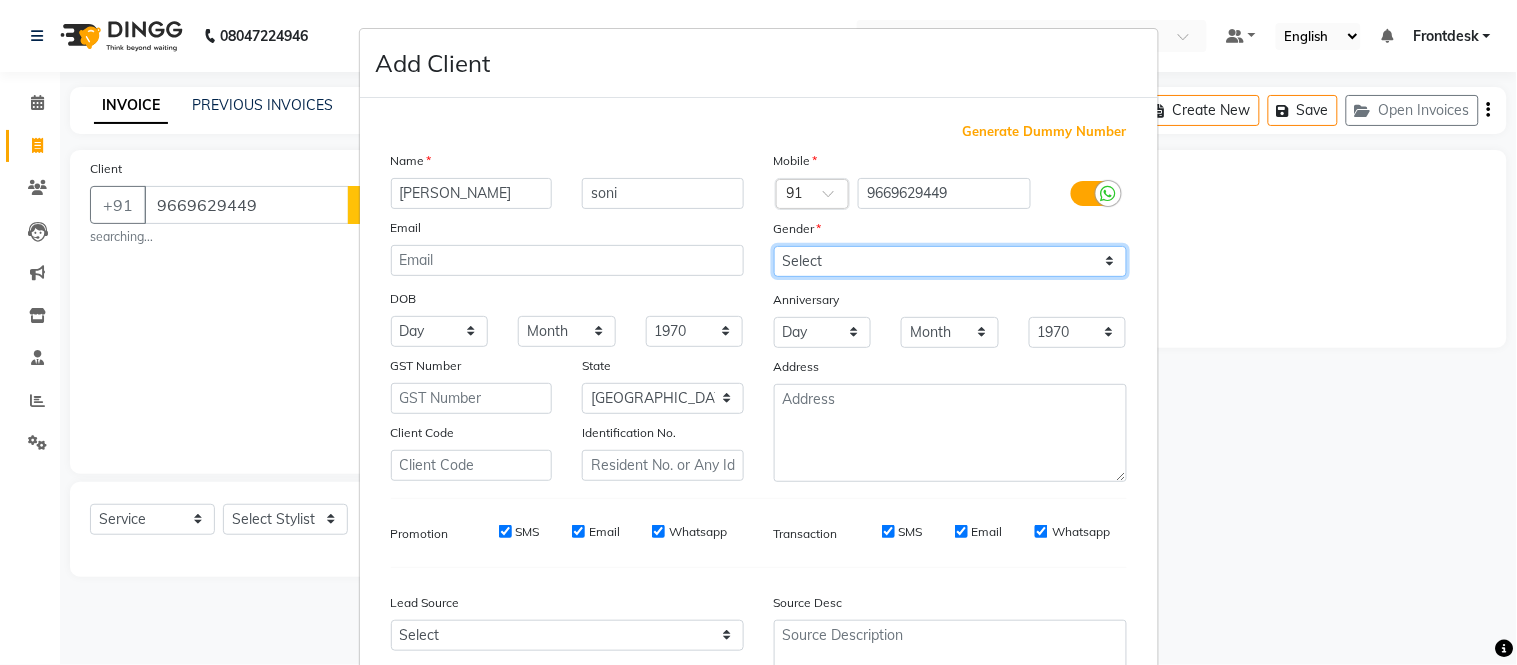 click on "Select [DEMOGRAPHIC_DATA] [DEMOGRAPHIC_DATA] Other Prefer Not To Say" at bounding box center [950, 261] 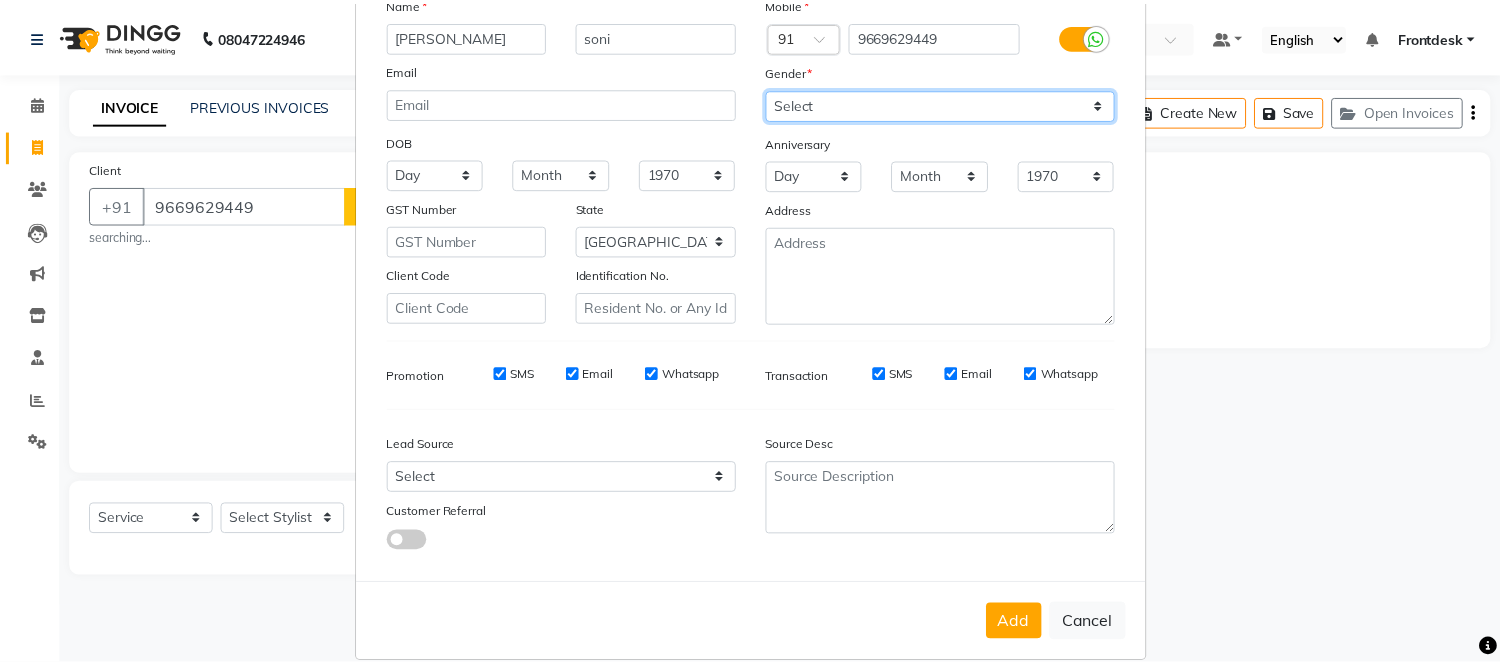scroll, scrollTop: 185, scrollLeft: 0, axis: vertical 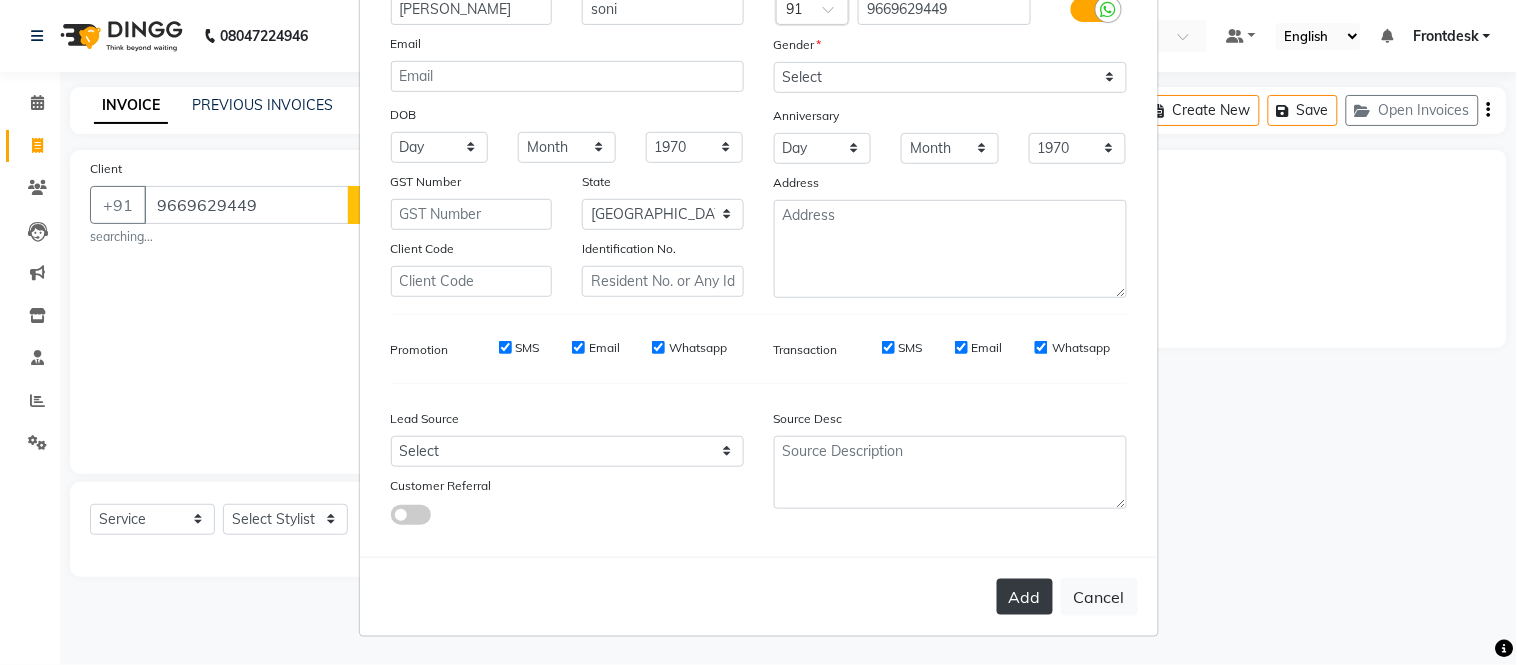 click on "Add" at bounding box center [1025, 597] 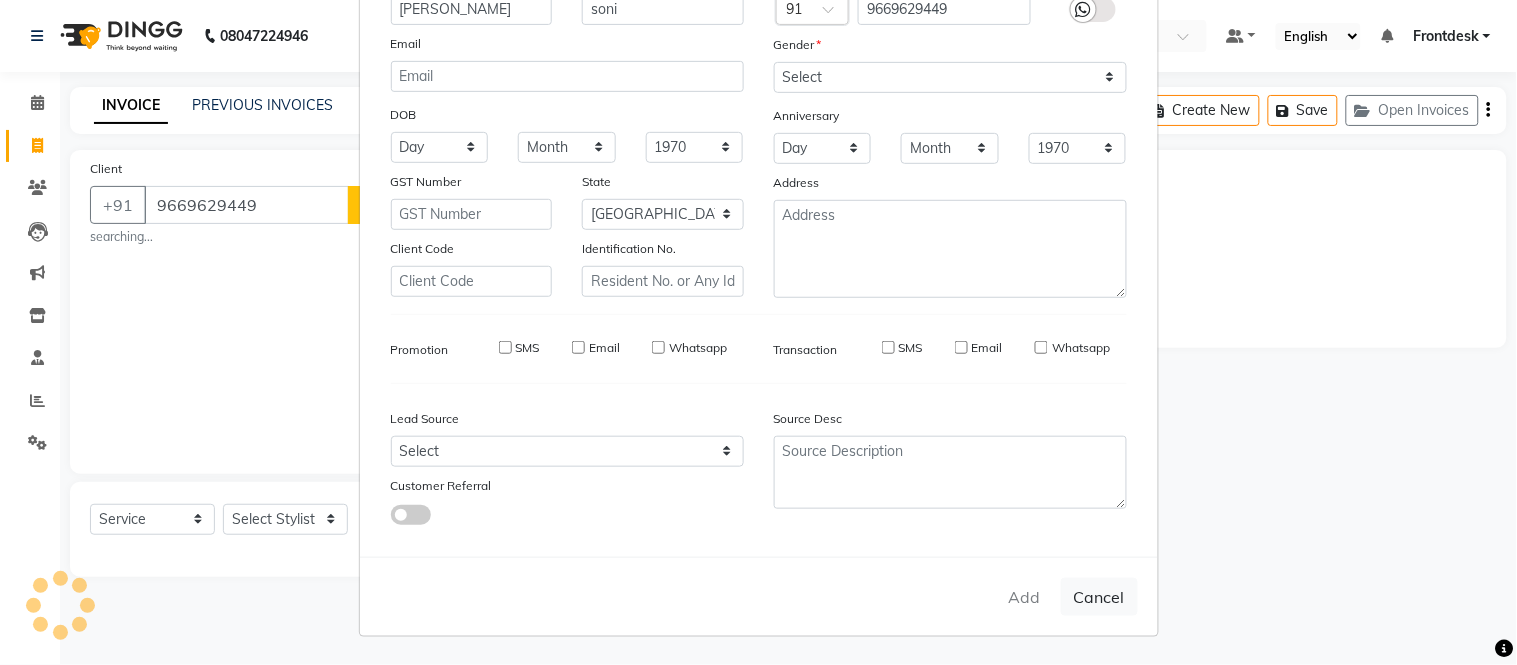 type 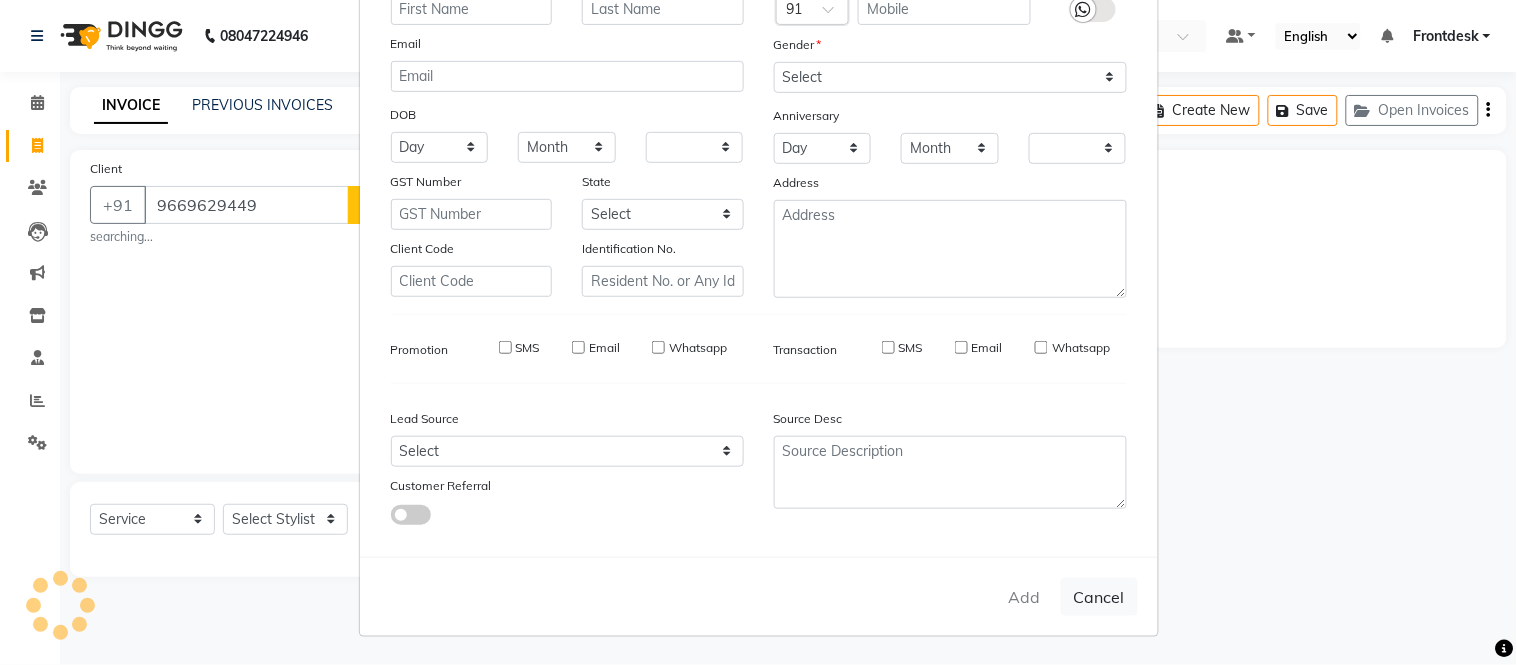 checkbox on "false" 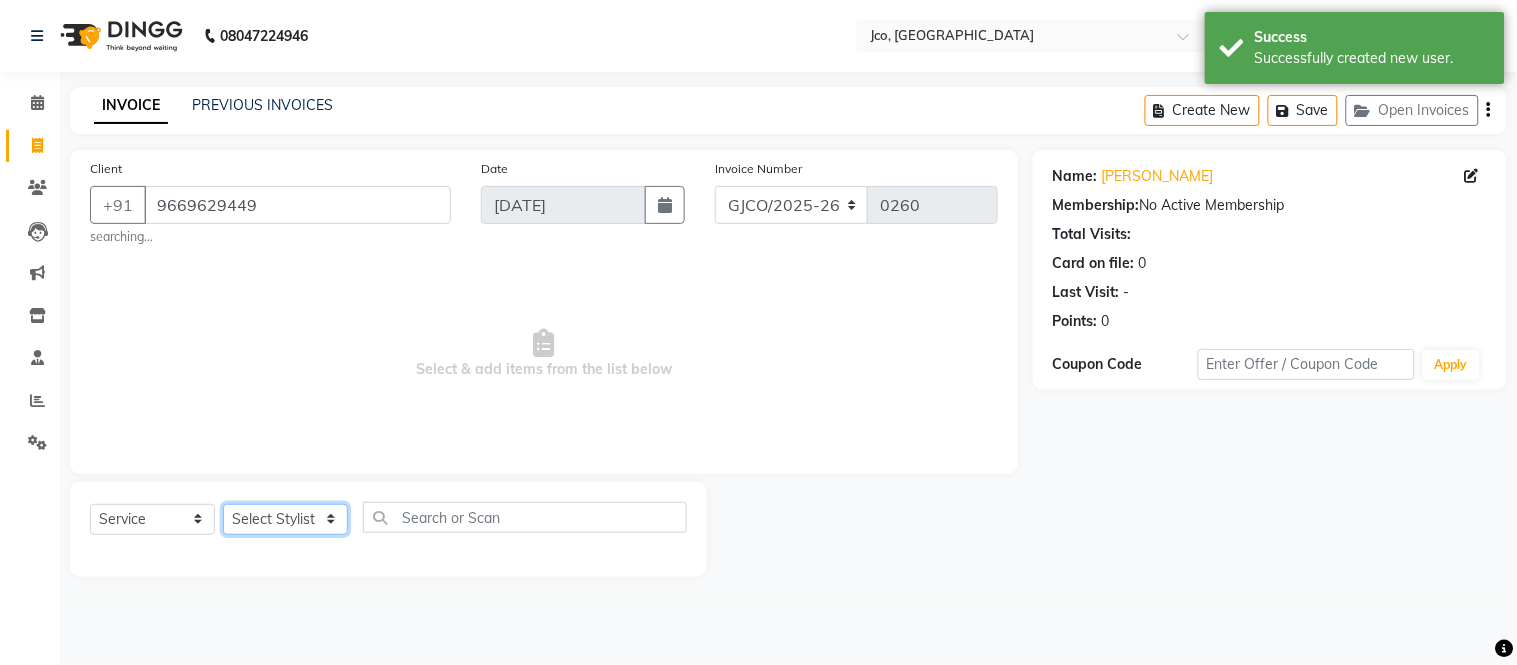 click on "Select Stylist [PERSON_NAME]  [PERSON_NAME]  [PERSON_NAME] Gopal Jouyi [PERSON_NAME] [PERSON_NAME] [DATE] [PERSON_NAME] [PERSON_NAME] [PERSON_NAME] Thakur Sanatan [PERSON_NAME] Shilpa [PERSON_NAME] Thotsem as [PERSON_NAME] [PERSON_NAME] Zing Kumwon Shatsang" 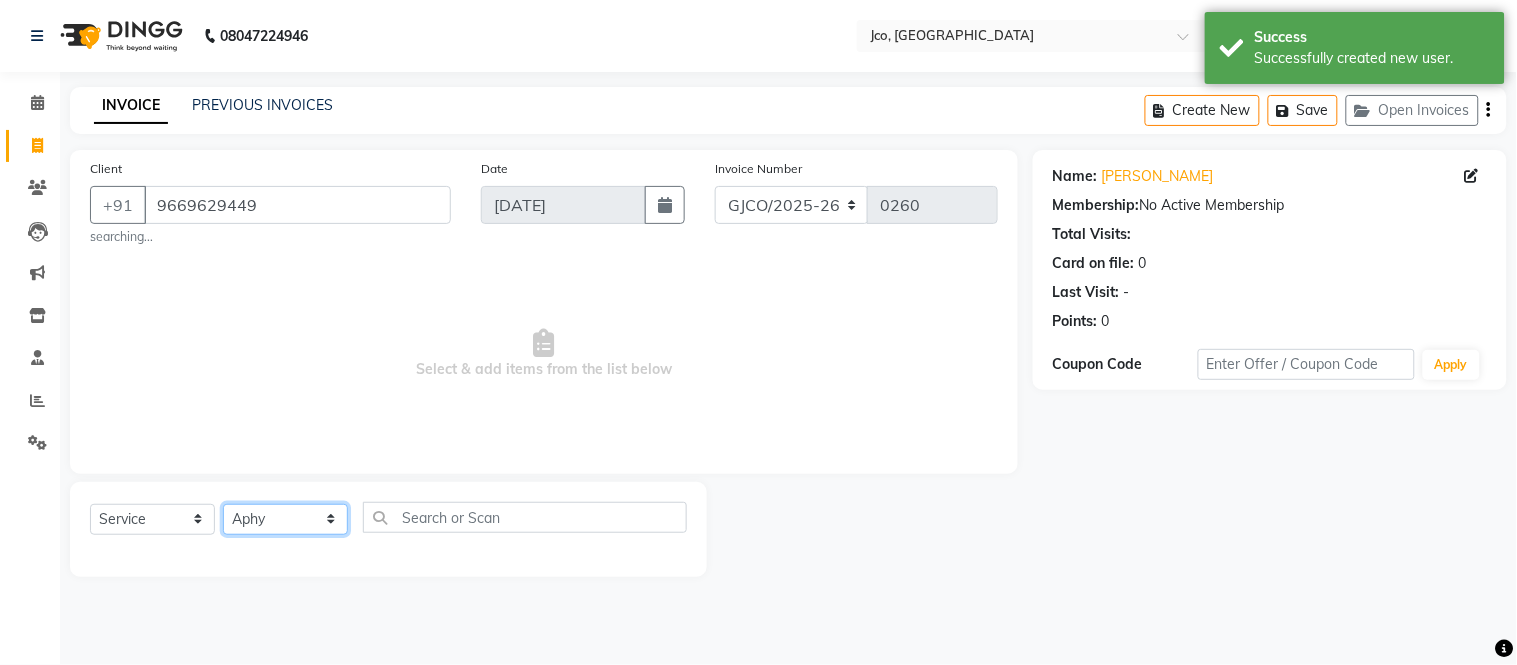 click on "Select Stylist [PERSON_NAME]  [PERSON_NAME]  [PERSON_NAME] Gopal Jouyi [PERSON_NAME] [PERSON_NAME] [DATE] [PERSON_NAME] [PERSON_NAME] [PERSON_NAME] Thakur Sanatan [PERSON_NAME] Shilpa [PERSON_NAME] Thotsem as [PERSON_NAME] [PERSON_NAME] Zing Kumwon Shatsang" 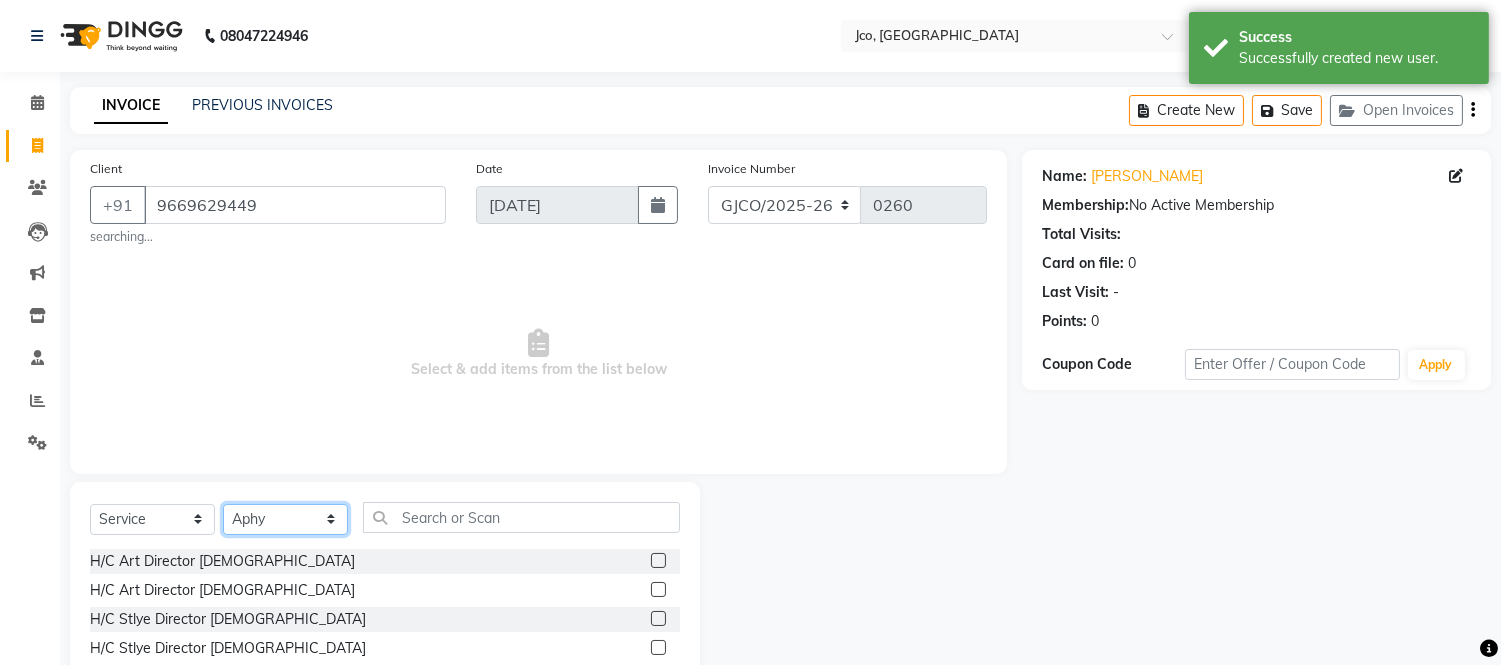 click on "Select Stylist [PERSON_NAME]  [PERSON_NAME]  [PERSON_NAME] Gopal Jouyi [PERSON_NAME] [PERSON_NAME] [DATE] [PERSON_NAME] [PERSON_NAME] [PERSON_NAME] Thakur Sanatan [PERSON_NAME] Shilpa [PERSON_NAME] Thotsem as [PERSON_NAME] [PERSON_NAME] Zing Kumwon Shatsang" 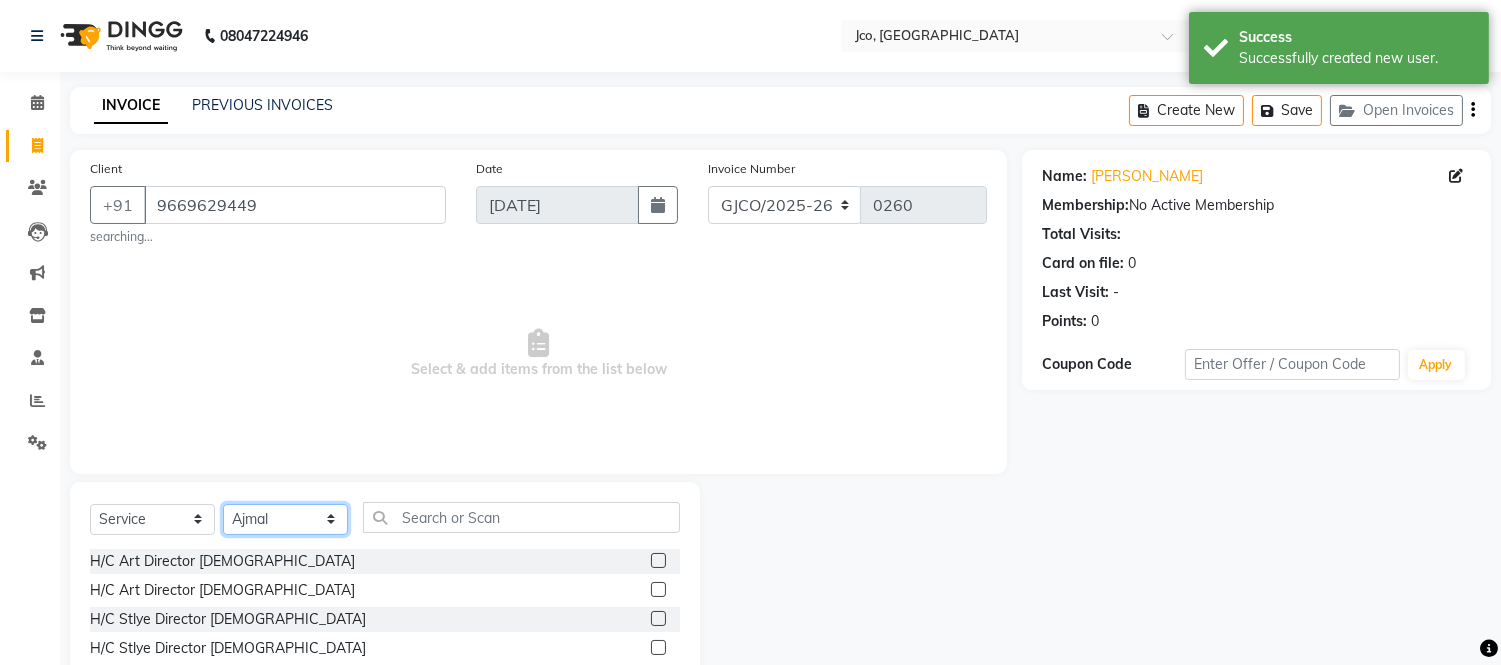 click on "Select Stylist [PERSON_NAME]  [PERSON_NAME]  [PERSON_NAME] Gopal Jouyi [PERSON_NAME] [PERSON_NAME] [DATE] [PERSON_NAME] [PERSON_NAME] [PERSON_NAME] Thakur Sanatan [PERSON_NAME] Shilpa [PERSON_NAME] Thotsem as [PERSON_NAME] [PERSON_NAME] Zing Kumwon Shatsang" 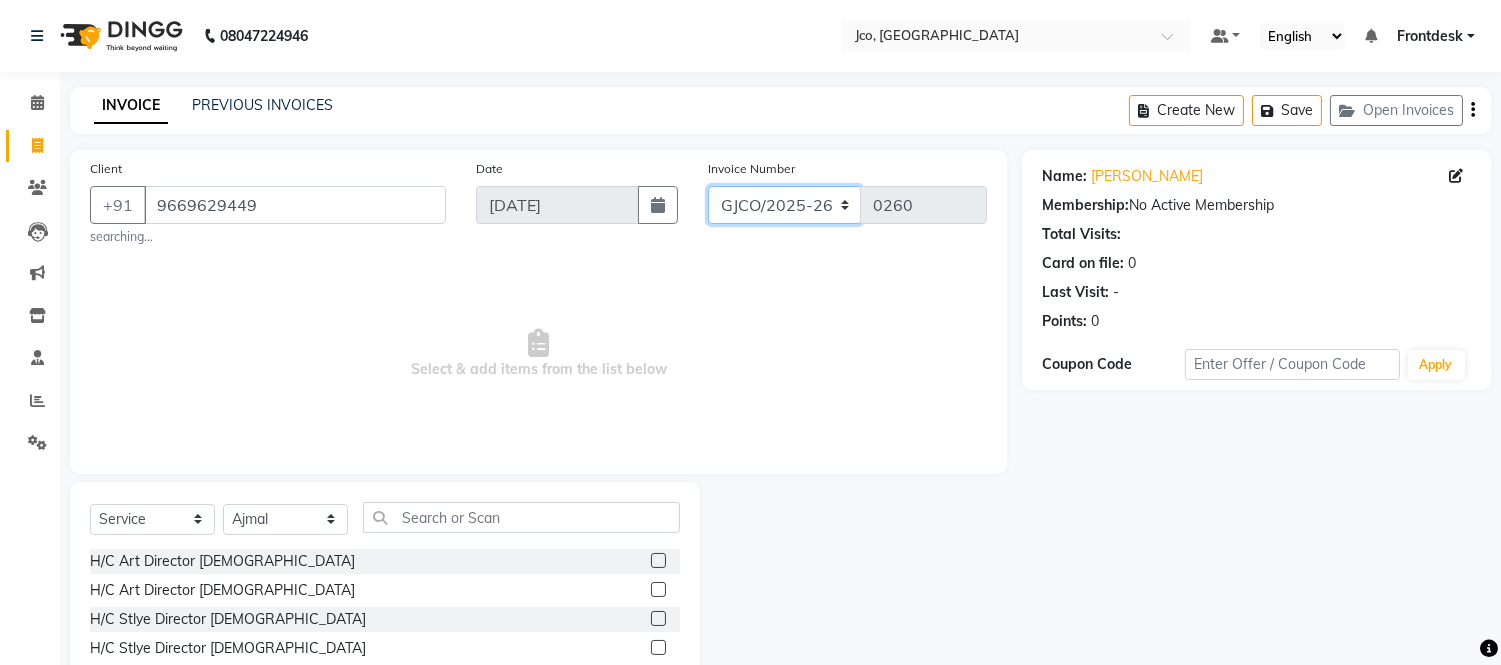 click on "GJCO/2025-26 SCG/2025-26 Gpre/2025-26" 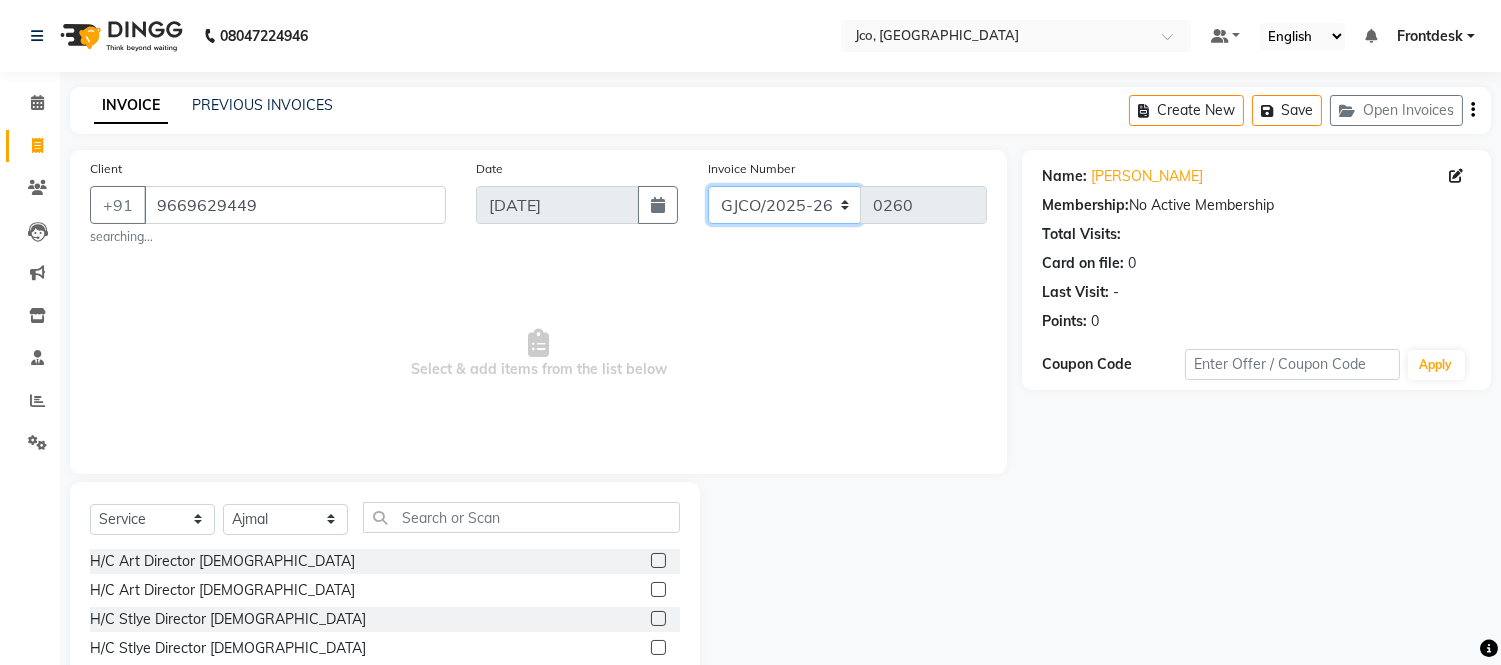 click on "GJCO/2025-26 SCG/2025-26 Gpre/2025-26" 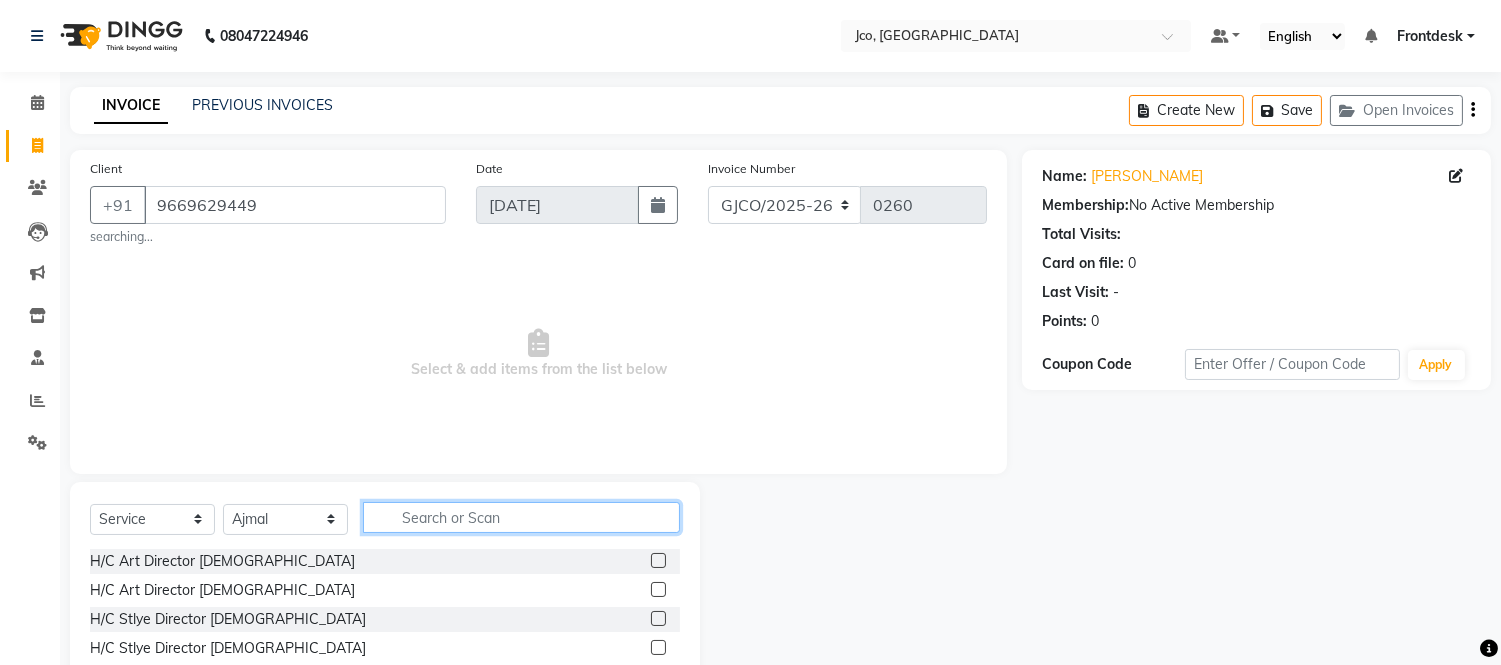 click 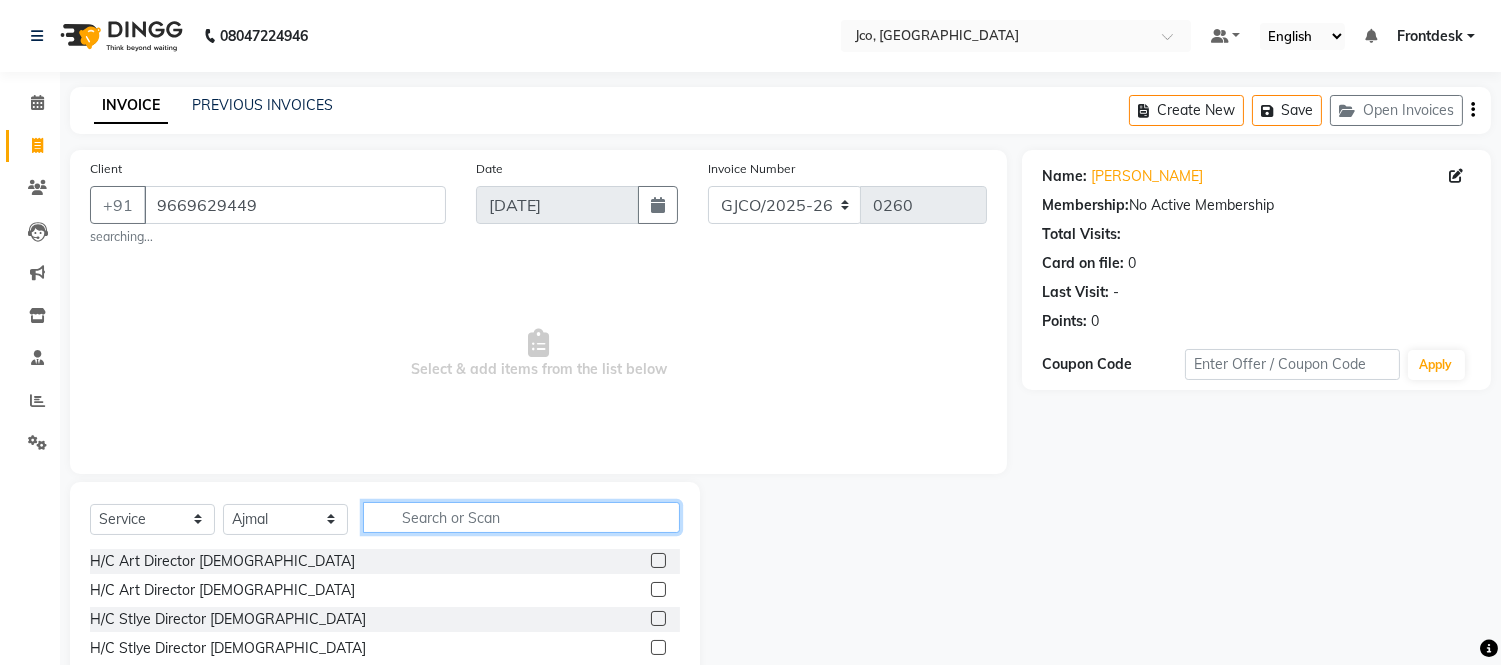 click 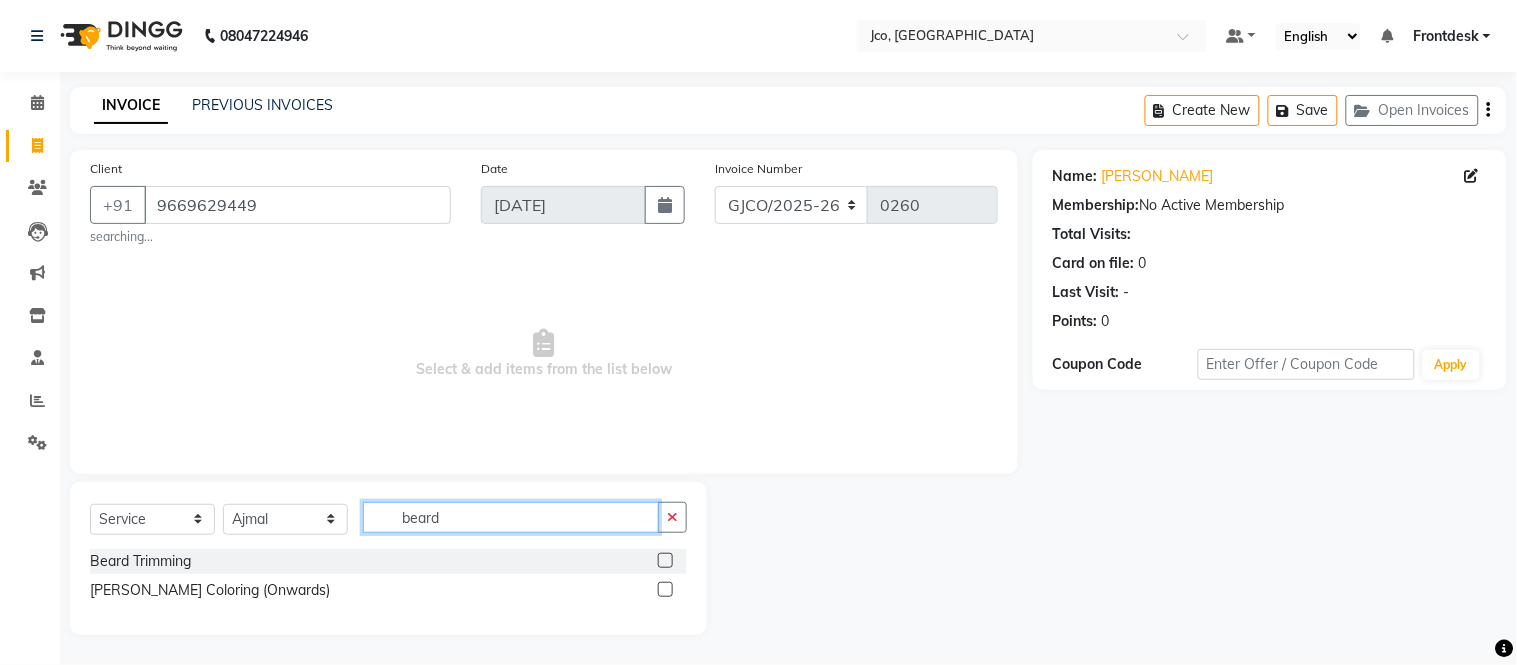 type on "beard" 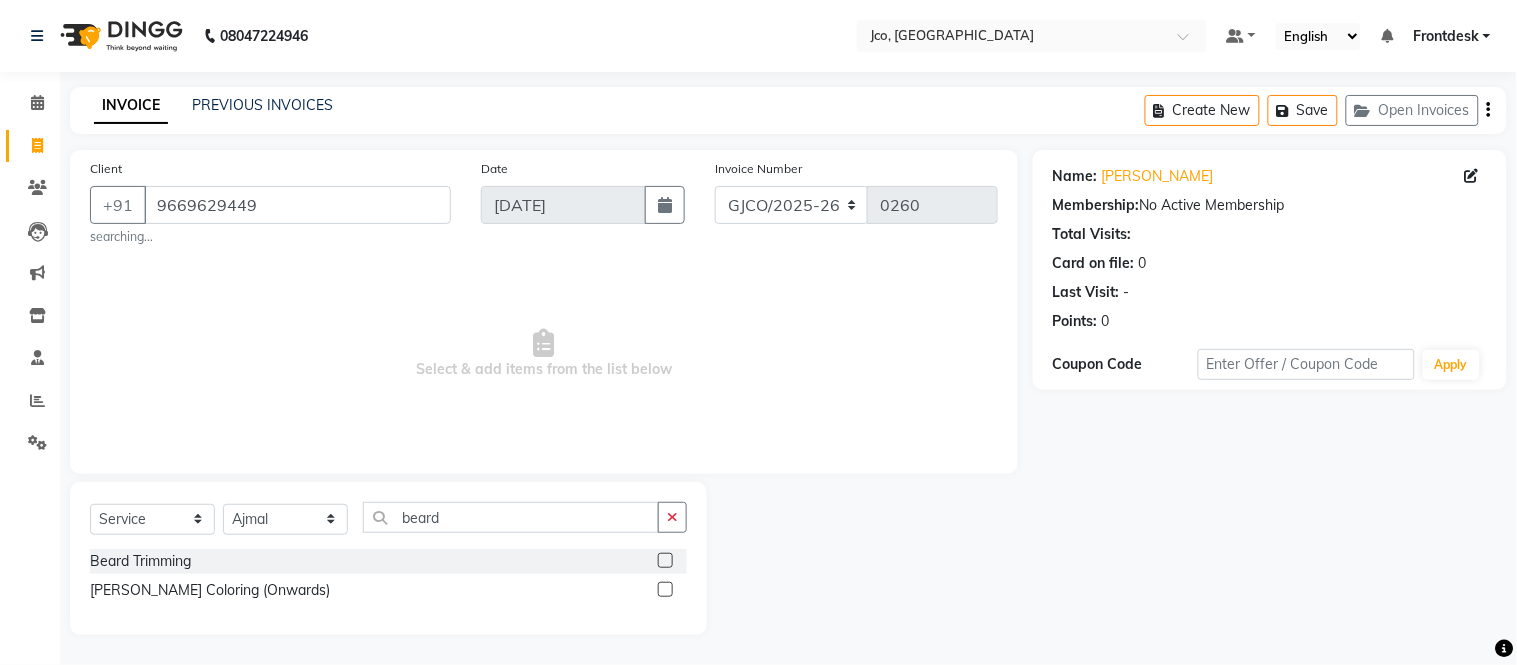 click 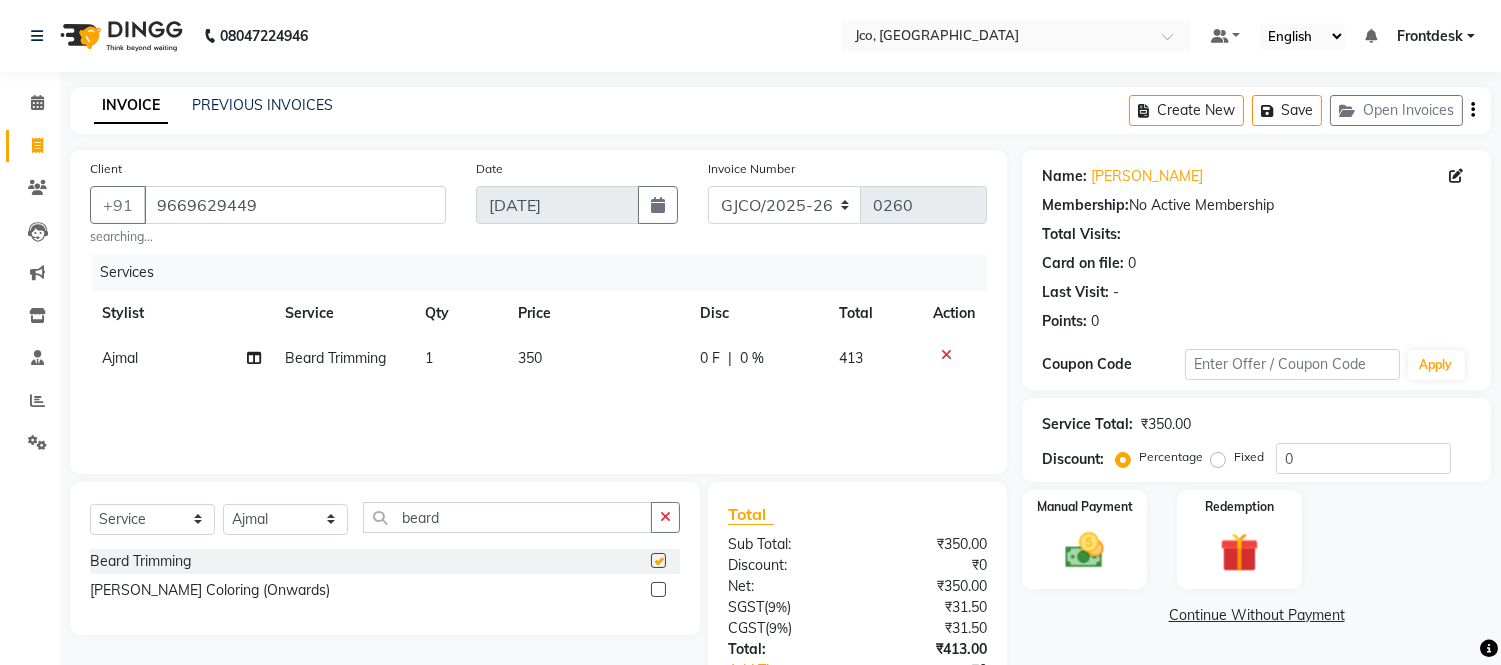 checkbox on "false" 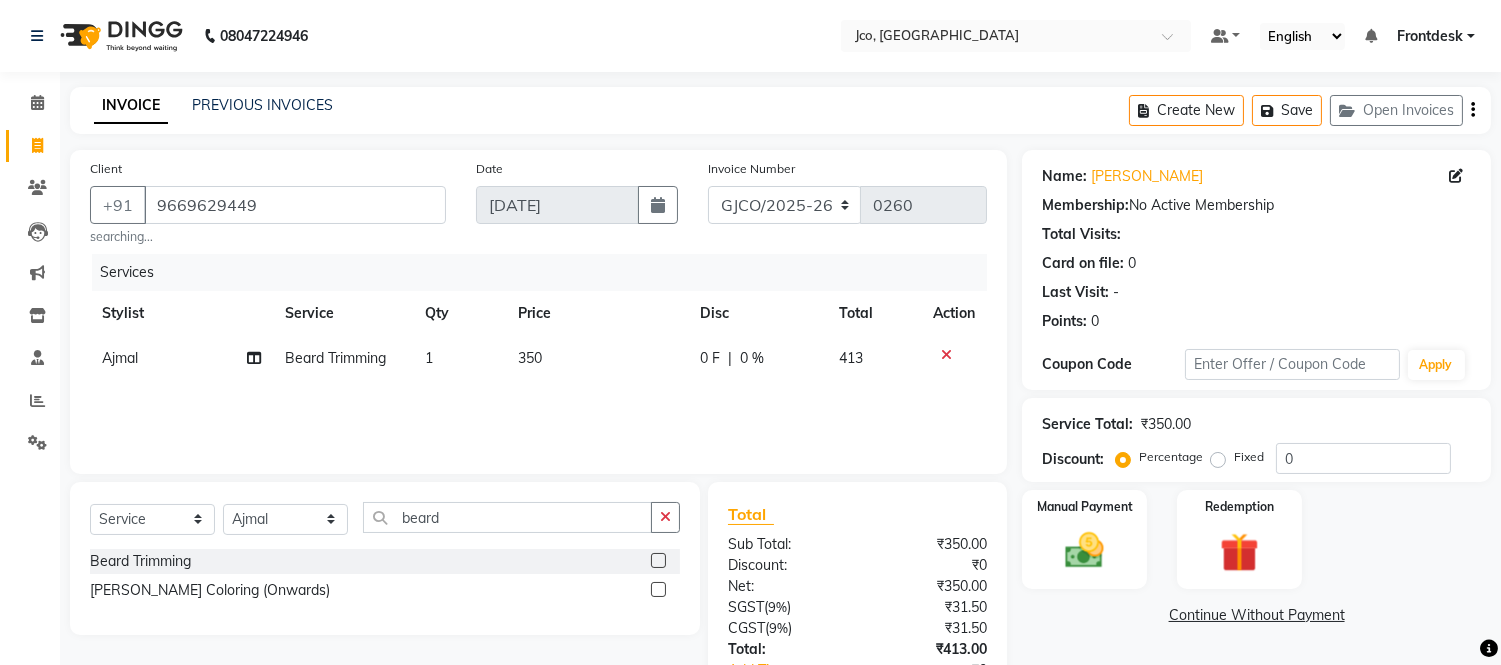 click on "350" 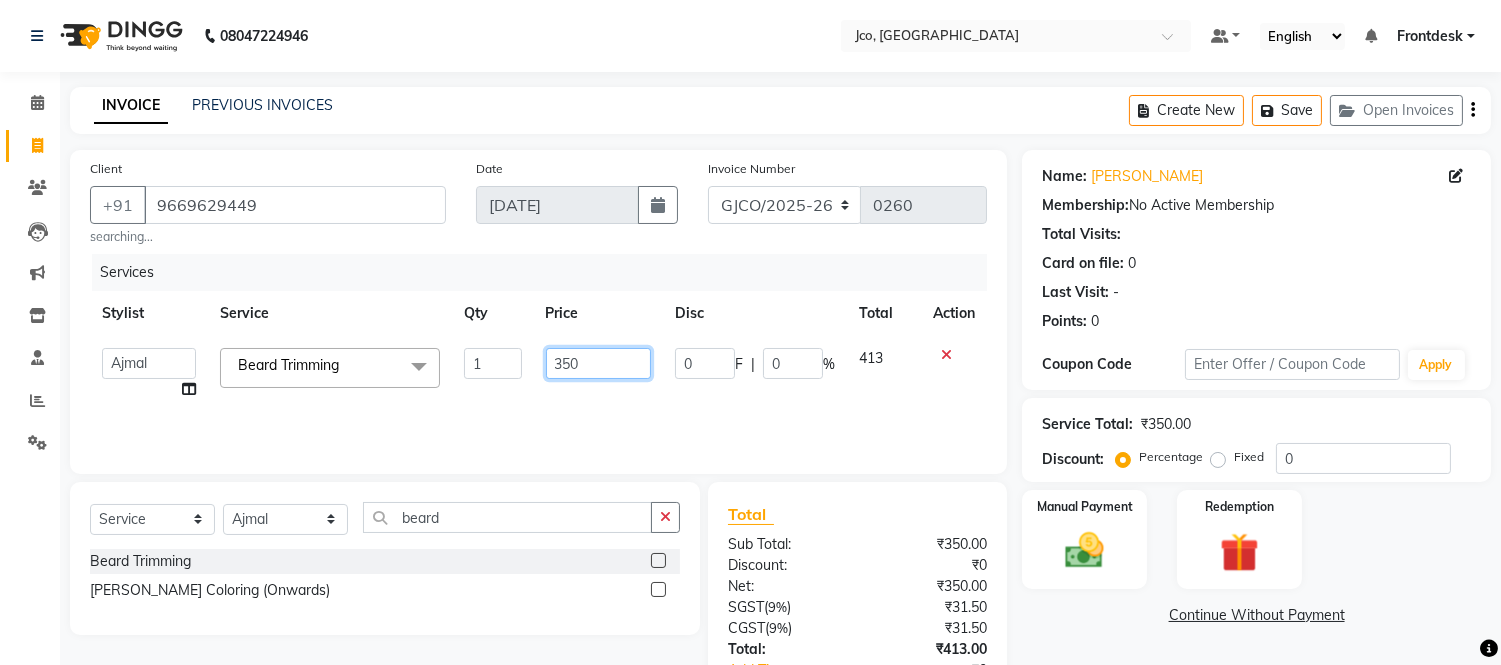 click on "350" 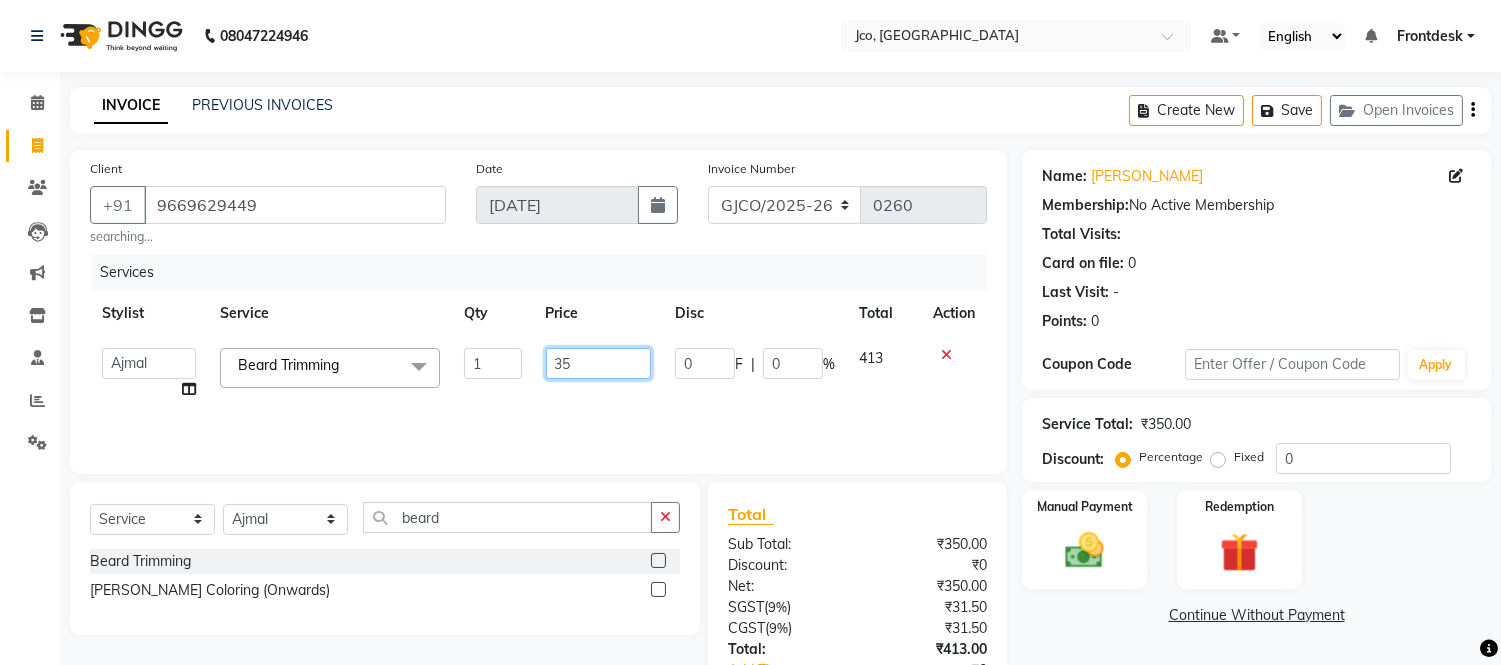type on "3" 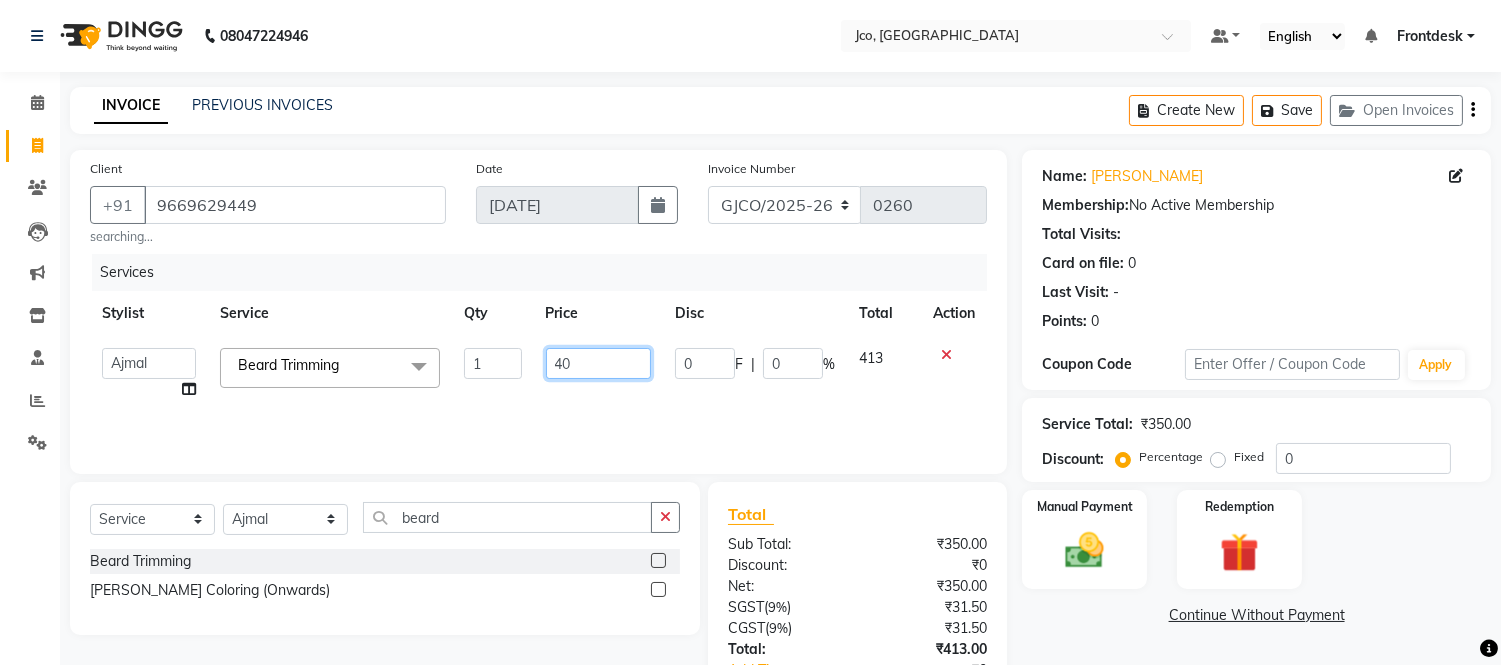type on "400" 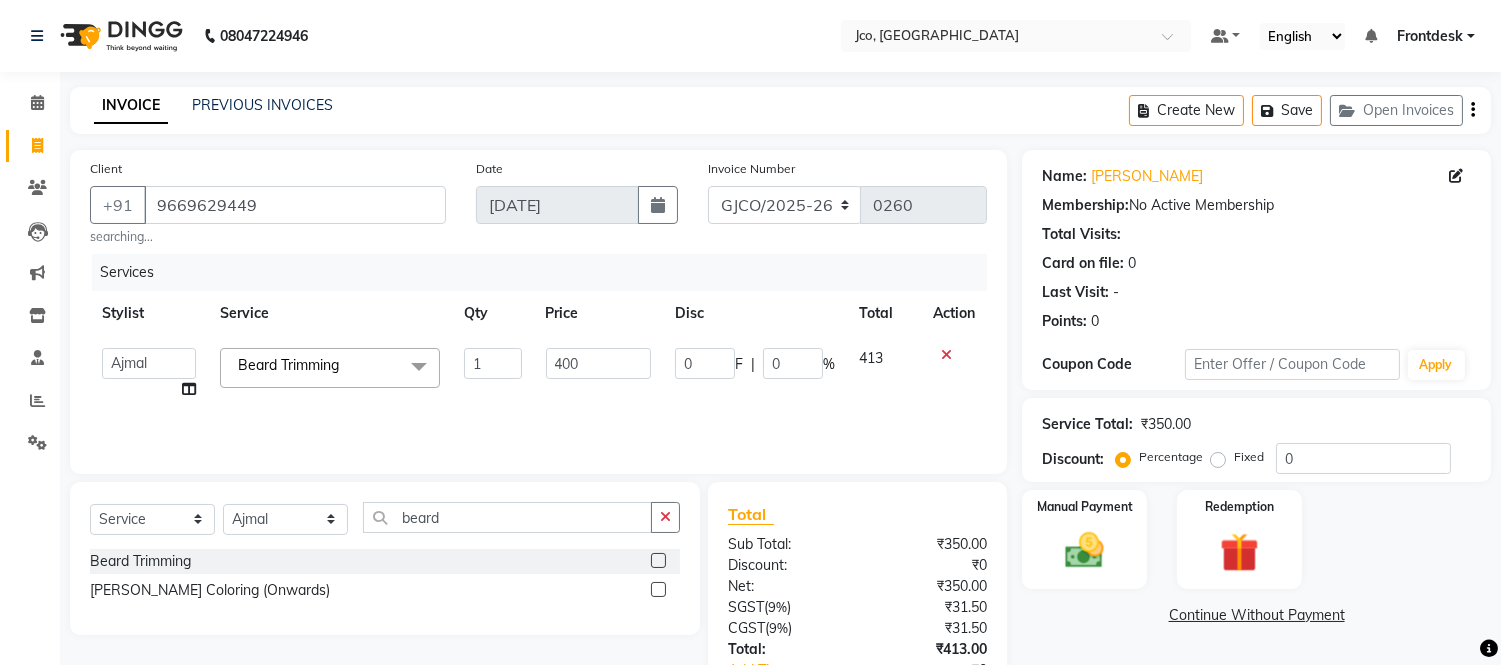 click on "Services Stylist Service Qty Price Disc Total Action  [PERSON_NAME]    [PERSON_NAME]    Ajmal   Aphy   Araslan   [PERSON_NAME]   Frontdesk   Gopal   Jouyi   [PERSON_NAME]   [PERSON_NAME]   [DATE]   [PERSON_NAME] [PERSON_NAME]   [PERSON_NAME] Thakur   Sanatan   [PERSON_NAME]   Shilpa   [PERSON_NAME]   Thotsem as   [PERSON_NAME] [PERSON_NAME]   Zing [PERSON_NAME] Trimming  x H/C Art Director [DEMOGRAPHIC_DATA]  H/C Art Director [DEMOGRAPHIC_DATA]  H/C Stlye Director [DEMOGRAPHIC_DATA]  H/C Stlye Director [DEMOGRAPHIC_DATA]  H/C Senior Stylist [DEMOGRAPHIC_DATA] H/C Senior Stylist [DEMOGRAPHIC_DATA] H/C Stylist [DEMOGRAPHIC_DATA]  H/C Stylist [DEMOGRAPHIC_DATA] H/C Child M- below 12 H/C Child  F - below 12 H/C - Fringes/Locks  PQ Hair Wash [DEMOGRAPHIC_DATA] +Styling Wash & Blow Dry short Wash & Blow Dry medium  Wash & Blow Dry long Wash & Paddle Dry Wash & Blast Dry  Shampoo & conditioner  Add on Mask/ Deep Conditioning Extension Wash (onwards) Blow Dry  Hair Ironing Short Hair Tong (Onwards)  Hair do (Onwards)  Crimping /Braiding(Onwards) Up Style (Onwards) Hair per Strand (Onwards) Hair Braid ( onwards)  Shave" 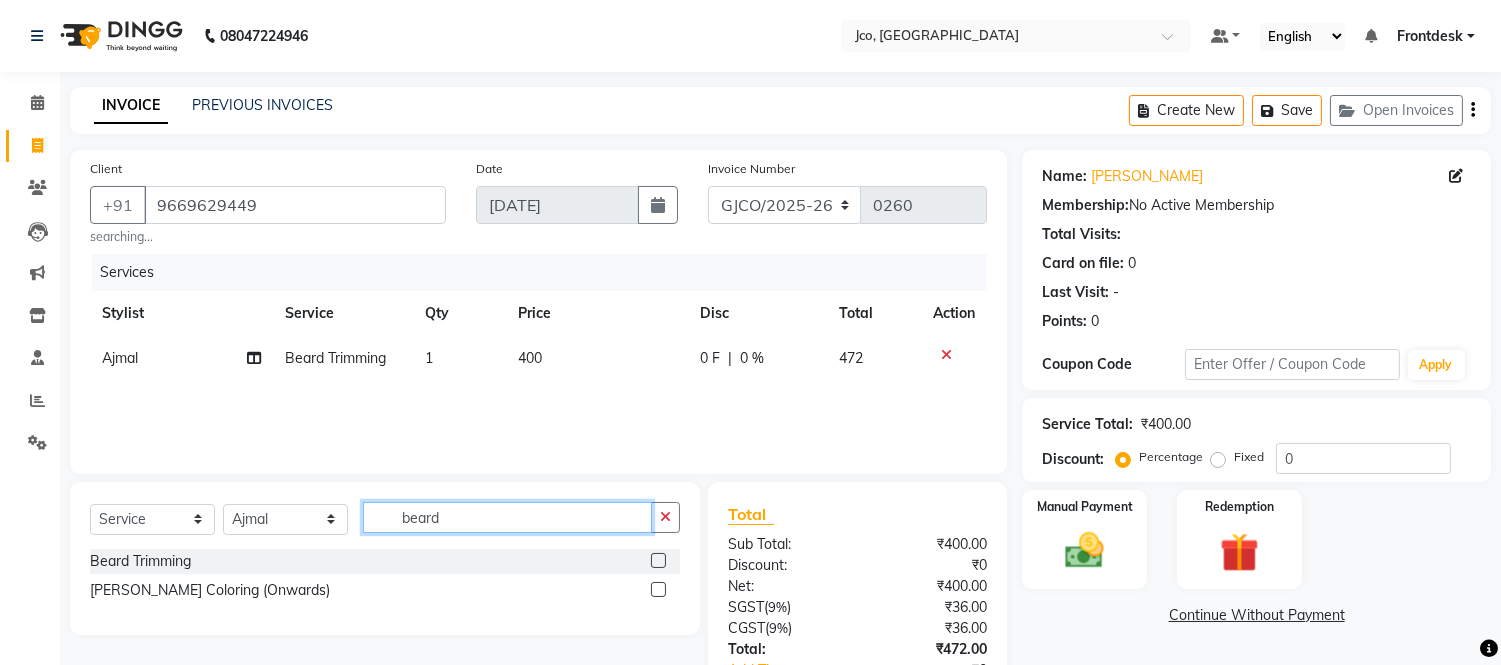 click on "beard" 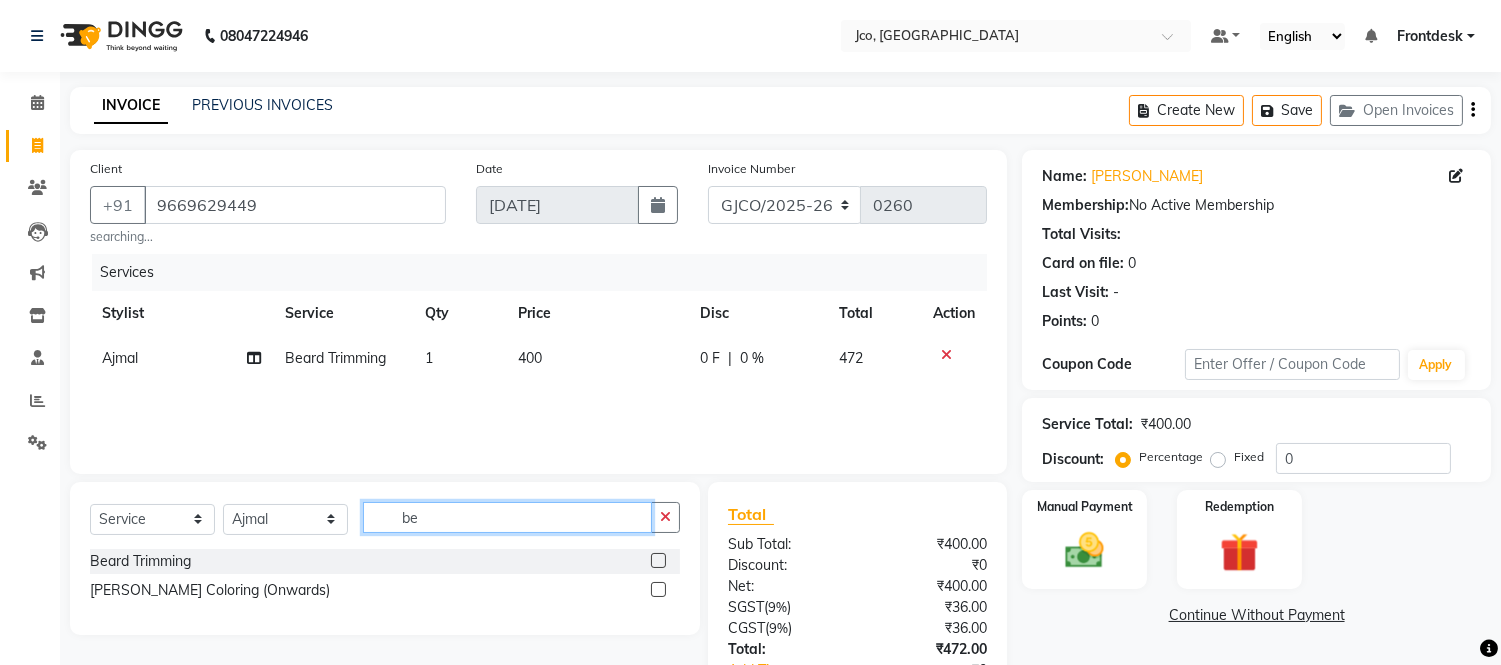 type on "b" 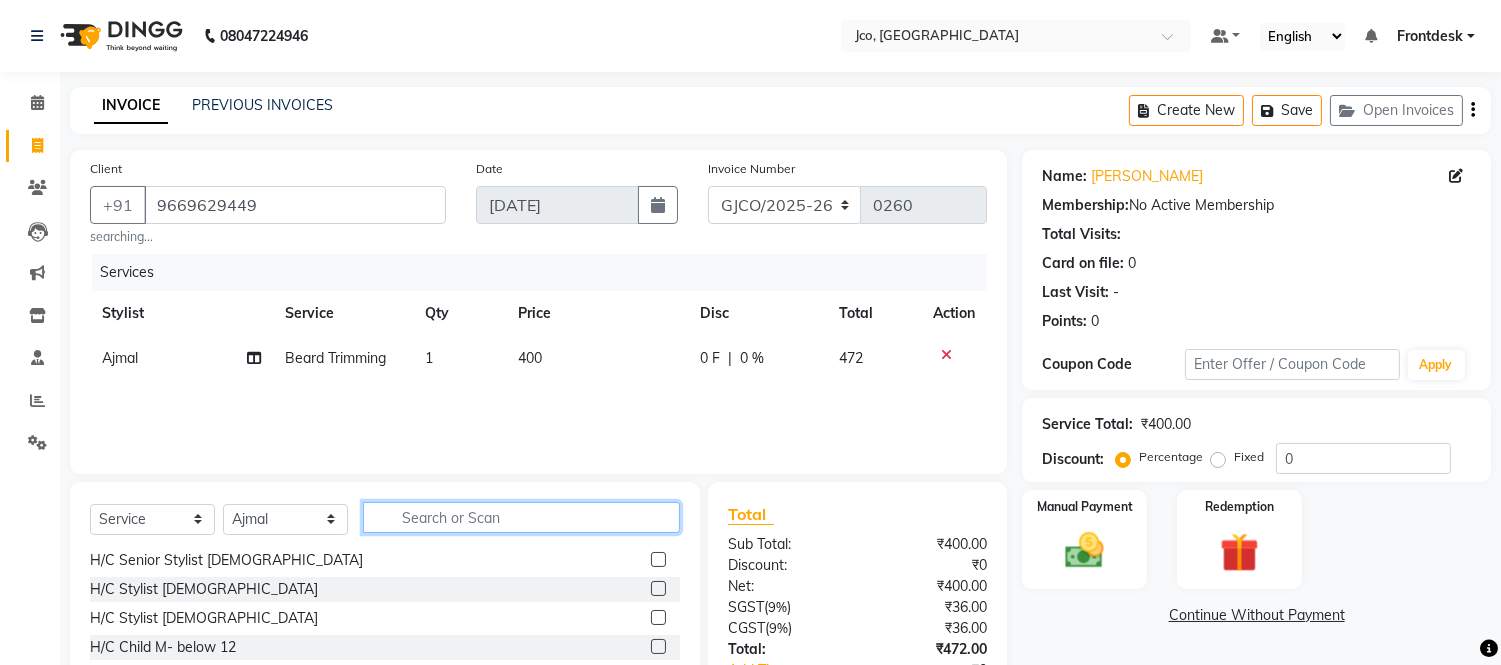 scroll, scrollTop: 138, scrollLeft: 0, axis: vertical 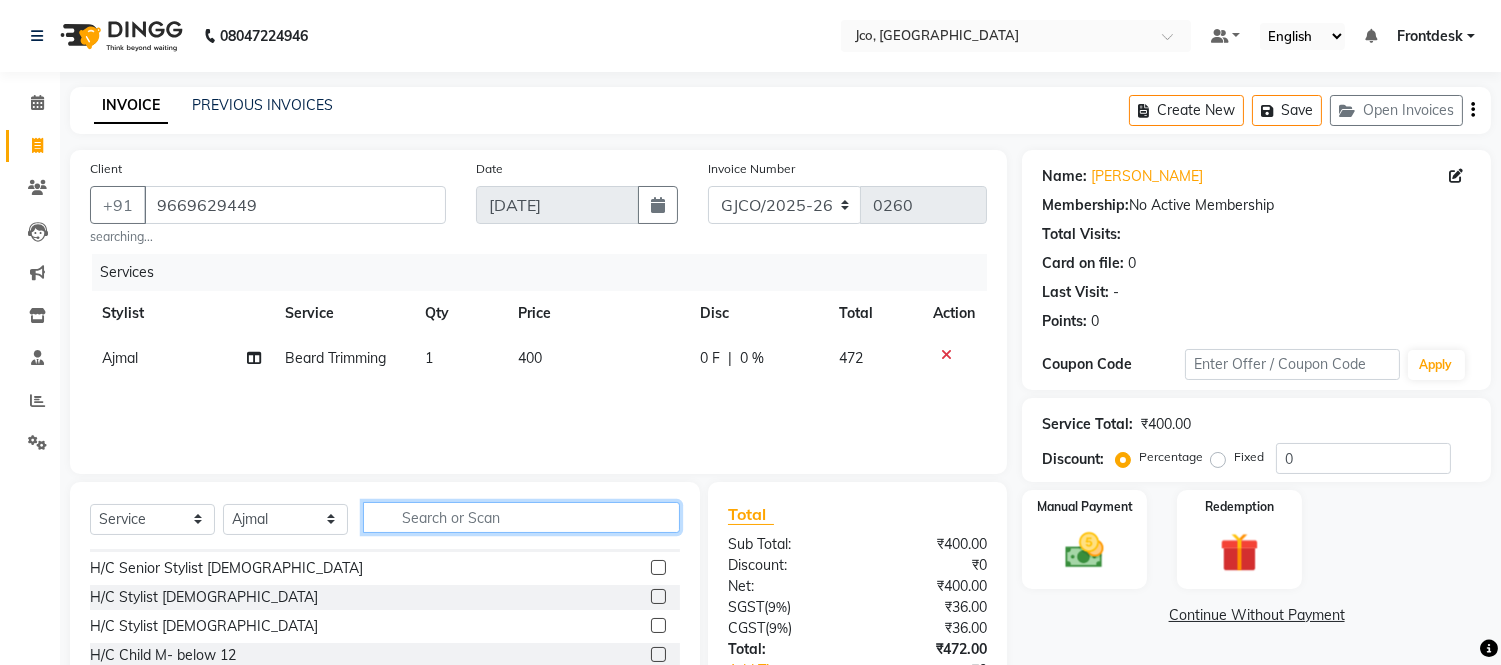 type 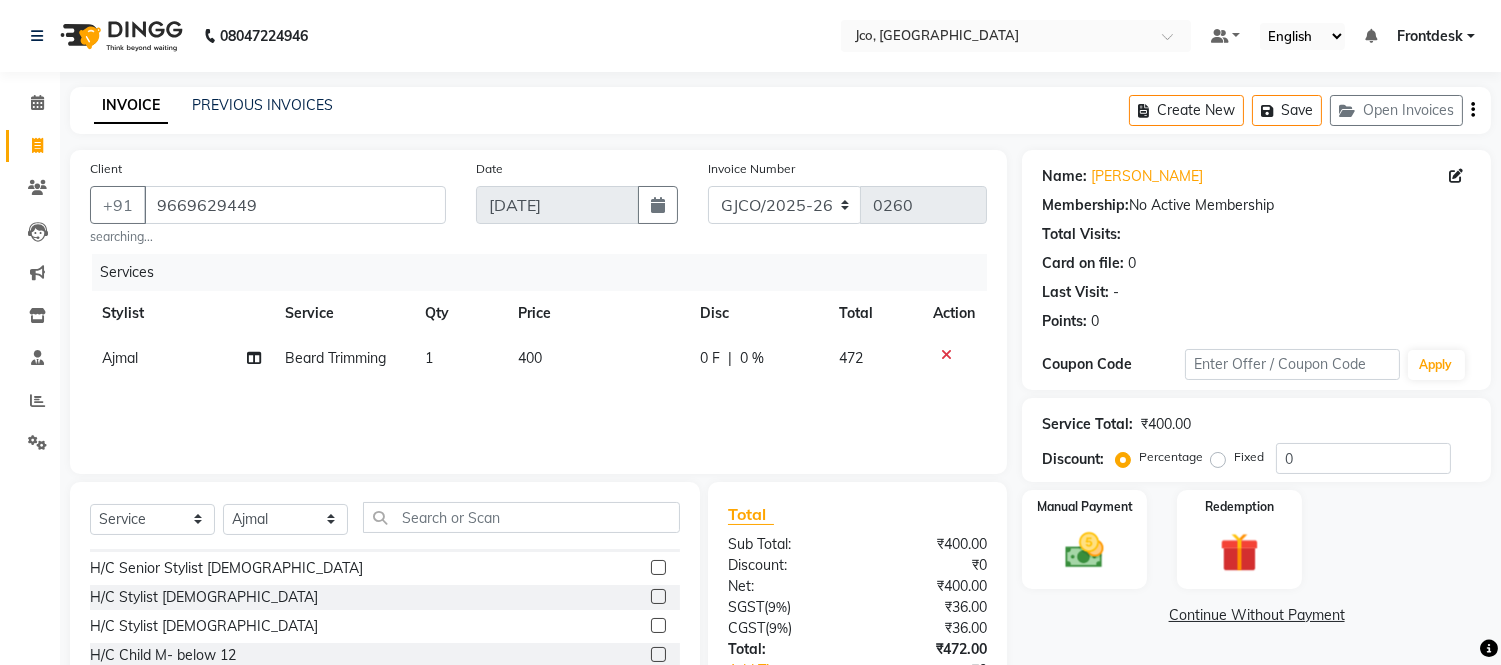 click 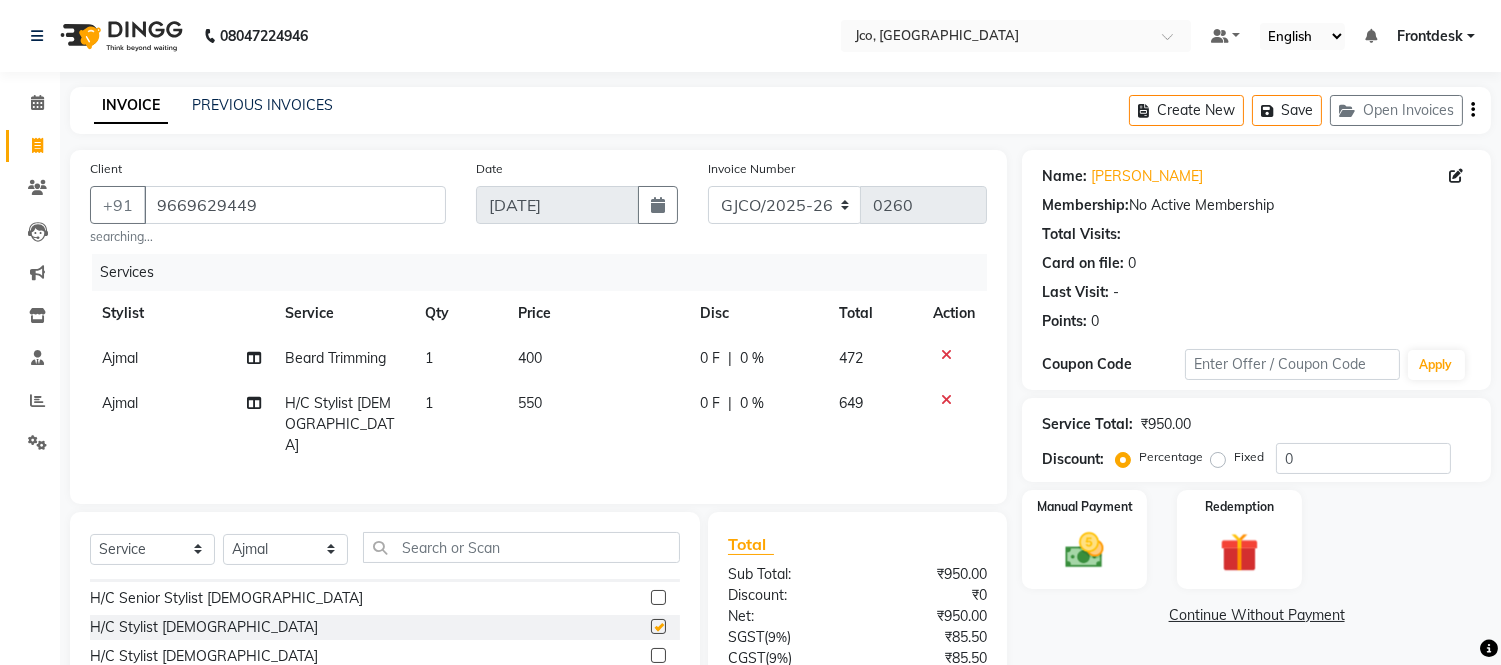 checkbox on "false" 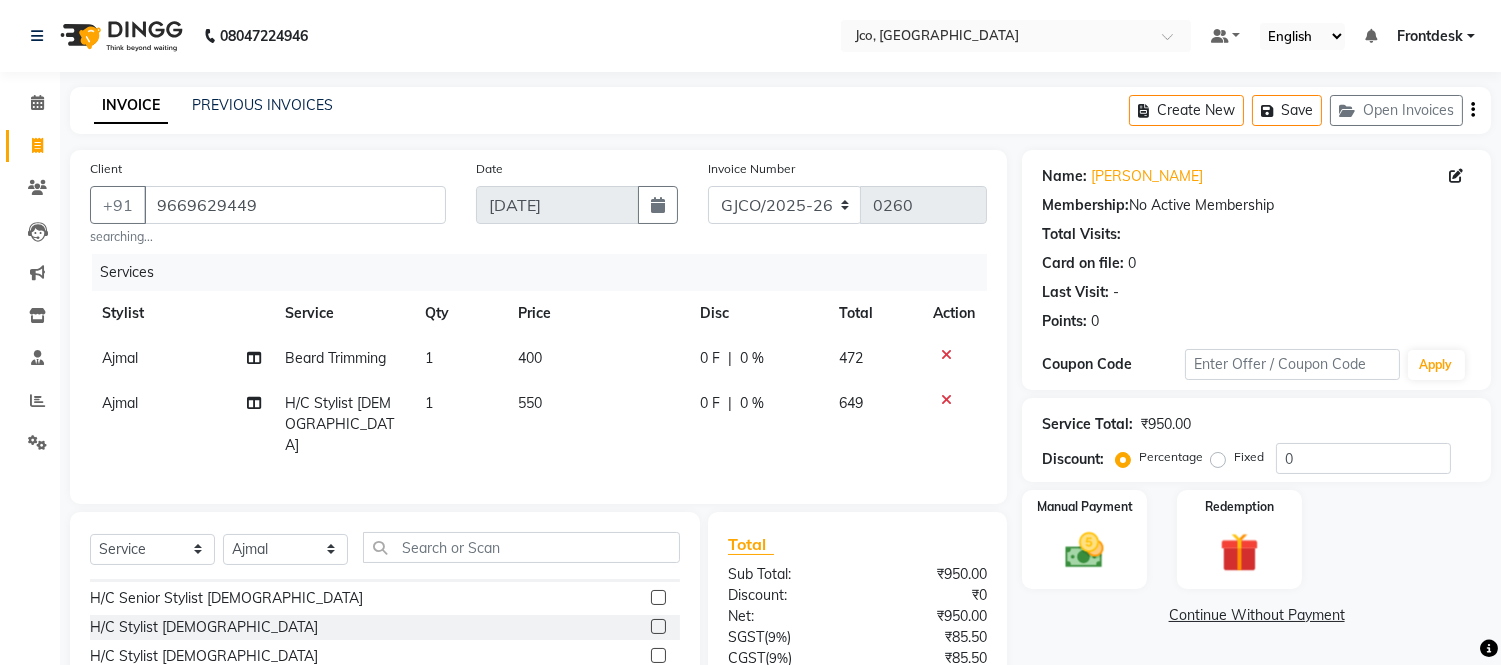 click on "550" 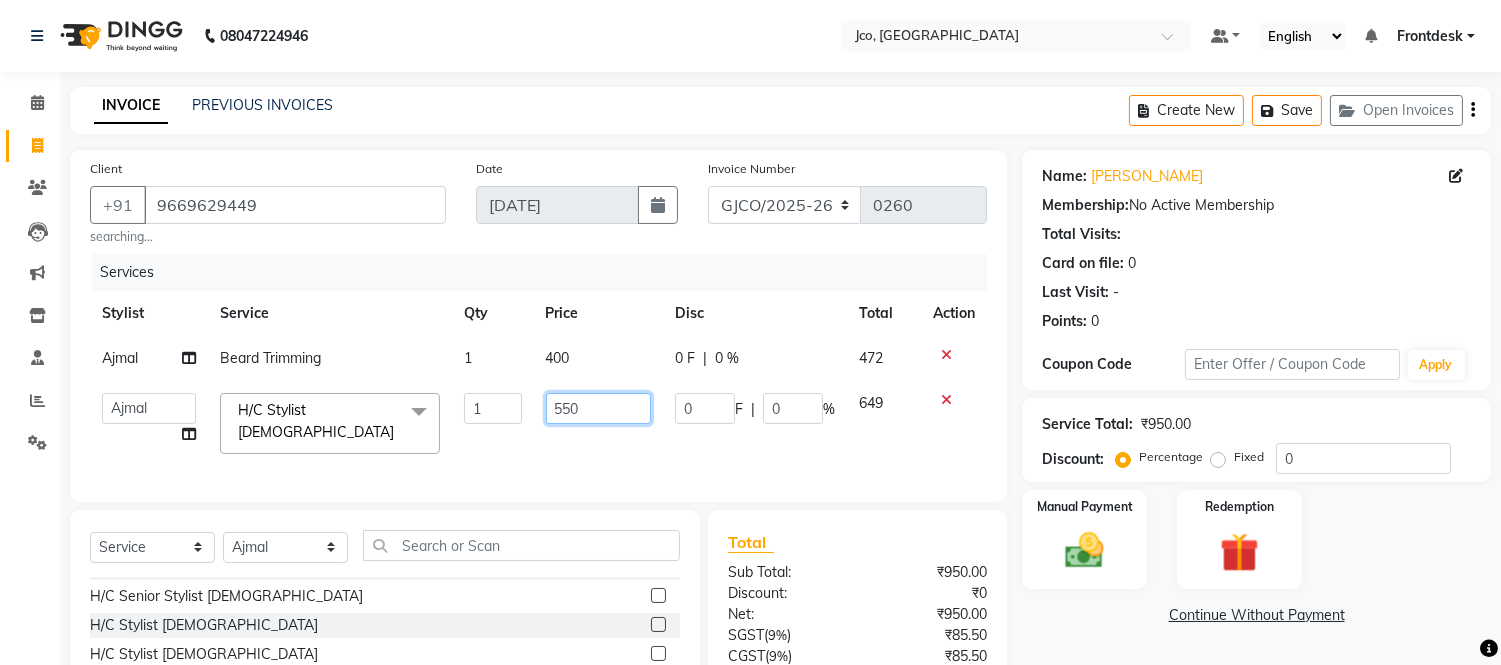 click on "550" 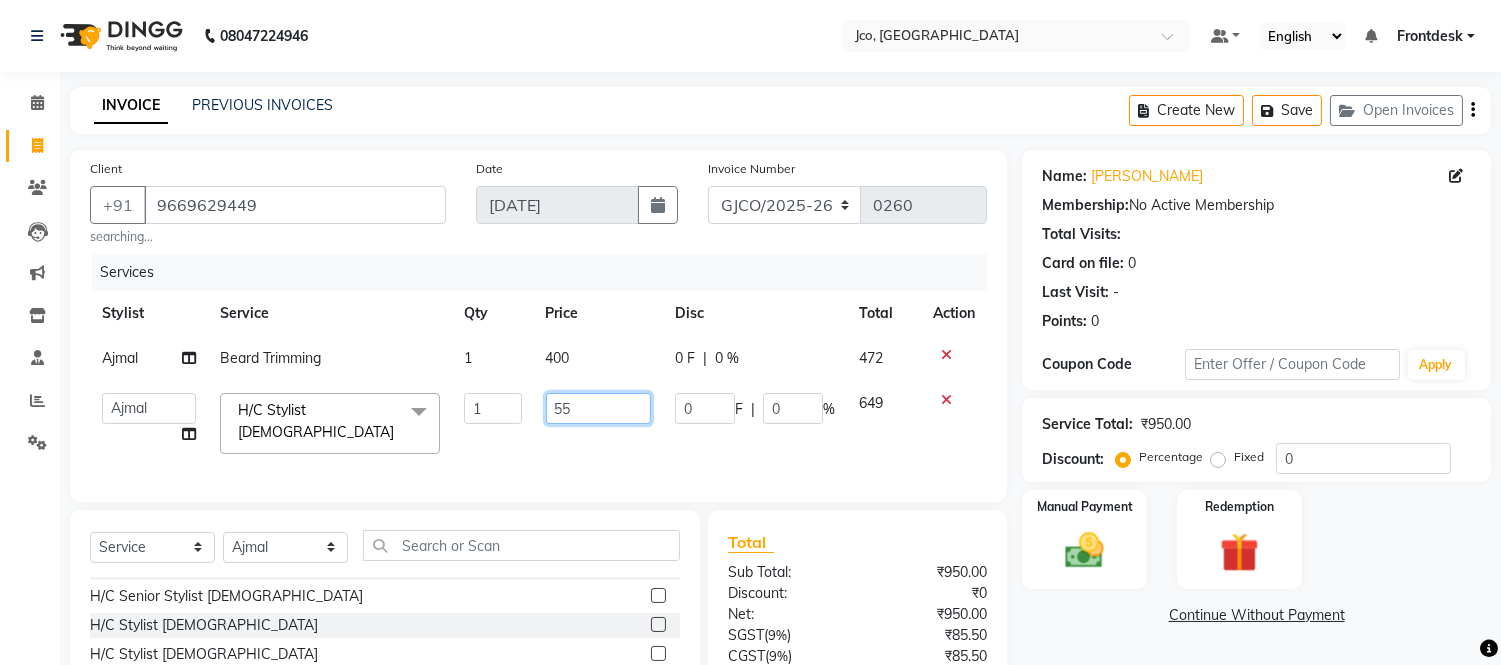 type on "5" 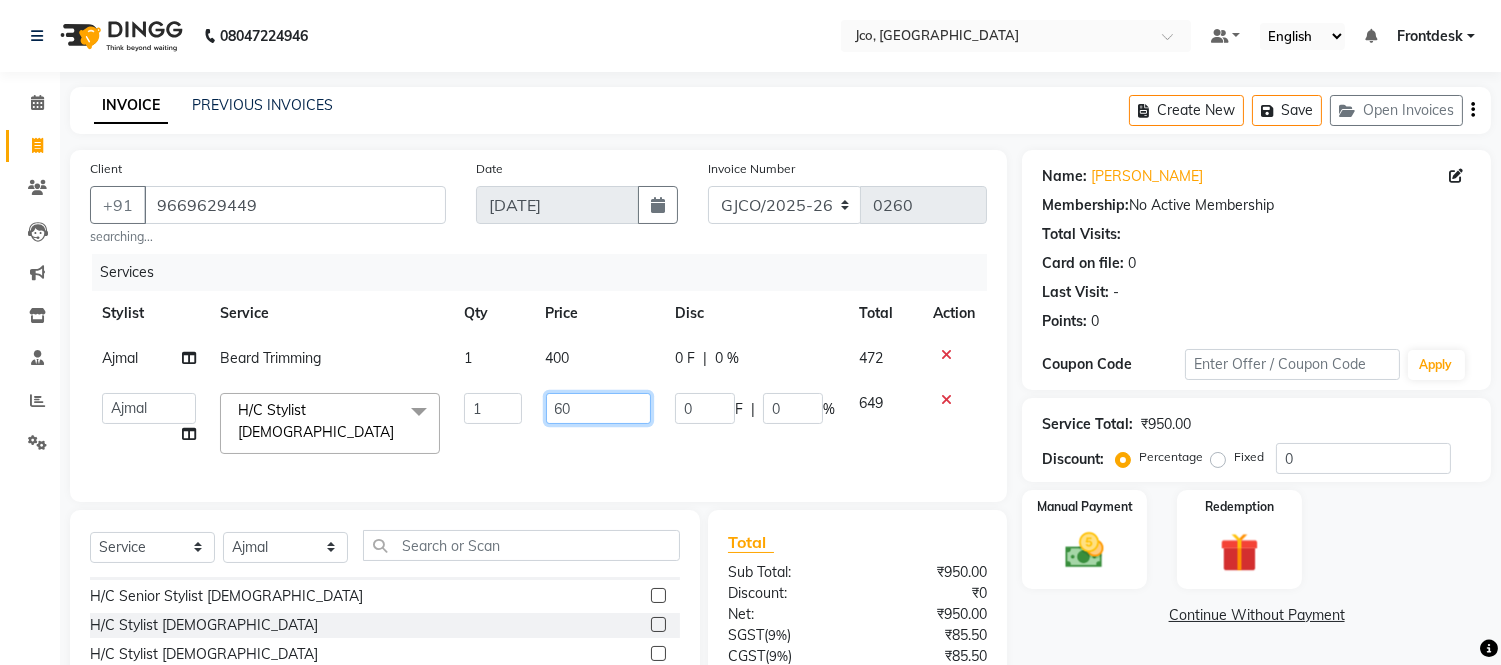 type on "600" 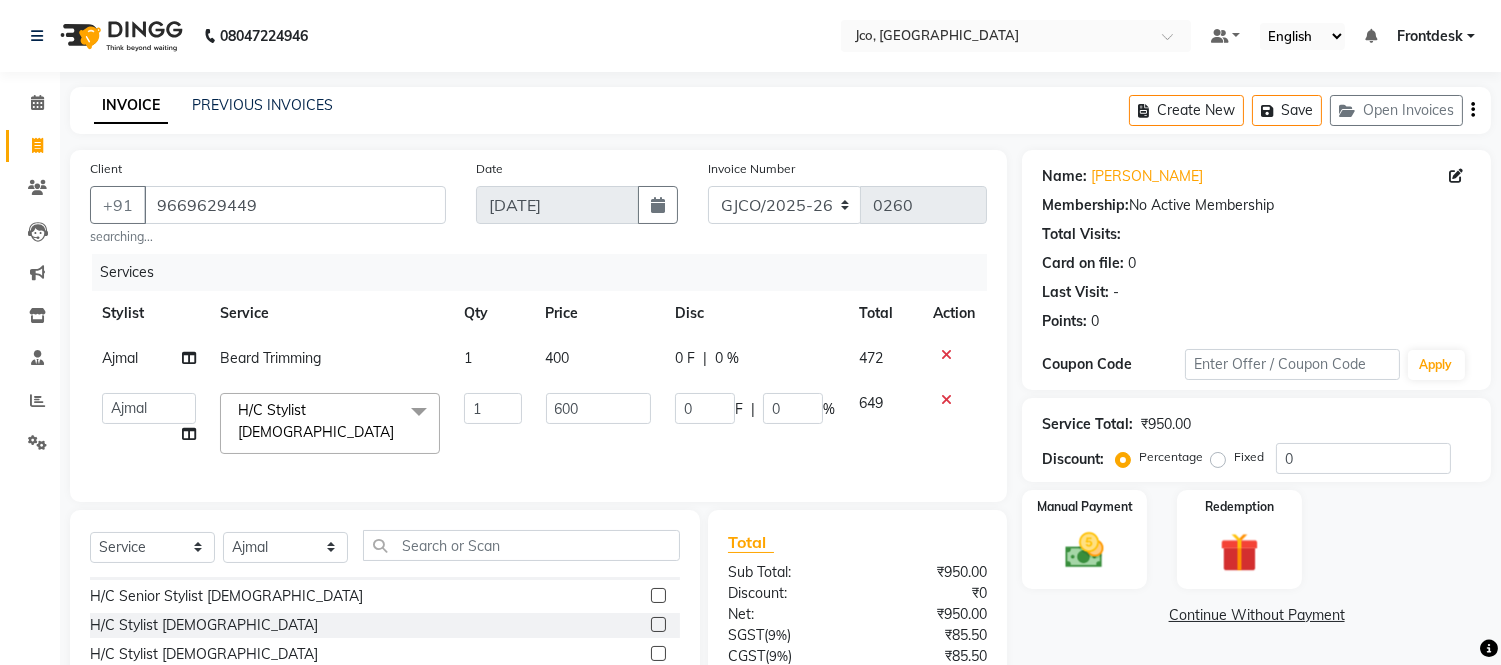 click on "Services Stylist Service Qty Price Disc Total Action [PERSON_NAME] Trimming 1 400 0 F | 0 % 472  [PERSON_NAME]    [PERSON_NAME]    Ajmal   Aphy   Araslan   [PERSON_NAME]   Azhar   Frontdesk   [PERSON_NAME]   [PERSON_NAME]   [DATE]   [PERSON_NAME] [PERSON_NAME]   [PERSON_NAME] Thakur   Sanatan   [PERSON_NAME]   Shilpa   [PERSON_NAME]   Thotsem as   [PERSON_NAME] [PERSON_NAME]   Zing Kumwon Shatsang   H/C Stylist [DEMOGRAPHIC_DATA]  x H/C Art Director [DEMOGRAPHIC_DATA]  H/C Art Director [DEMOGRAPHIC_DATA]  H/C Stlye Director [DEMOGRAPHIC_DATA]  H/C Stlye Director [DEMOGRAPHIC_DATA]  H/C Senior Stylist [DEMOGRAPHIC_DATA] H/C Senior Stylist [DEMOGRAPHIC_DATA] H/C Stylist [DEMOGRAPHIC_DATA]  H/C Stylist [DEMOGRAPHIC_DATA] H/C Child M- below 12 H/C Child  F - below 12 H/C - Fringes/Locks  PQ Hair Wash [DEMOGRAPHIC_DATA] +Styling Wash & Blow Dry short Wash & Blow Dry medium  Wash & Blow Dry long Wash & Paddle Dry Wash & Blast Dry  Shampoo & conditioner  Add on Mask/ Deep Conditioning Extension Wash (onwards) Blow Dry  Hair Ironing Short Hair Tong (Onwards)  Hair do (Onwards)  Crimping /Braiding(Onwards) Up Style (Onwards)  Mouschtace" 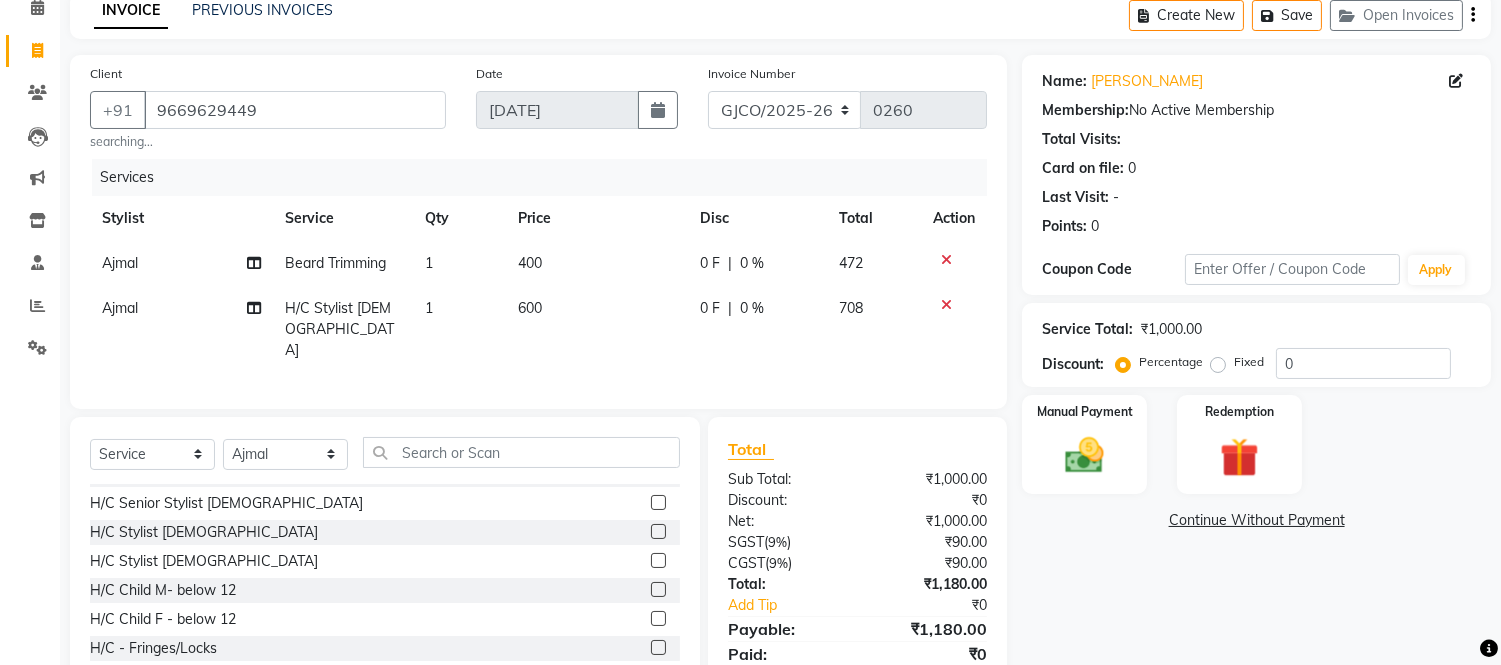 scroll, scrollTop: 146, scrollLeft: 0, axis: vertical 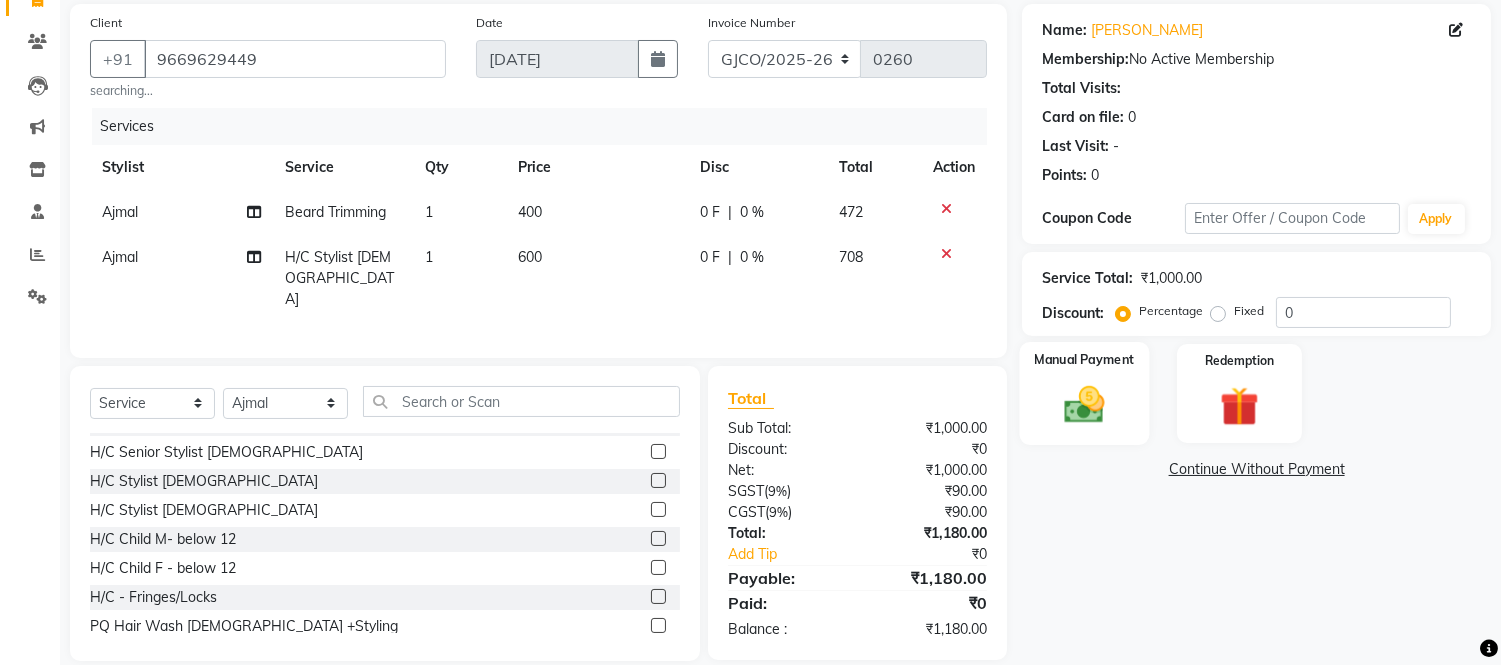 click 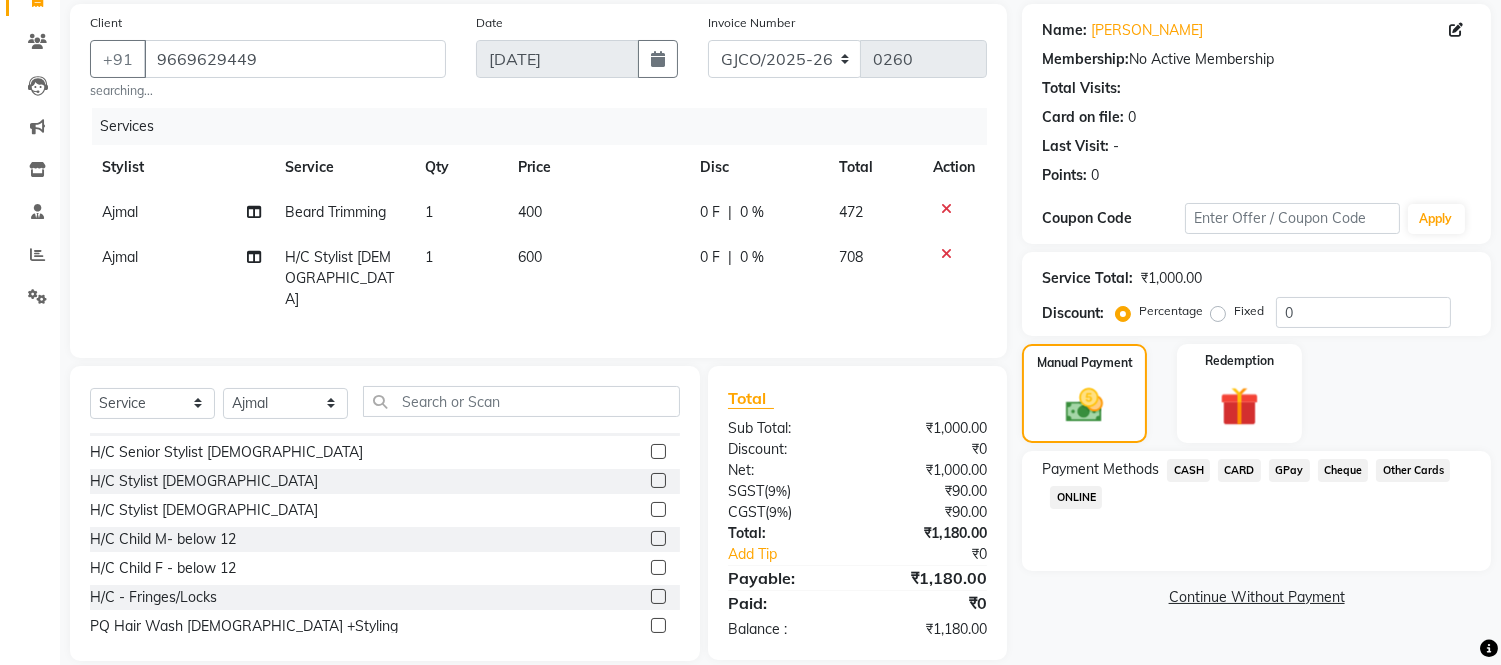 click on "GPay" 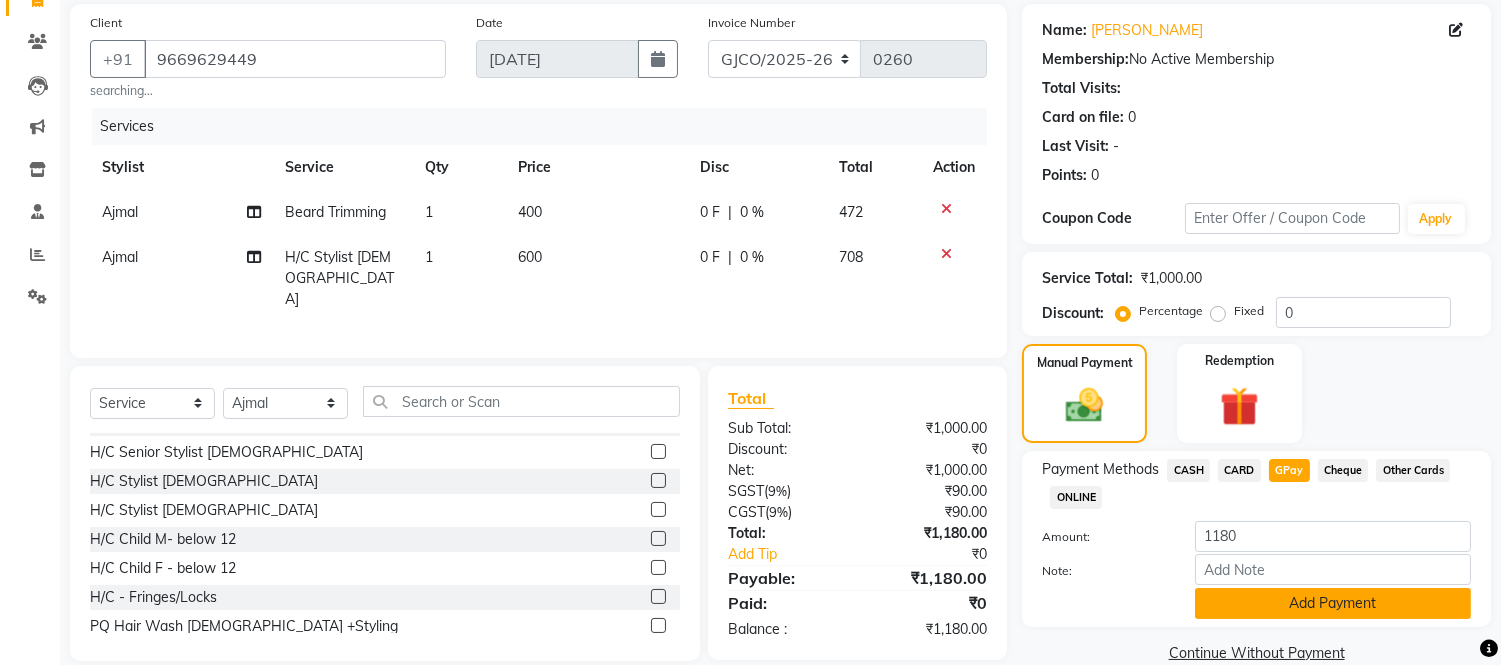 click on "Add Payment" 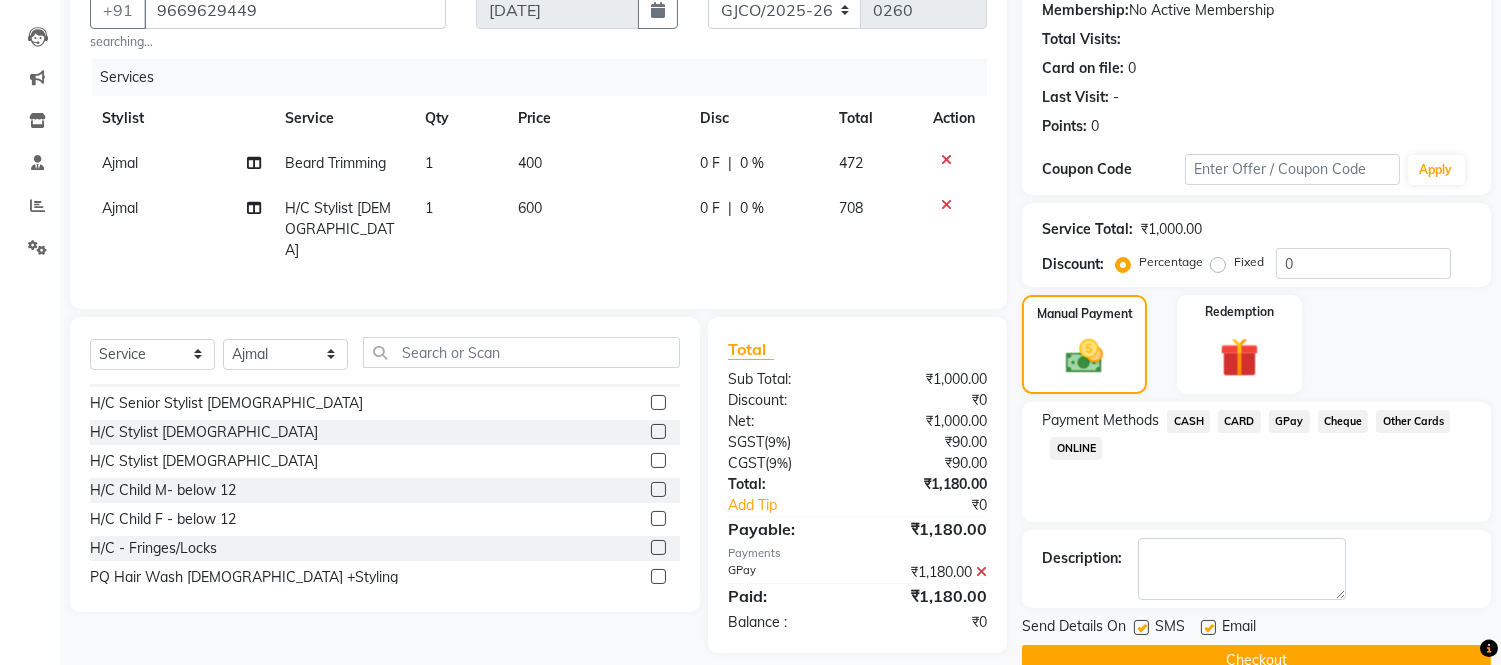 scroll, scrollTop: 234, scrollLeft: 0, axis: vertical 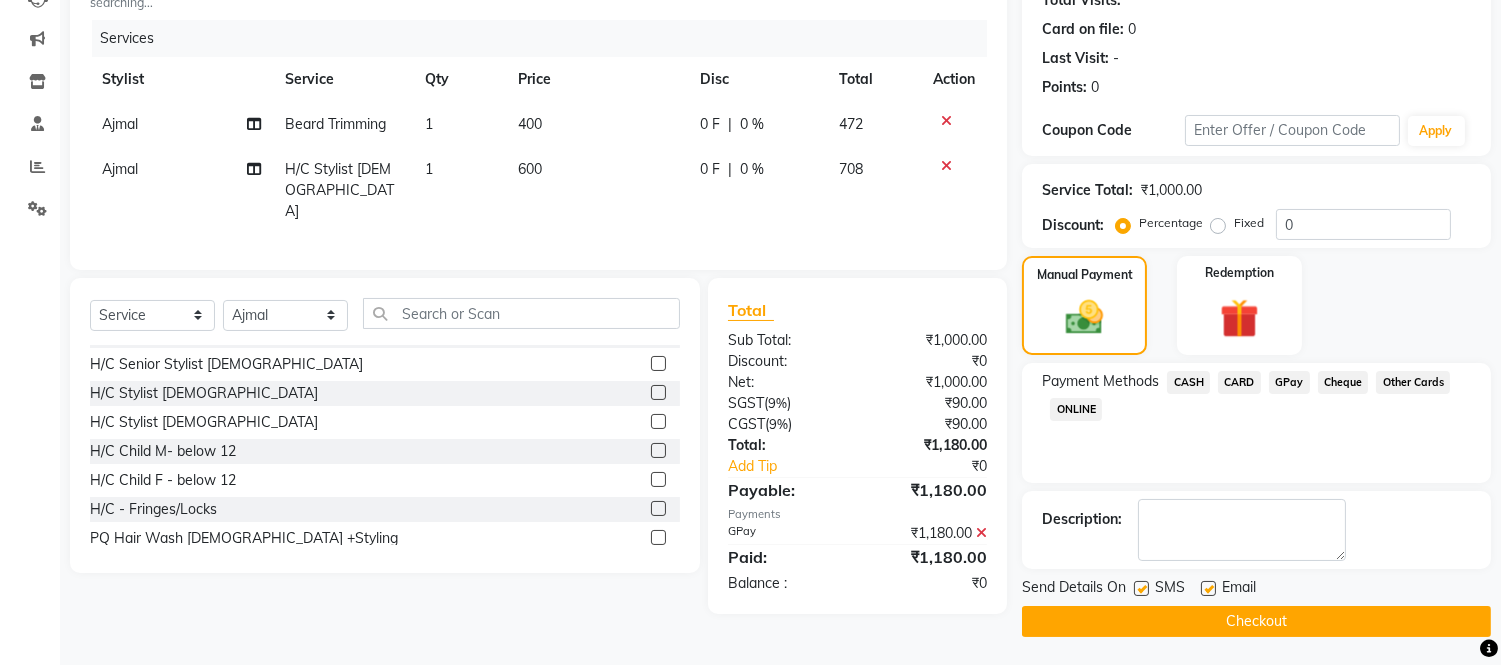 click on "Checkout" 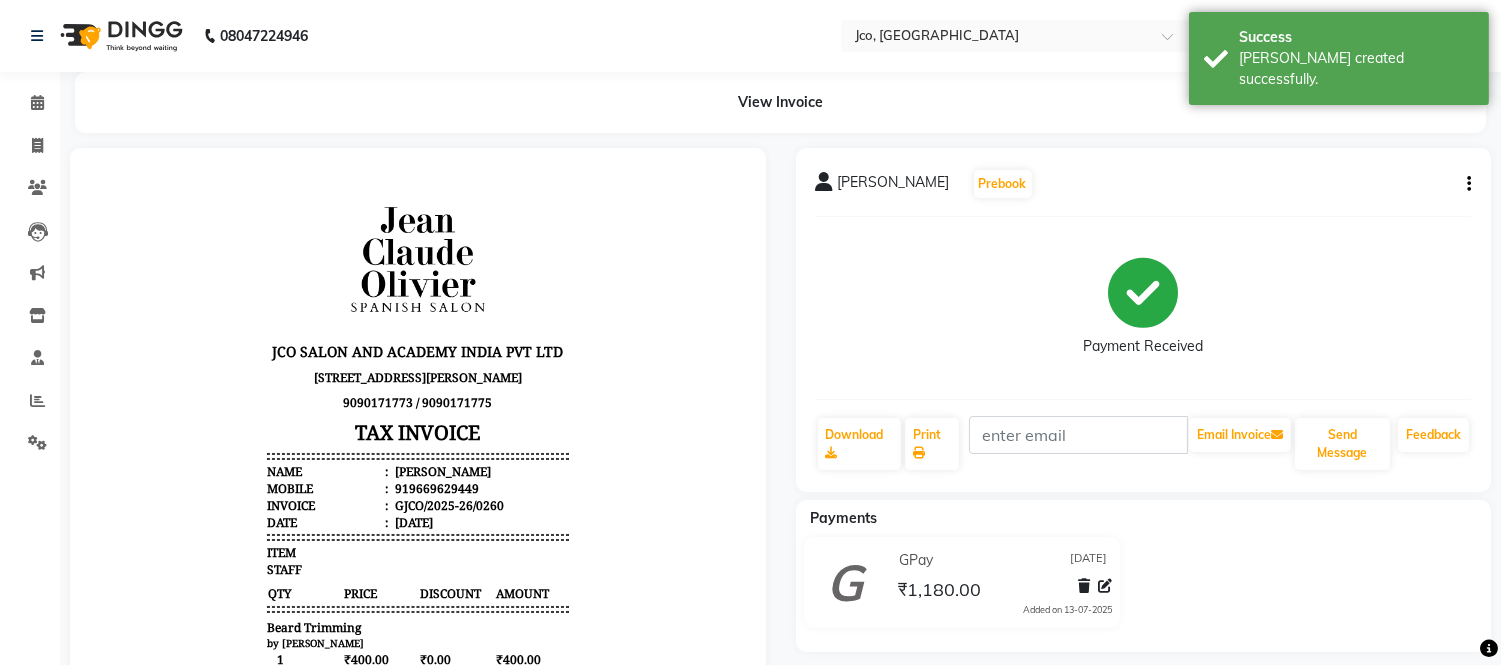 scroll, scrollTop: 0, scrollLeft: 0, axis: both 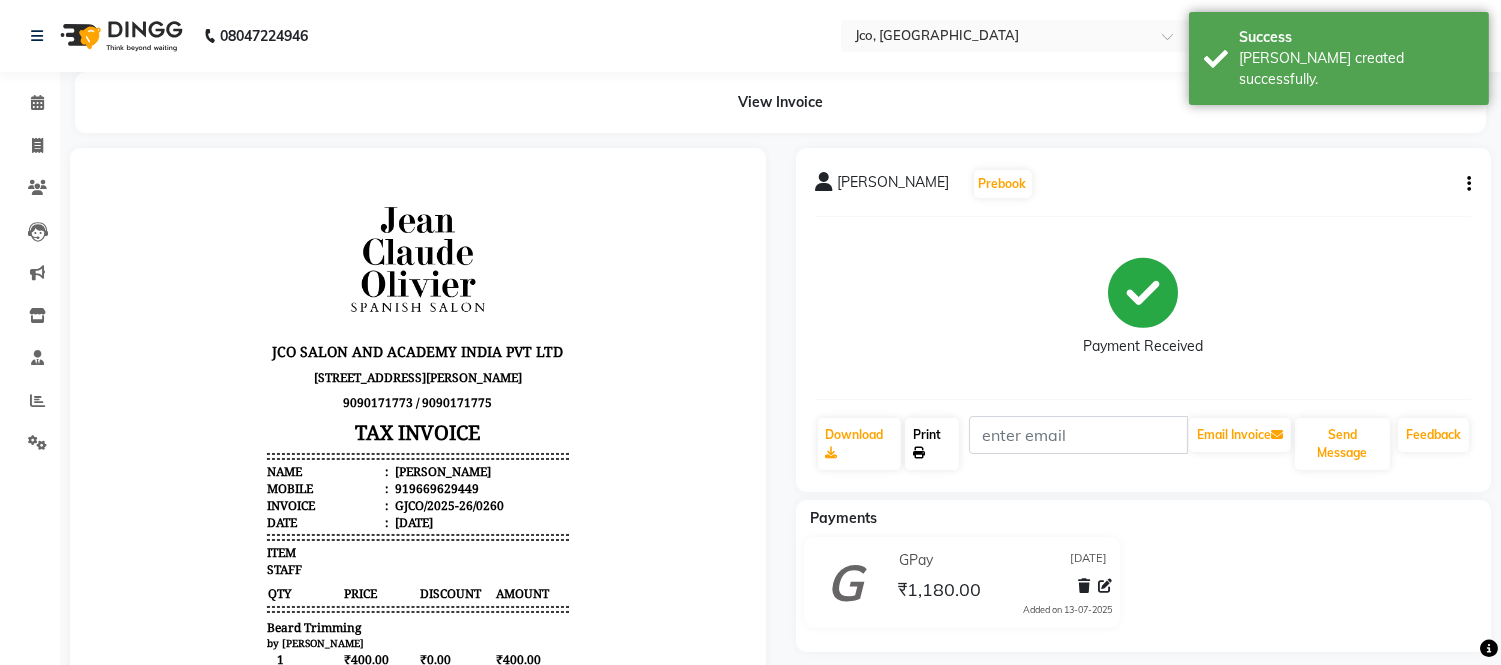 click on "Print" 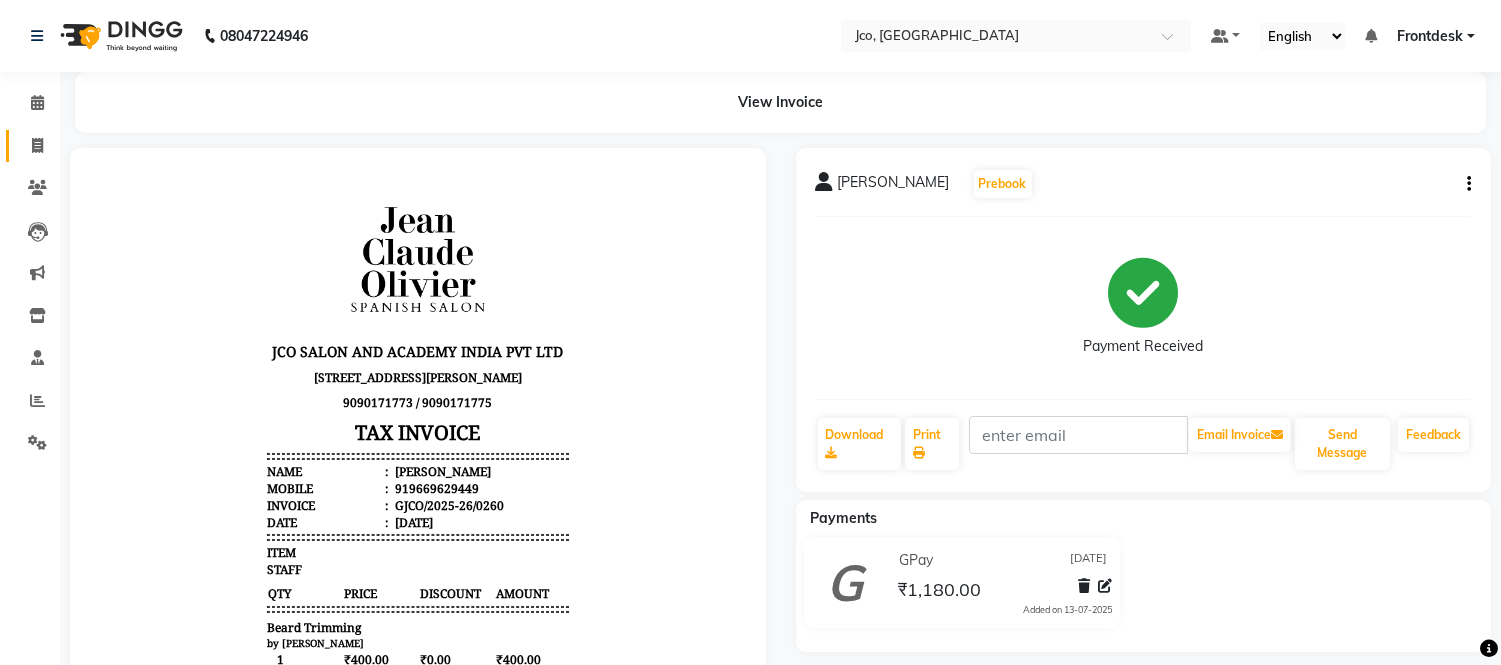 click 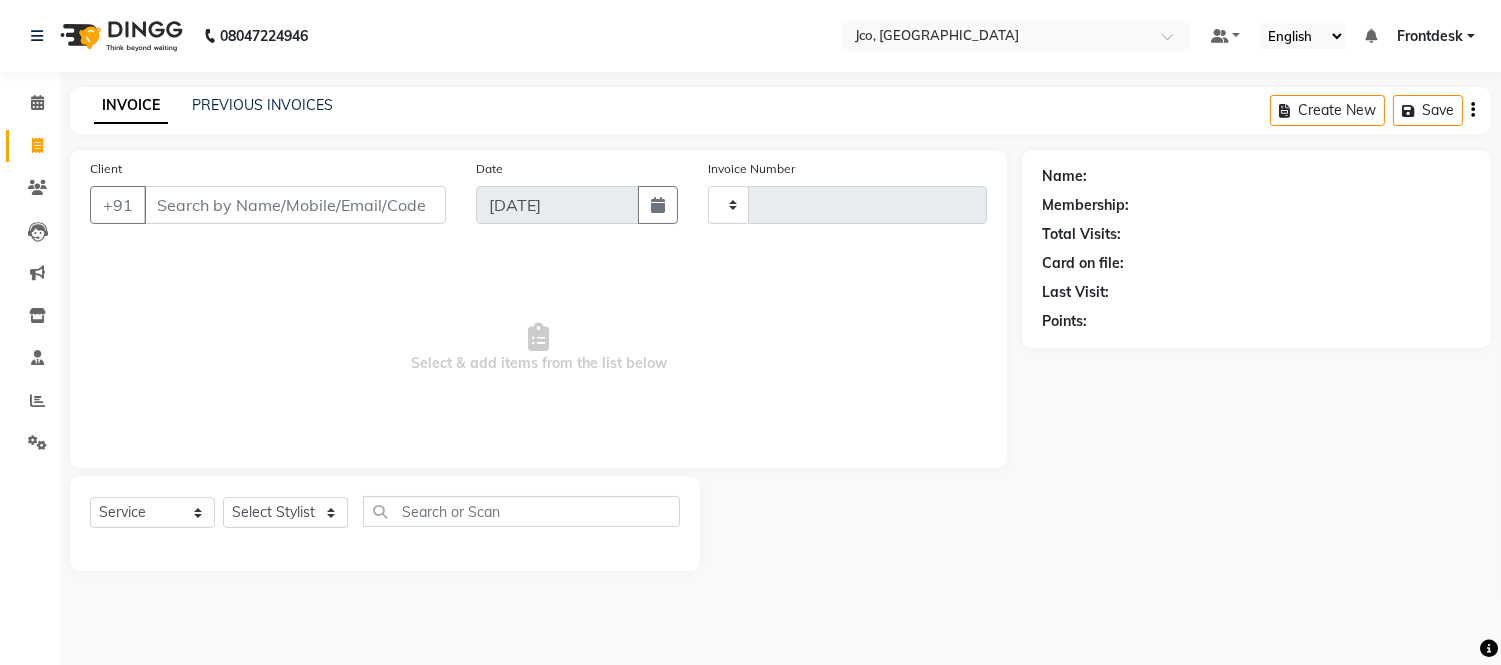 type on "0261" 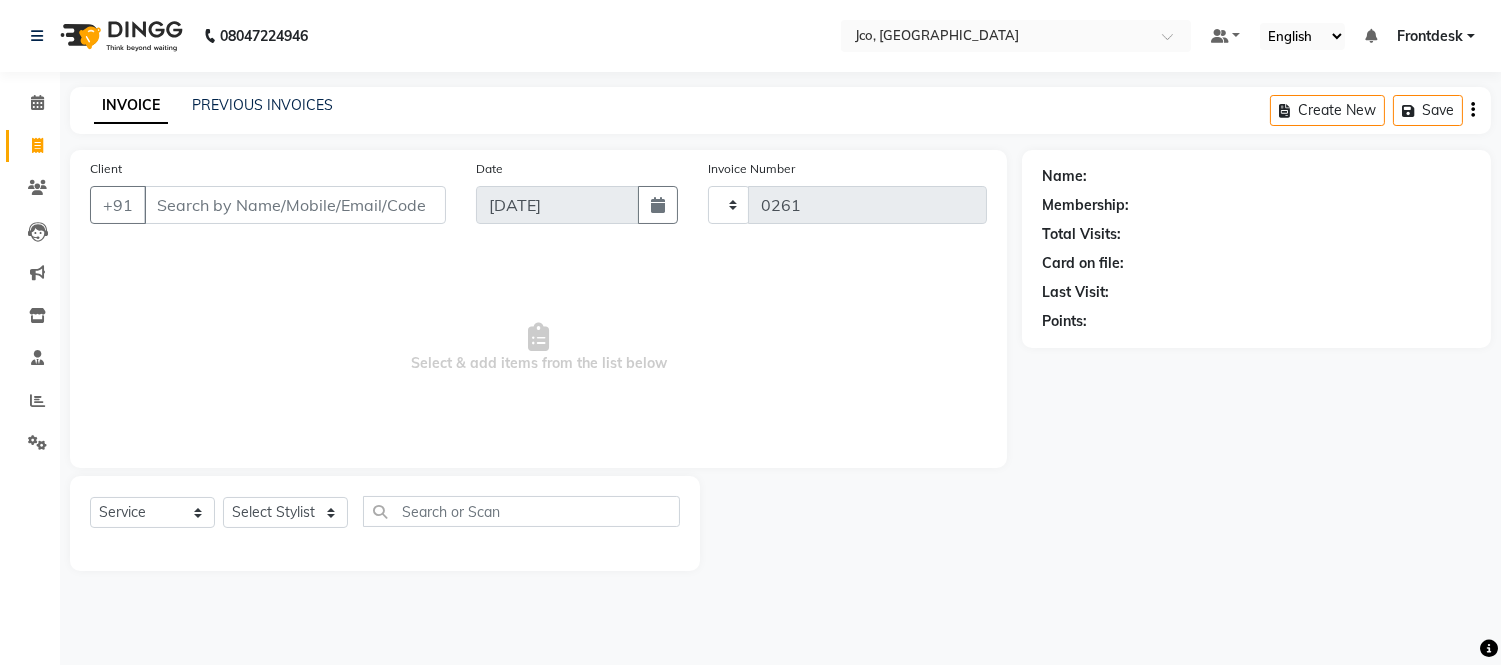 select on "8000" 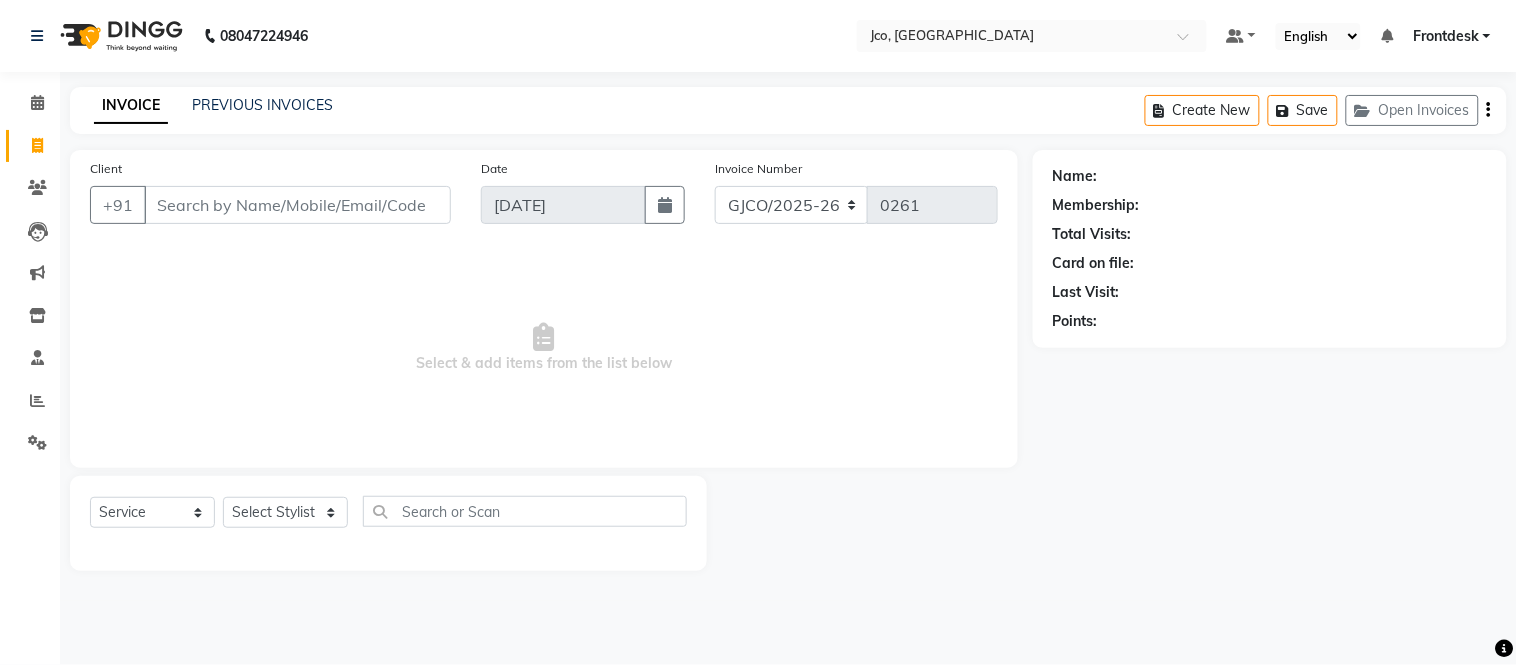 click on "Client" at bounding box center [297, 205] 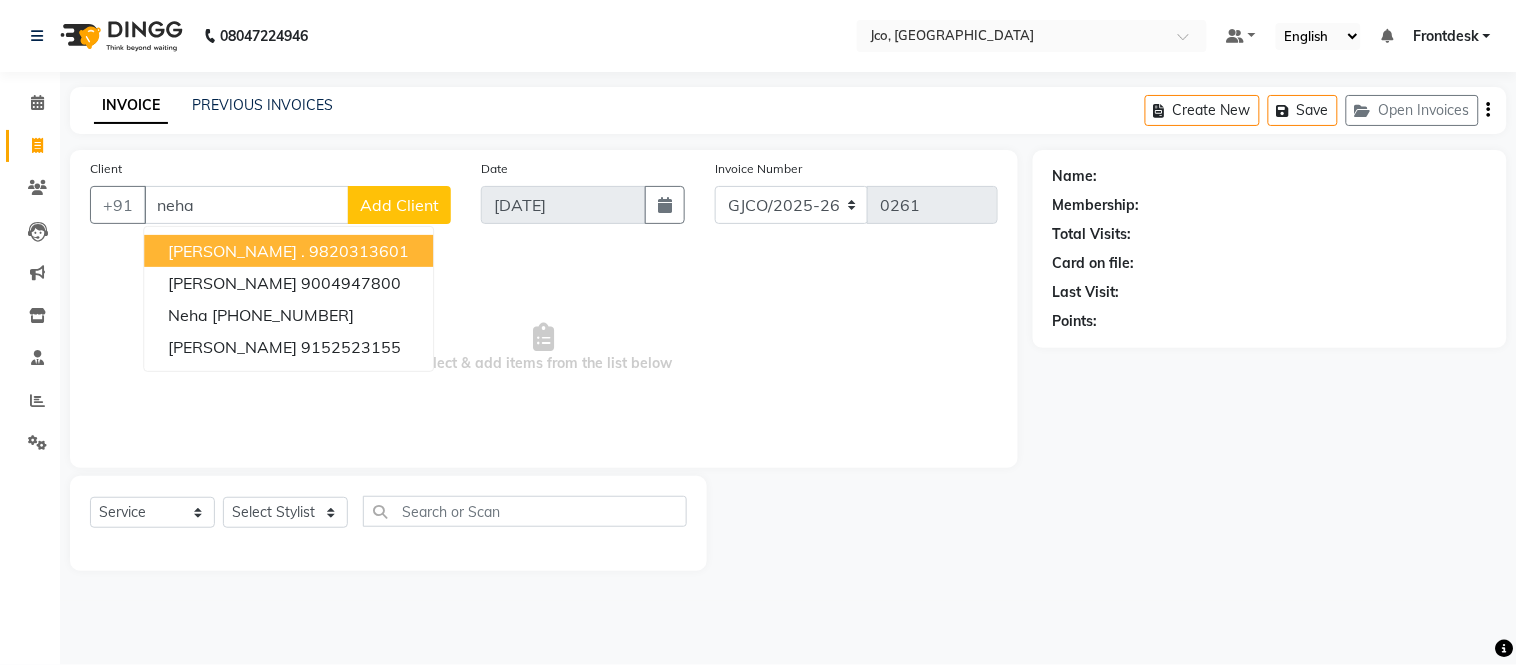 click on "9820313601" at bounding box center (359, 251) 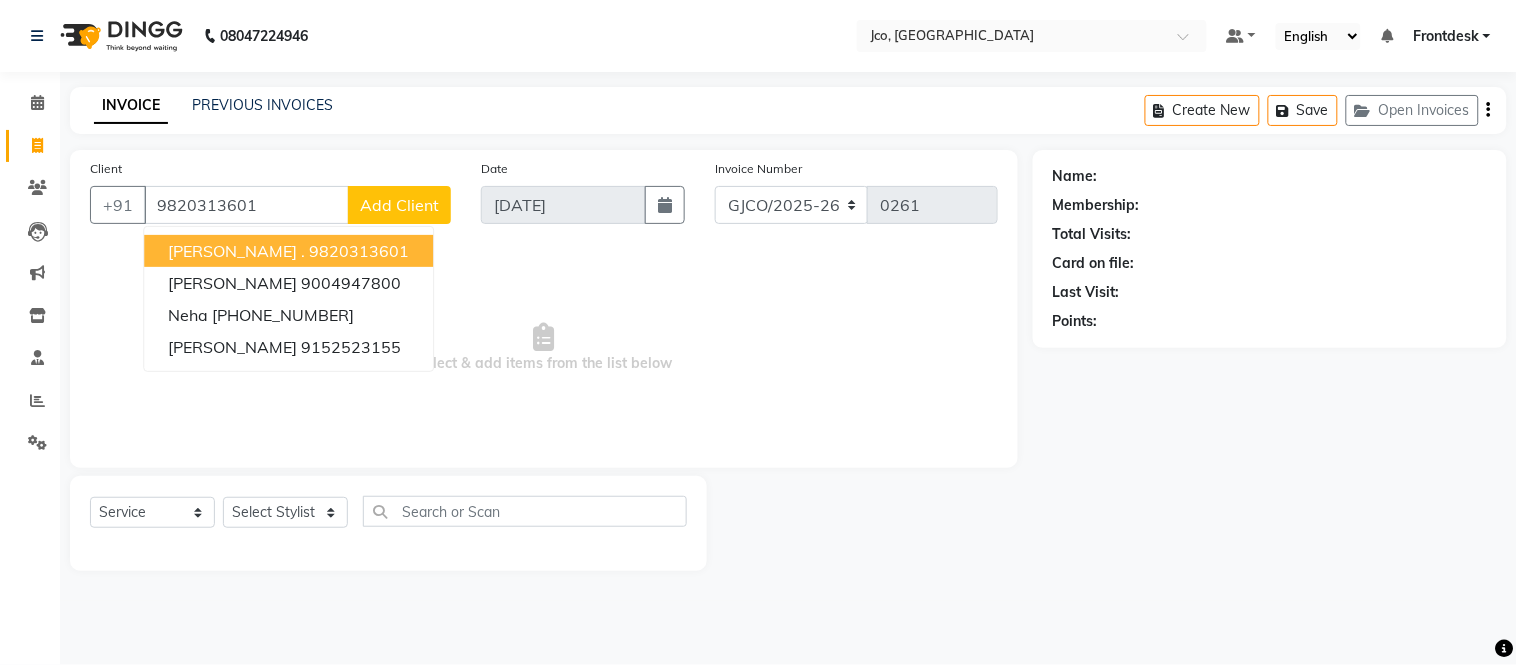 type on "9820313601" 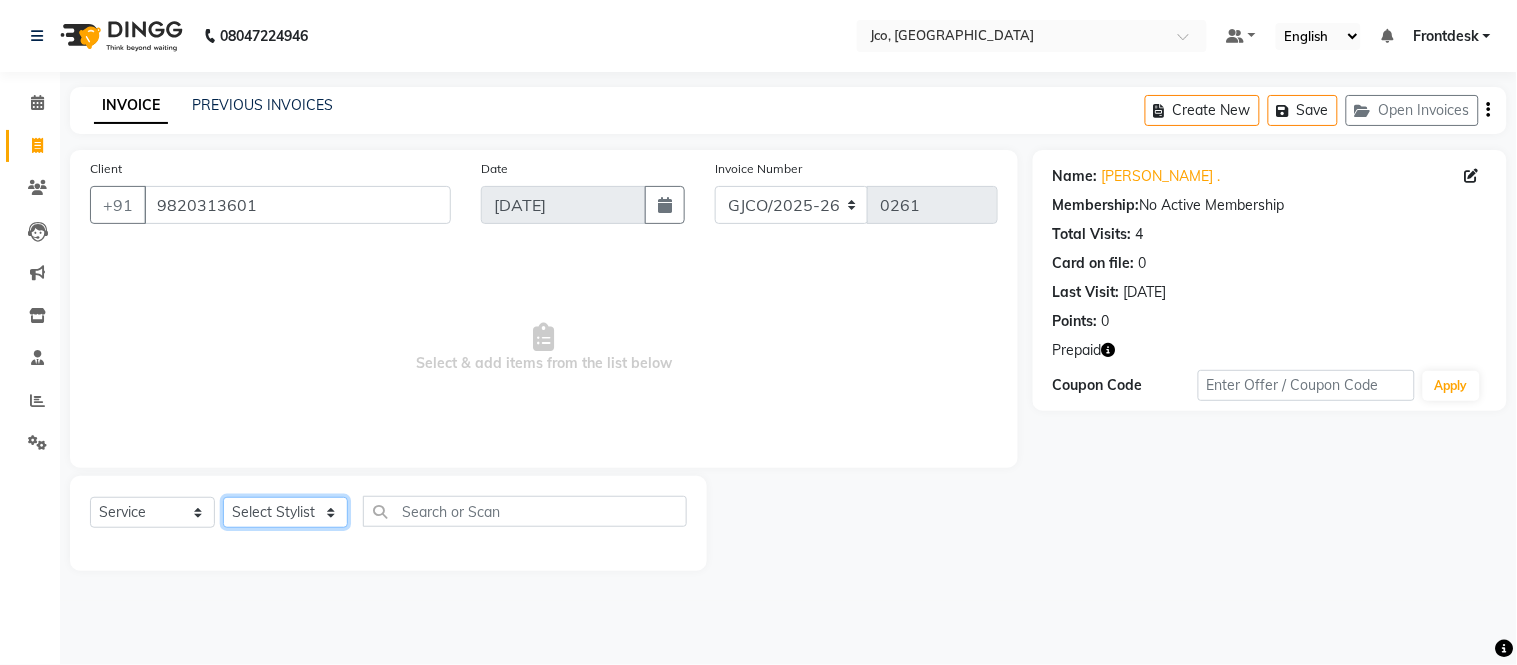 click on "Select Stylist [PERSON_NAME]  [PERSON_NAME]  [PERSON_NAME] Gopal Jouyi [PERSON_NAME] [PERSON_NAME] [DATE] [PERSON_NAME] [PERSON_NAME] [PERSON_NAME] Thakur Sanatan [PERSON_NAME] Shilpa [PERSON_NAME] Thotsem as [PERSON_NAME] [PERSON_NAME] Zing Kumwon Shatsang" 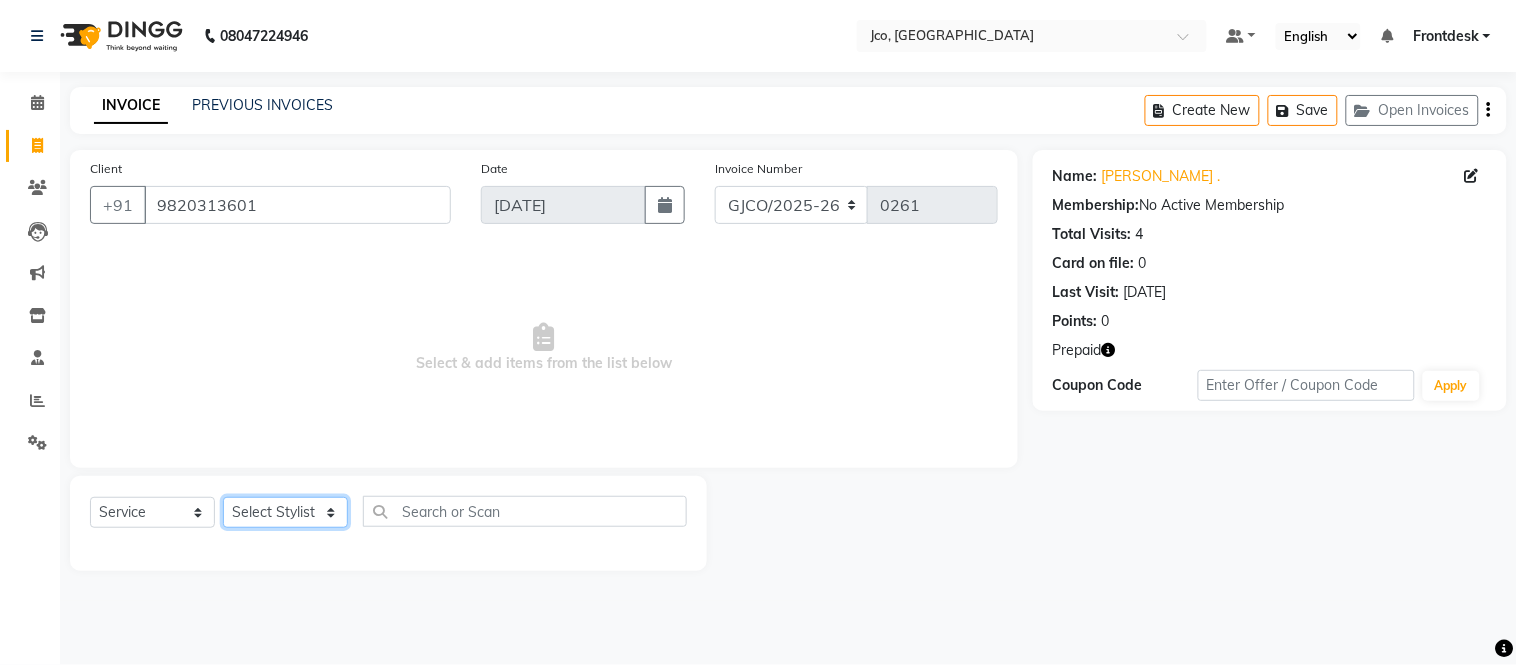 select on "72355" 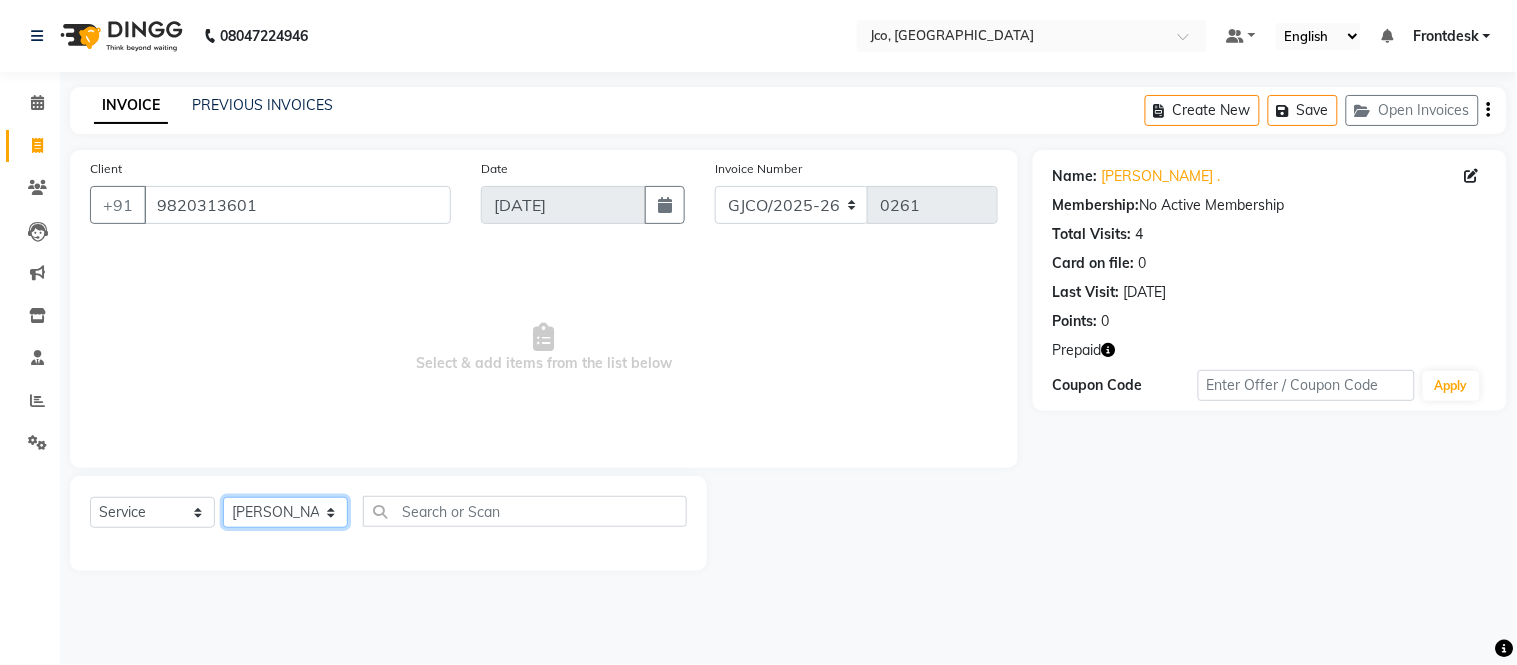 click on "Select Stylist [PERSON_NAME]  [PERSON_NAME]  [PERSON_NAME] Gopal Jouyi [PERSON_NAME] [PERSON_NAME] [DATE] [PERSON_NAME] [PERSON_NAME] [PERSON_NAME] Thakur Sanatan [PERSON_NAME] Shilpa [PERSON_NAME] Thotsem as [PERSON_NAME] [PERSON_NAME] Zing Kumwon Shatsang" 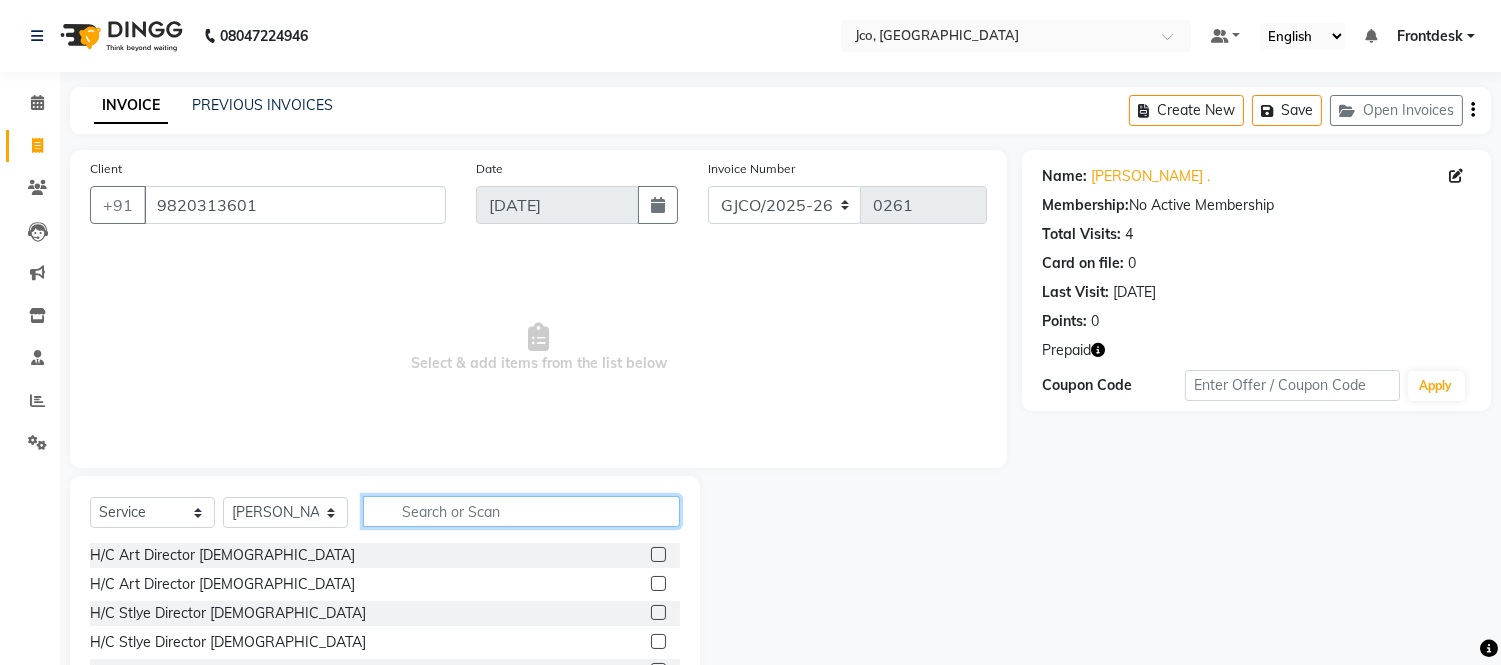 click 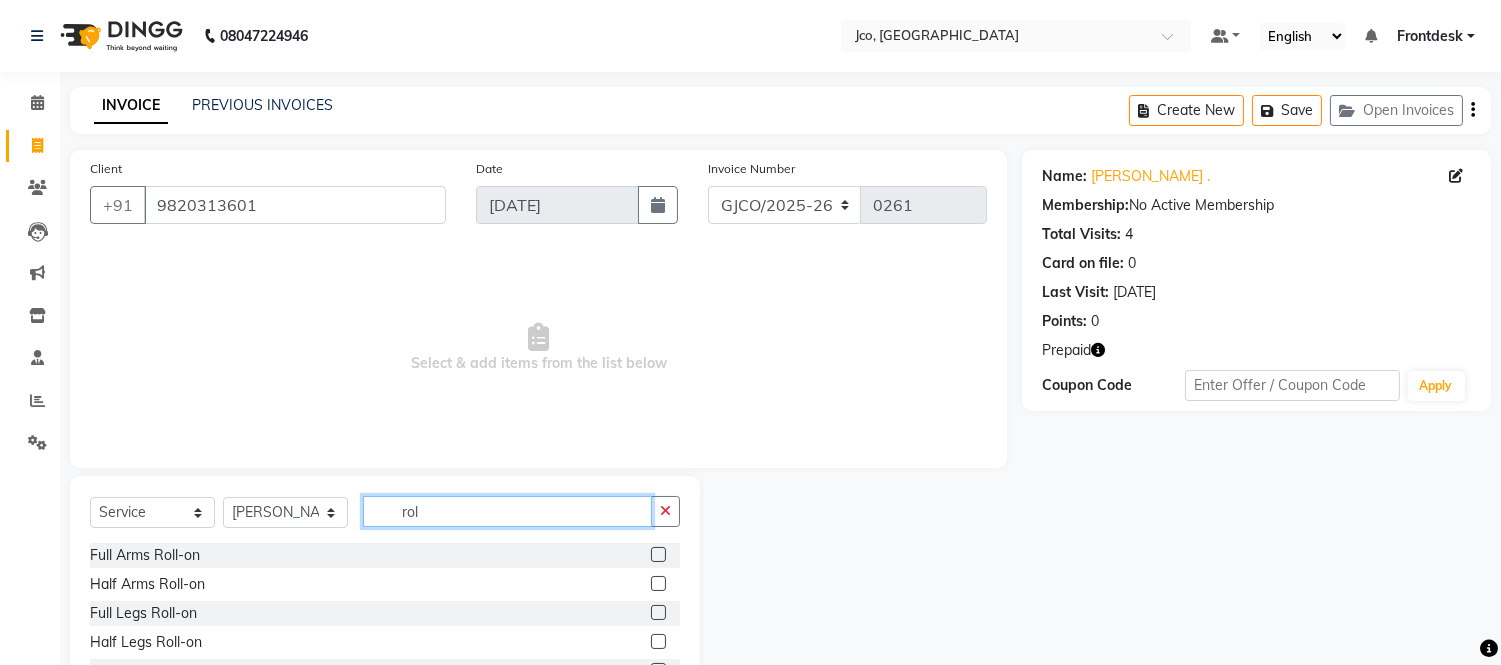 type on "rol" 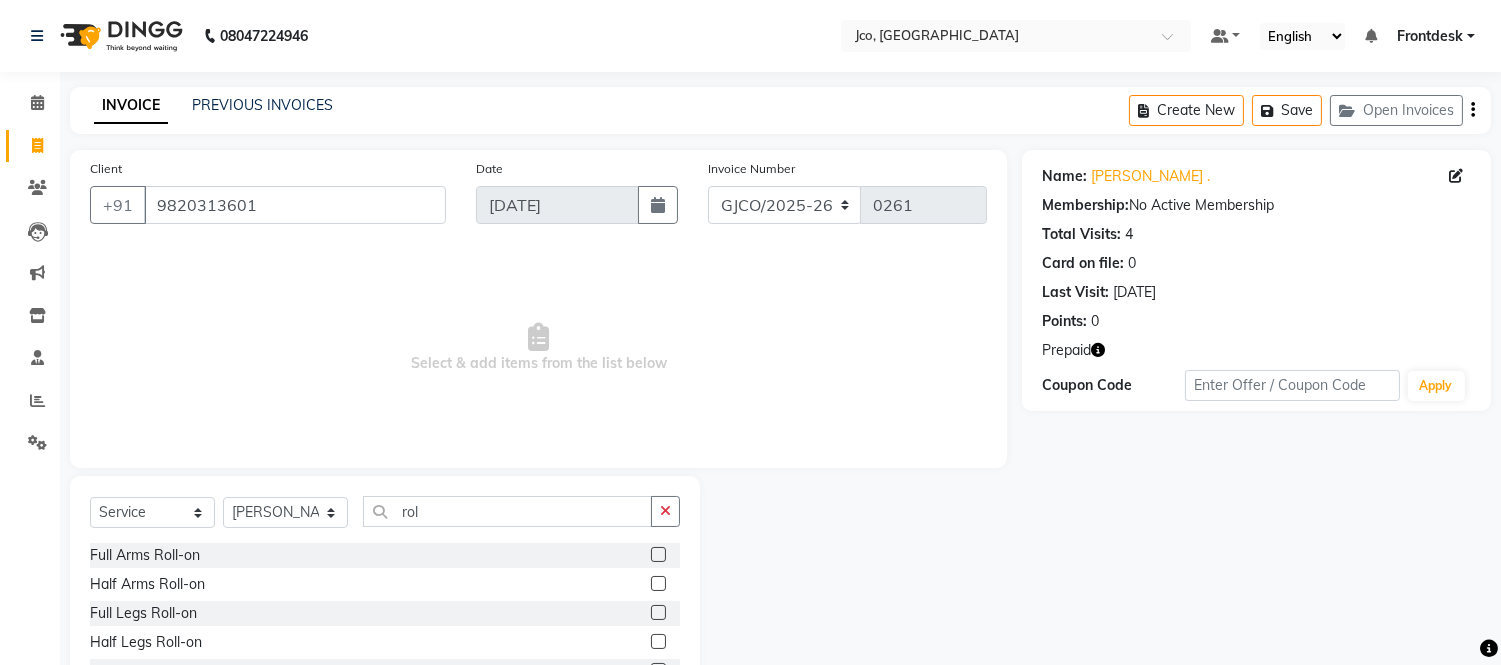 click 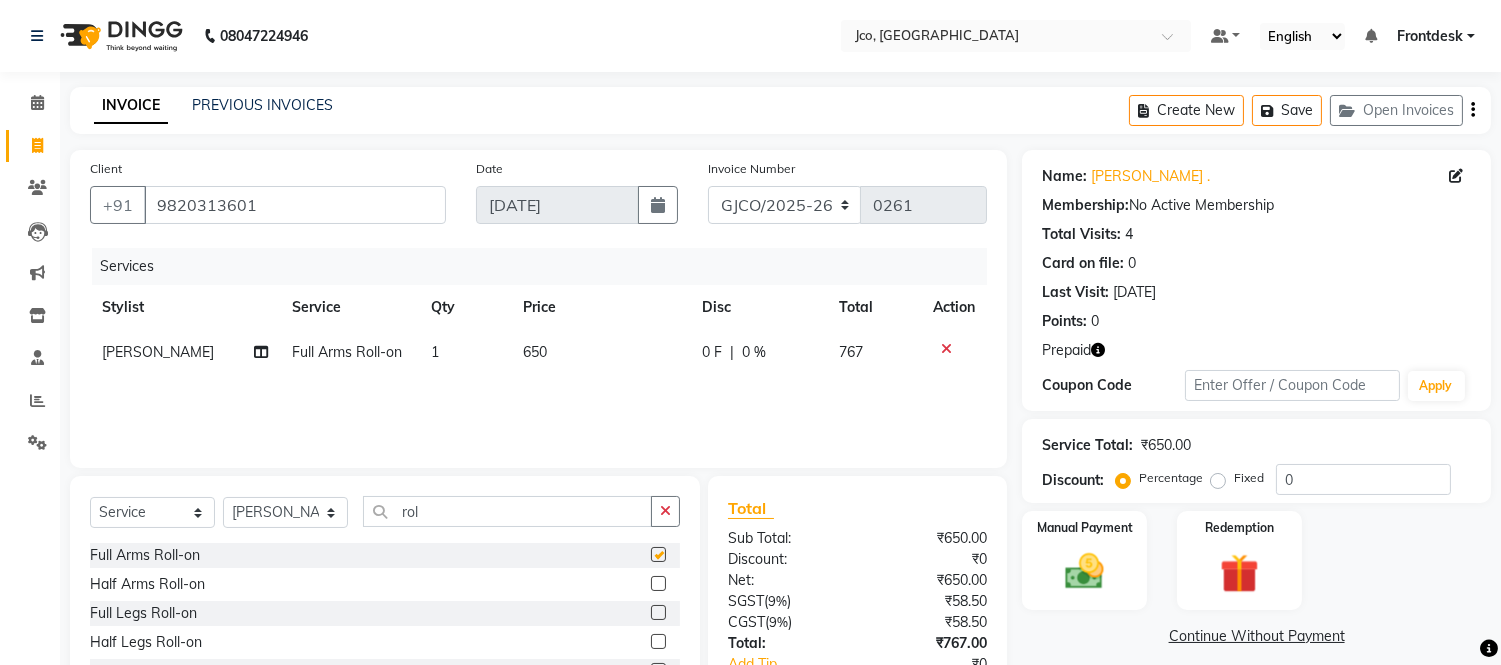checkbox on "false" 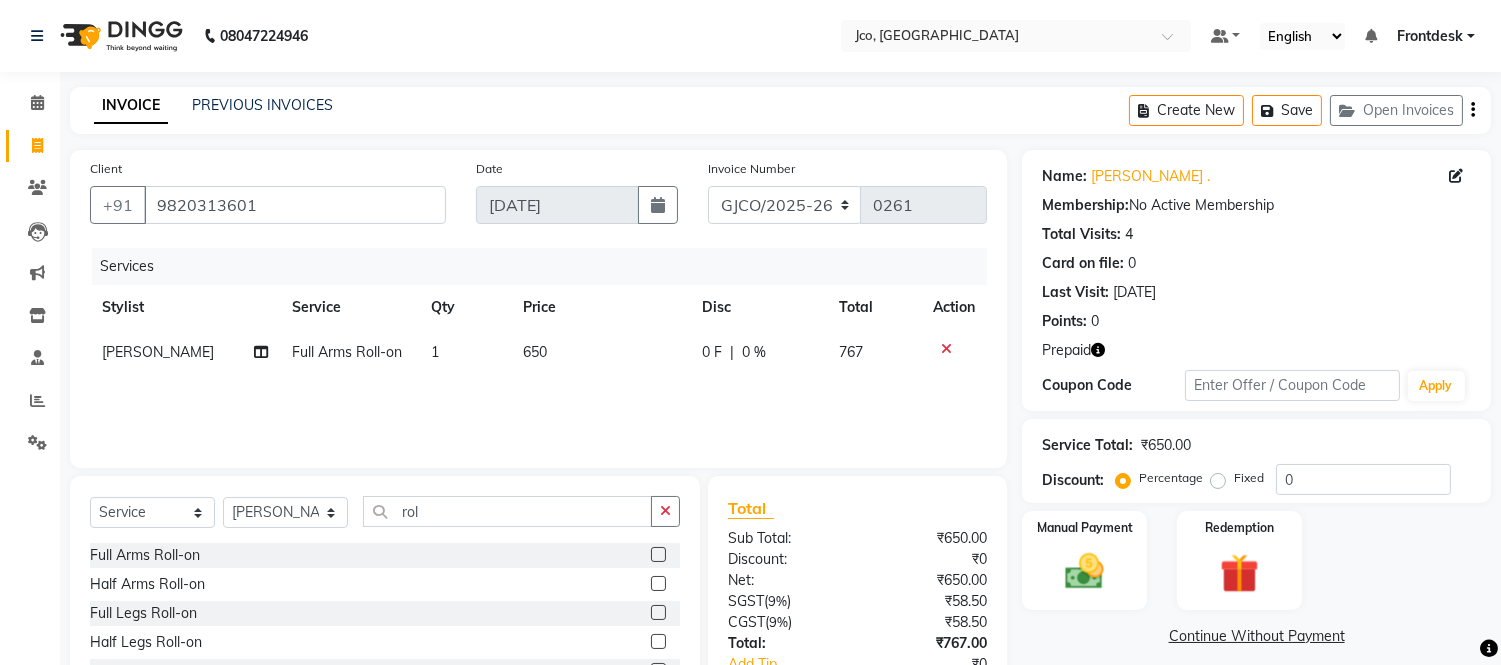 click 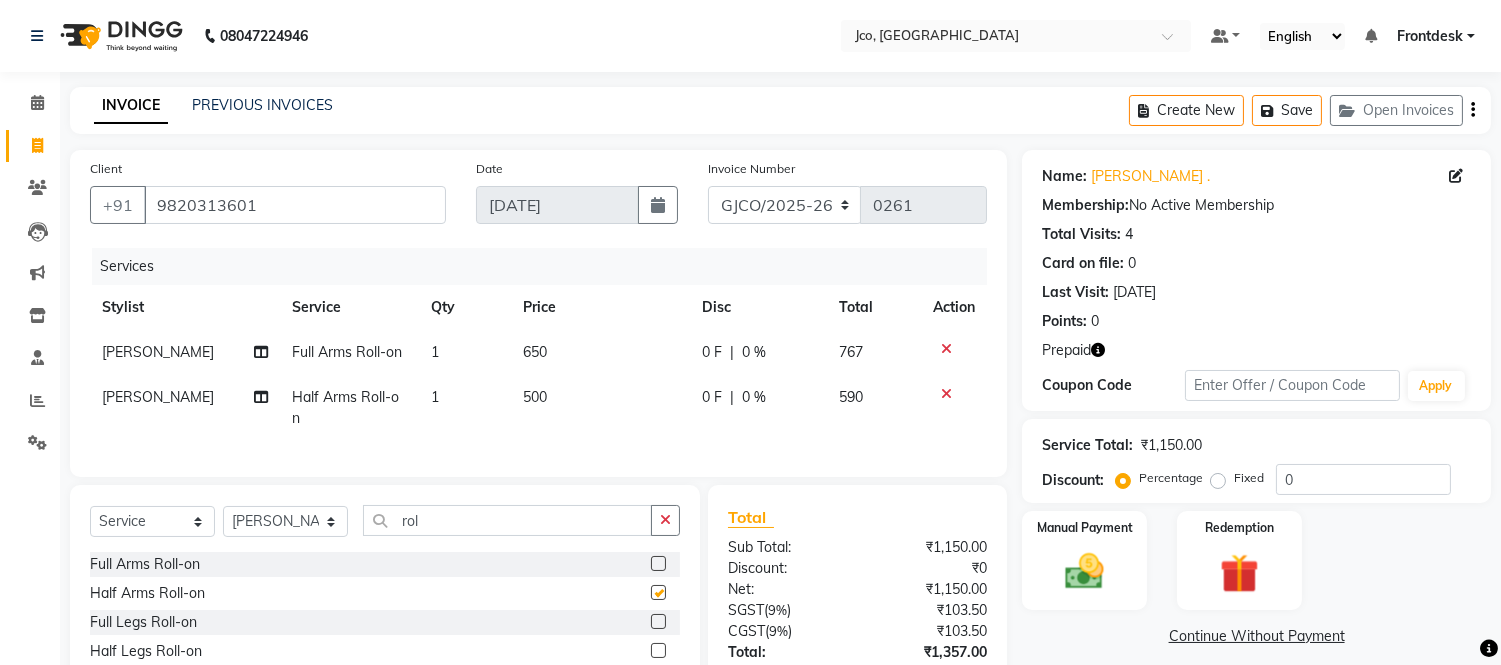 checkbox on "false" 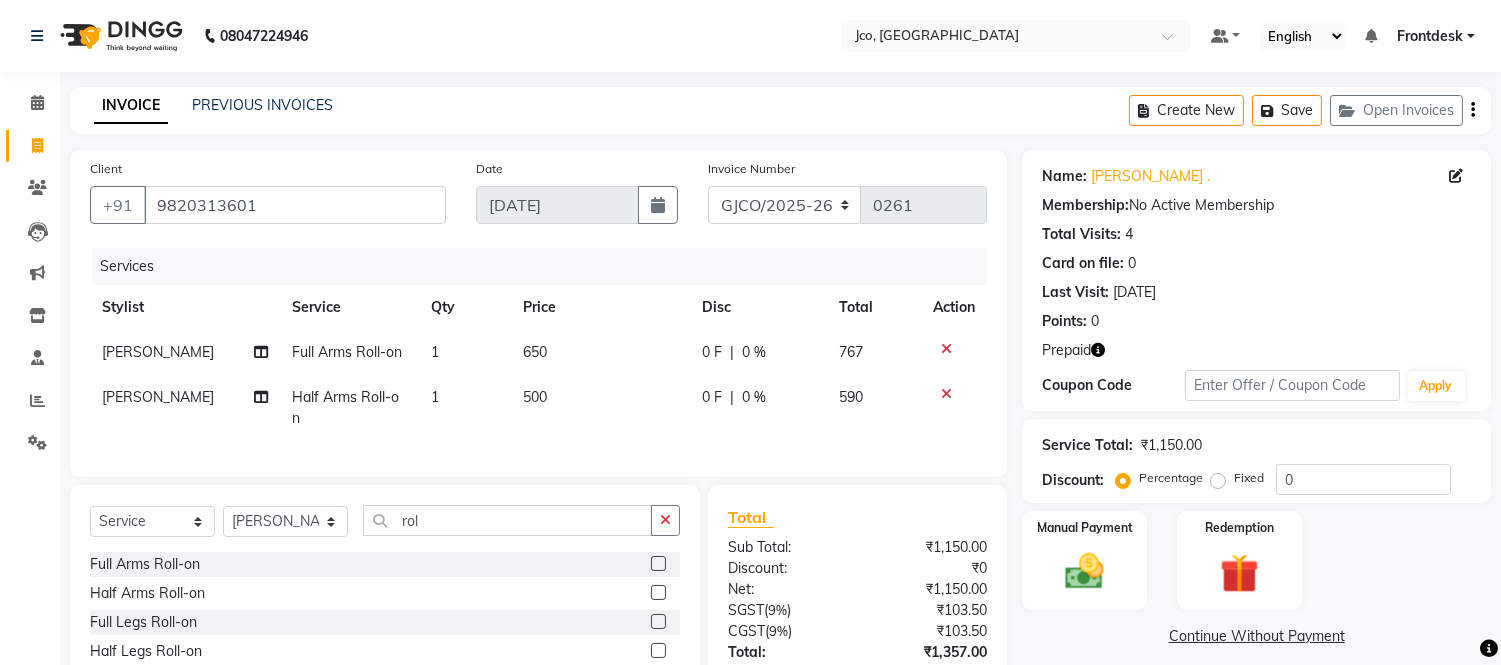 click 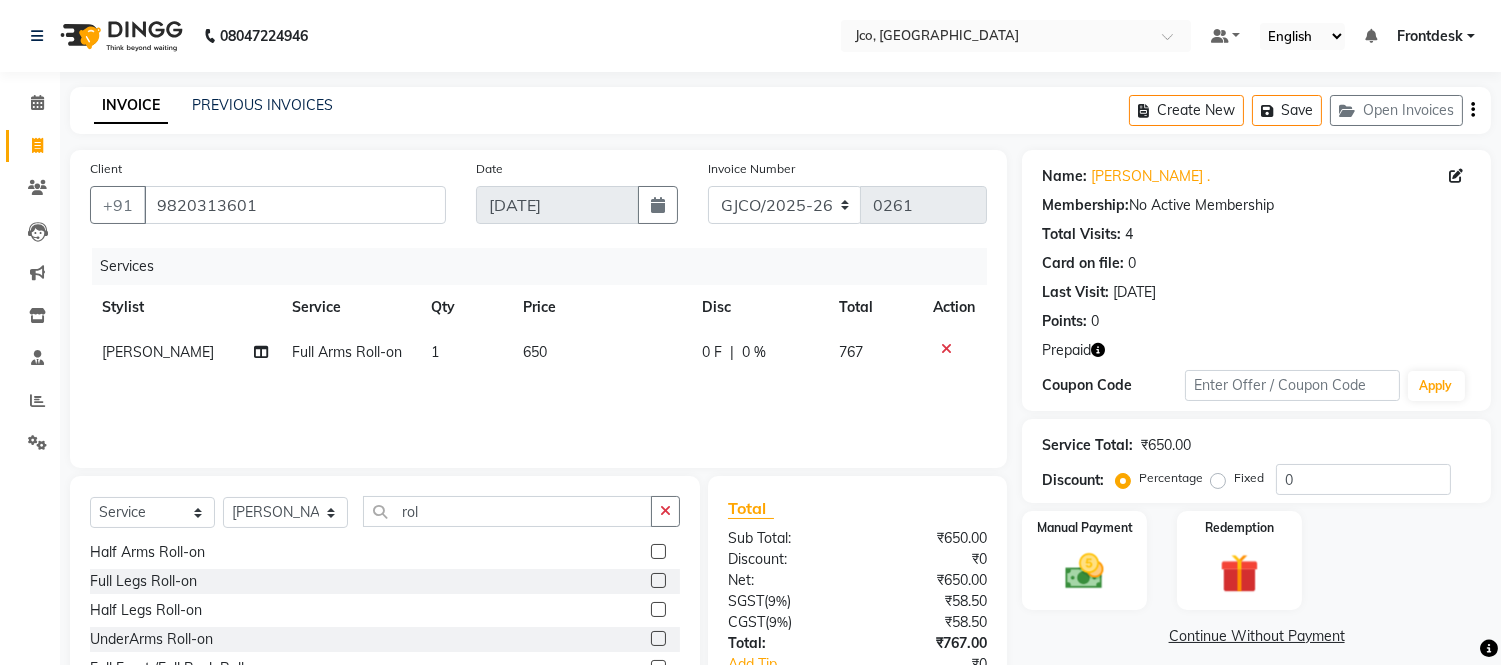 scroll, scrollTop: 31, scrollLeft: 0, axis: vertical 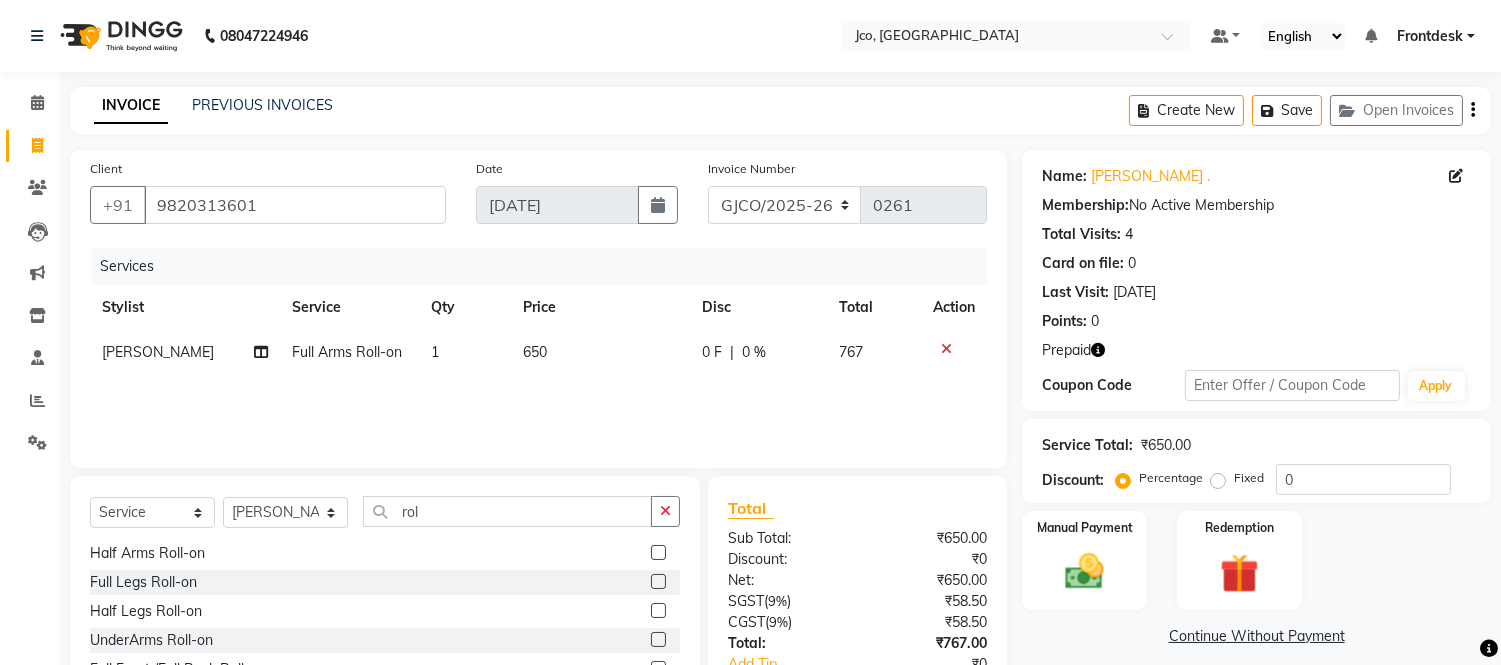 click 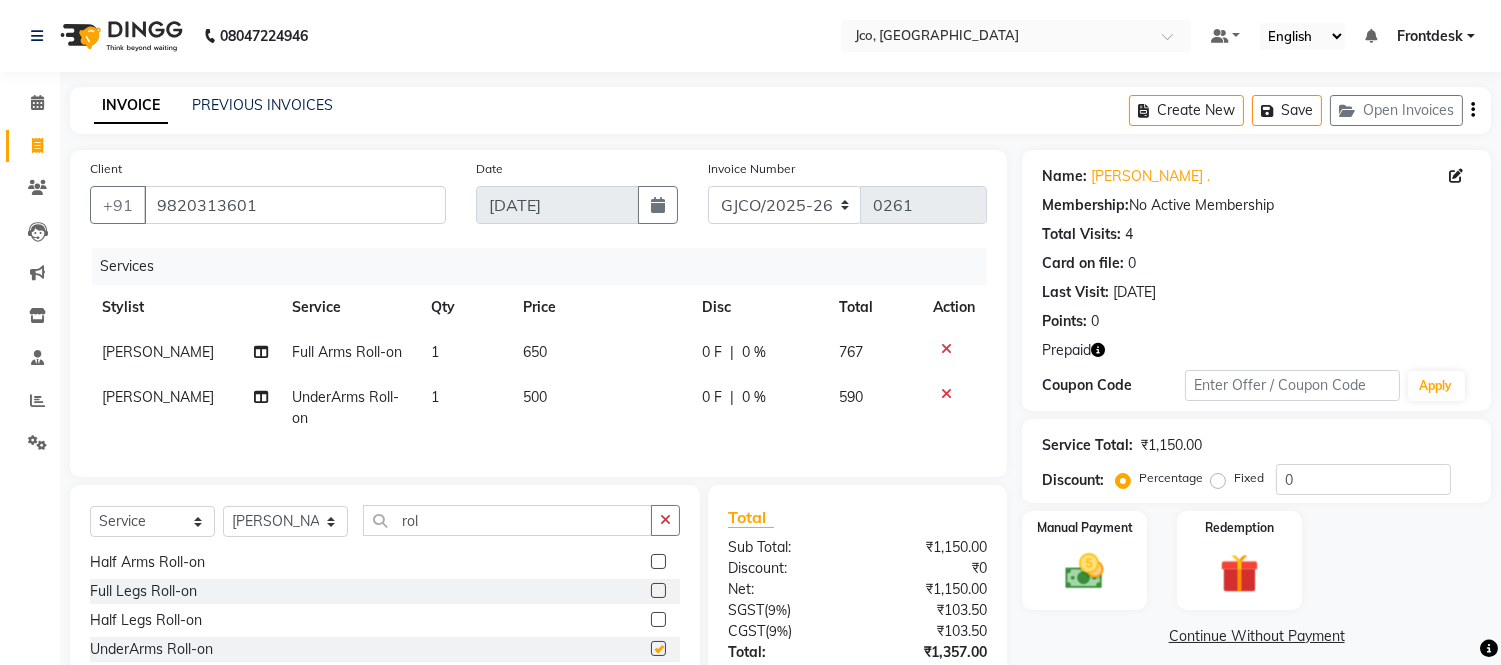 checkbox on "false" 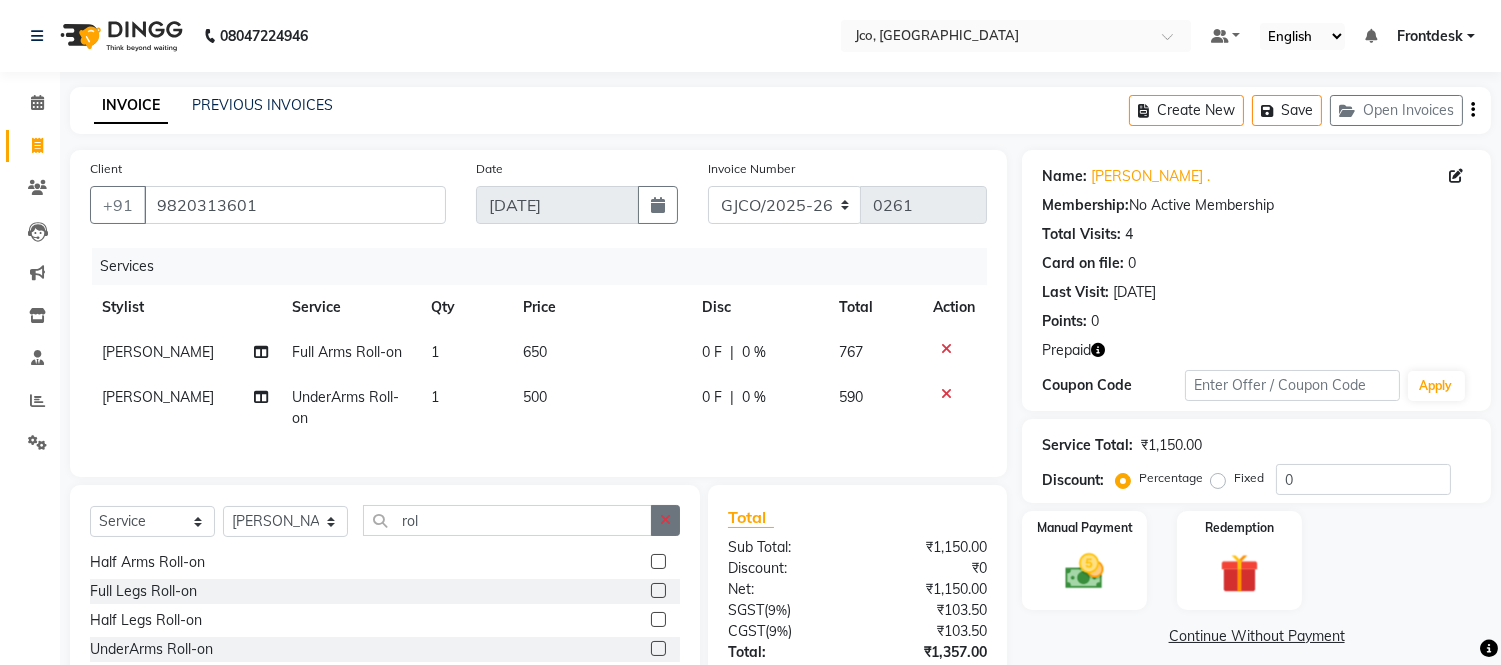 click 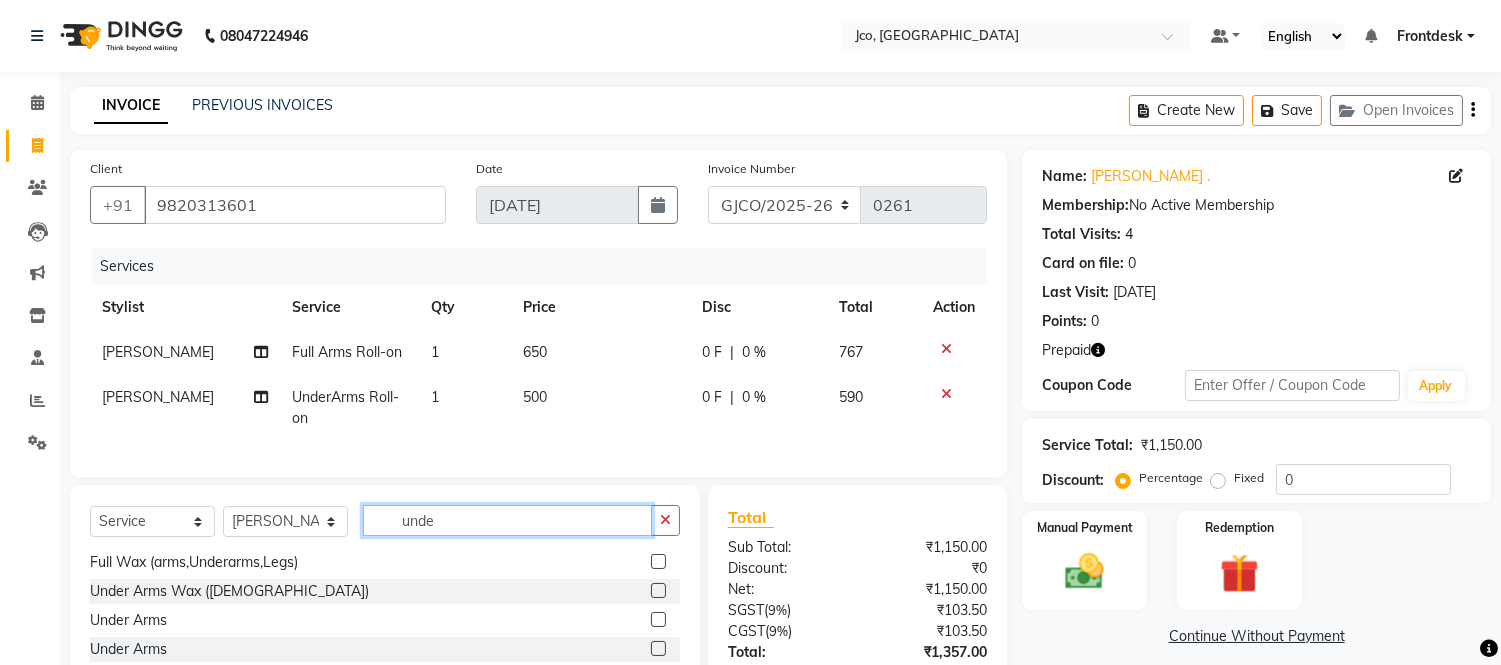 scroll, scrollTop: 32, scrollLeft: 0, axis: vertical 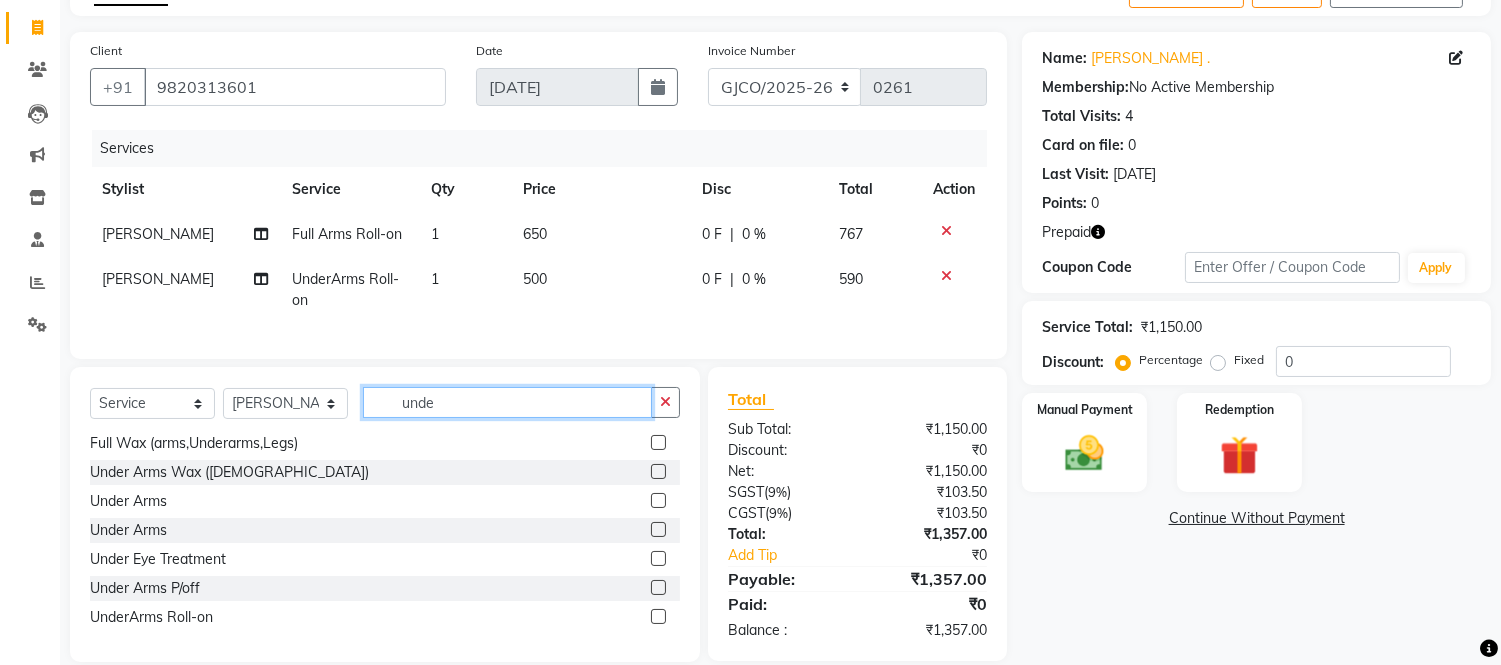 type on "unde" 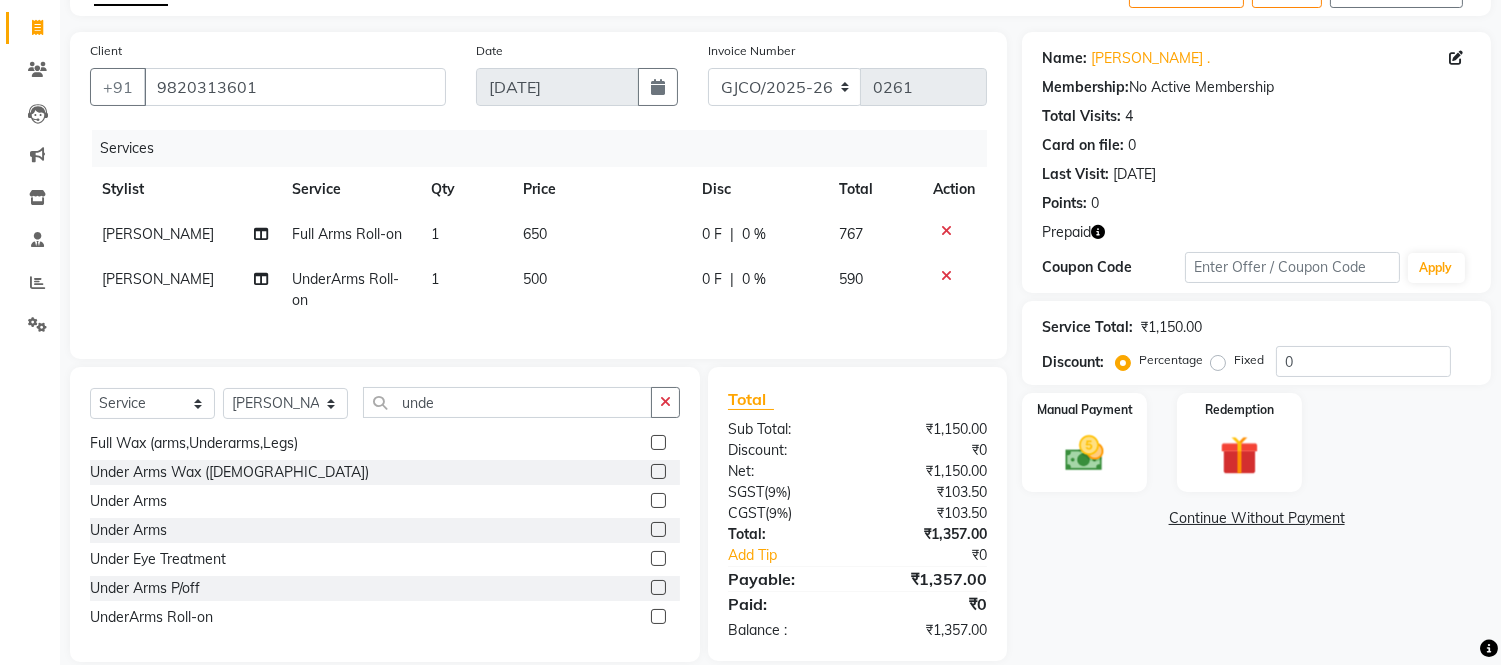 click 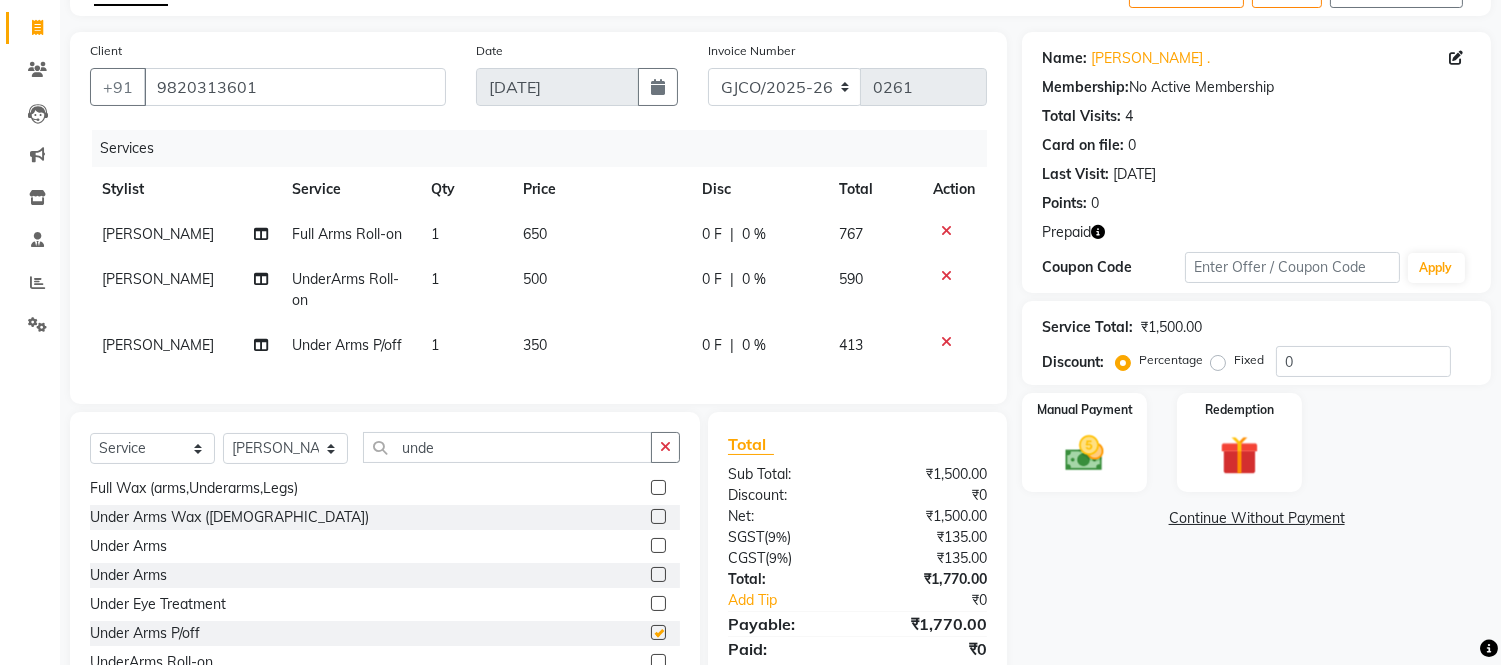 checkbox on "false" 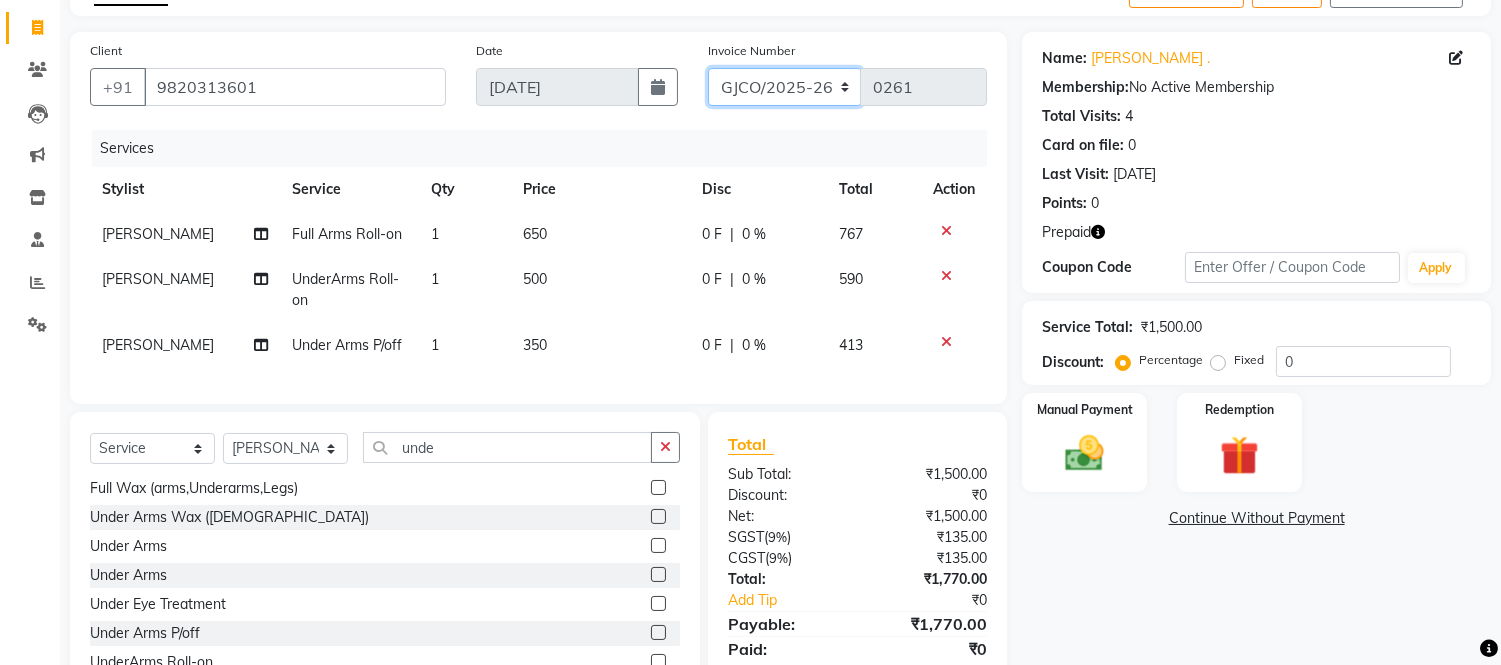 click on "GJCO/2025-26 SCG/2025-26 Gpre/2025-26" 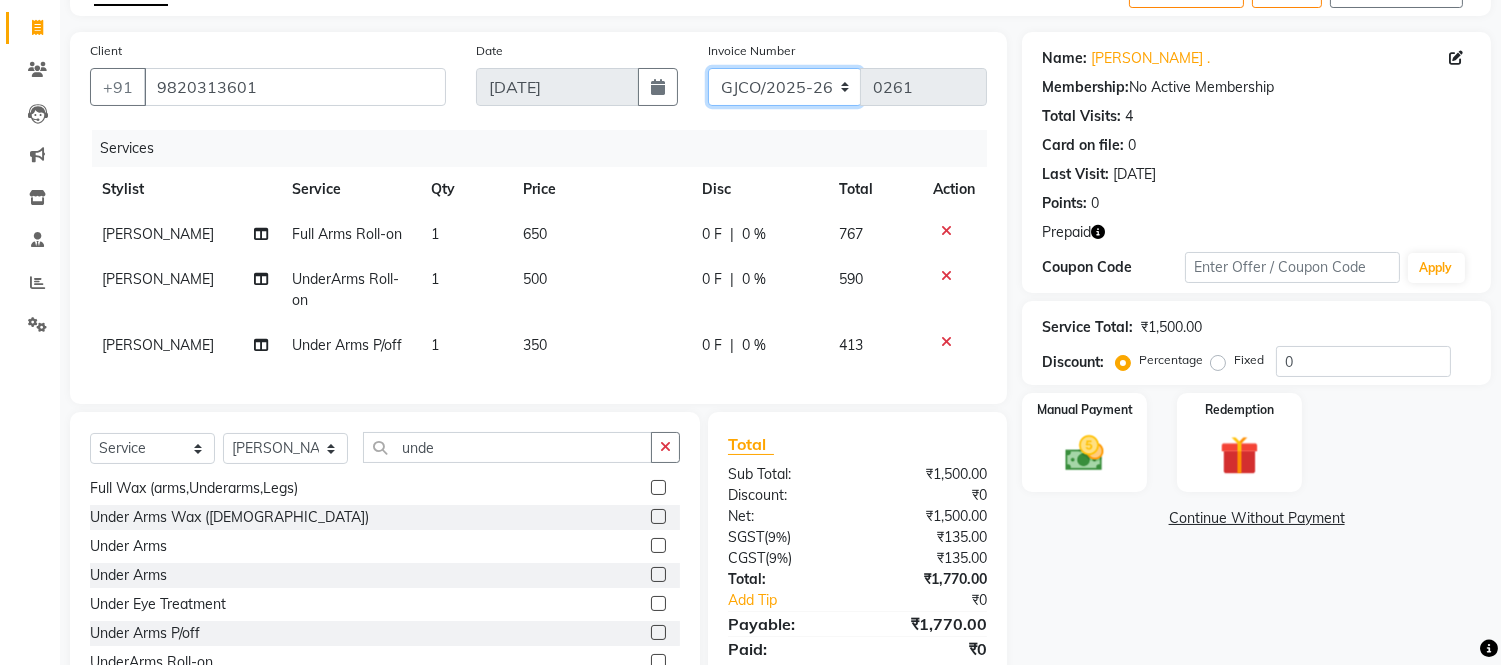 select on "7735" 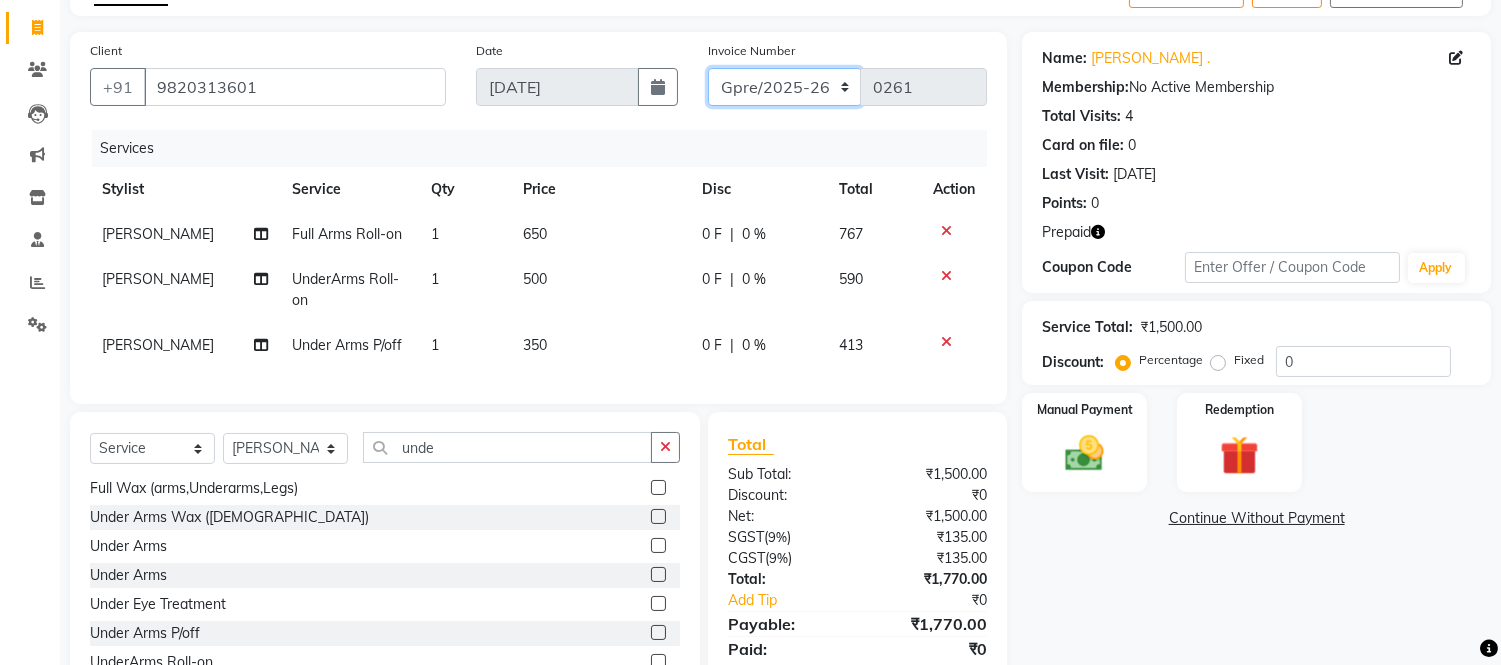 click on "GJCO/2025-26 SCG/2025-26 Gpre/2025-26" 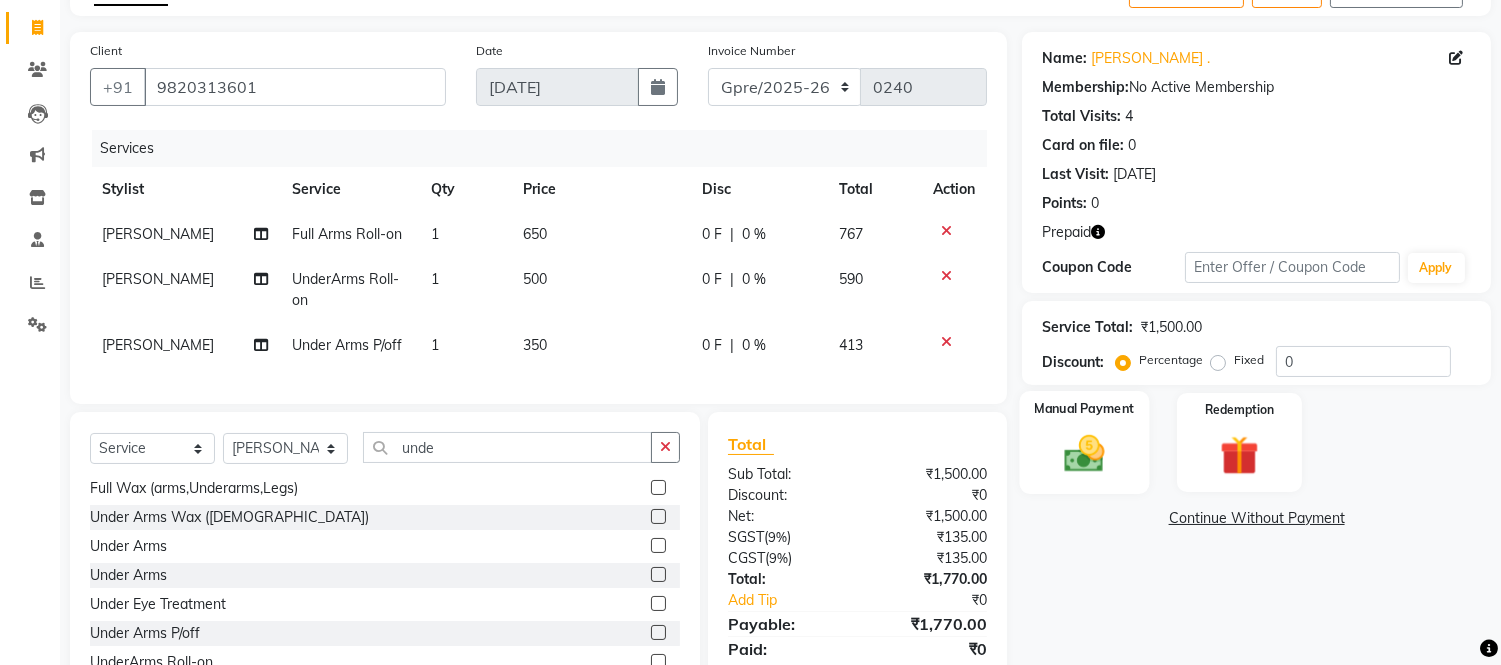 click 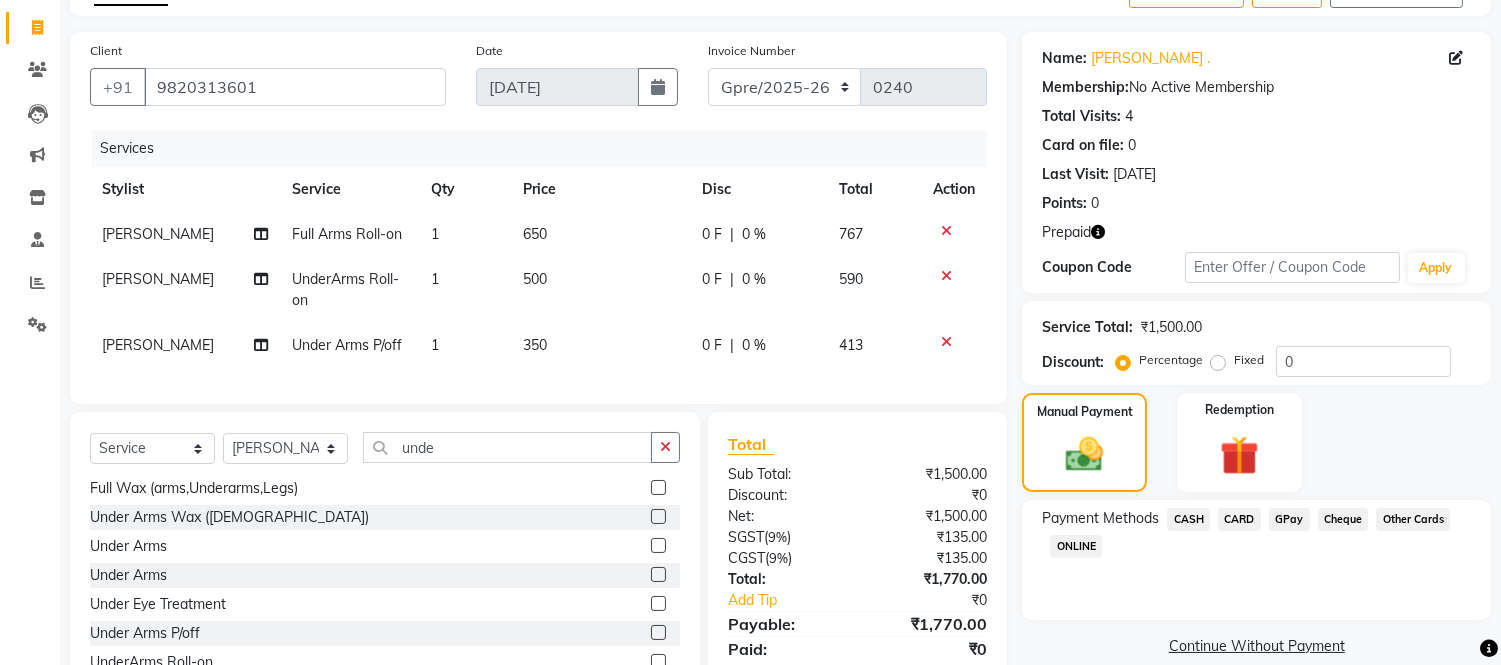 click on "CARD" 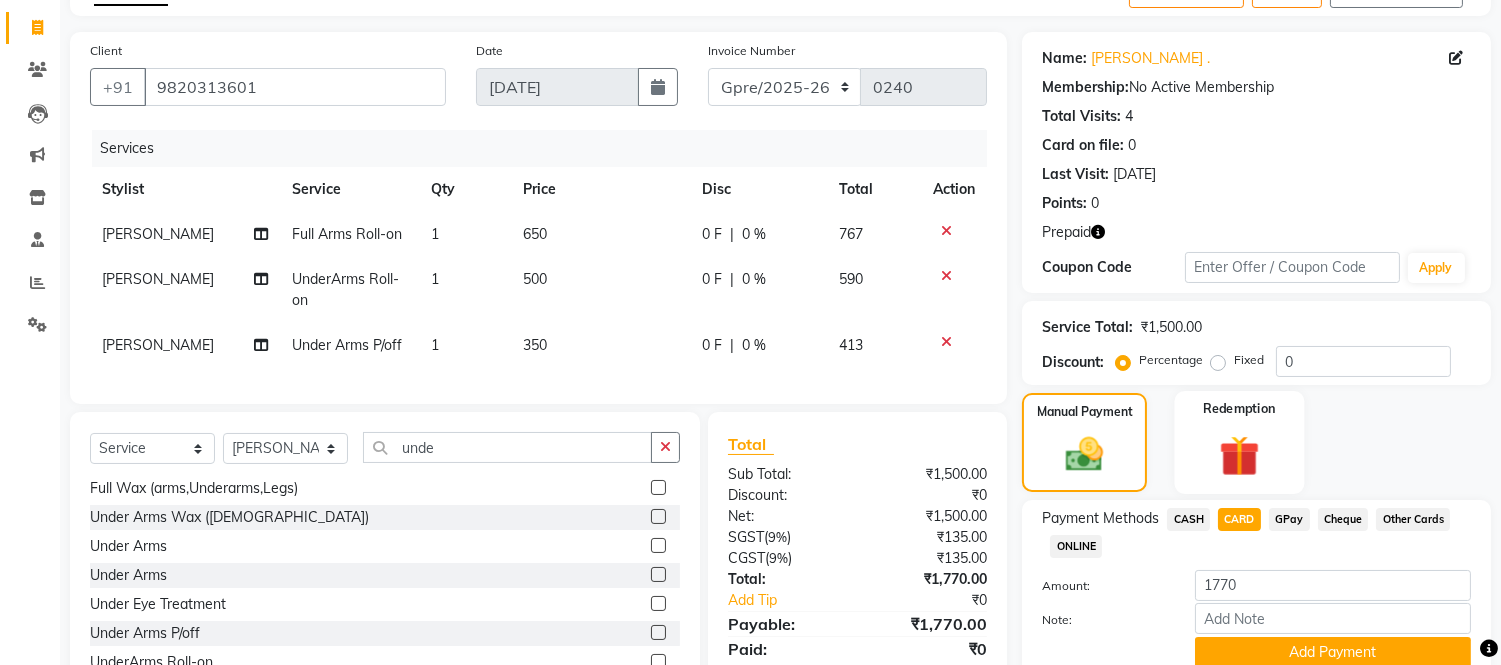 click 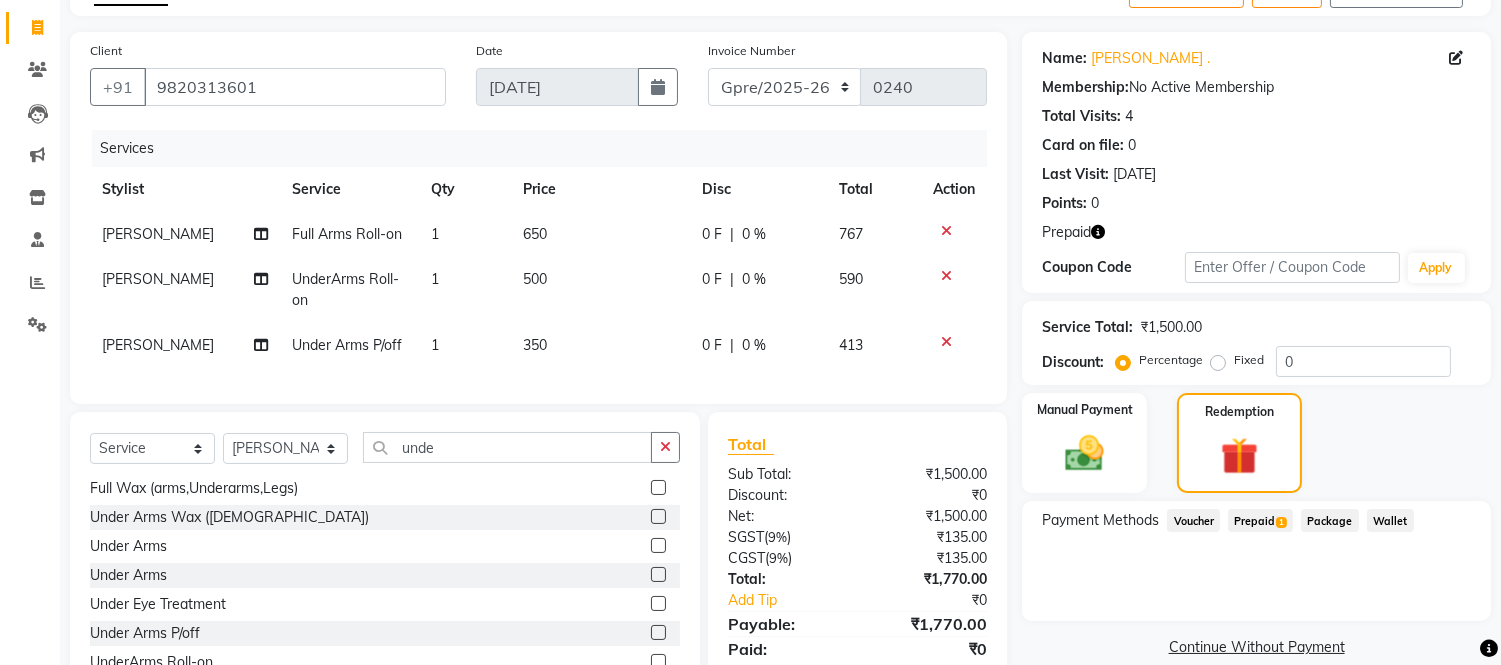 click on "Prepaid  1" 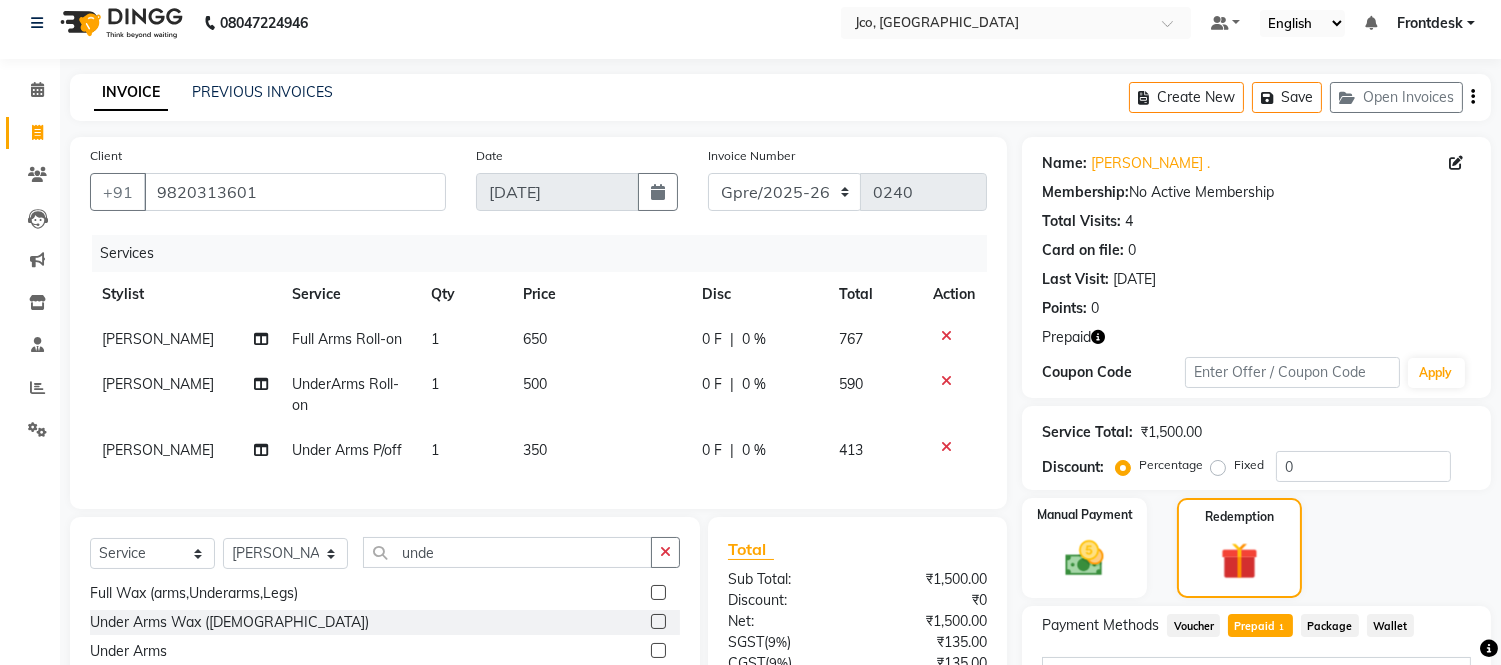 scroll, scrollTop: 12, scrollLeft: 0, axis: vertical 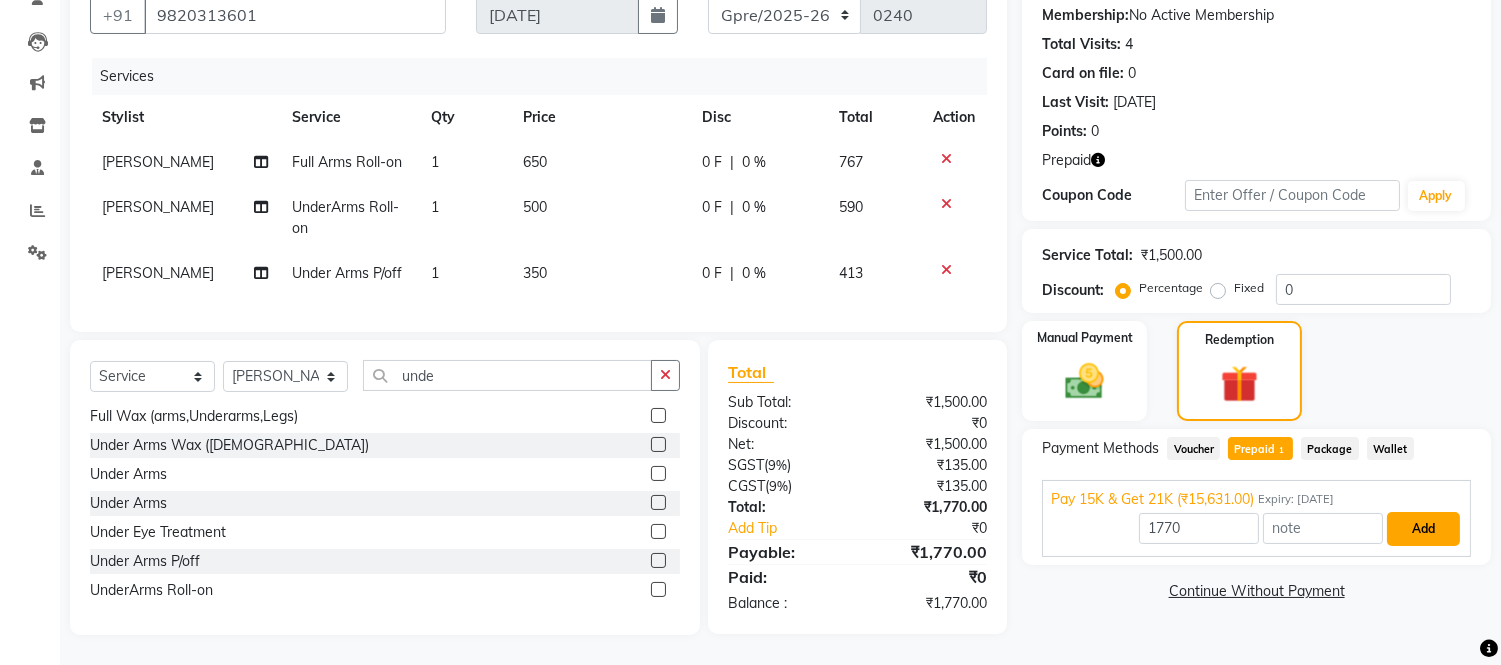 click on "Add" at bounding box center (1423, 529) 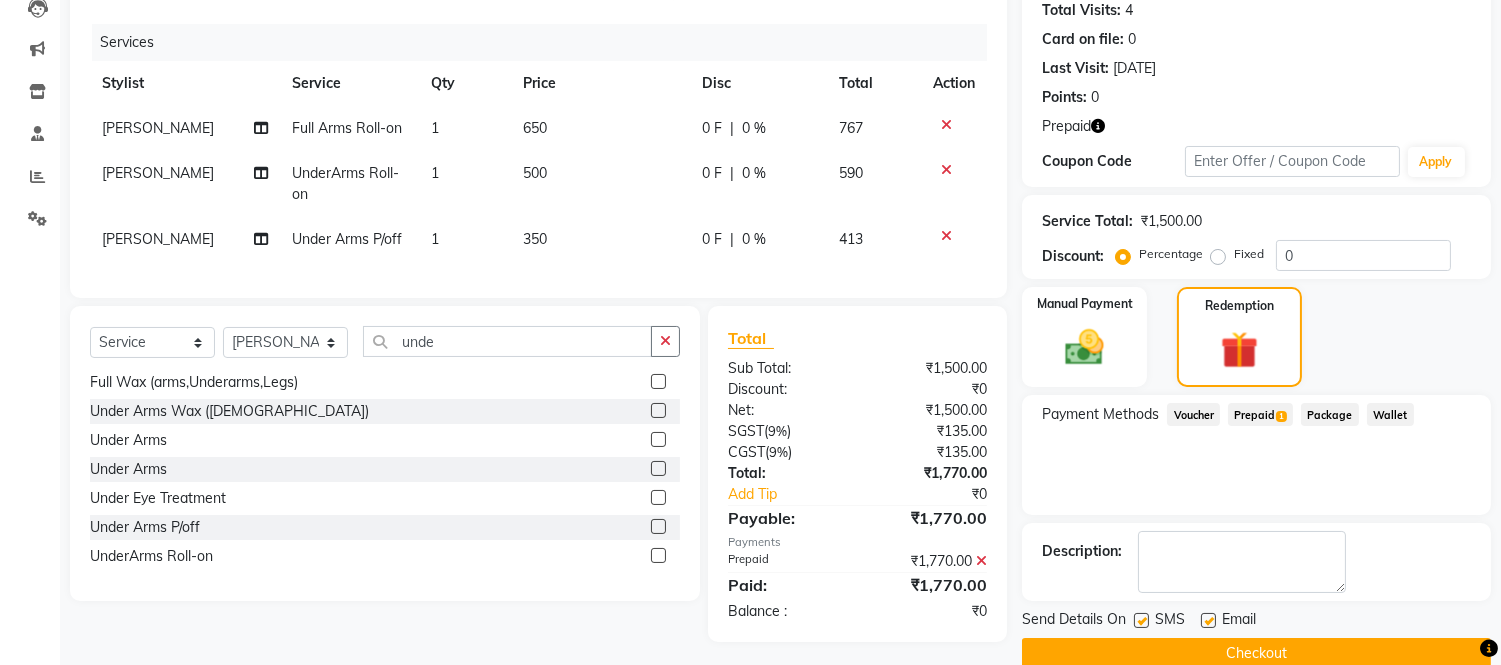 scroll, scrollTop: 256, scrollLeft: 0, axis: vertical 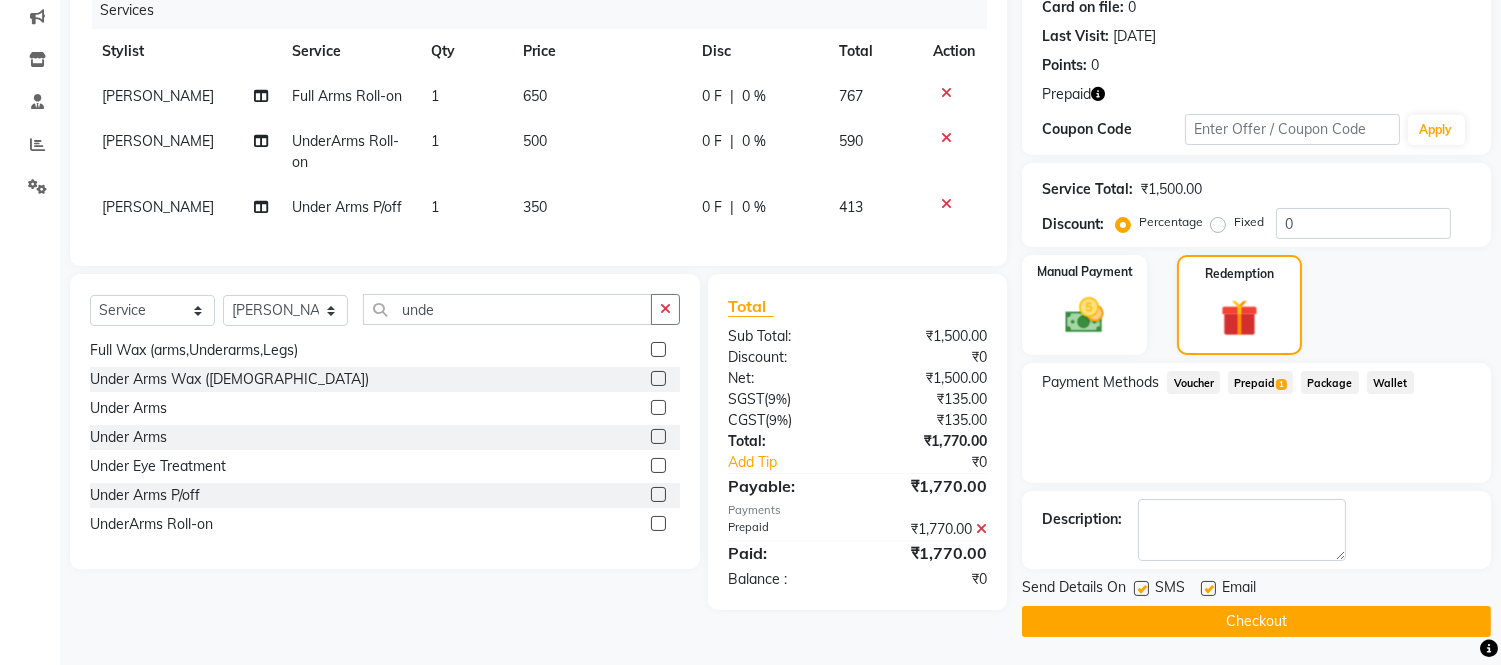 click on "Checkout" 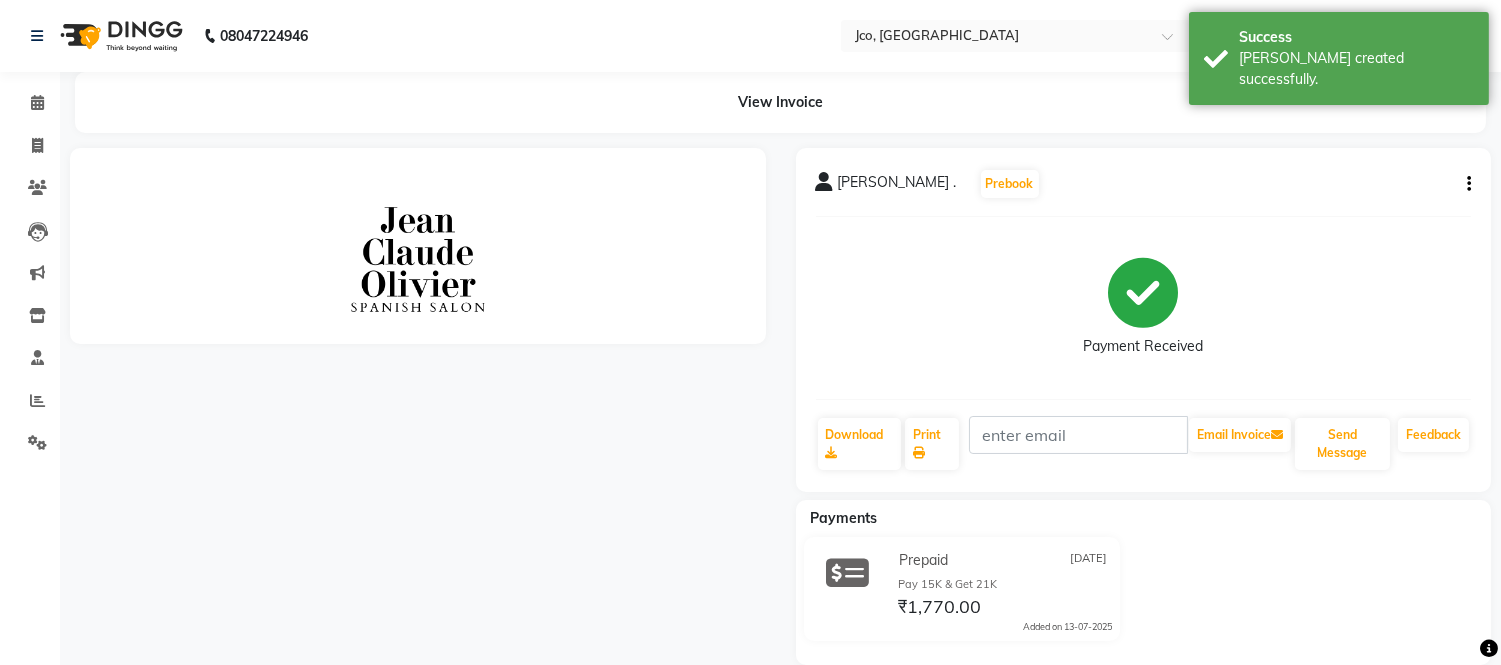 scroll, scrollTop: 0, scrollLeft: 0, axis: both 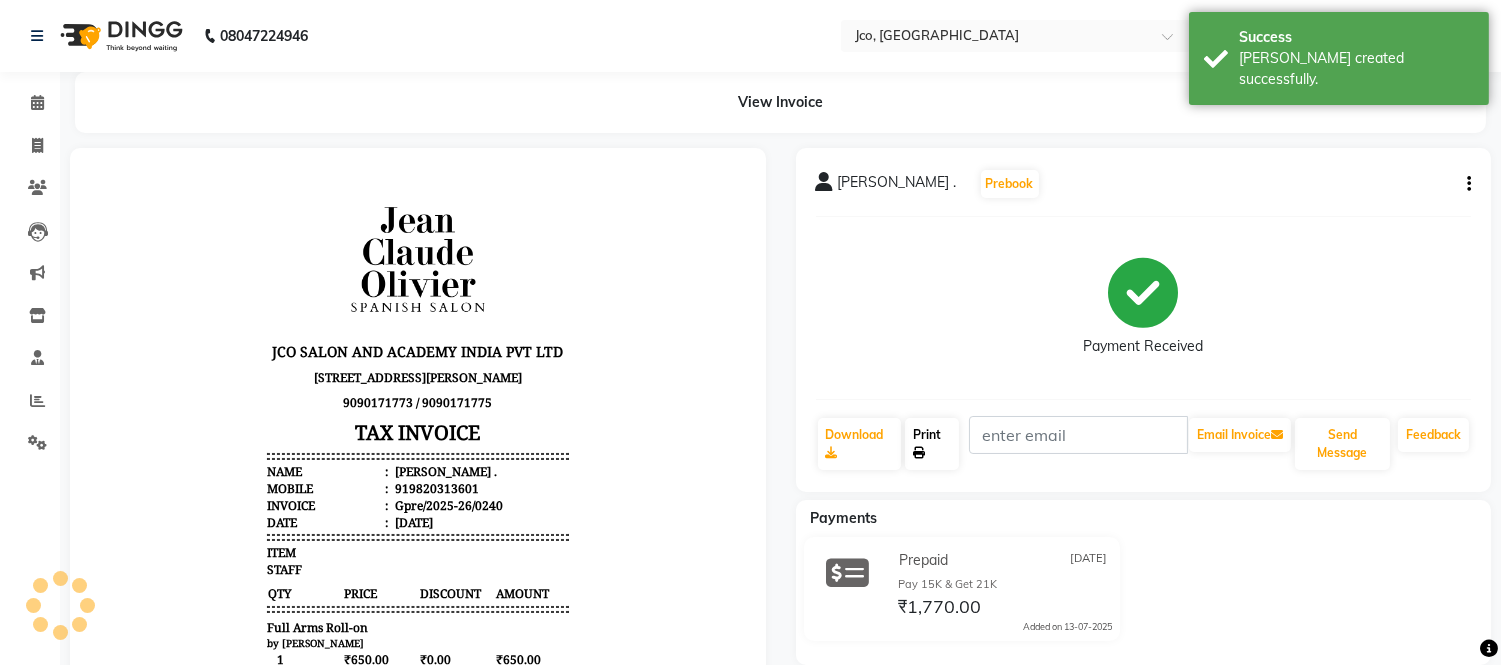 click 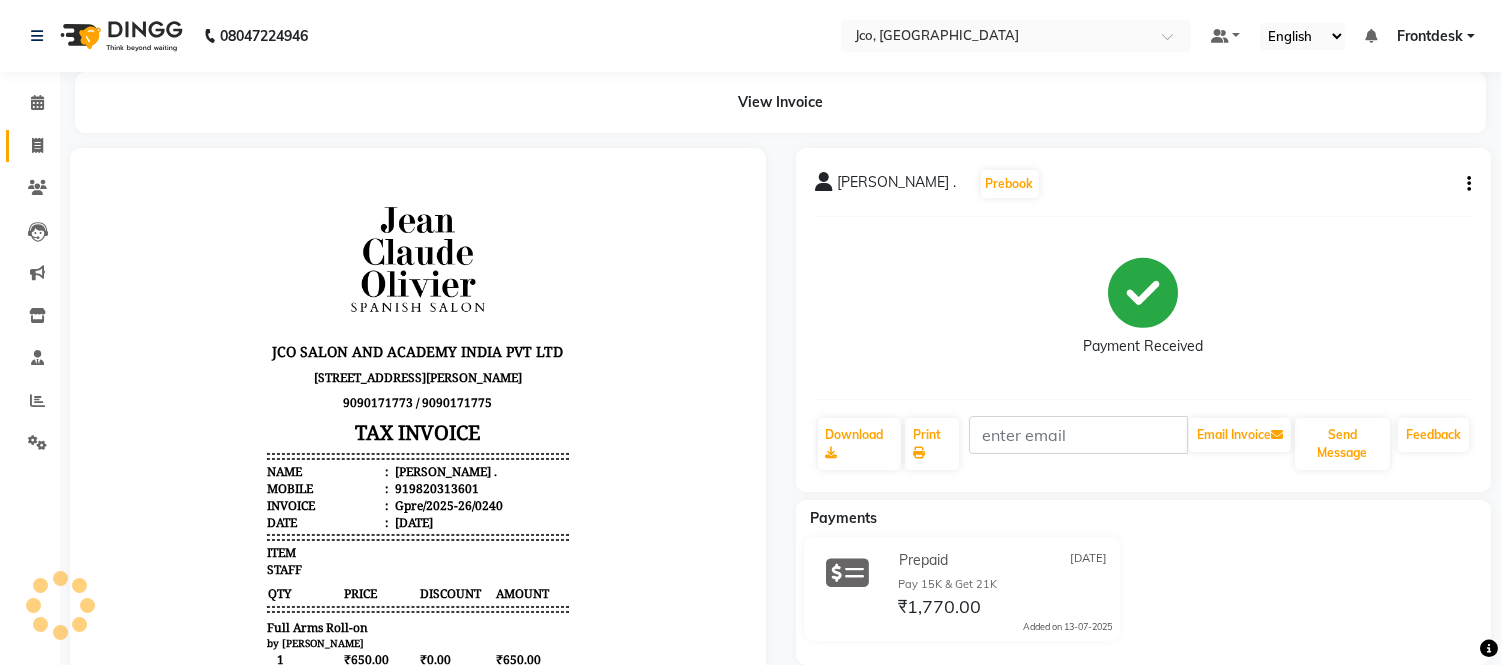 click 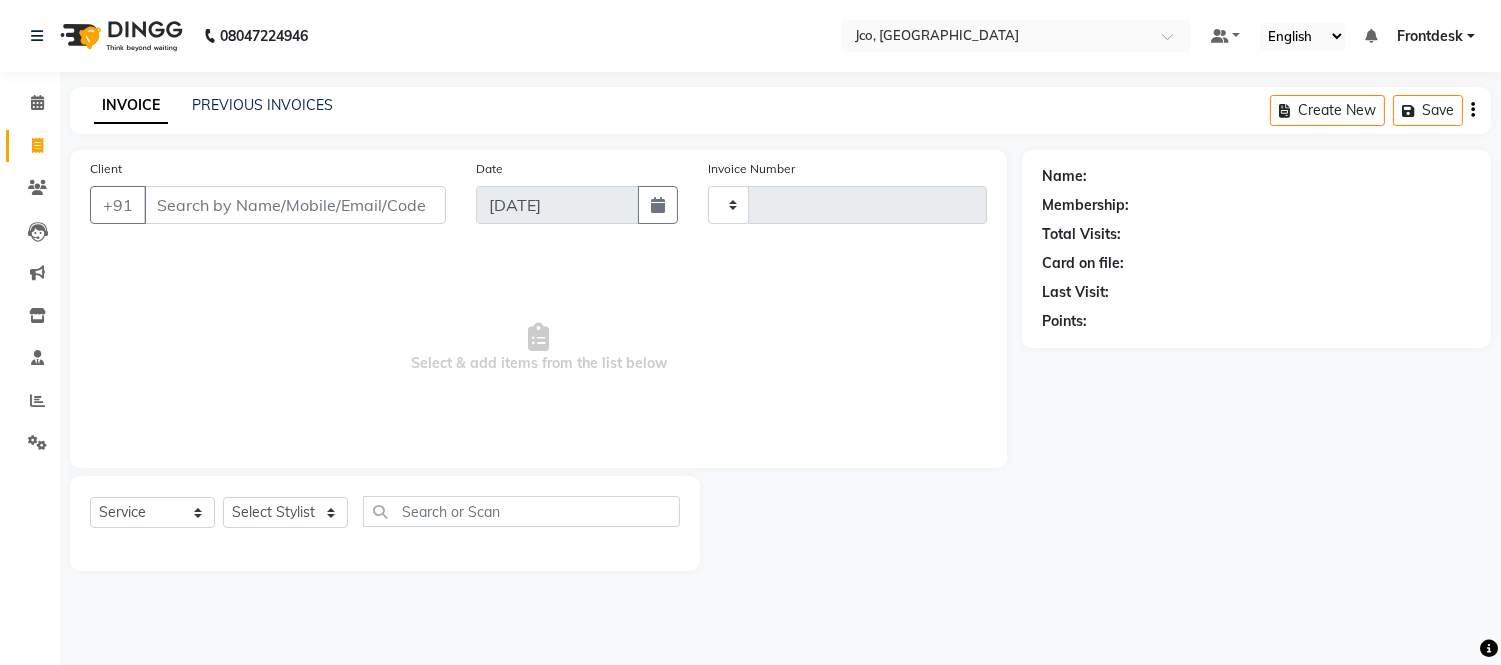 type on "0261" 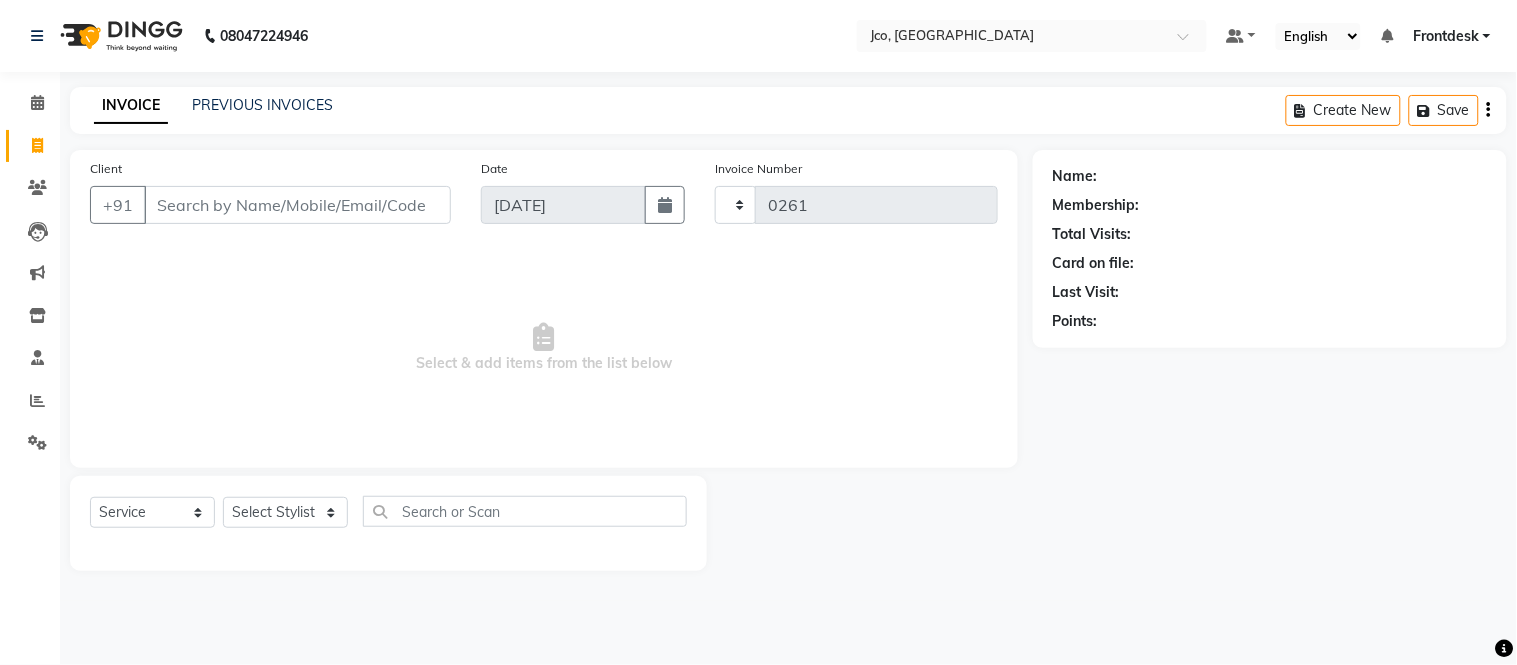 select on "8000" 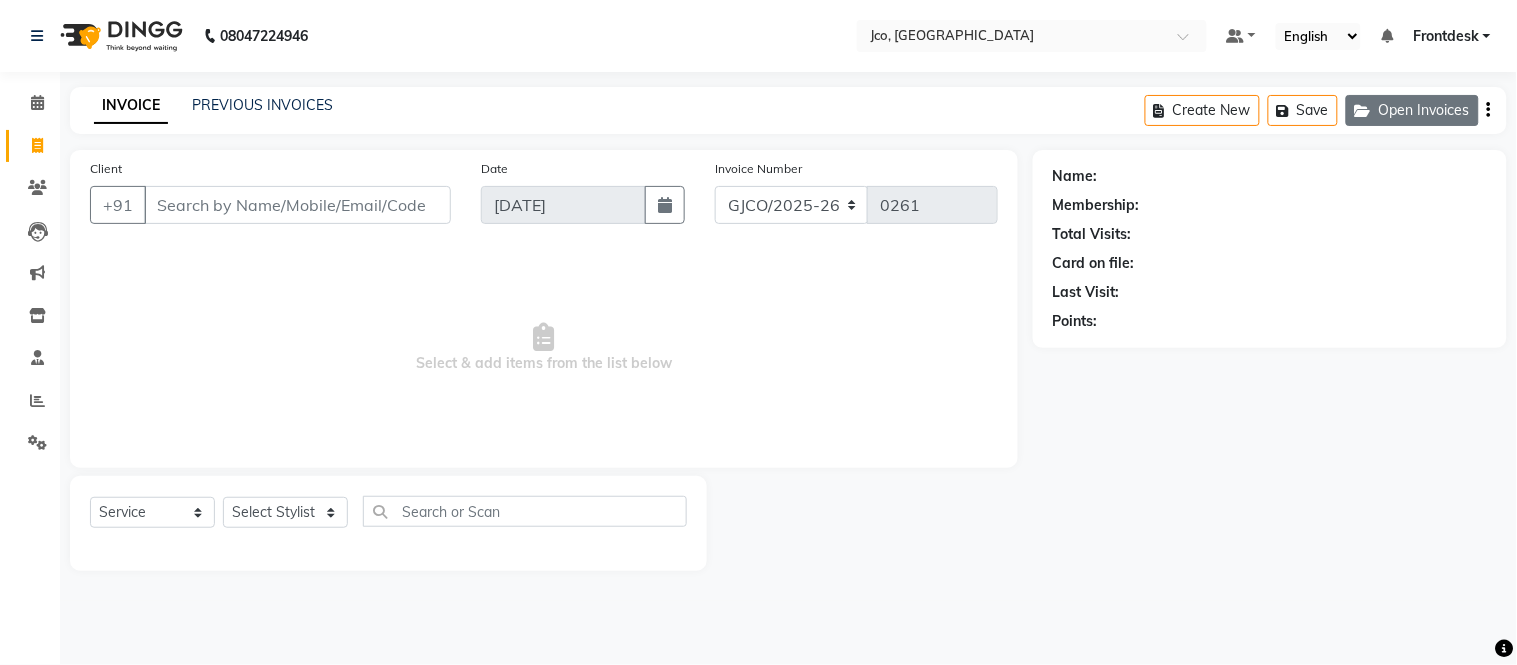 click on "Open Invoices" 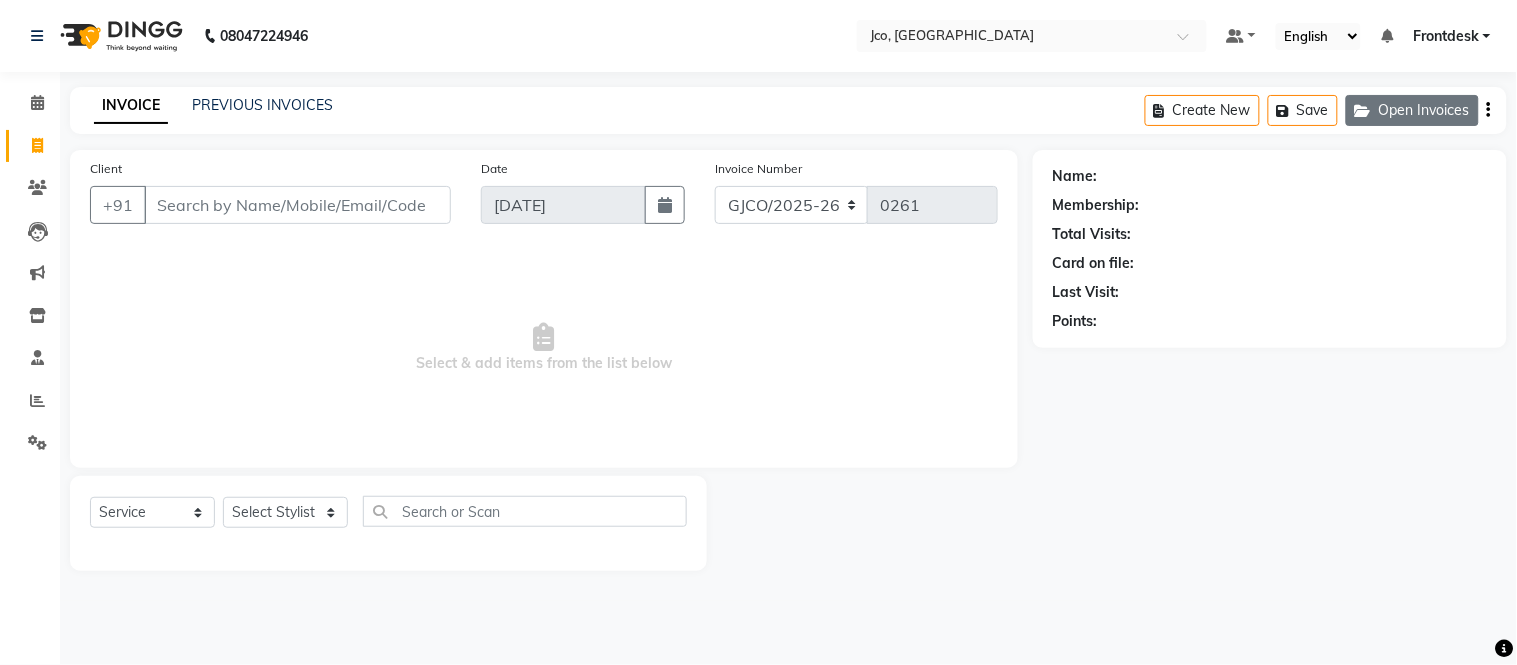 click on "Open Invoices" 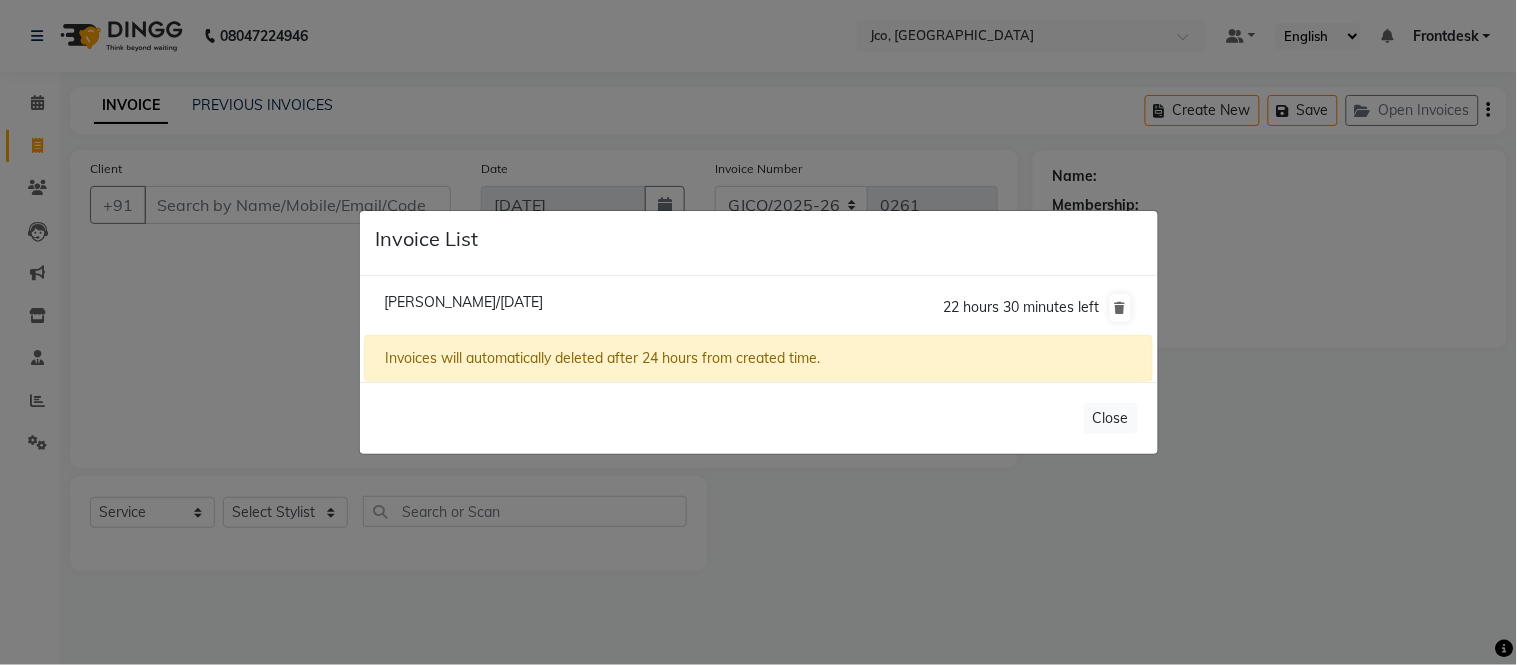 click on "[PERSON_NAME]/[DATE]" 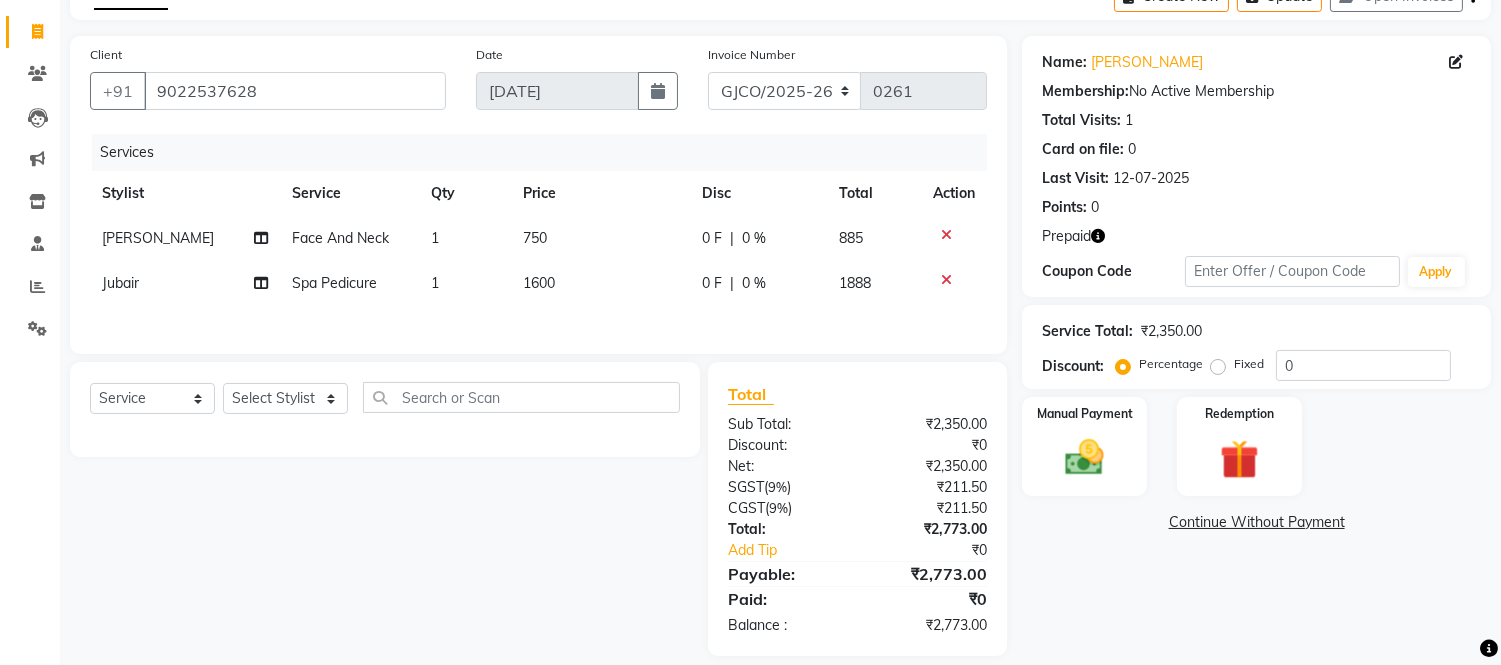 scroll, scrollTop: 115, scrollLeft: 0, axis: vertical 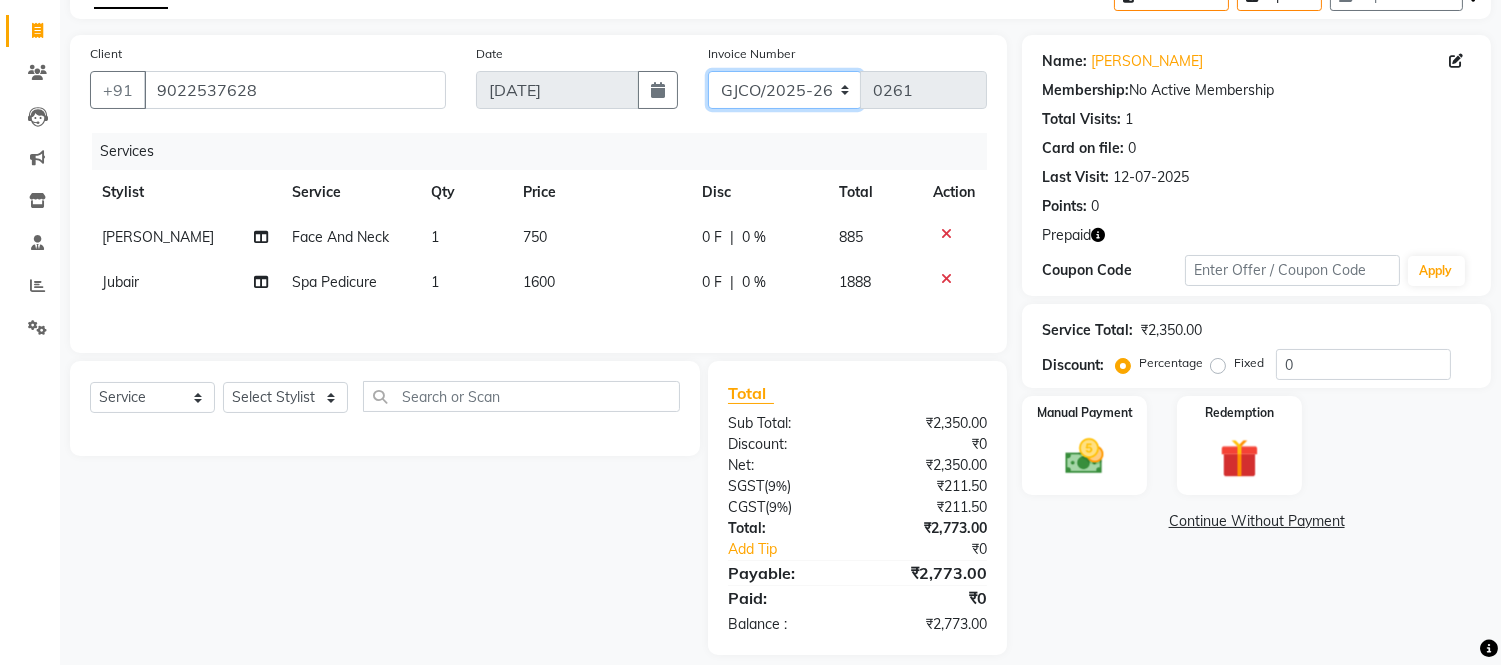 click on "GJCO/2025-26 SCG/2025-26 Gpre/2025-26" 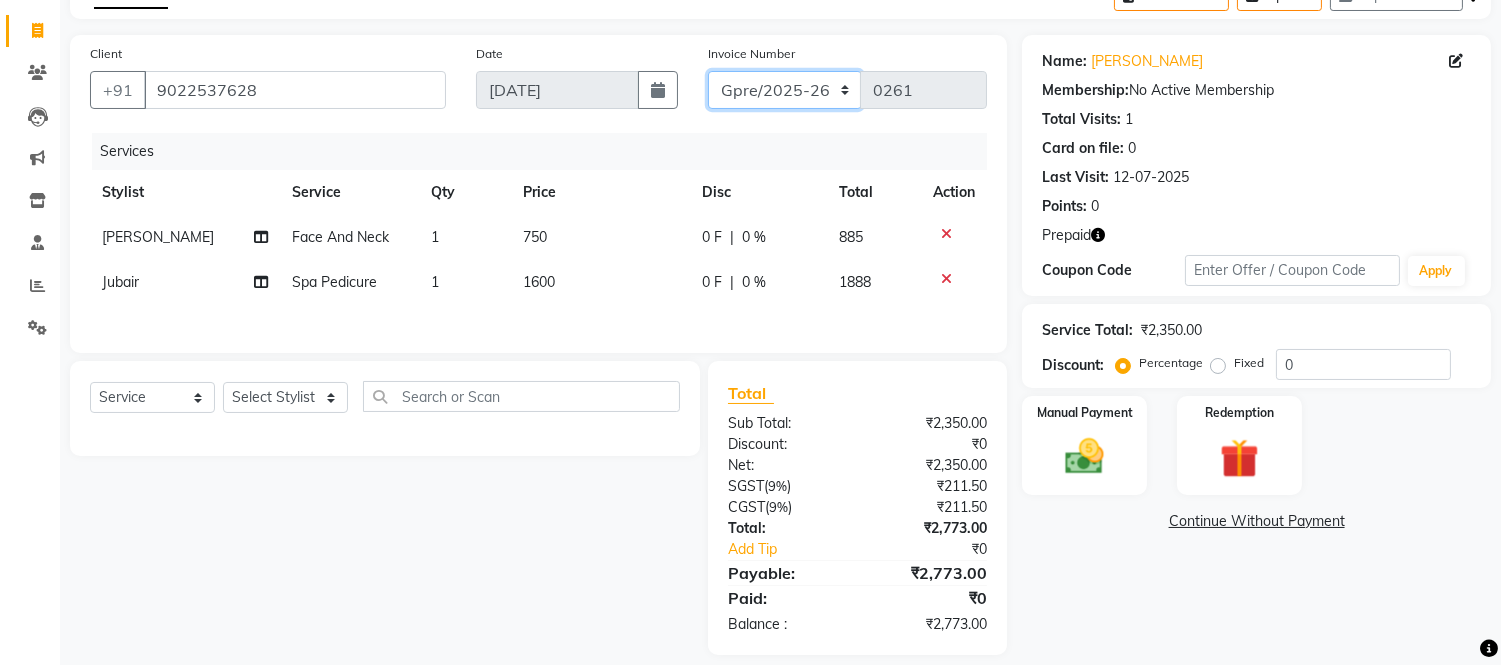 click on "GJCO/2025-26 SCG/2025-26 Gpre/2025-26" 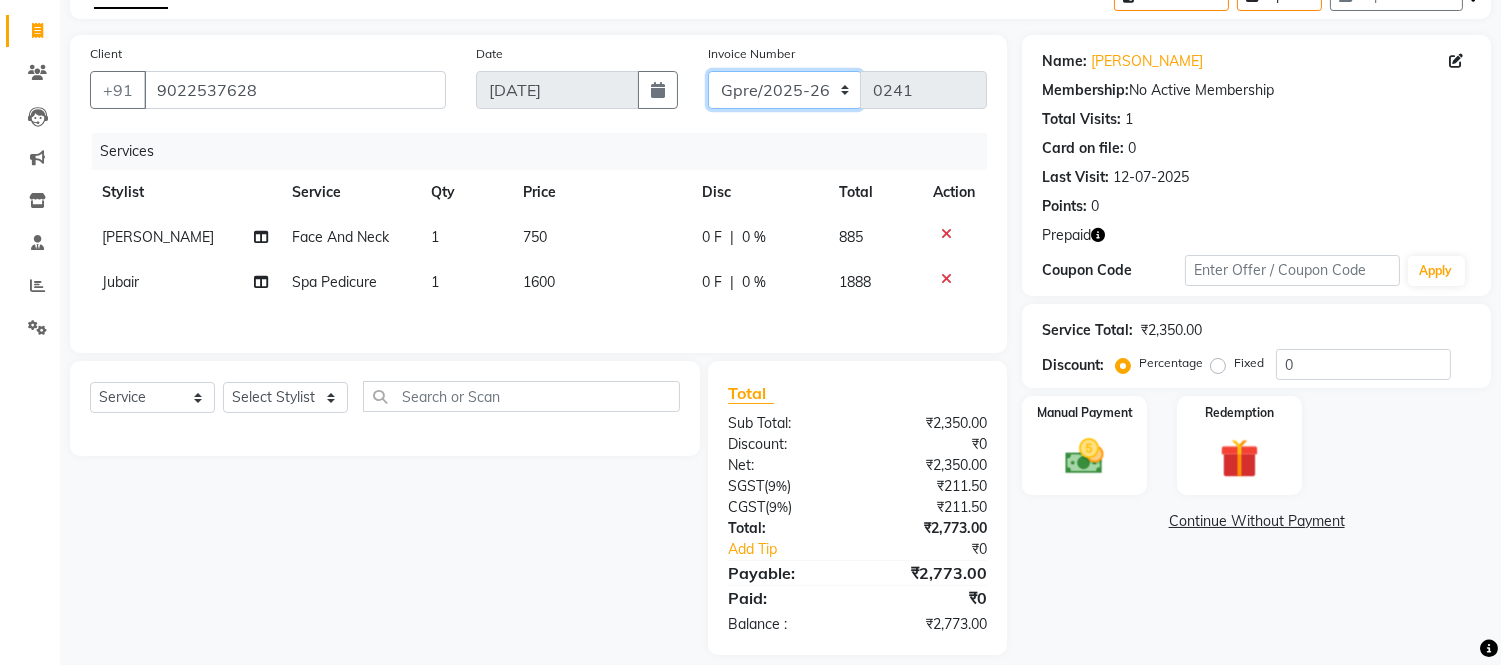 scroll, scrollTop: 138, scrollLeft: 0, axis: vertical 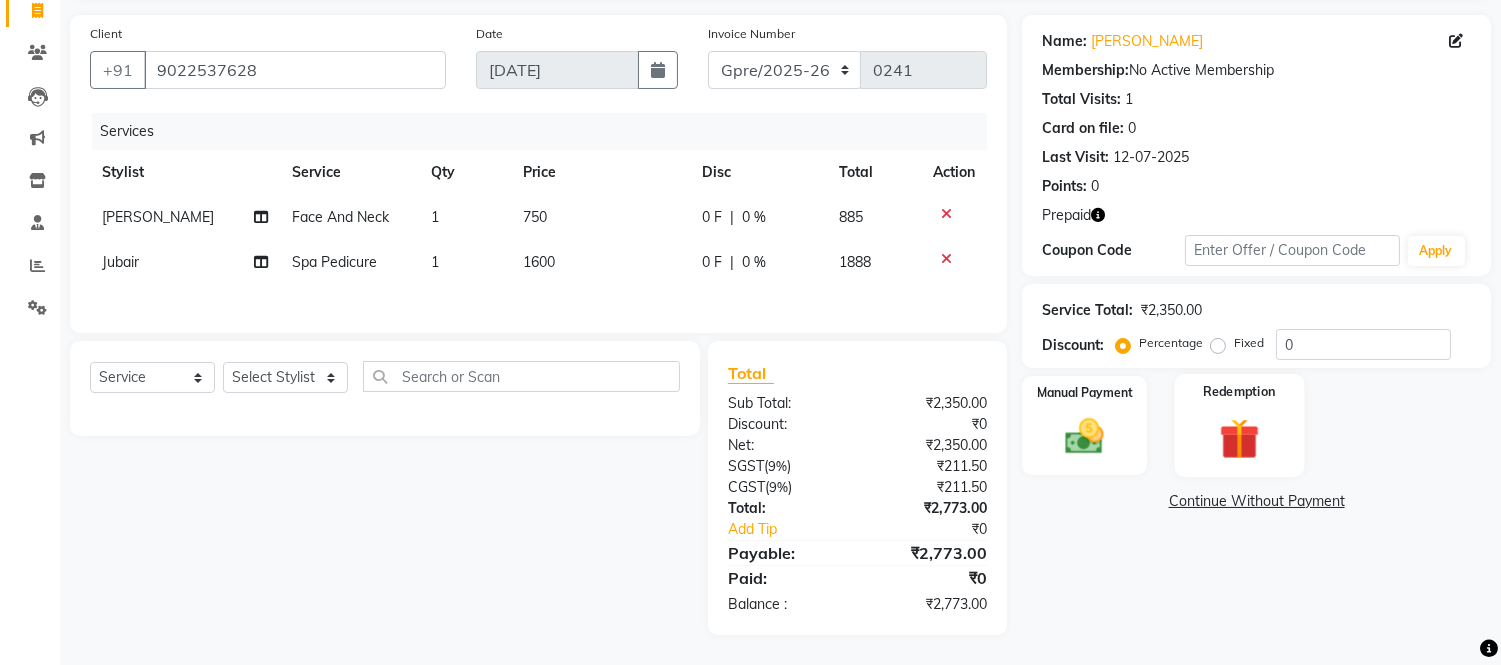 click 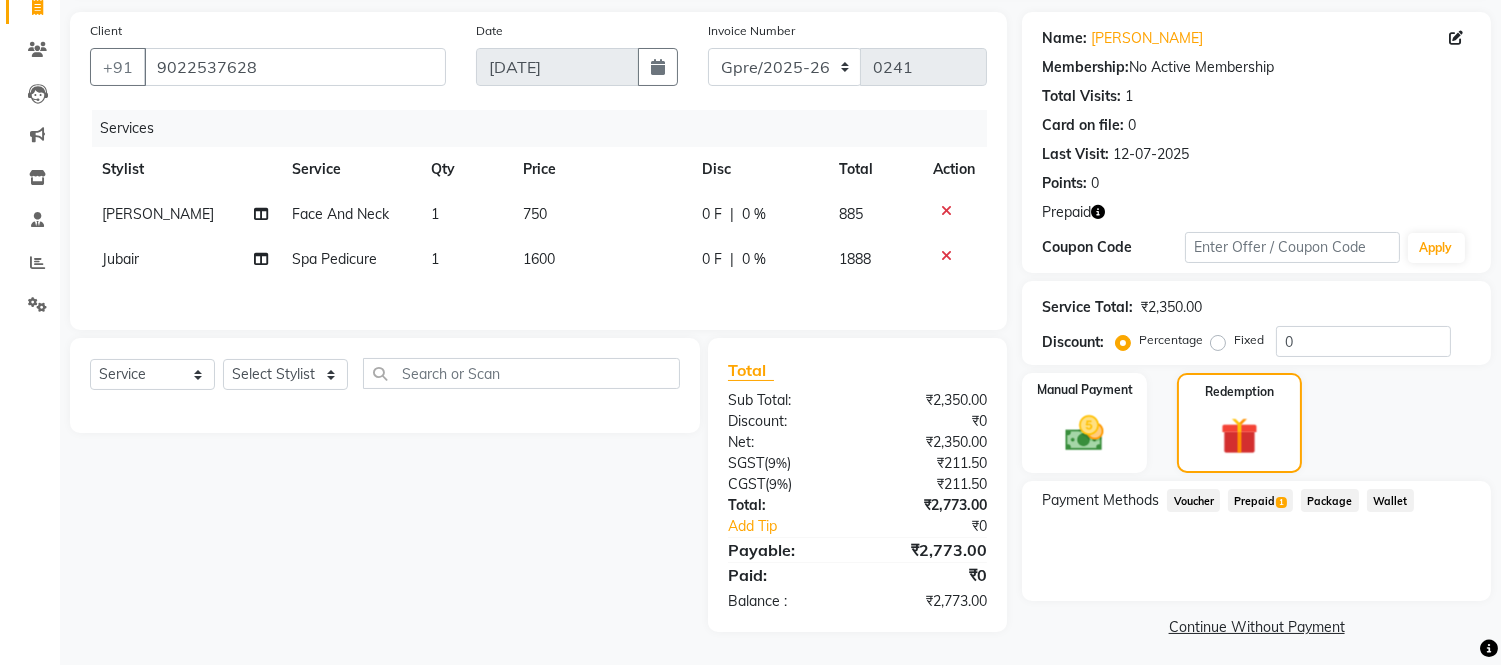 click on "Prepaid  1" 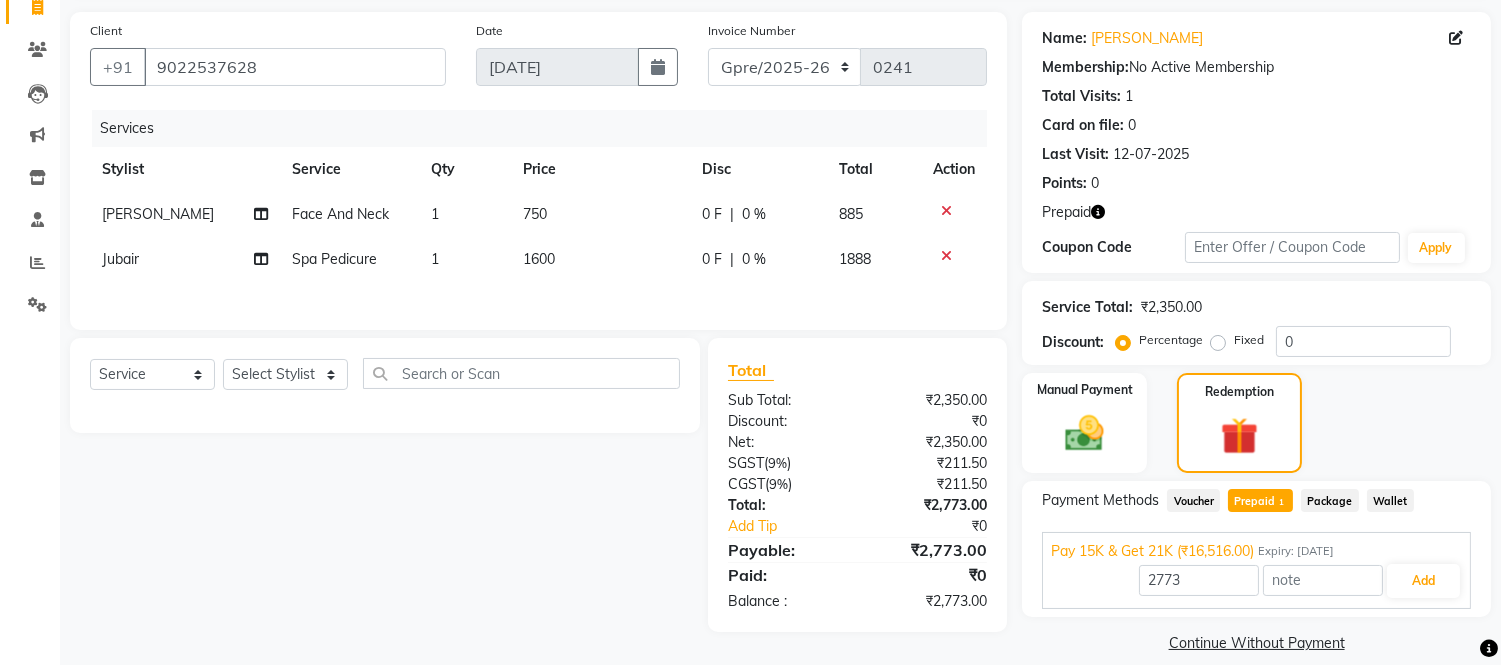scroll, scrollTop: 160, scrollLeft: 0, axis: vertical 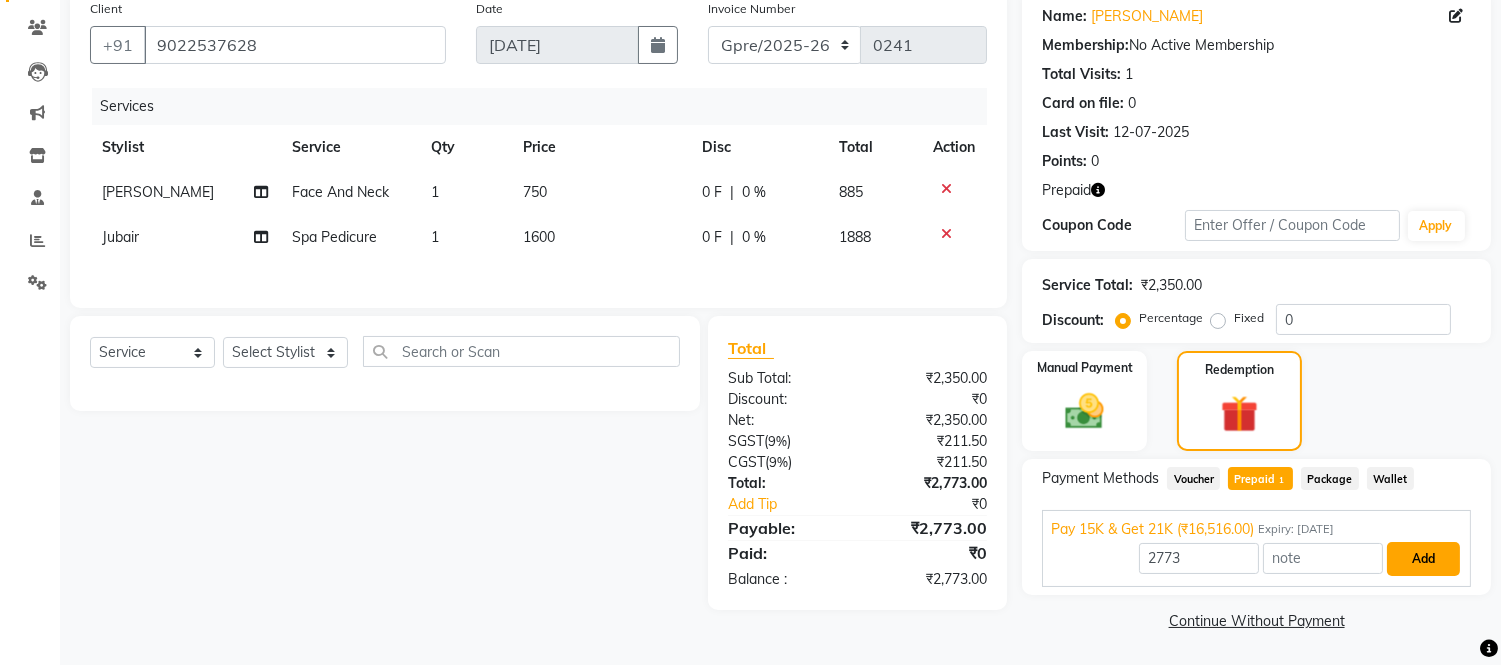 click on "Add" at bounding box center [1423, 559] 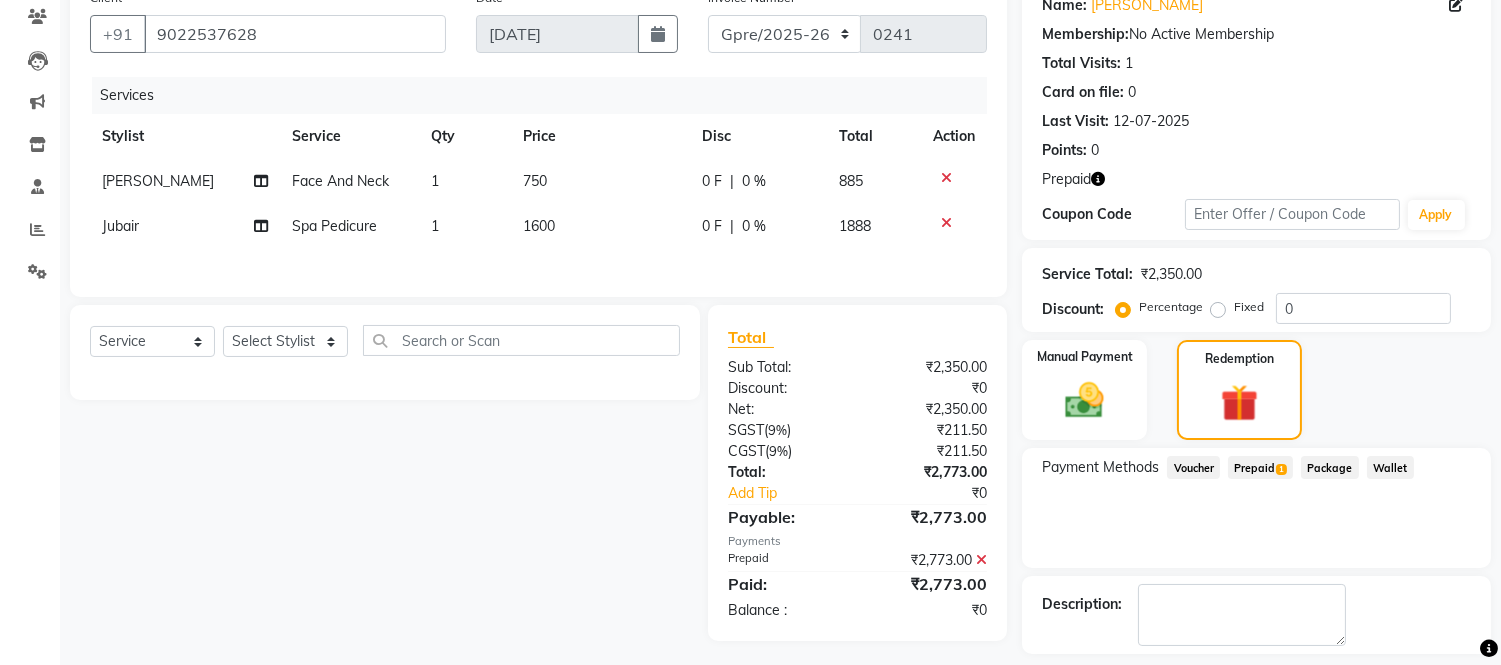 scroll, scrollTop: 256, scrollLeft: 0, axis: vertical 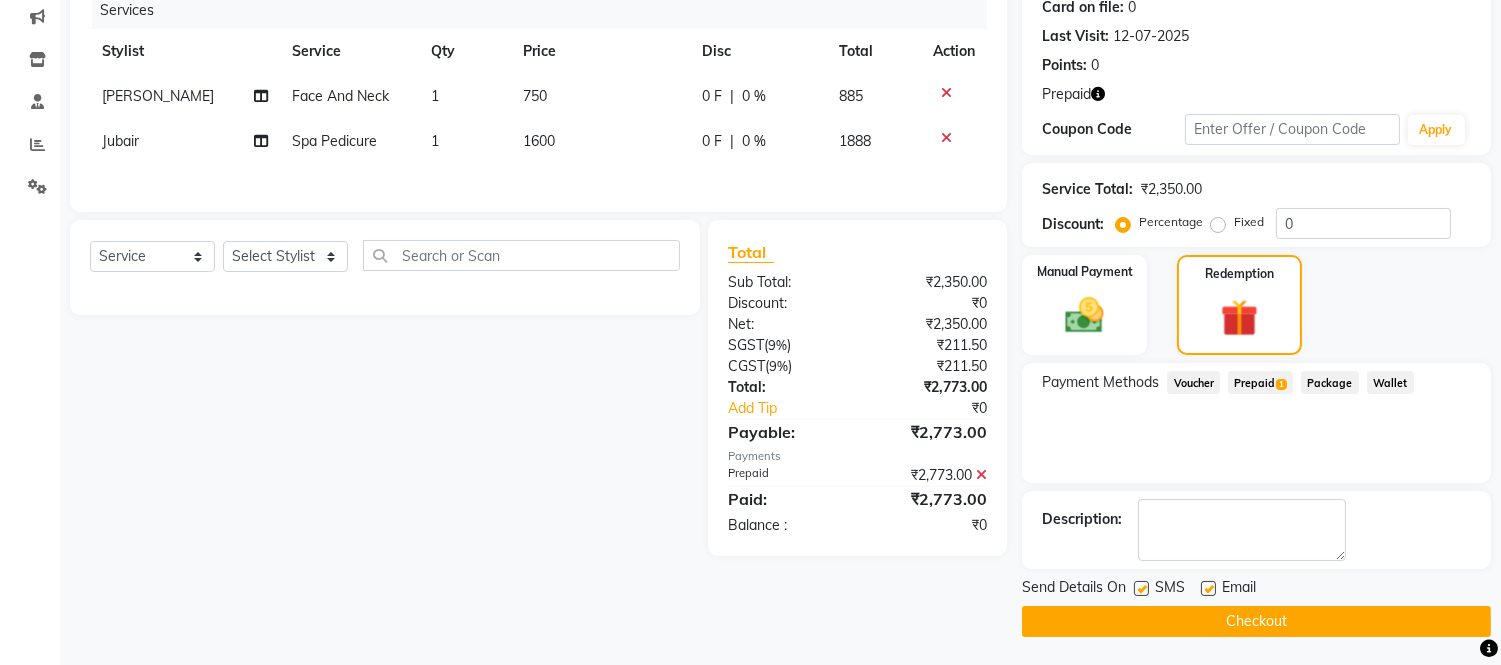 click on "Checkout" 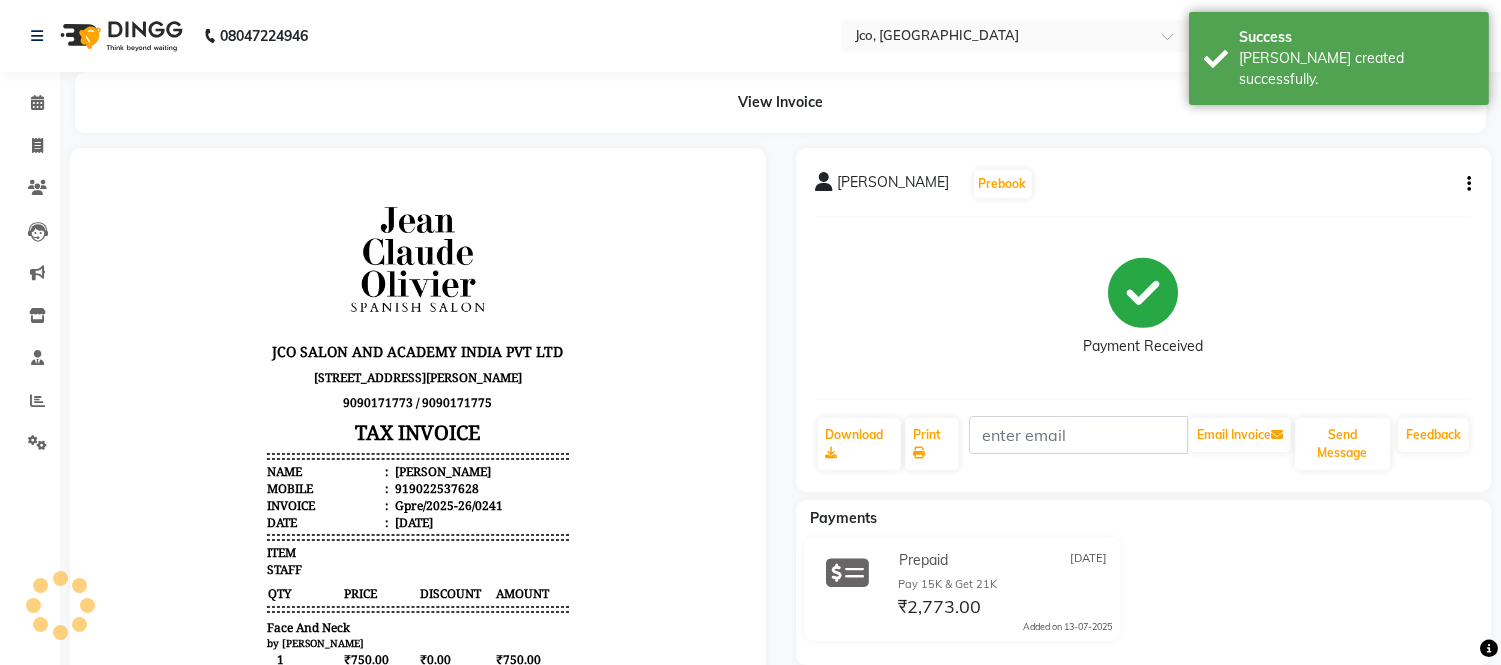scroll, scrollTop: 0, scrollLeft: 0, axis: both 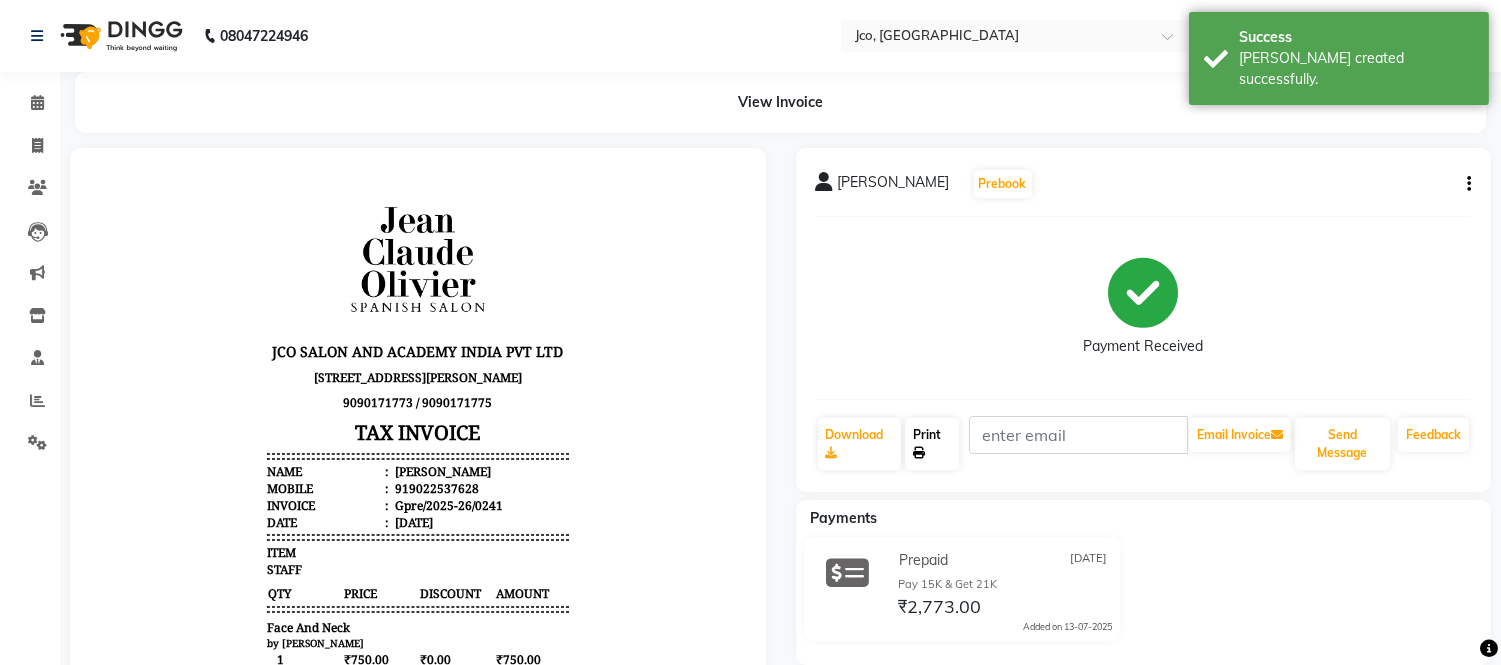 click on "Print" 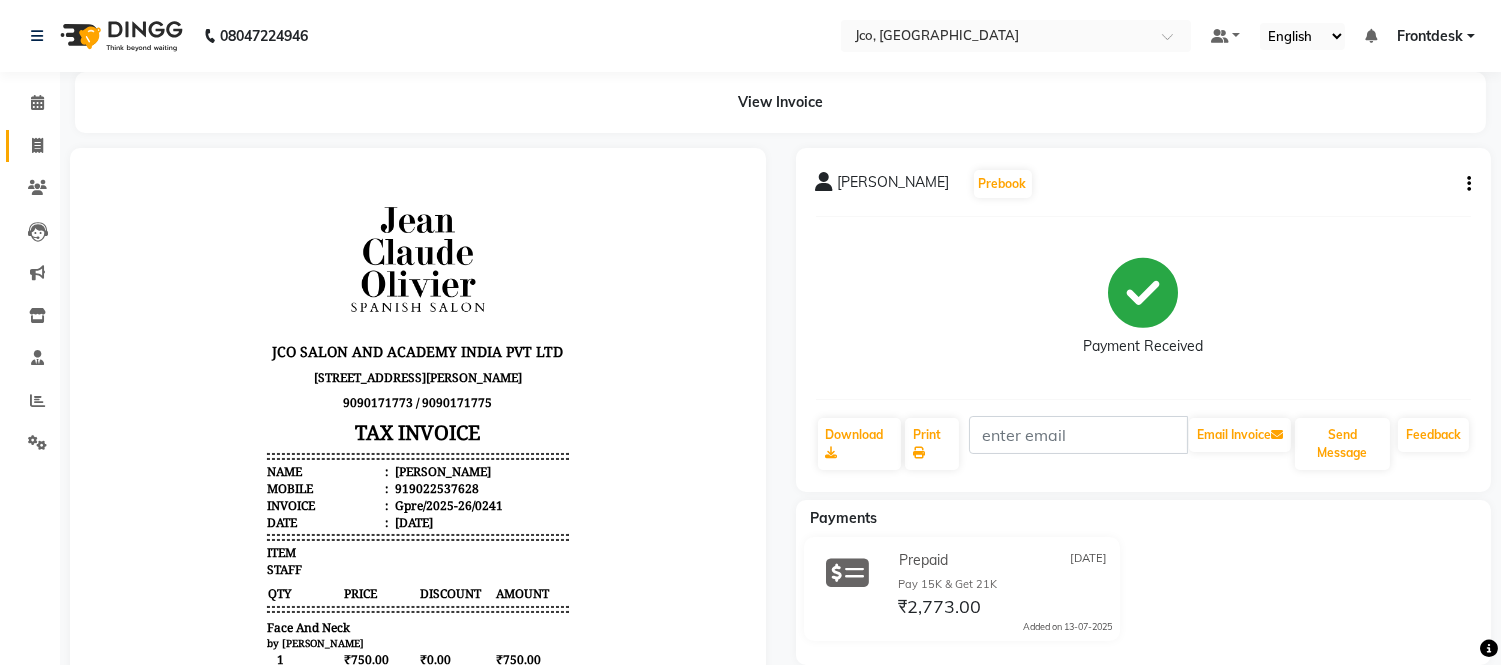 click 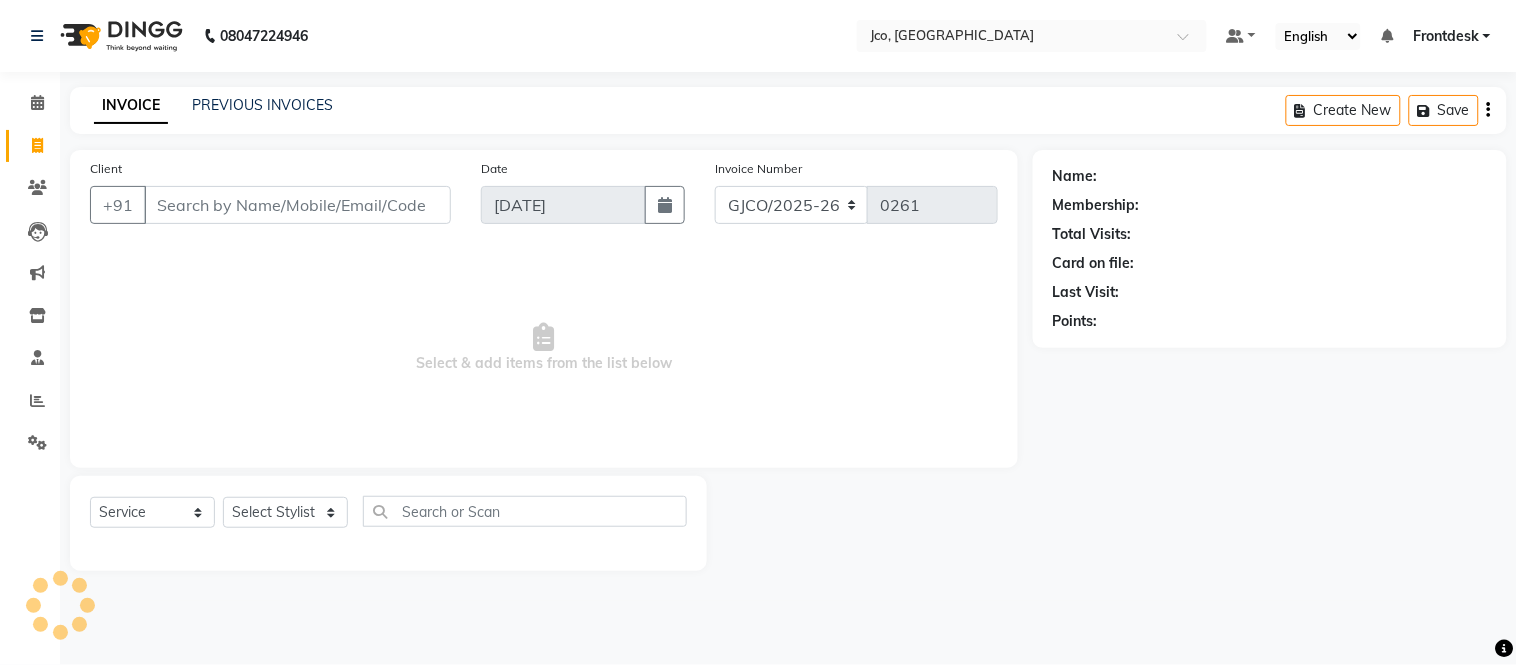 click on "Client" at bounding box center [297, 205] 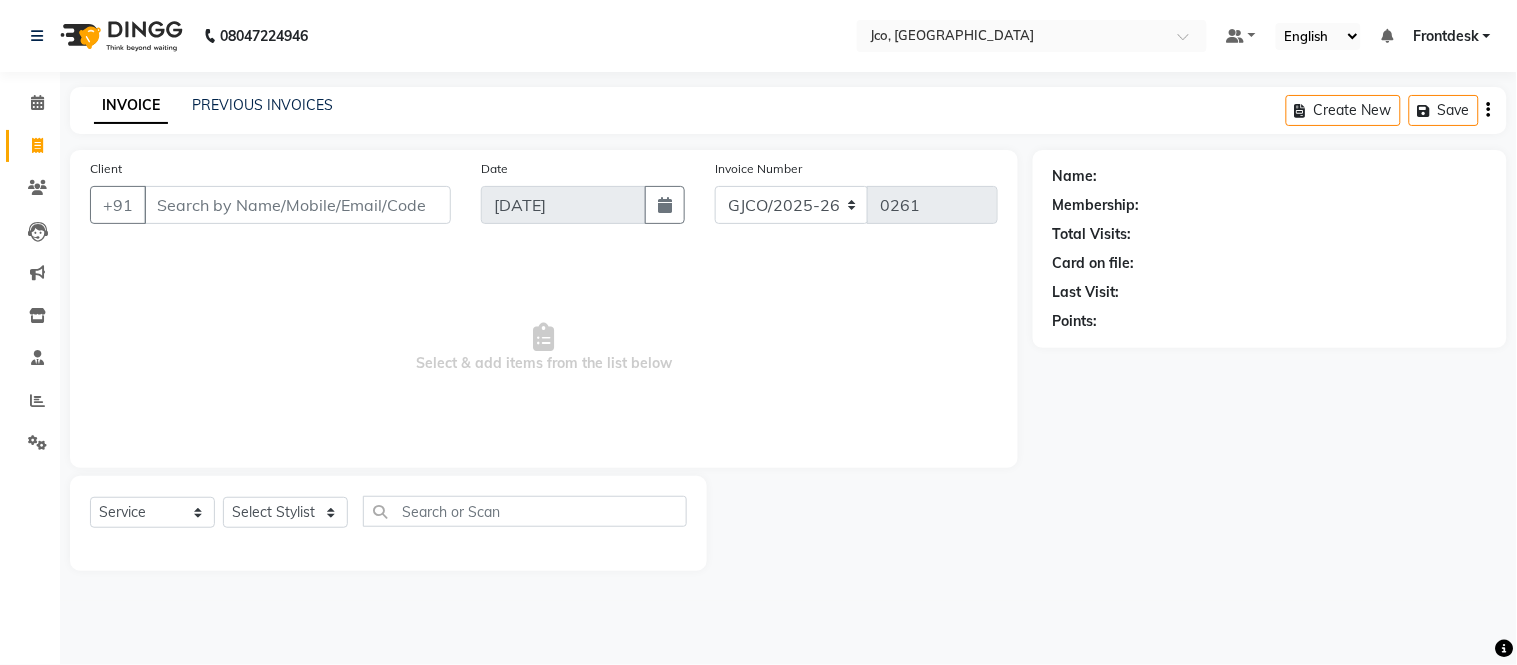 click on "Client" at bounding box center (297, 205) 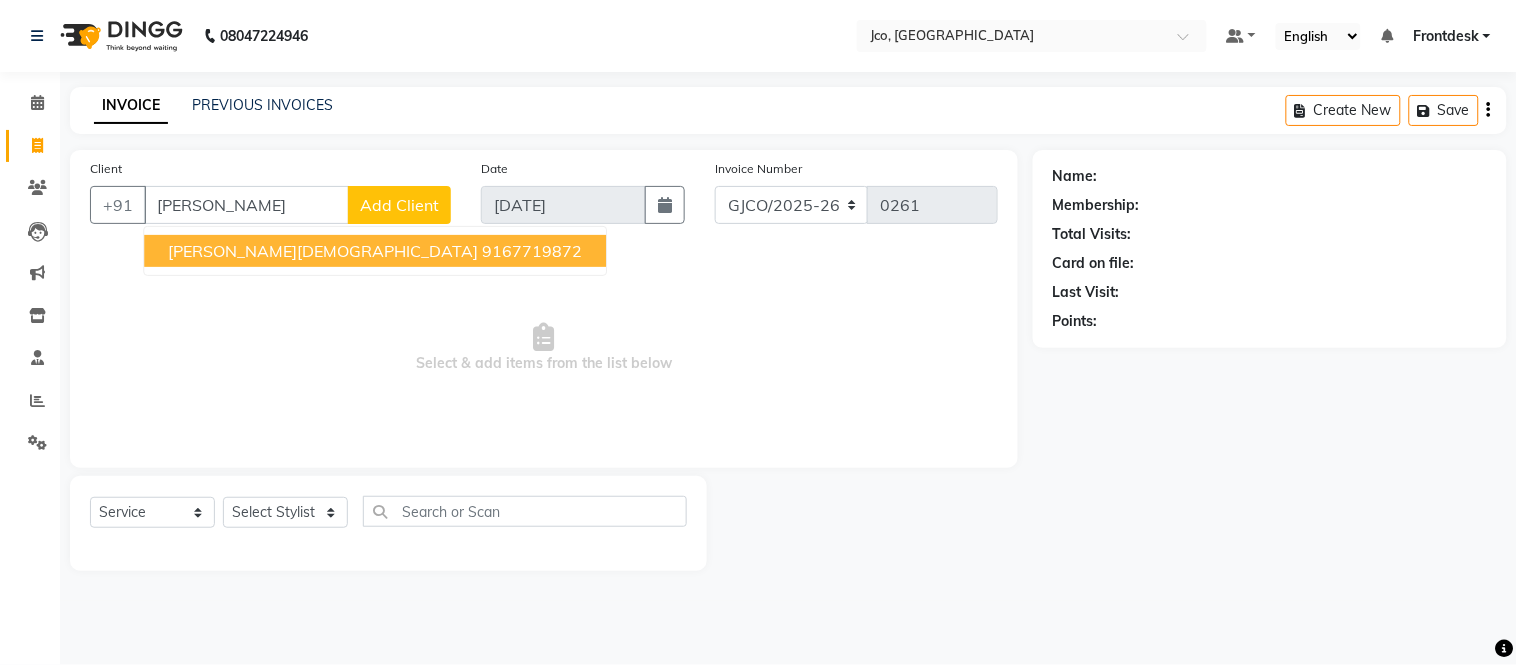 click on "9167719872" at bounding box center (532, 251) 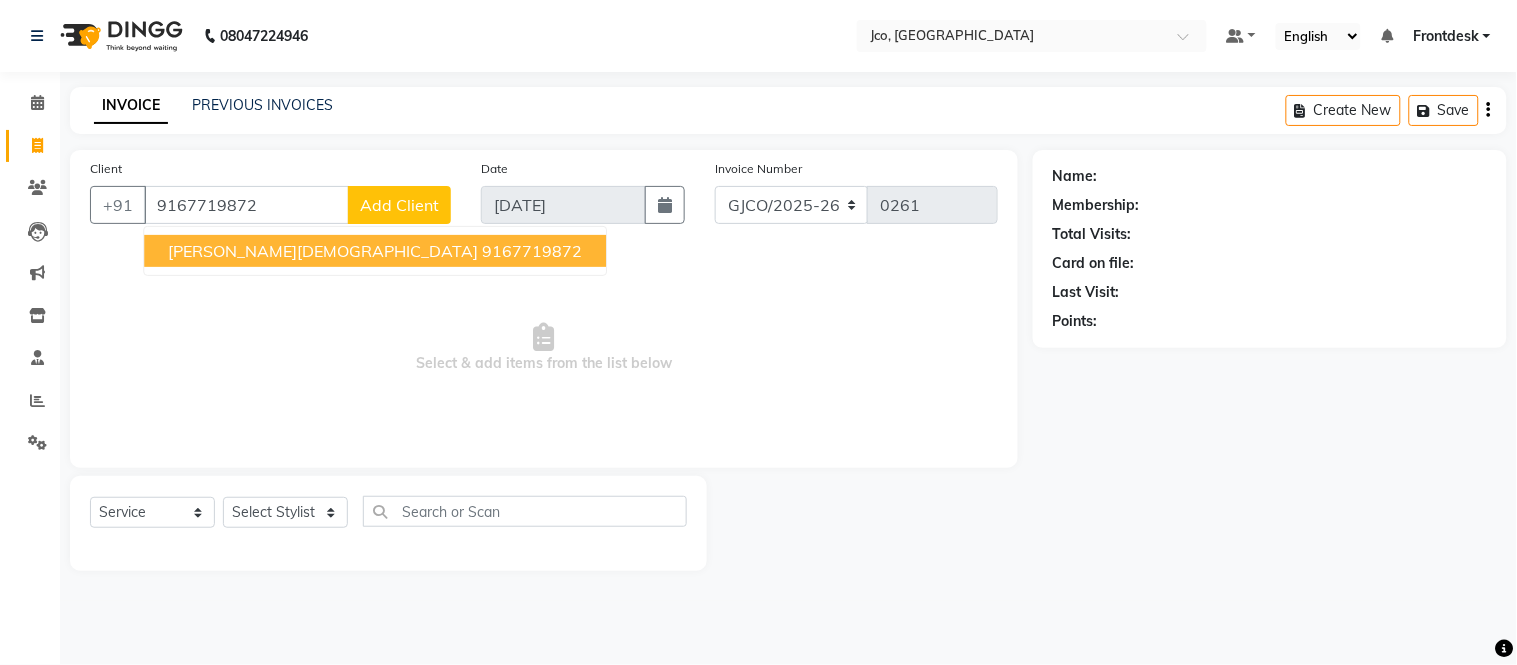 type 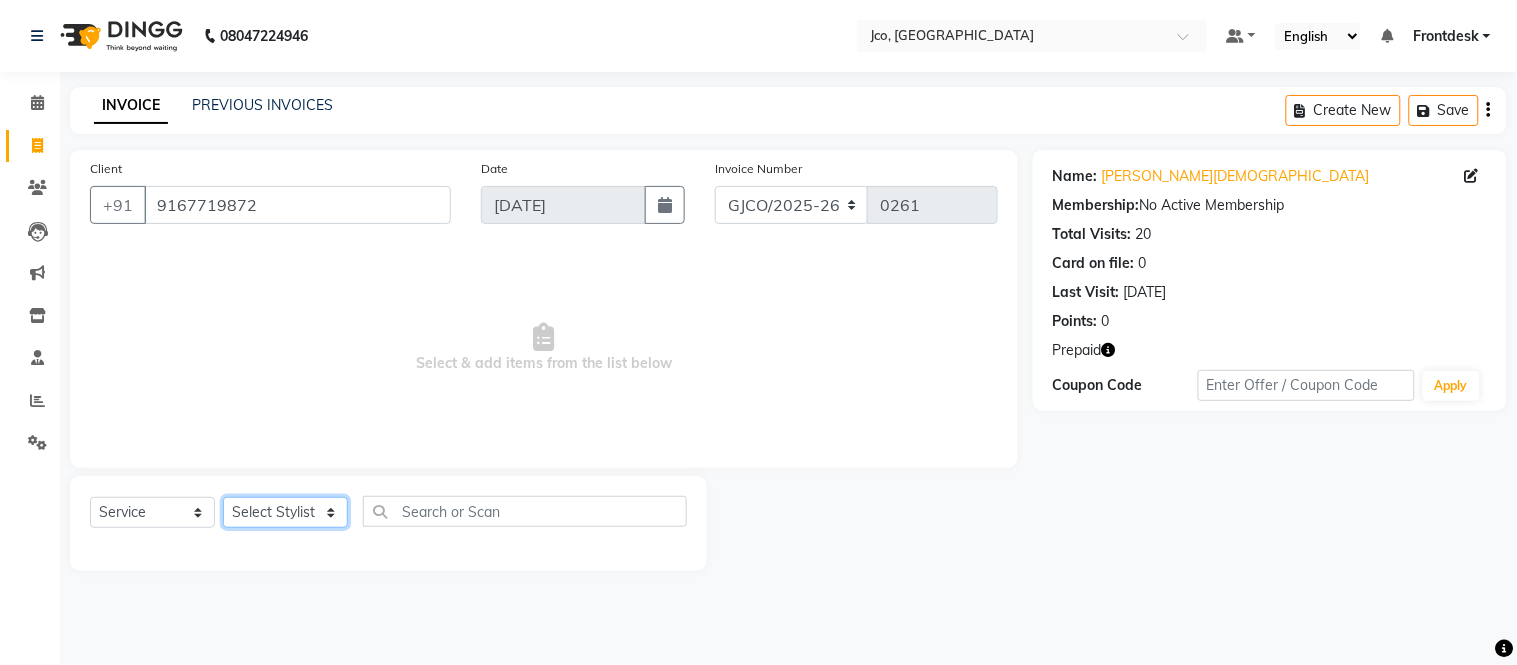 click on "Select Stylist [PERSON_NAME]  [PERSON_NAME]  [PERSON_NAME] Gopal Jouyi [PERSON_NAME] [PERSON_NAME] [DATE] [PERSON_NAME] [PERSON_NAME] [PERSON_NAME] Thakur Sanatan [PERSON_NAME] Shilpa [PERSON_NAME] Thotsem as [PERSON_NAME] [PERSON_NAME] Zing Kumwon Shatsang" 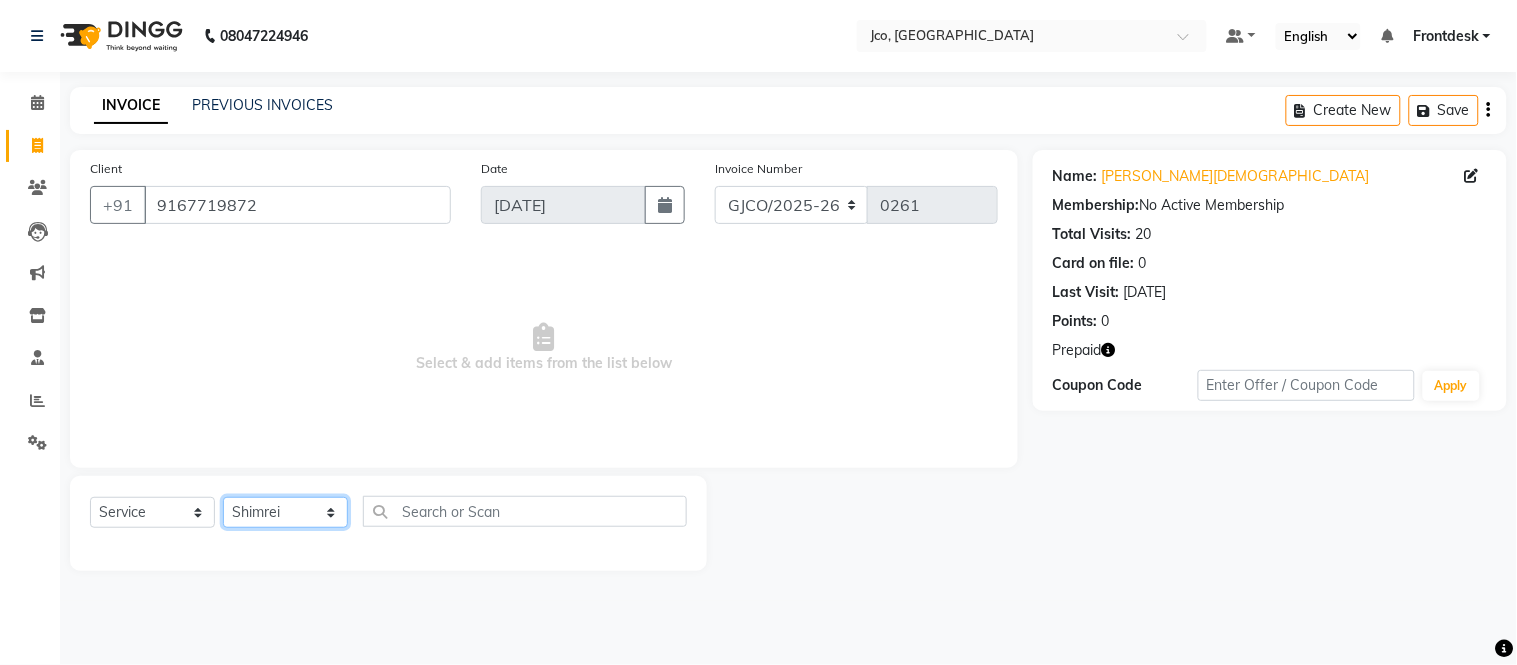 click on "Select Stylist [PERSON_NAME]  [PERSON_NAME]  [PERSON_NAME] Gopal Jouyi [PERSON_NAME] [PERSON_NAME] [DATE] [PERSON_NAME] [PERSON_NAME] [PERSON_NAME] Thakur Sanatan [PERSON_NAME] Shilpa [PERSON_NAME] Thotsem as [PERSON_NAME] [PERSON_NAME] Zing Kumwon Shatsang" 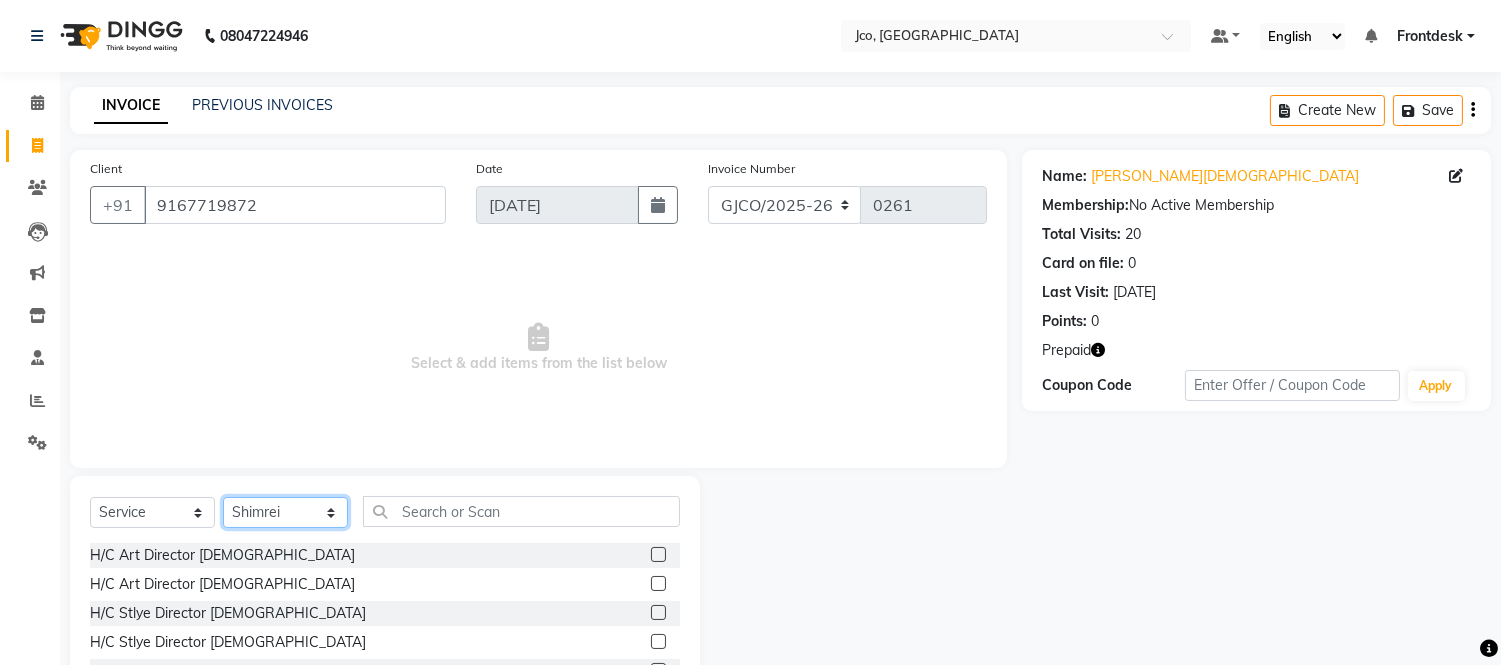 click on "Select Stylist [PERSON_NAME]  [PERSON_NAME]  [PERSON_NAME] Gopal Jouyi [PERSON_NAME] [PERSON_NAME] [DATE] [PERSON_NAME] [PERSON_NAME] [PERSON_NAME] Thakur Sanatan [PERSON_NAME] Shilpa [PERSON_NAME] Thotsem as [PERSON_NAME] [PERSON_NAME] Zing Kumwon Shatsang" 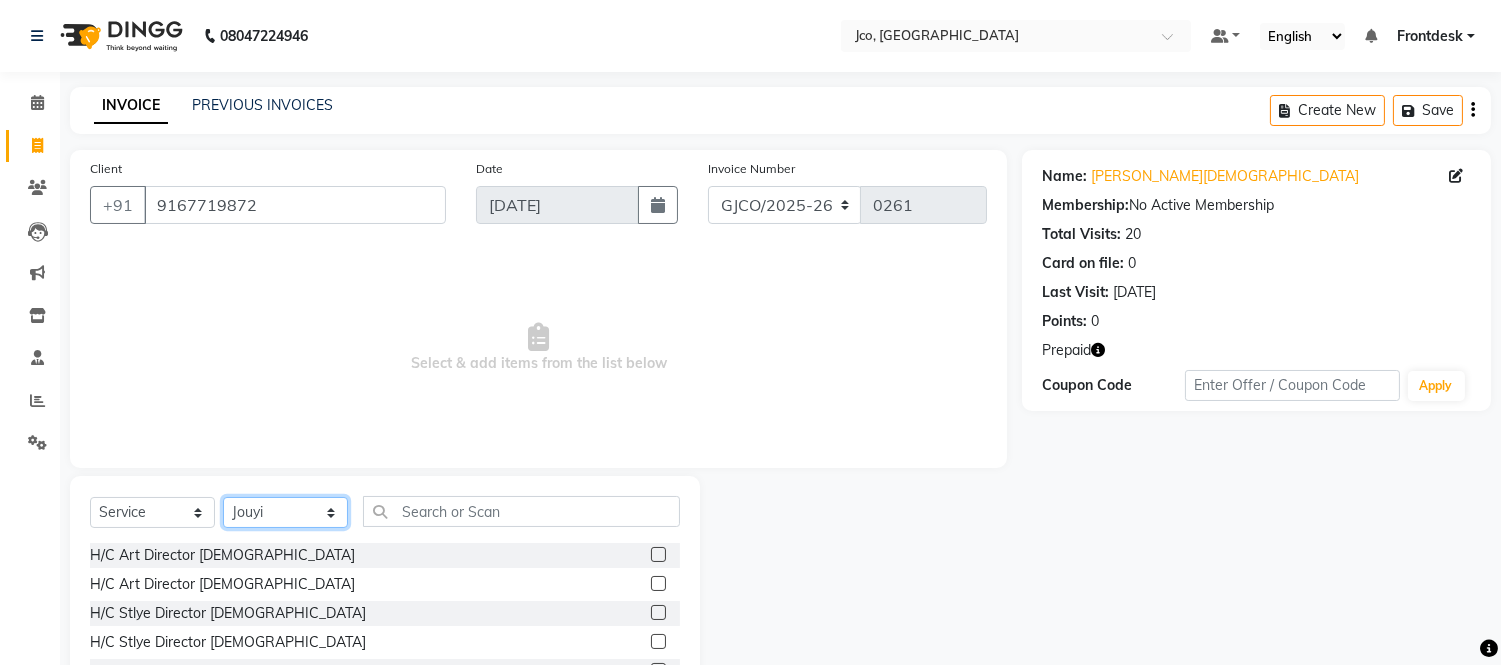 click on "Select Stylist [PERSON_NAME]  [PERSON_NAME]  [PERSON_NAME] Gopal Jouyi [PERSON_NAME] [PERSON_NAME] [DATE] [PERSON_NAME] [PERSON_NAME] [PERSON_NAME] Thakur Sanatan [PERSON_NAME] Shilpa [PERSON_NAME] Thotsem as [PERSON_NAME] [PERSON_NAME] Zing Kumwon Shatsang" 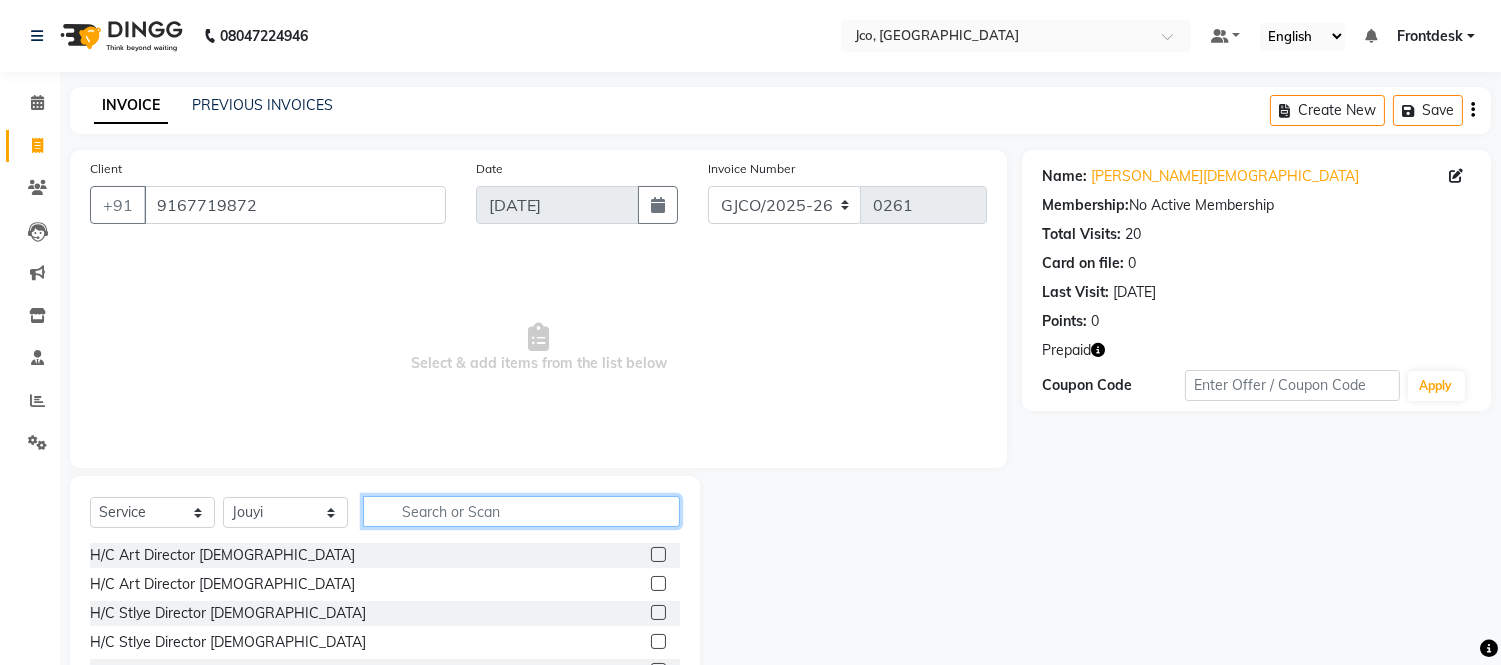 click 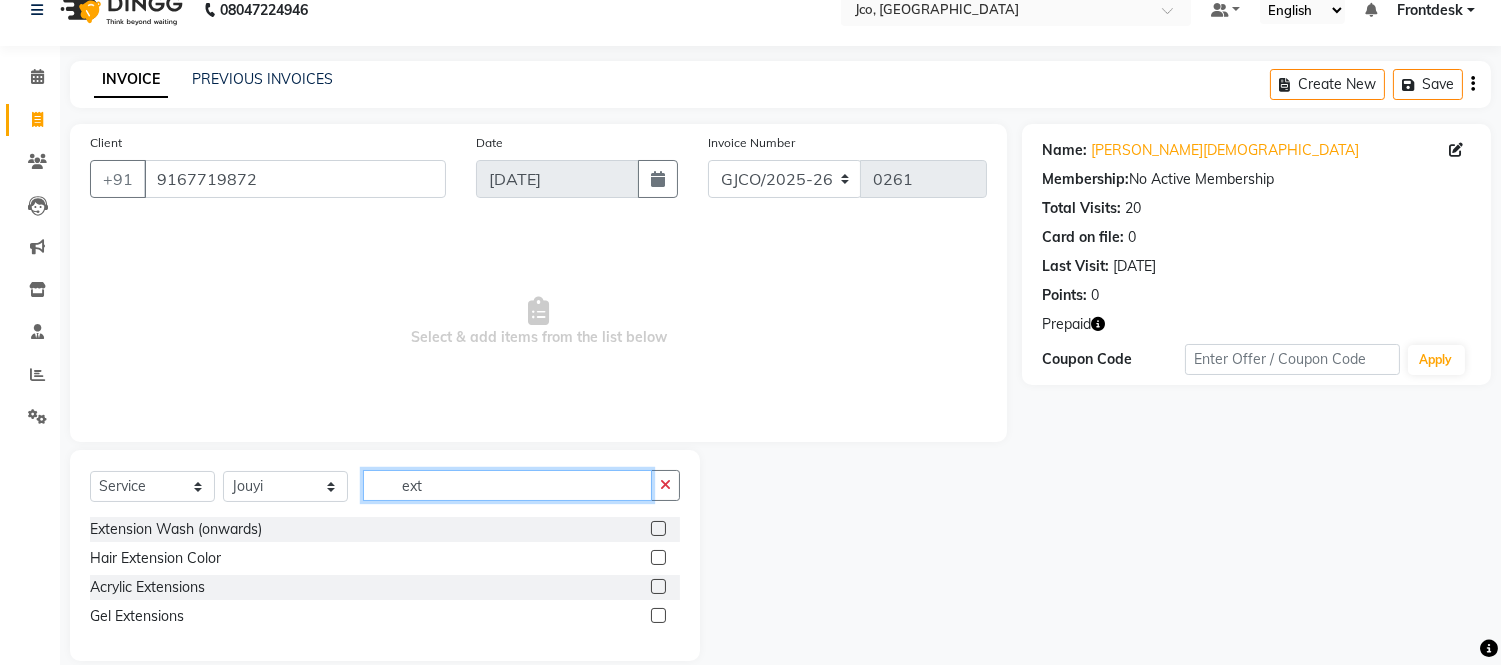 scroll, scrollTop: 52, scrollLeft: 0, axis: vertical 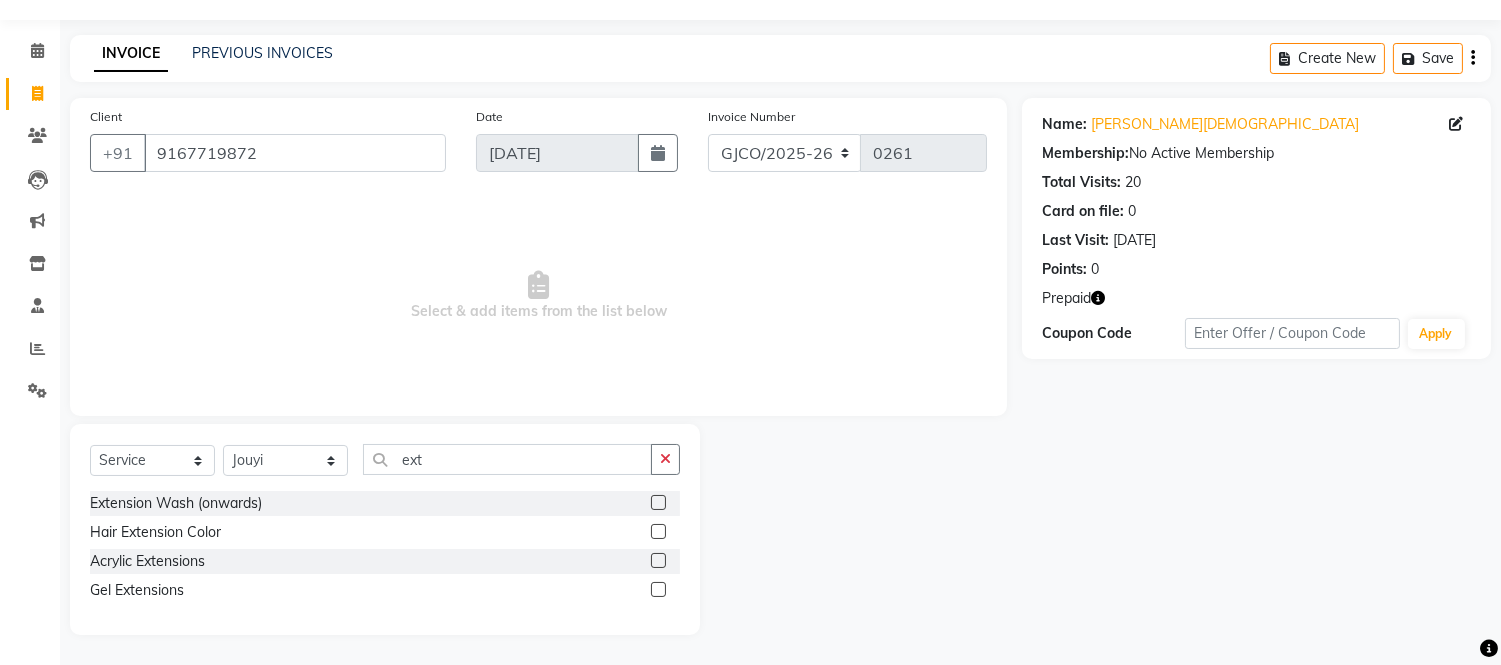 click 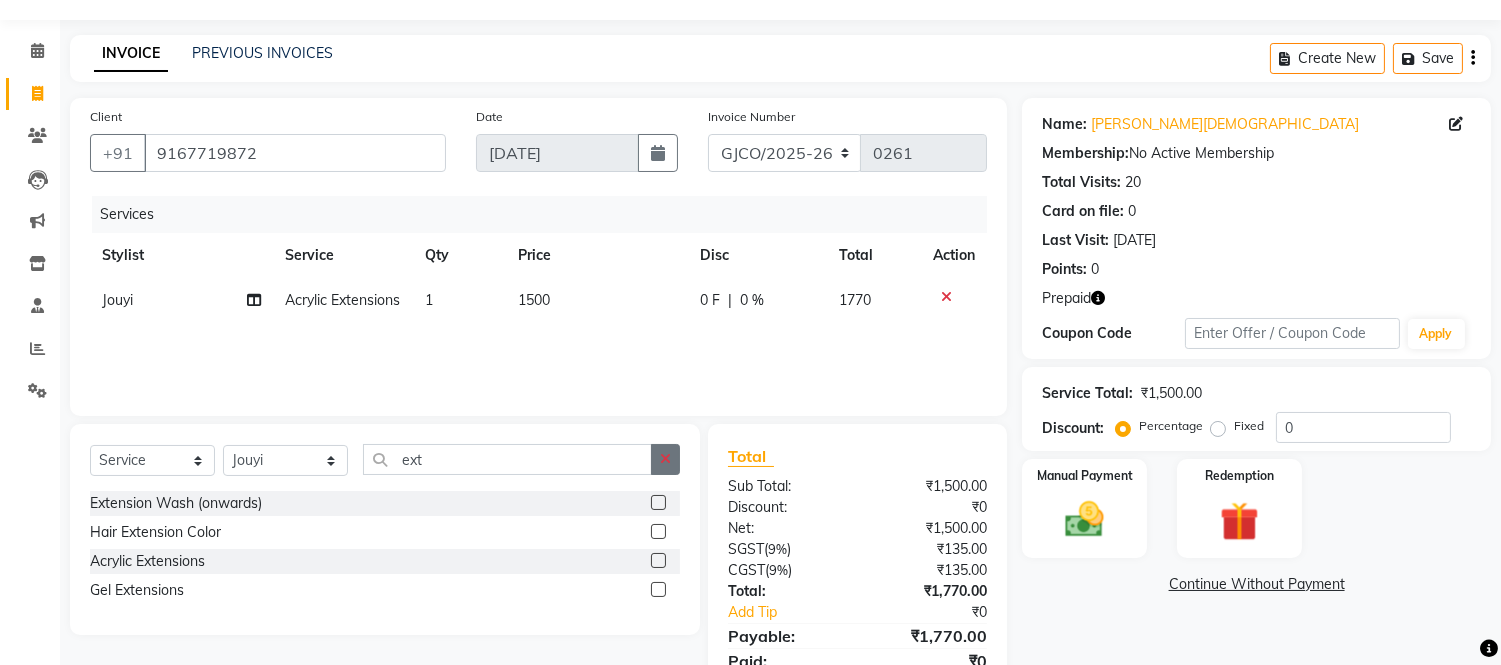 click 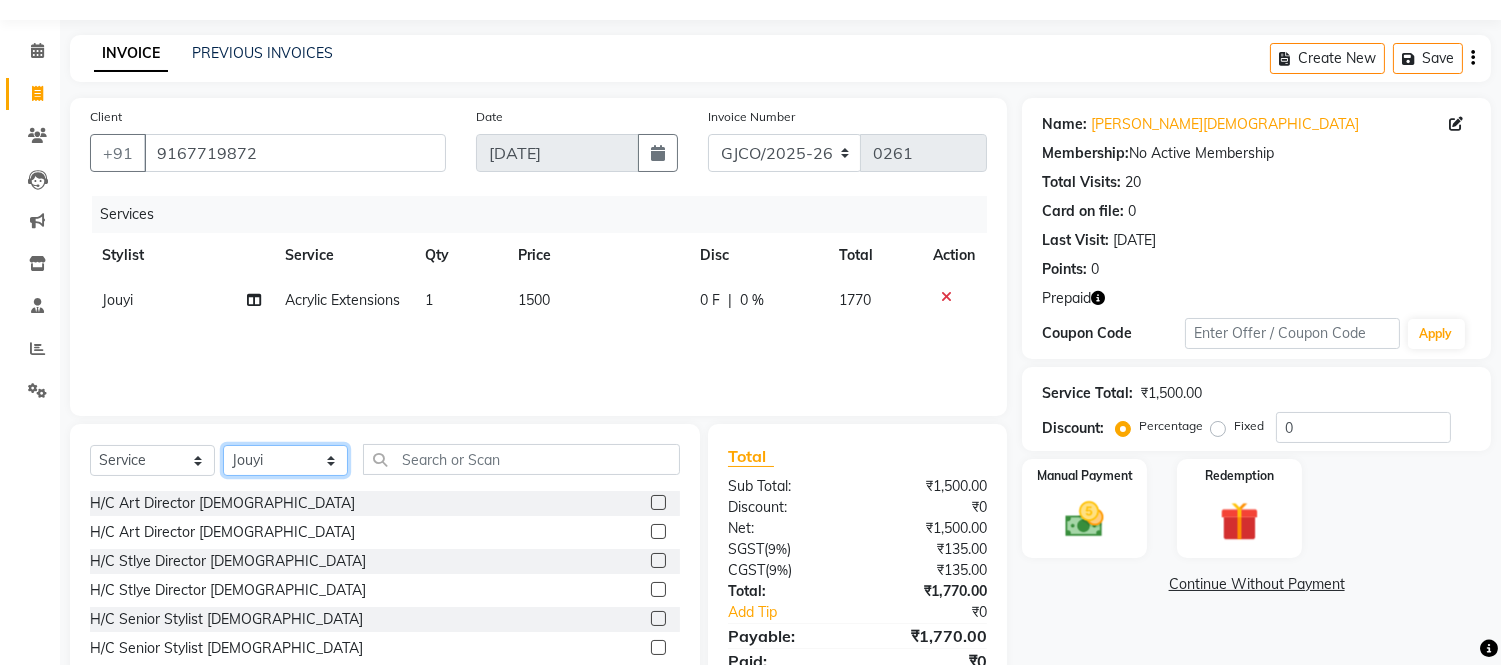 click on "Select Stylist [PERSON_NAME]  [PERSON_NAME]  [PERSON_NAME] Gopal Jouyi [PERSON_NAME] [PERSON_NAME] [DATE] [PERSON_NAME] [PERSON_NAME] [PERSON_NAME] Thakur Sanatan [PERSON_NAME] Shilpa [PERSON_NAME] Thotsem as [PERSON_NAME] [PERSON_NAME] Zing Kumwon Shatsang" 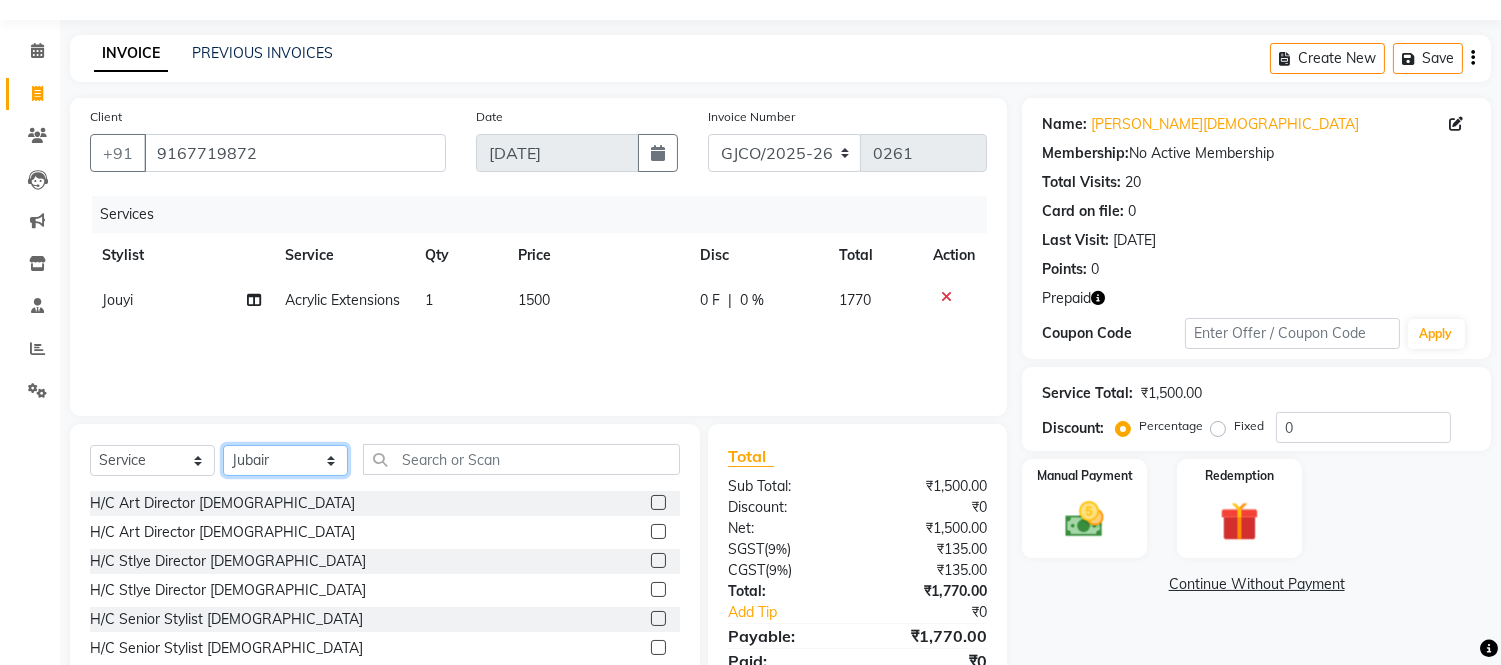 click on "Select Stylist [PERSON_NAME]  [PERSON_NAME]  [PERSON_NAME] Gopal Jouyi [PERSON_NAME] [PERSON_NAME] [DATE] [PERSON_NAME] [PERSON_NAME] [PERSON_NAME] Thakur Sanatan [PERSON_NAME] Shilpa [PERSON_NAME] Thotsem as [PERSON_NAME] [PERSON_NAME] Zing Kumwon Shatsang" 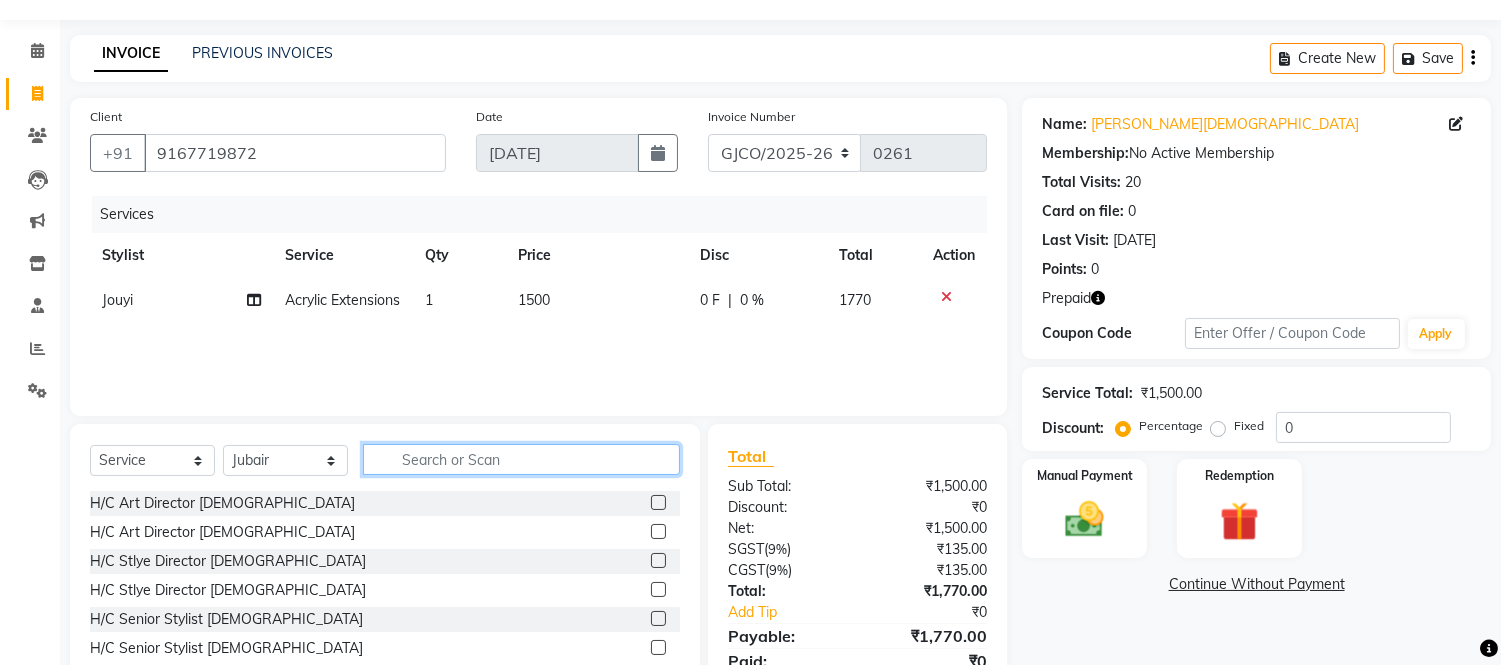 click 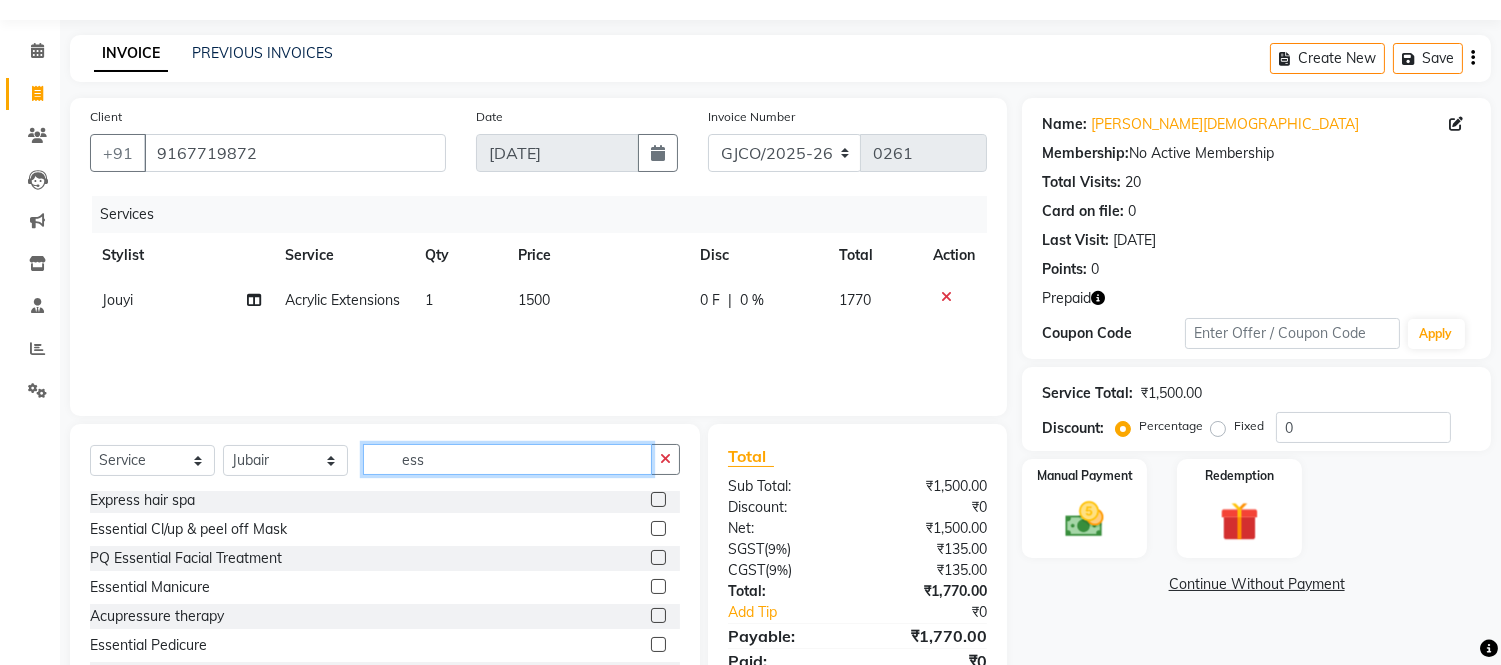 scroll, scrollTop: 2, scrollLeft: 0, axis: vertical 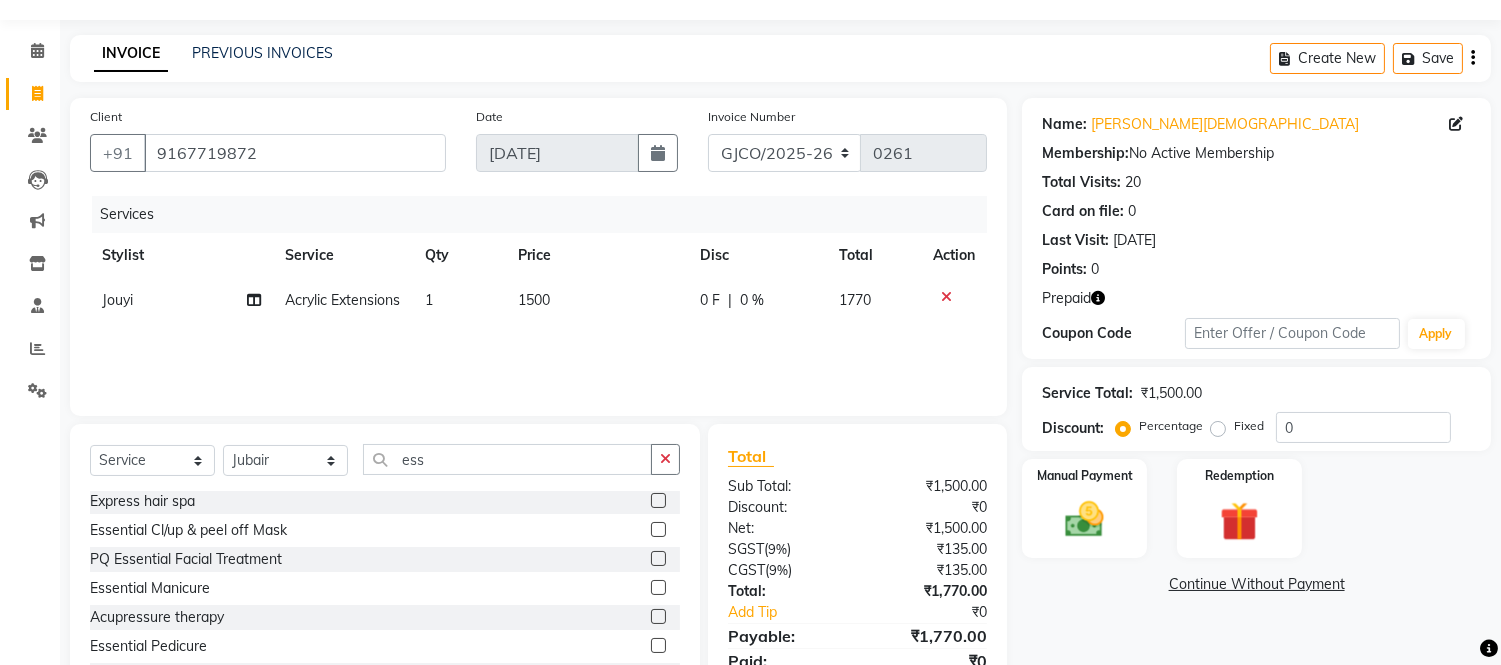 click 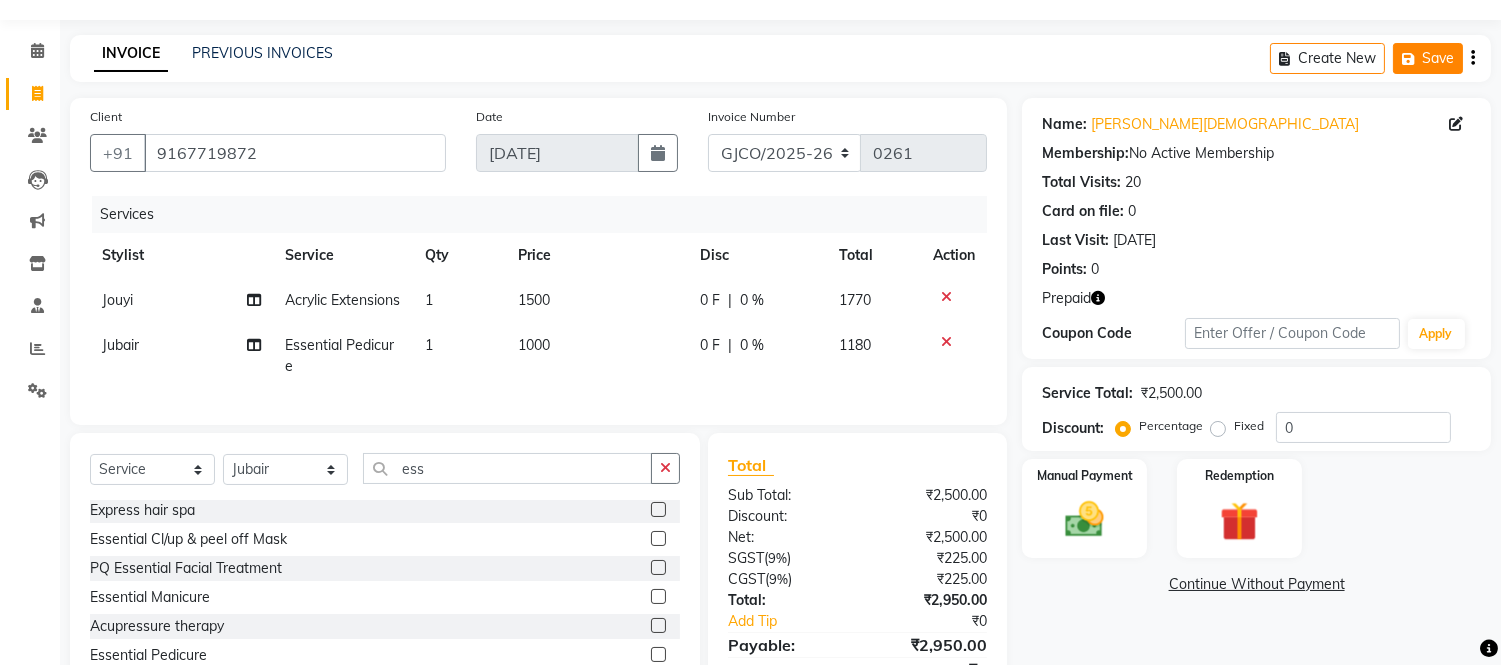 click on "Save" 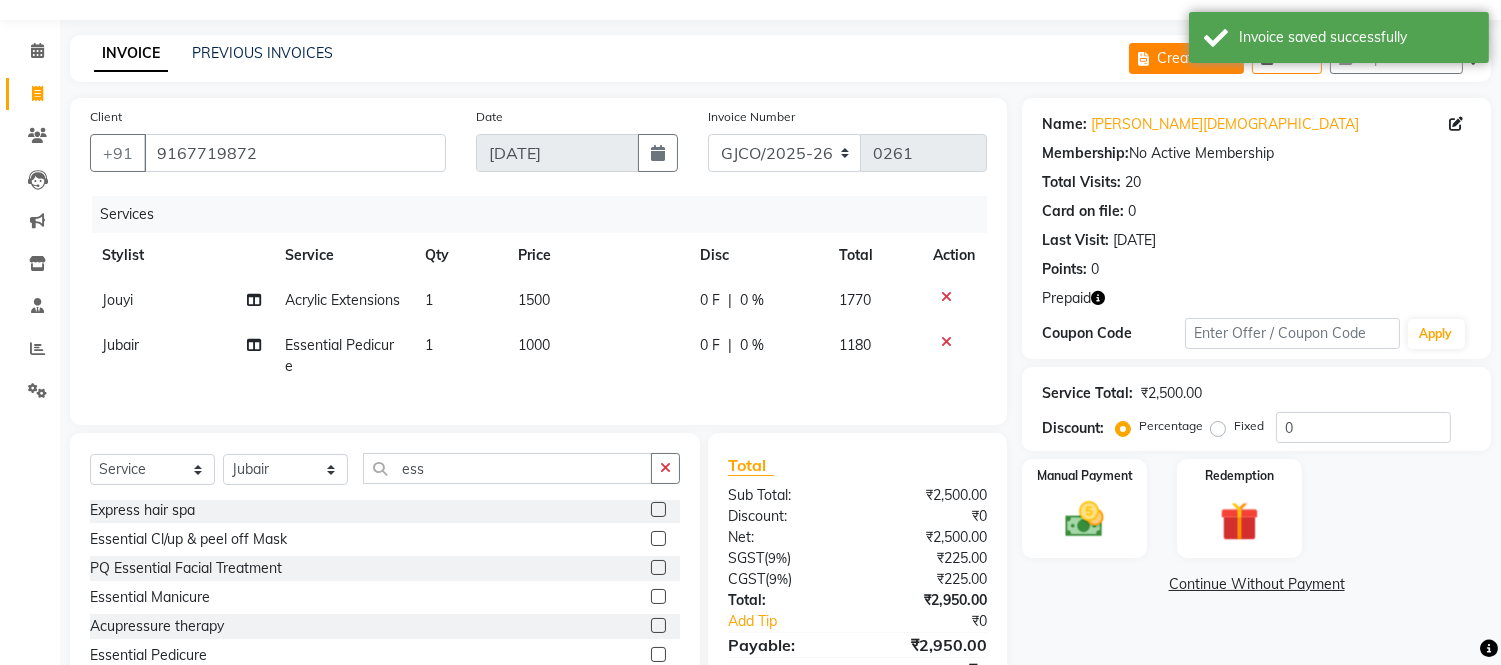click on "Create New" 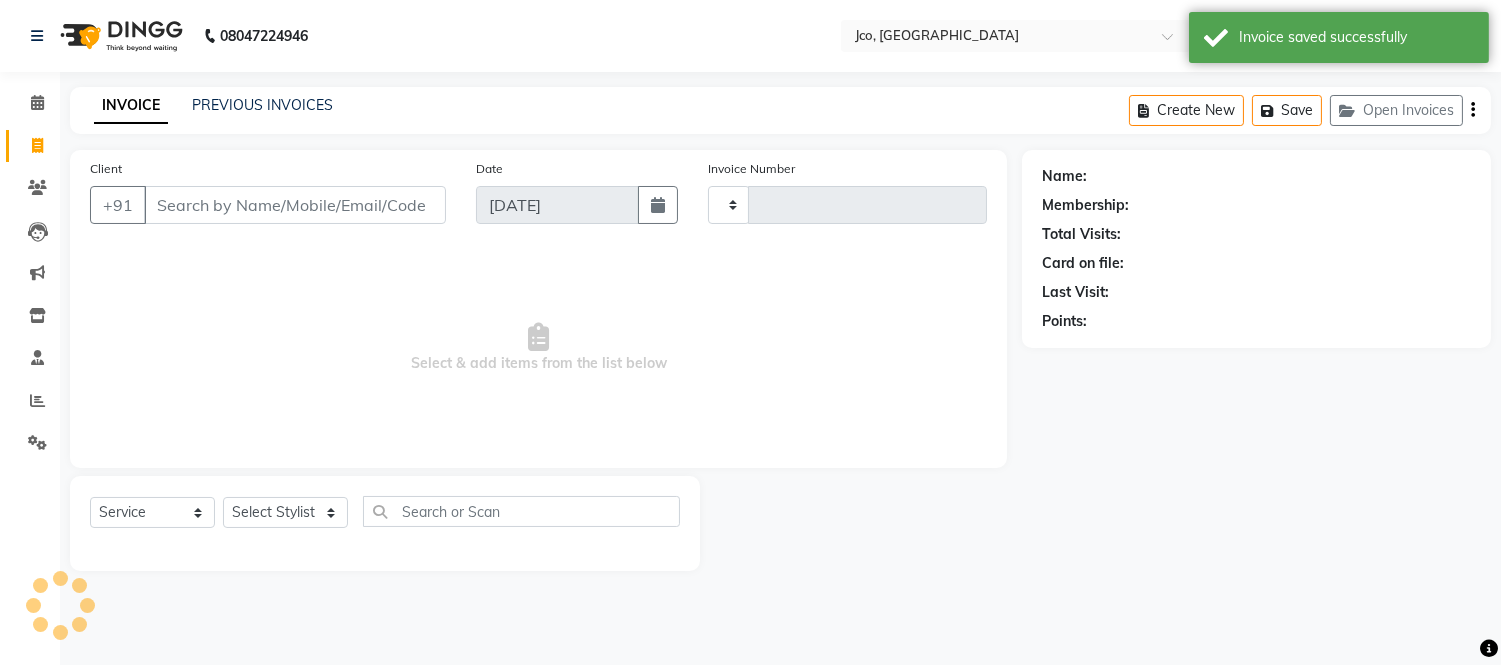 scroll, scrollTop: 0, scrollLeft: 0, axis: both 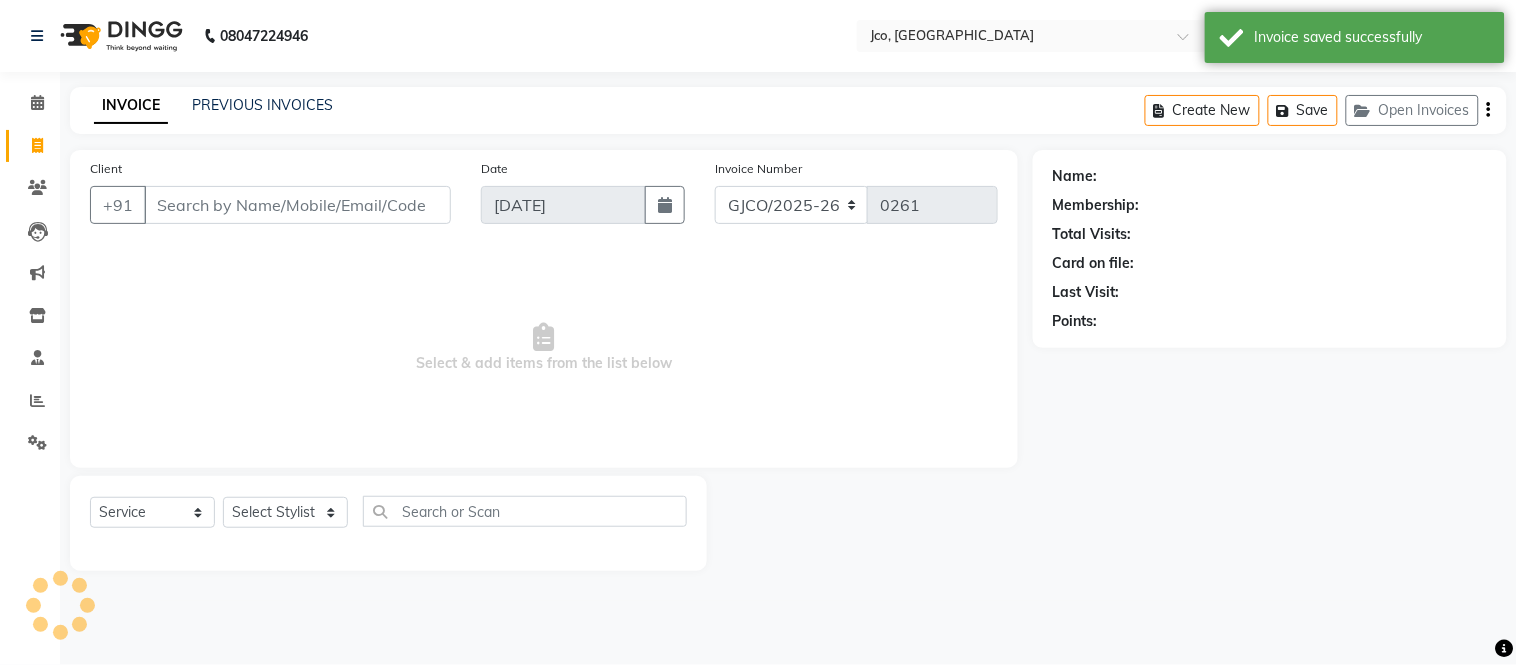 click on "Client" at bounding box center [297, 205] 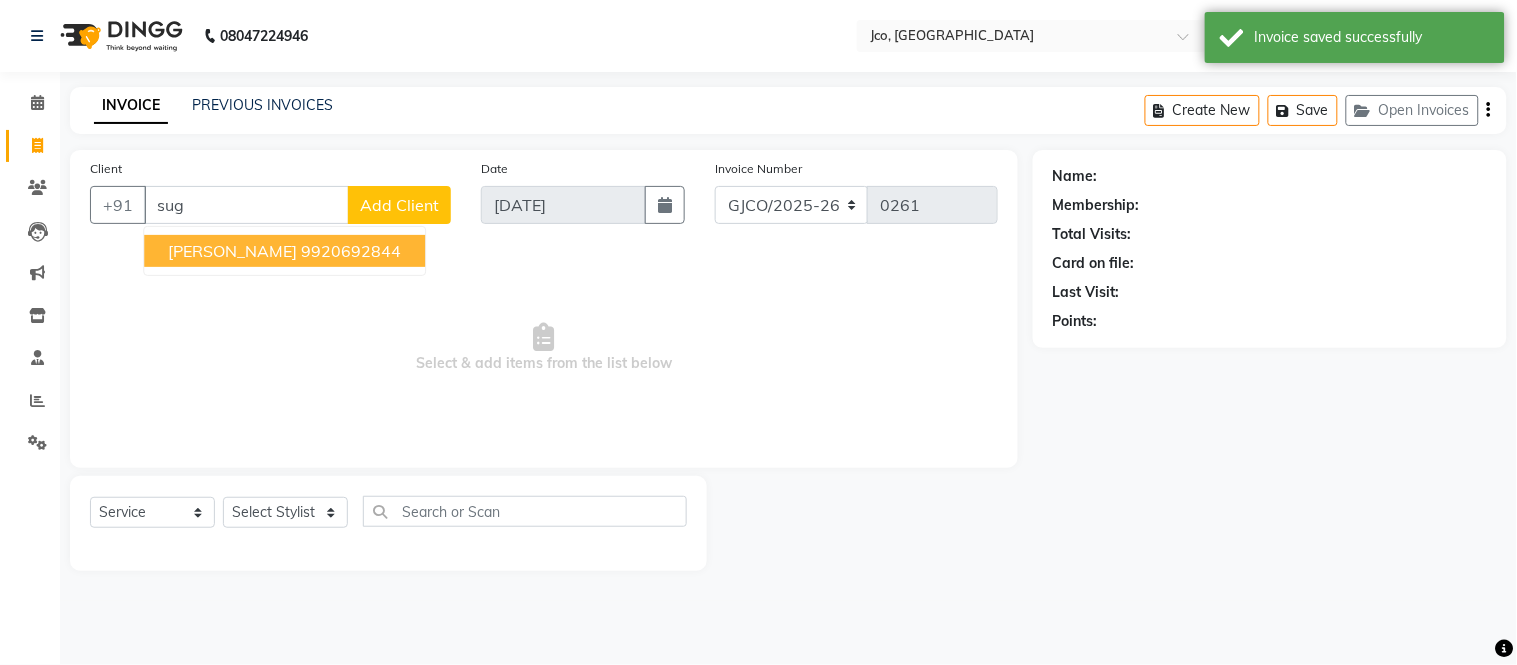 click on "9920692844" at bounding box center (351, 251) 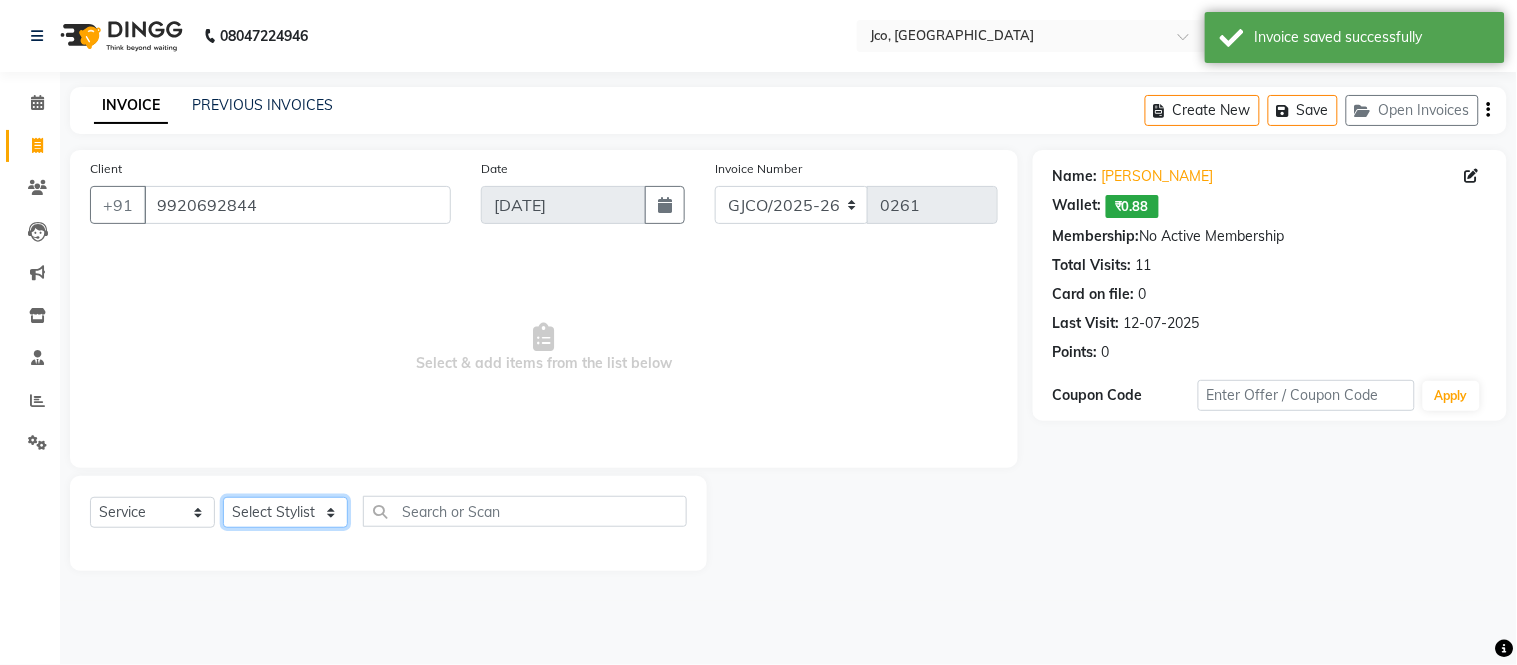 click on "Select Stylist [PERSON_NAME]  [PERSON_NAME]  [PERSON_NAME] Gopal Jouyi [PERSON_NAME] [PERSON_NAME] [DATE] [PERSON_NAME] [PERSON_NAME] [PERSON_NAME] Thakur Sanatan [PERSON_NAME] Shilpa [PERSON_NAME] Thotsem as [PERSON_NAME] [PERSON_NAME] Zing Kumwon Shatsang" 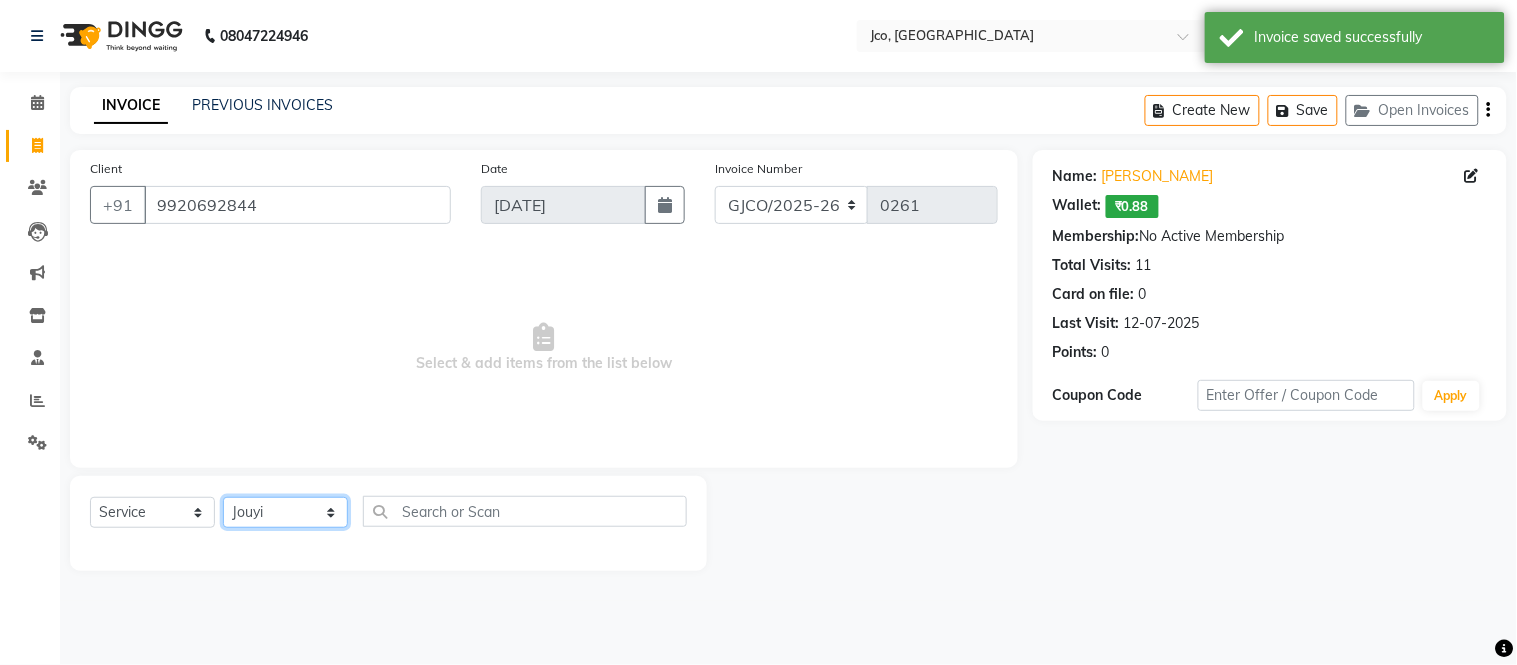 click on "Select Stylist [PERSON_NAME]  [PERSON_NAME]  [PERSON_NAME] Gopal Jouyi [PERSON_NAME] [PERSON_NAME] [DATE] [PERSON_NAME] [PERSON_NAME] [PERSON_NAME] Thakur Sanatan [PERSON_NAME] Shilpa [PERSON_NAME] Thotsem as [PERSON_NAME] [PERSON_NAME] Zing Kumwon Shatsang" 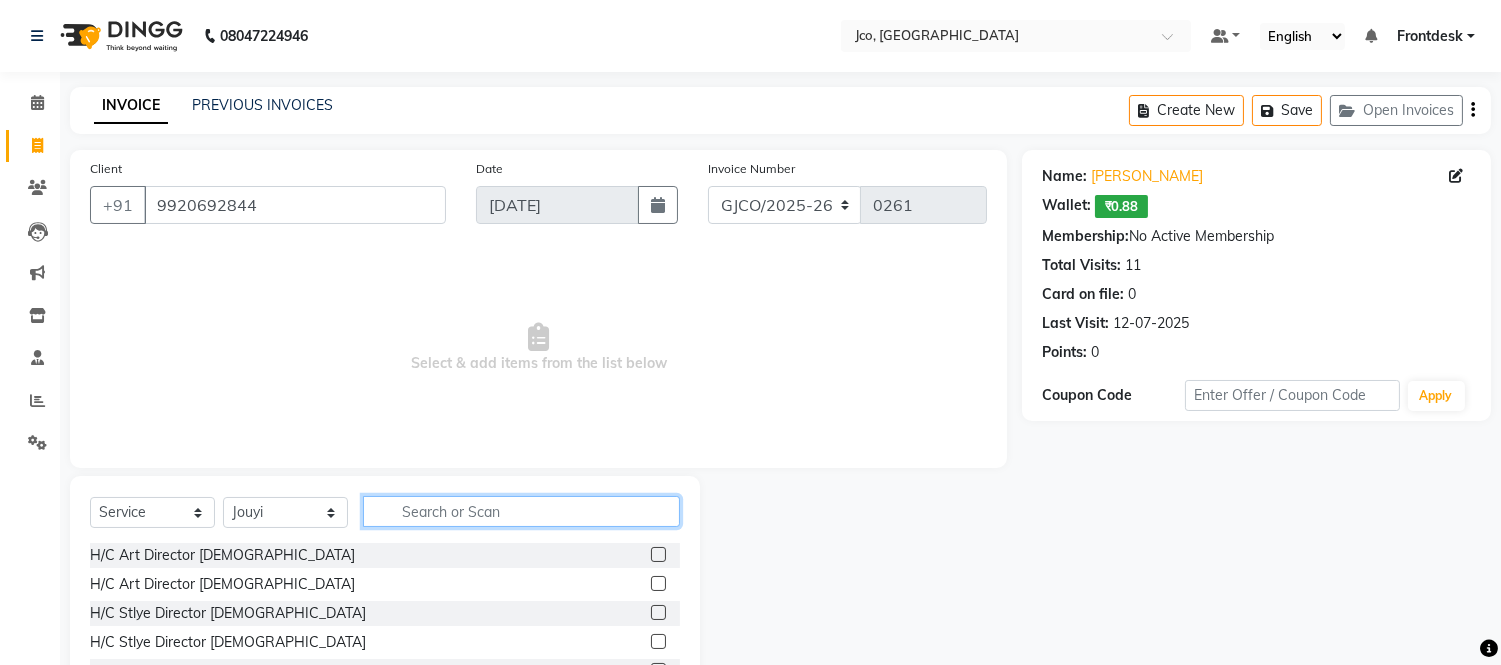 click 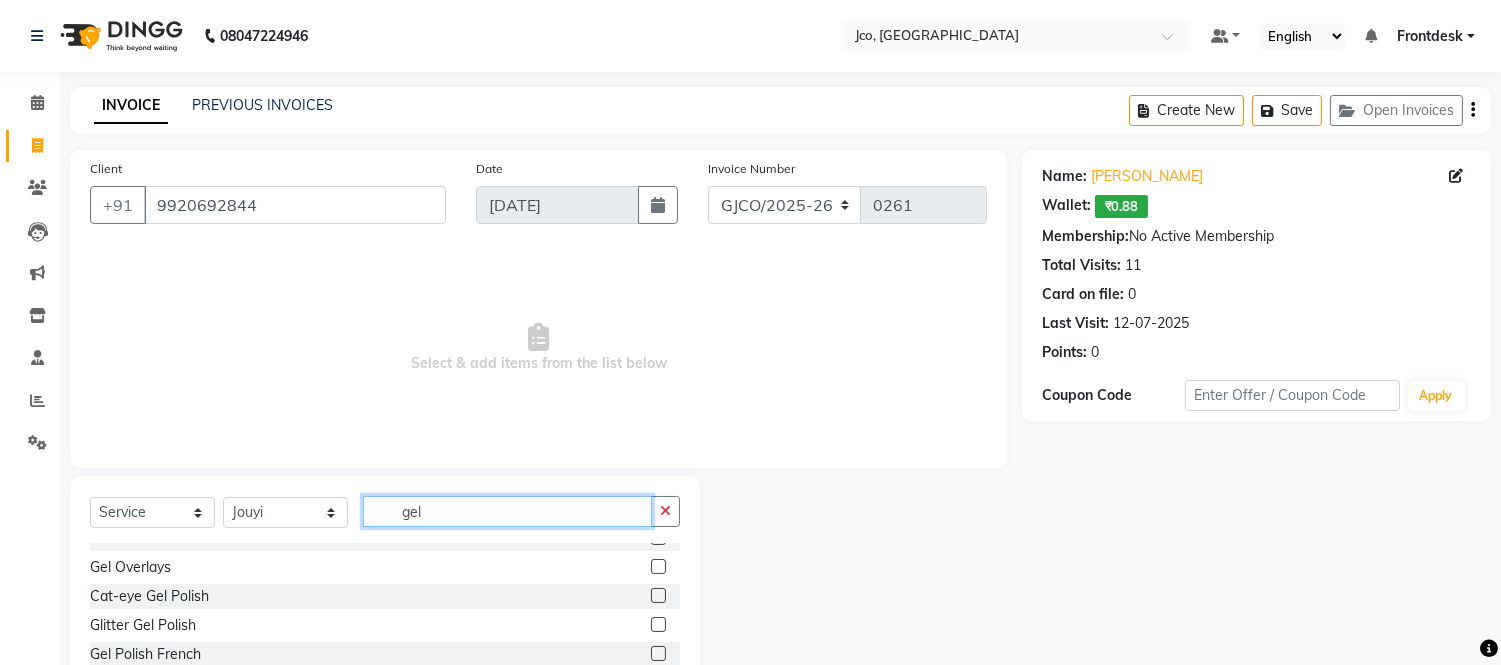 scroll, scrollTop: 57, scrollLeft: 0, axis: vertical 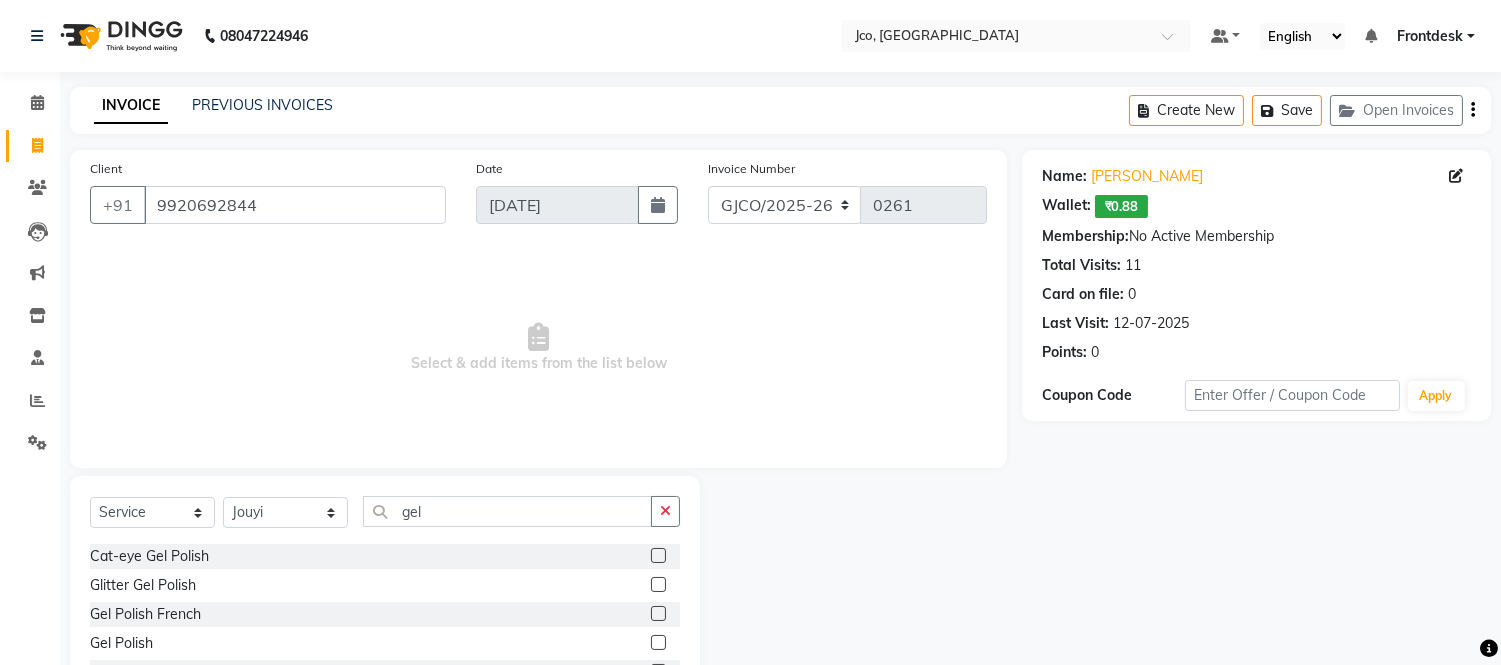 click 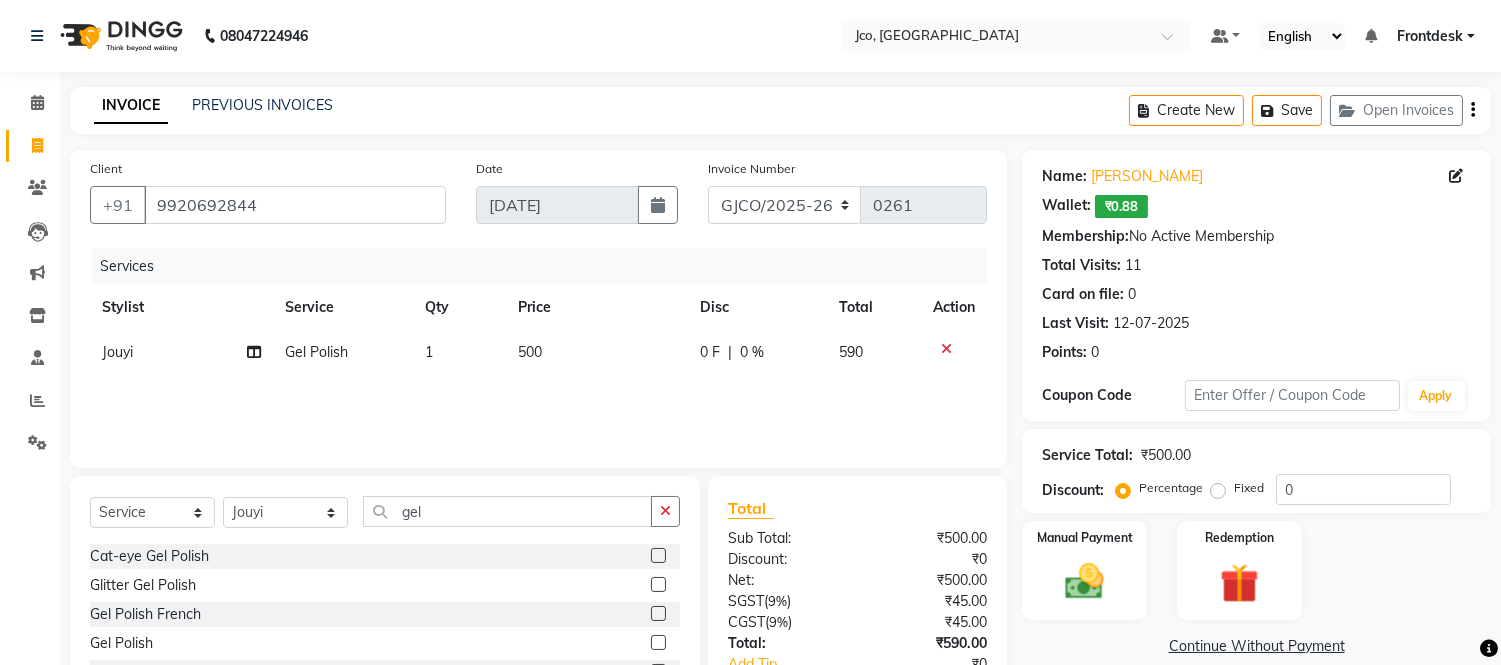 click 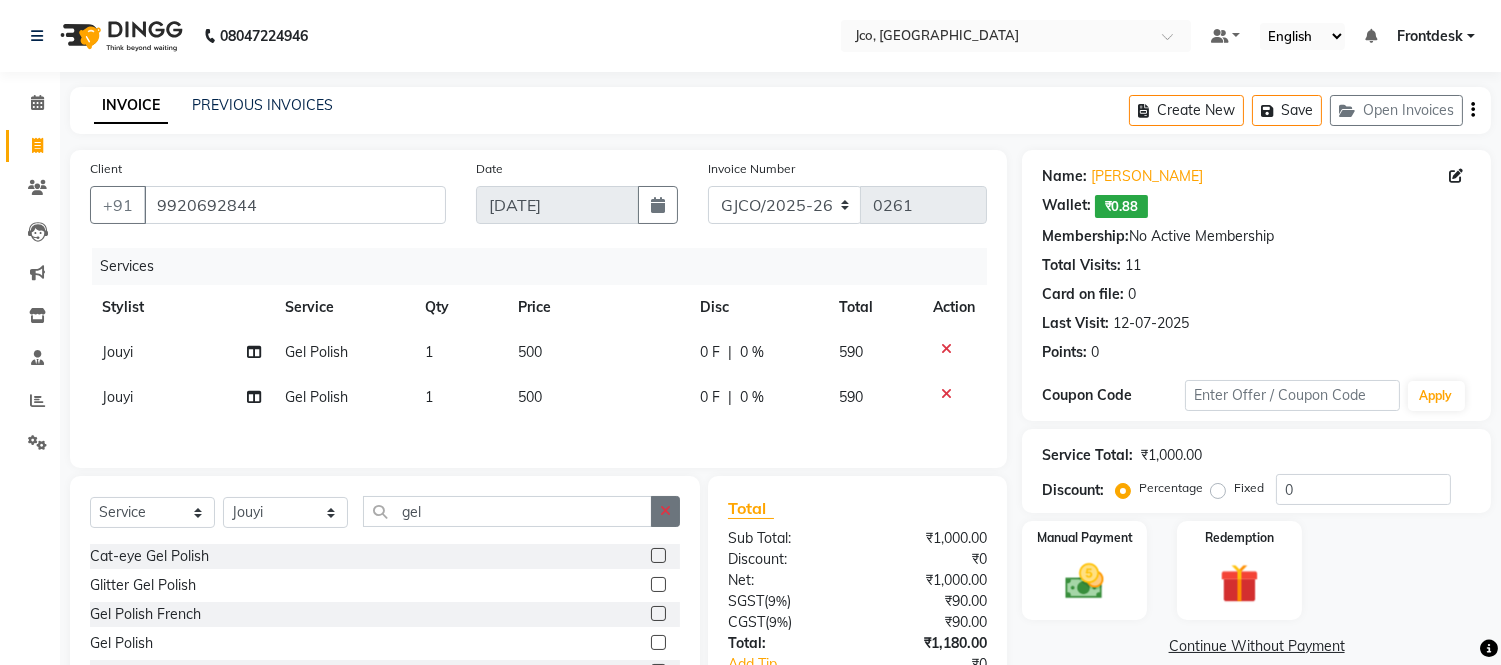 click 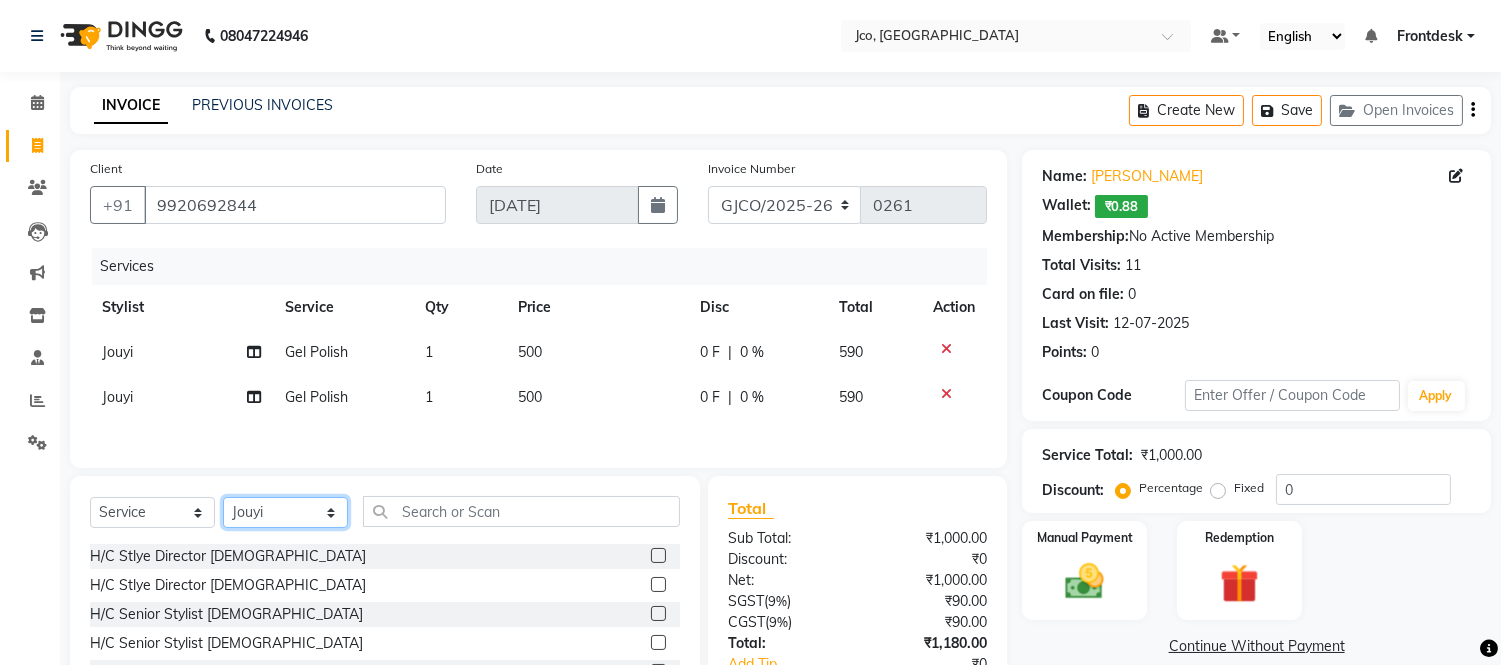 click on "Select Stylist [PERSON_NAME]  [PERSON_NAME]  [PERSON_NAME] Gopal Jouyi [PERSON_NAME] [PERSON_NAME] [DATE] [PERSON_NAME] [PERSON_NAME] [PERSON_NAME] Thakur Sanatan [PERSON_NAME] Shilpa [PERSON_NAME] Thotsem as [PERSON_NAME] [PERSON_NAME] Zing Kumwon Shatsang" 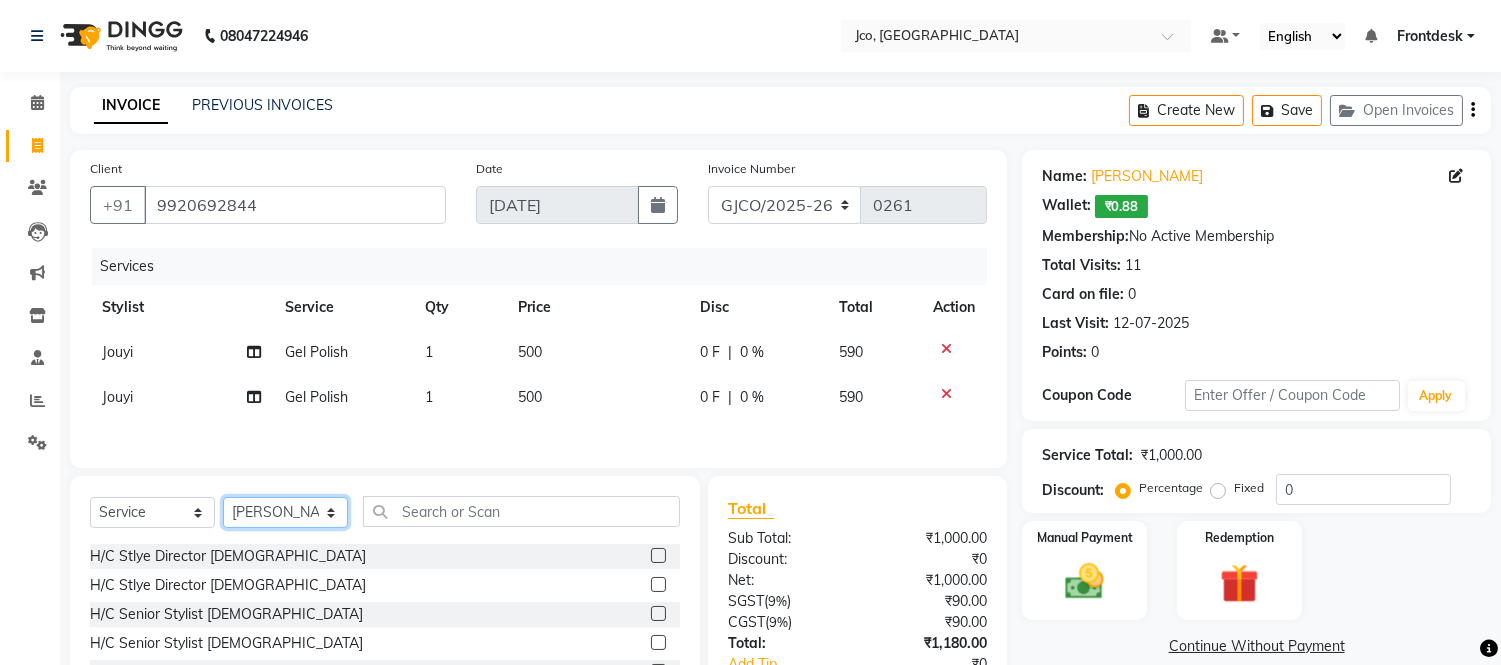 click on "Select Stylist [PERSON_NAME]  [PERSON_NAME]  [PERSON_NAME] Gopal Jouyi [PERSON_NAME] [PERSON_NAME] [DATE] [PERSON_NAME] [PERSON_NAME] [PERSON_NAME] Thakur Sanatan [PERSON_NAME] Shilpa [PERSON_NAME] Thotsem as [PERSON_NAME] [PERSON_NAME] Zing Kumwon Shatsang" 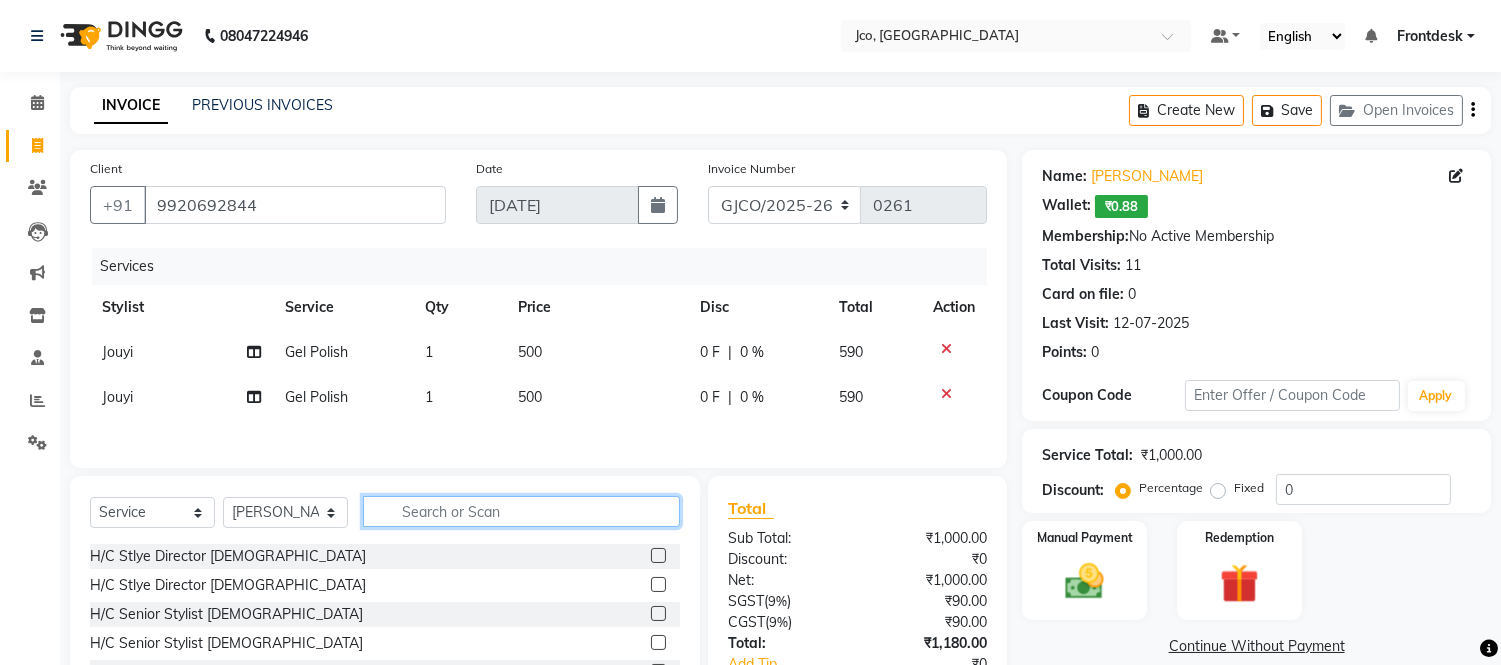 click 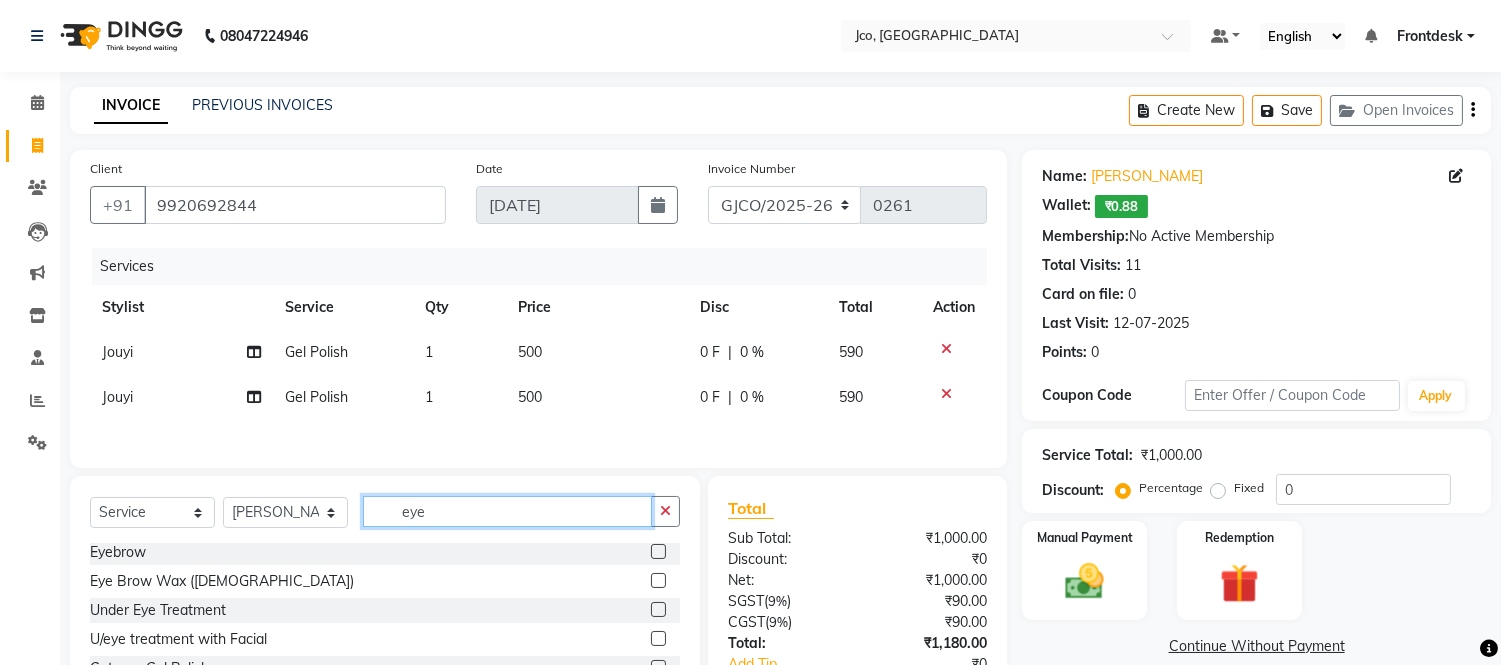 scroll, scrollTop: 3, scrollLeft: 0, axis: vertical 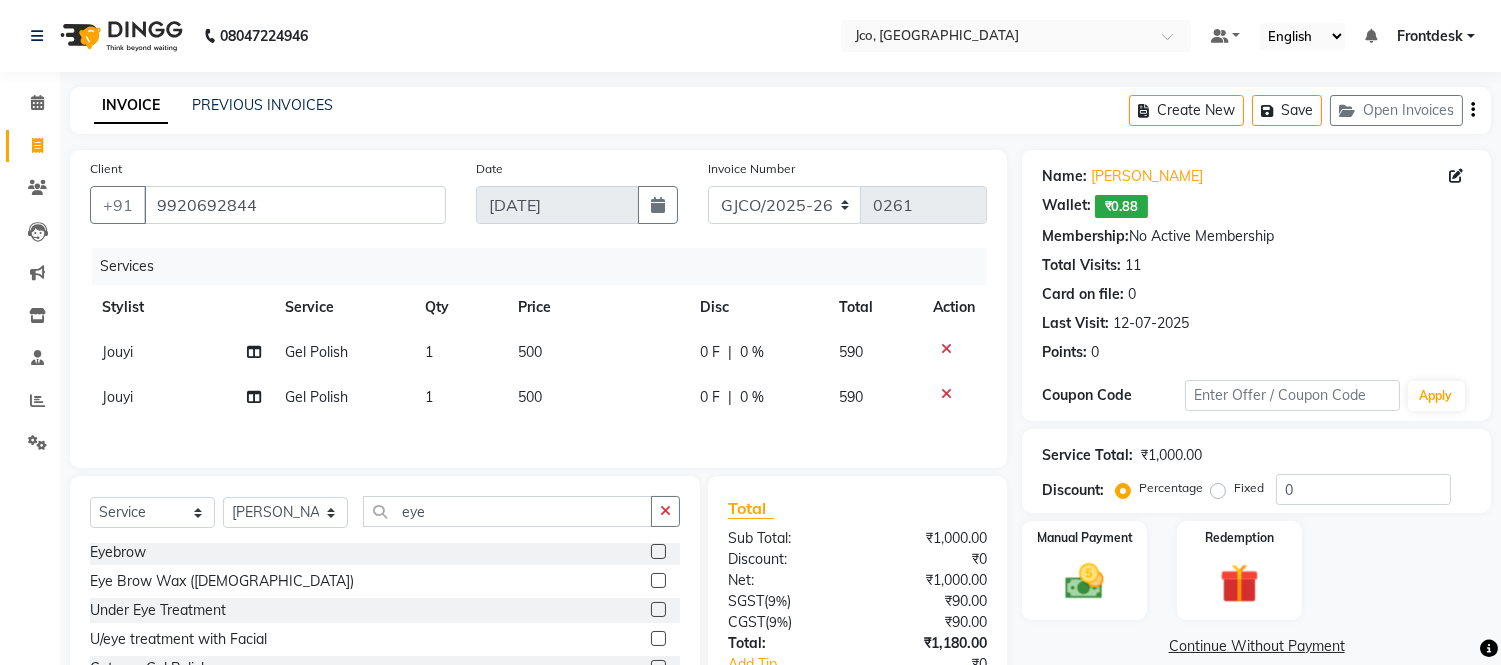 click 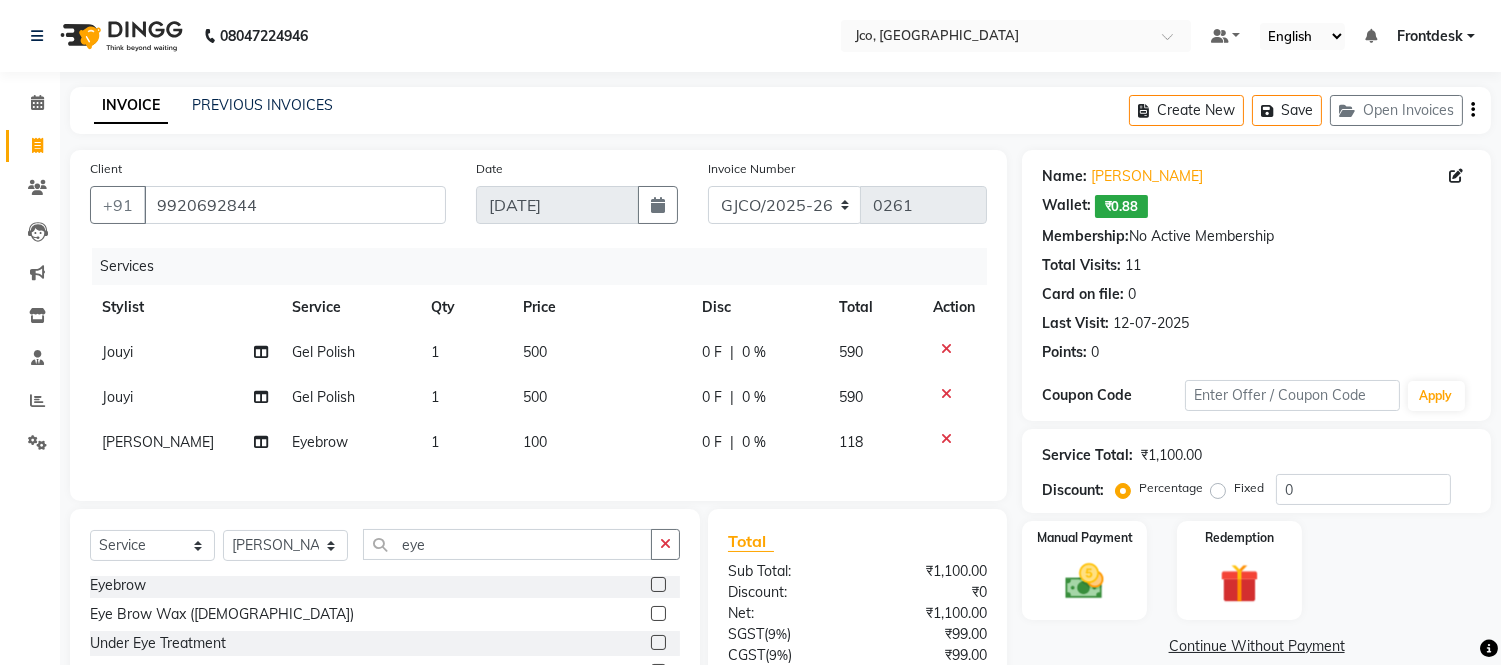 click 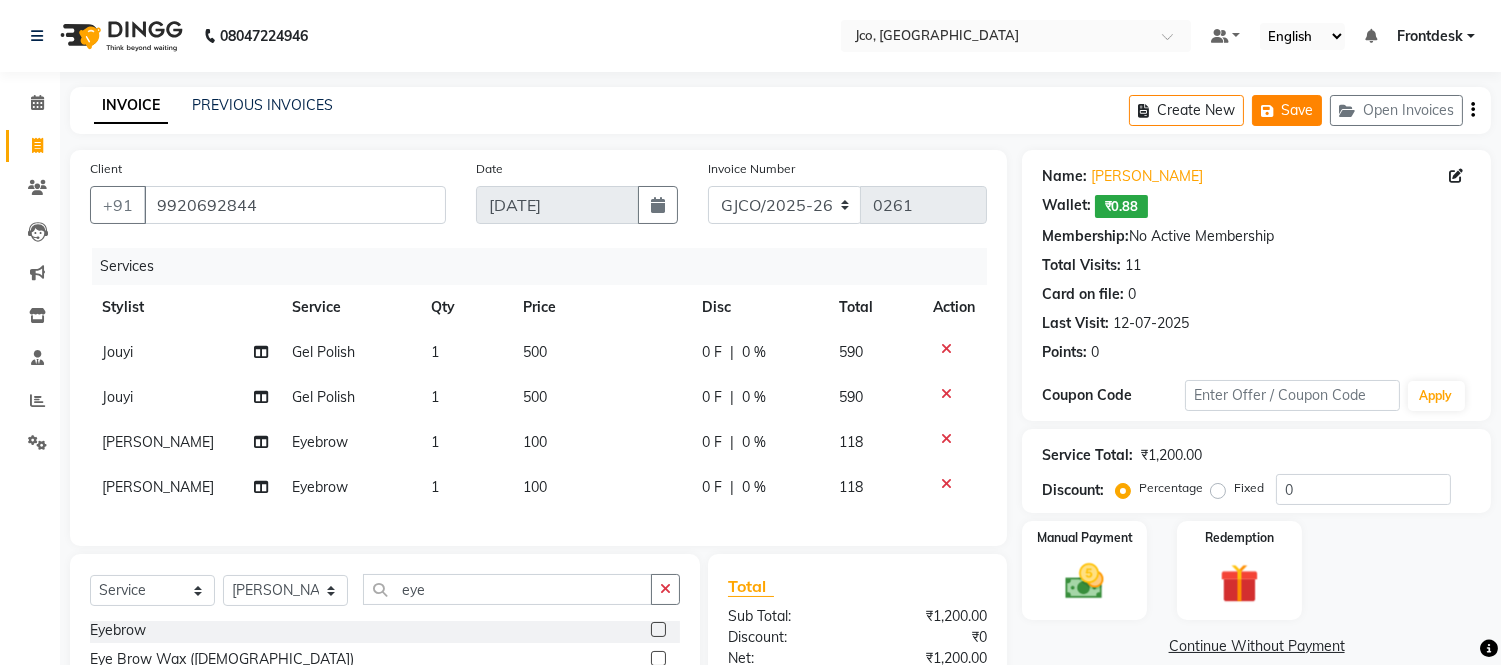 click on "Save" 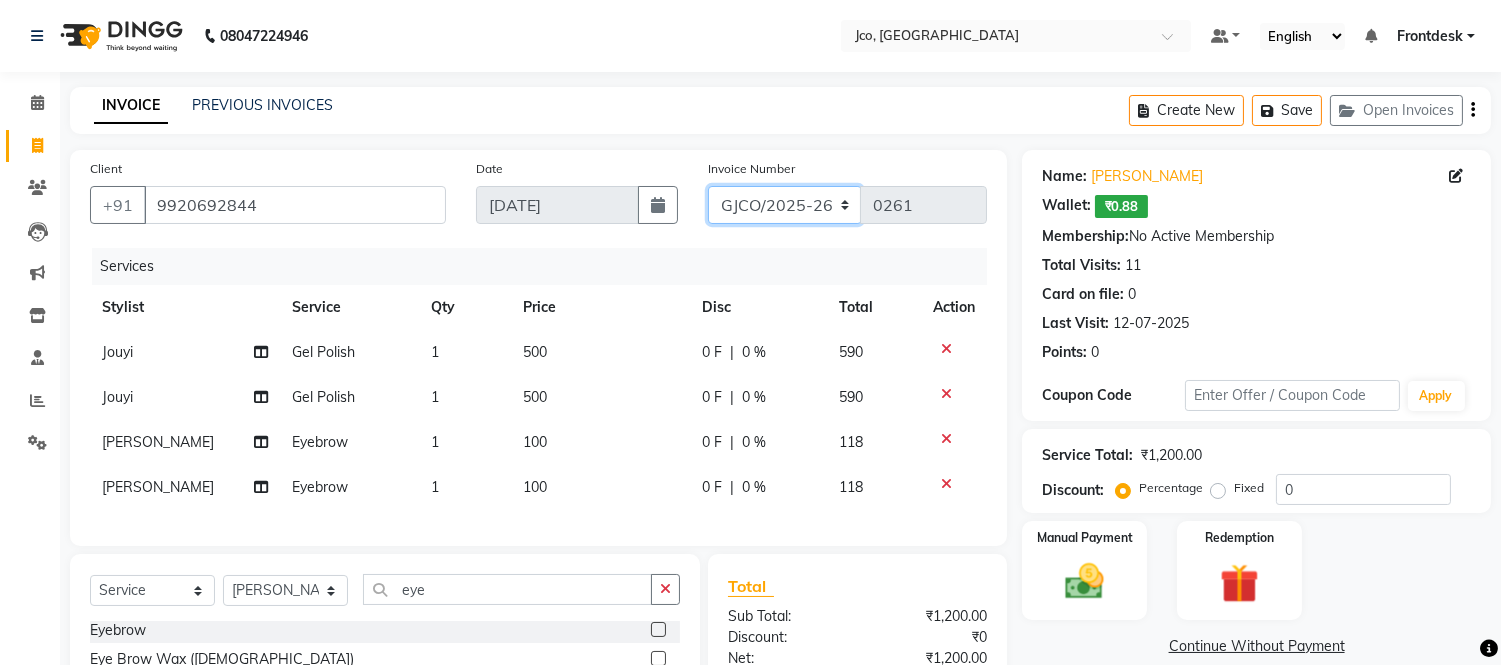 click on "GJCO/2025-26 SCG/2025-26 Gpre/2025-26" 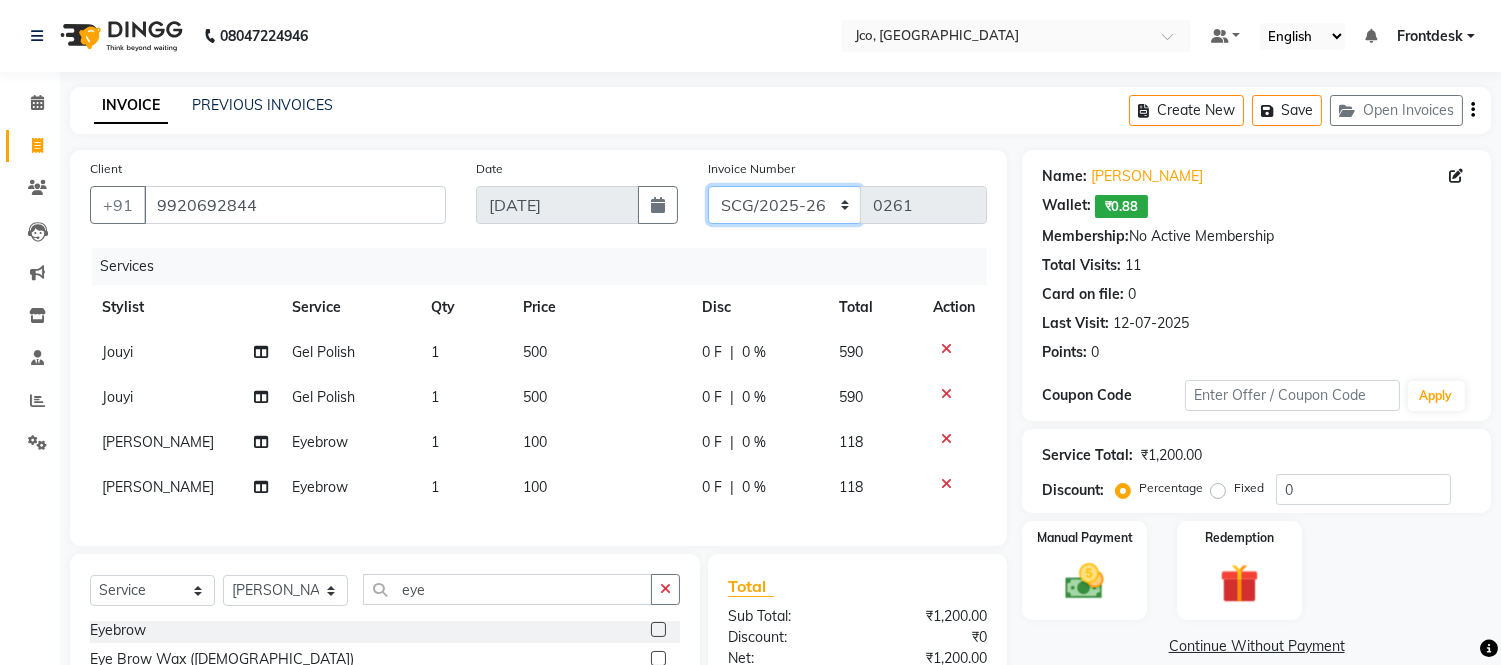 click on "GJCO/2025-26 SCG/2025-26 Gpre/2025-26" 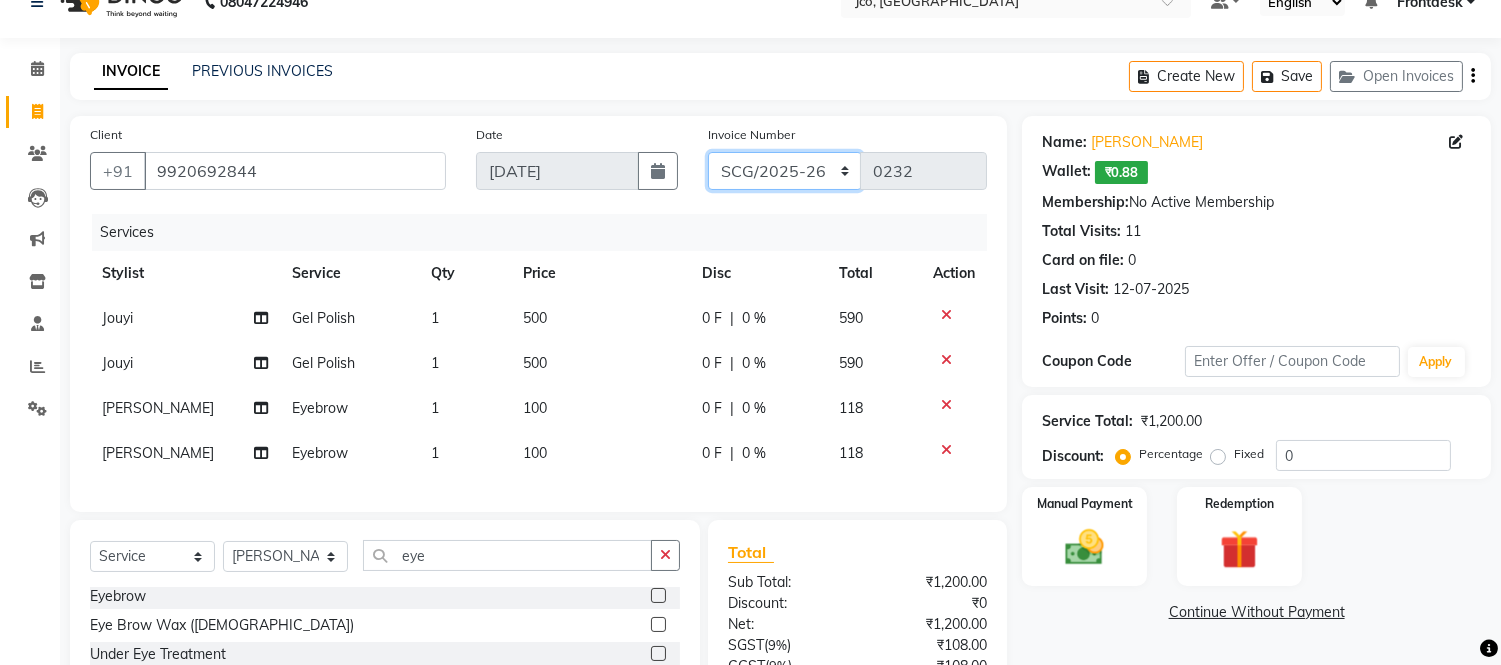 scroll, scrollTop: 0, scrollLeft: 0, axis: both 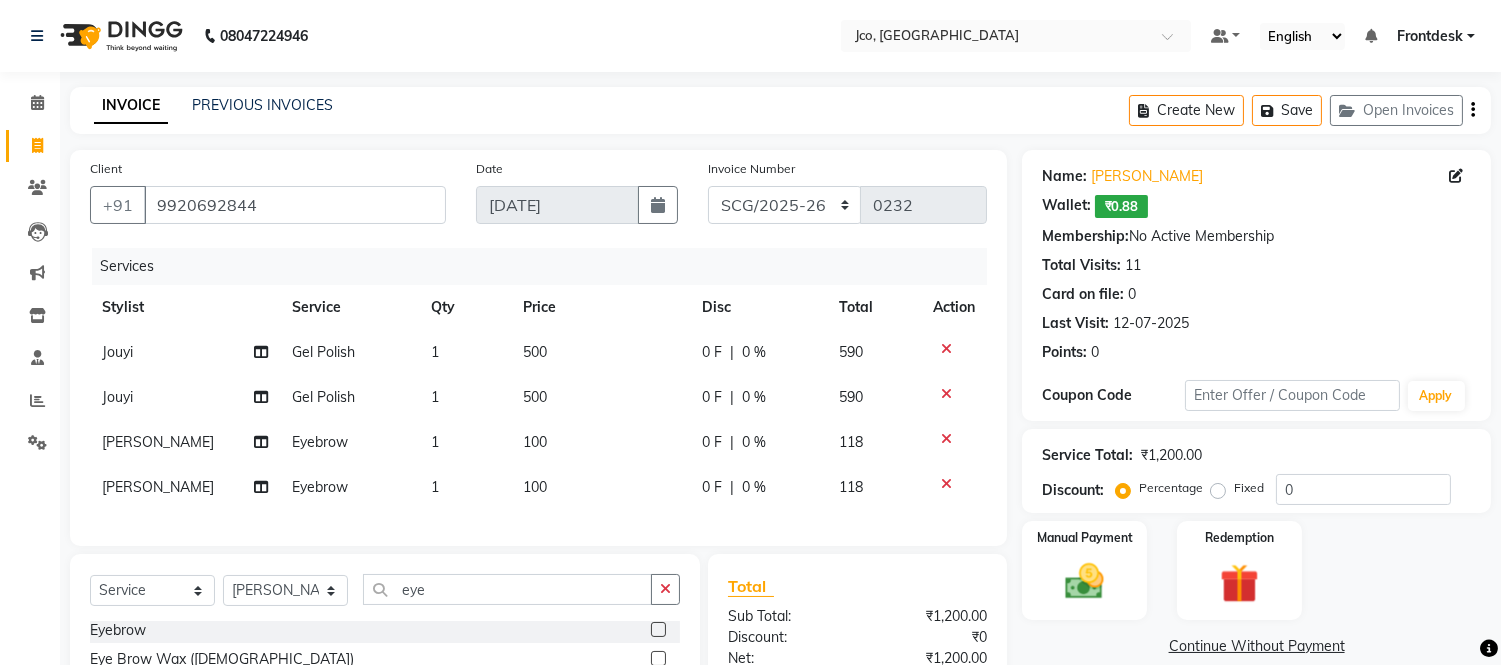 click 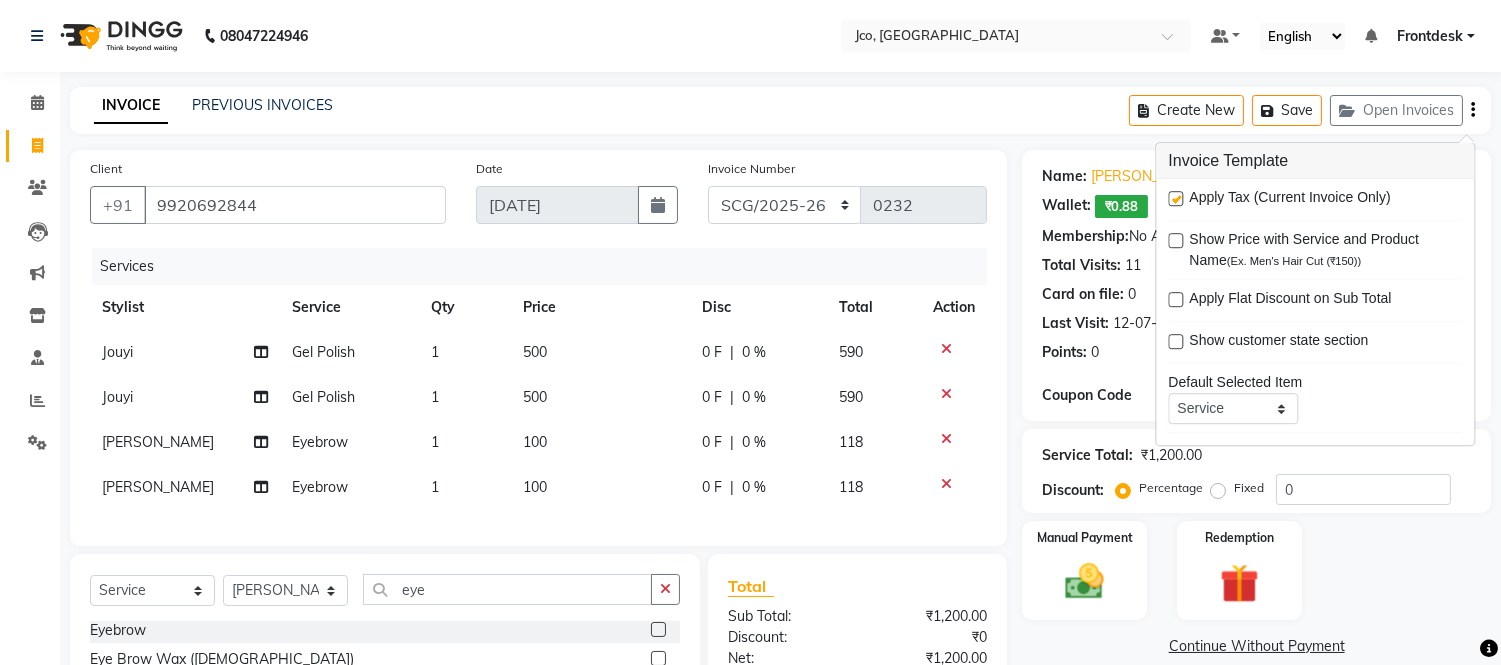 click at bounding box center [1175, 198] 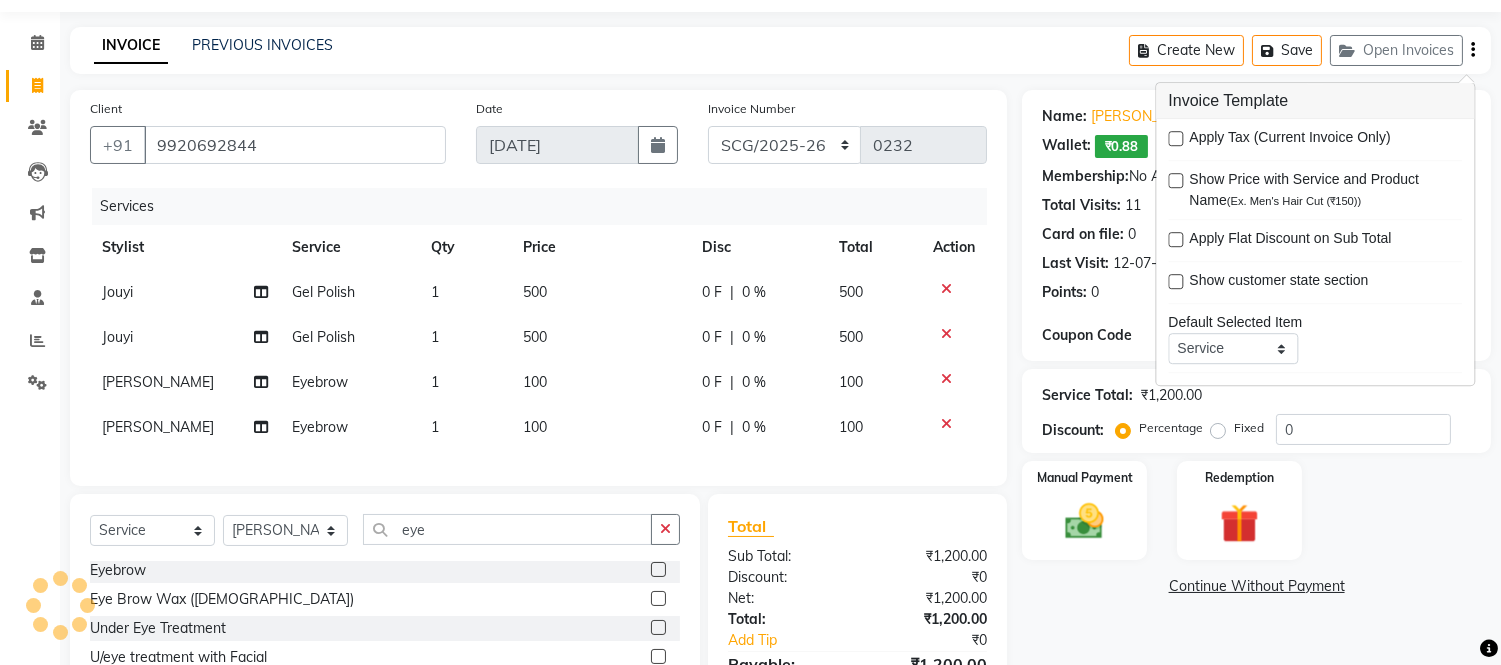 scroll, scrollTop: 230, scrollLeft: 0, axis: vertical 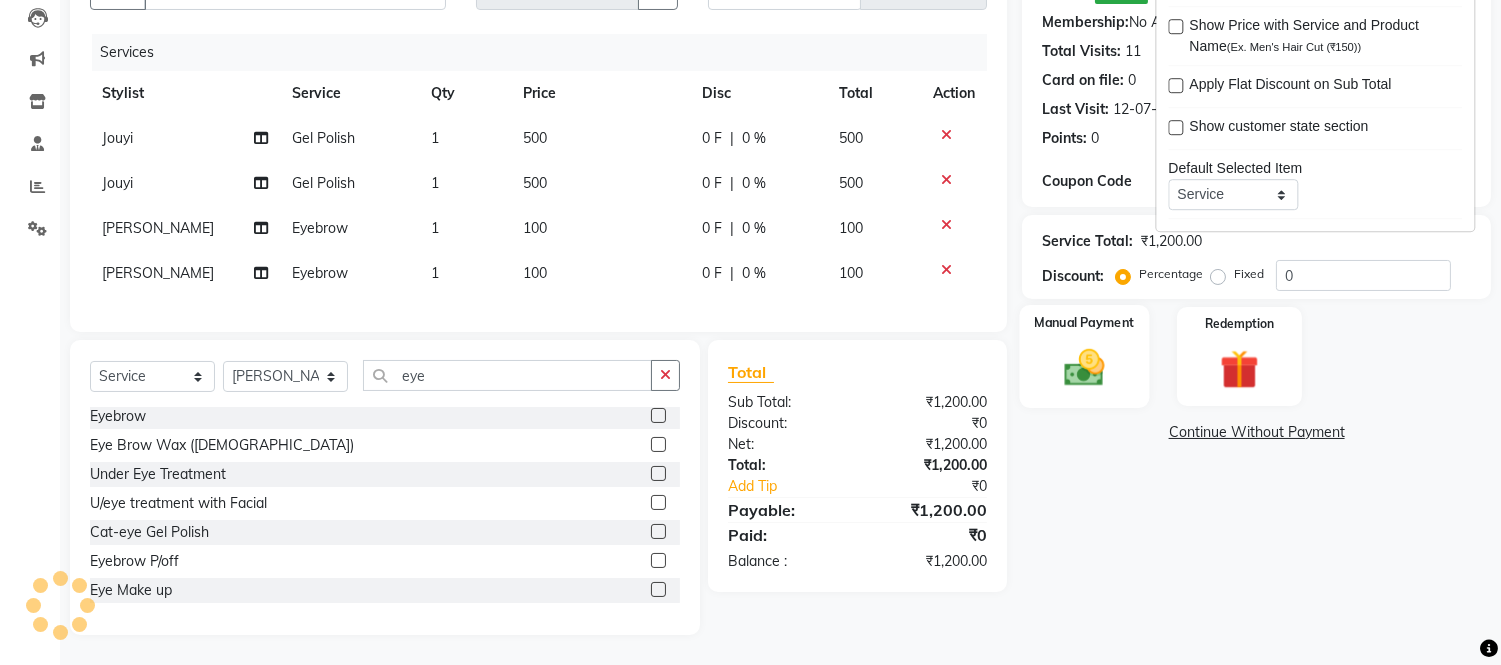 click 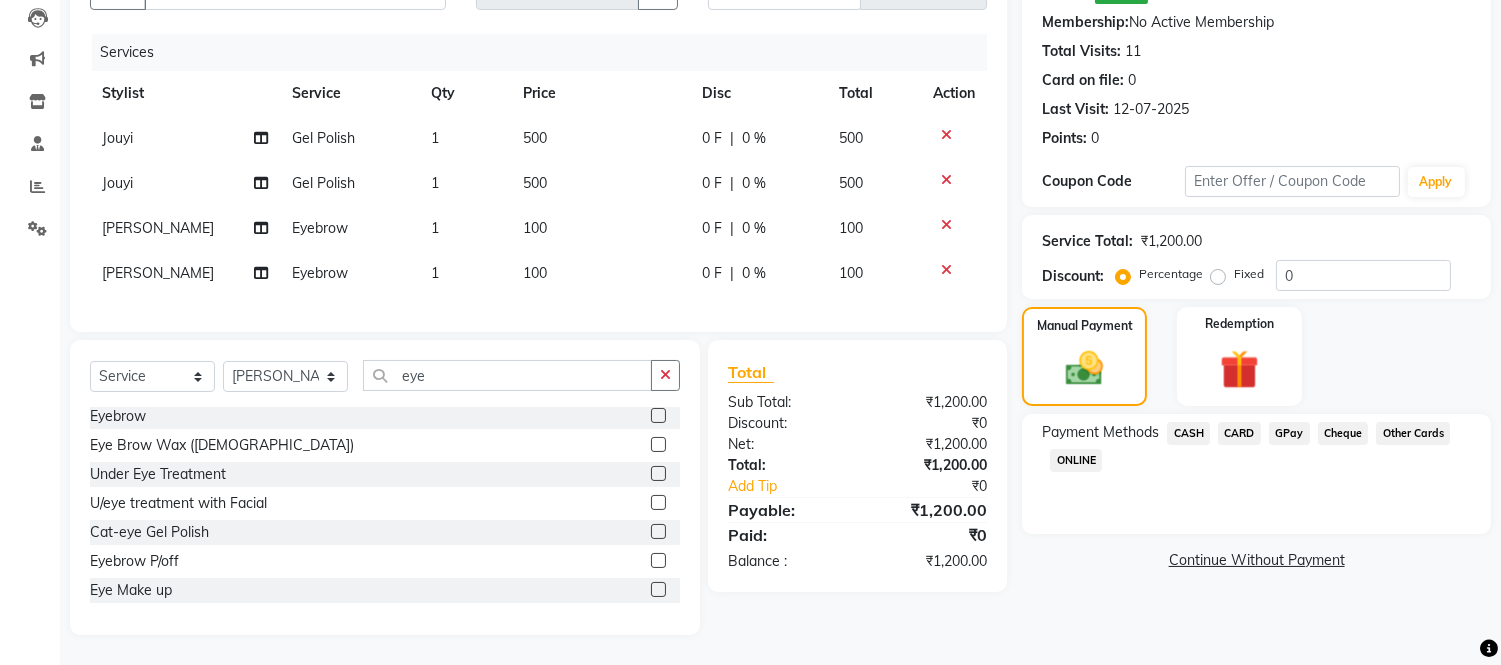 click on "CASH" 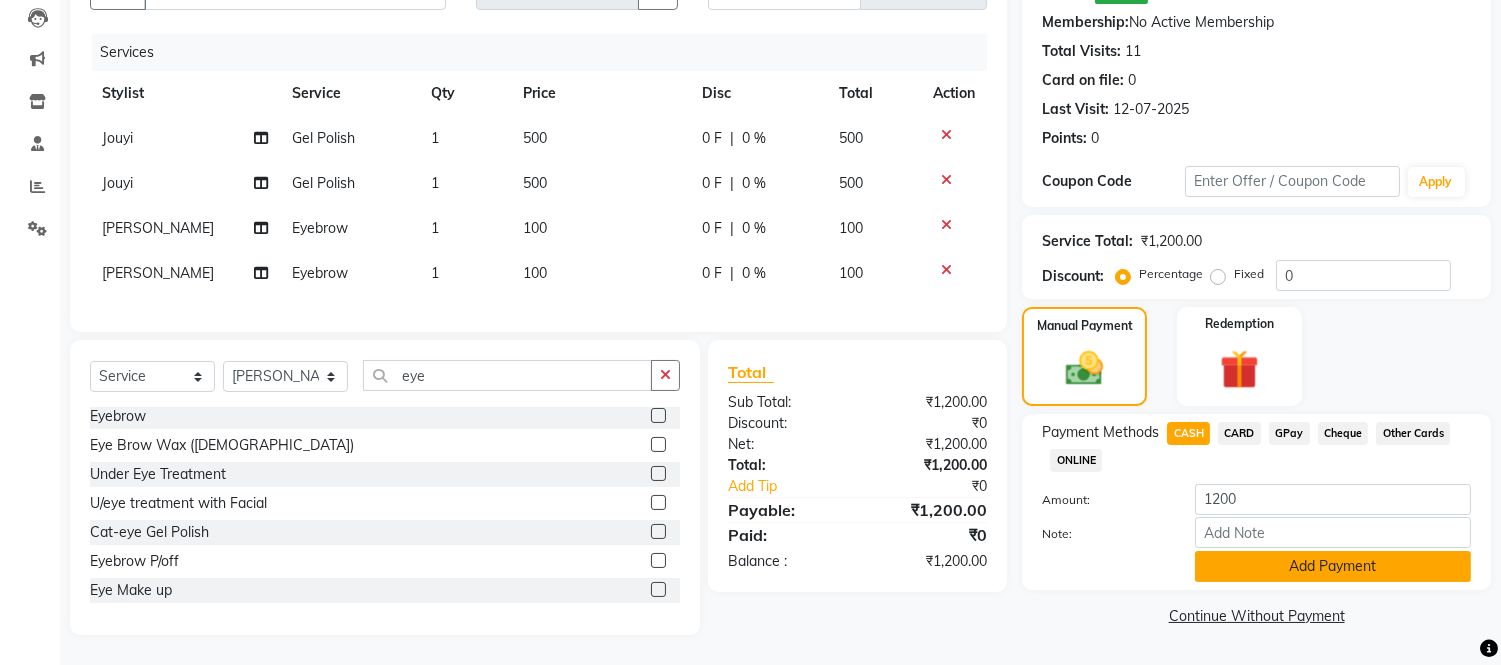 click on "Add Payment" 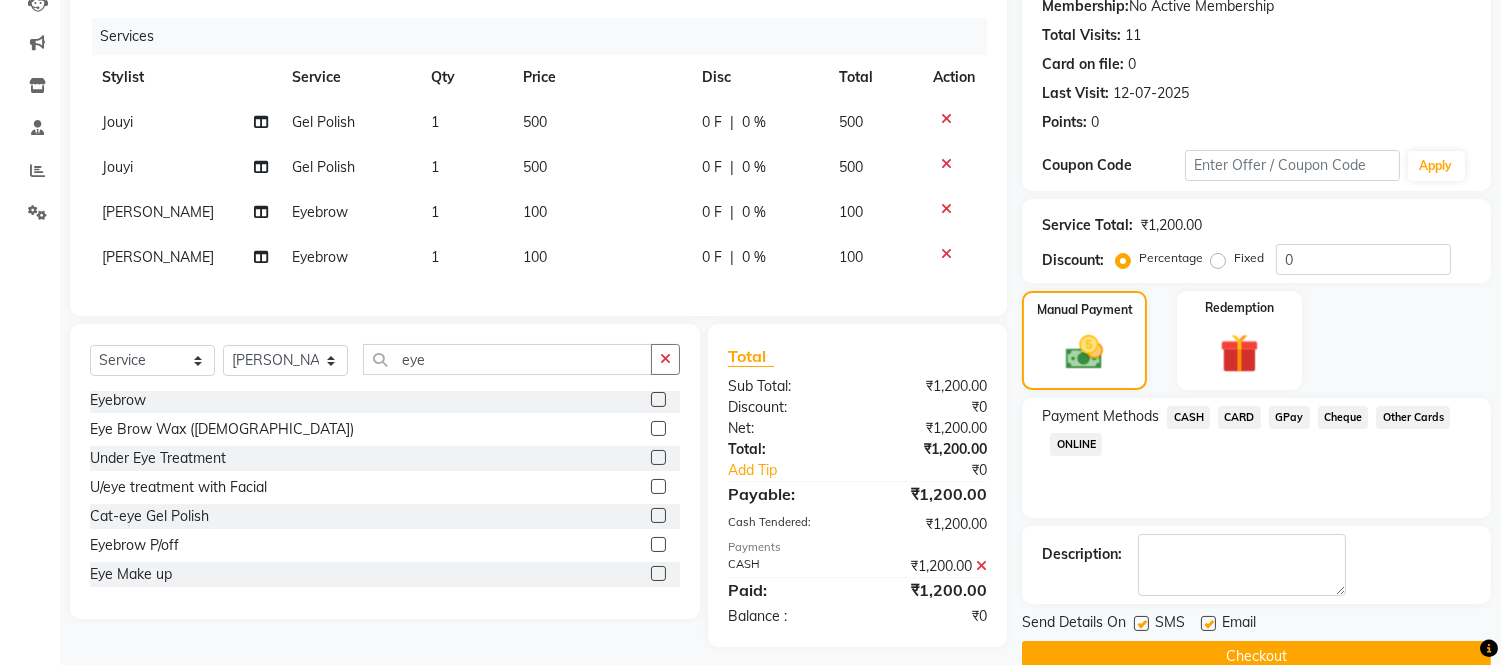 scroll, scrollTop: 265, scrollLeft: 0, axis: vertical 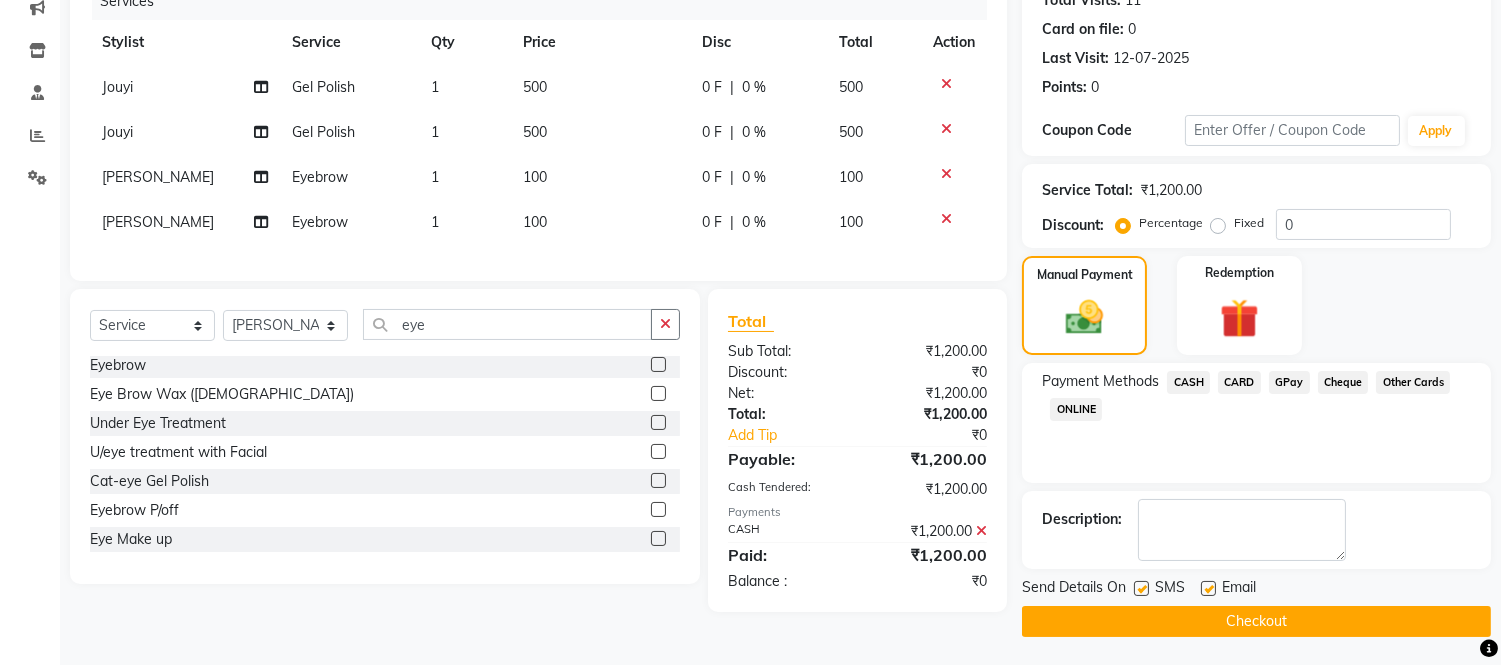 click on "Checkout" 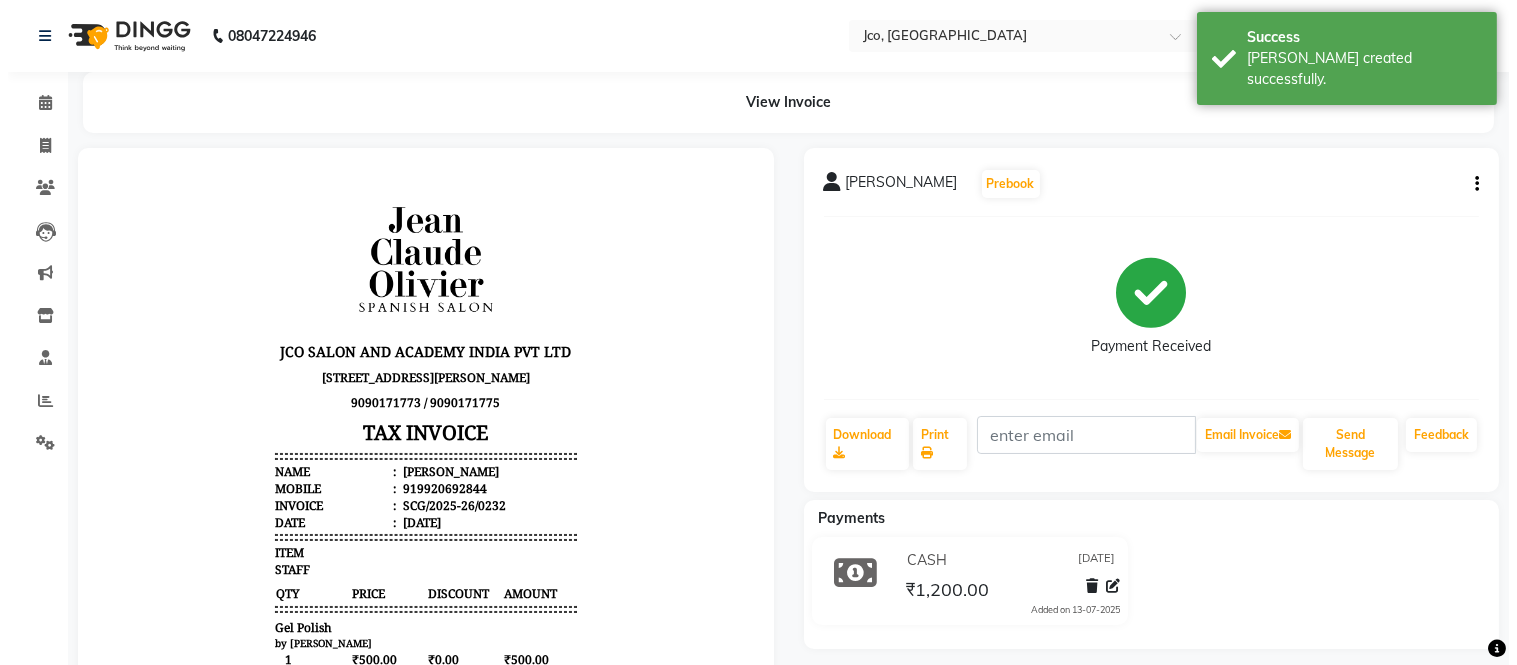 scroll, scrollTop: 0, scrollLeft: 0, axis: both 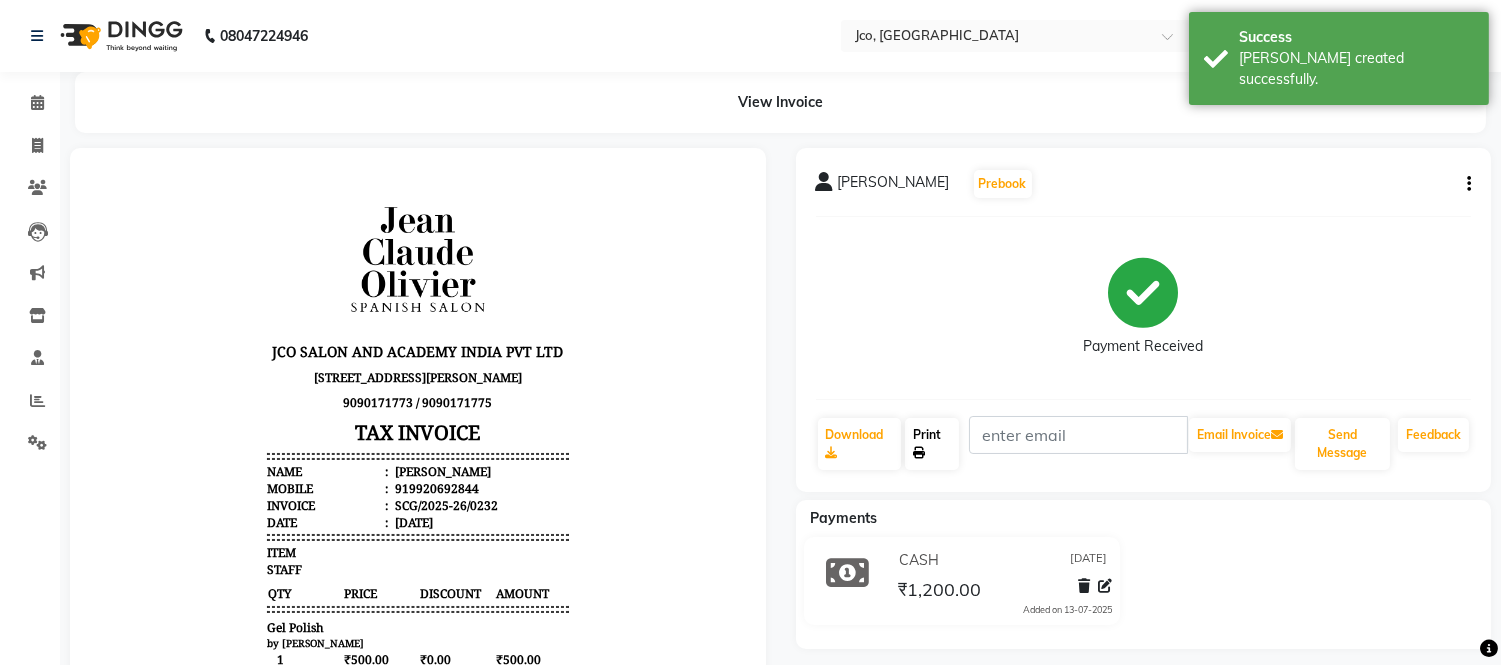 click 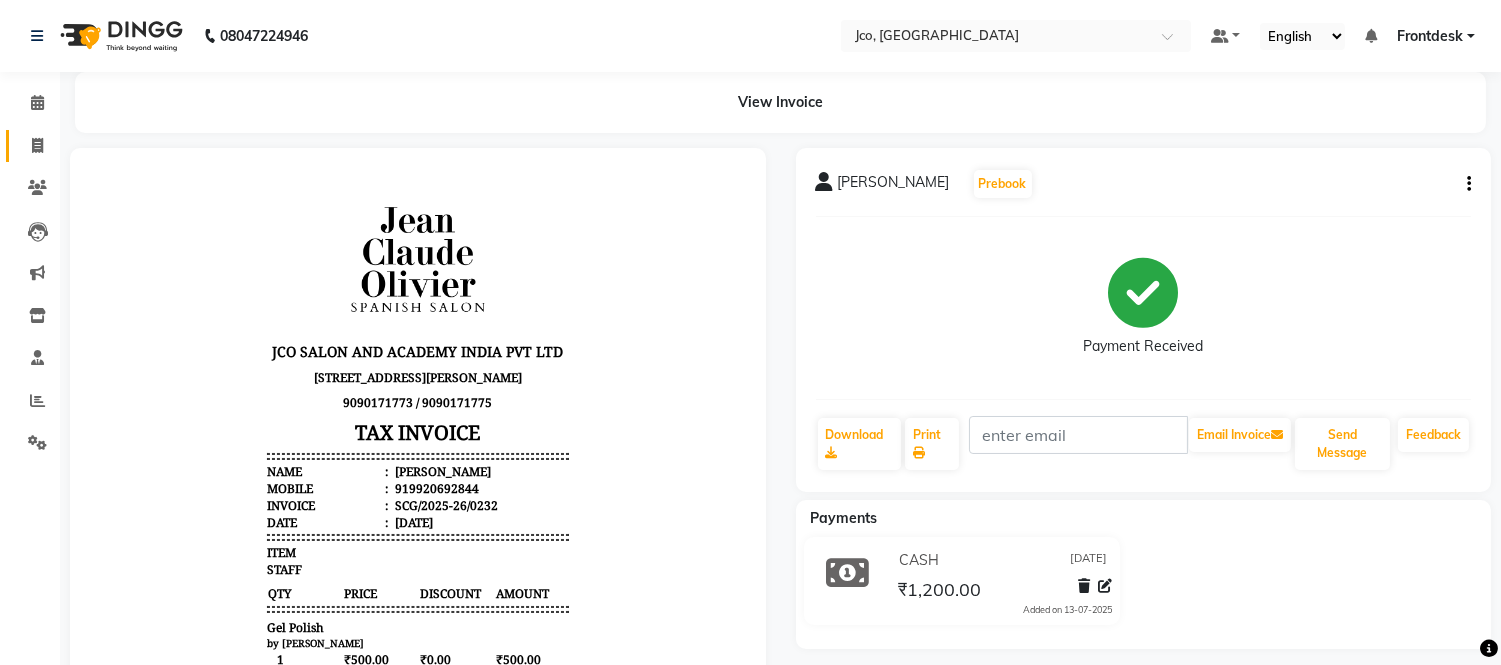 click 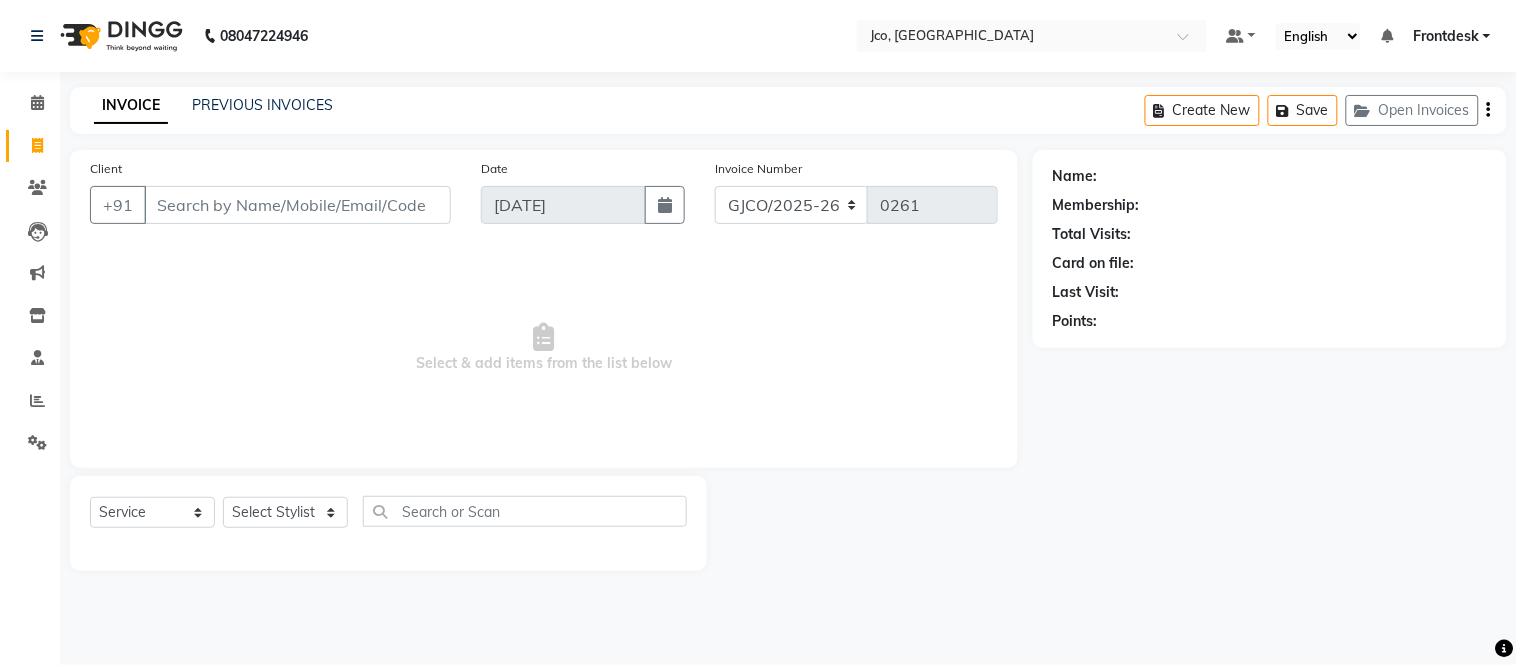 click on "Client" at bounding box center (297, 205) 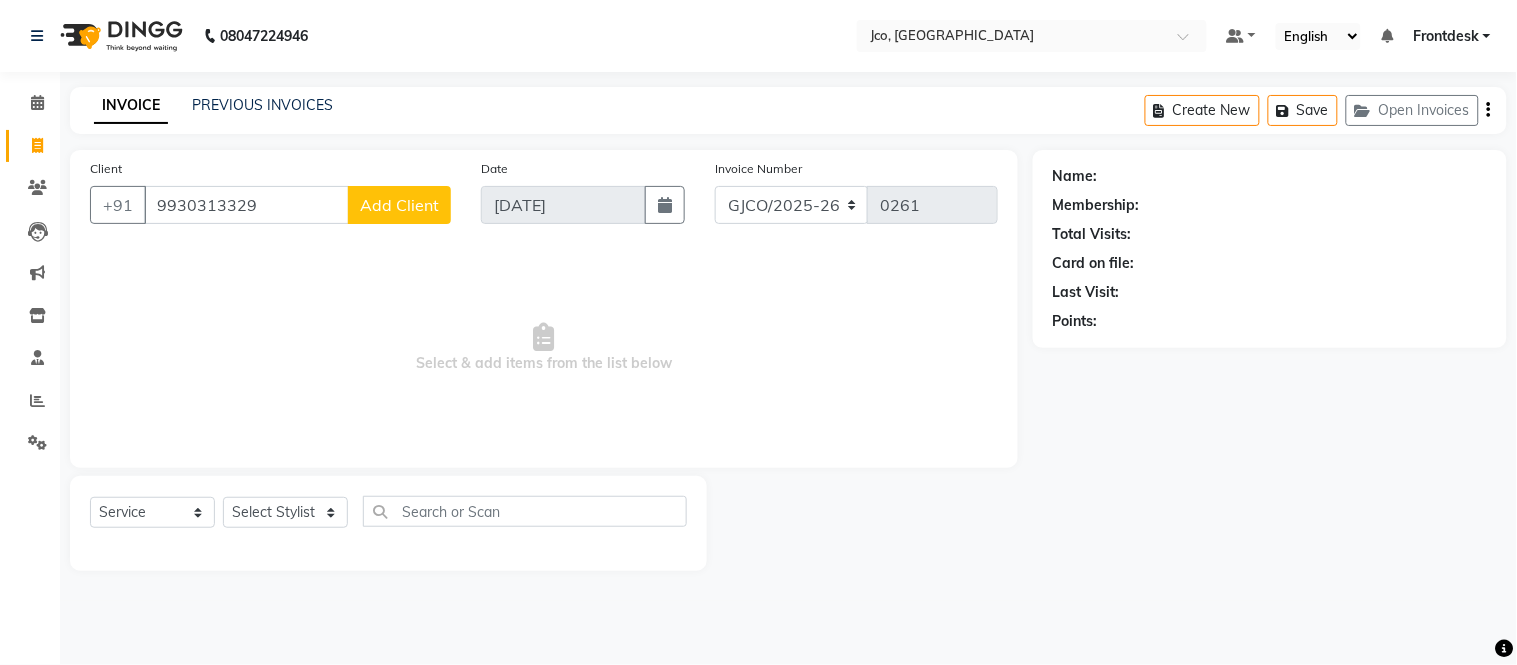 click on "Add Client" 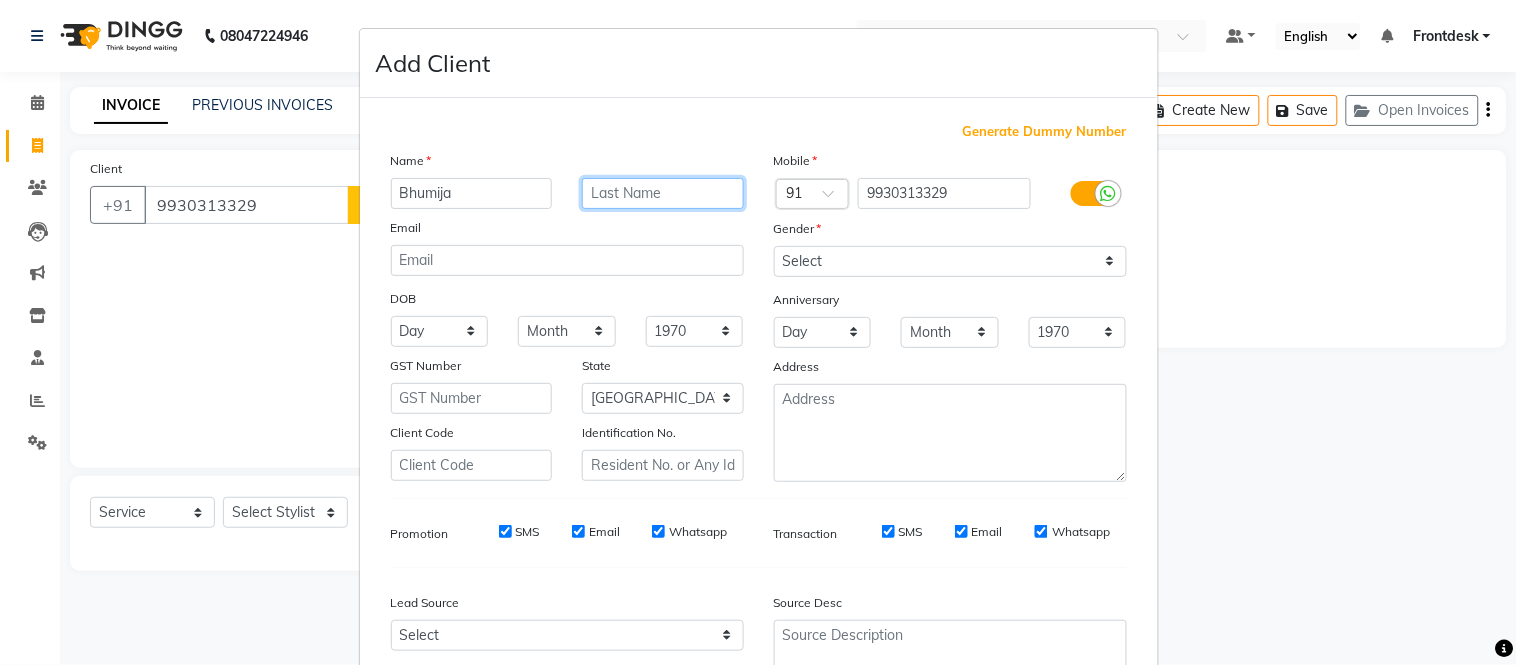 click at bounding box center (663, 193) 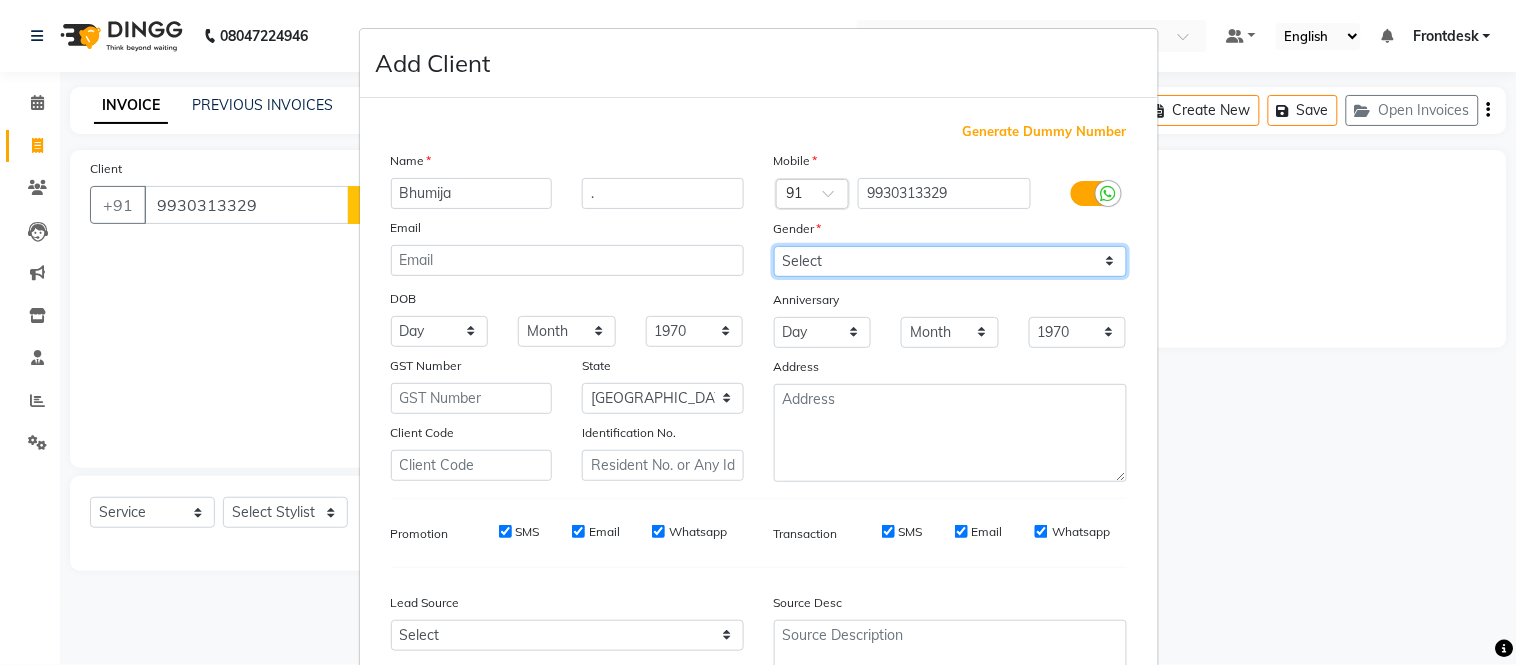 click on "Select [DEMOGRAPHIC_DATA] [DEMOGRAPHIC_DATA] Other Prefer Not To Say" at bounding box center [950, 261] 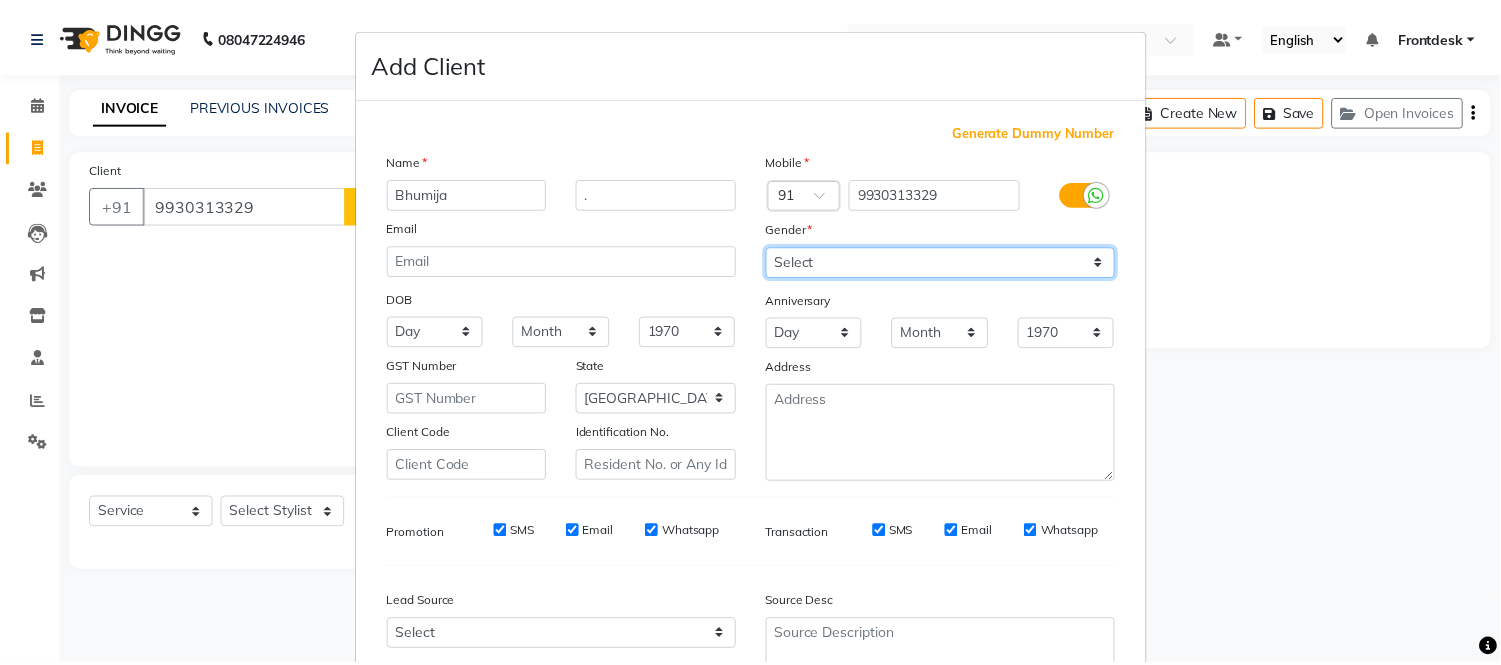 scroll, scrollTop: 185, scrollLeft: 0, axis: vertical 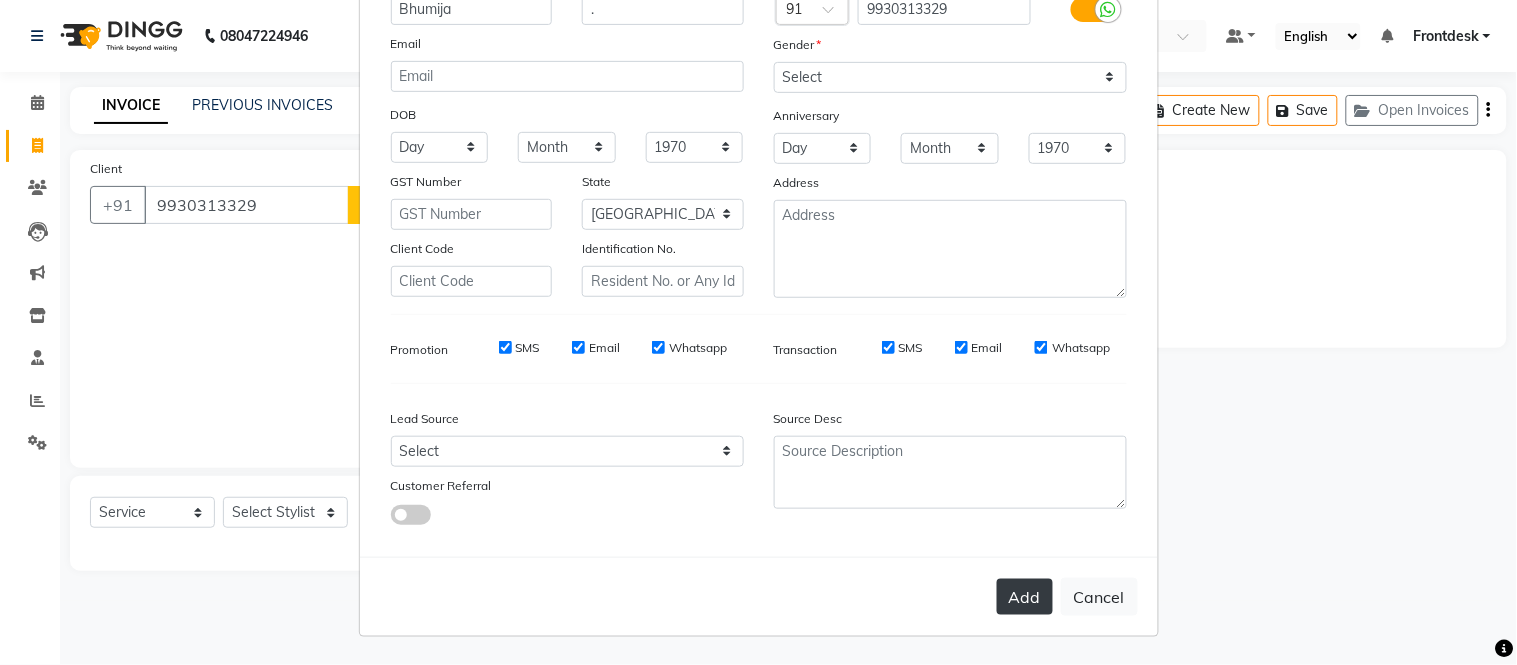 click on "Add" at bounding box center (1025, 597) 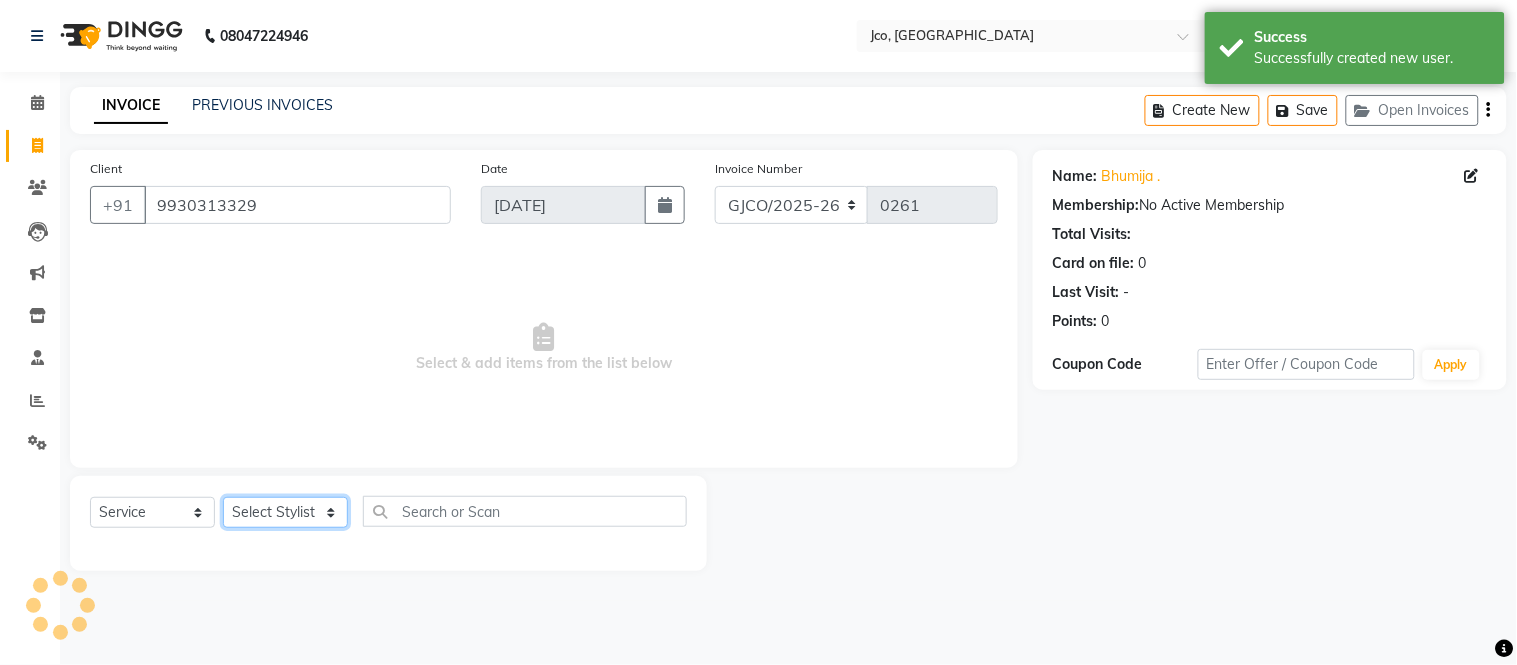 click on "Select Stylist [PERSON_NAME]  [PERSON_NAME]  [PERSON_NAME] Gopal Jouyi [PERSON_NAME] [PERSON_NAME] [DATE] [PERSON_NAME] [PERSON_NAME] [PERSON_NAME] Thakur Sanatan [PERSON_NAME] Shilpa [PERSON_NAME] Thotsem as [PERSON_NAME] [PERSON_NAME] Zing Kumwon Shatsang" 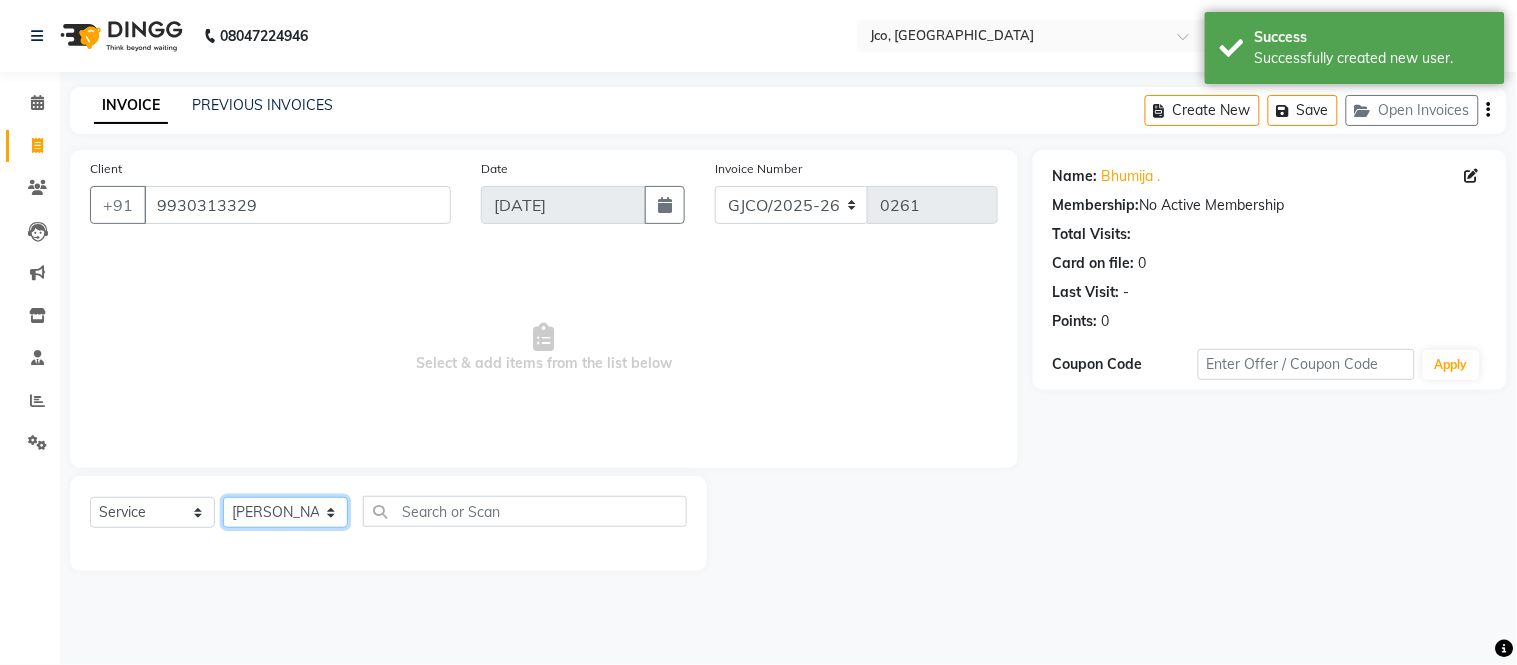 click on "Select Stylist [PERSON_NAME]  [PERSON_NAME]  [PERSON_NAME] Gopal Jouyi [PERSON_NAME] [PERSON_NAME] [DATE] [PERSON_NAME] [PERSON_NAME] [PERSON_NAME] Thakur Sanatan [PERSON_NAME] Shilpa [PERSON_NAME] Thotsem as [PERSON_NAME] [PERSON_NAME] Zing Kumwon Shatsang" 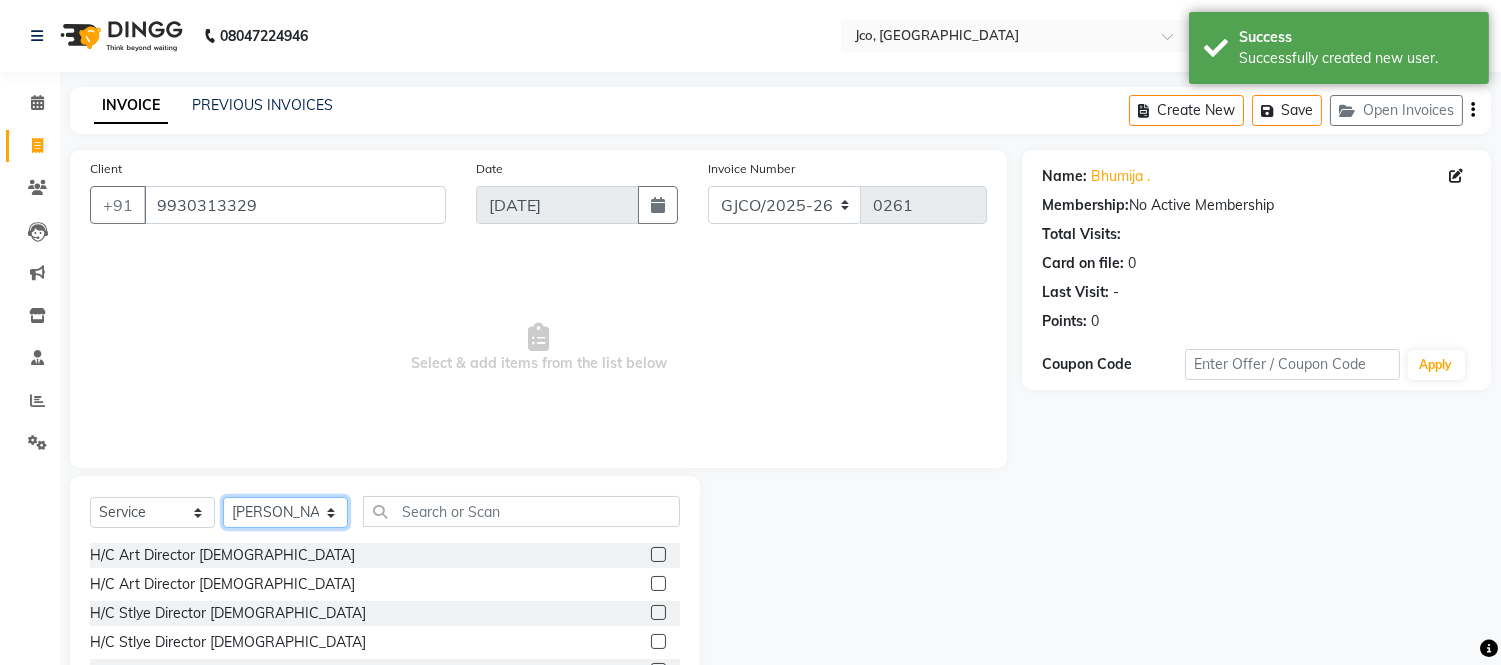 click on "Select Stylist [PERSON_NAME]  [PERSON_NAME]  [PERSON_NAME] Gopal Jouyi [PERSON_NAME] [PERSON_NAME] [DATE] [PERSON_NAME] [PERSON_NAME] [PERSON_NAME] Thakur Sanatan [PERSON_NAME] Shilpa [PERSON_NAME] Thotsem as [PERSON_NAME] [PERSON_NAME] Zing Kumwon Shatsang" 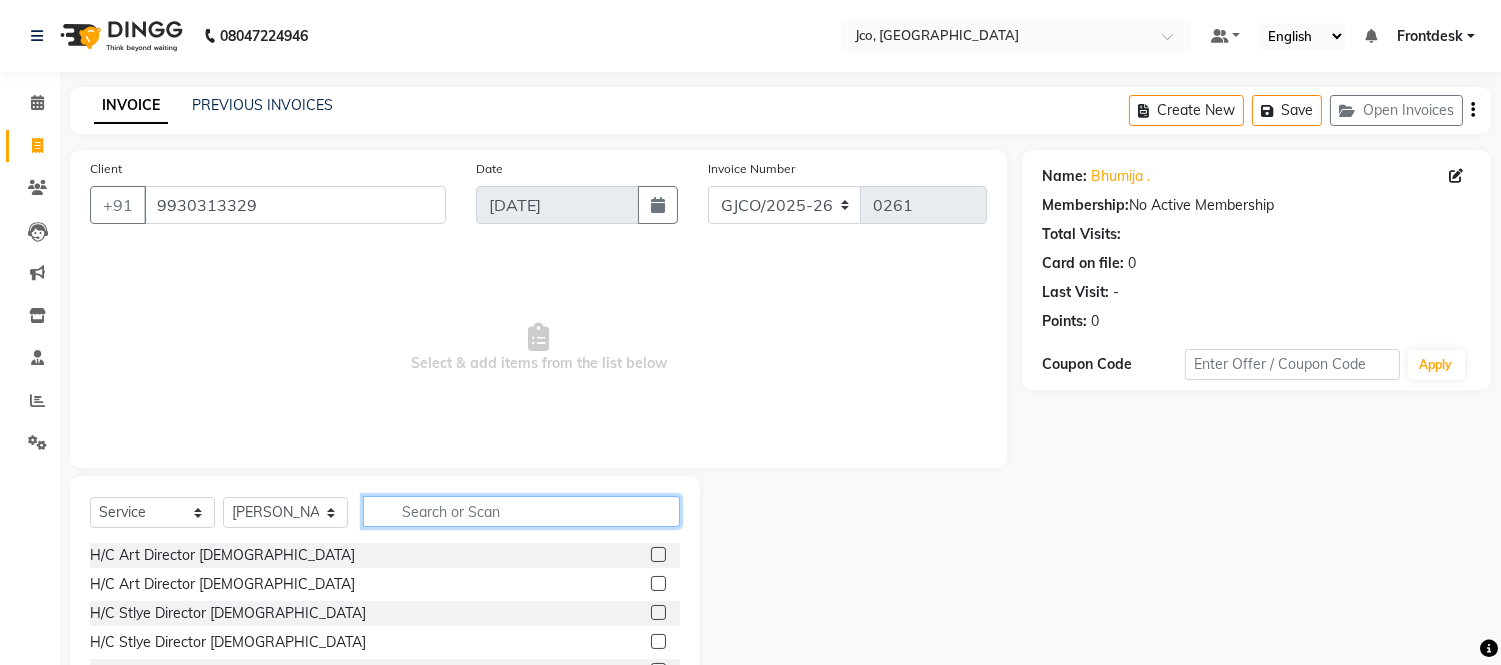 click 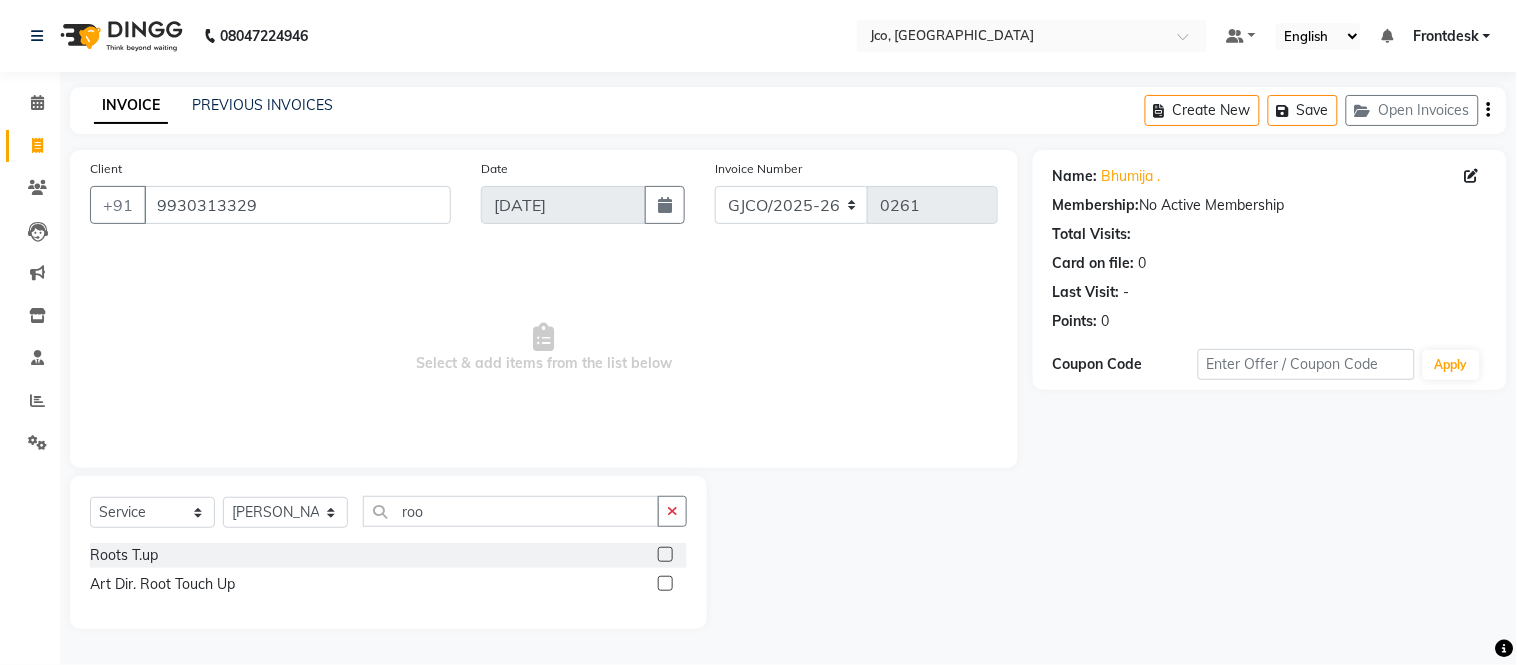 click 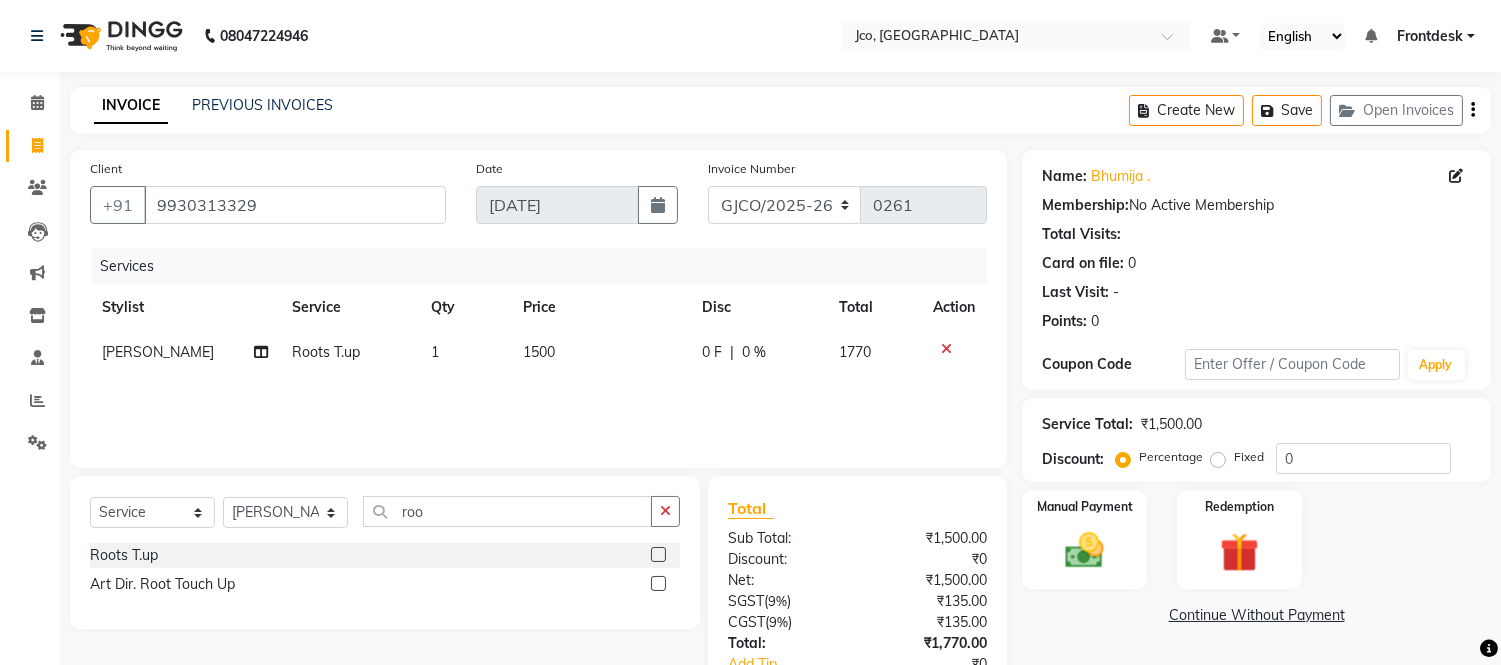 click 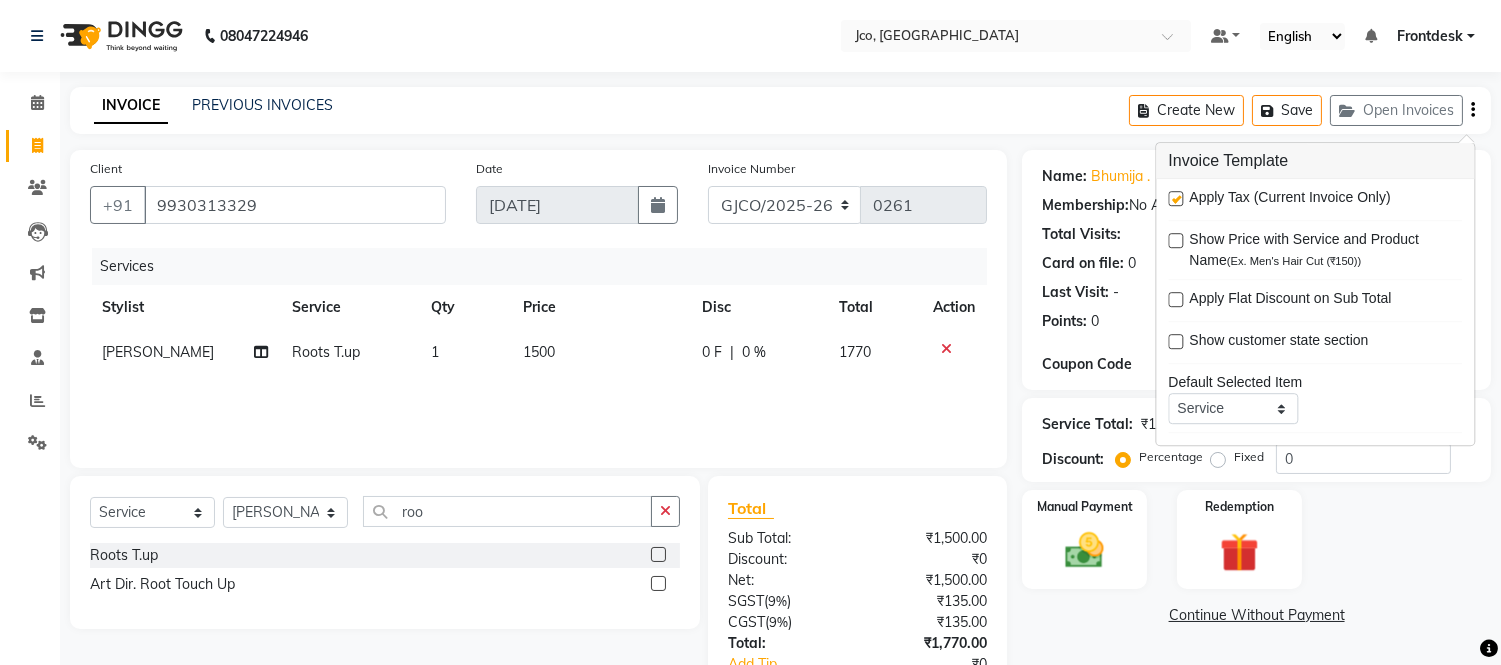 click on "Apply Tax (Current Invoice Only)" at bounding box center (1289, 199) 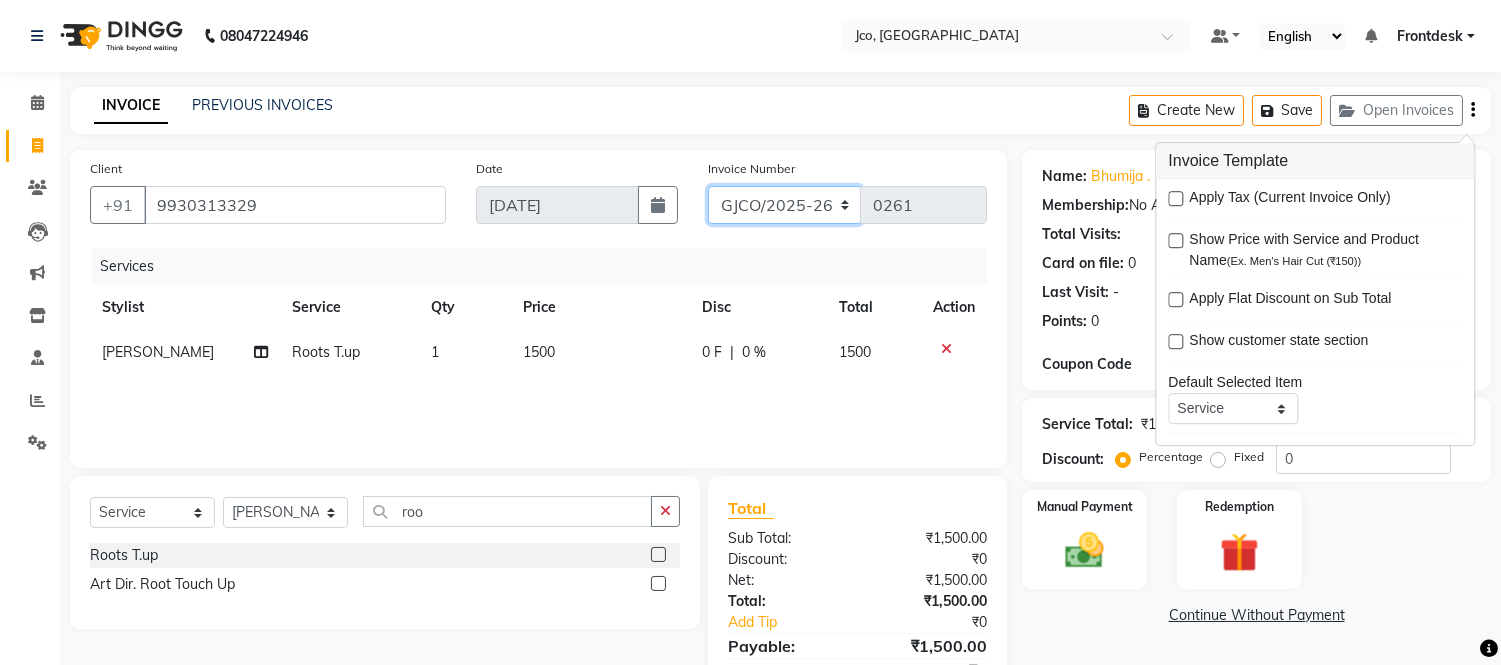 click on "GJCO/2025-26 SCG/2025-26 Gpre/2025-26" 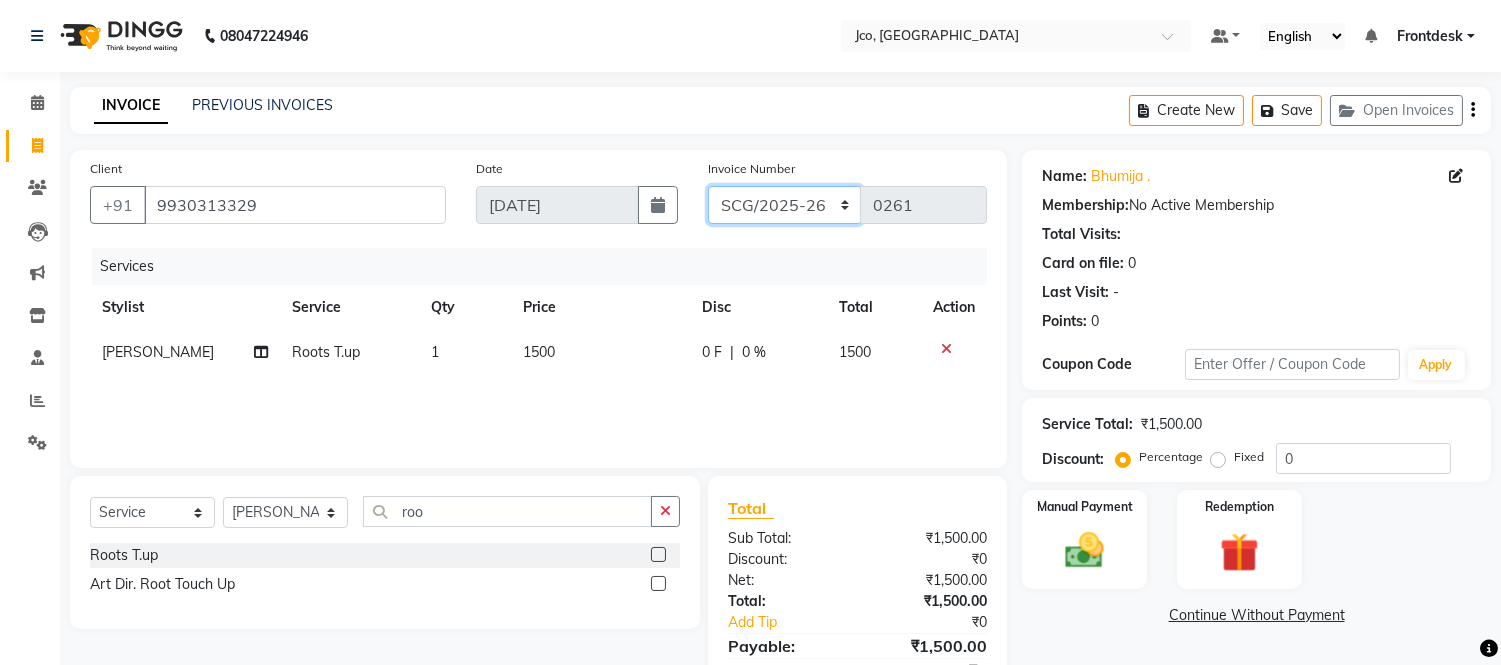 click on "GJCO/2025-26 SCG/2025-26 Gpre/2025-26" 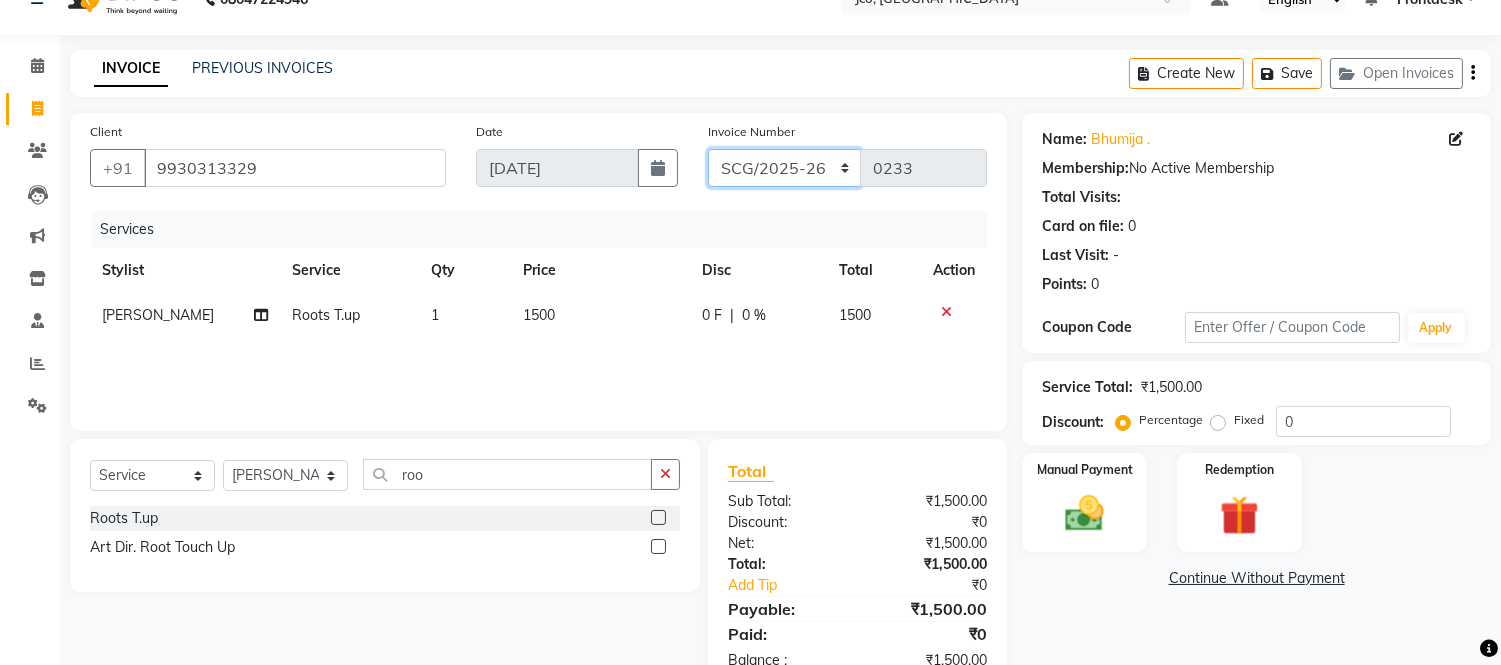 scroll, scrollTop: 93, scrollLeft: 0, axis: vertical 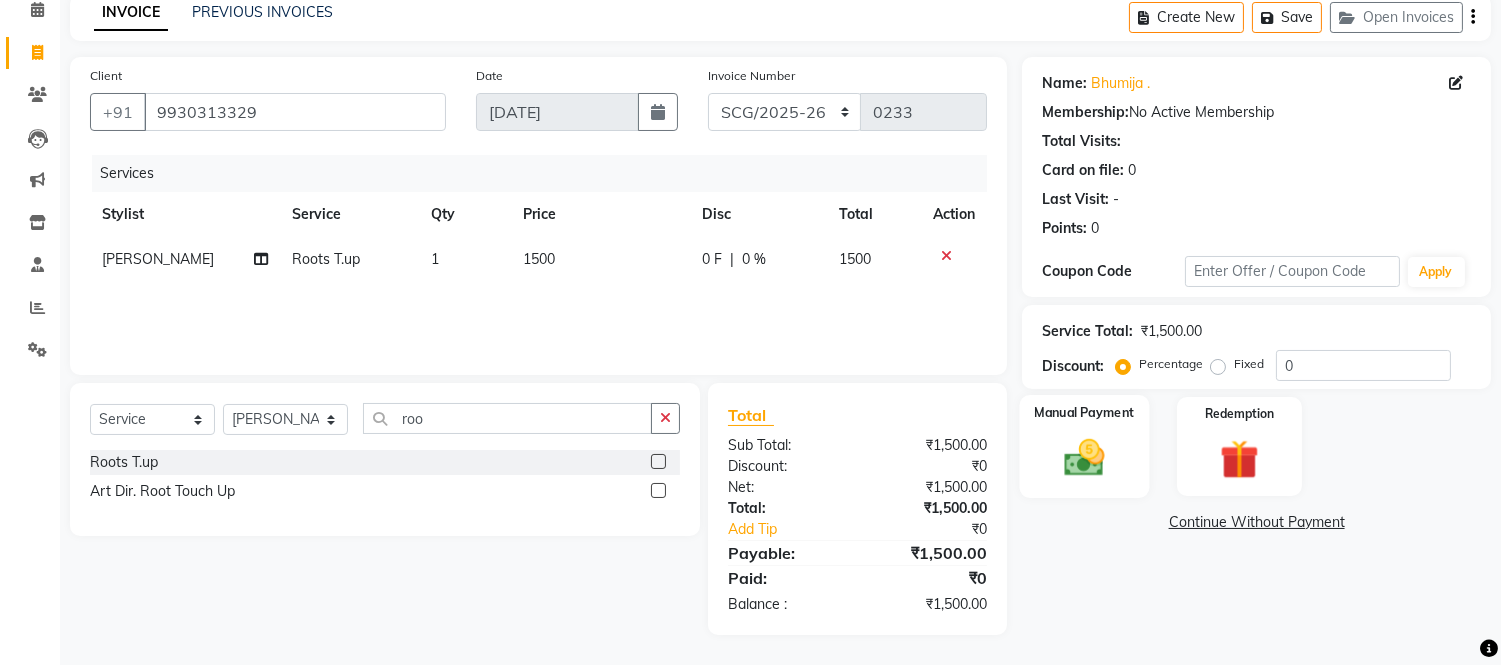 click 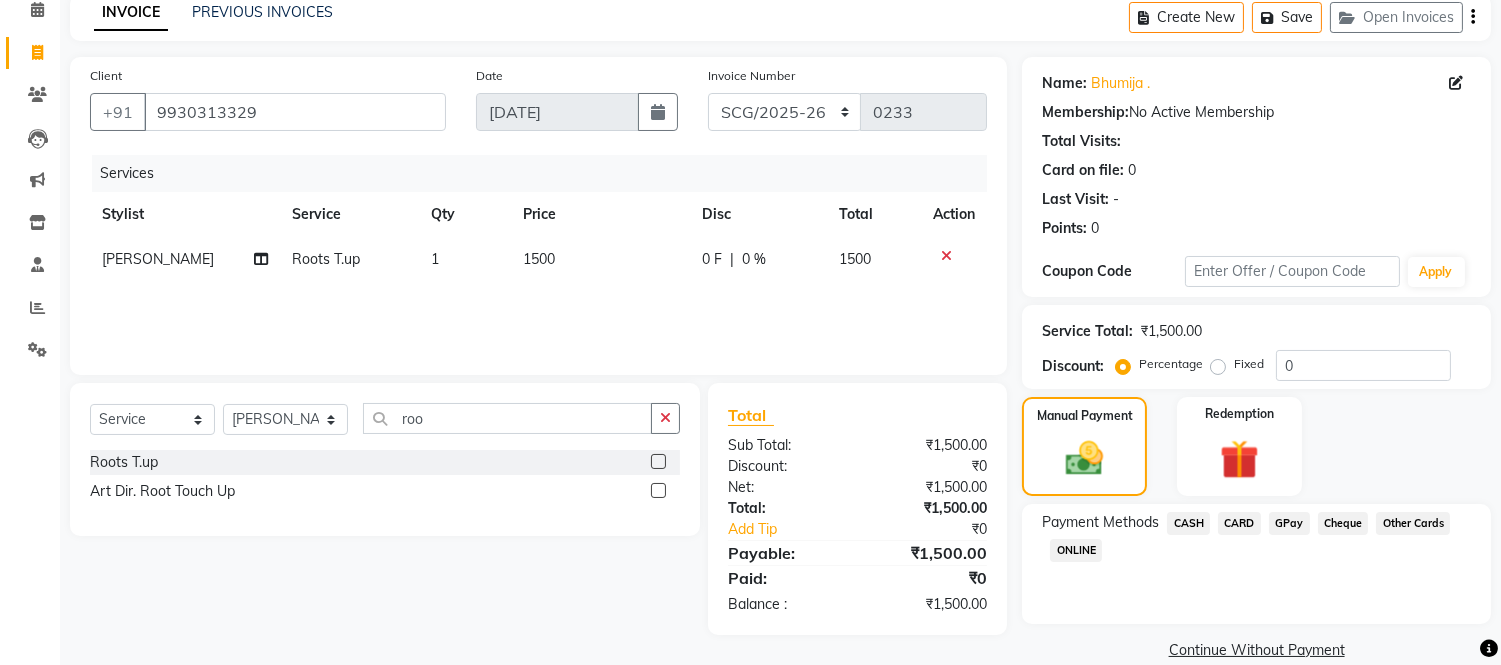 click on "CASH" 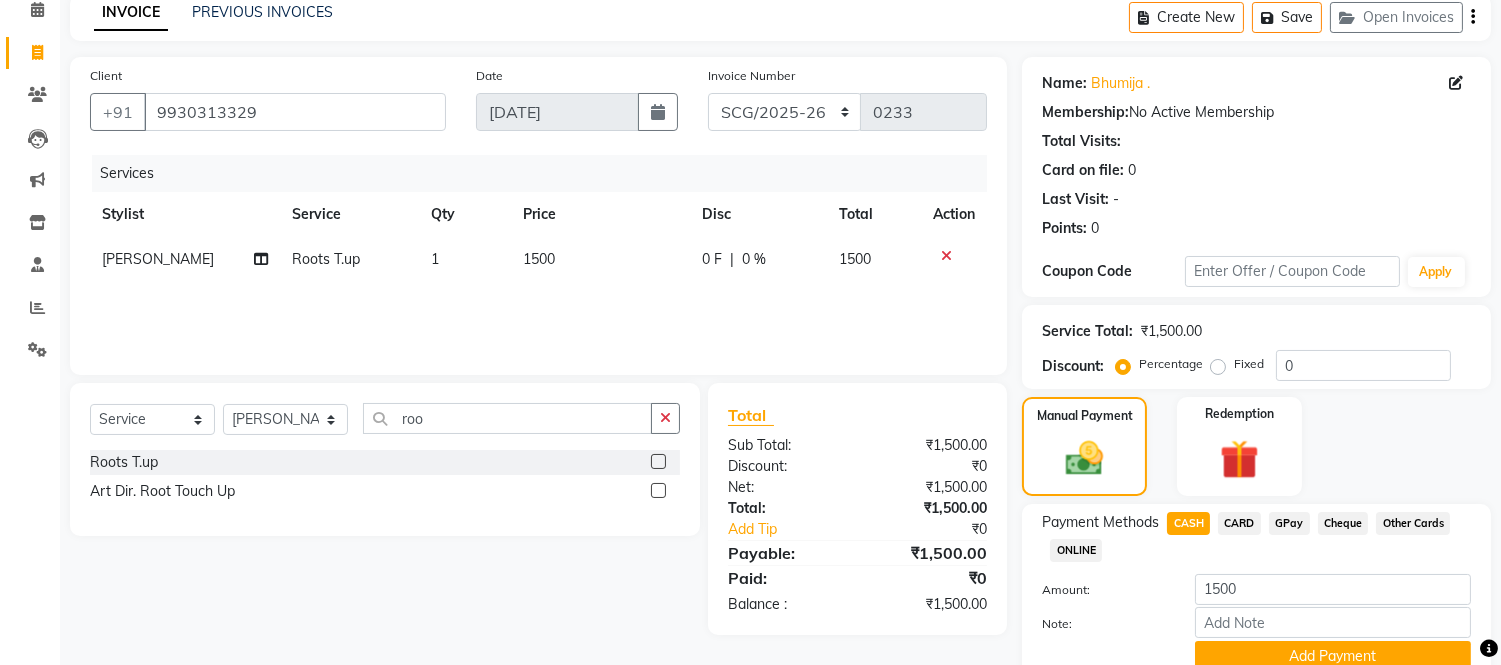 scroll, scrollTop: 178, scrollLeft: 0, axis: vertical 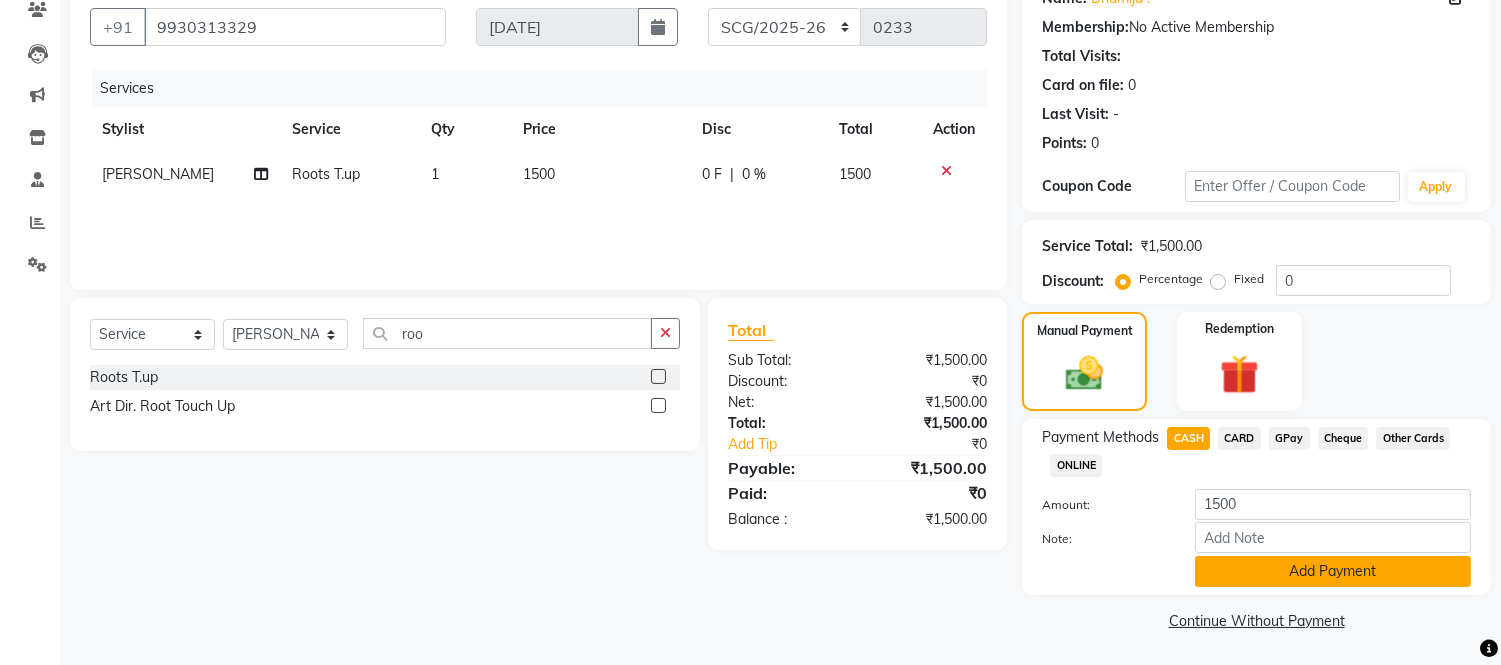 click on "Add Payment" 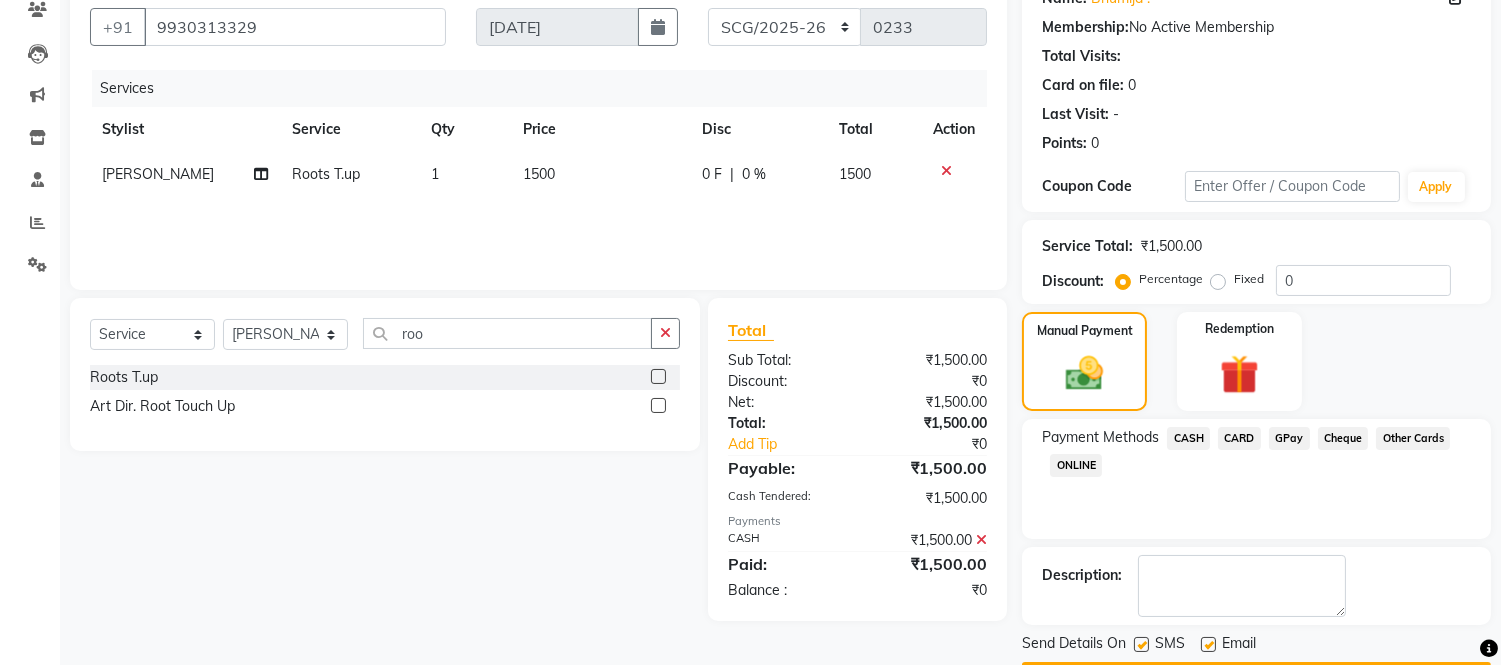 scroll, scrollTop: 234, scrollLeft: 0, axis: vertical 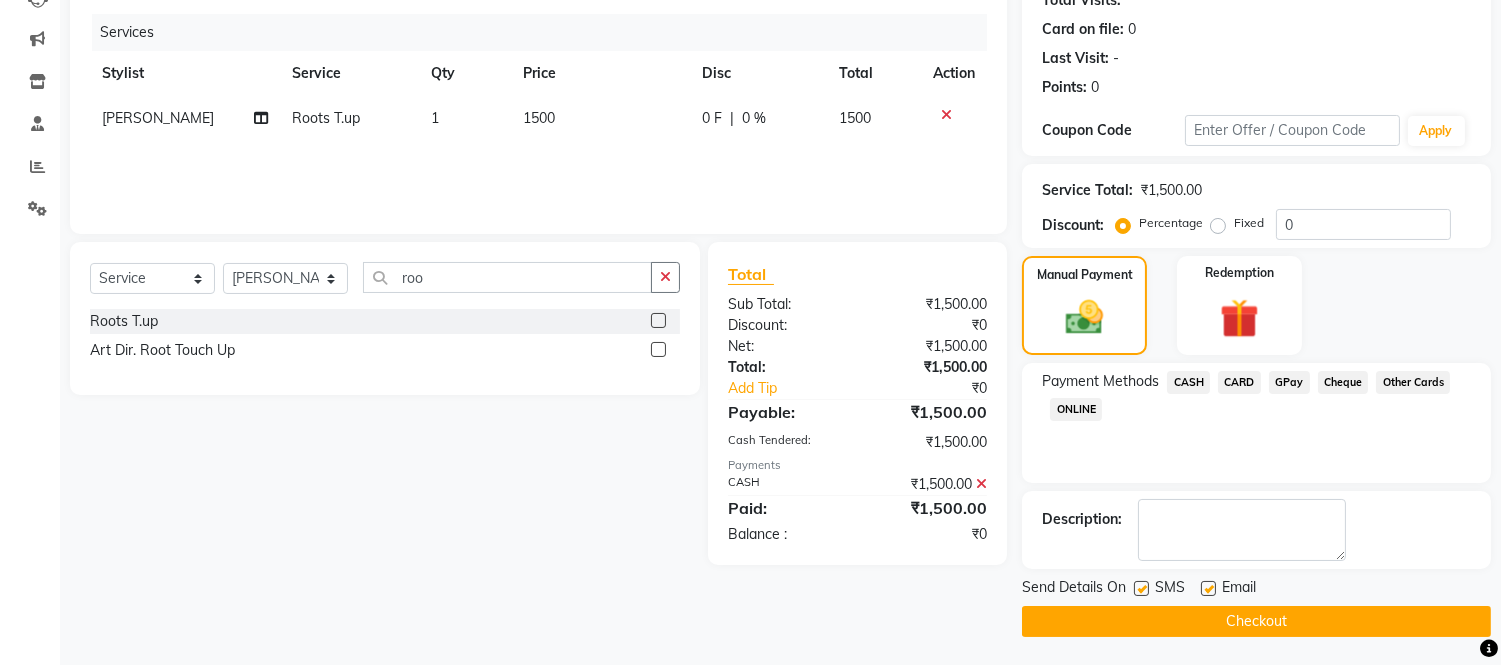 click on "Checkout" 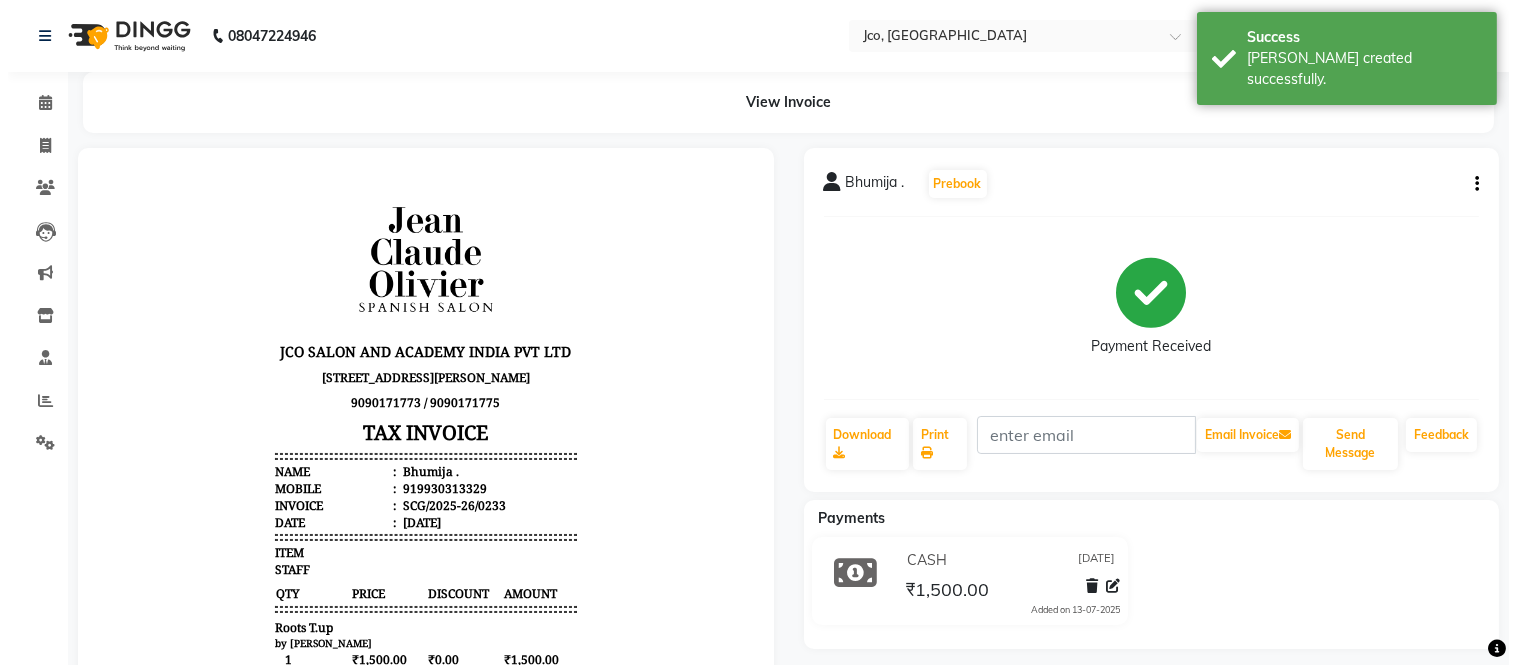 scroll, scrollTop: 0, scrollLeft: 0, axis: both 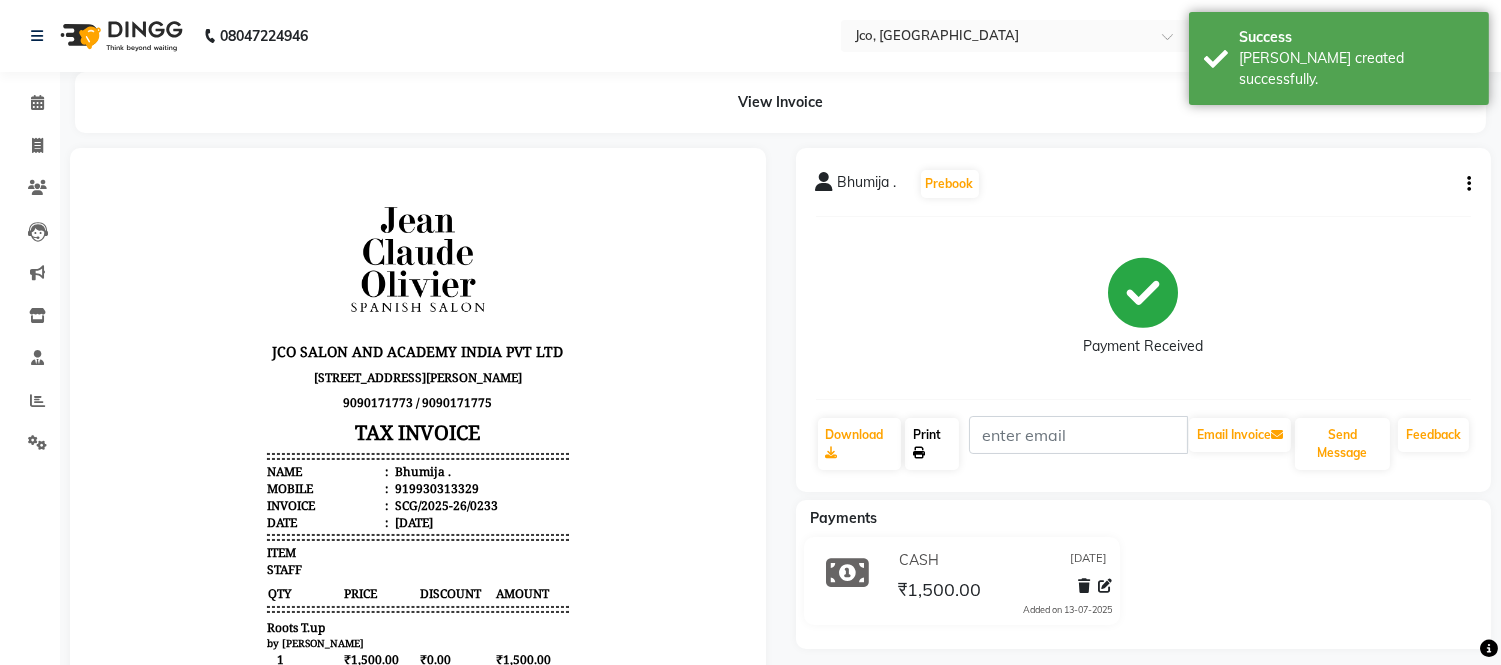 click on "Print" 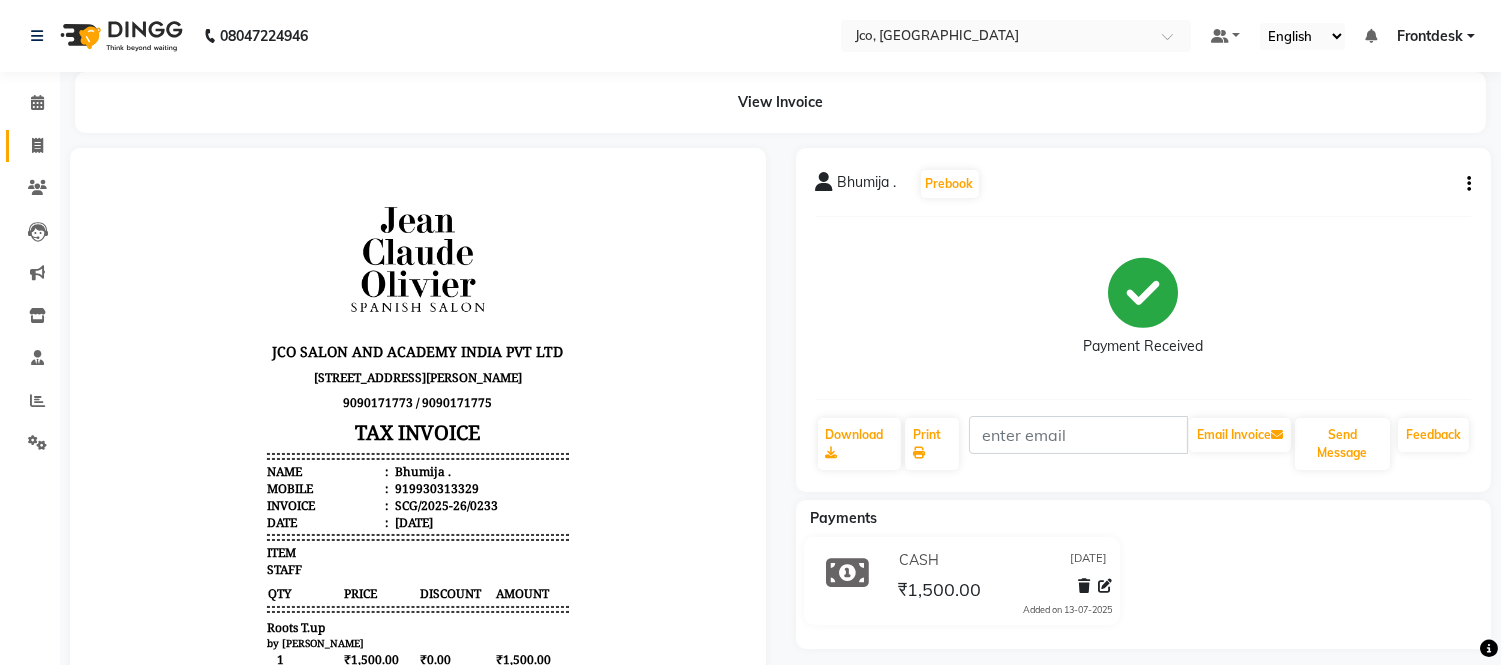 click 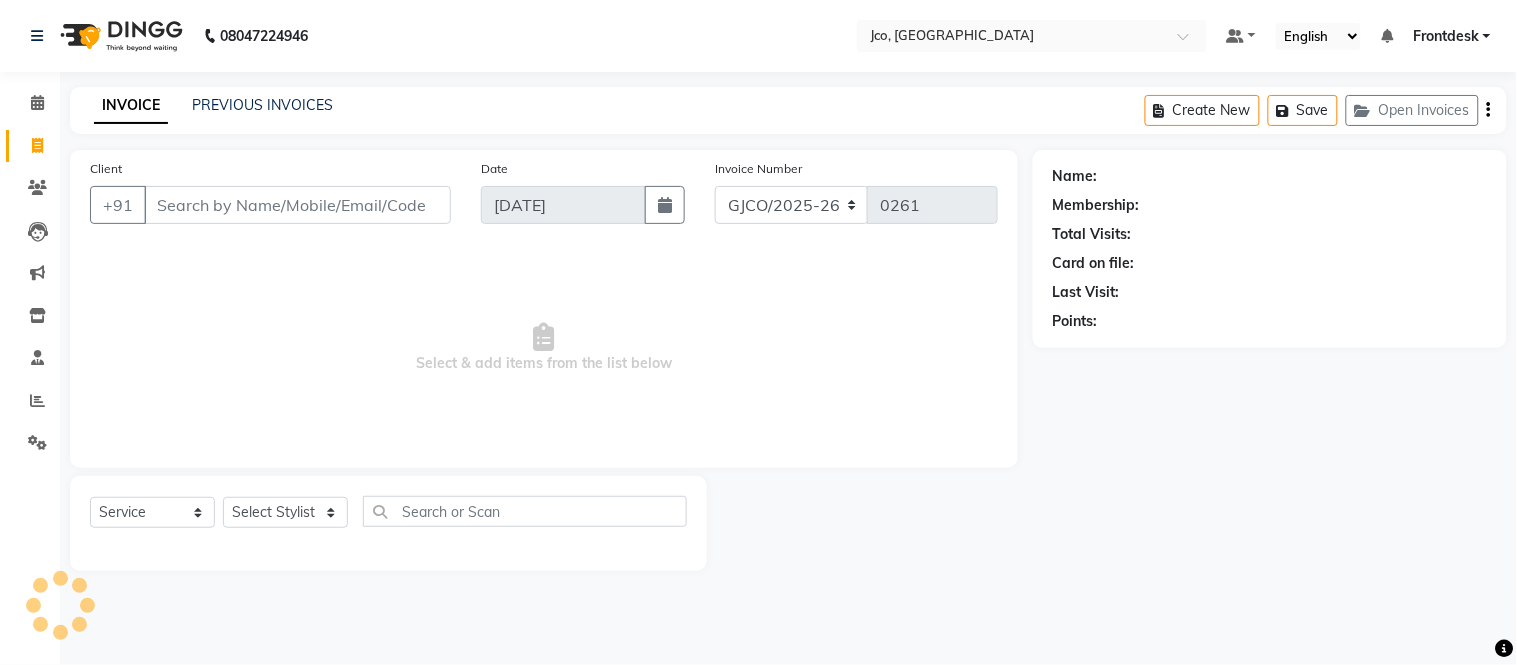 click on "Client" at bounding box center (297, 205) 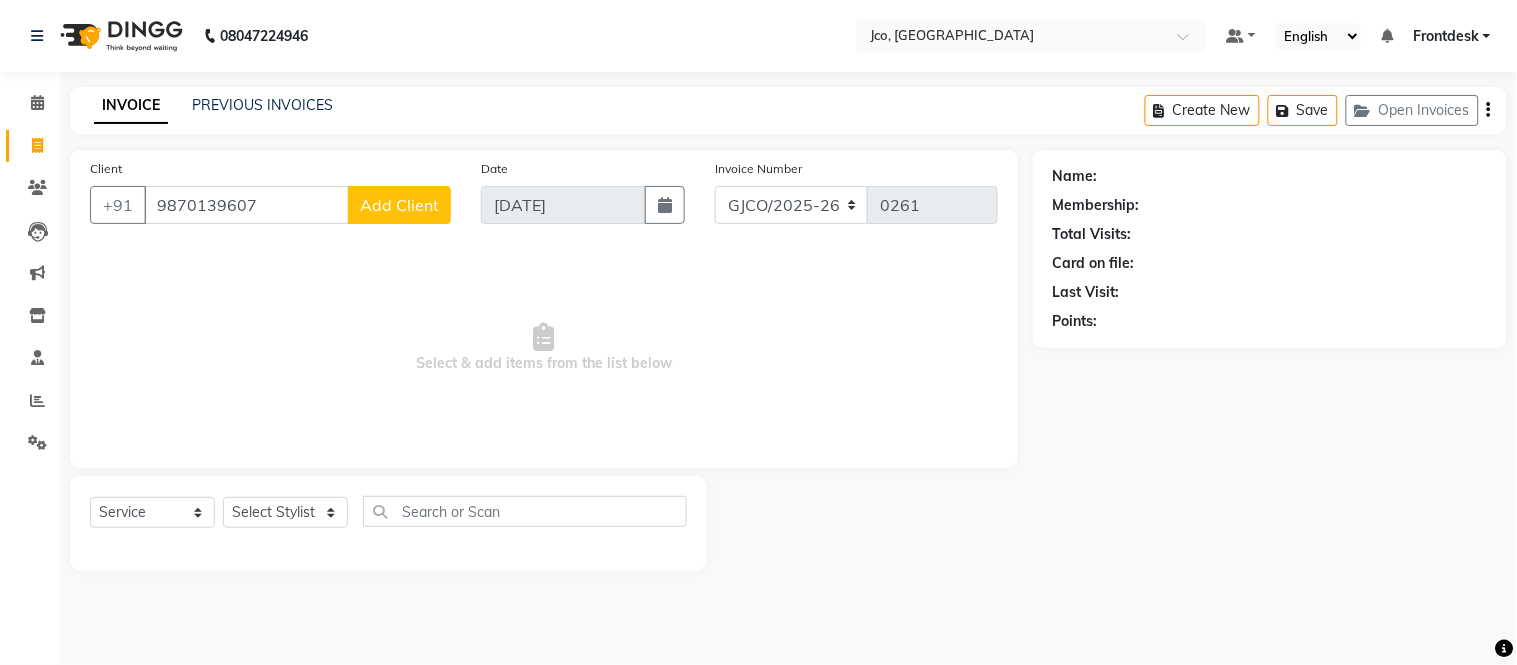 click on "Add Client" 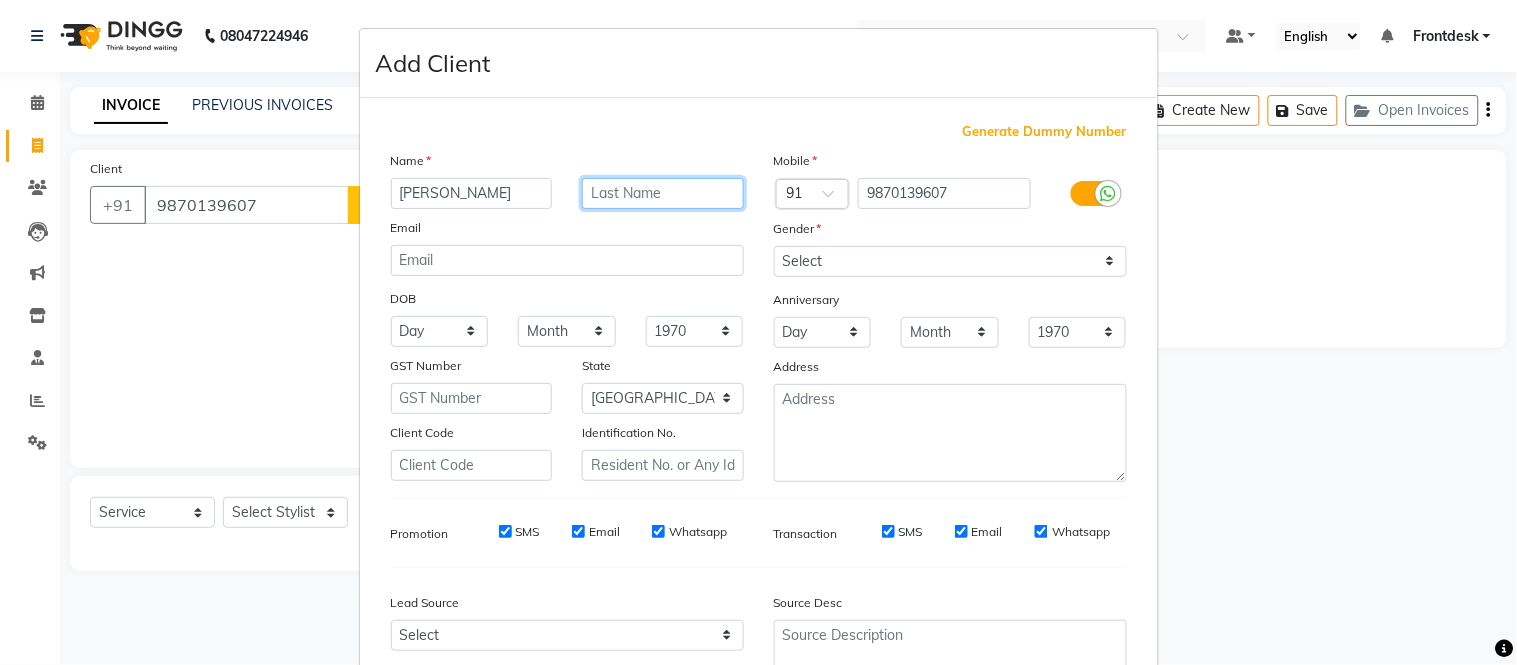click at bounding box center [663, 193] 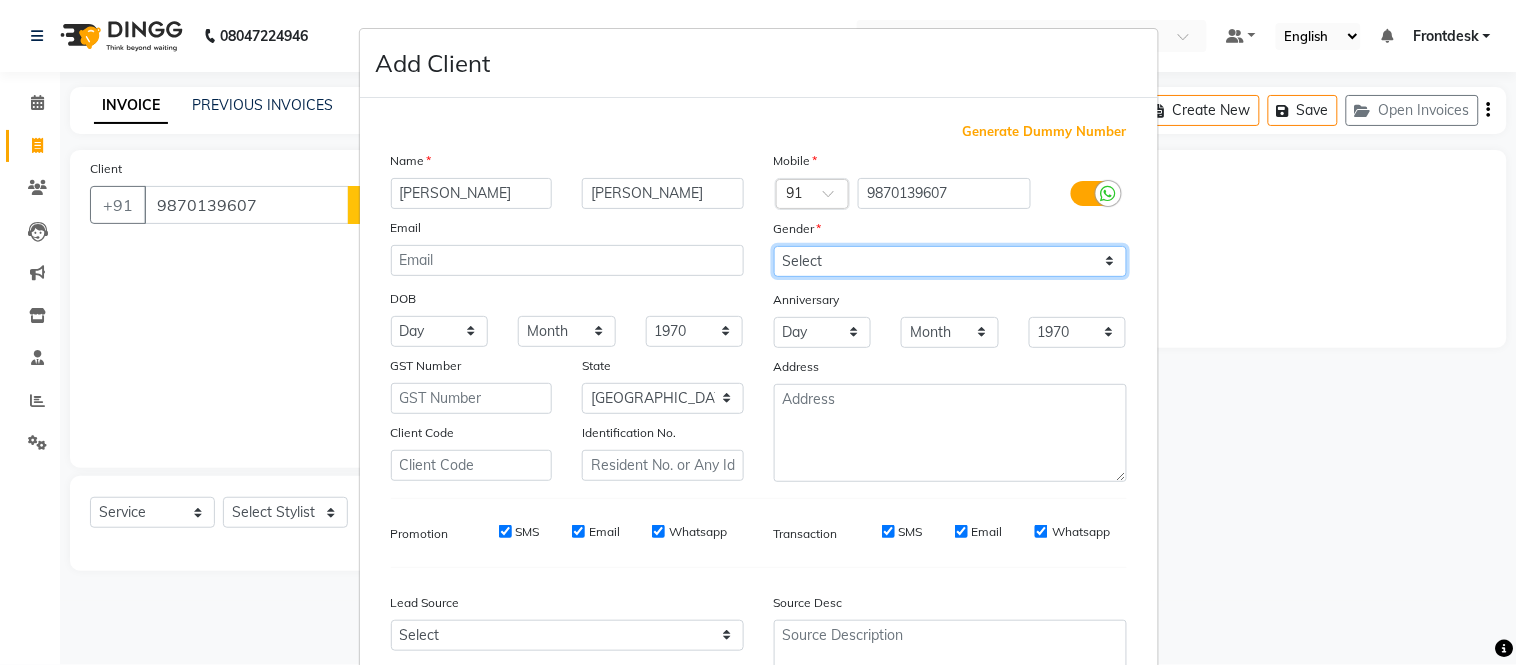 click on "Select [DEMOGRAPHIC_DATA] [DEMOGRAPHIC_DATA] Other Prefer Not To Say" at bounding box center (950, 261) 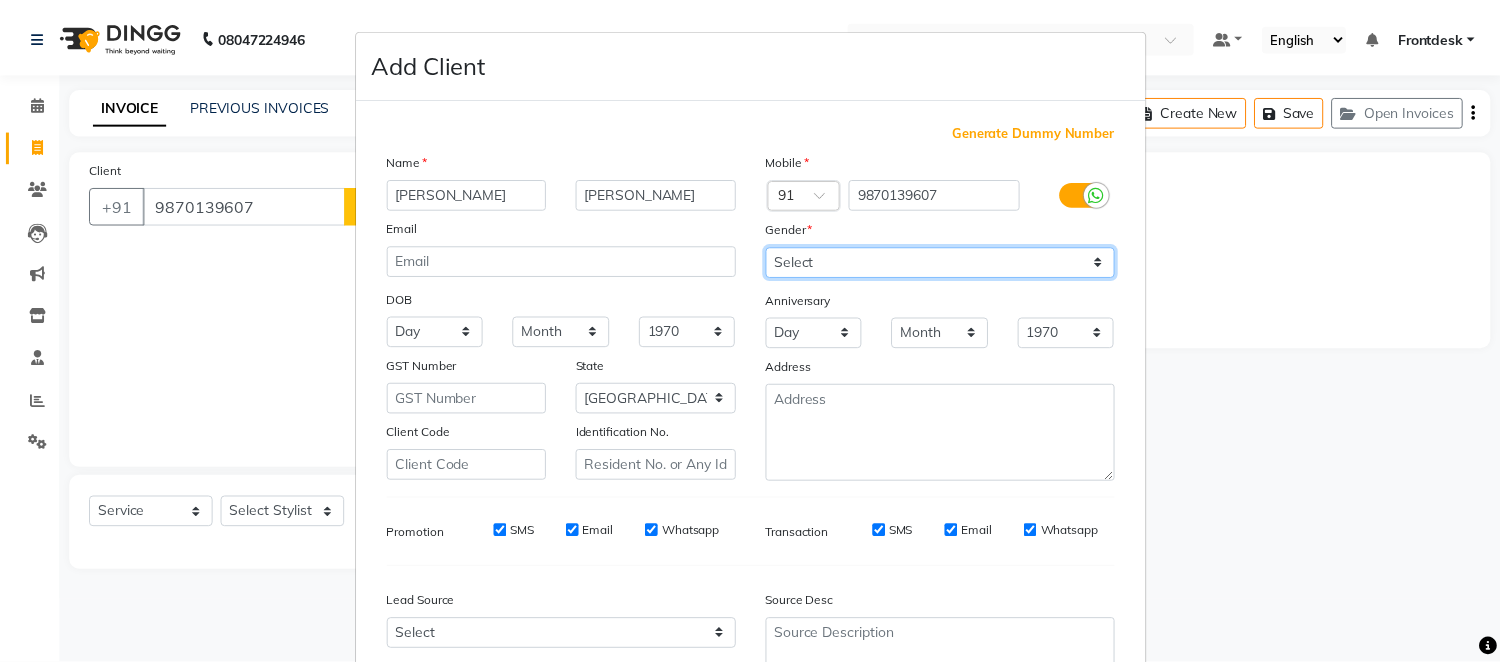 scroll, scrollTop: 185, scrollLeft: 0, axis: vertical 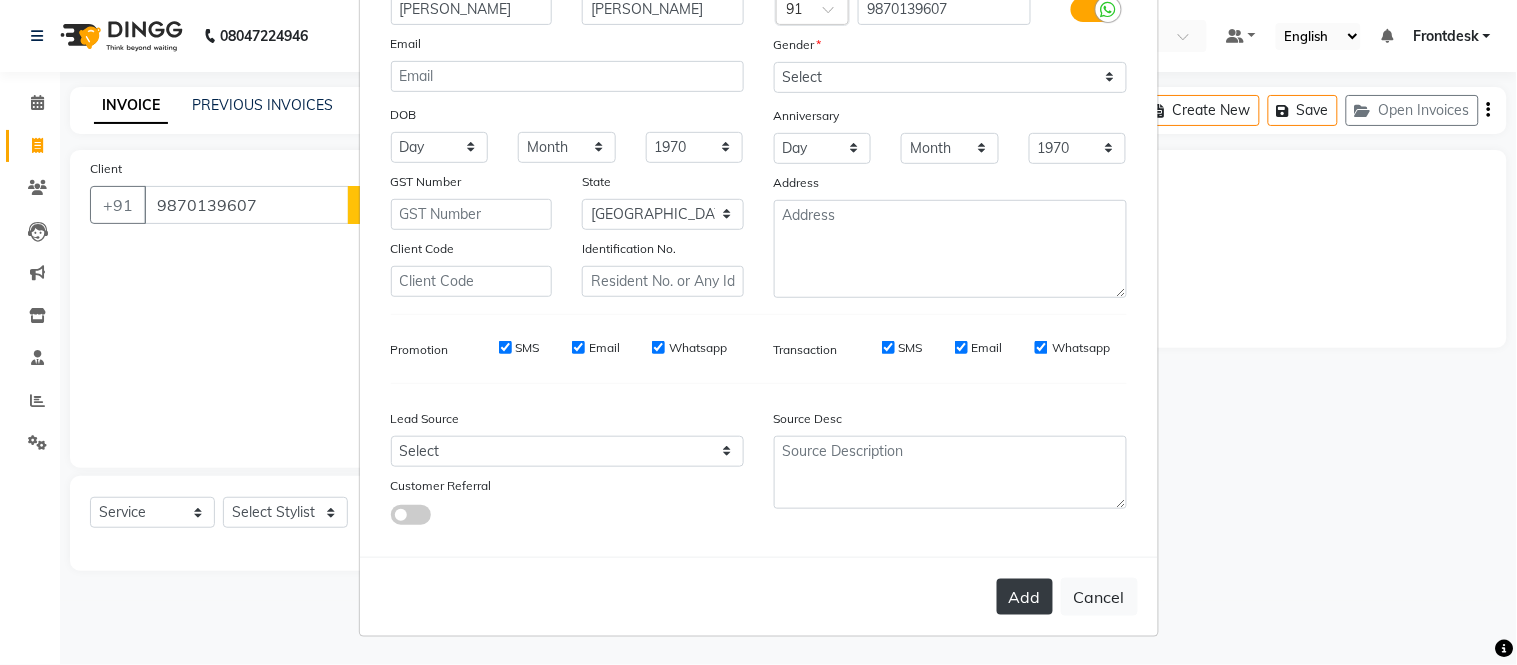 click on "Add" at bounding box center (1025, 597) 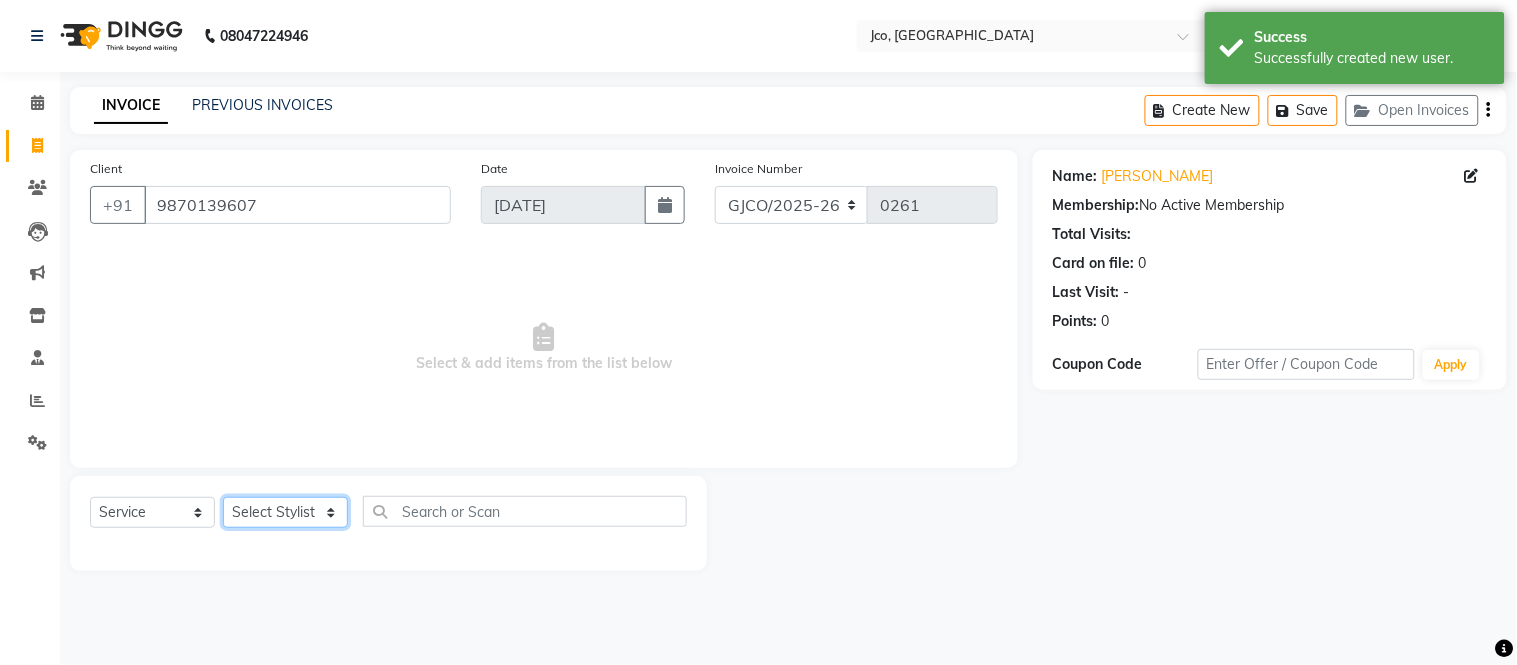 click on "Select Stylist [PERSON_NAME]  [PERSON_NAME]  [PERSON_NAME] Gopal Jouyi [PERSON_NAME] [PERSON_NAME] [DATE] [PERSON_NAME] [PERSON_NAME] [PERSON_NAME] Thakur Sanatan [PERSON_NAME] Shilpa [PERSON_NAME] Thotsem as [PERSON_NAME] [PERSON_NAME] Zing Kumwon Shatsang" 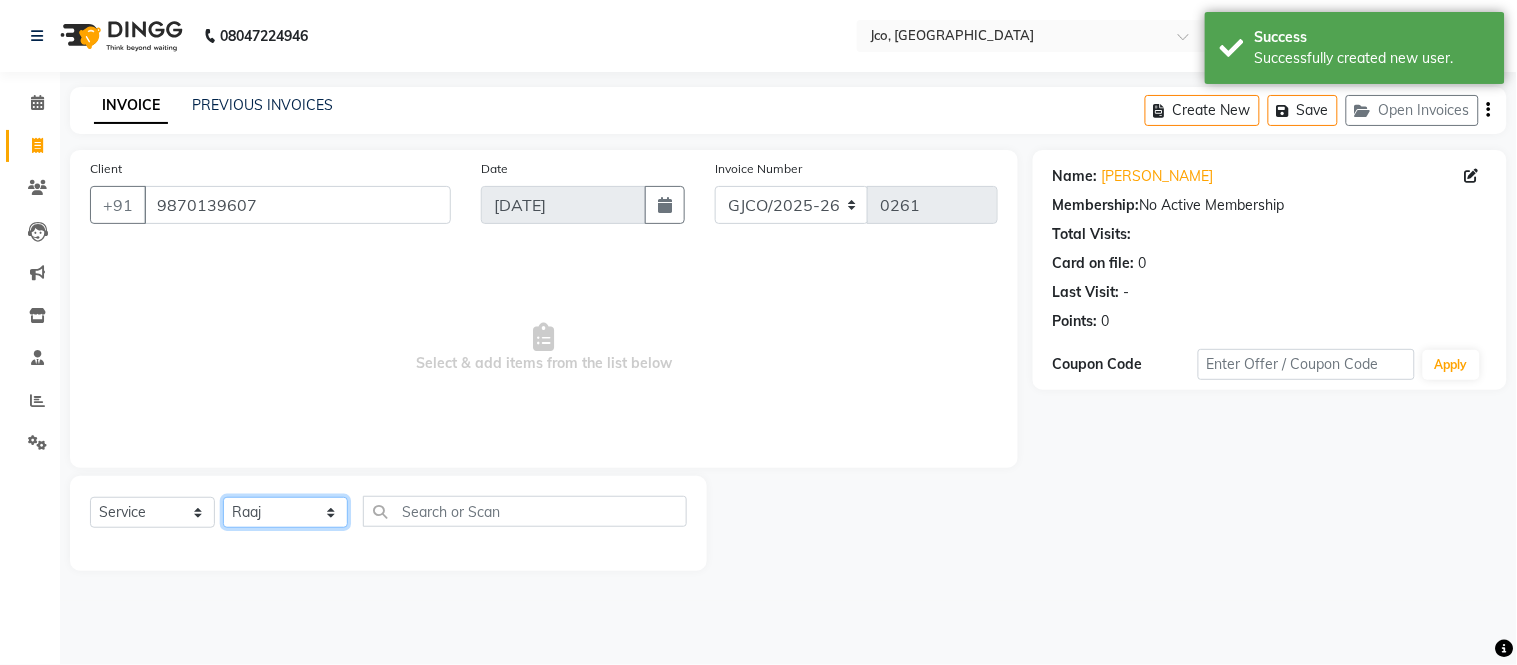 click on "Select Stylist [PERSON_NAME]  [PERSON_NAME]  [PERSON_NAME] Gopal Jouyi [PERSON_NAME] [PERSON_NAME] [DATE] [PERSON_NAME] [PERSON_NAME] [PERSON_NAME] Thakur Sanatan [PERSON_NAME] Shilpa [PERSON_NAME] Thotsem as [PERSON_NAME] [PERSON_NAME] Zing Kumwon Shatsang" 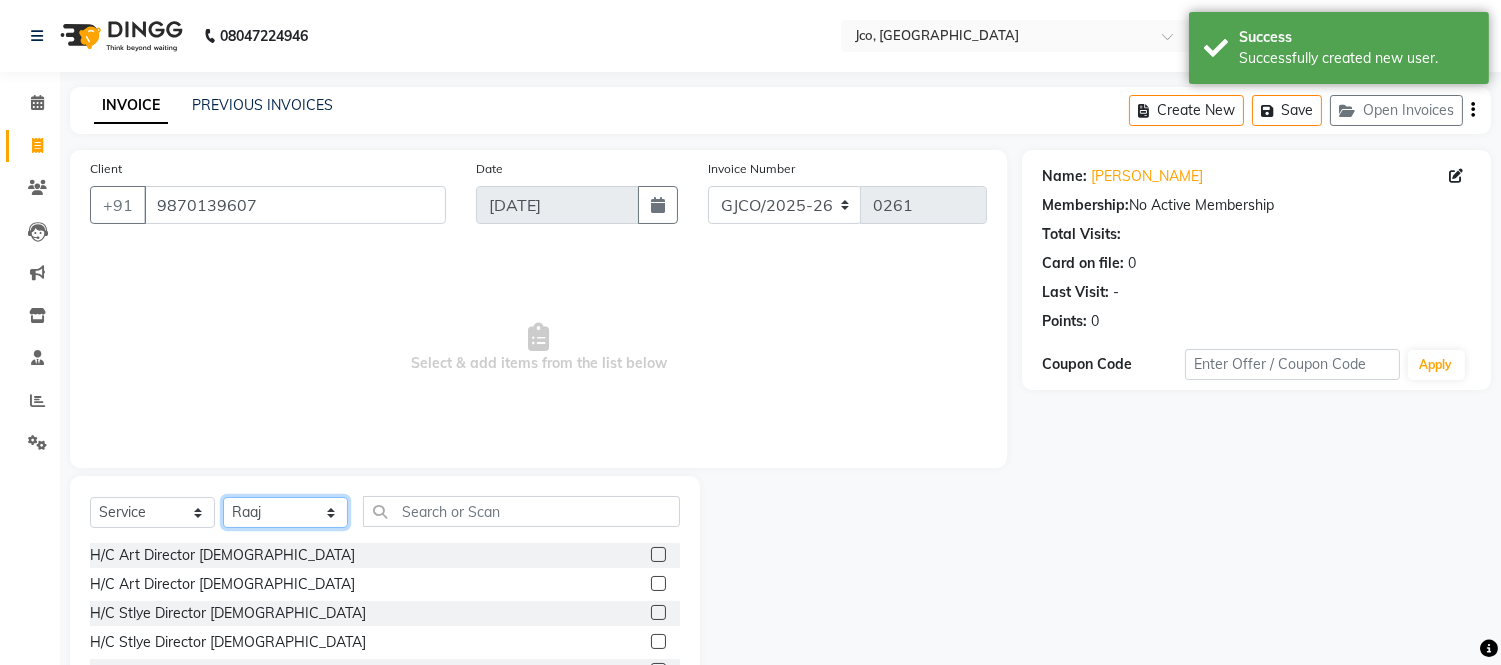 click on "Select Stylist [PERSON_NAME]  [PERSON_NAME]  [PERSON_NAME] Gopal Jouyi [PERSON_NAME] [PERSON_NAME] [DATE] [PERSON_NAME] [PERSON_NAME] [PERSON_NAME] Thakur Sanatan [PERSON_NAME] Shilpa [PERSON_NAME] Thotsem as [PERSON_NAME] [PERSON_NAME] Zing Kumwon Shatsang" 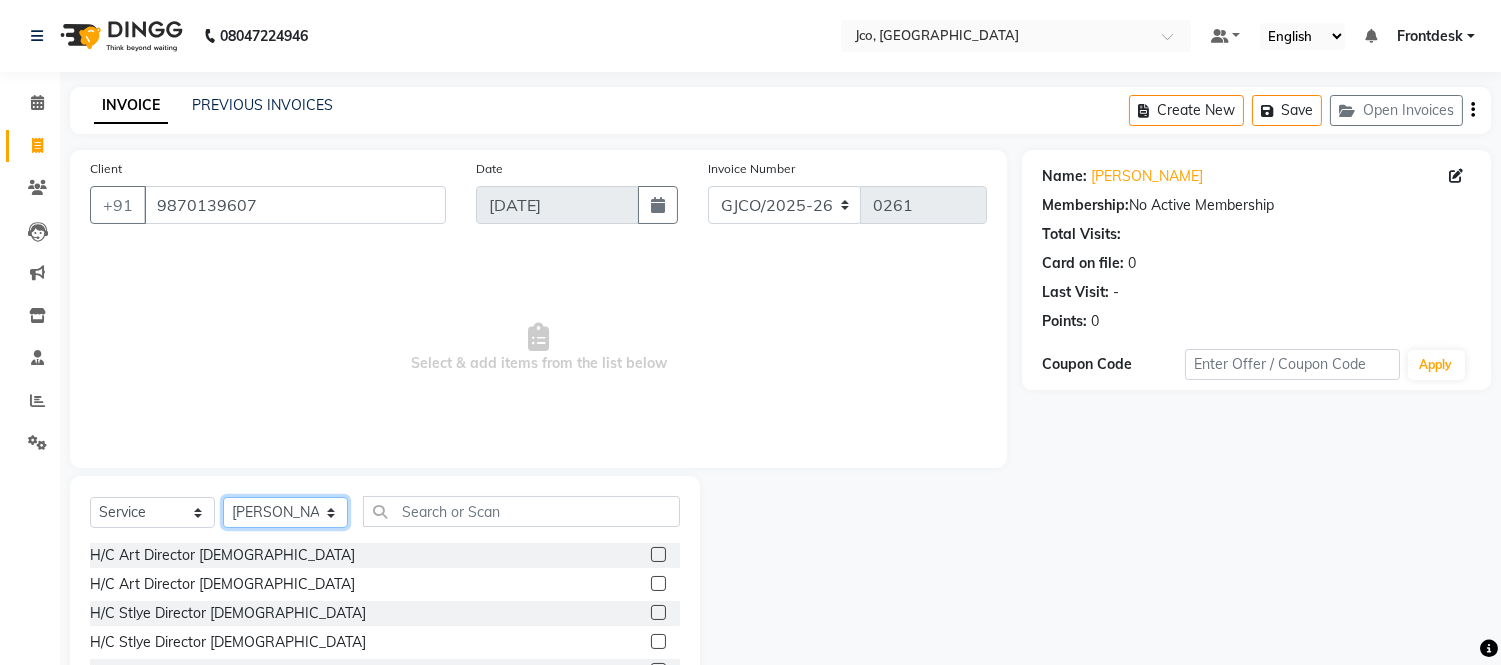 click on "Select Stylist [PERSON_NAME]  [PERSON_NAME]  [PERSON_NAME] Gopal Jouyi [PERSON_NAME] [PERSON_NAME] [DATE] [PERSON_NAME] [PERSON_NAME] [PERSON_NAME] Thakur Sanatan [PERSON_NAME] Shilpa [PERSON_NAME] Thotsem as [PERSON_NAME] [PERSON_NAME] Zing Kumwon Shatsang" 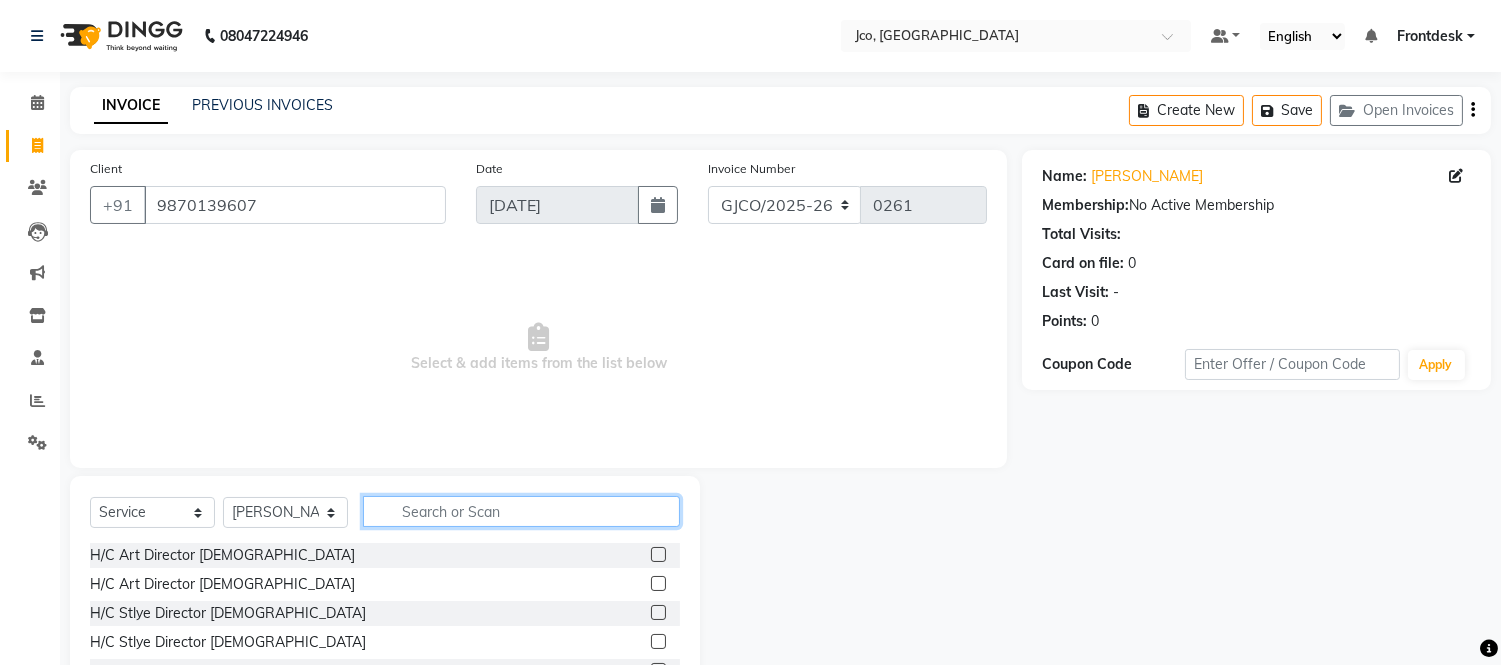 click 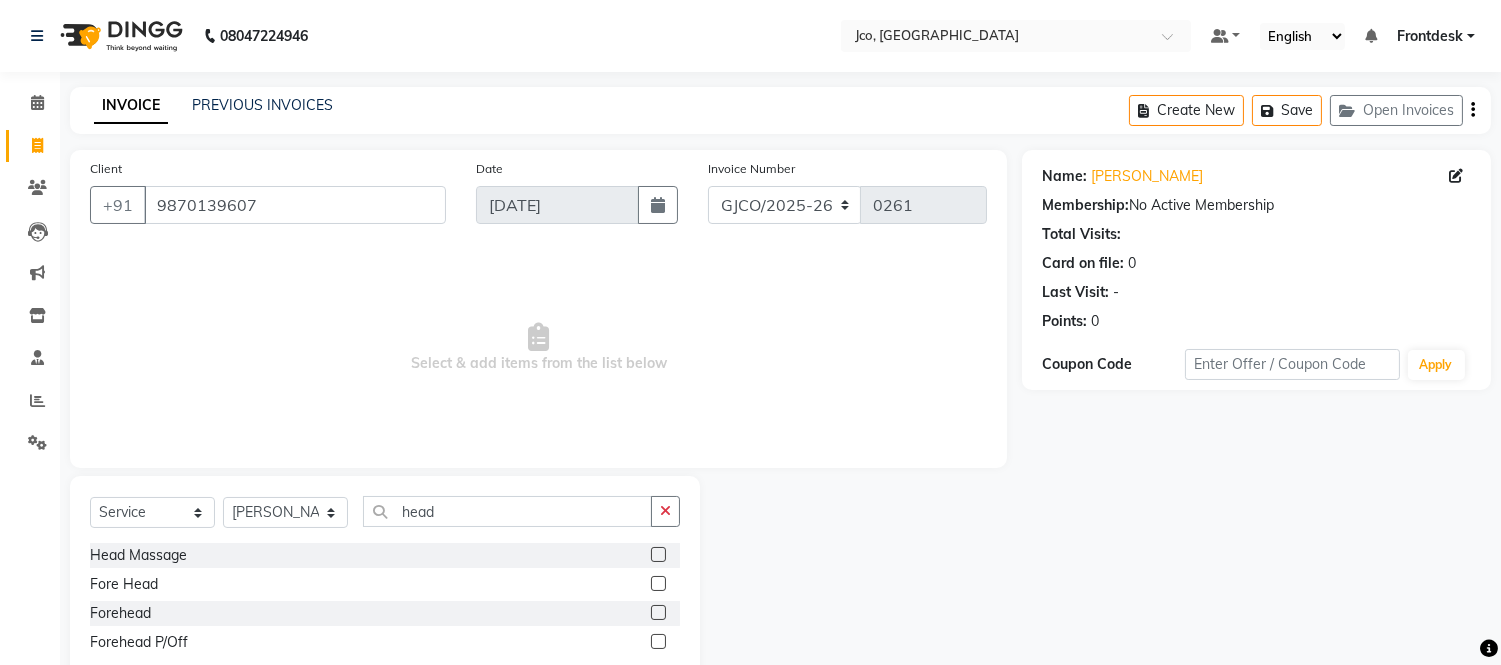 click 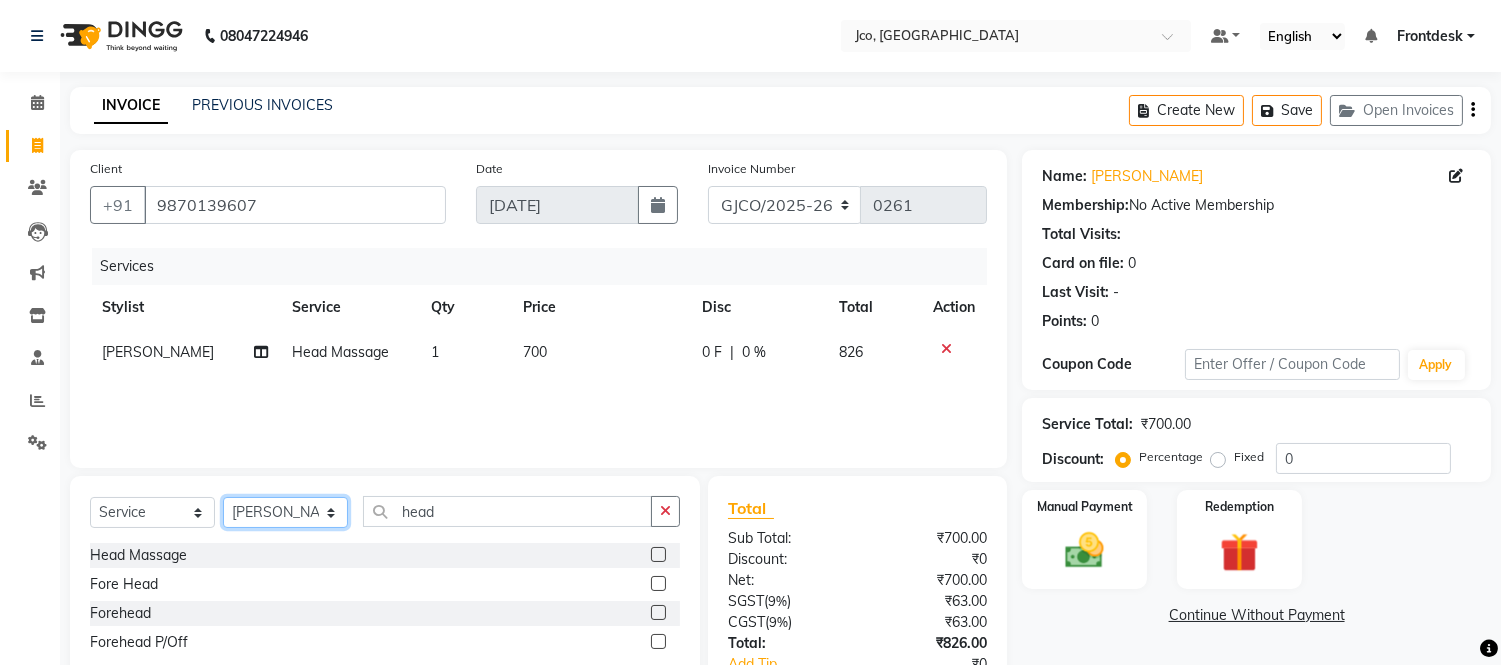click on "Select Stylist [PERSON_NAME]  [PERSON_NAME]  [PERSON_NAME] Gopal Jouyi [PERSON_NAME] [PERSON_NAME] [DATE] [PERSON_NAME] [PERSON_NAME] [PERSON_NAME] Thakur Sanatan [PERSON_NAME] Shilpa [PERSON_NAME] Thotsem as [PERSON_NAME] [PERSON_NAME] Zing Kumwon Shatsang" 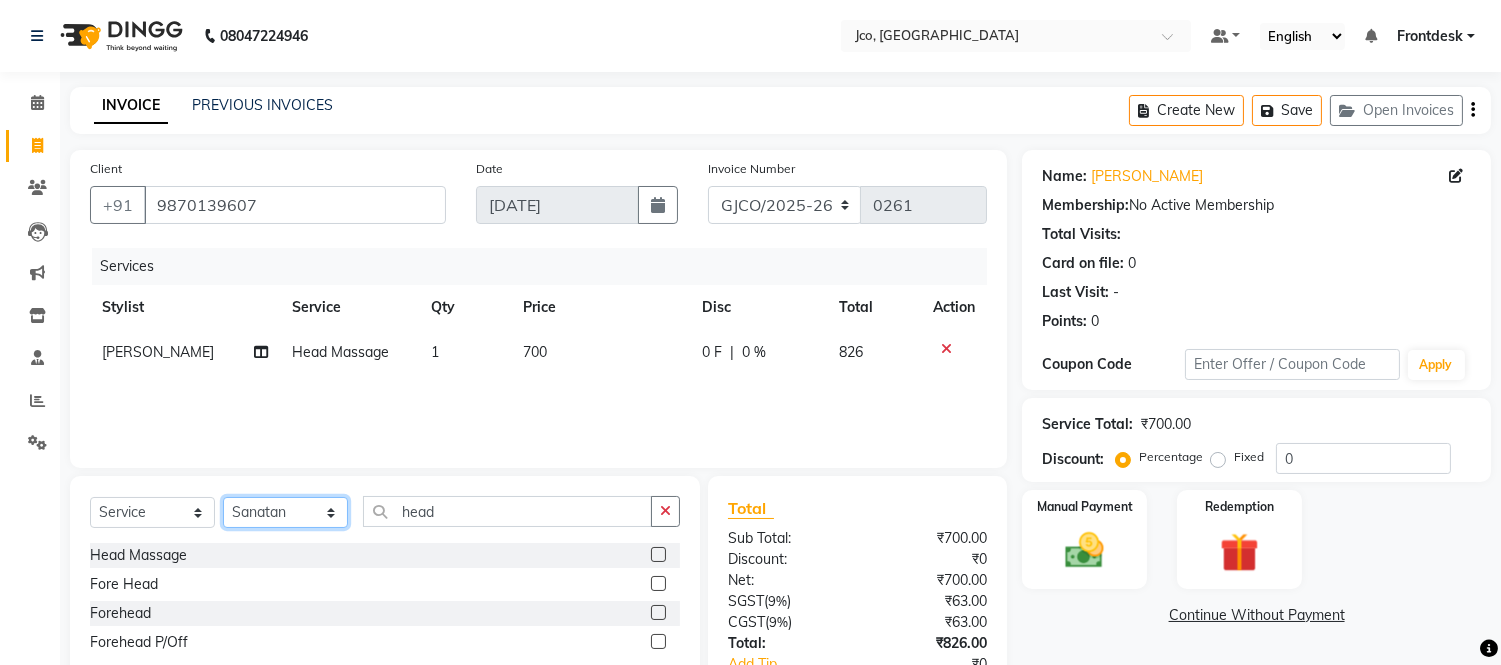 click on "Select Stylist [PERSON_NAME]  [PERSON_NAME]  [PERSON_NAME] Gopal Jouyi [PERSON_NAME] [PERSON_NAME] [DATE] [PERSON_NAME] [PERSON_NAME] [PERSON_NAME] Thakur Sanatan [PERSON_NAME] Shilpa [PERSON_NAME] Thotsem as [PERSON_NAME] [PERSON_NAME] Zing Kumwon Shatsang" 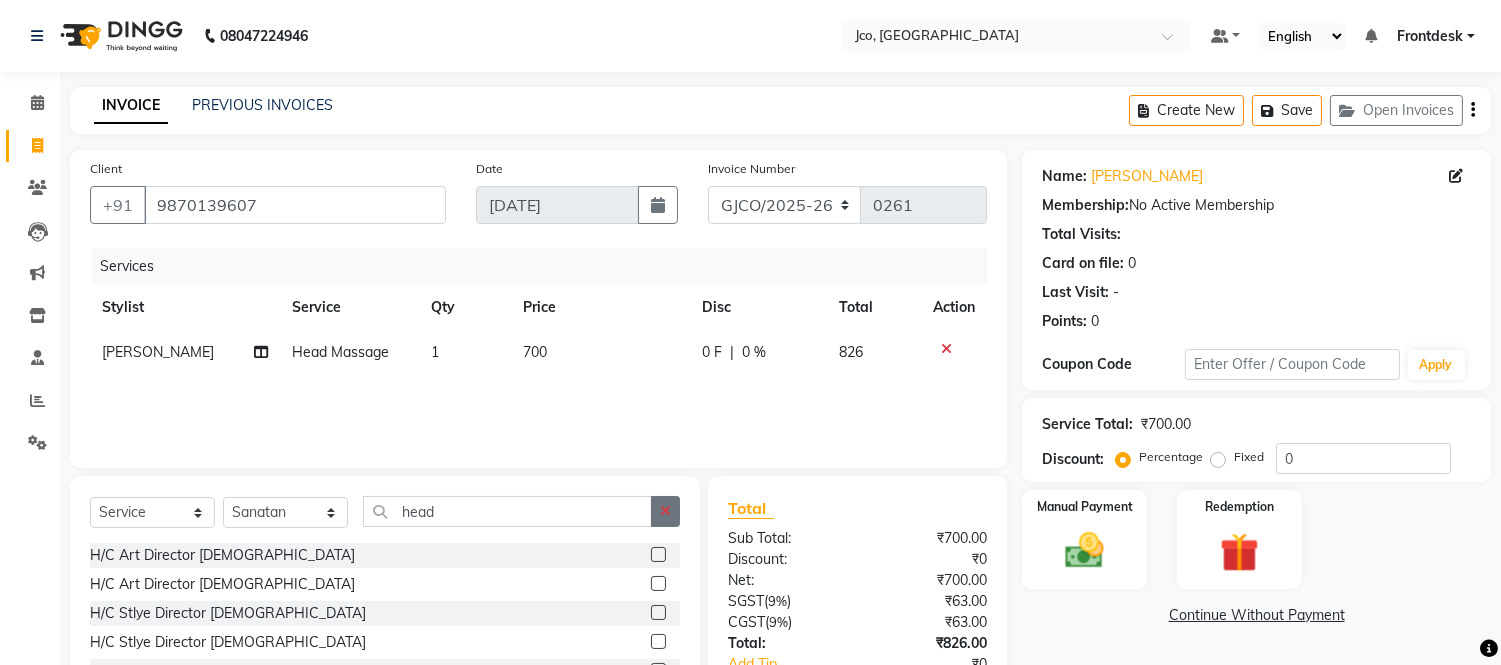 click 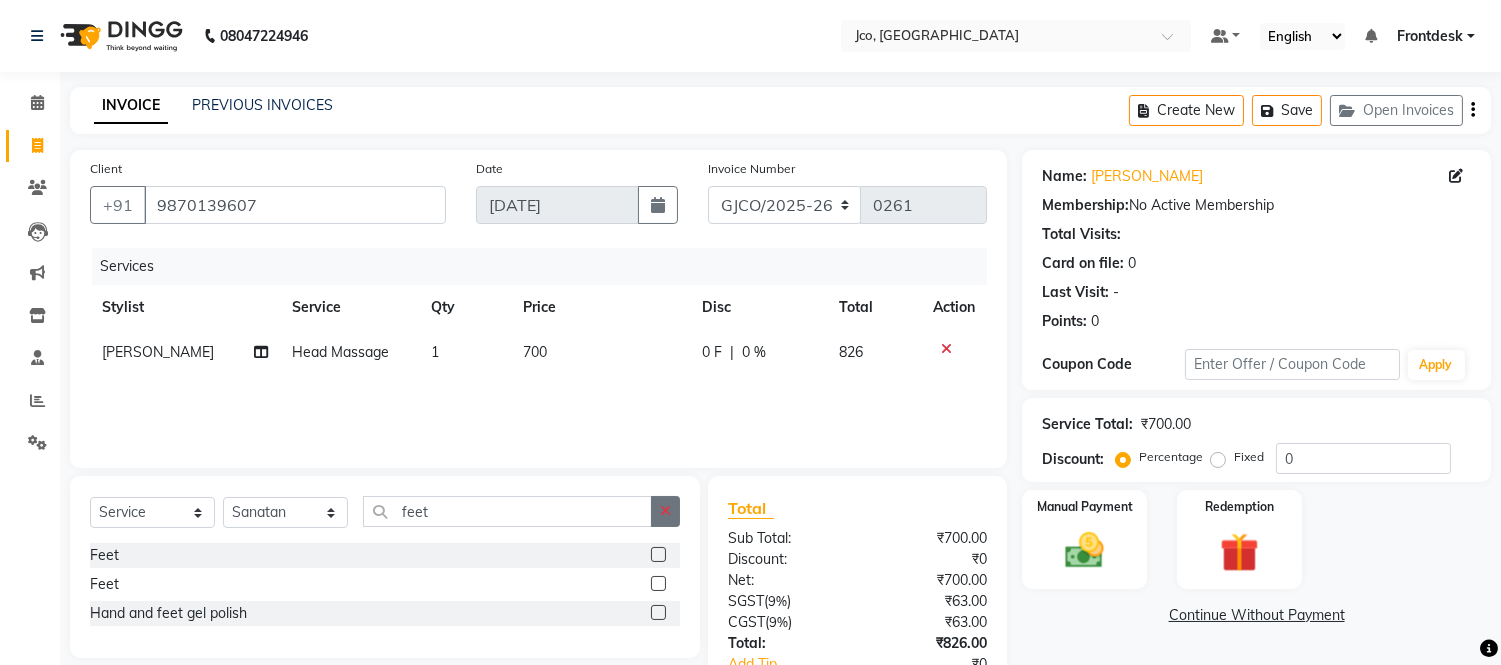 click 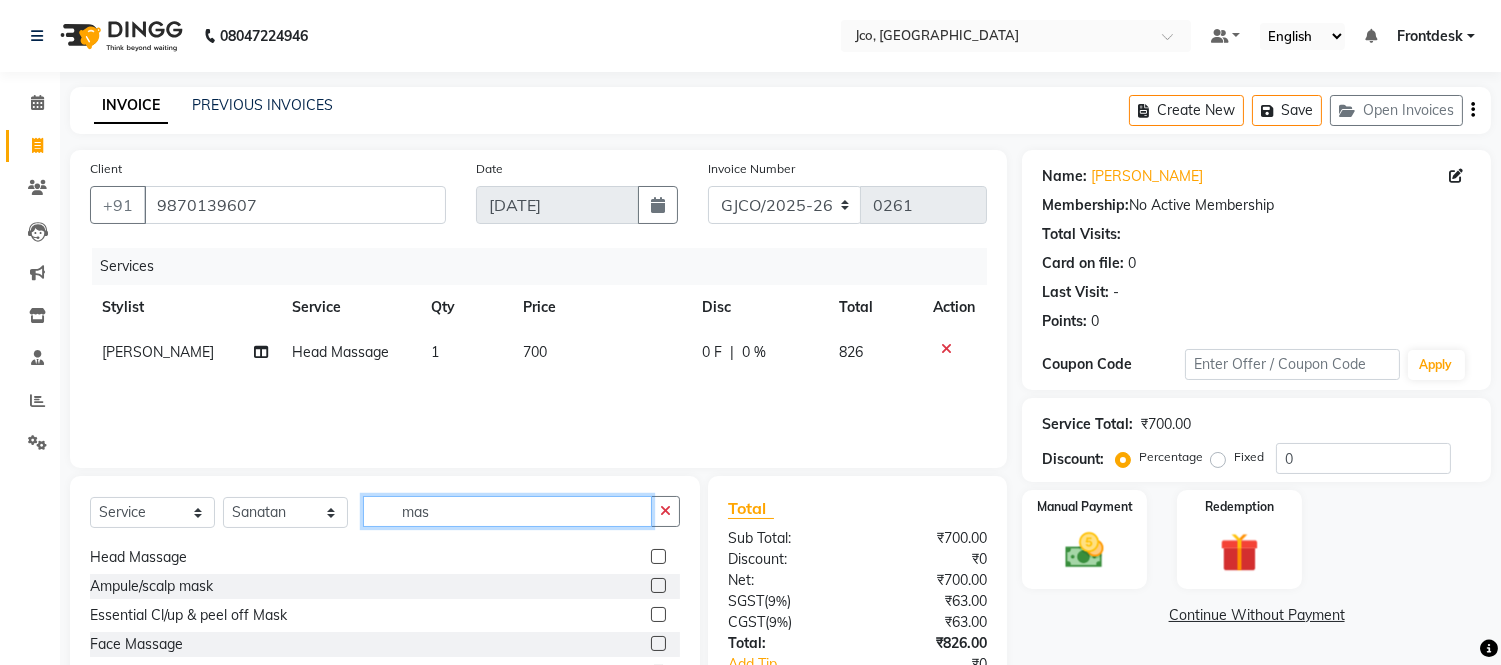 scroll, scrollTop: 32, scrollLeft: 0, axis: vertical 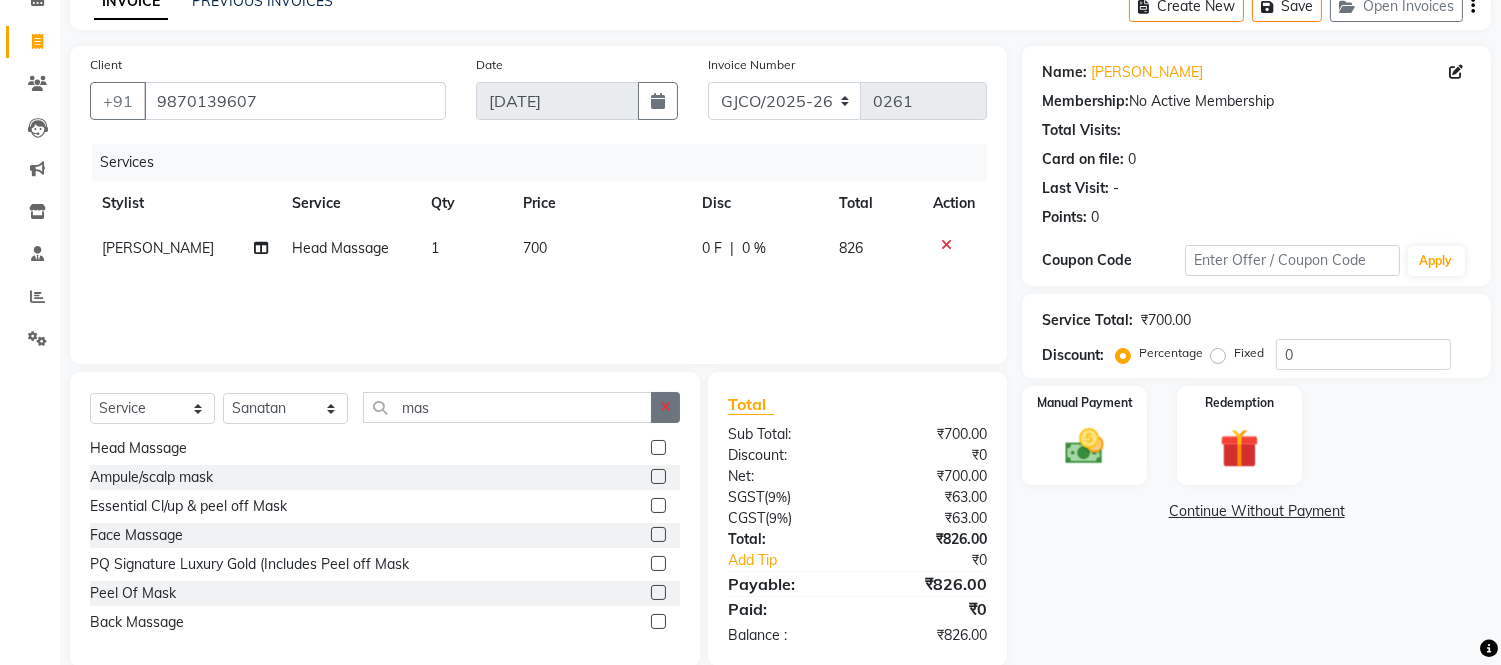 click 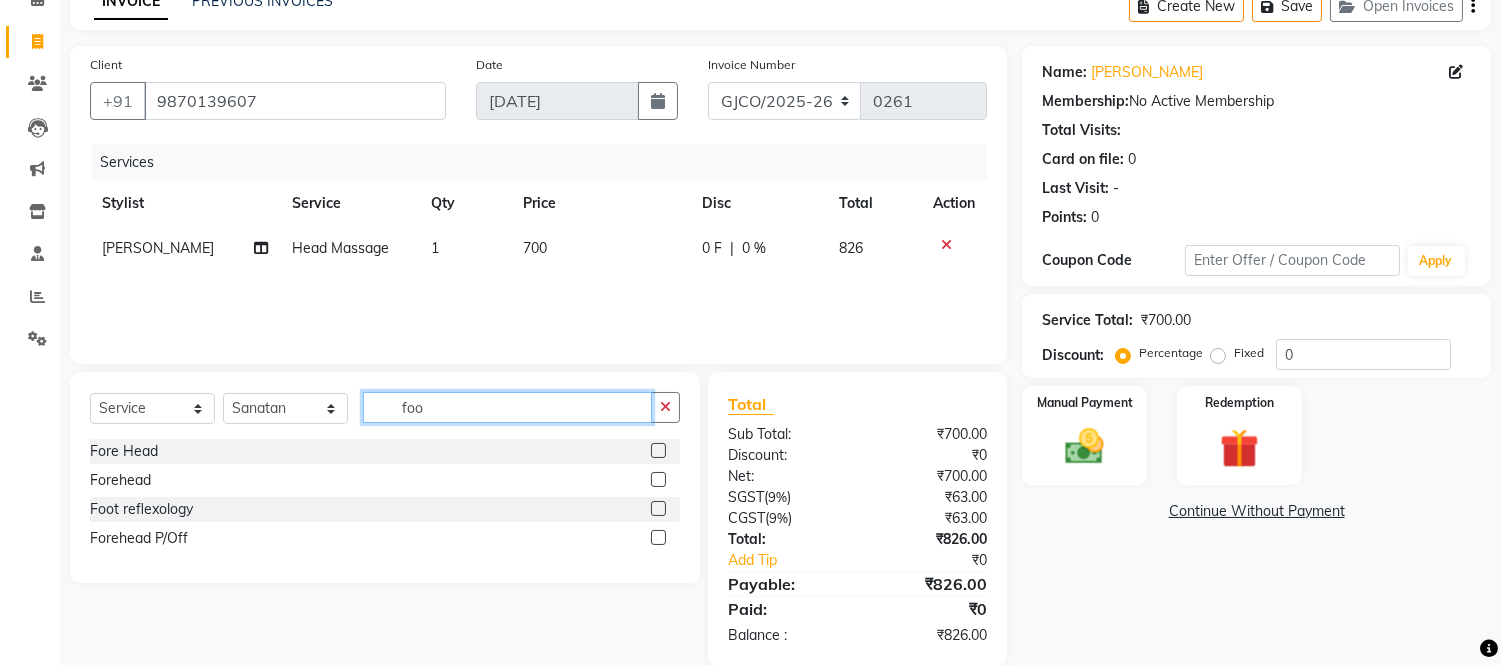 scroll, scrollTop: 0, scrollLeft: 0, axis: both 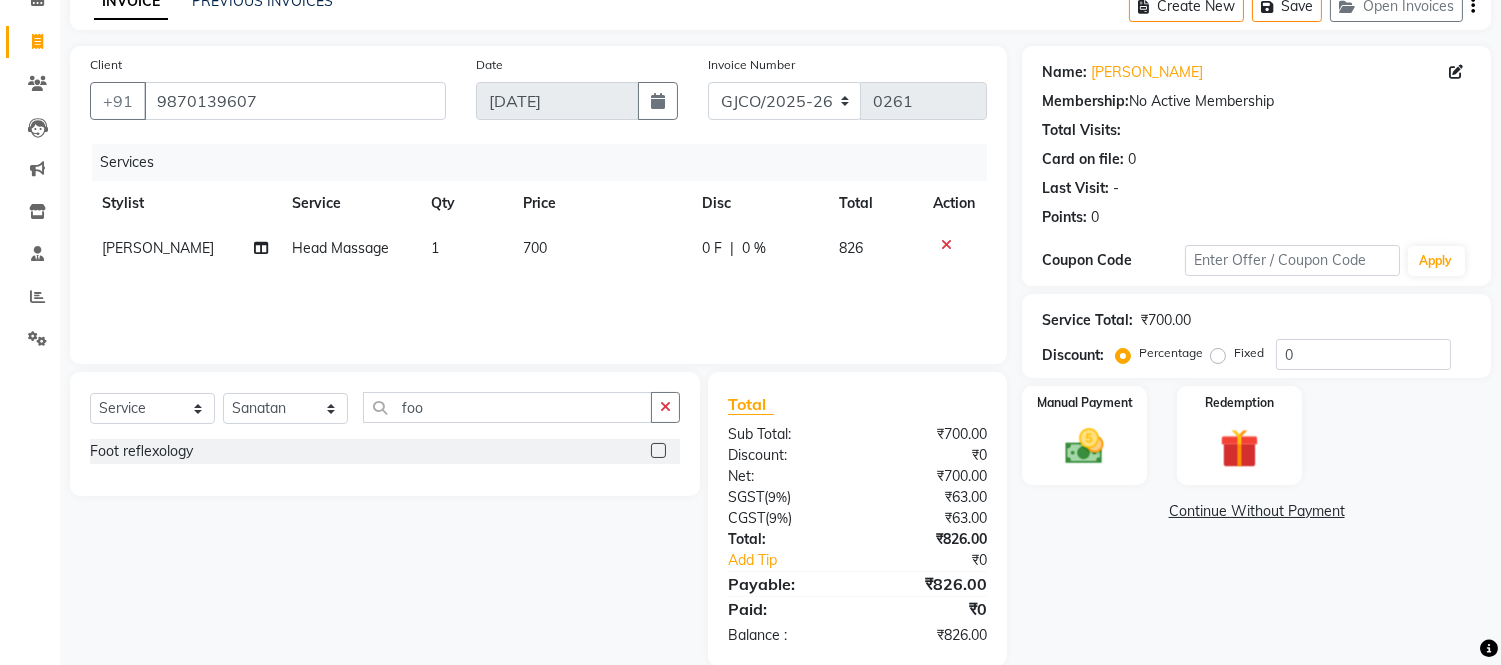 click 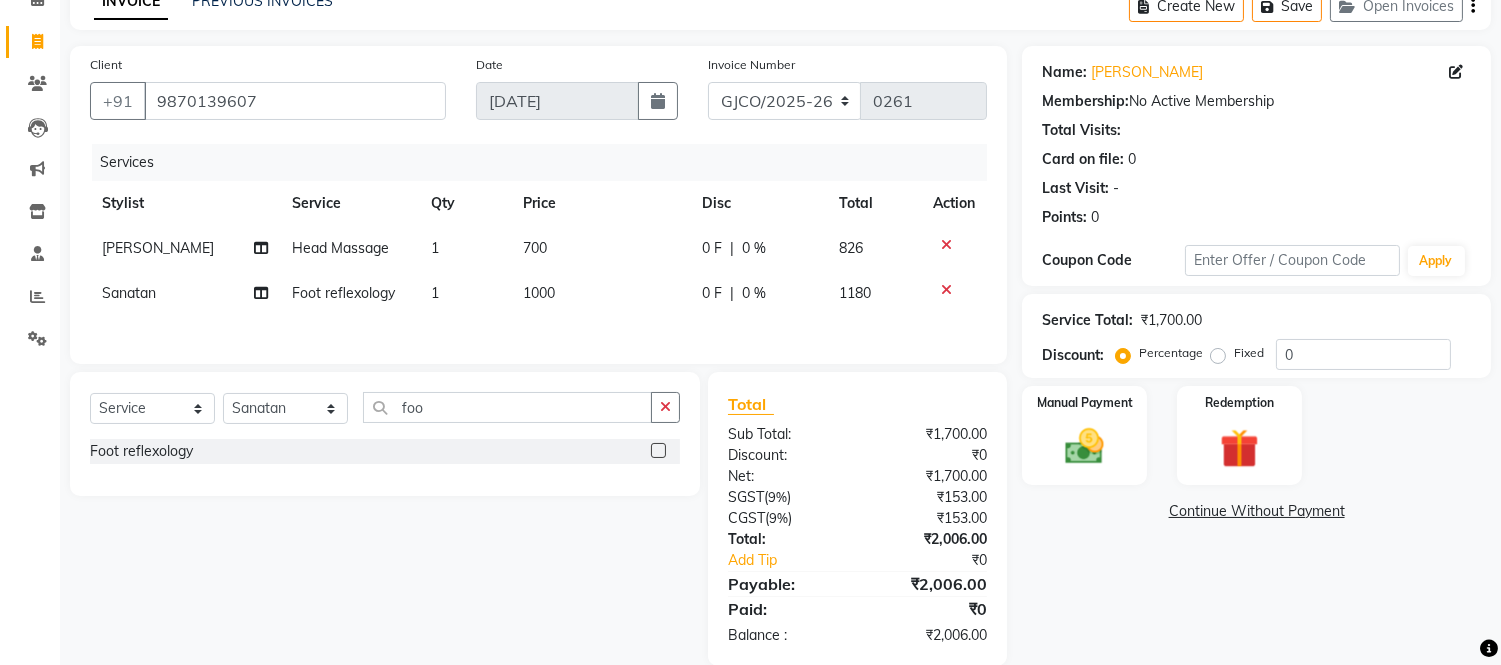 click 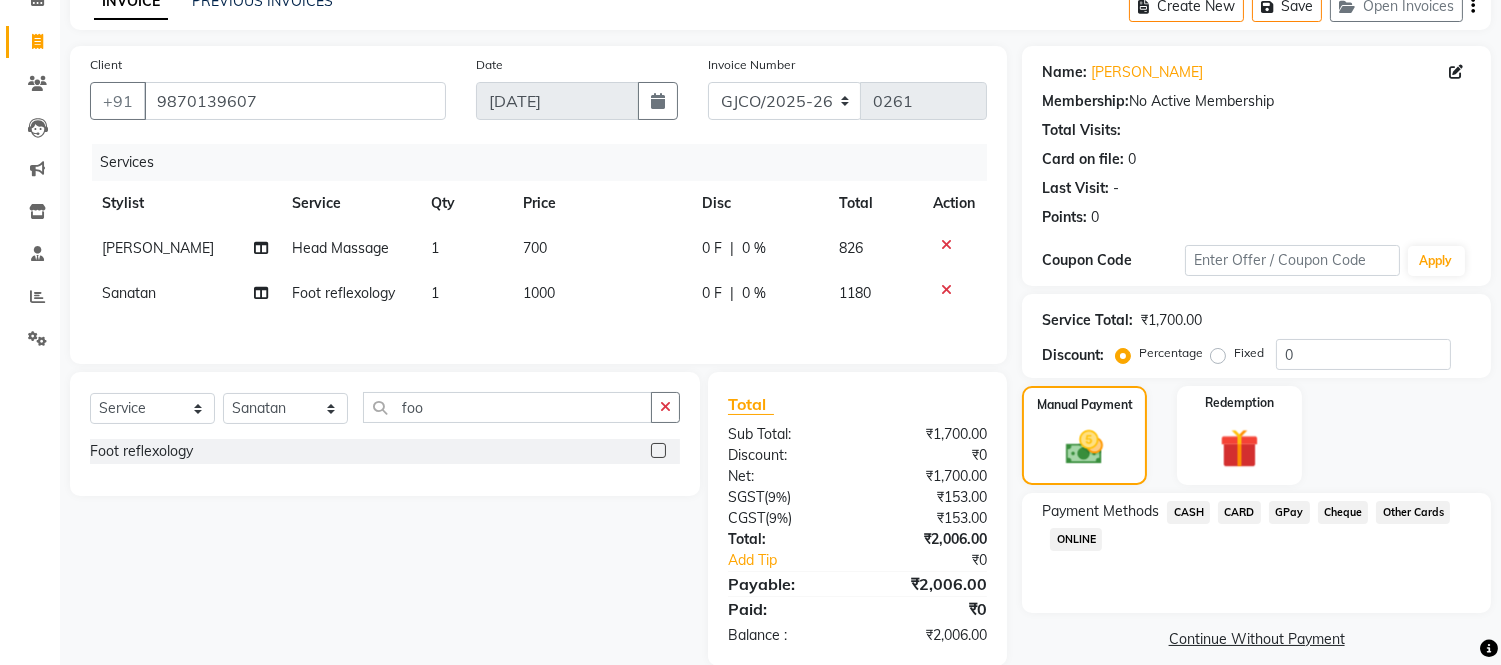 click on "CARD" 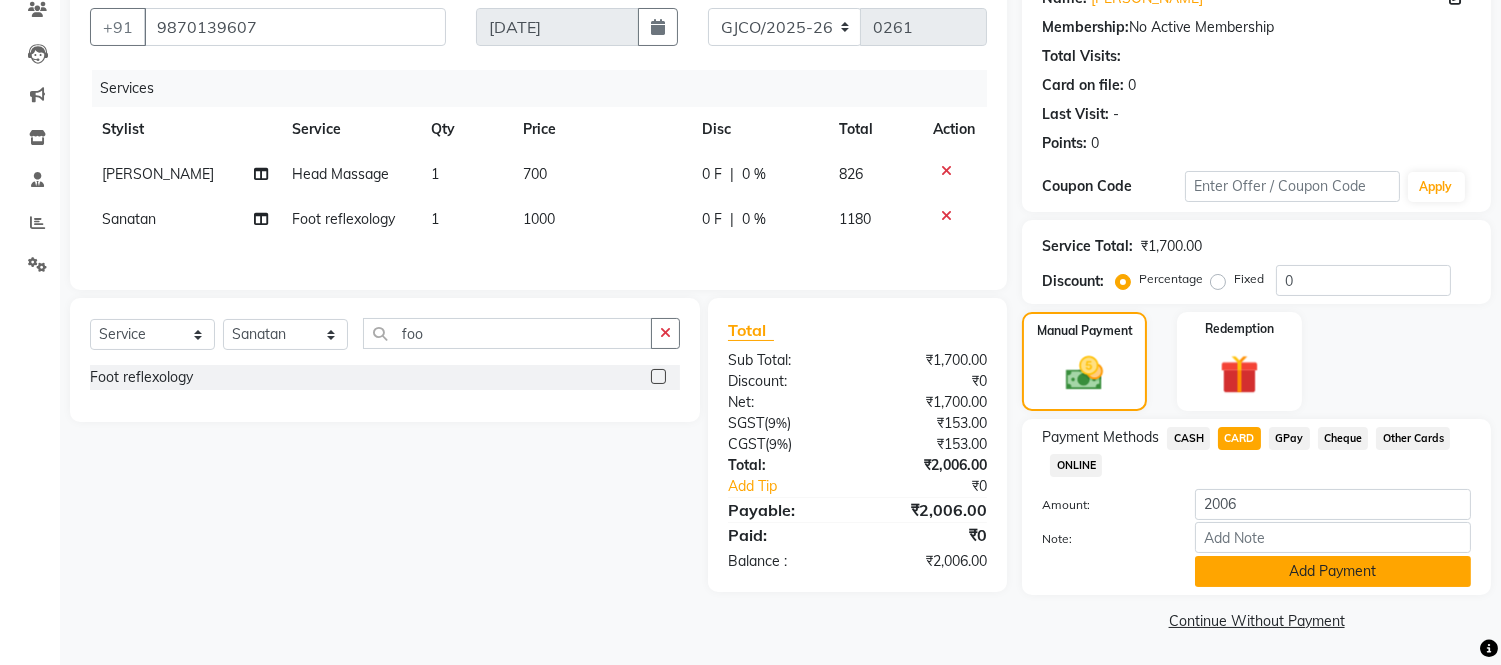 click on "Add Payment" 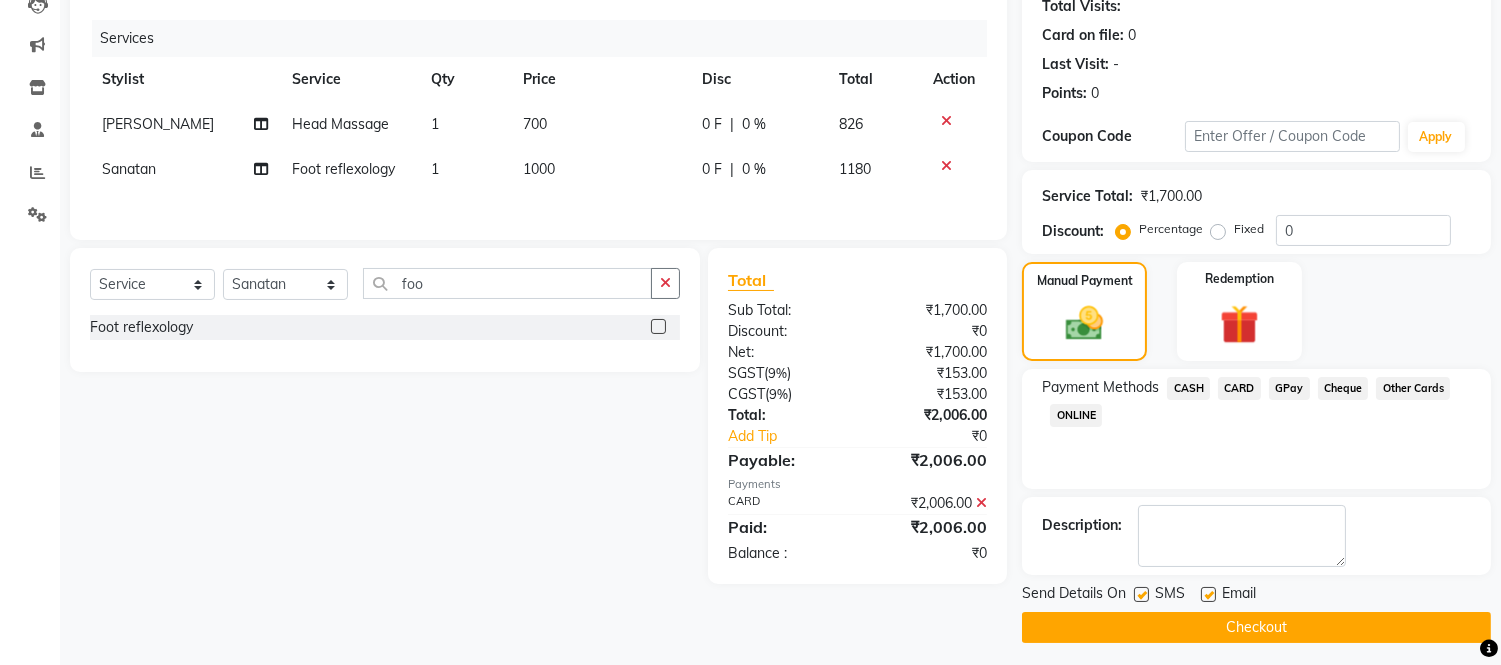 scroll, scrollTop: 234, scrollLeft: 0, axis: vertical 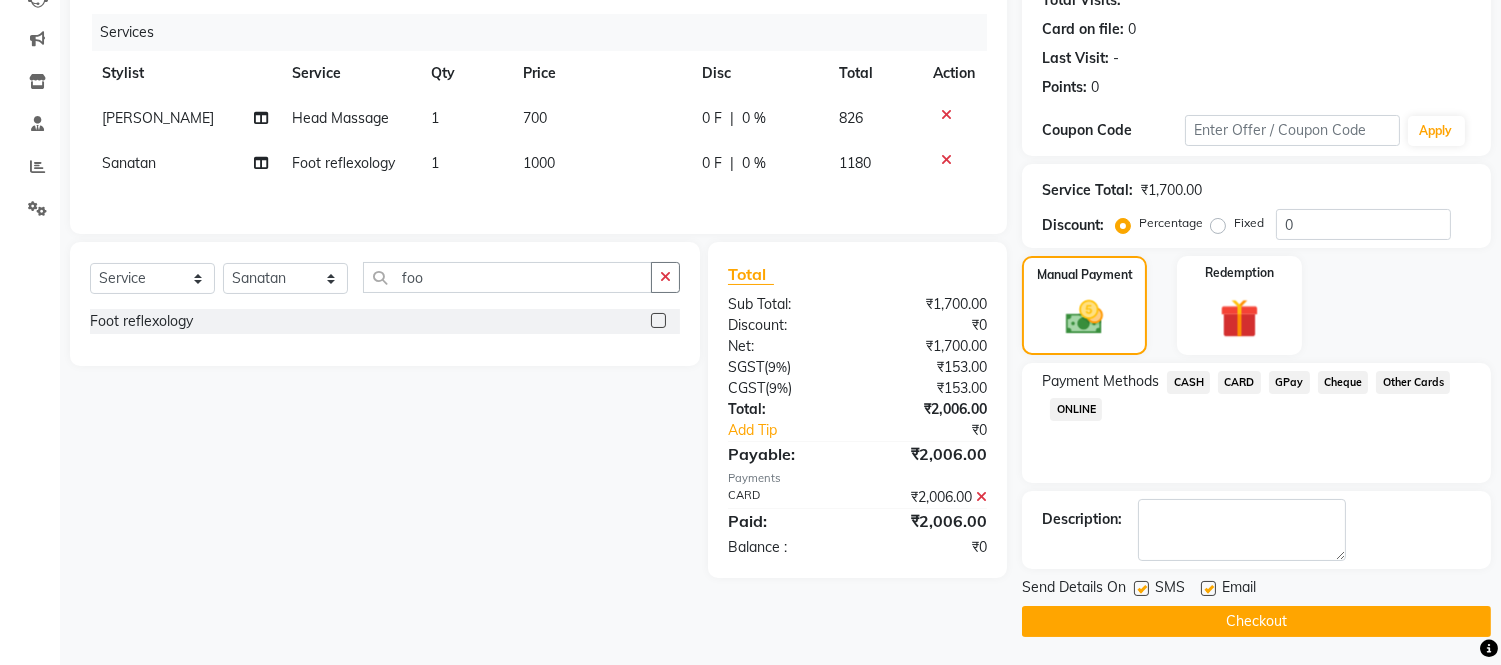 click on "Checkout" 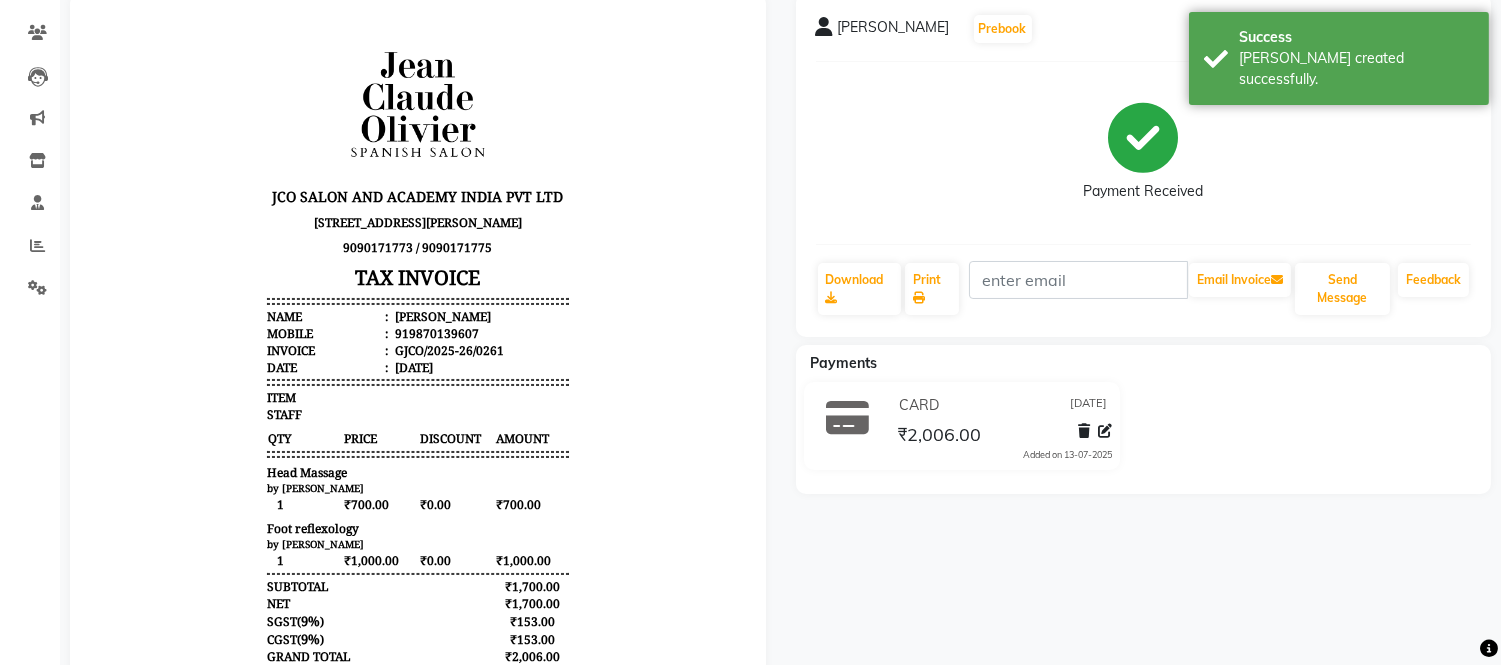 scroll, scrollTop: 250, scrollLeft: 0, axis: vertical 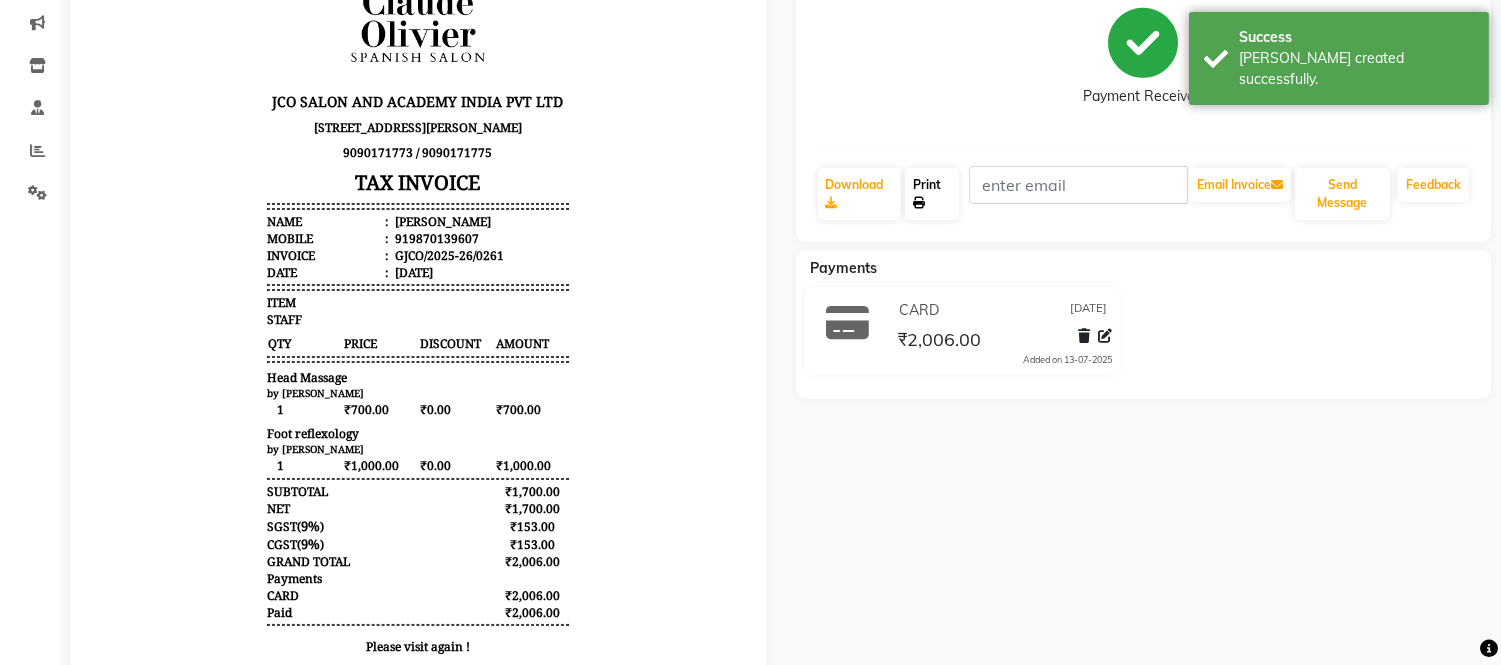 click 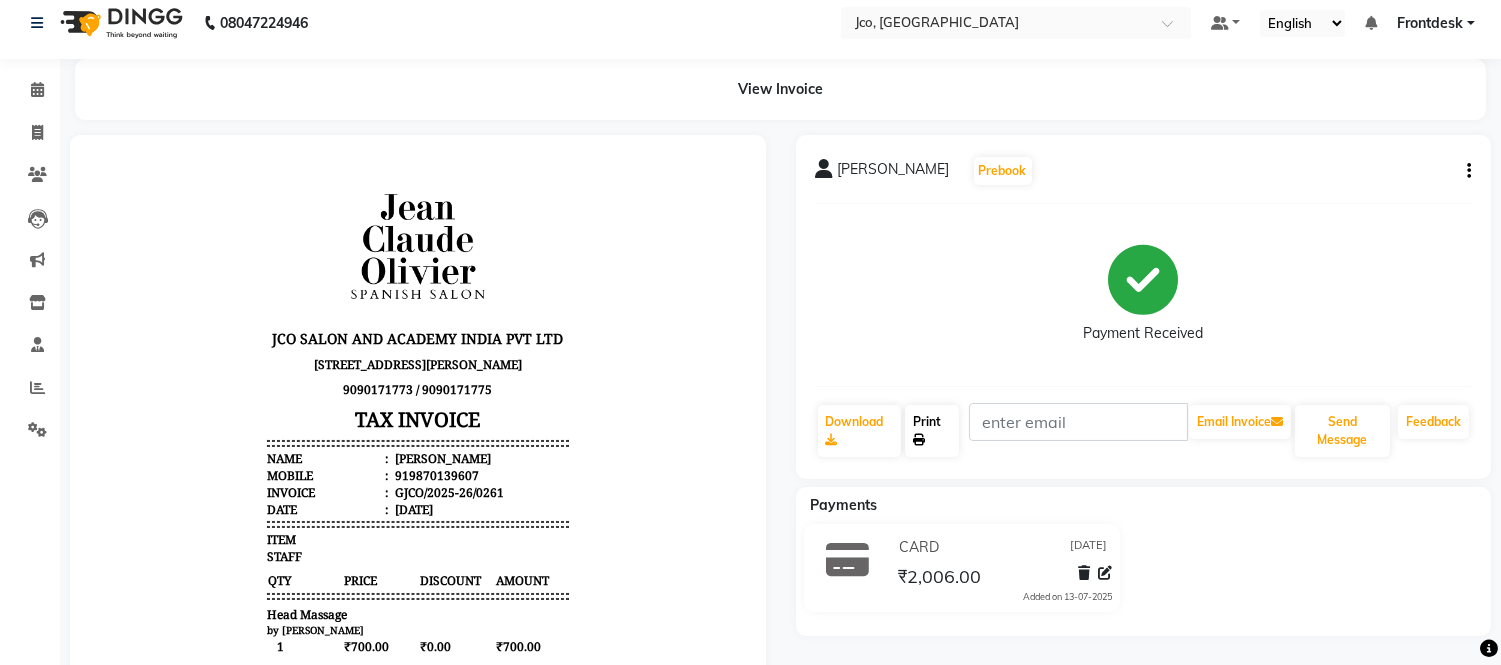 scroll, scrollTop: 0, scrollLeft: 0, axis: both 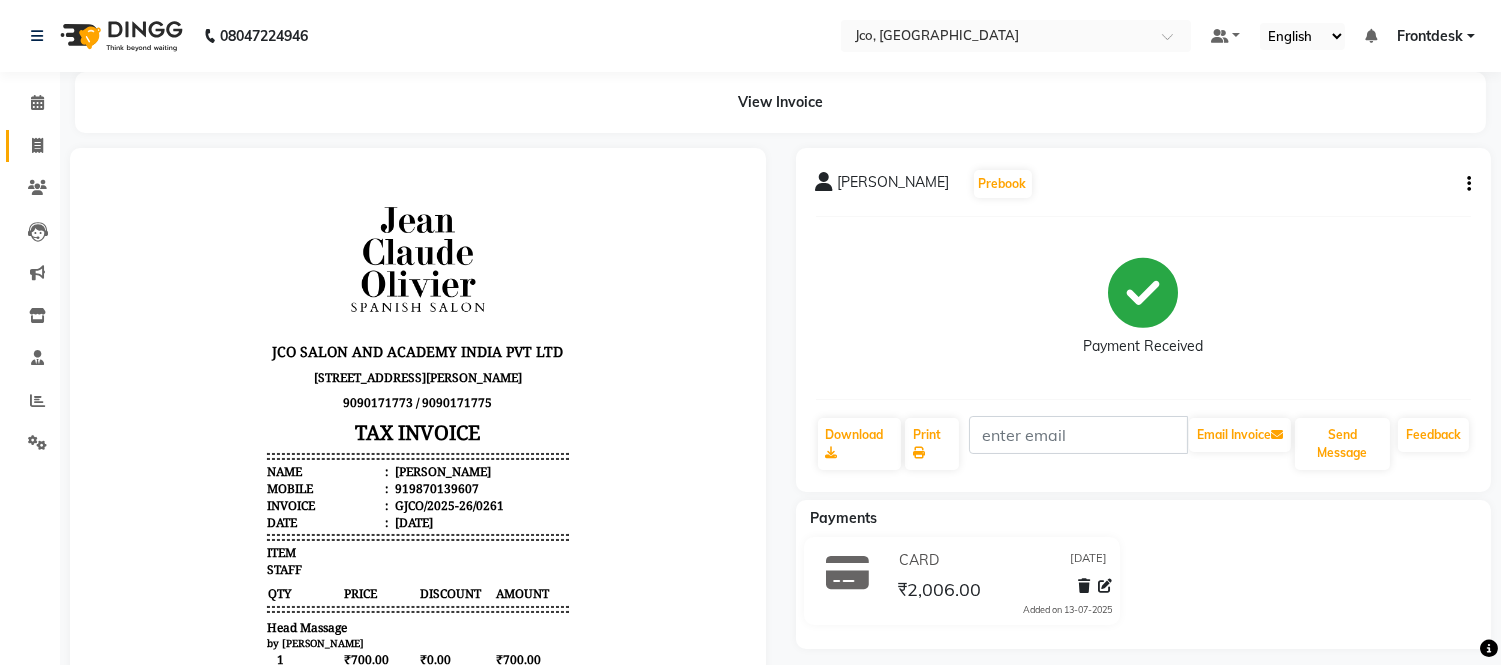 click 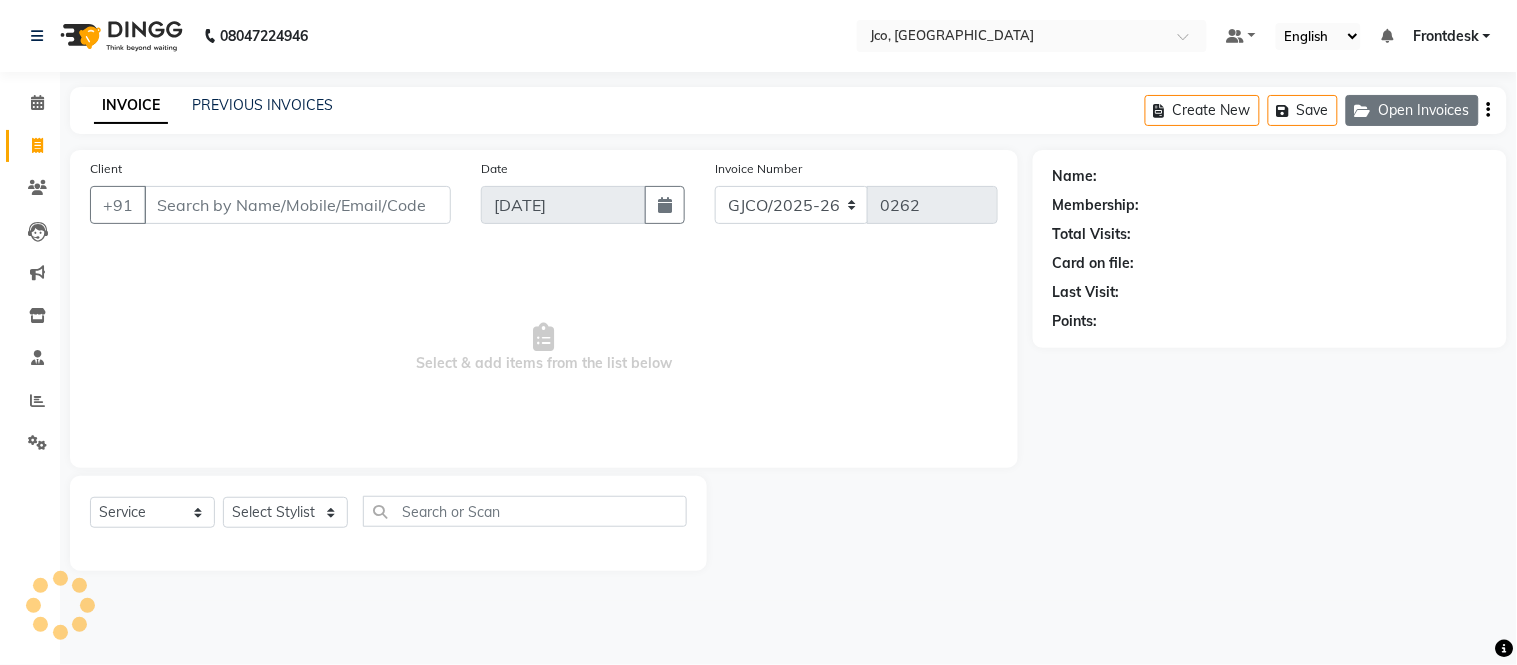 click on "Open Invoices" 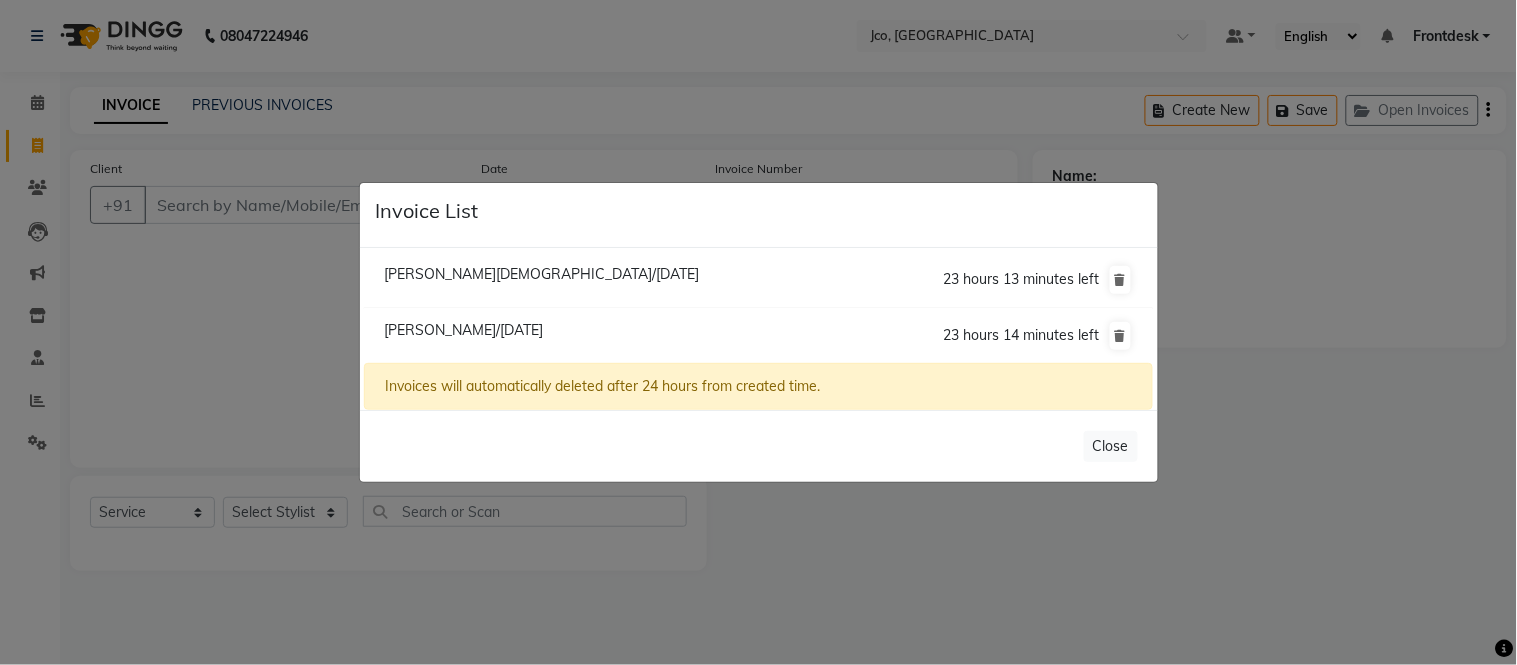 click on "[PERSON_NAME][DEMOGRAPHIC_DATA]/[DATE]" 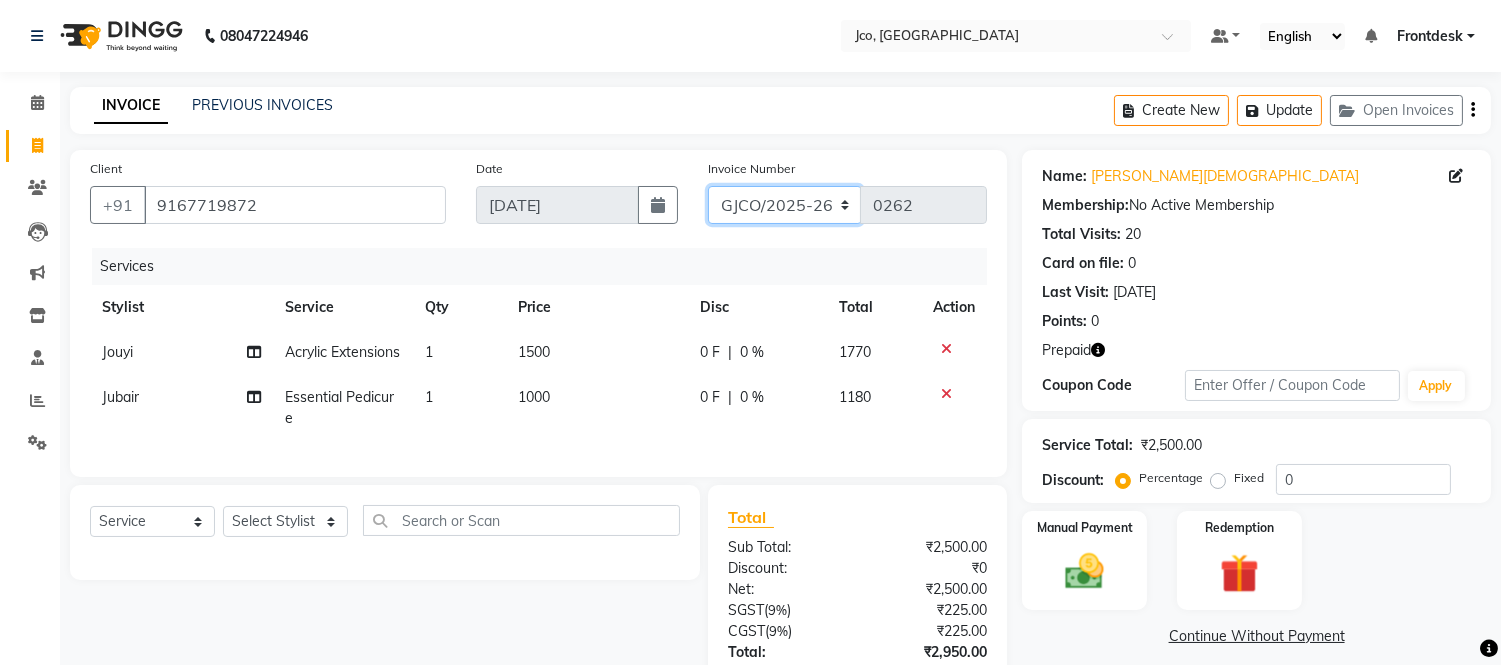 click on "GJCO/2025-26 SCG/2025-26 Gpre/2025-26" 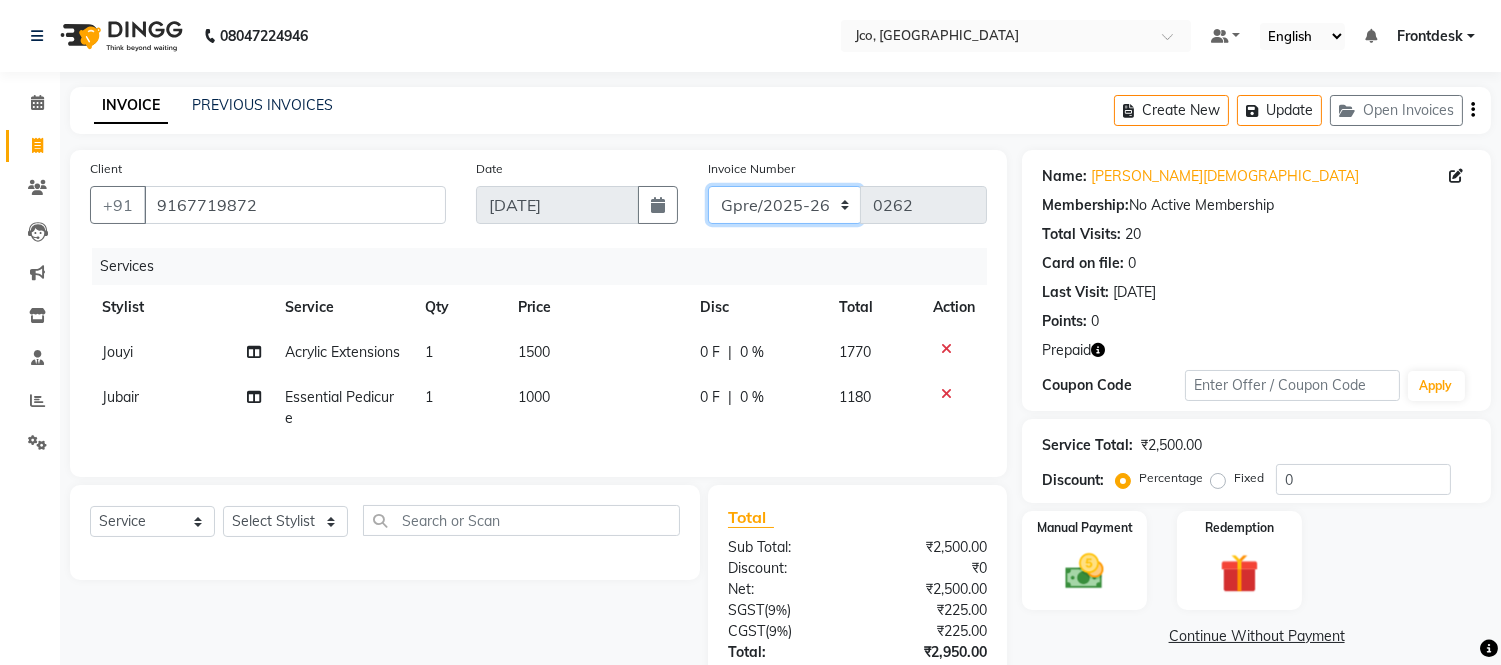 click on "GJCO/2025-26 SCG/2025-26 Gpre/2025-26" 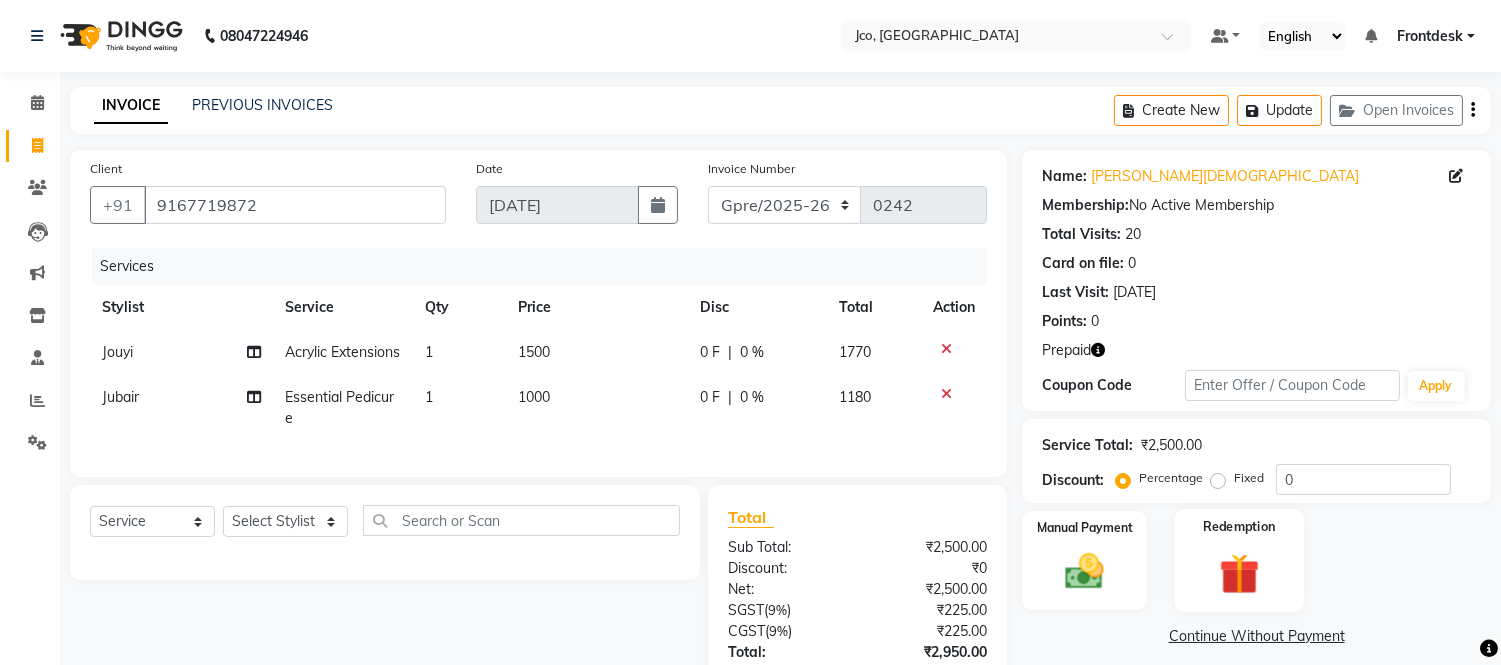 click 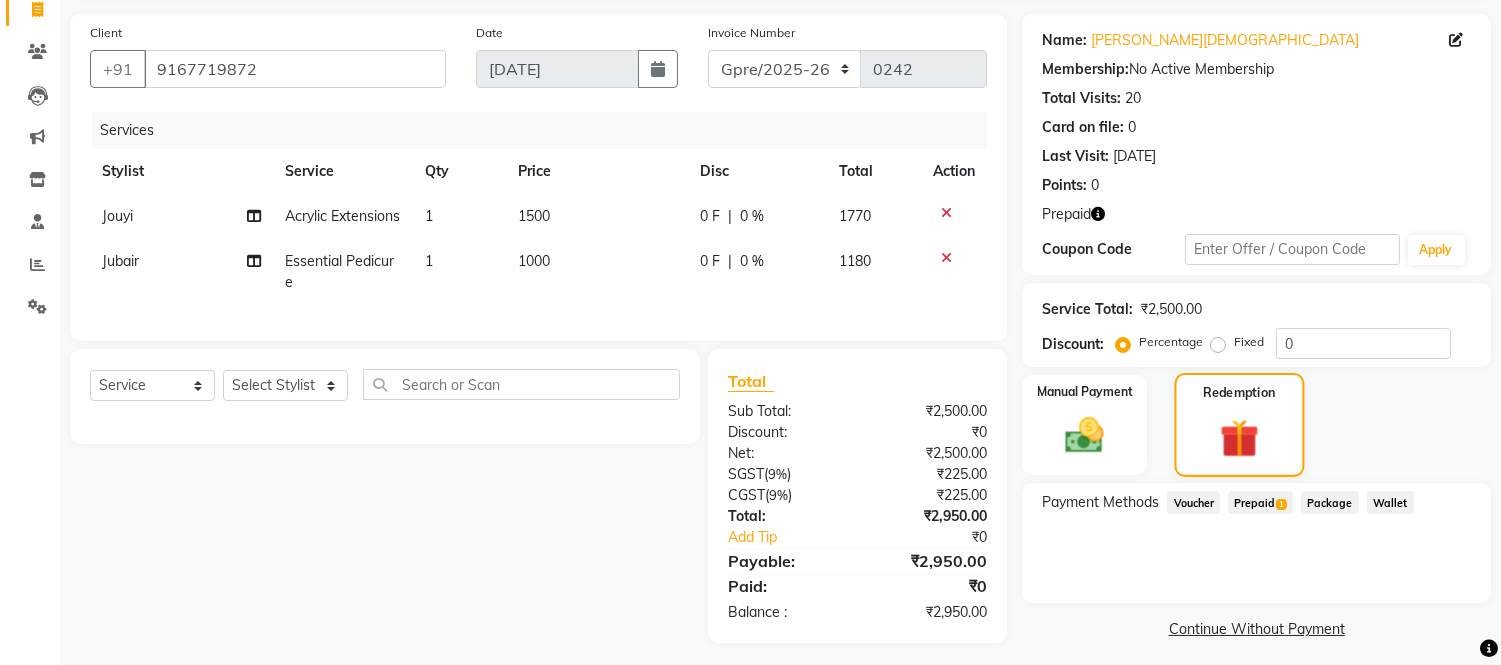 scroll, scrollTop: 181, scrollLeft: 0, axis: vertical 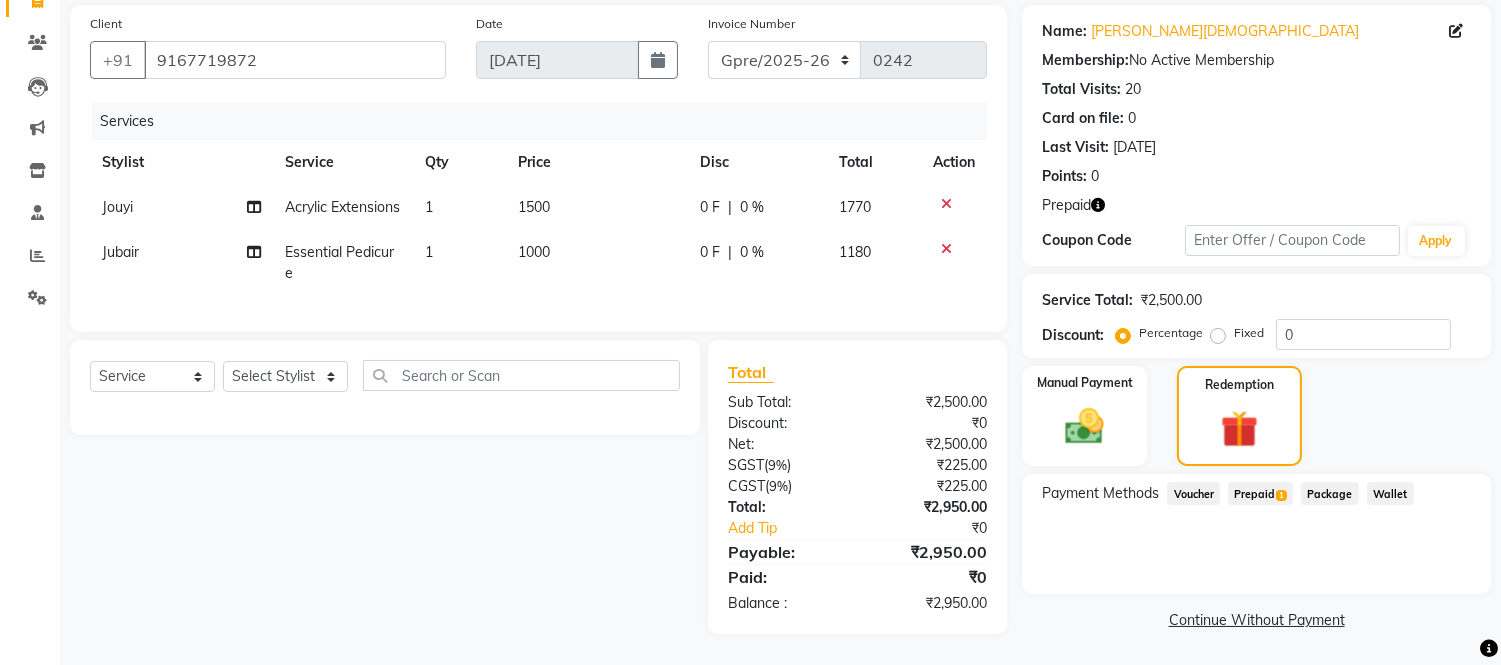 click on "Prepaid  1" 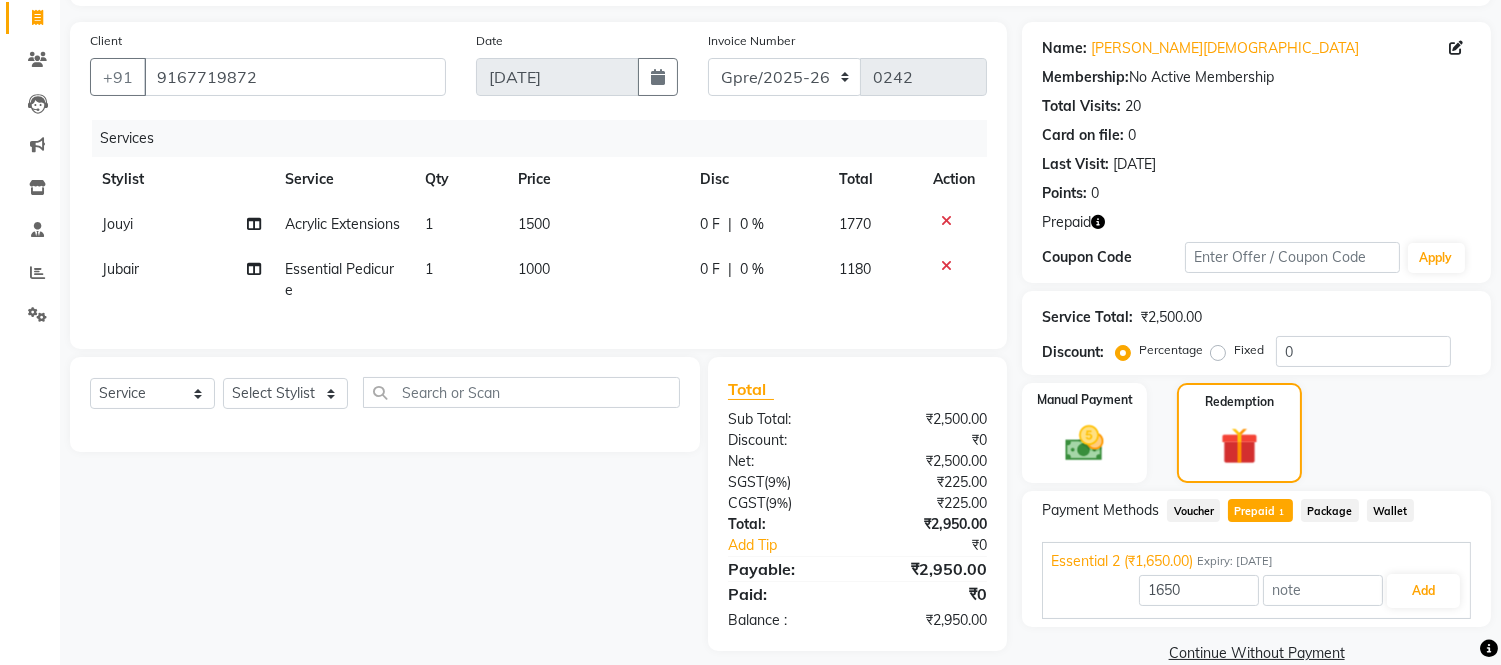scroll, scrollTop: 0, scrollLeft: 0, axis: both 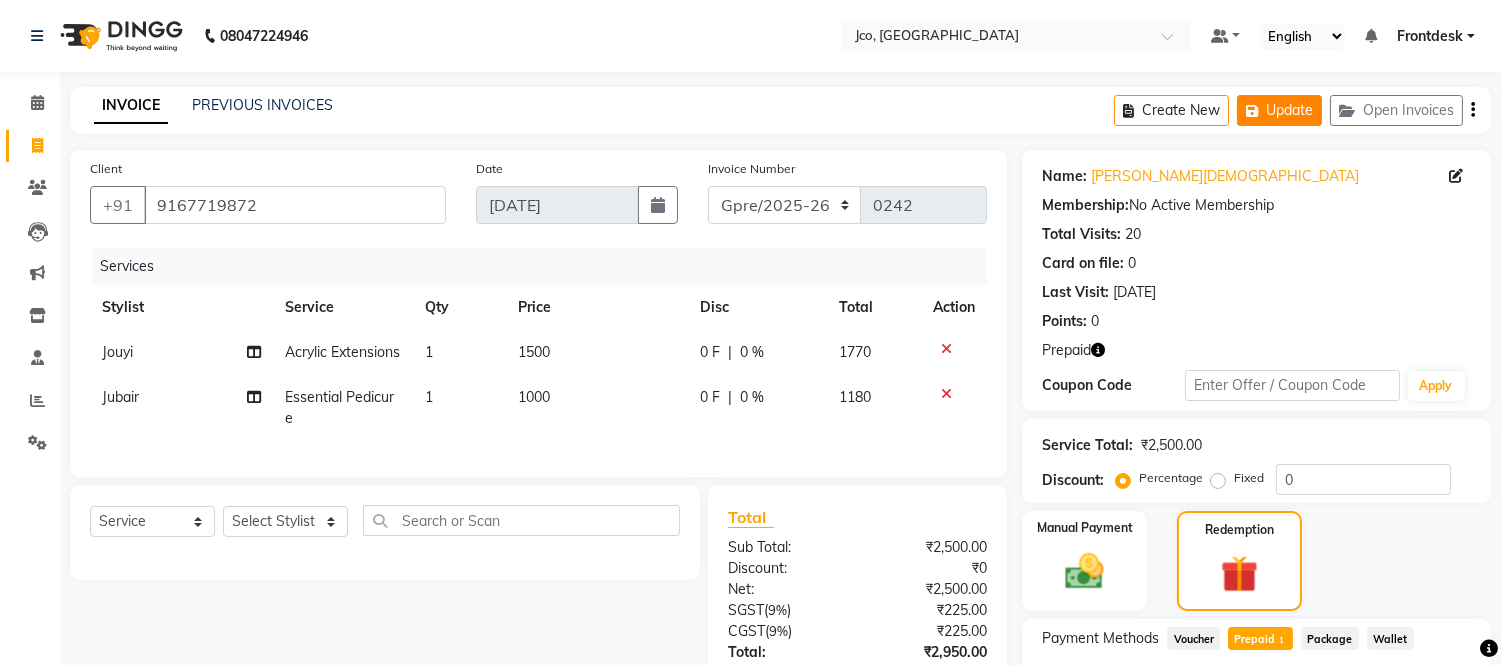 click 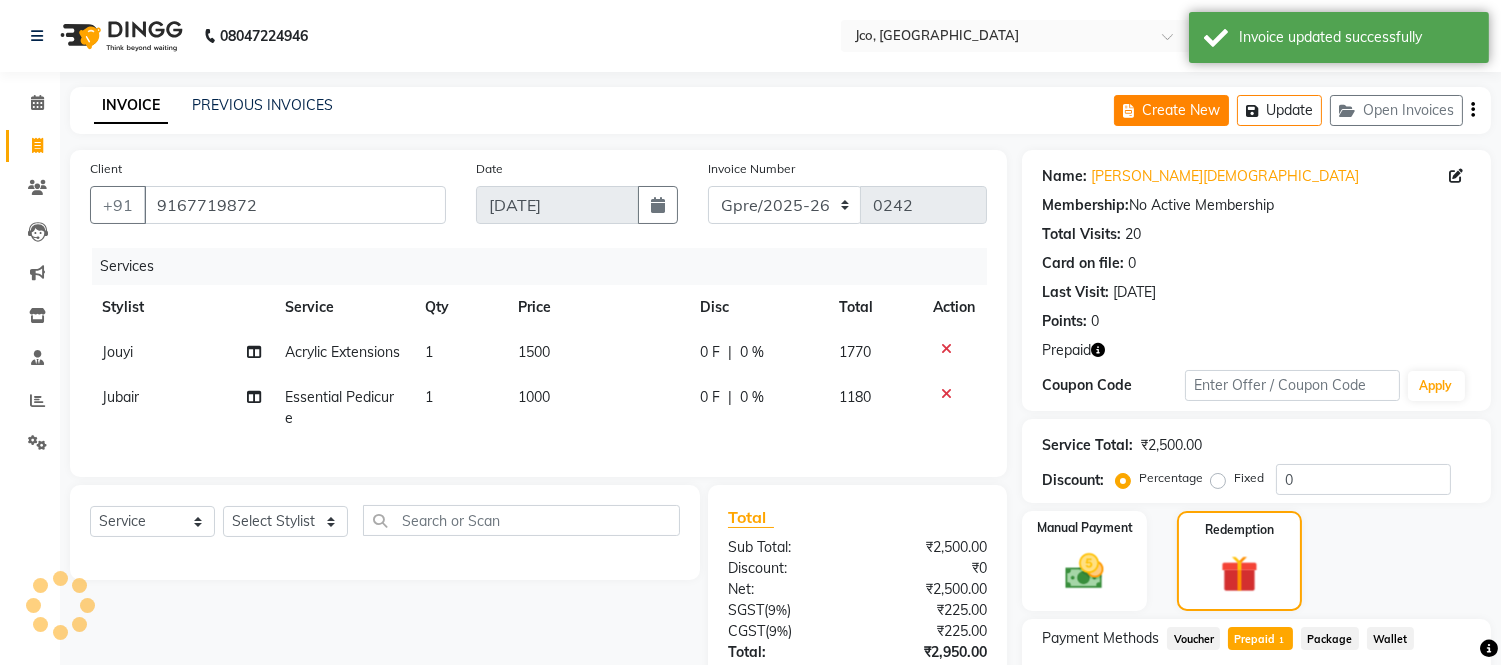 click on "Create New" 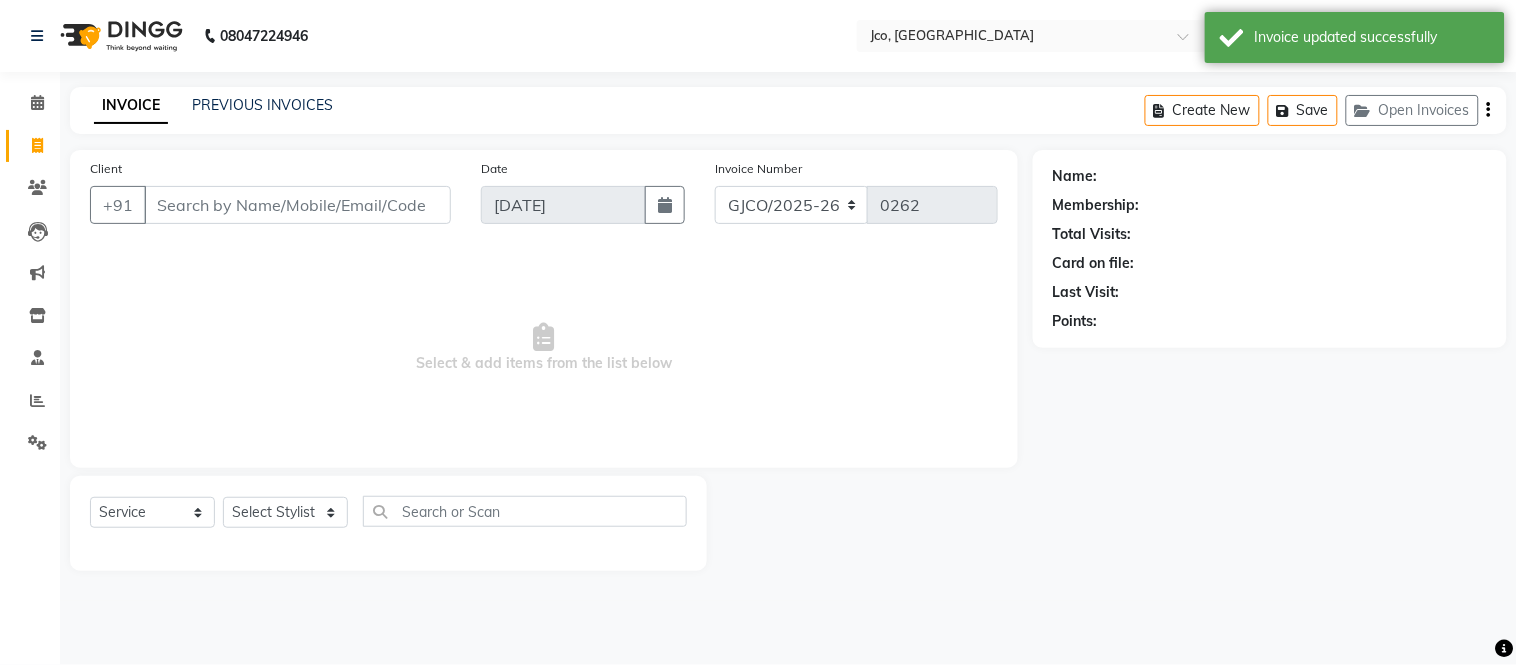 click on "INVOICE PREVIOUS INVOICES Create New   Save   Open Invoices  Client +91 Date [DATE] Invoice Number GJCO/2025-26 SCG/2025-26 Gpre/[PHONE_NUMBER]  Select & add items from the list below  Select  Service  Product  Membership  Package Voucher Prepaid Gift Card  Select Stylist [PERSON_NAME]  [PERSON_NAME]  Ajmal Aphy Araslan [PERSON_NAME] Azhar Frontdesk Gopal Jouyi [PERSON_NAME] [PERSON_NAME] [DATE] [PERSON_NAME] [PERSON_NAME] [PERSON_NAME] Thakur Sanatan [PERSON_NAME] Shilpa [PERSON_NAME] Thotsem as [PERSON_NAME] [PERSON_NAME] Zing Kumwon Shatsang  Name: Membership: Total Visits: Card on file: Last Visit:  Points:" 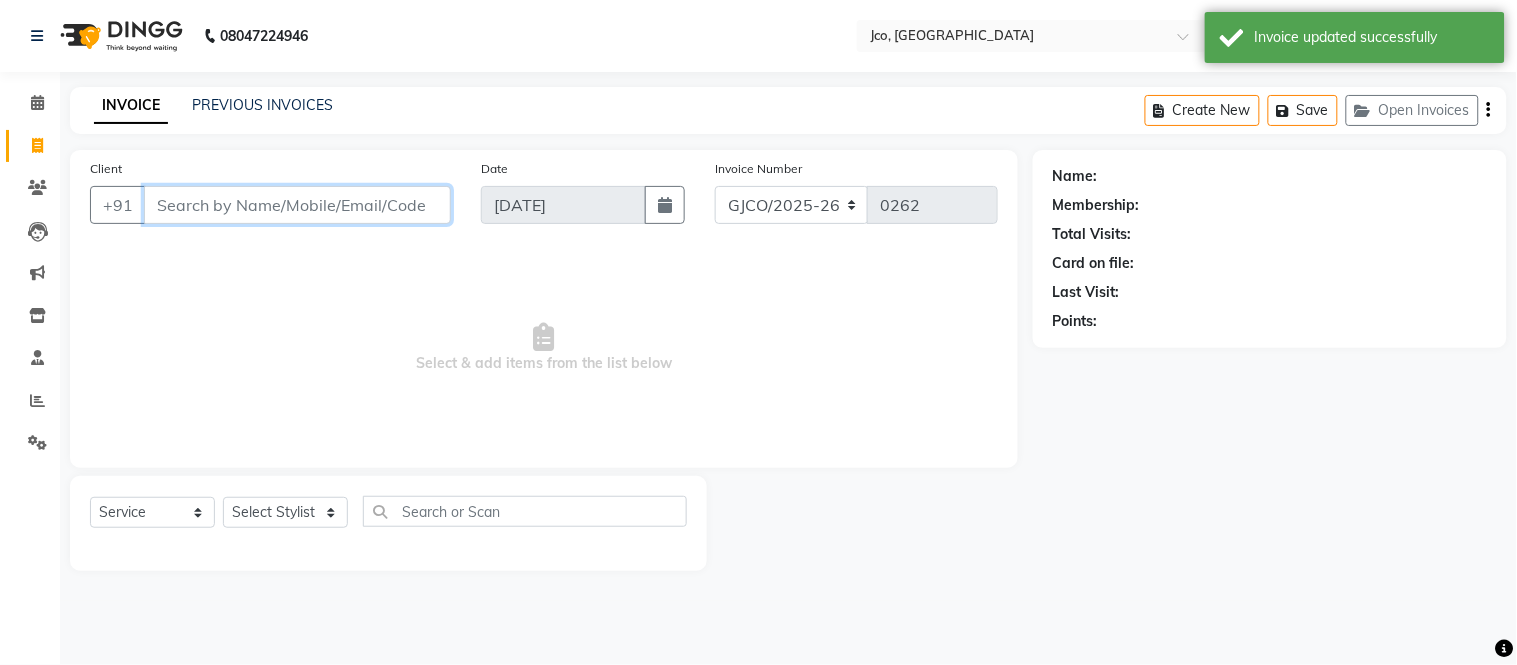 click on "Client" at bounding box center (297, 205) 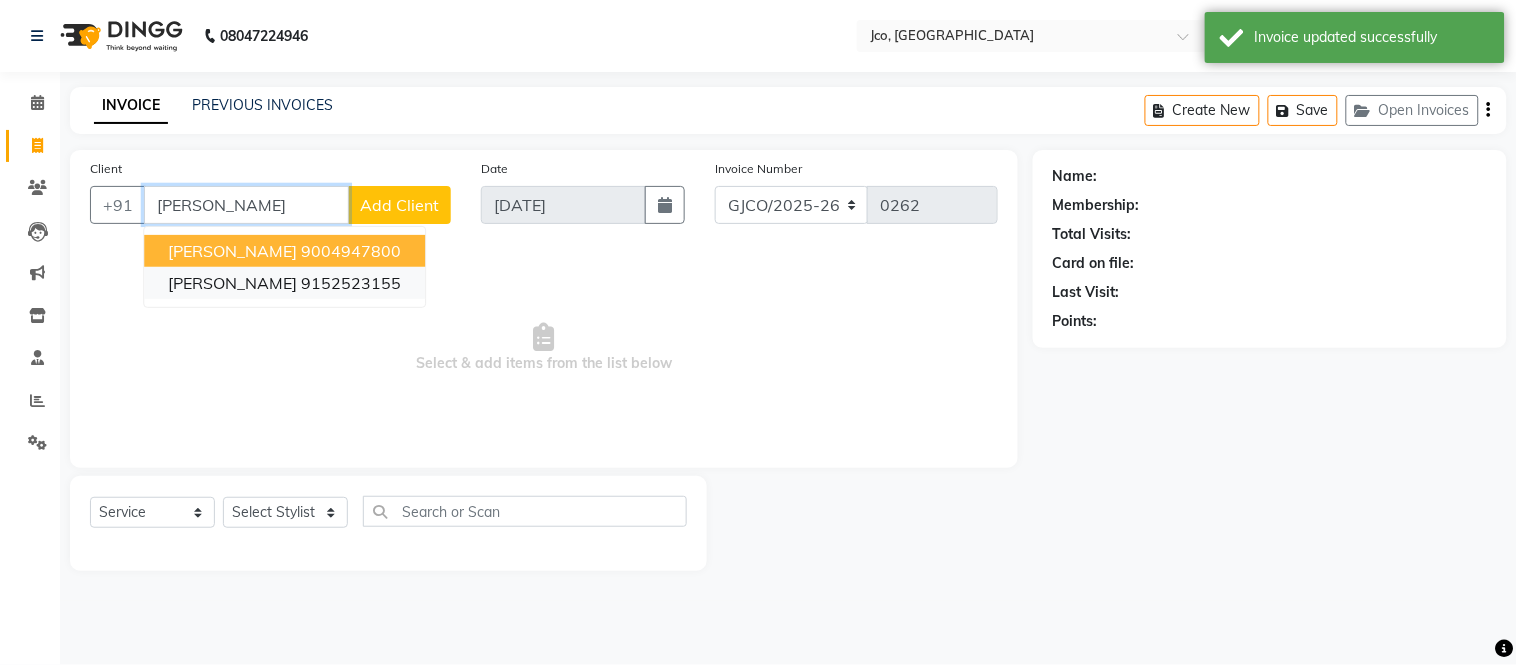 click on "9152523155" at bounding box center (351, 283) 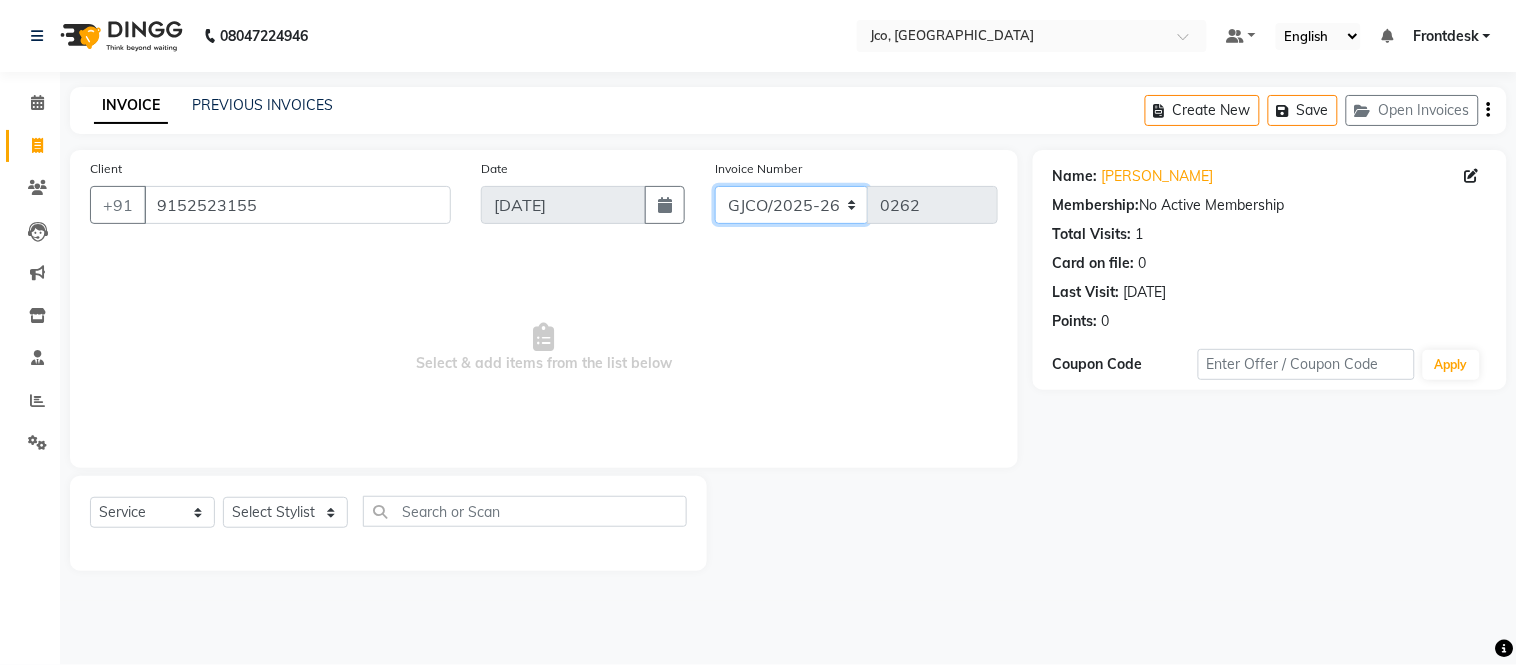 click on "GJCO/2025-26 SCG/2025-26 Gpre/2025-26" 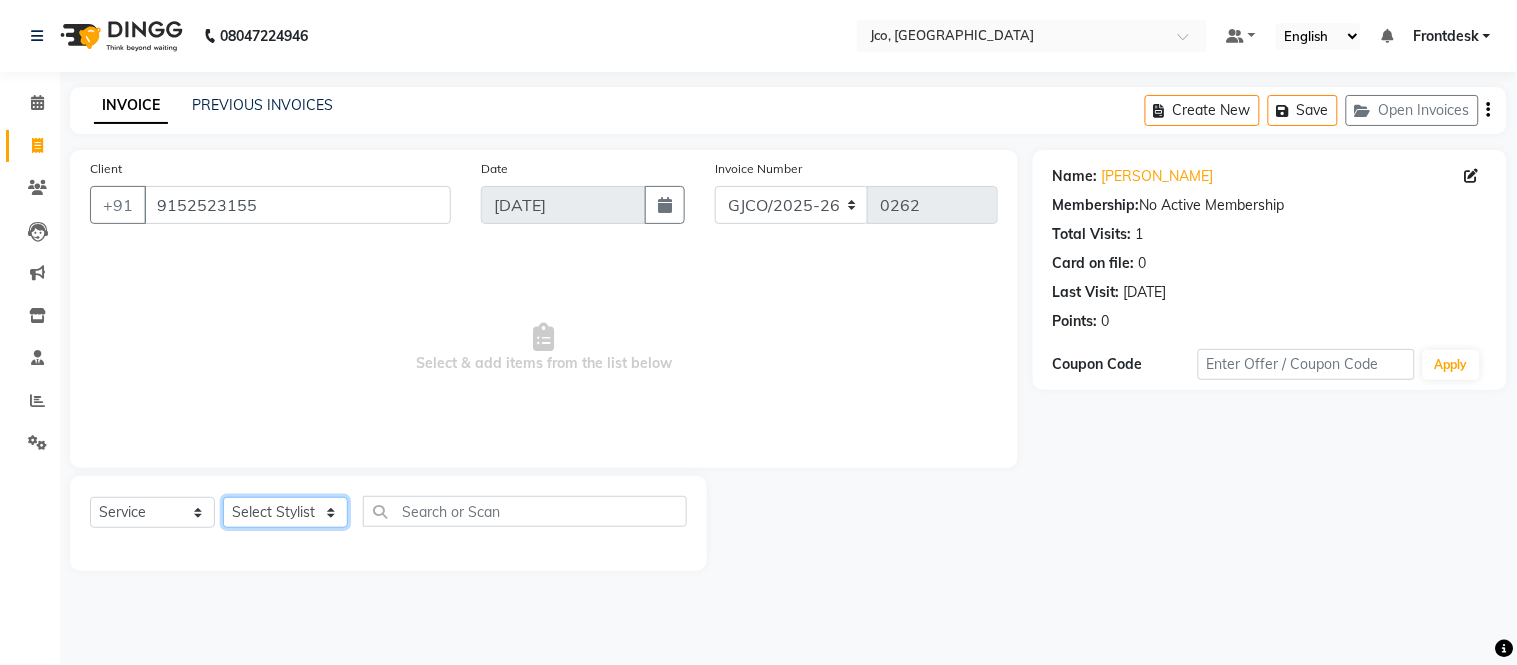 click on "Select Stylist [PERSON_NAME]  [PERSON_NAME]  [PERSON_NAME] Gopal Jouyi [PERSON_NAME] [PERSON_NAME] [DATE] [PERSON_NAME] [PERSON_NAME] [PERSON_NAME] Thakur Sanatan [PERSON_NAME] Shilpa [PERSON_NAME] Thotsem as [PERSON_NAME] [PERSON_NAME] Zing Kumwon Shatsang" 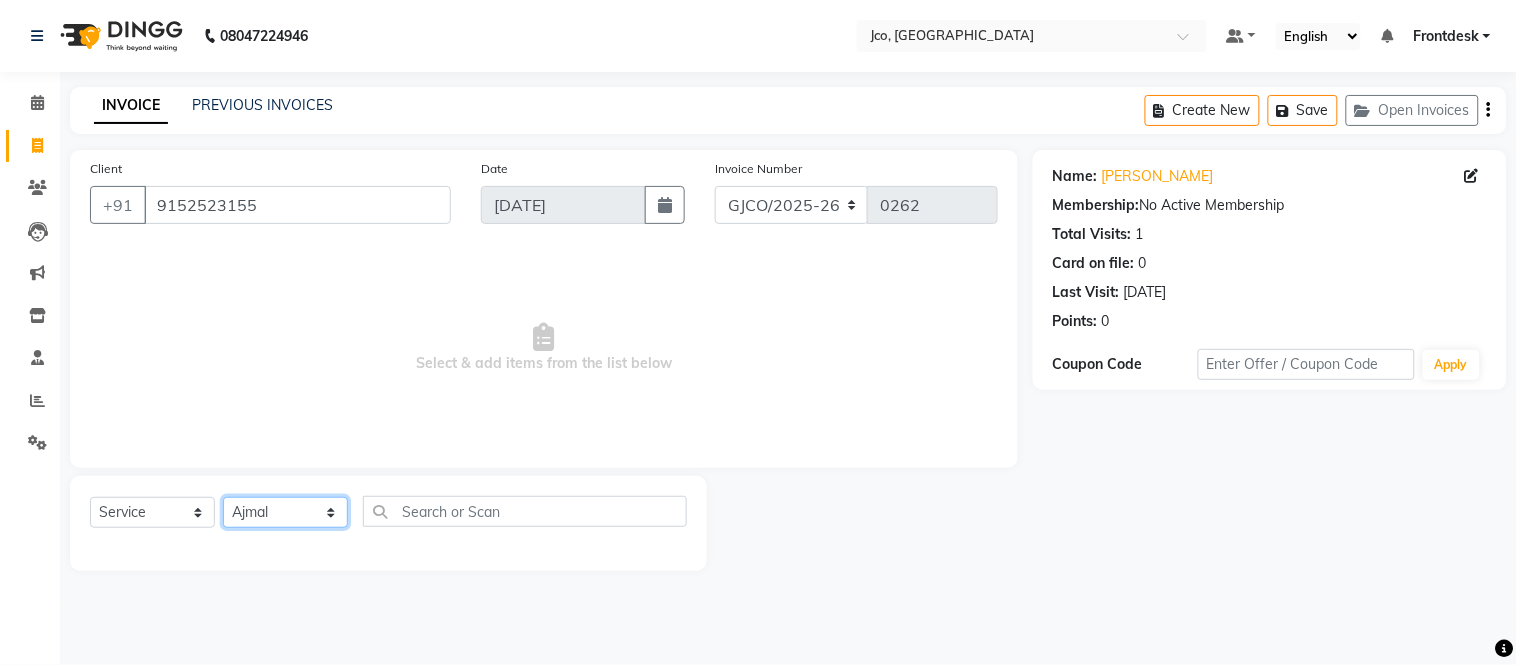 click on "Select Stylist [PERSON_NAME]  [PERSON_NAME]  [PERSON_NAME] Gopal Jouyi [PERSON_NAME] [PERSON_NAME] [DATE] [PERSON_NAME] [PERSON_NAME] [PERSON_NAME] Thakur Sanatan [PERSON_NAME] Shilpa [PERSON_NAME] Thotsem as [PERSON_NAME] [PERSON_NAME] Zing Kumwon Shatsang" 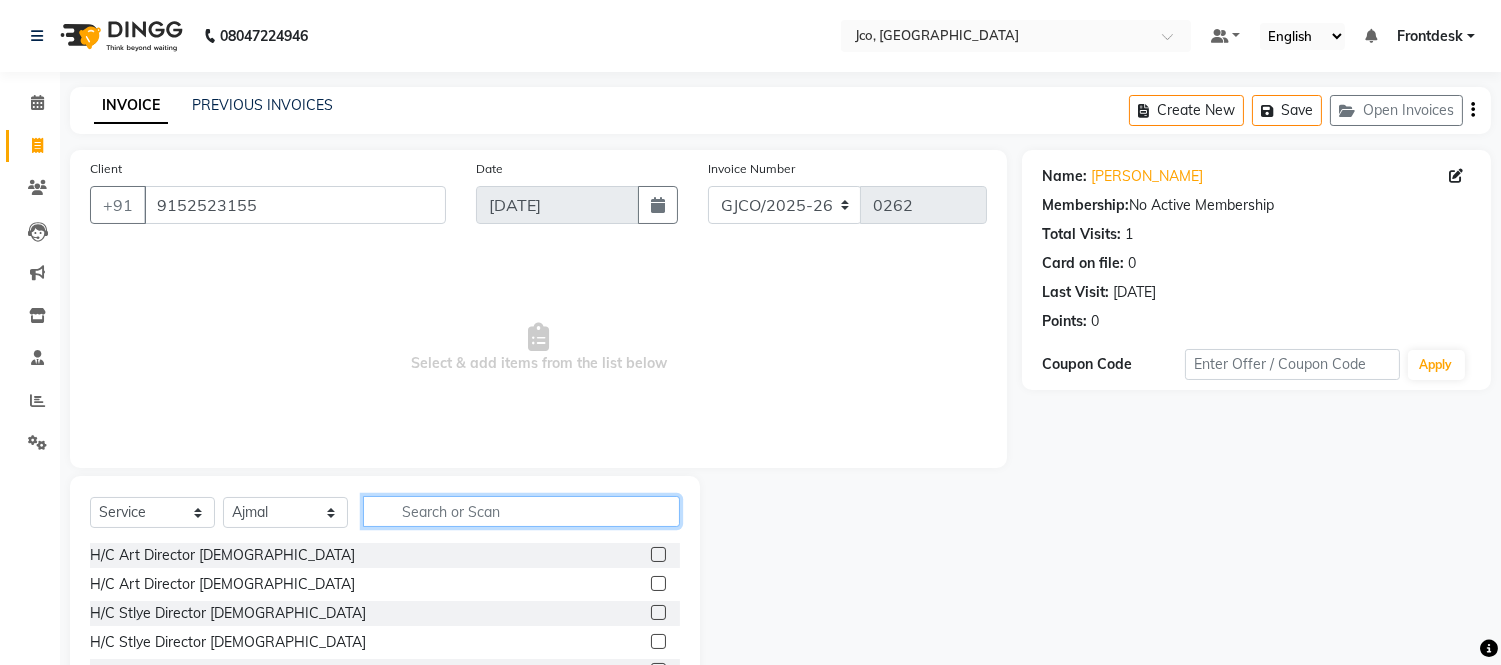 click 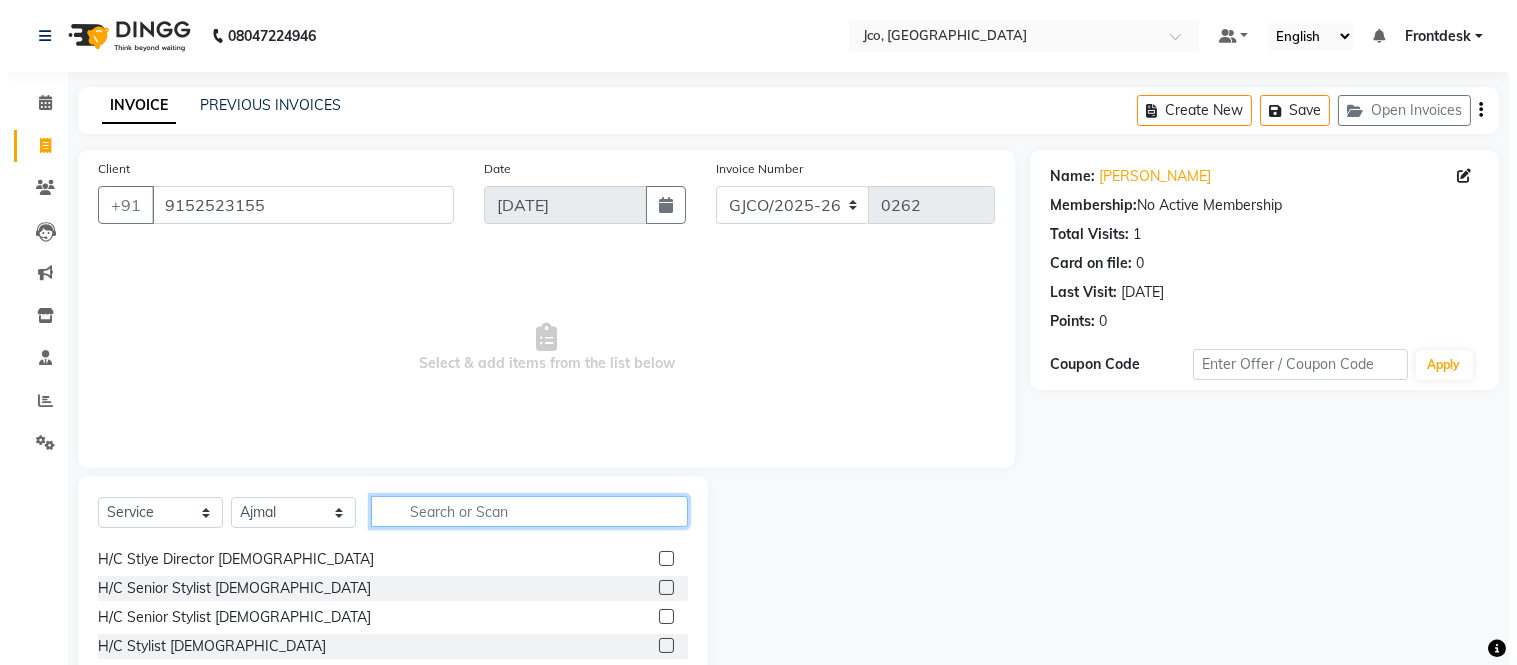 scroll, scrollTop: 85, scrollLeft: 0, axis: vertical 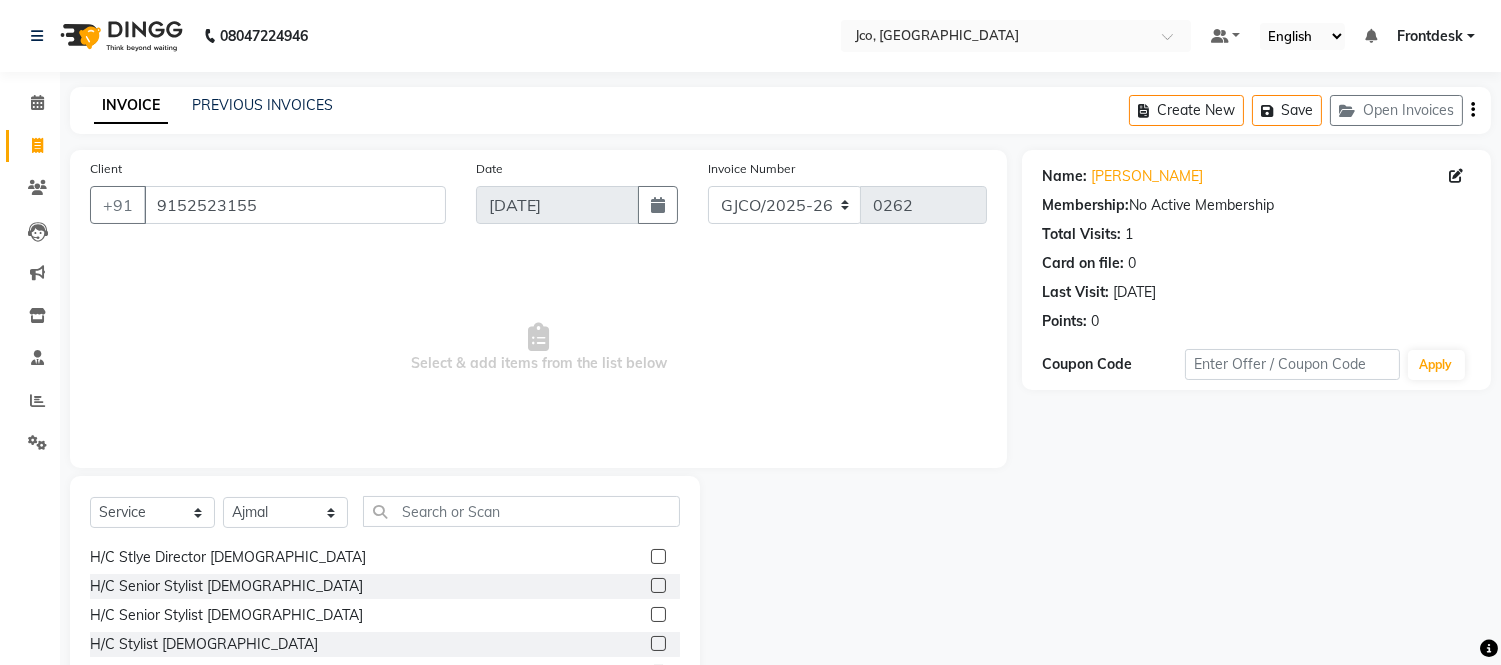 click 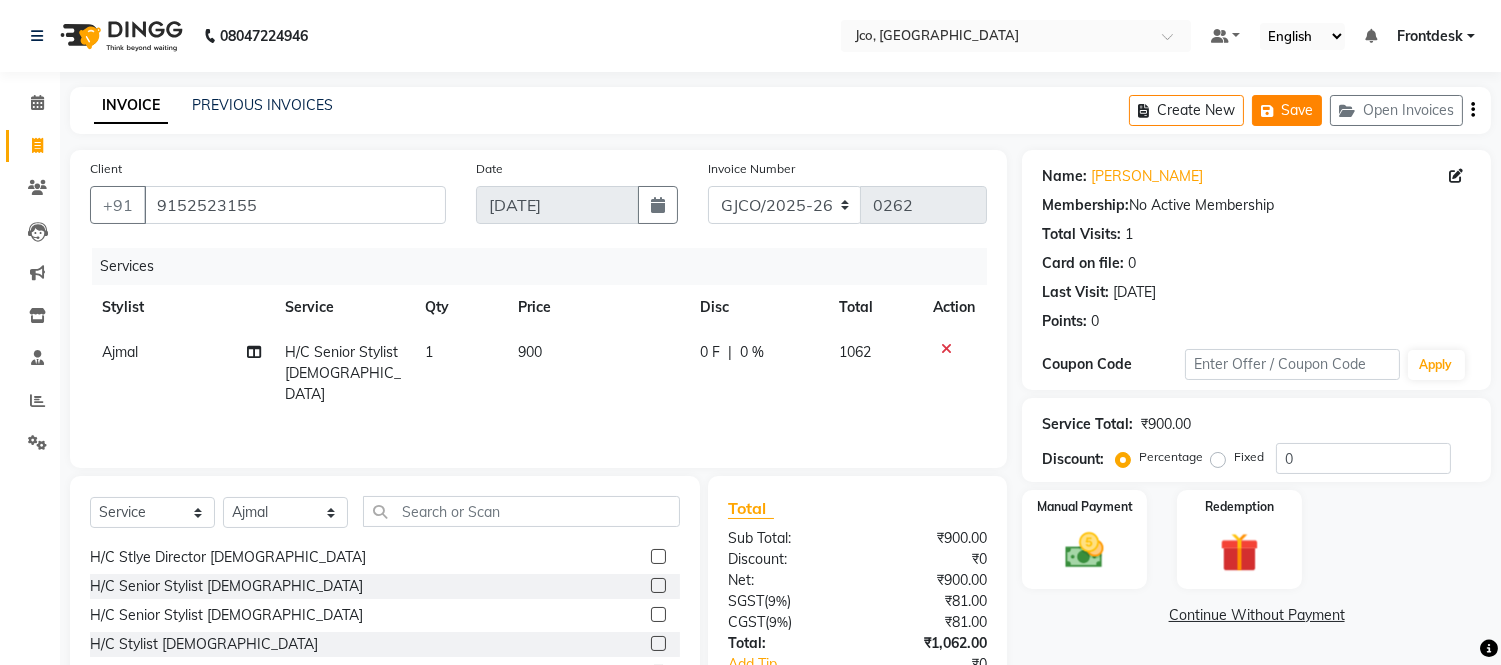 click 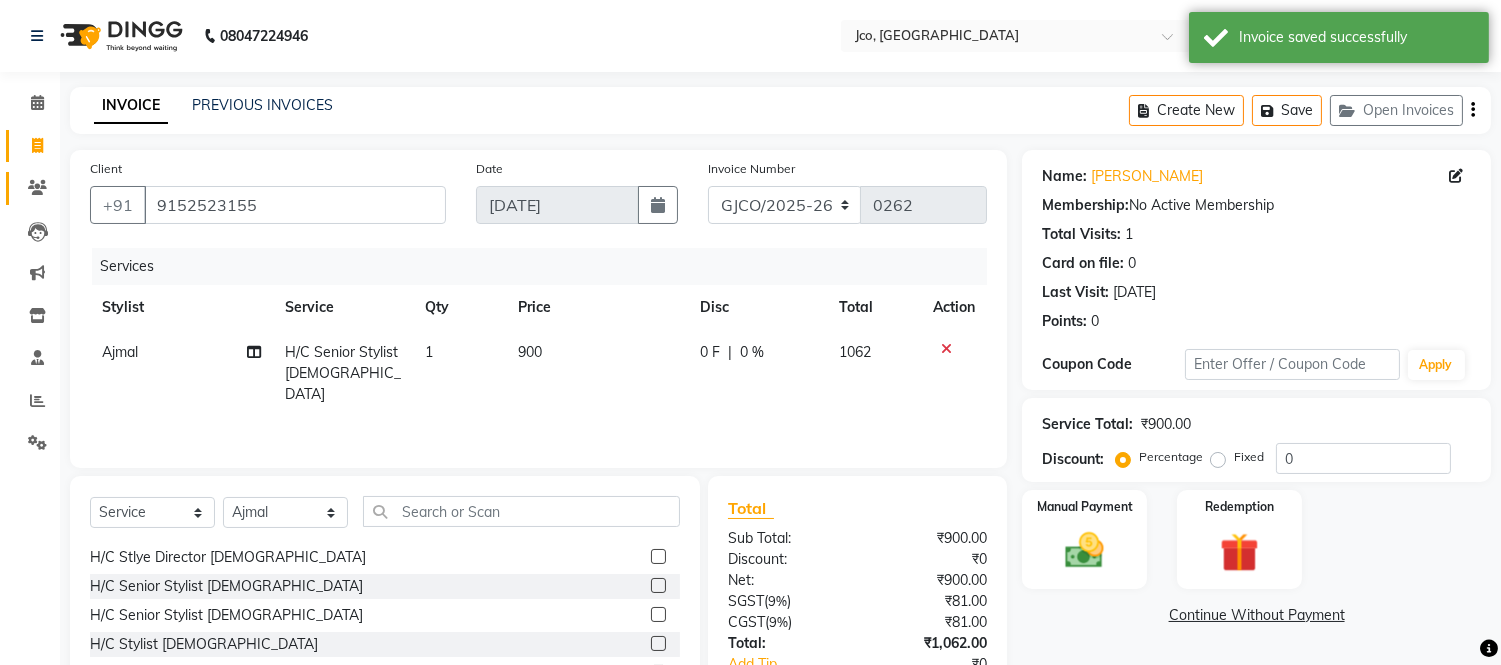 click 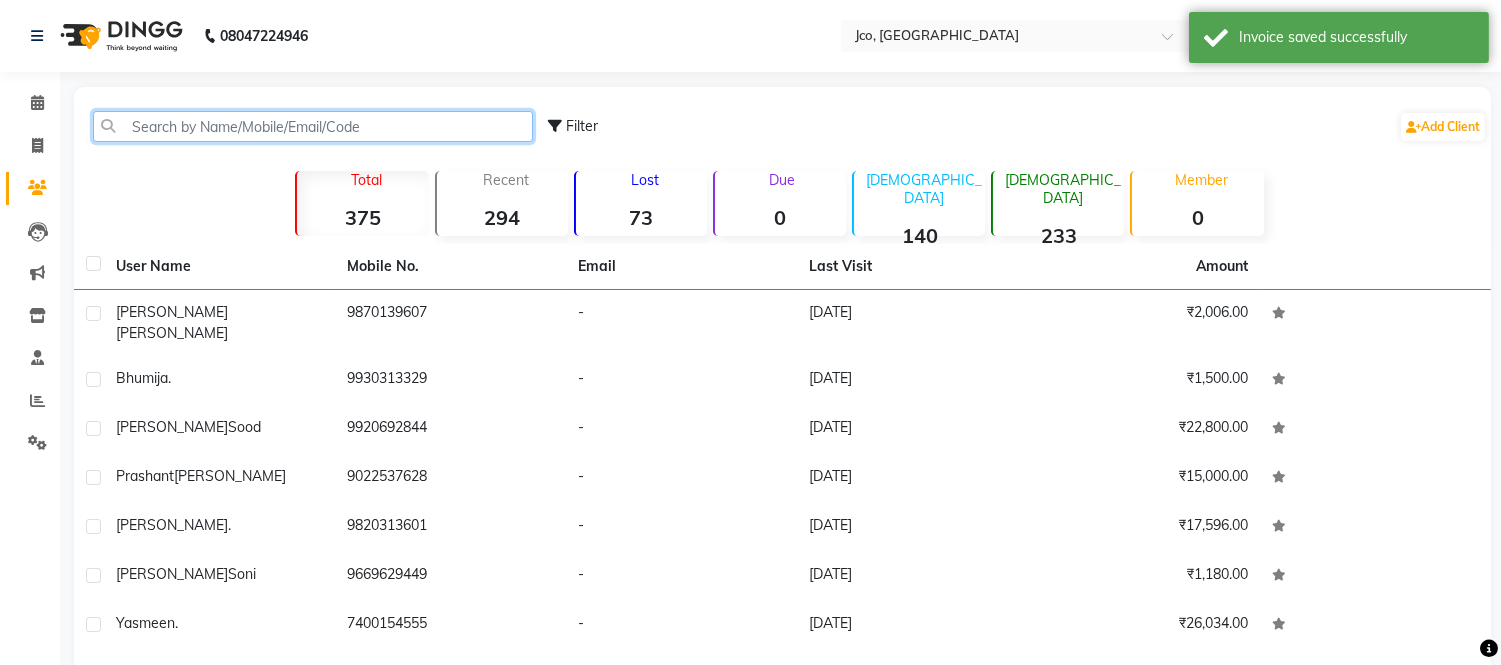 click 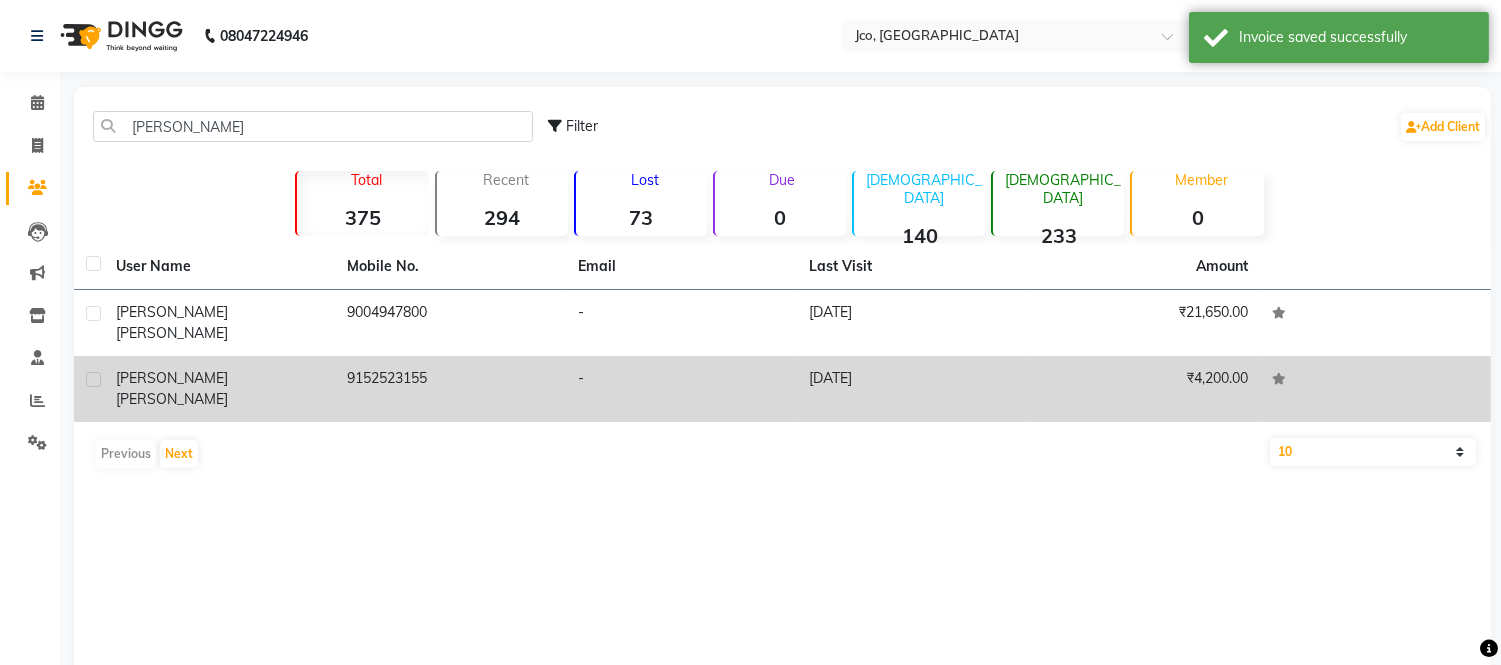 click on "9152523155" 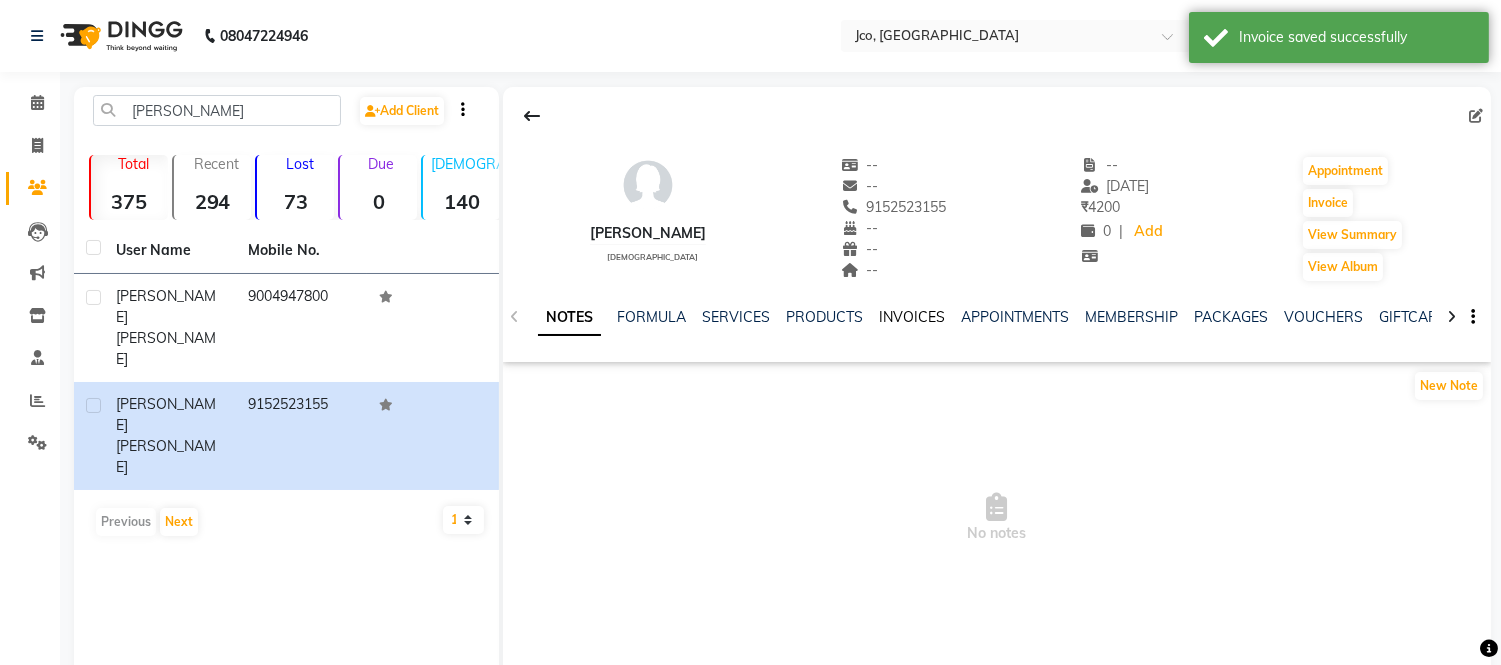 click on "INVOICES" 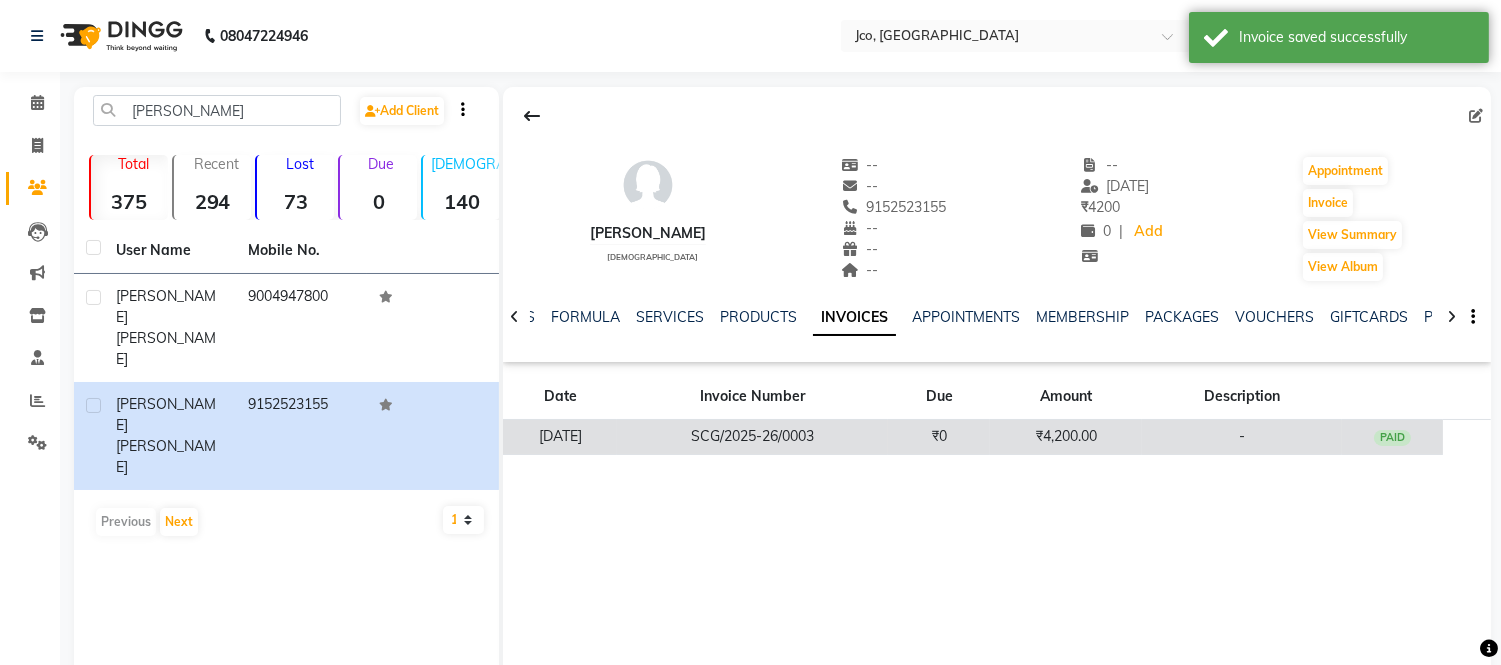 click on "₹4,200.00" 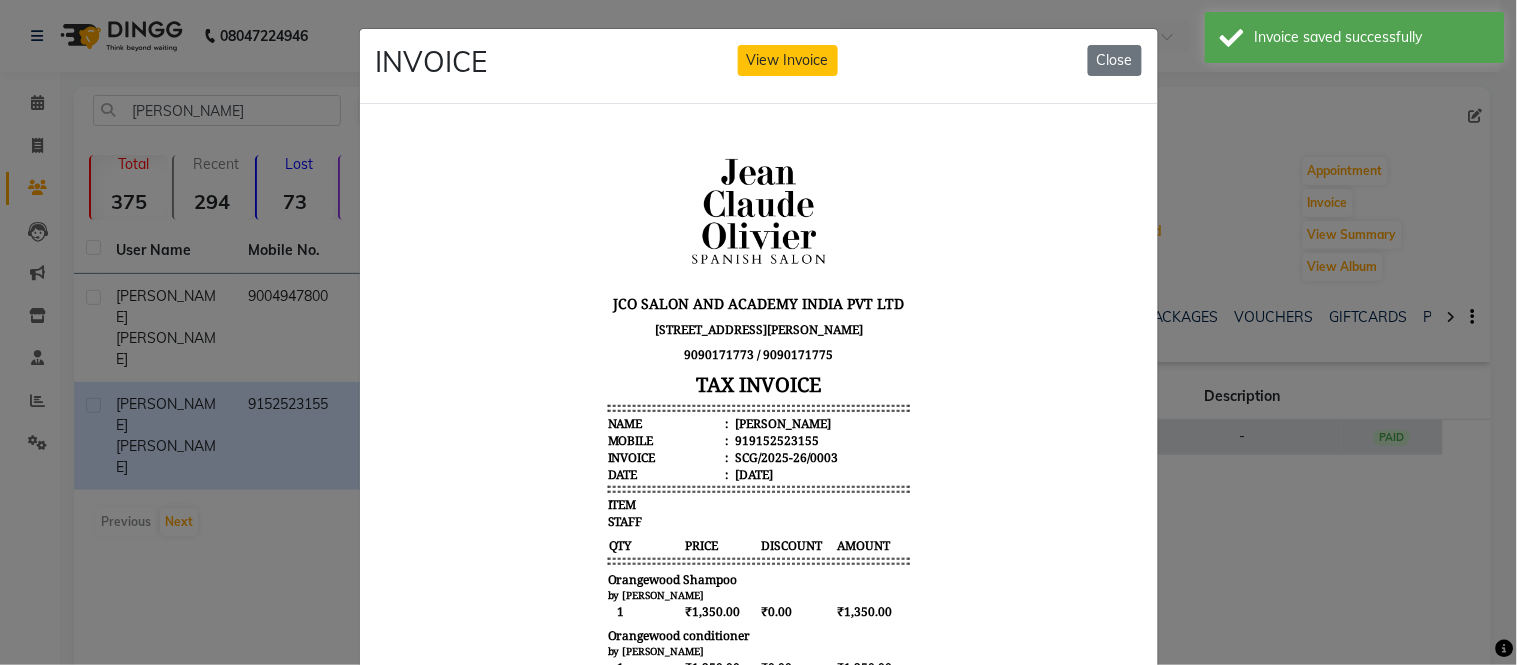 scroll, scrollTop: 15, scrollLeft: 0, axis: vertical 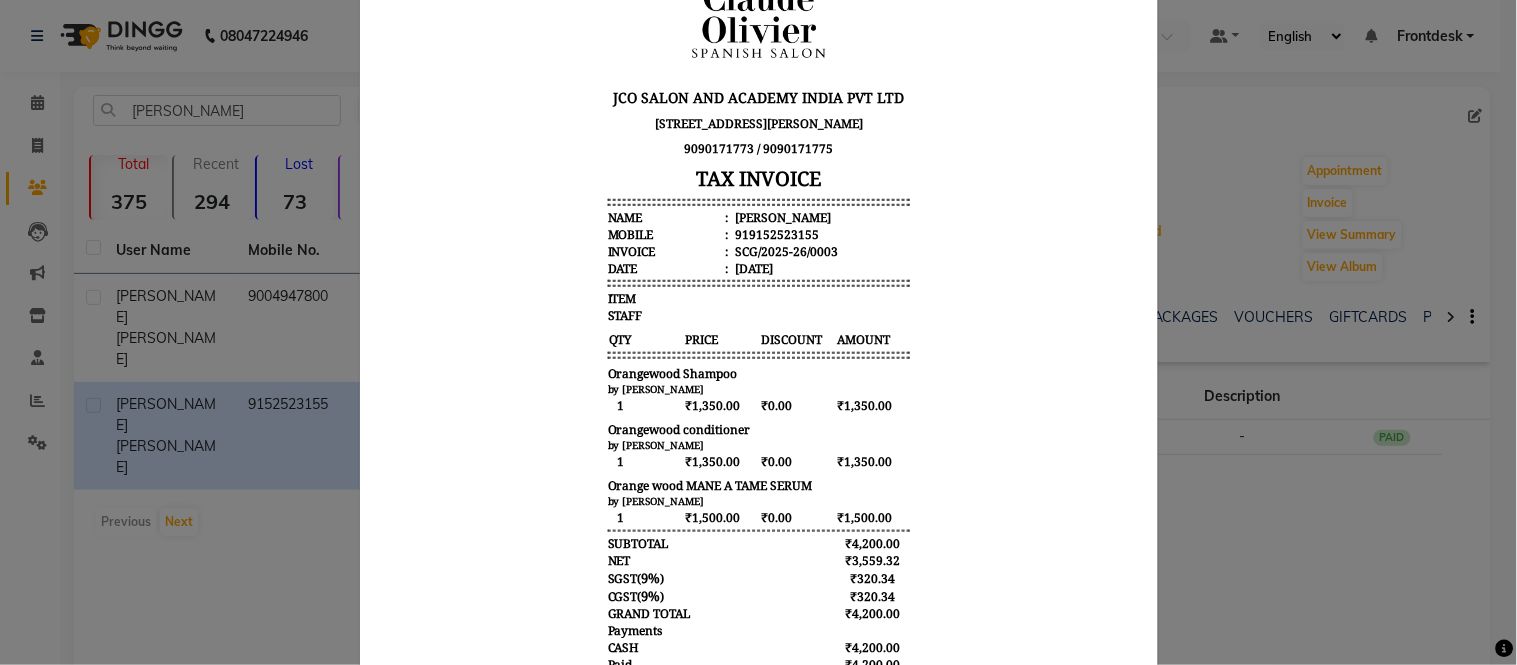 click on "INVOICE View Invoice Close" 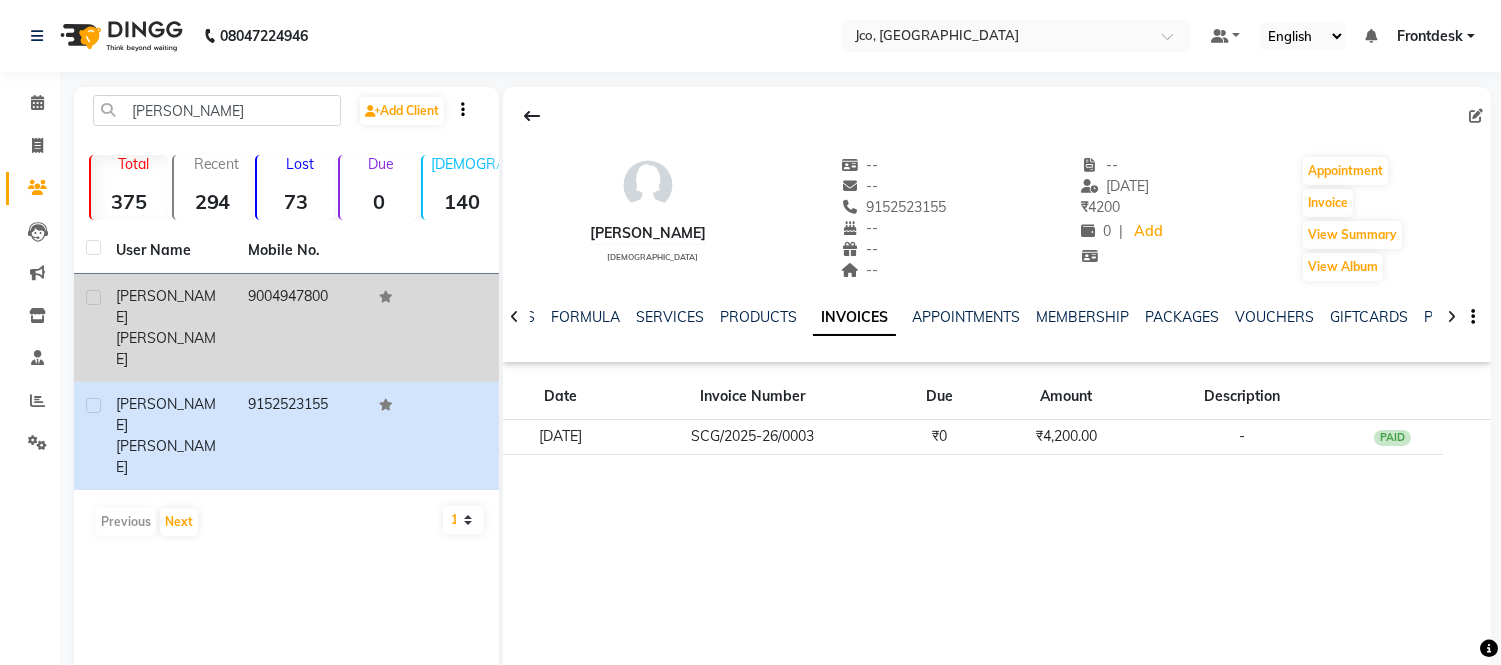 click on "9004947800" 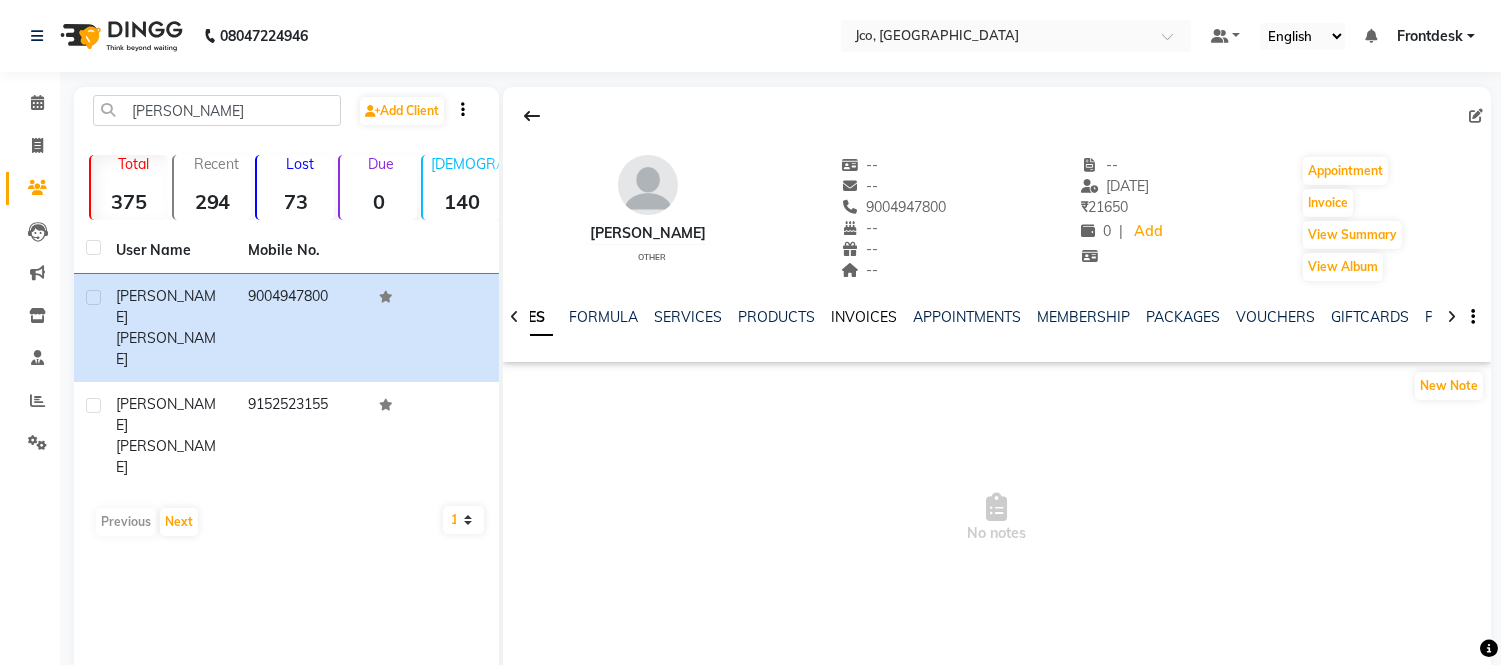 click on "INVOICES" 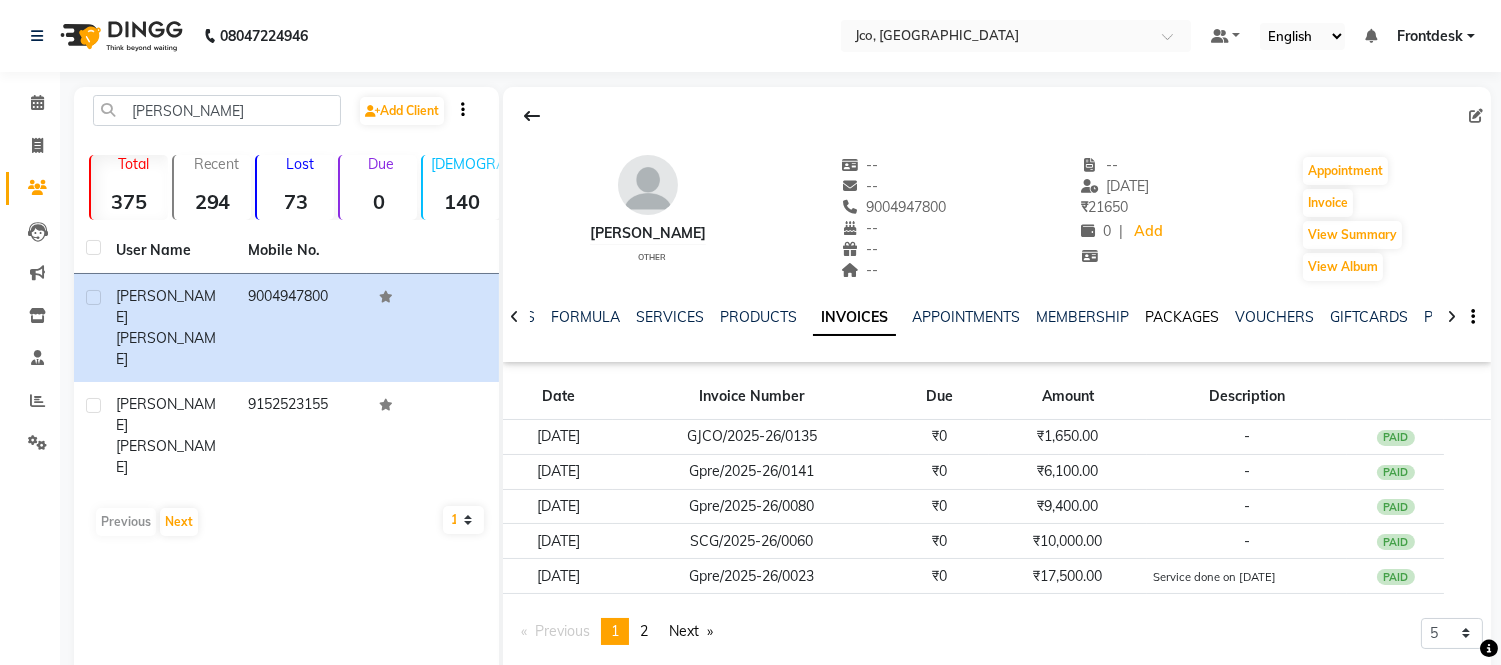click on "PACKAGES" 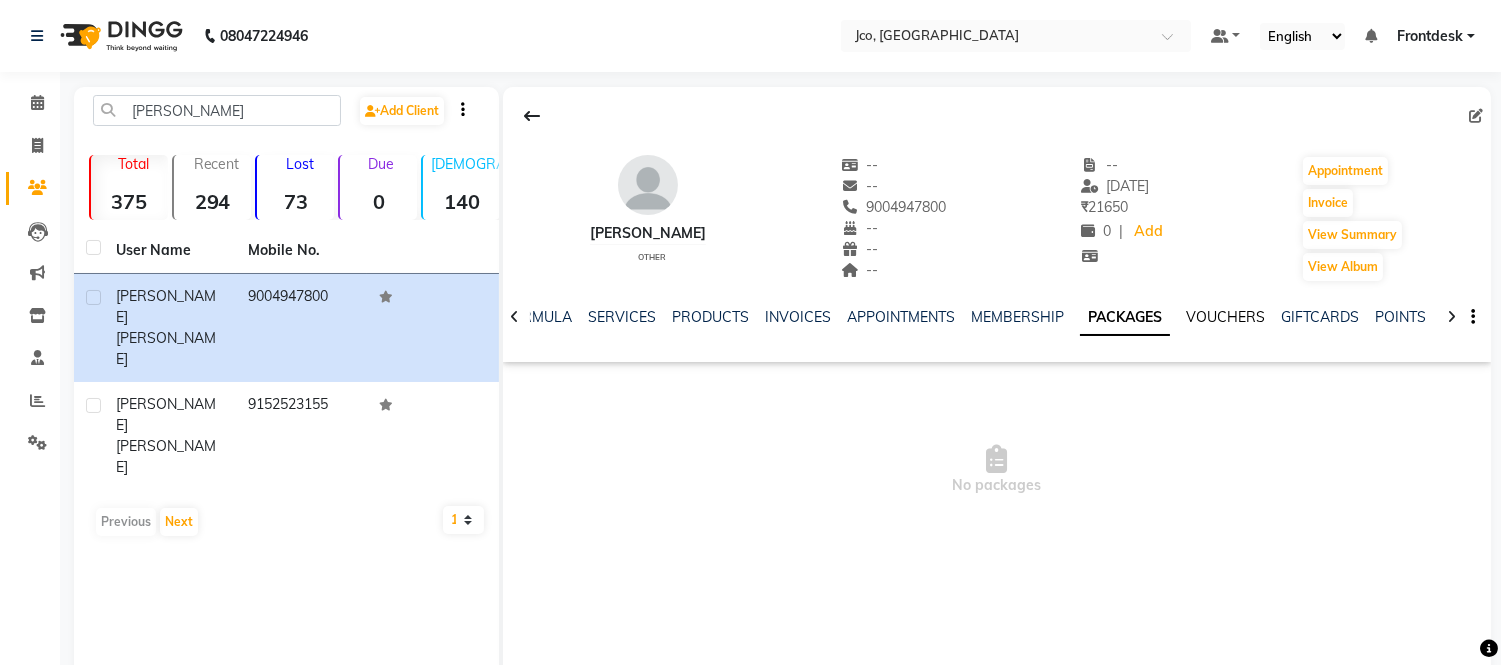 click on "VOUCHERS" 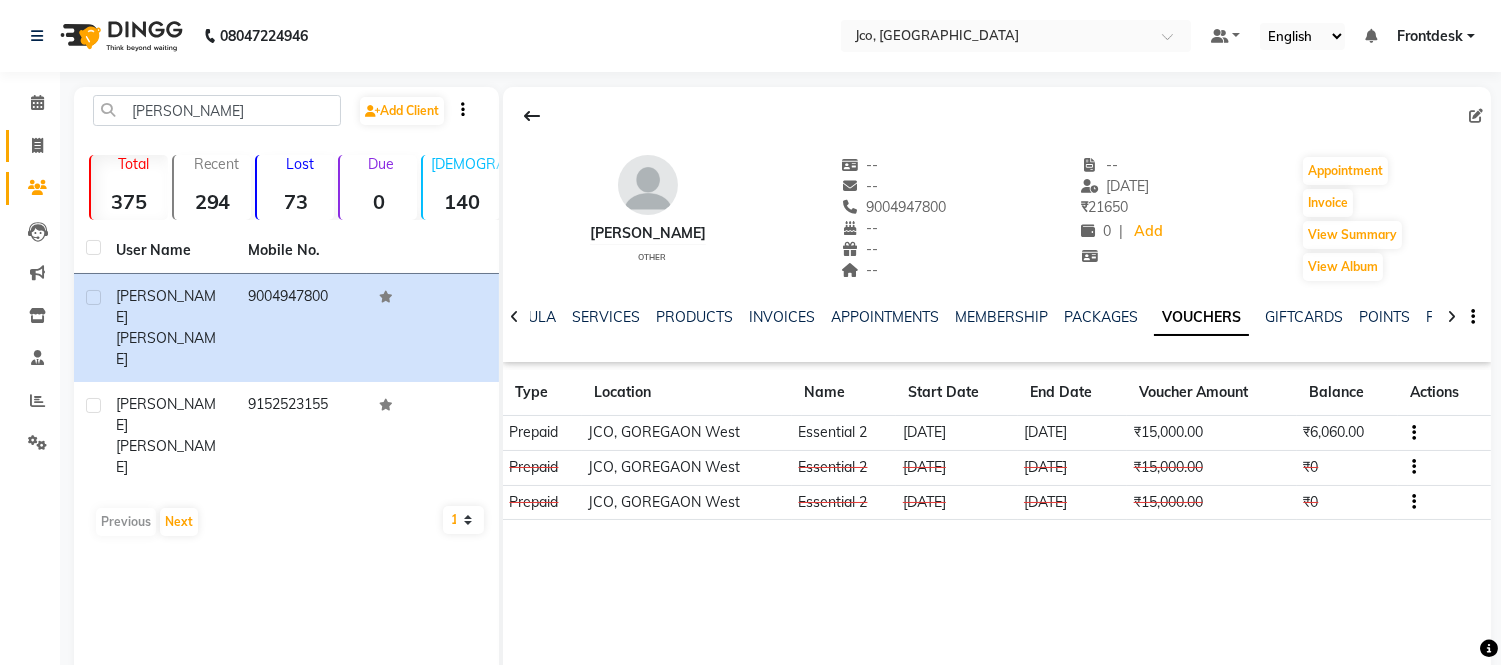 click 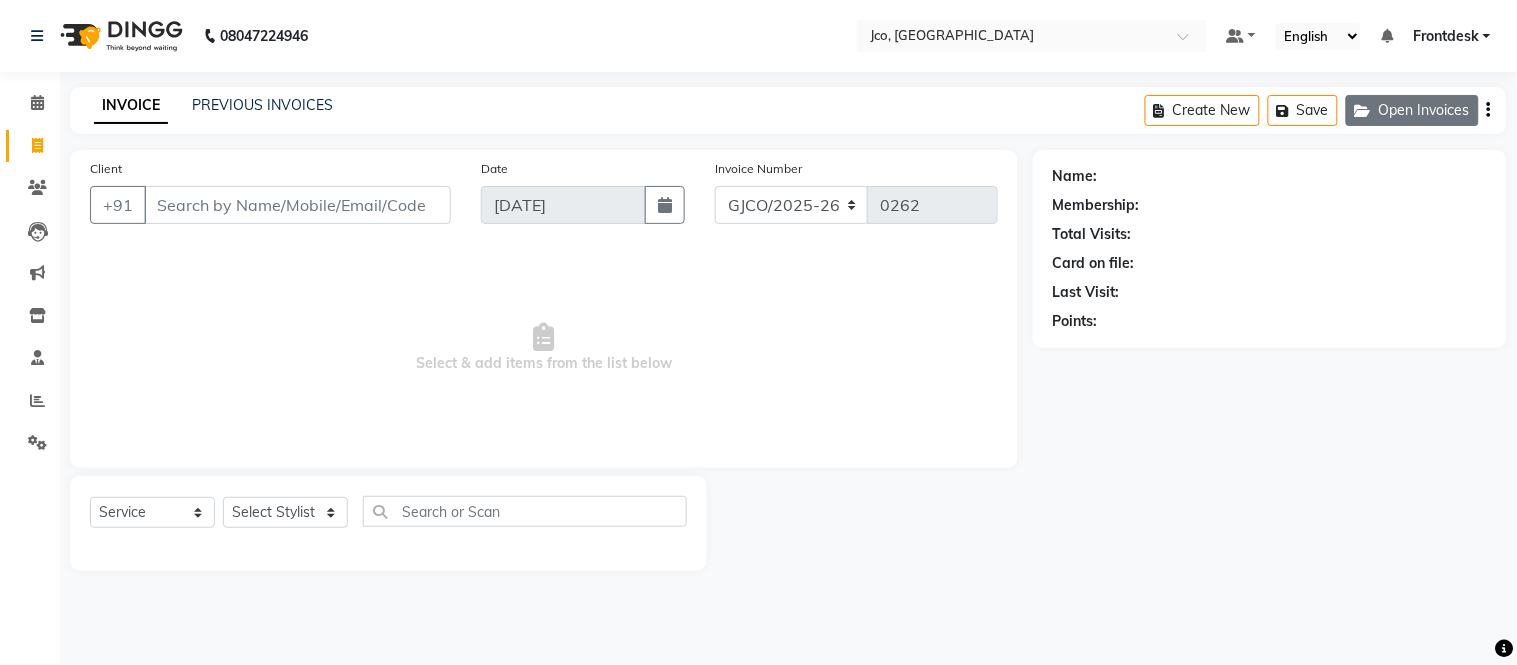 click on "Open Invoices" 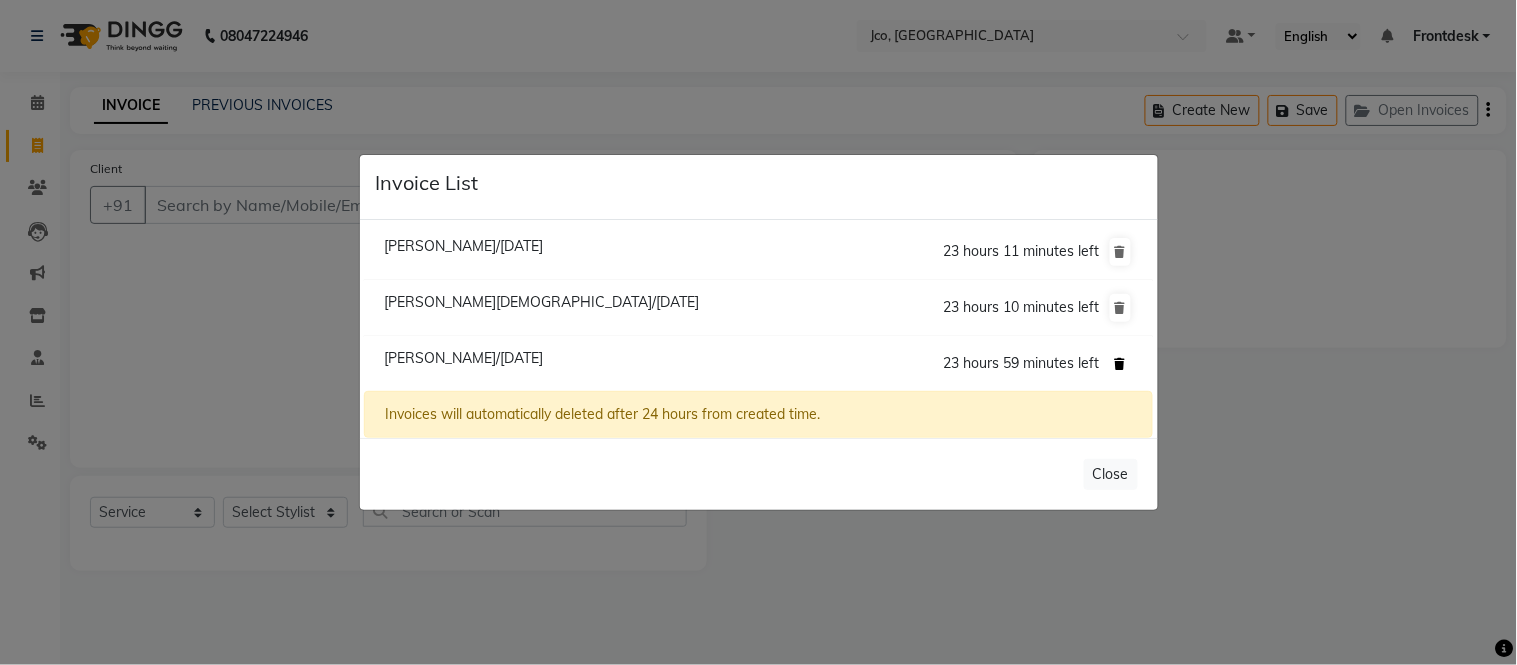 click 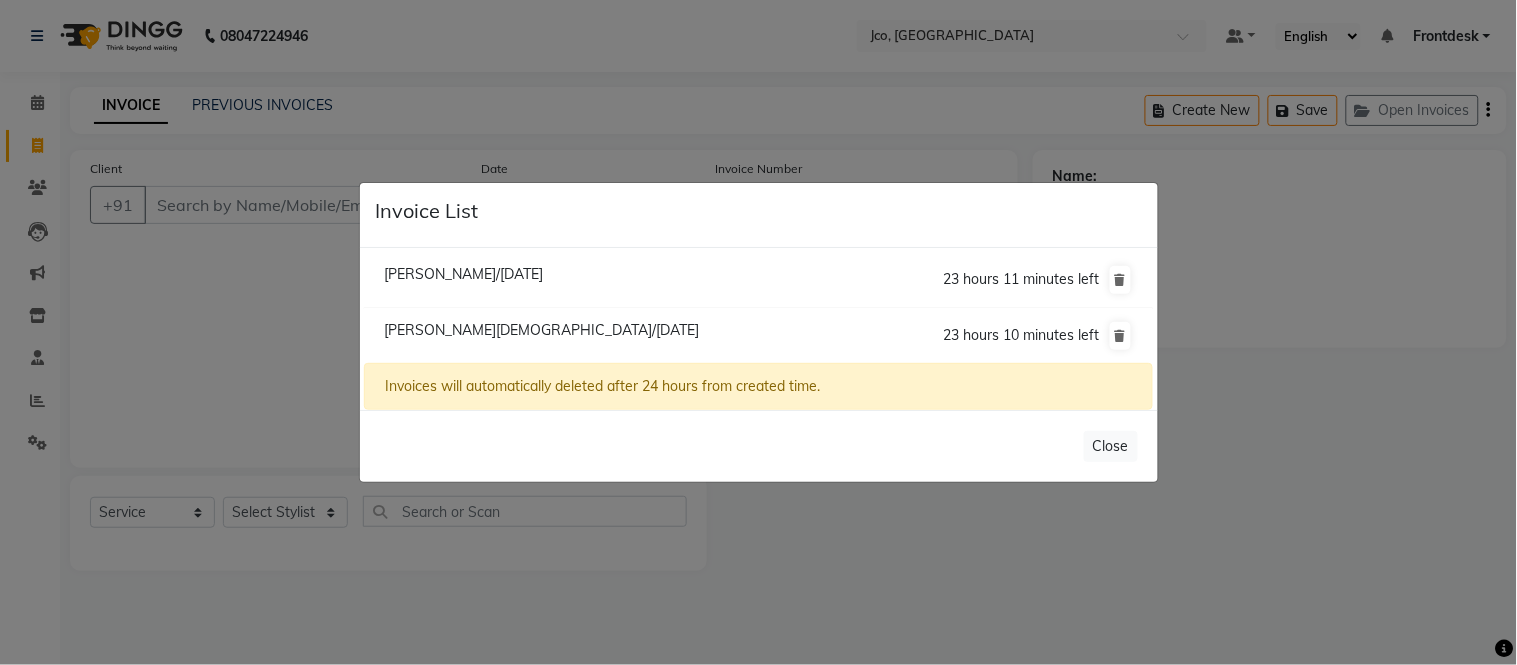 click on "Invoice List  [PERSON_NAME]/[DATE]  23 hours 11 minutes left  [PERSON_NAME]/[DATE]  23 hours 10 minutes left  Invoices will automatically deleted after 24 hours from created time.   Close" 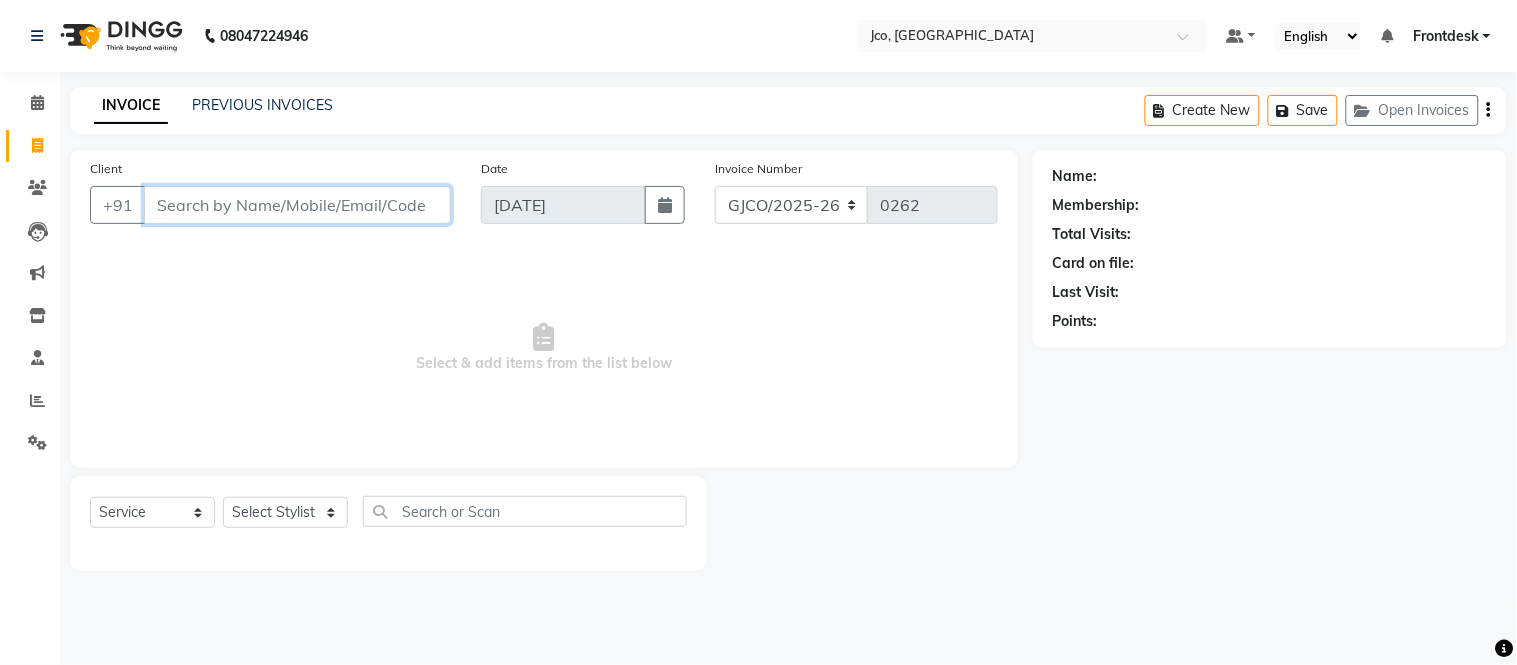 click on "Client" at bounding box center [297, 205] 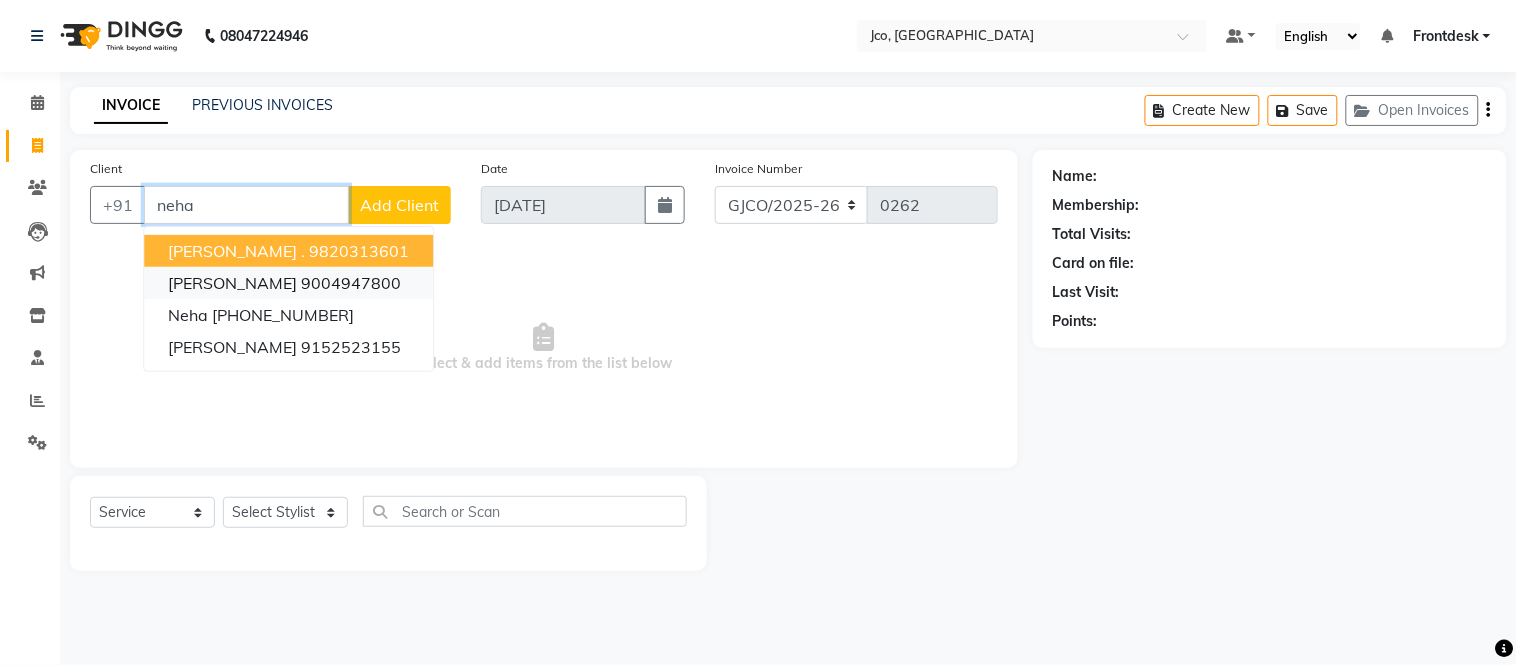 click on "9004947800" at bounding box center [351, 283] 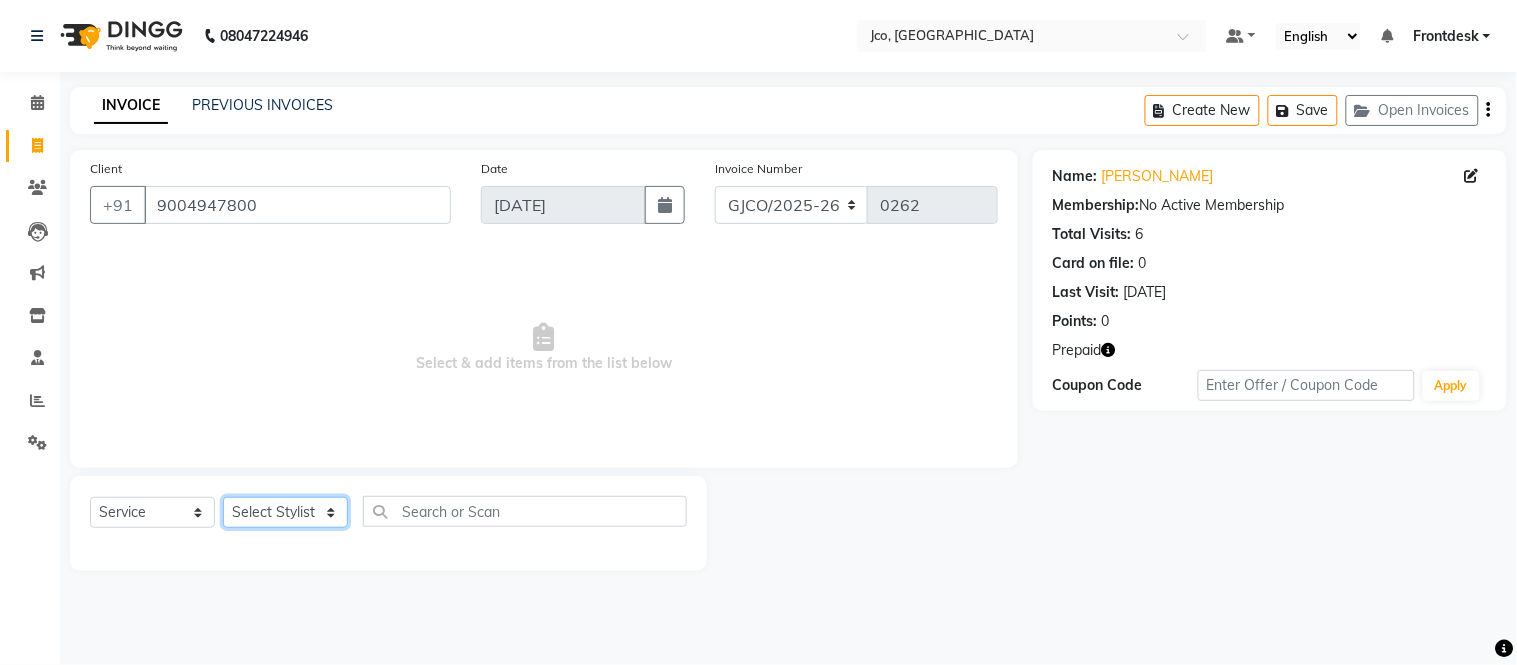 click on "Select Stylist [PERSON_NAME]  [PERSON_NAME]  [PERSON_NAME] Gopal Jouyi [PERSON_NAME] [PERSON_NAME] [DATE] [PERSON_NAME] [PERSON_NAME] [PERSON_NAME] Thakur Sanatan [PERSON_NAME] Shilpa [PERSON_NAME] Thotsem as [PERSON_NAME] [PERSON_NAME] Zing Kumwon Shatsang" 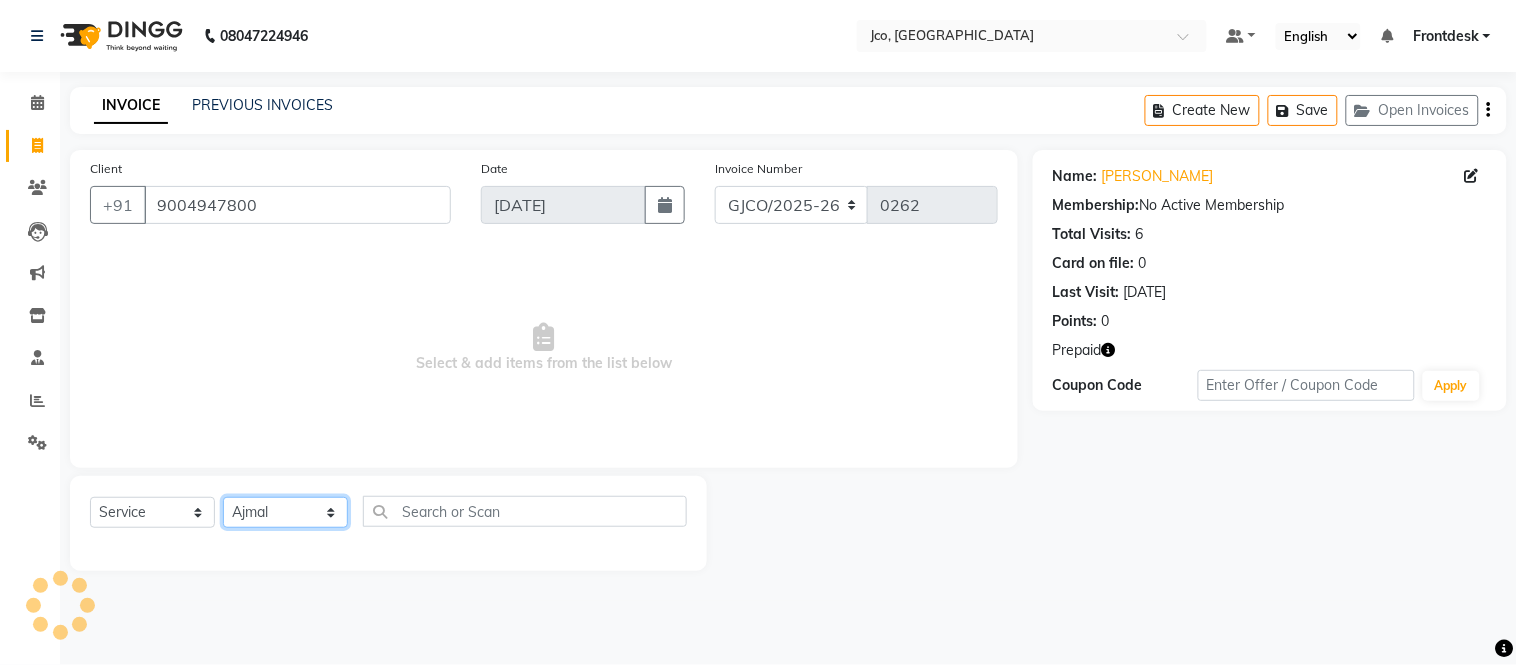 click on "Select Stylist [PERSON_NAME]  [PERSON_NAME]  [PERSON_NAME] Gopal Jouyi [PERSON_NAME] [PERSON_NAME] [DATE] [PERSON_NAME] [PERSON_NAME] [PERSON_NAME] Thakur Sanatan [PERSON_NAME] Shilpa [PERSON_NAME] Thotsem as [PERSON_NAME] [PERSON_NAME] Zing Kumwon Shatsang" 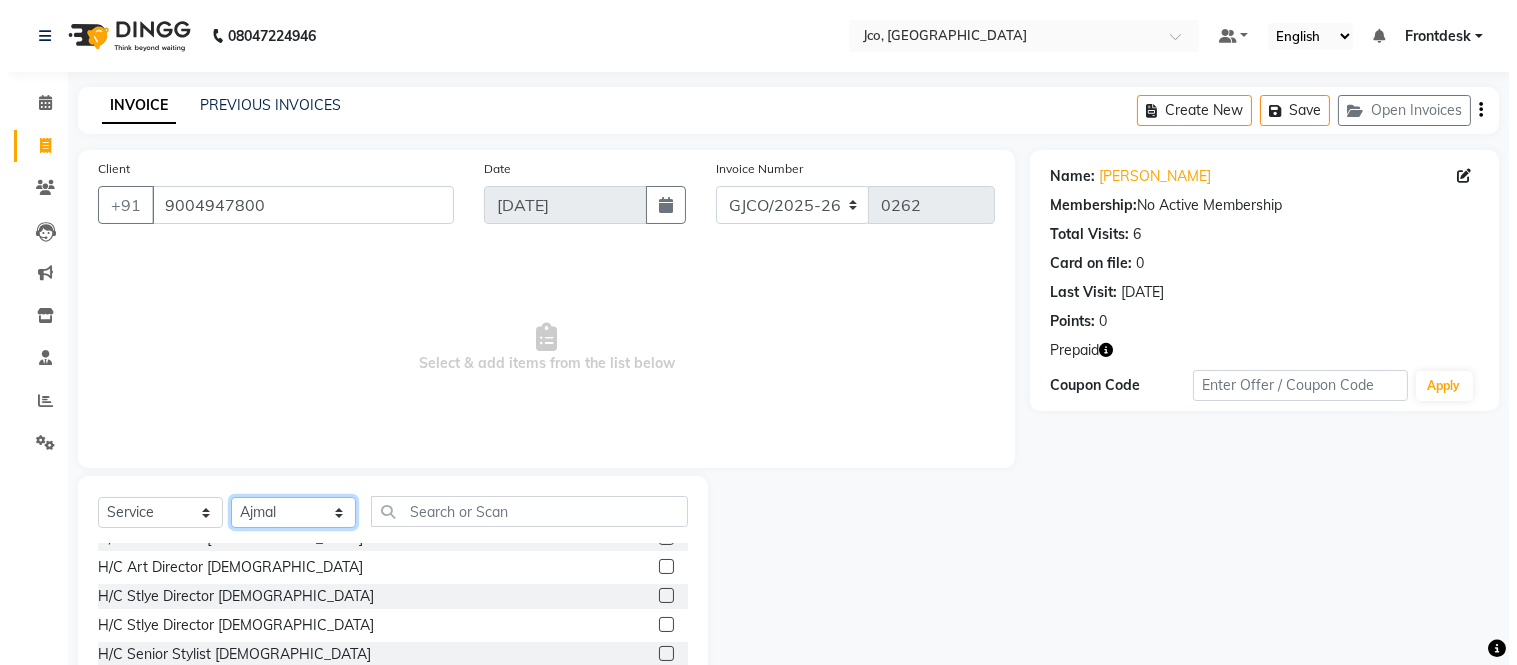 scroll, scrollTop: 52, scrollLeft: 0, axis: vertical 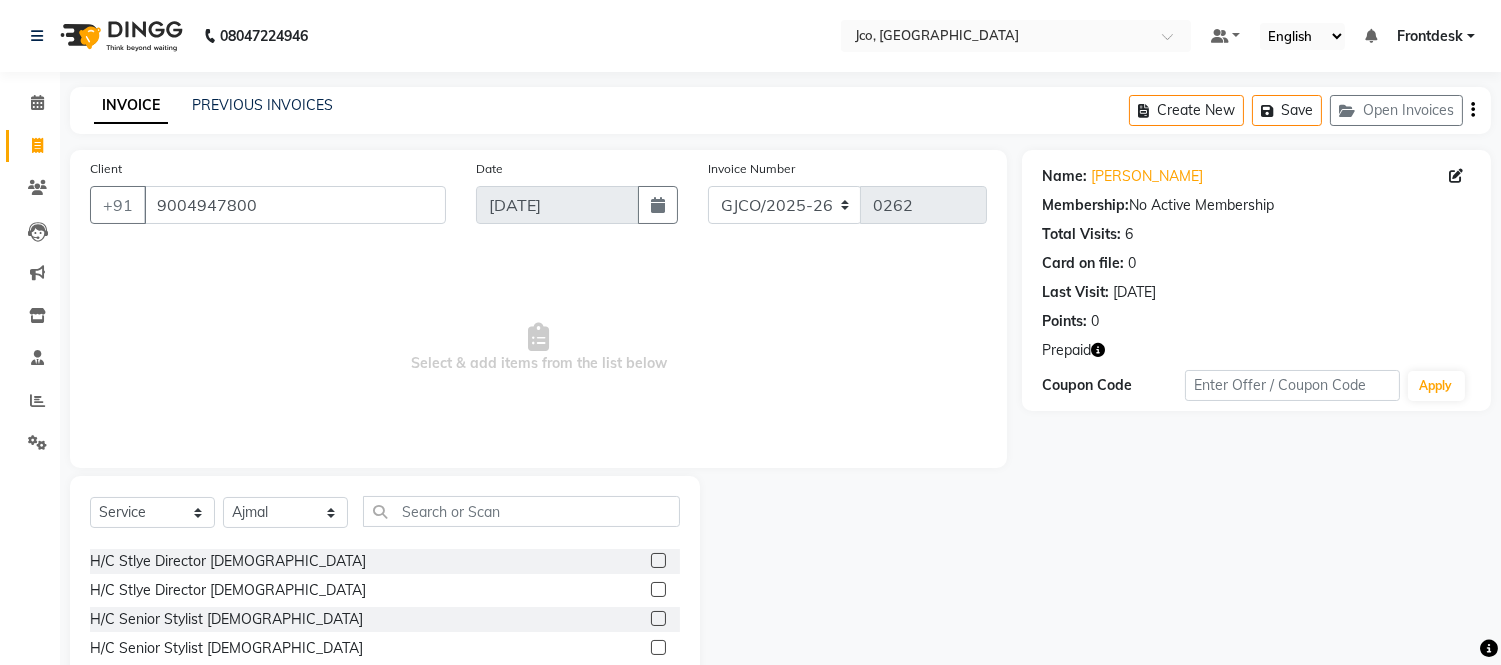 click 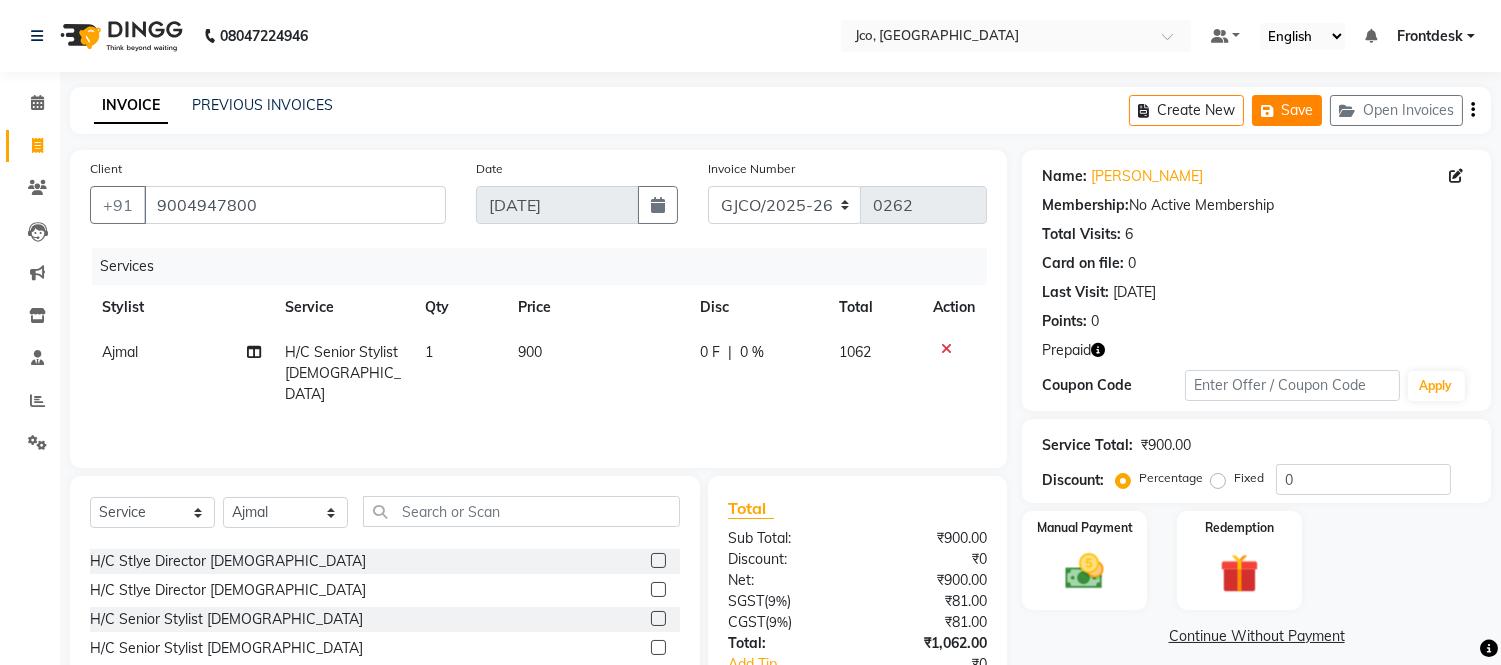 click on "Save" 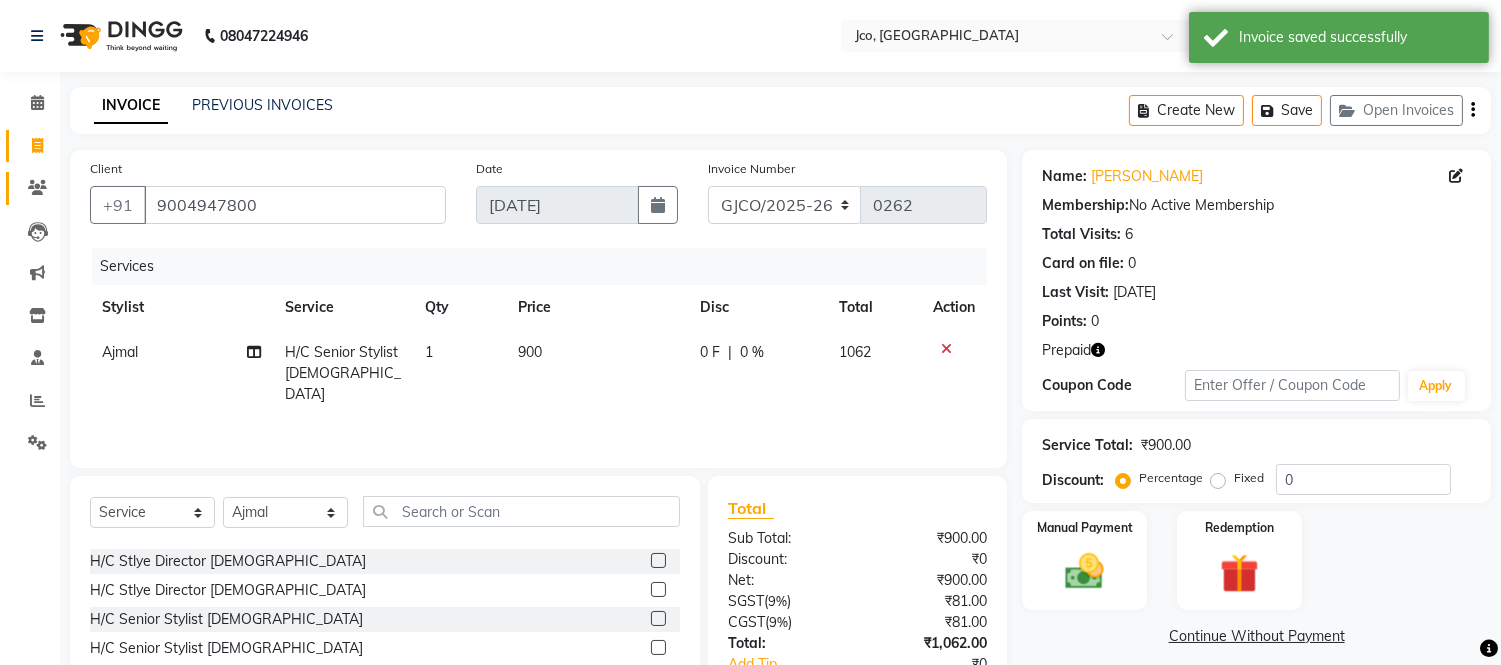 click 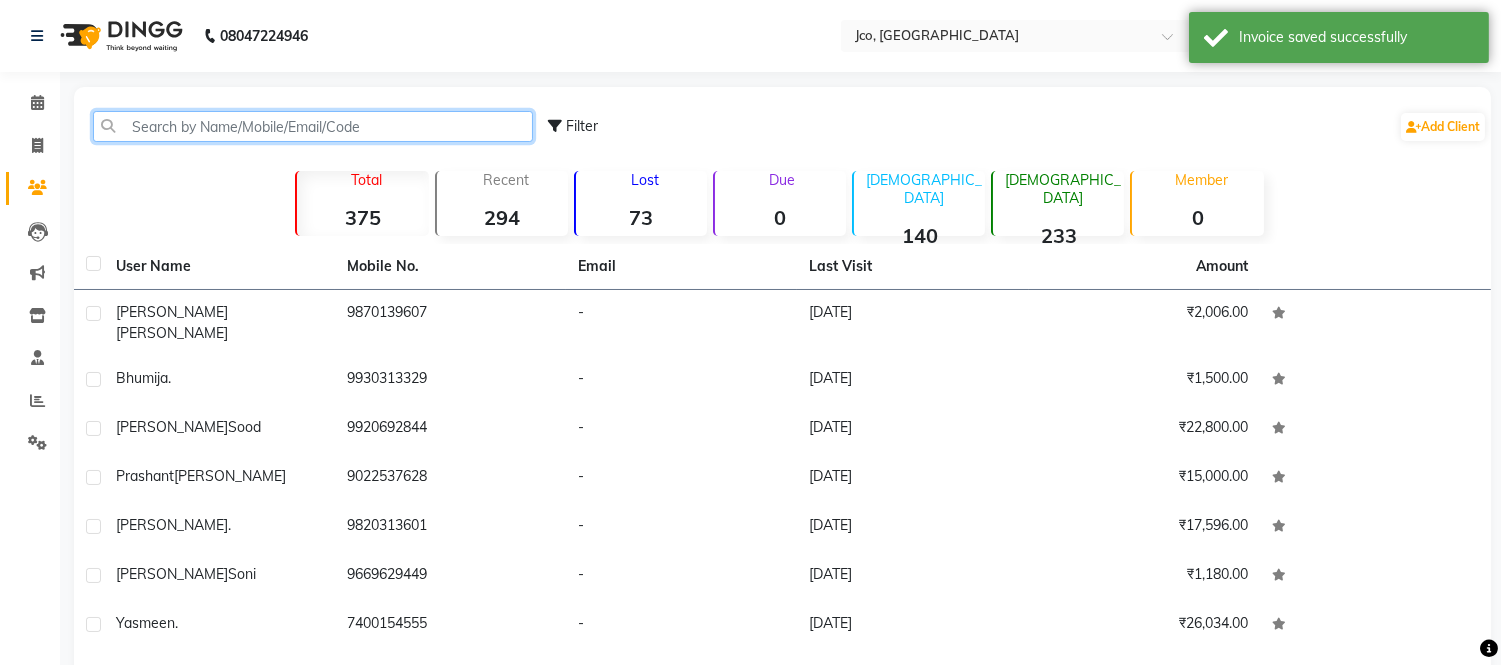 click 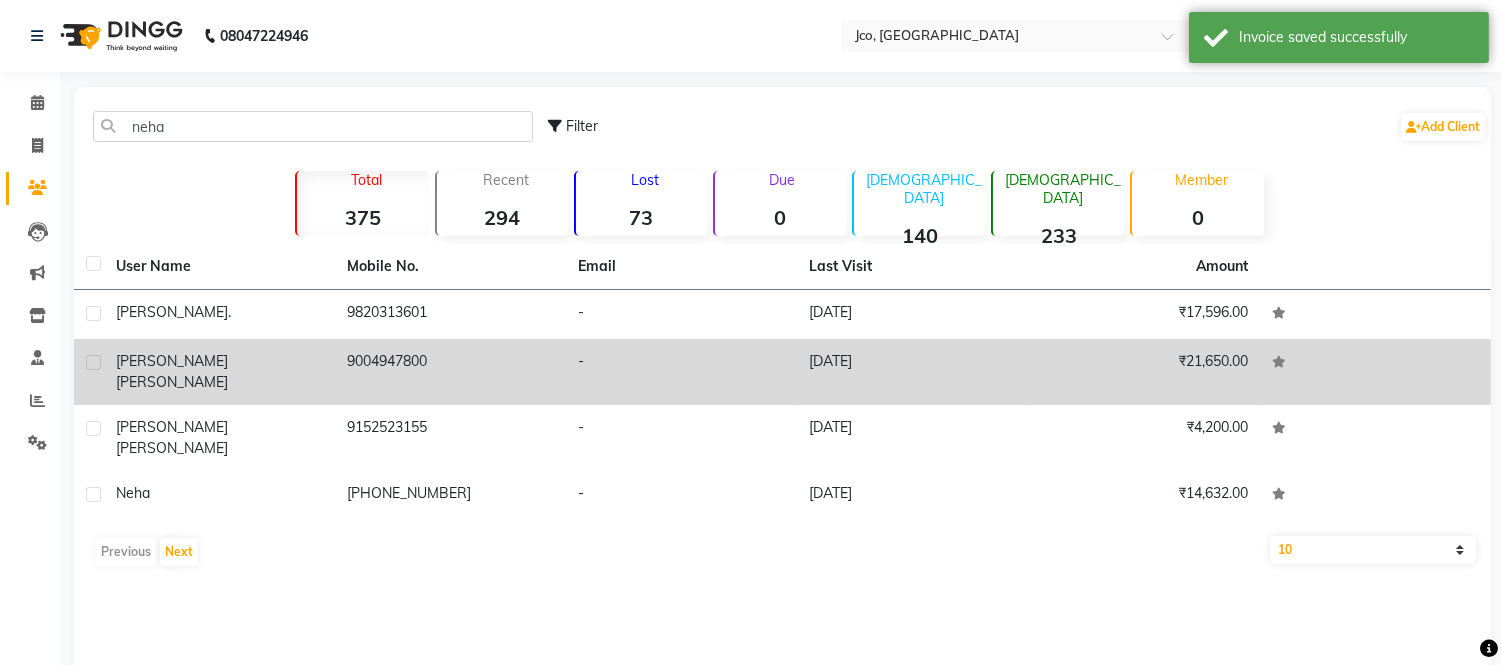 click on "9004947800" 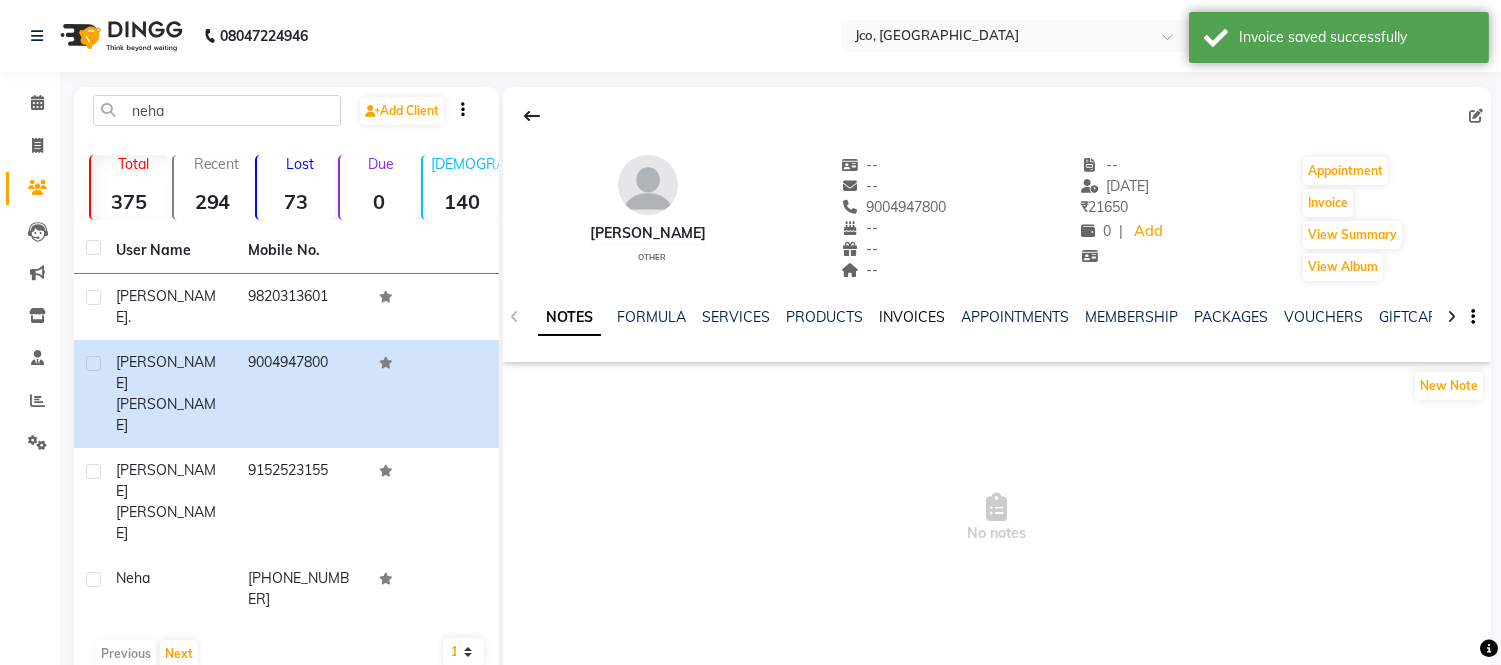 click on "INVOICES" 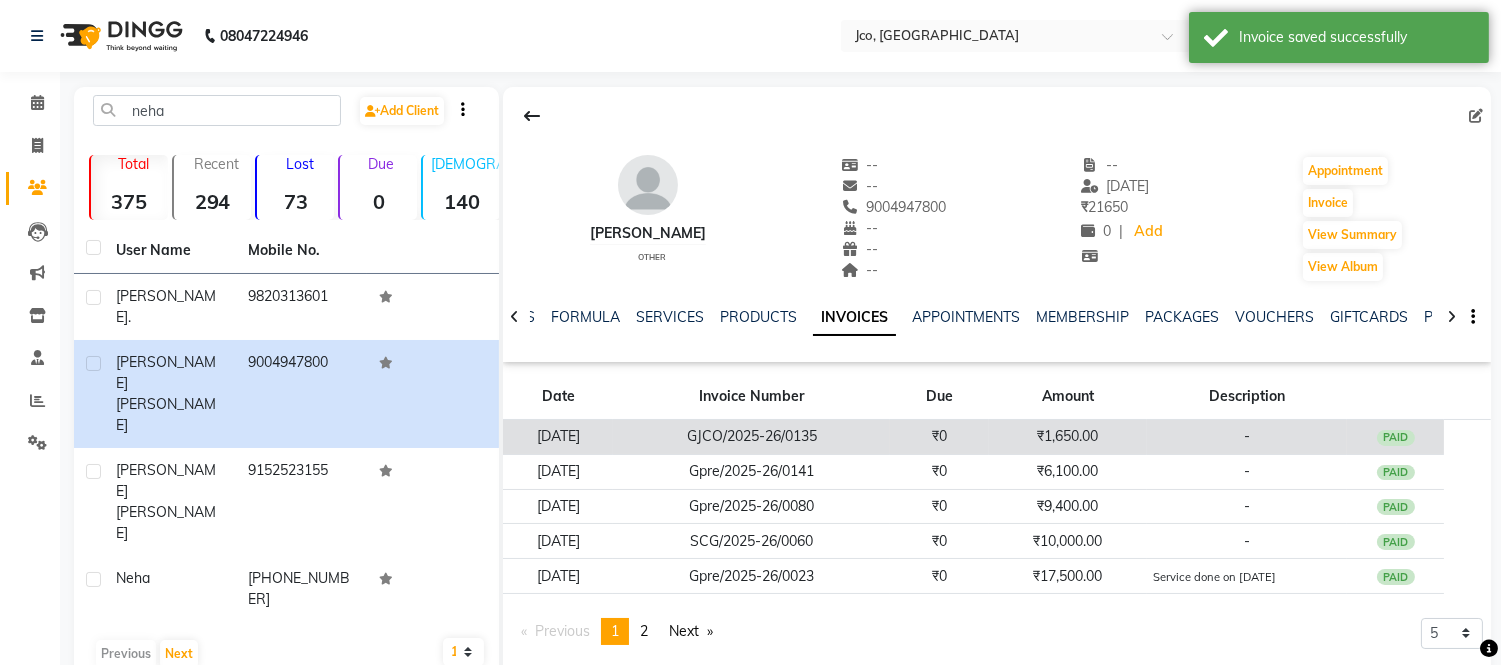 click on "₹1,650.00" 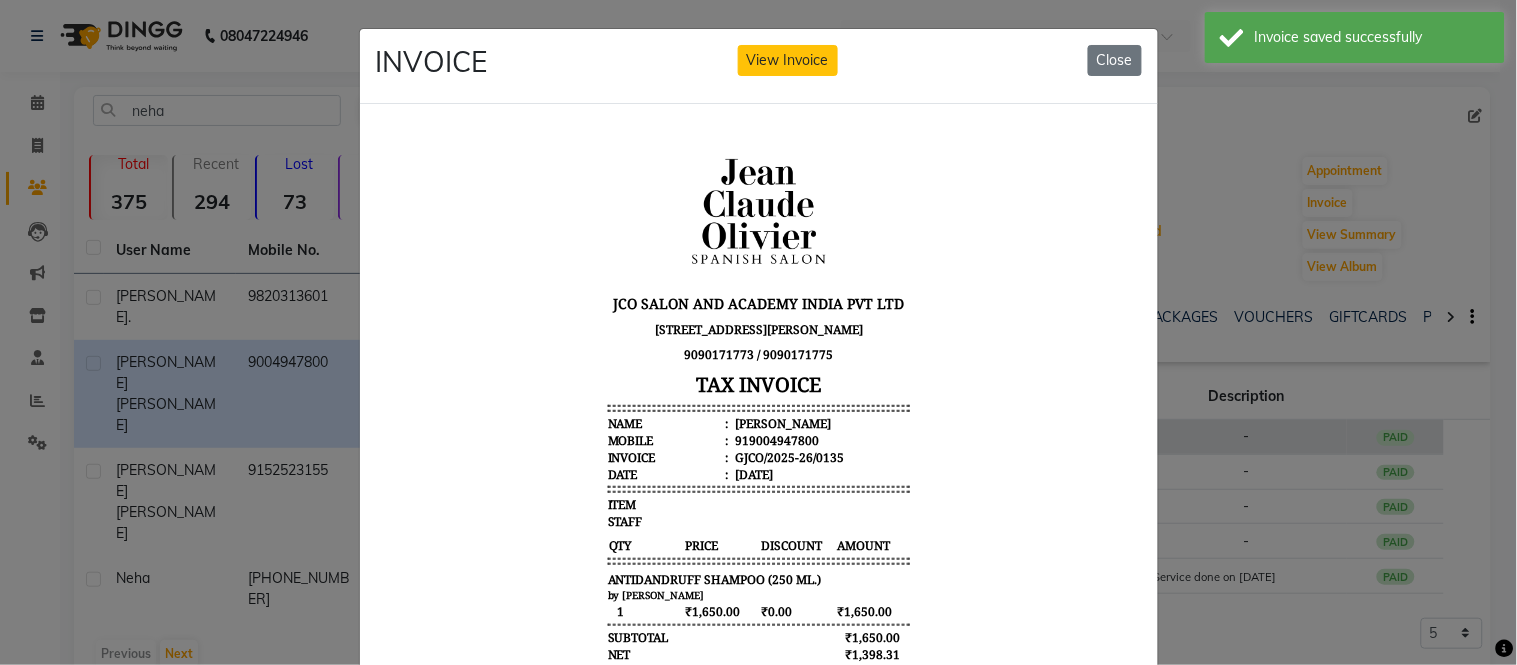 scroll, scrollTop: 15, scrollLeft: 0, axis: vertical 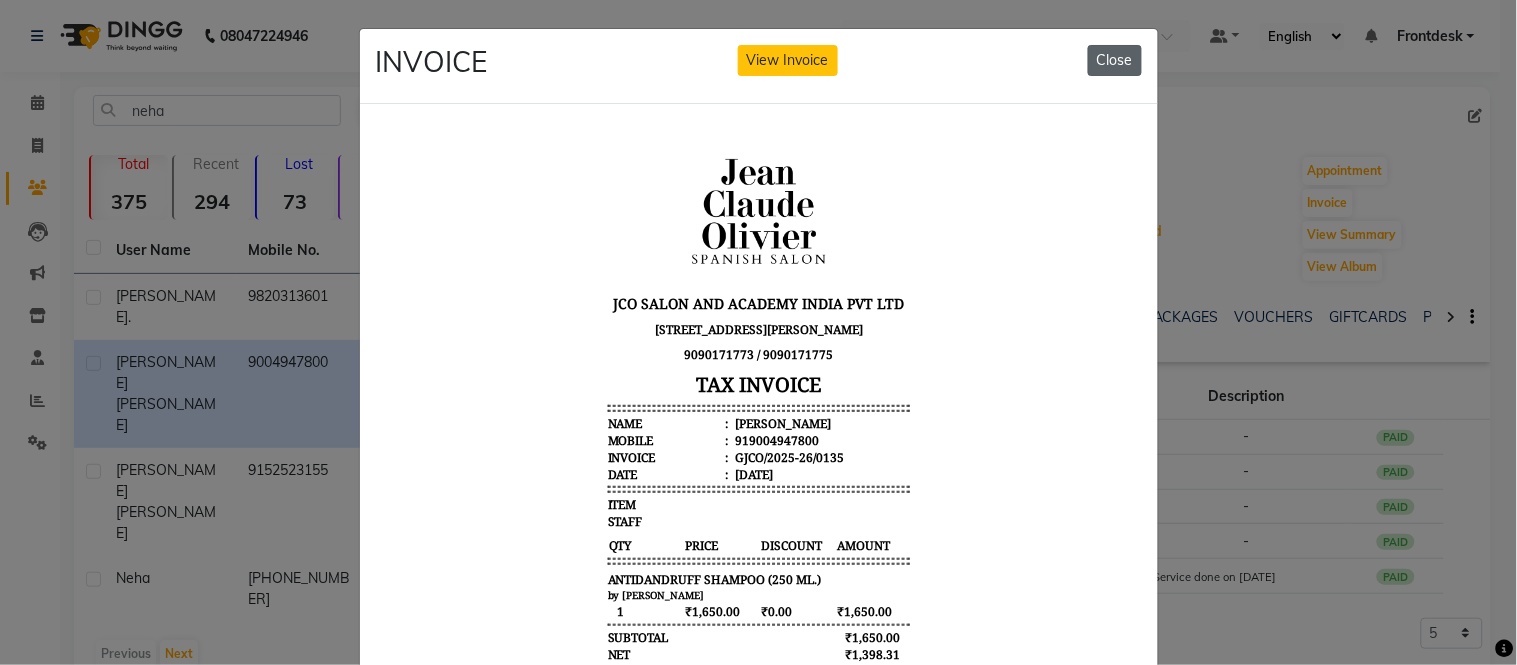 click on "Close" 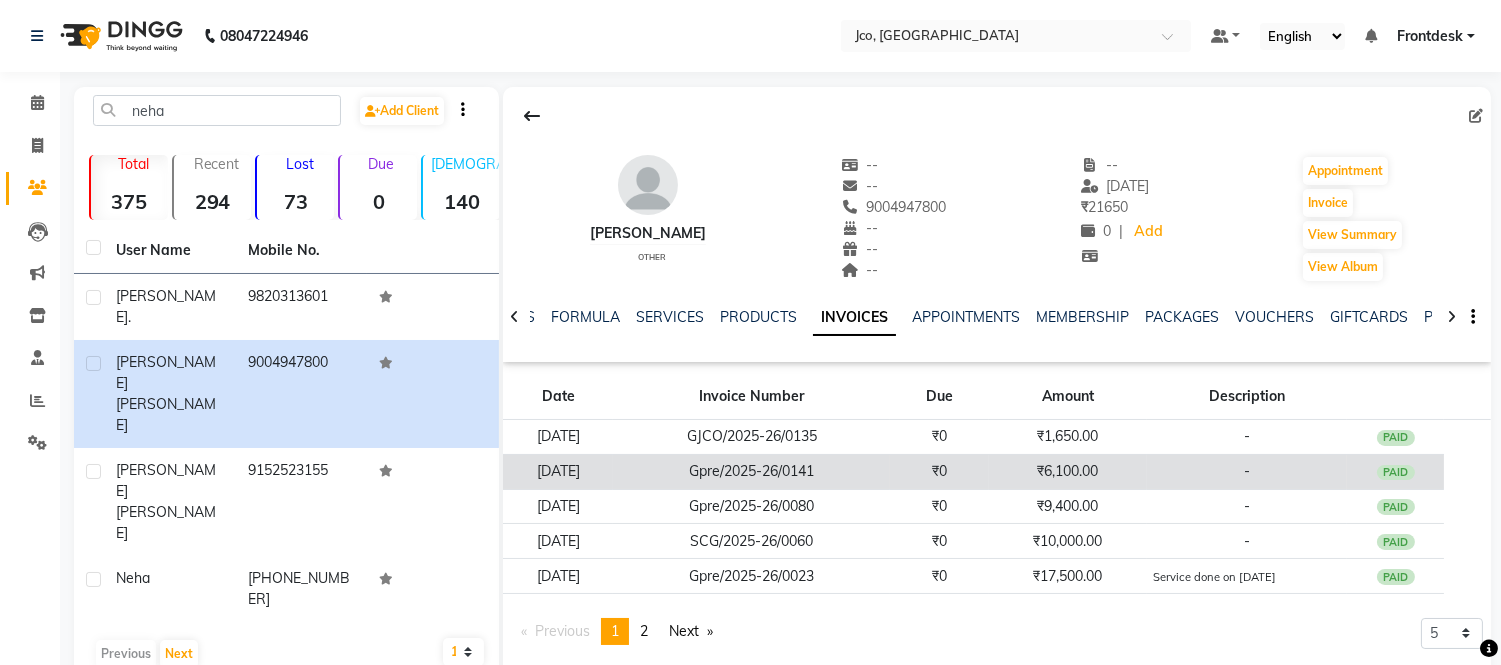 click on "₹6,100.00" 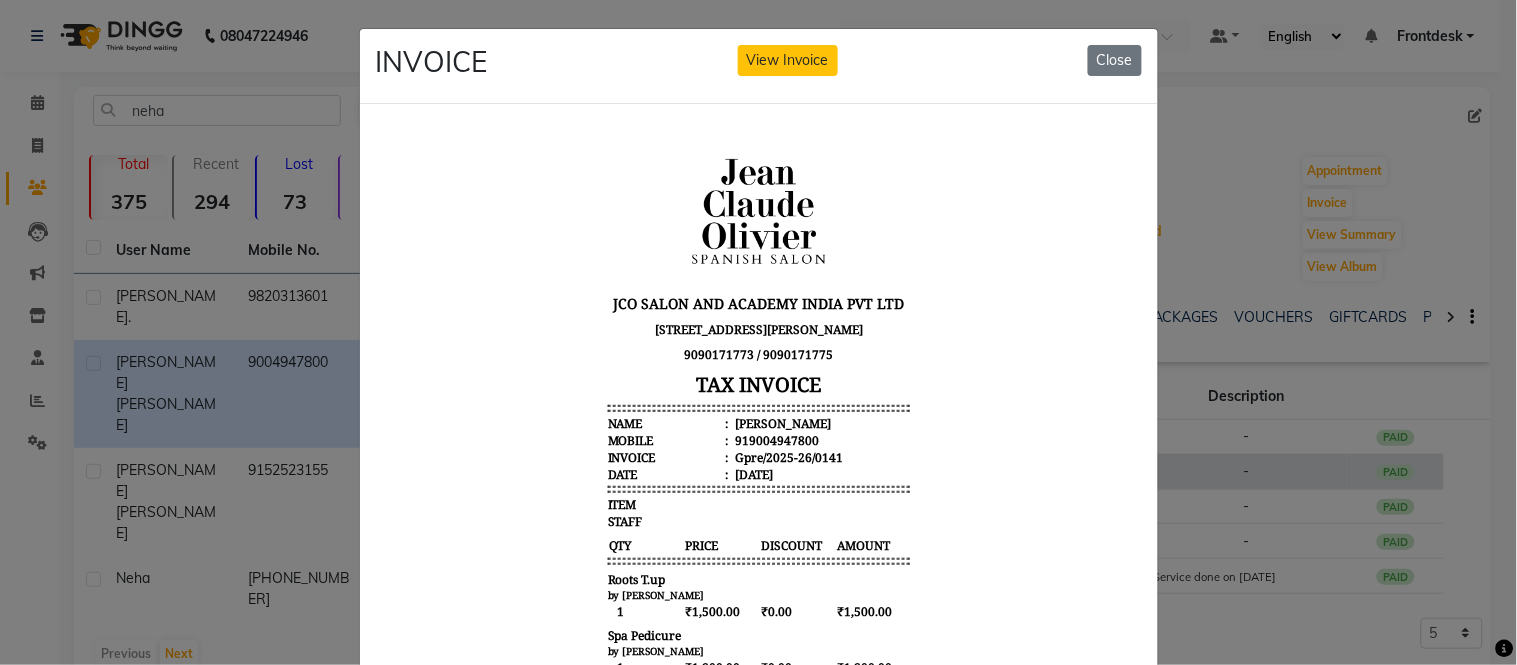 scroll, scrollTop: 16, scrollLeft: 0, axis: vertical 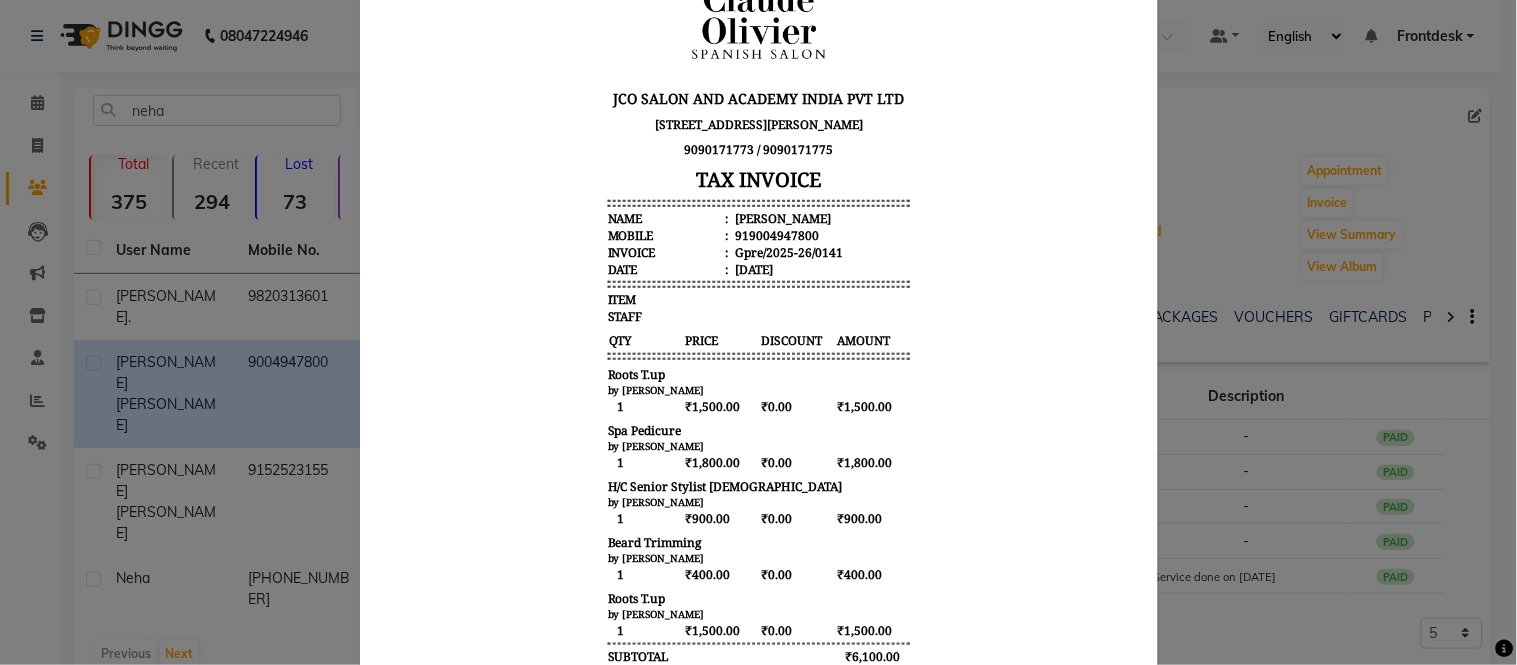click on "INVOICE View Invoice Close" 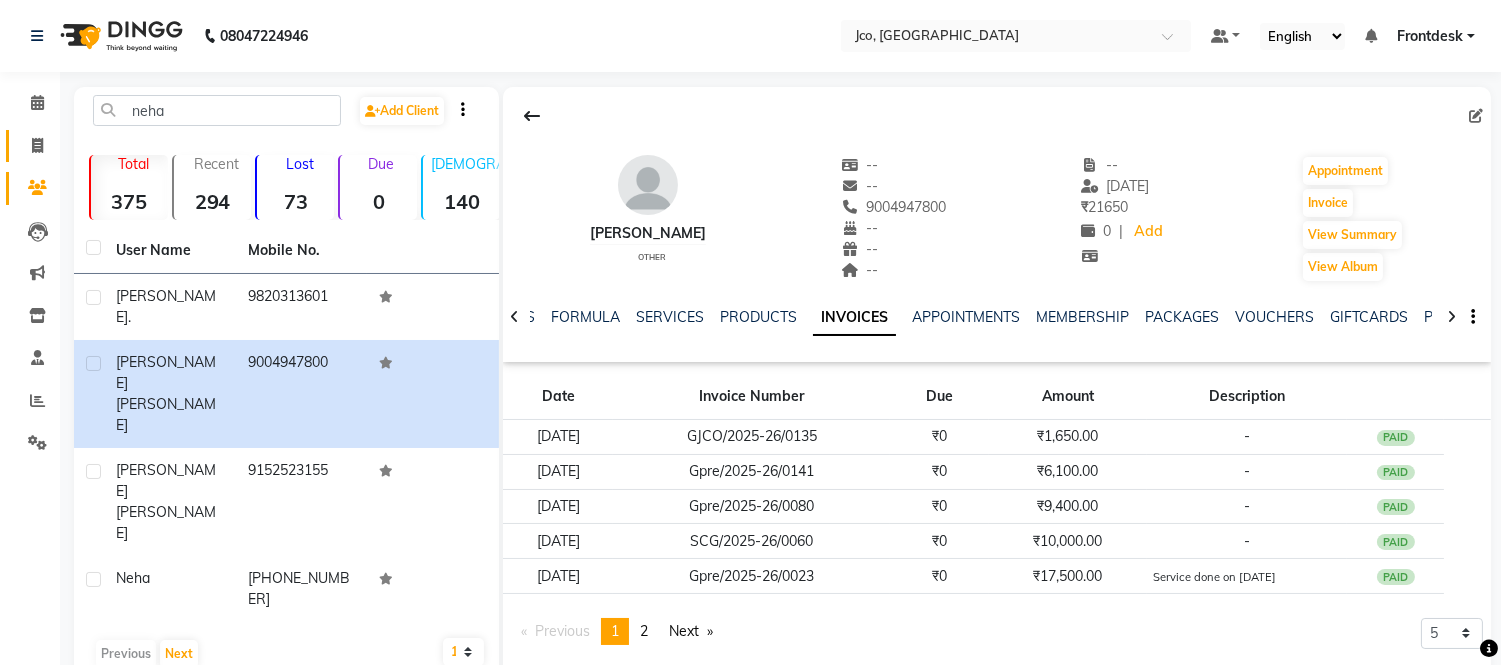 click 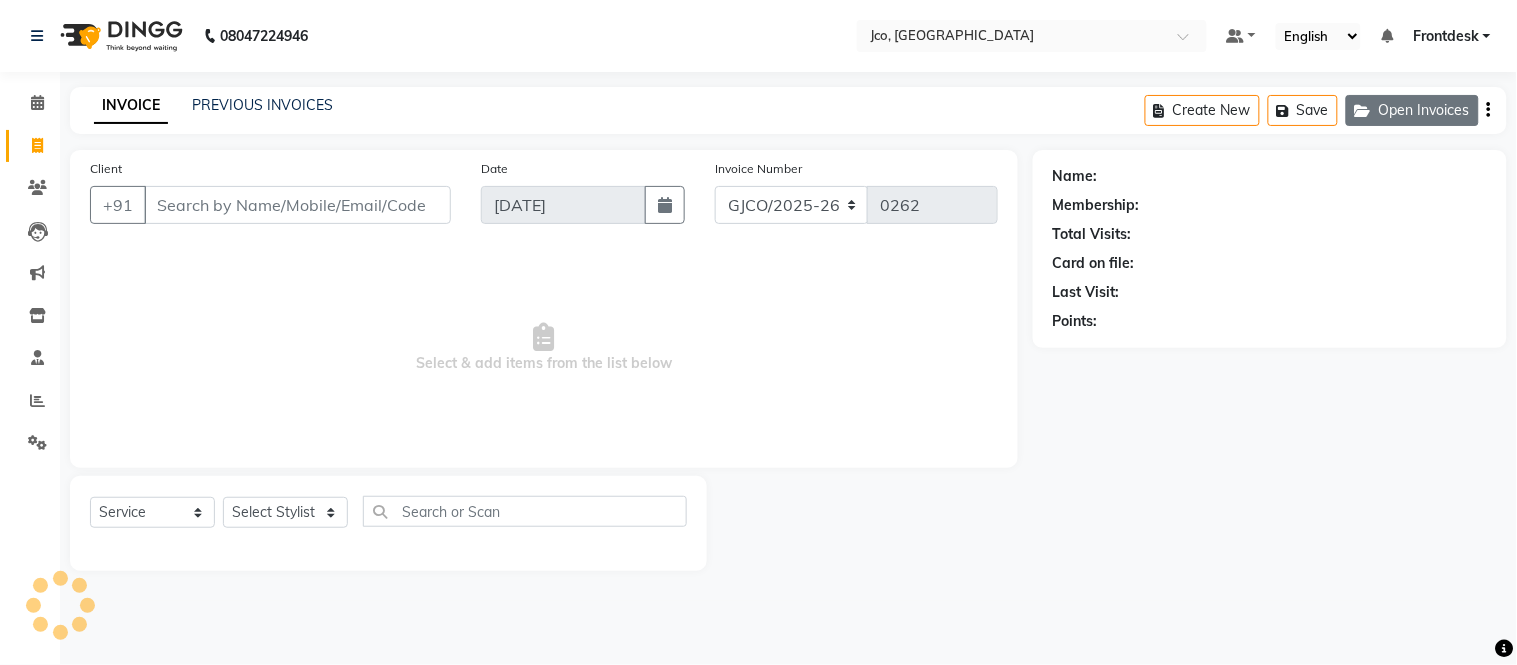 click on "Open Invoices" 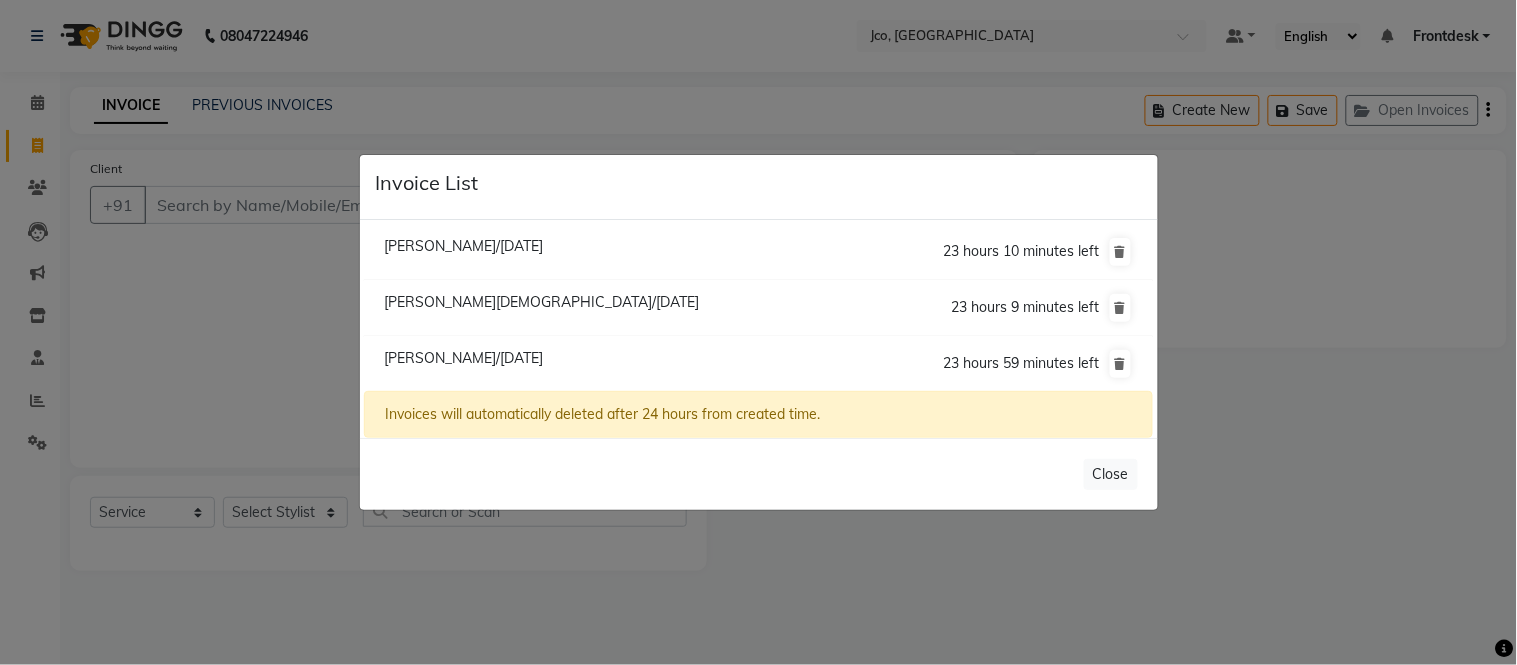 click on "[PERSON_NAME]/[DATE]" 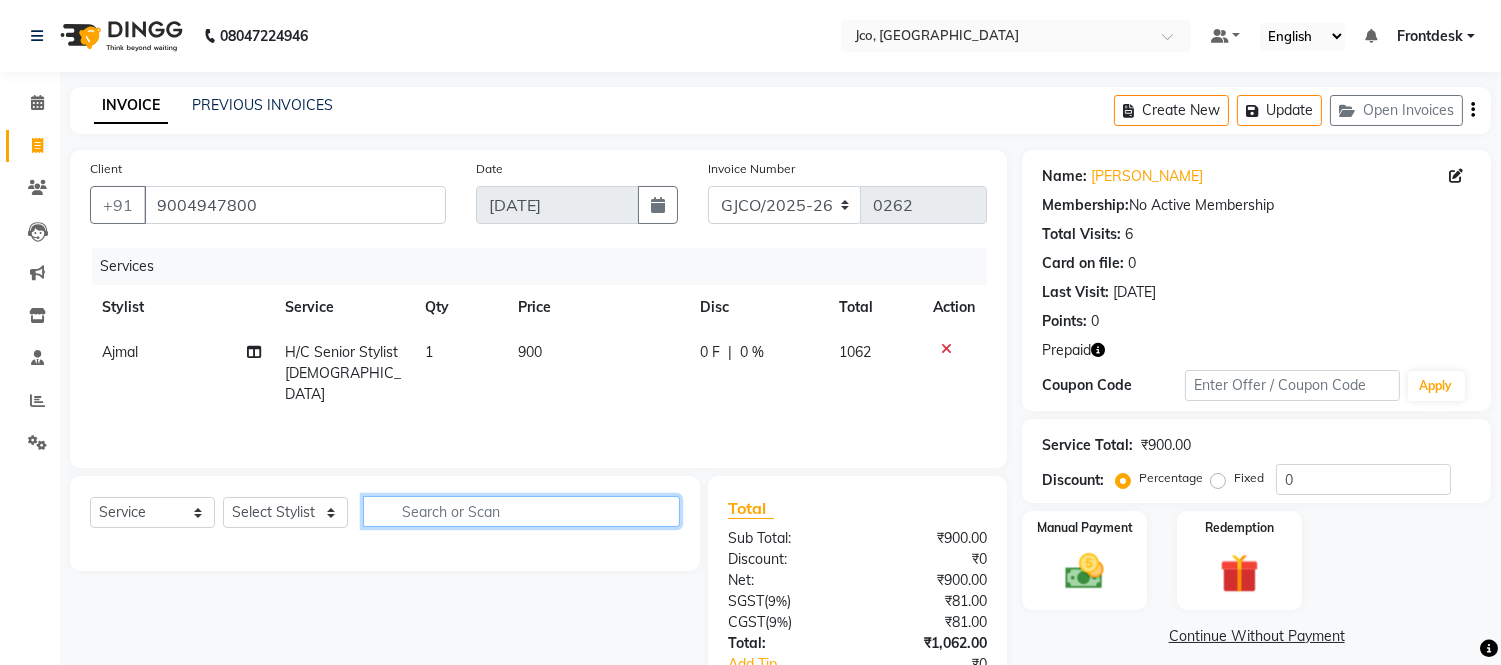 click 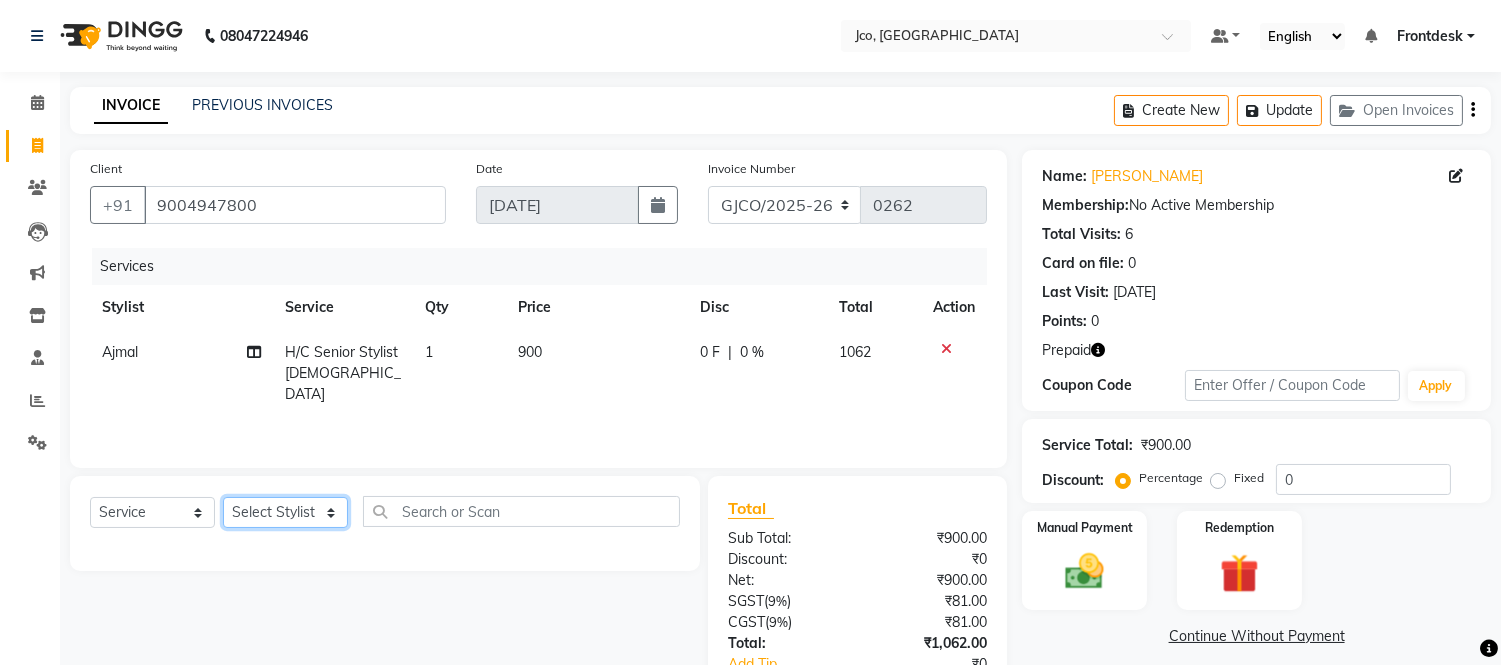 click on "Select Stylist [PERSON_NAME]  [PERSON_NAME]  [PERSON_NAME] Gopal Jouyi [PERSON_NAME] [PERSON_NAME] [DATE] [PERSON_NAME] [PERSON_NAME] [PERSON_NAME] Thakur Sanatan [PERSON_NAME] Shilpa [PERSON_NAME] Thotsem as [PERSON_NAME] [PERSON_NAME] Zing Kumwon Shatsang" 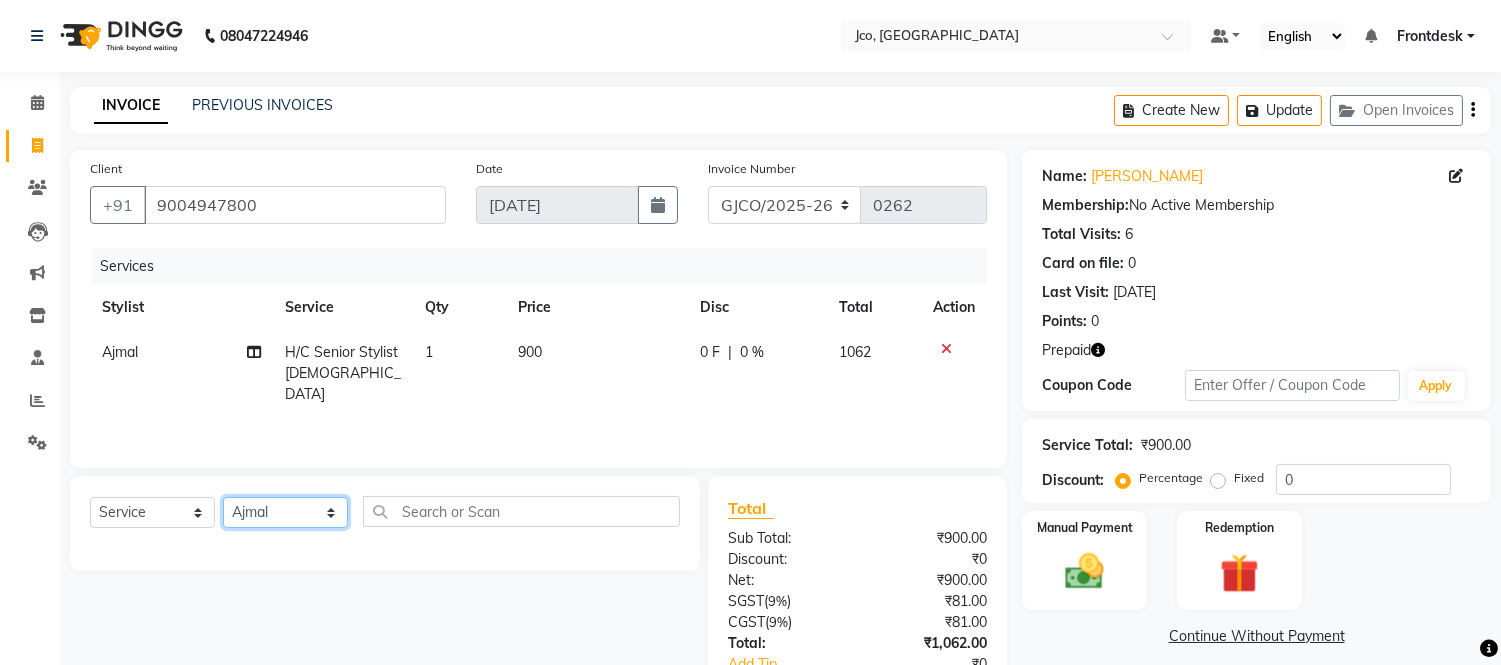 click on "Select Stylist [PERSON_NAME]  [PERSON_NAME]  [PERSON_NAME] Gopal Jouyi [PERSON_NAME] [PERSON_NAME] [DATE] [PERSON_NAME] [PERSON_NAME] [PERSON_NAME] Thakur Sanatan [PERSON_NAME] Shilpa [PERSON_NAME] Thotsem as [PERSON_NAME] [PERSON_NAME] Zing Kumwon Shatsang" 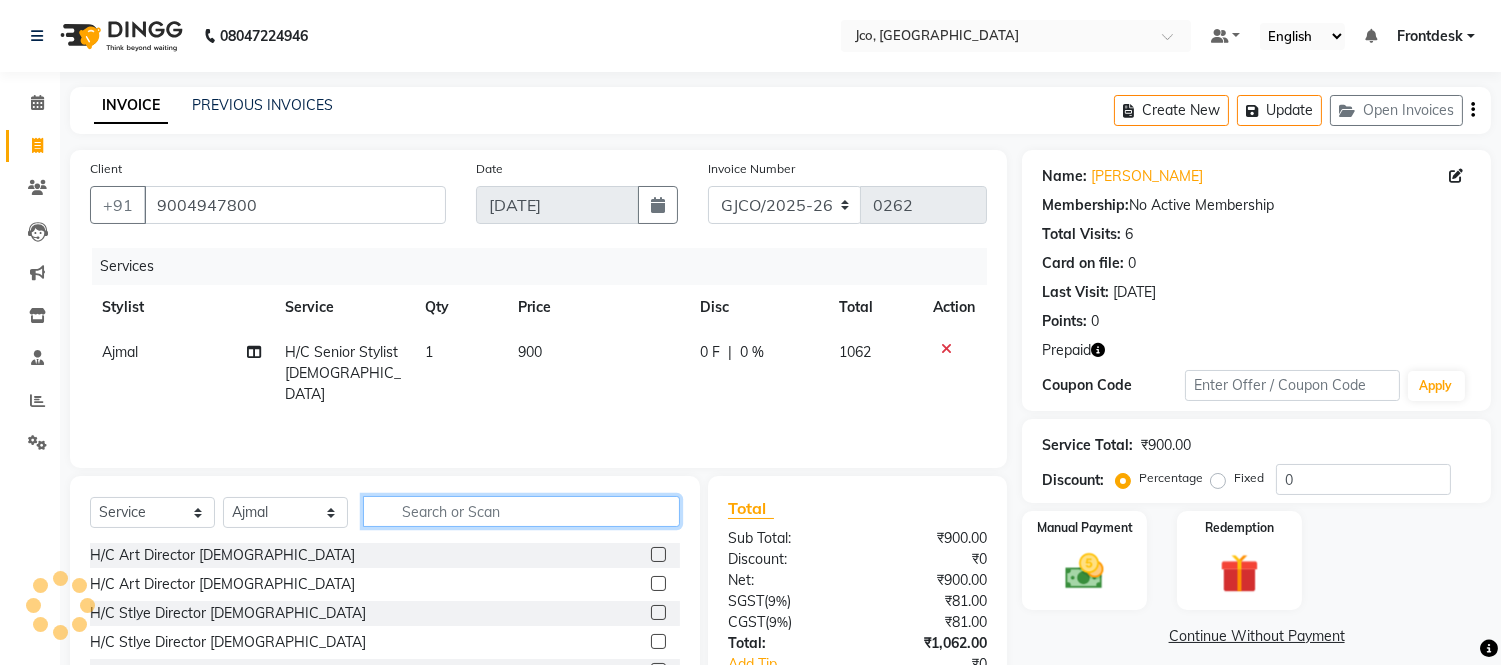 click 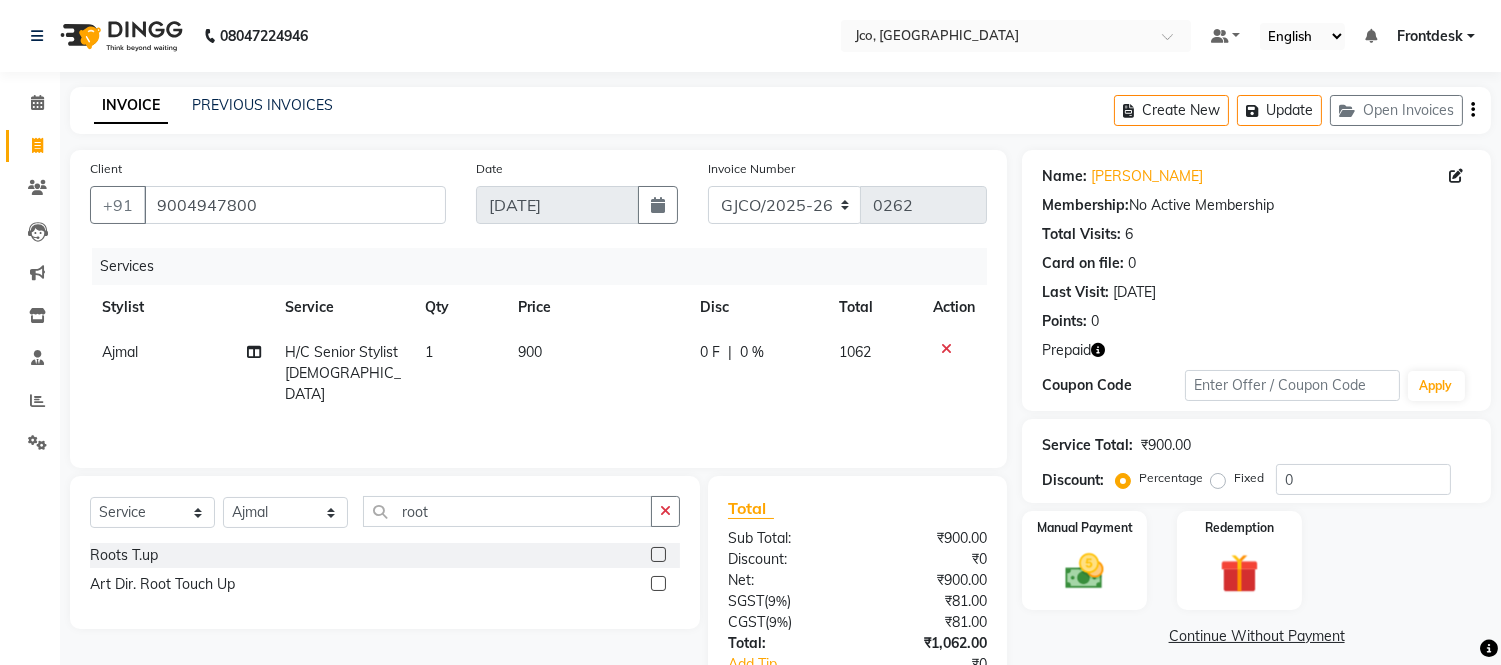 click 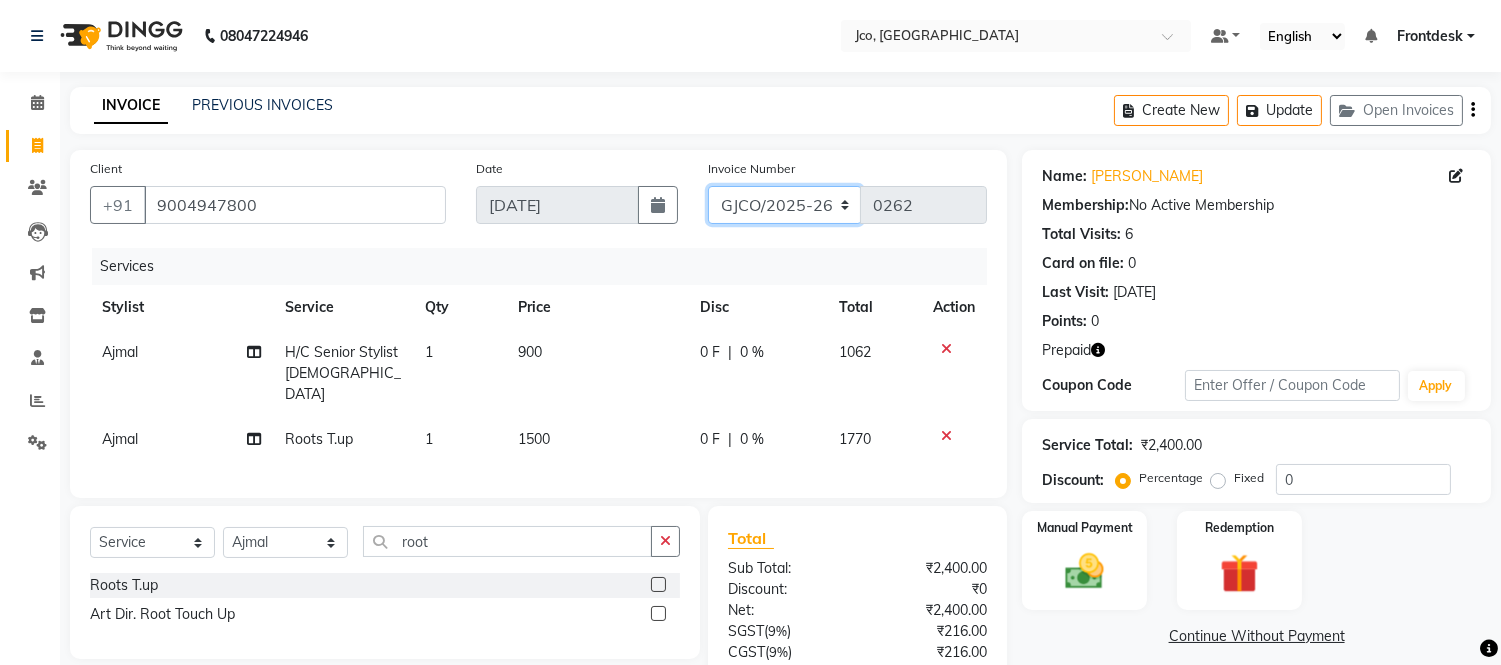 click on "GJCO/2025-26 SCG/2025-26 Gpre/2025-26" 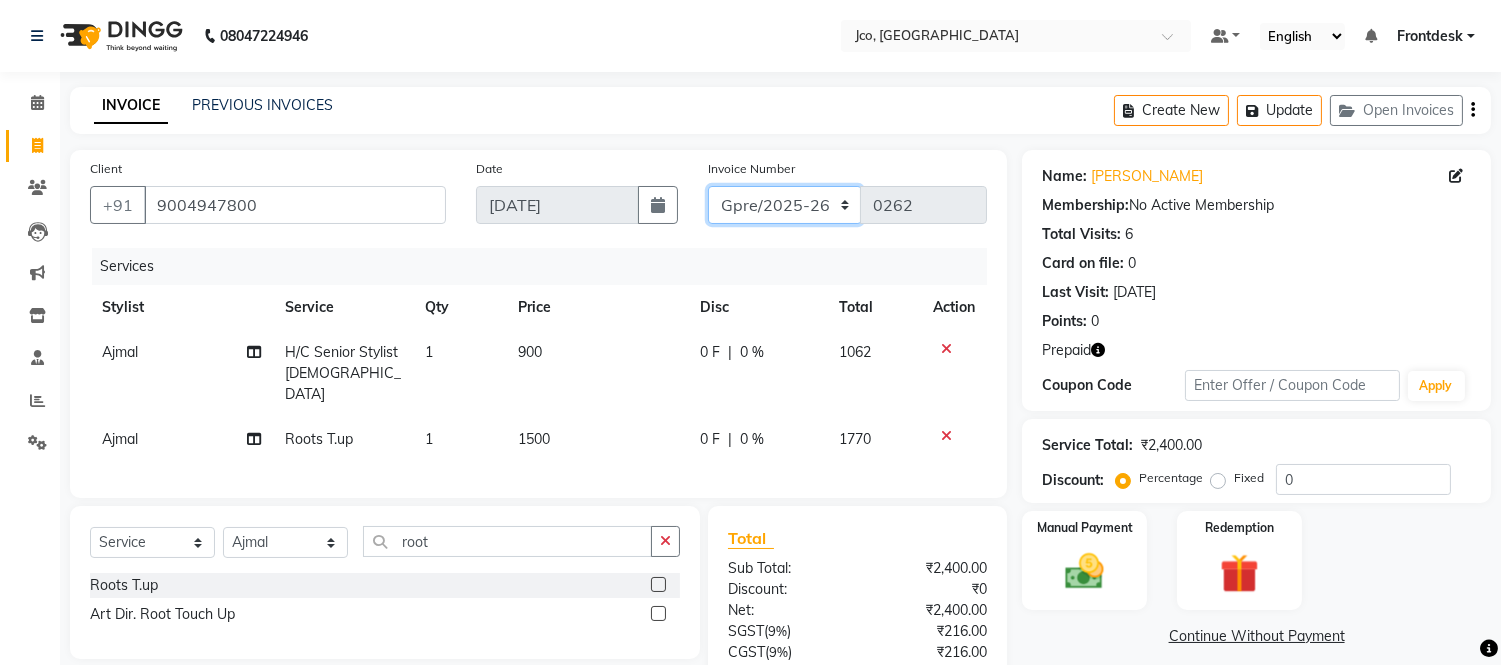 click on "GJCO/2025-26 SCG/2025-26 Gpre/2025-26" 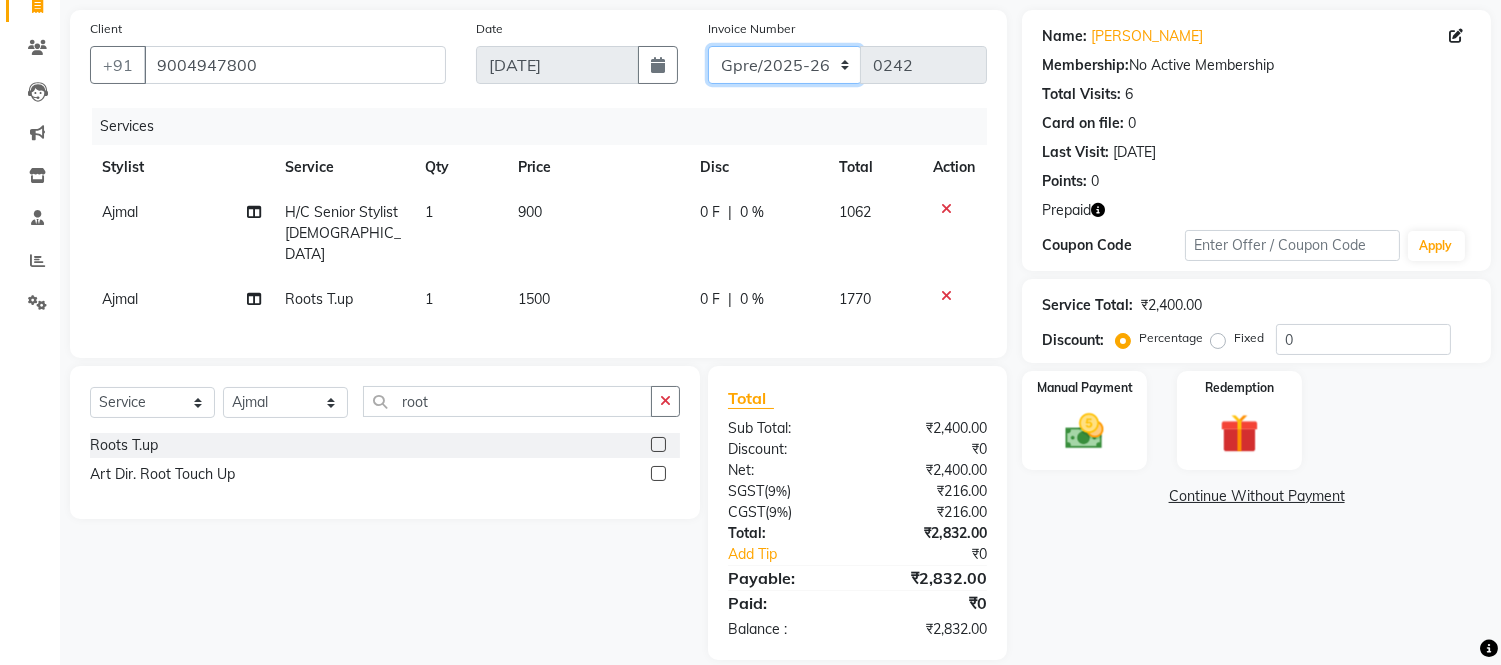 scroll, scrollTop: 160, scrollLeft: 0, axis: vertical 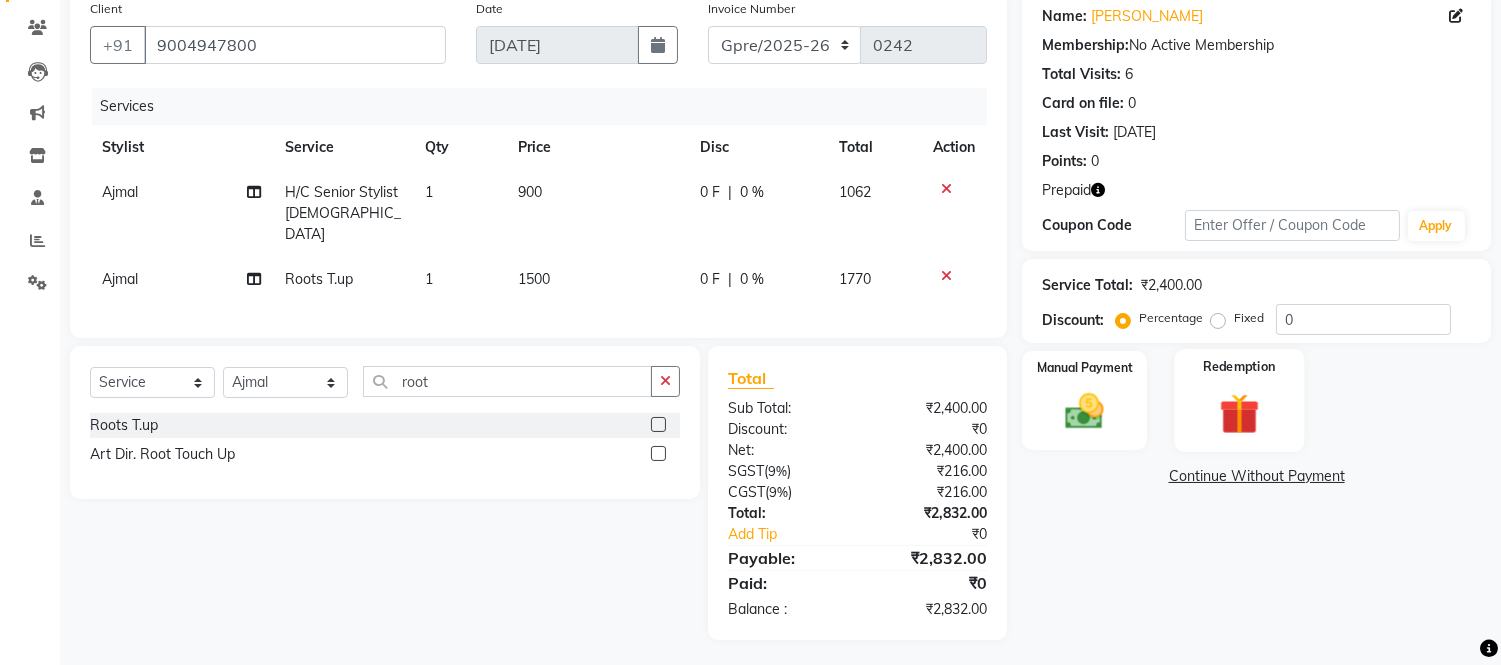 click 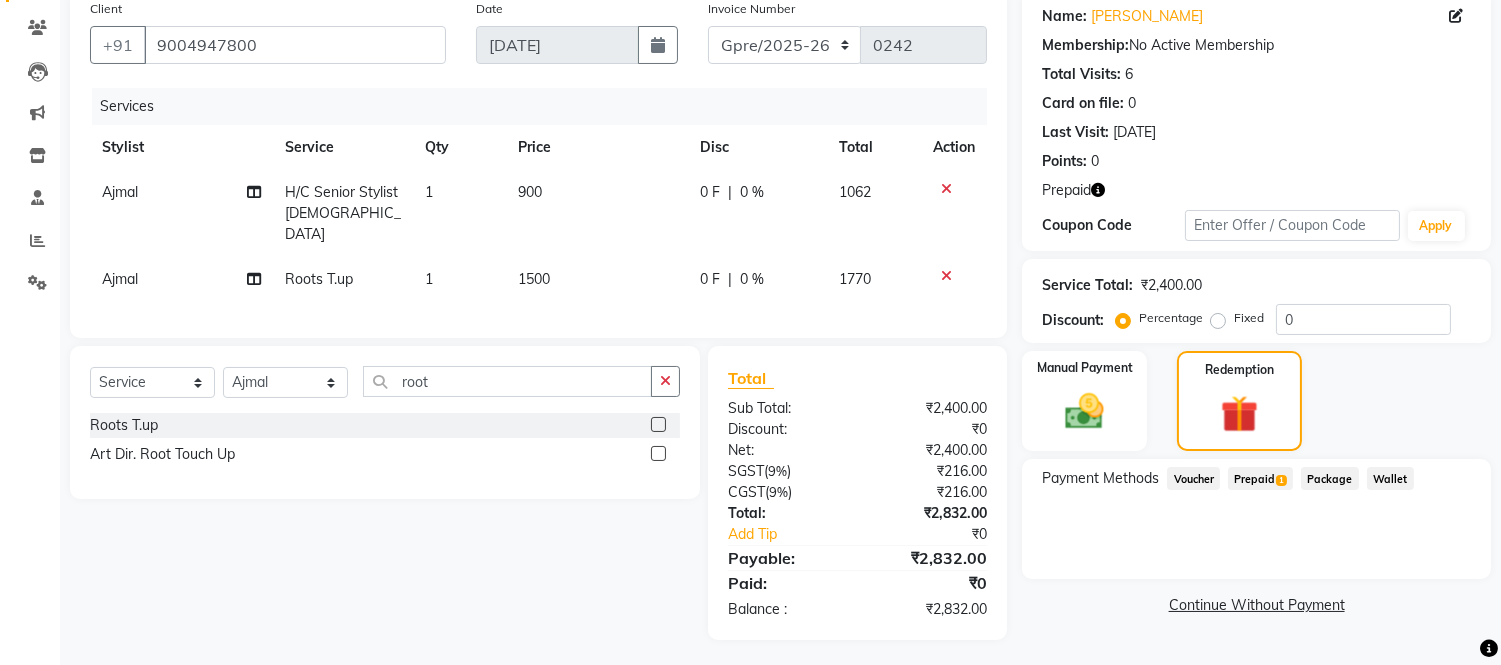 click on "Prepaid  1" 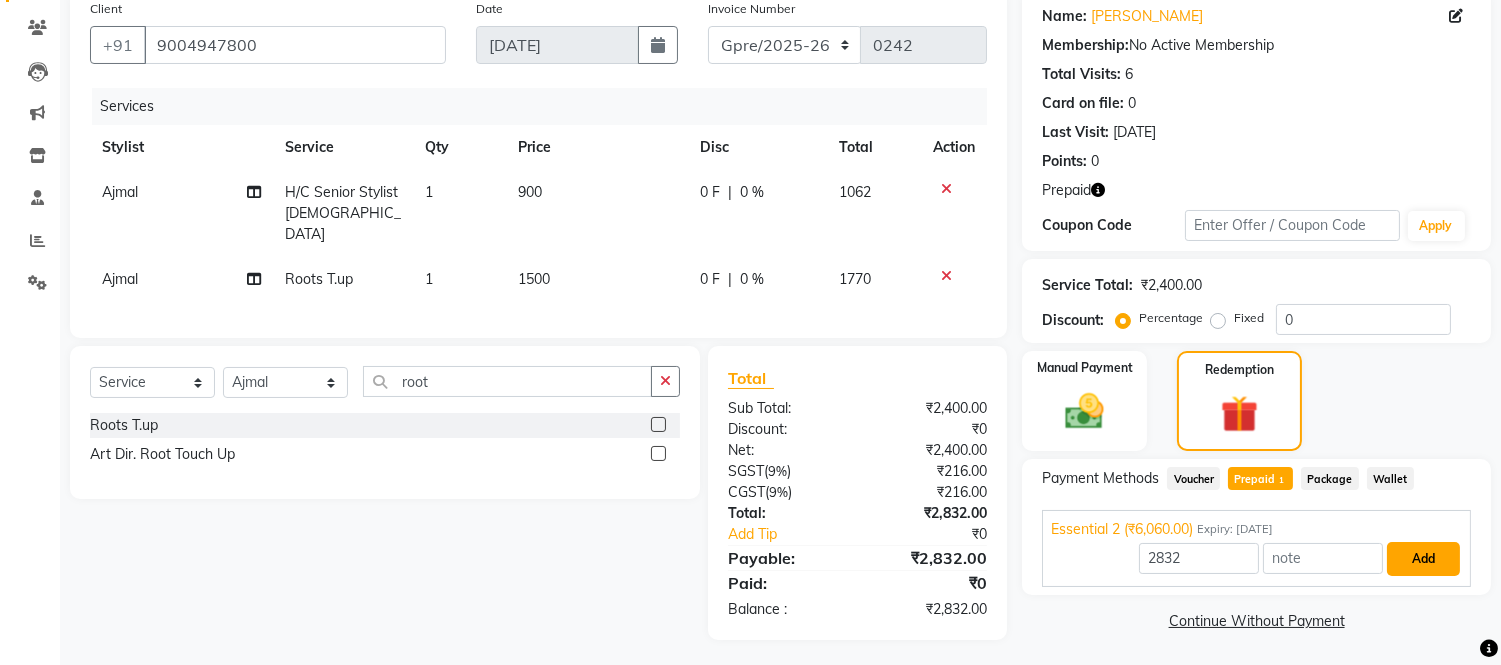 click on "Add" at bounding box center [1423, 559] 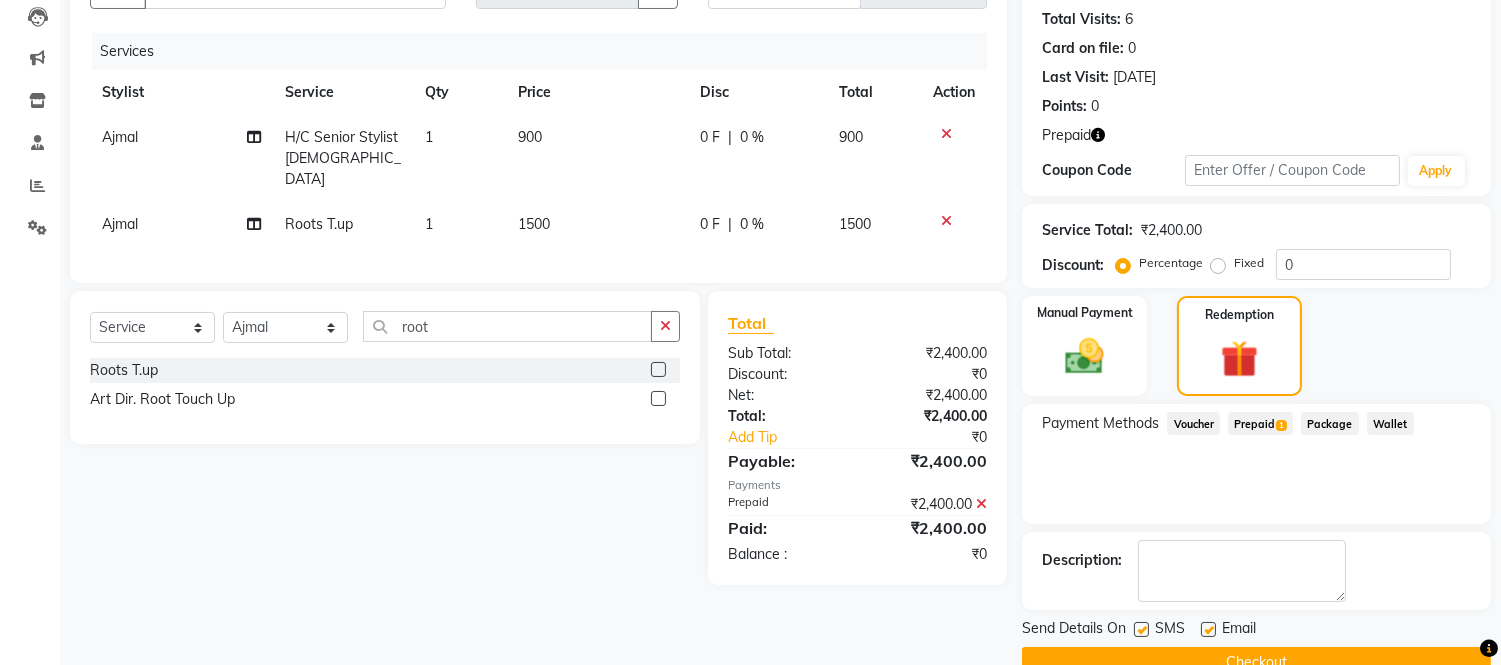 scroll, scrollTop: 256, scrollLeft: 0, axis: vertical 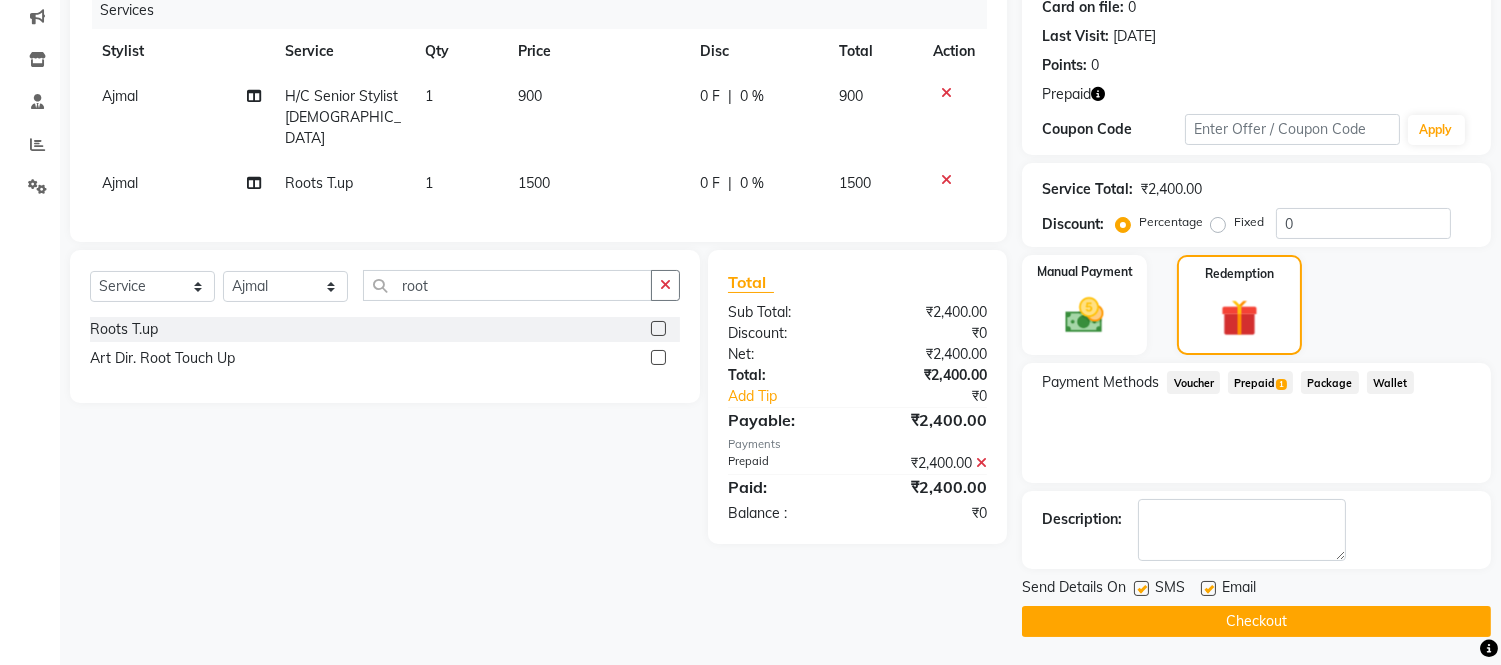 click on "Checkout" 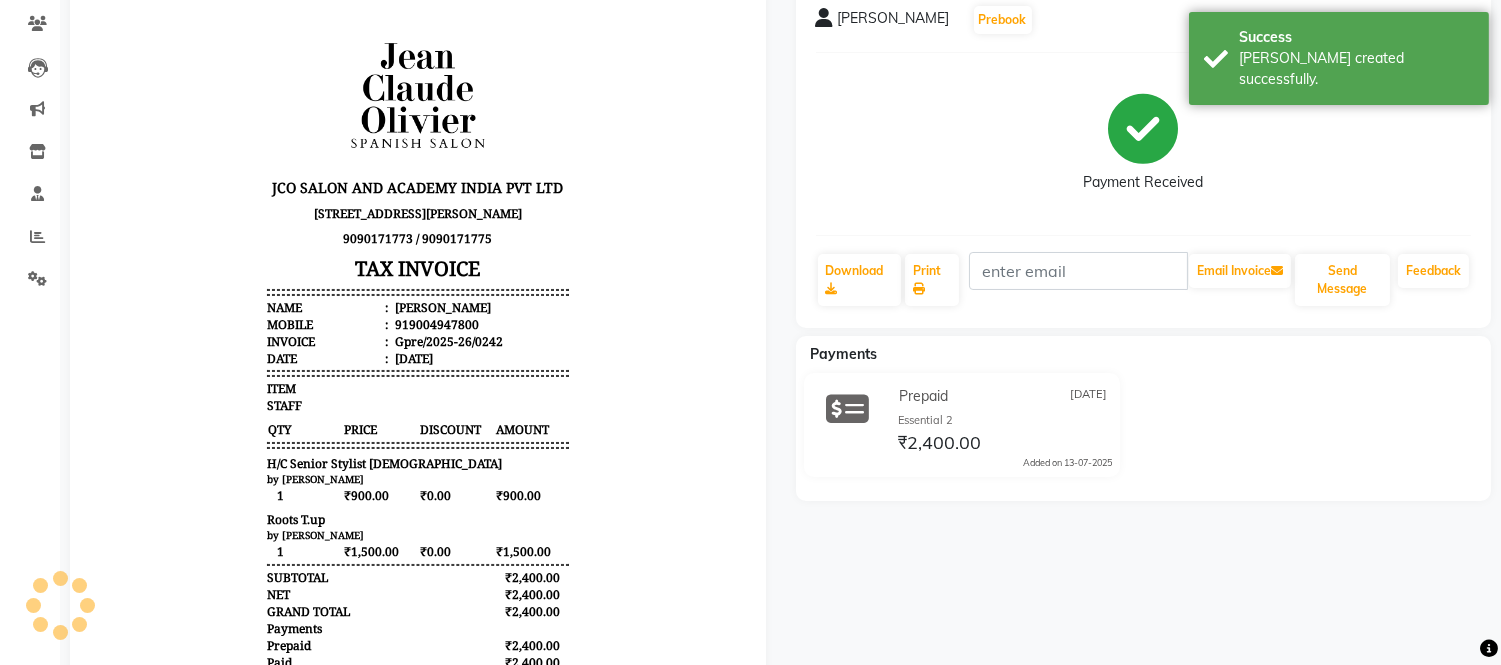 scroll, scrollTop: 178, scrollLeft: 0, axis: vertical 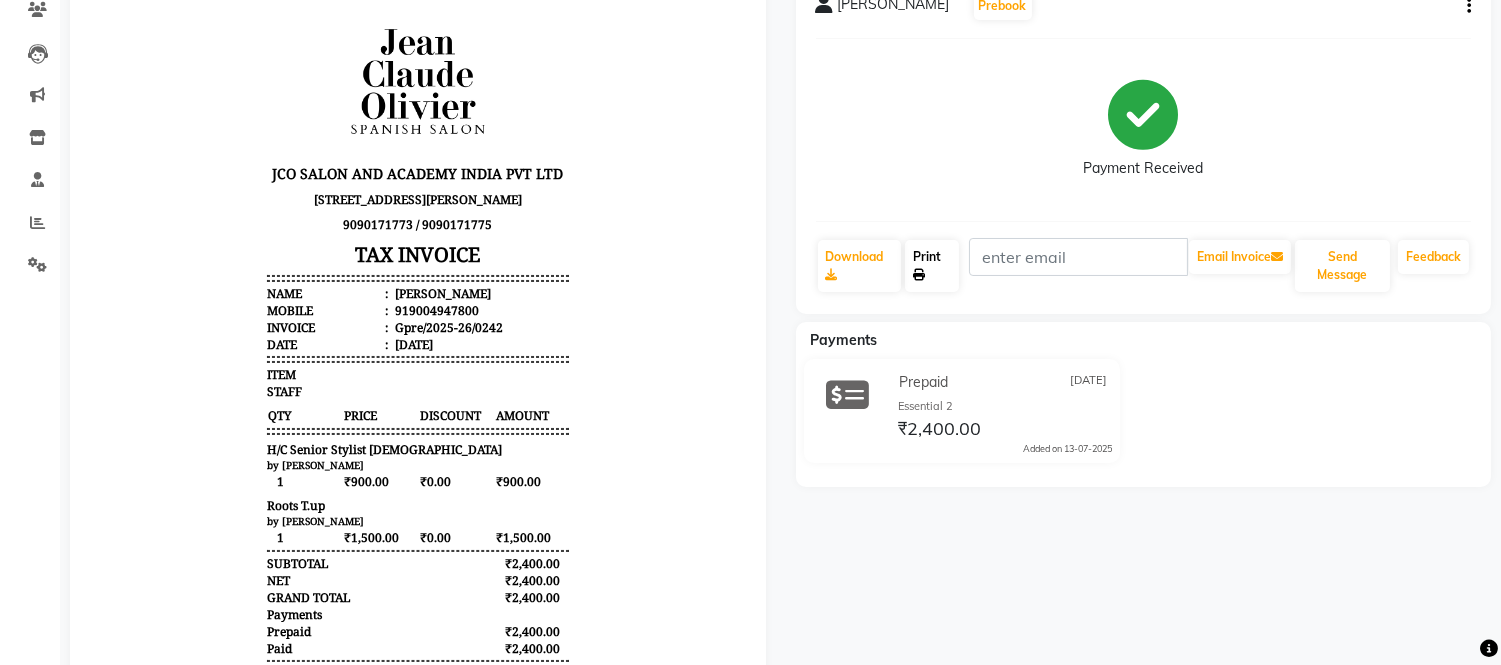 click 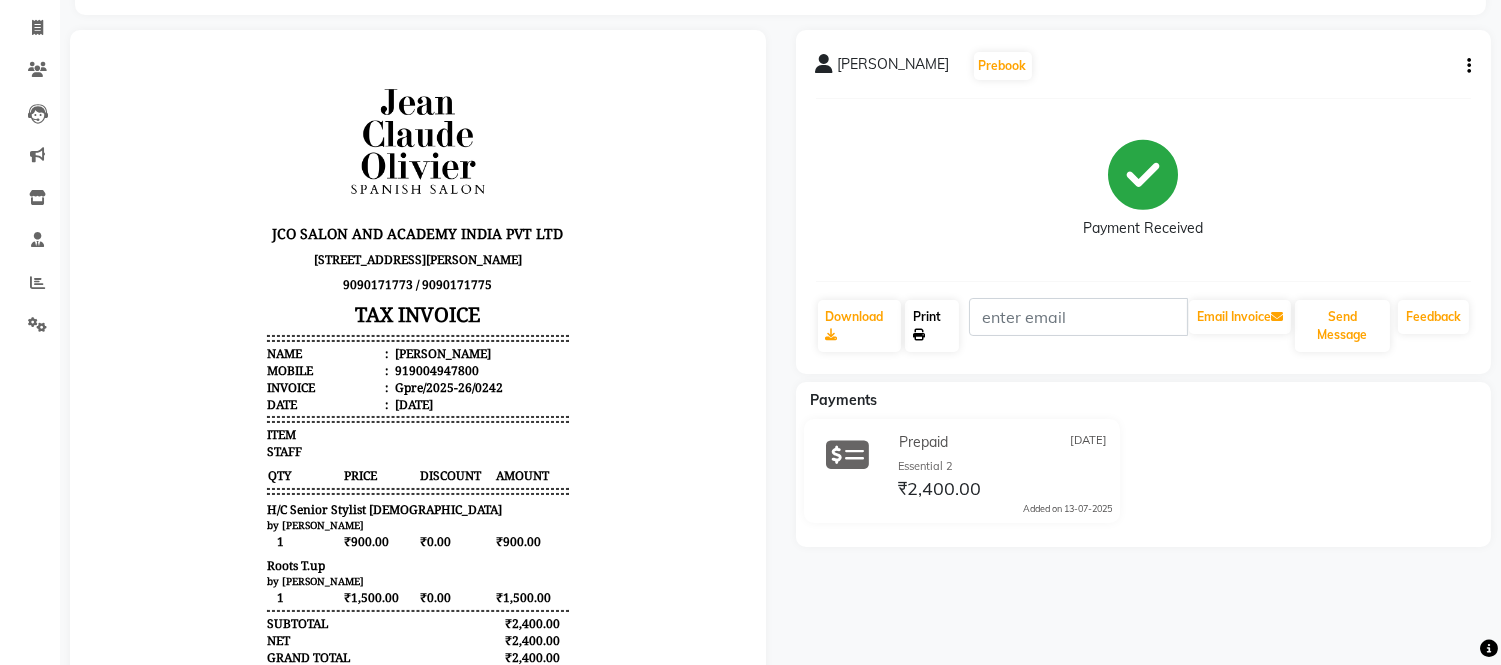 scroll, scrollTop: 0, scrollLeft: 0, axis: both 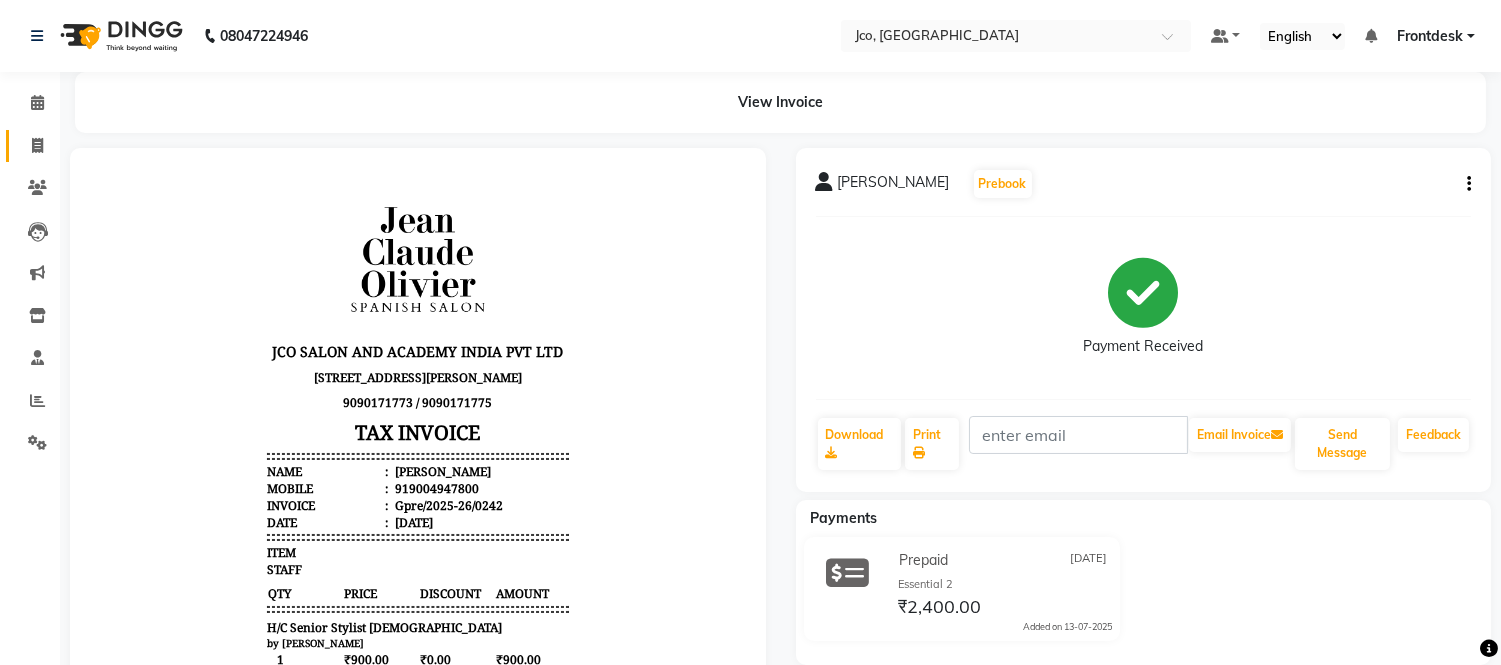 click 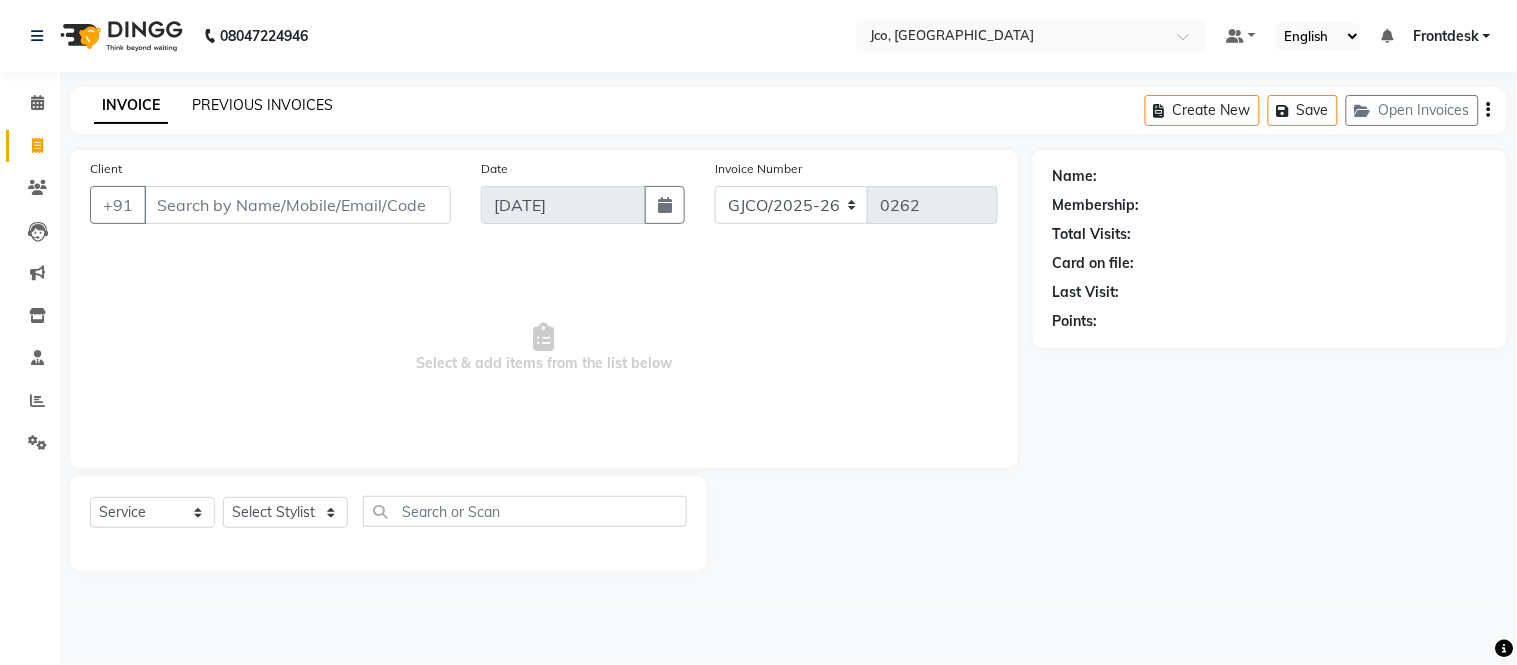 click on "PREVIOUS INVOICES" 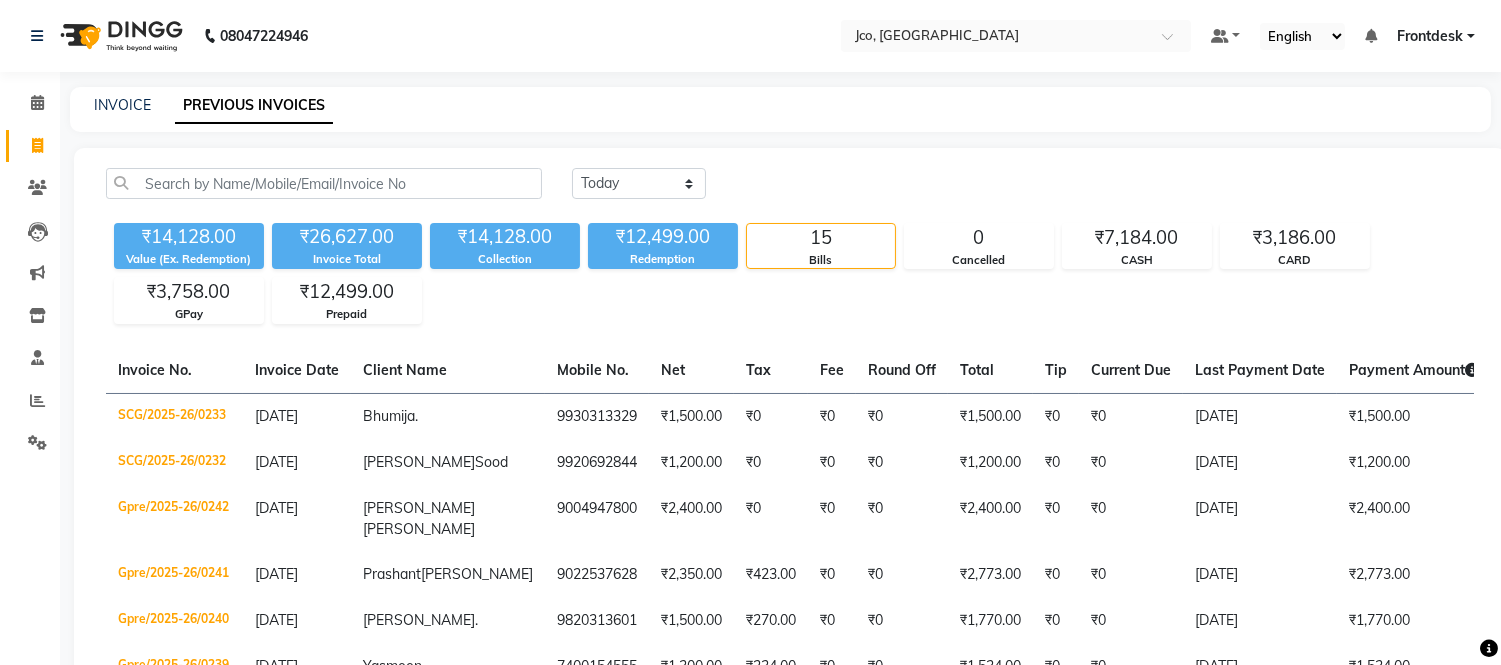 click on "Invoice" 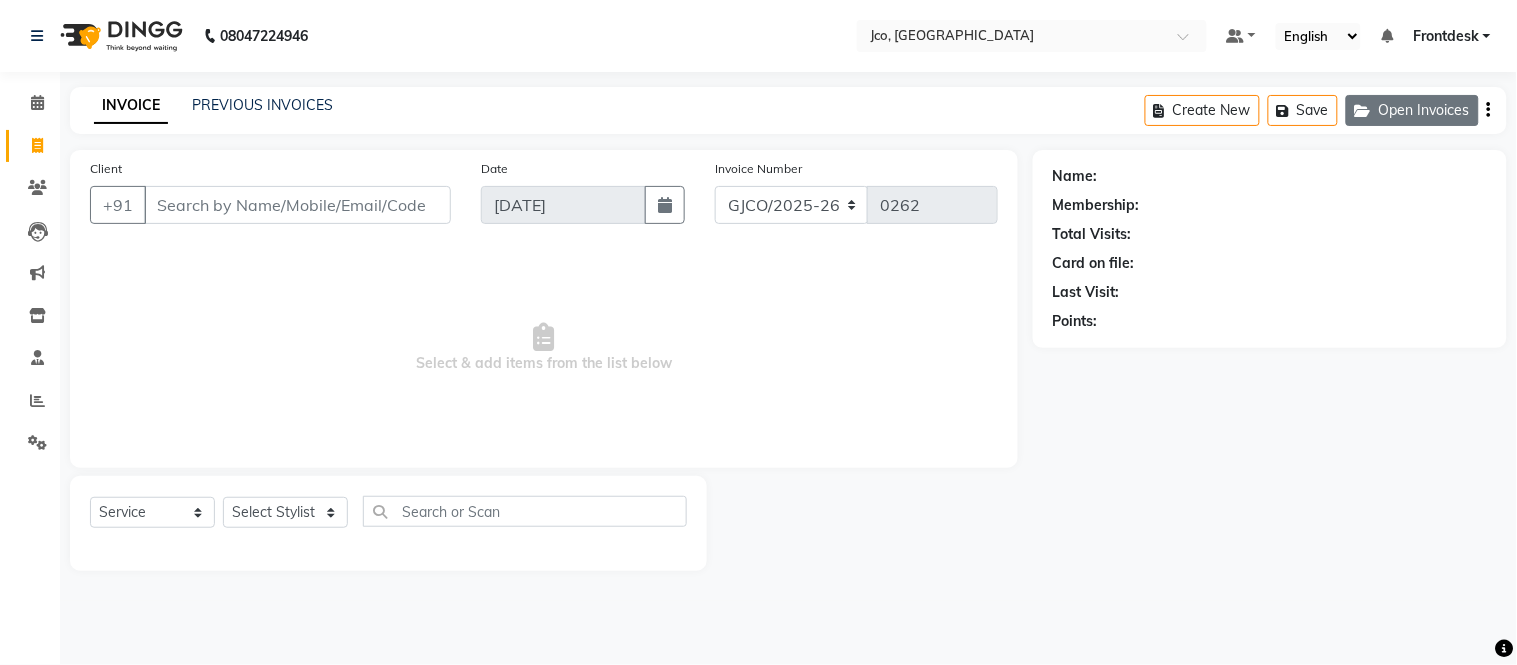 click on "Open Invoices" 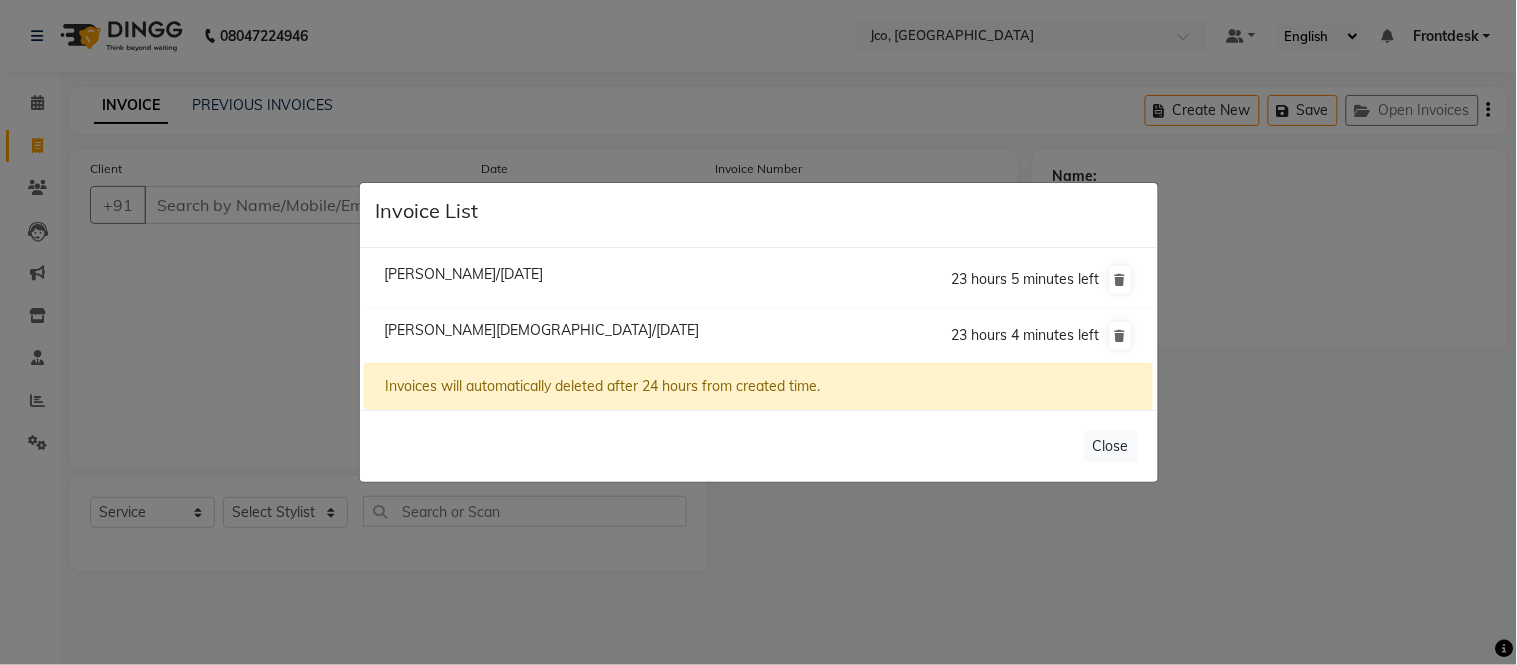 click on "[PERSON_NAME][DEMOGRAPHIC_DATA]/[DATE]" 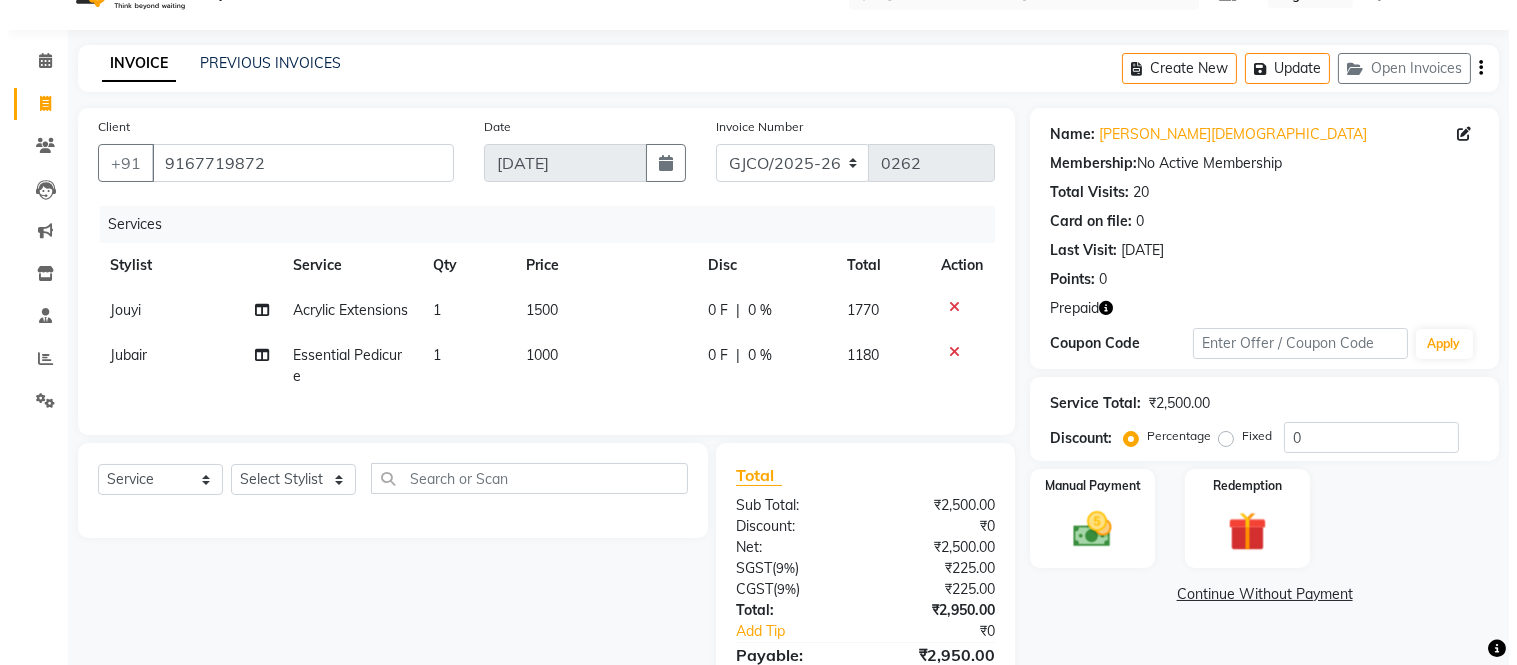 scroll, scrollTop: 0, scrollLeft: 0, axis: both 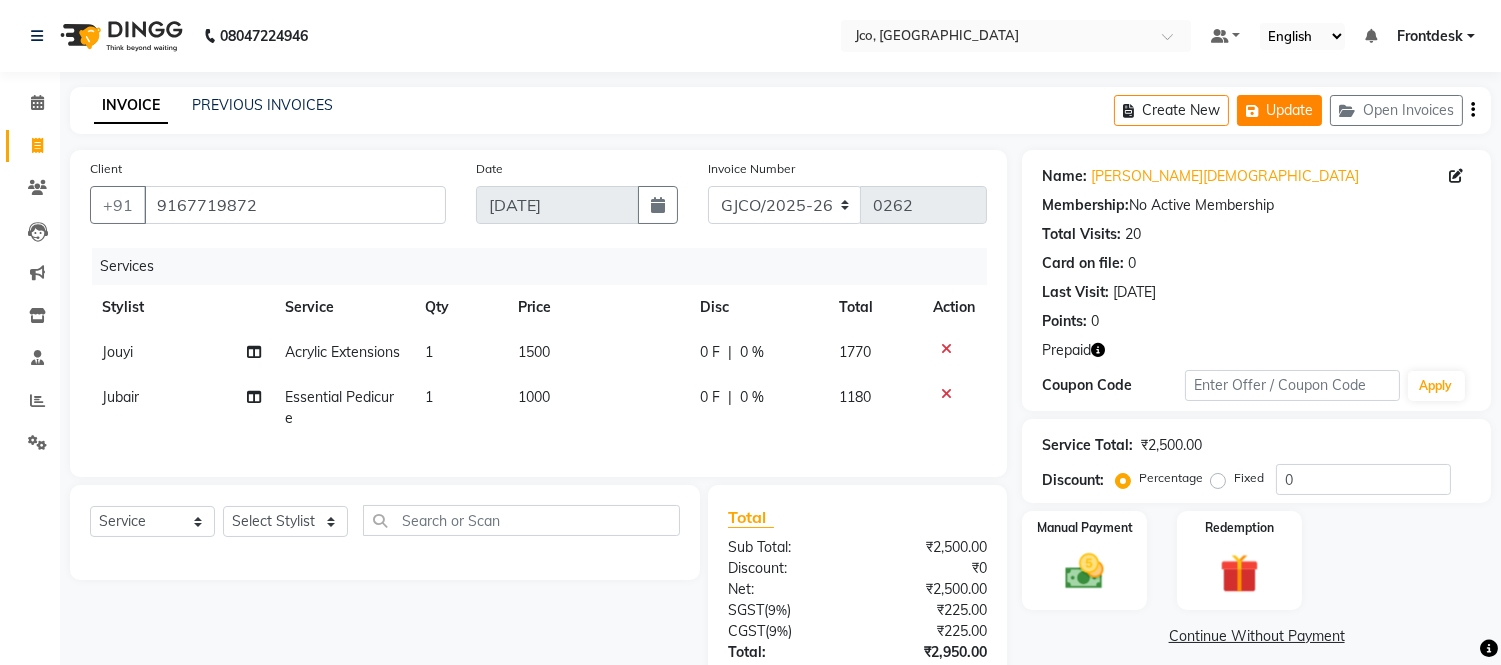 click on "Update" 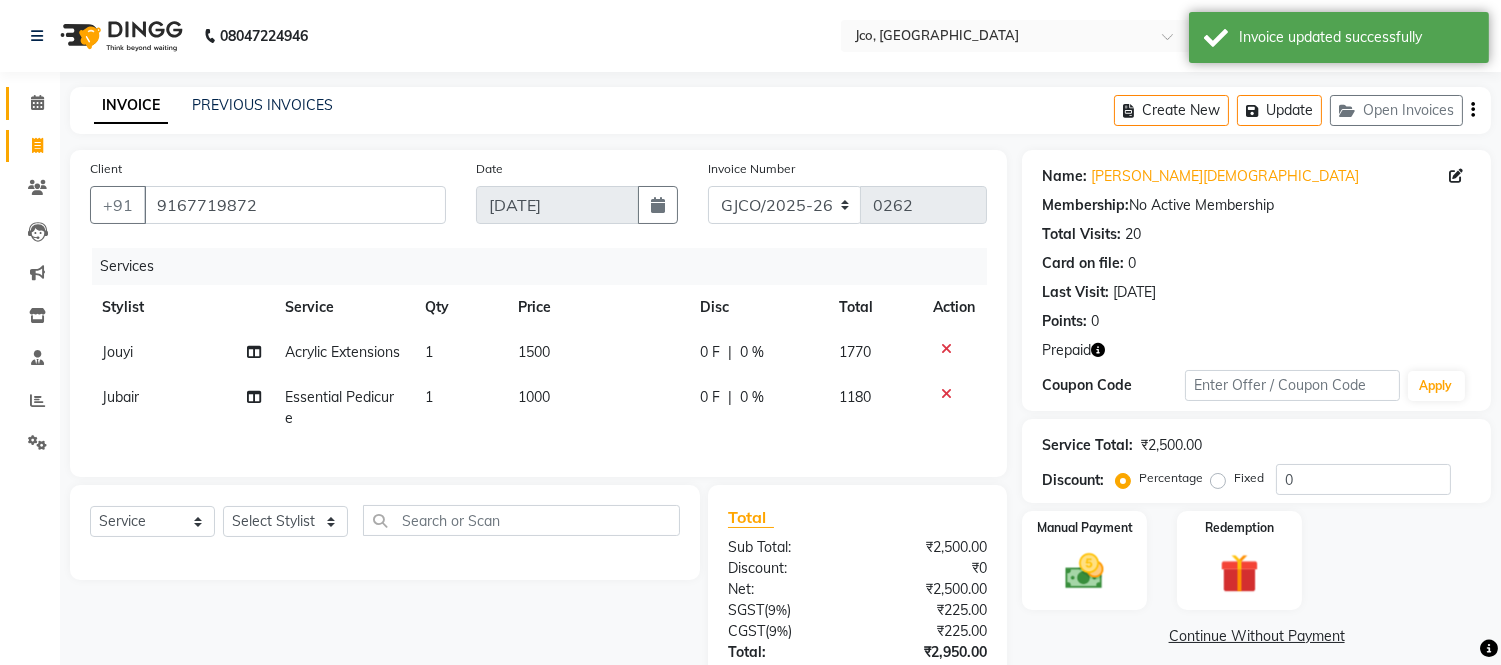 click 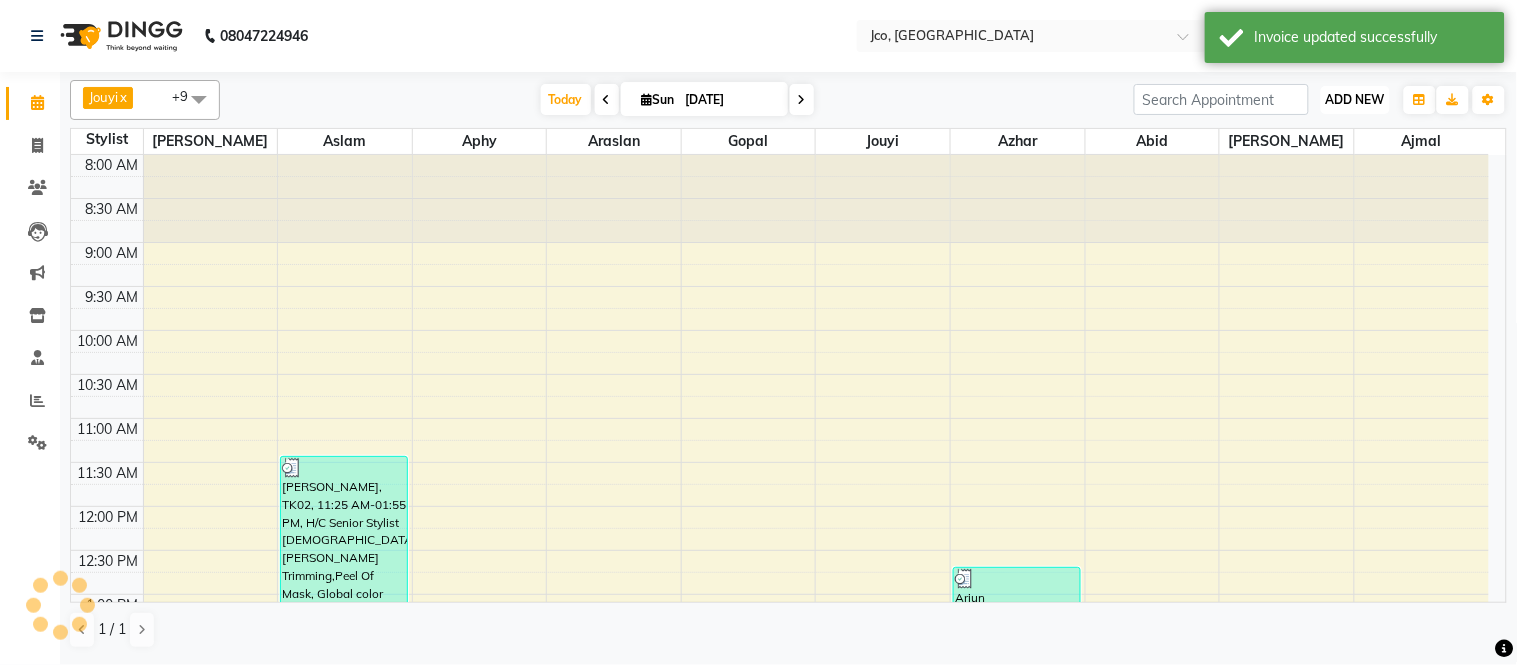 click on "ADD NEW" at bounding box center (1355, 99) 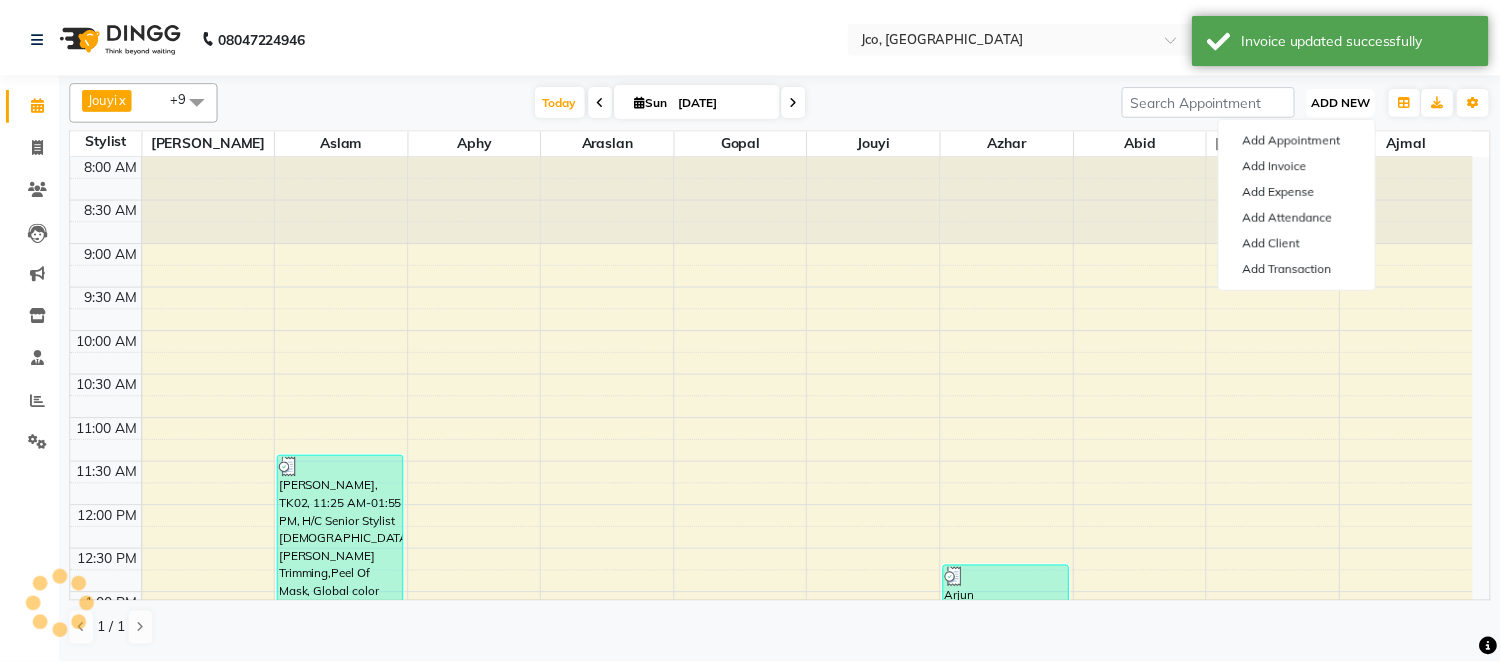 scroll, scrollTop: 0, scrollLeft: 0, axis: both 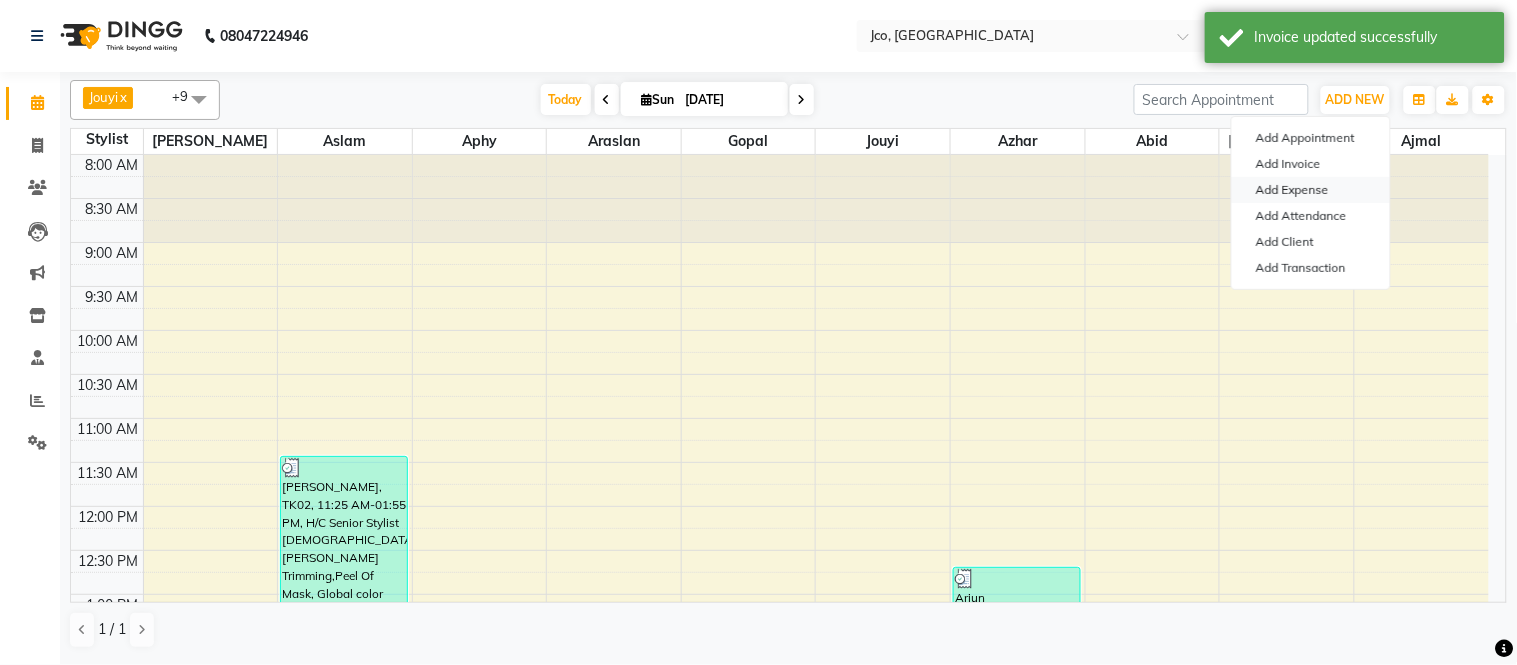click on "Add Expense" at bounding box center (1311, 190) 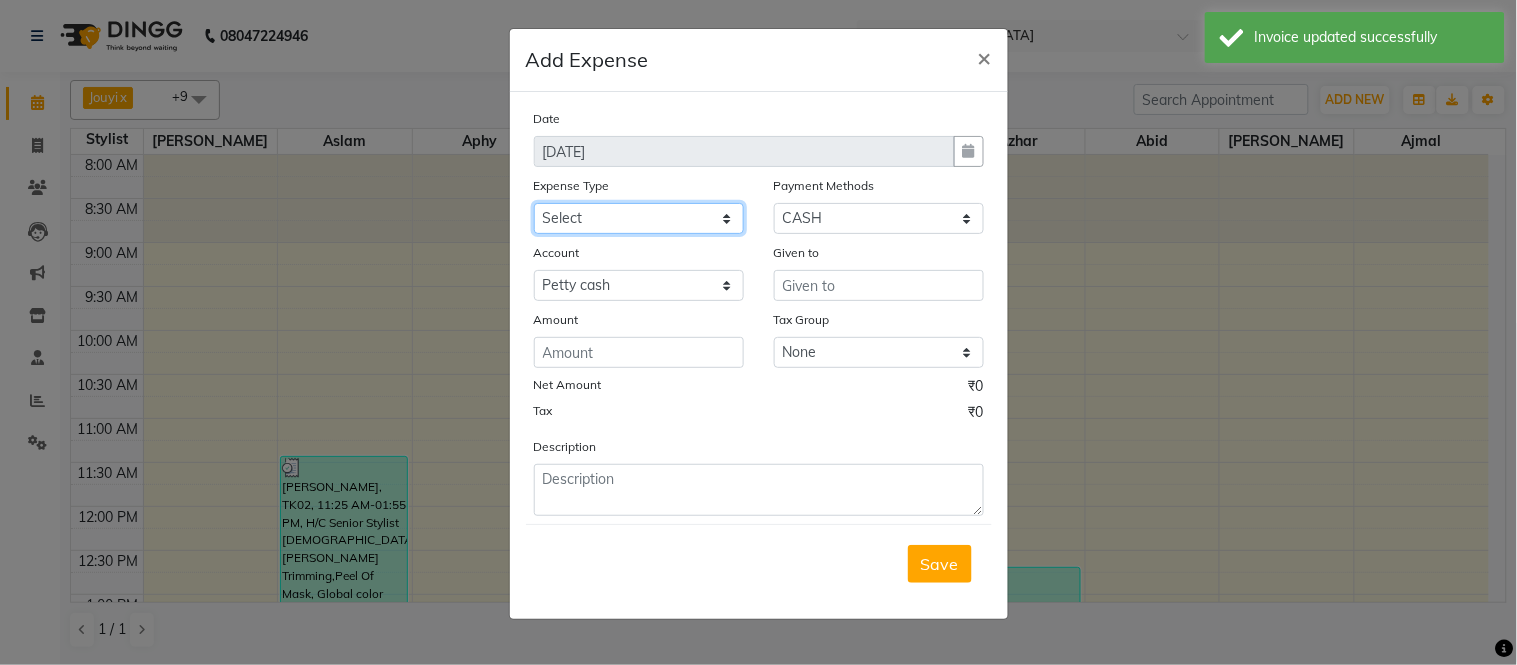 click on "Select Advance Salary Amazon B M C Cash transfer to bank Cash transfer to hub Chemist Client Snacks Clinical charges Conveyence Courier Donation Equipment free lancer commission Fuel Goregaon Salon Govt fee Incentive Laundry Loan Repayment Maintenance Make Up Products Marketing Miscellaneous Mobile Bill Other over time Pantry Product Product incentive puja items Rent Salary Staff Commission. Staff Snacks Stationery Tax Tea & Refreshment Telephone Tips Travelling allowance Utilities W Fast" 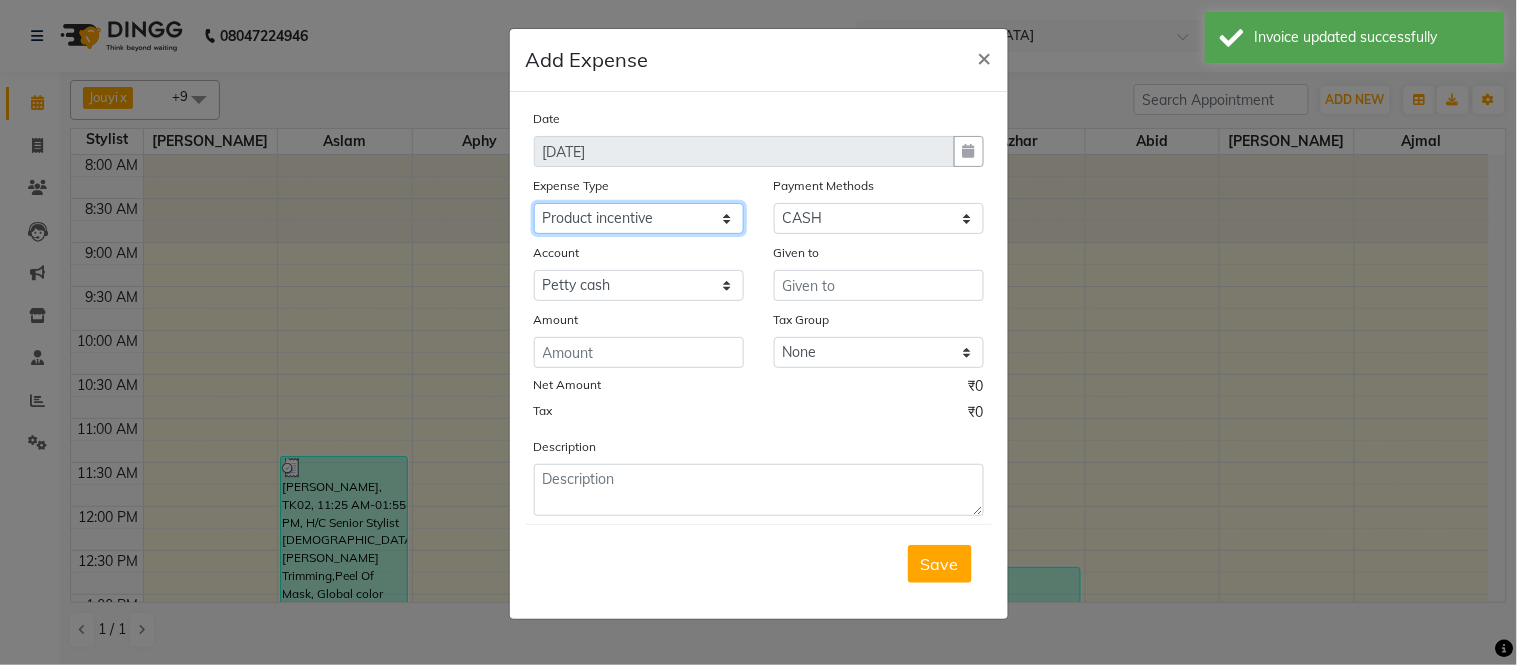 click on "Select Advance Salary Amazon B M C Cash transfer to bank Cash transfer to hub Chemist Client Snacks Clinical charges Conveyence Courier Donation Equipment free lancer commission Fuel Goregaon Salon Govt fee Incentive Laundry Loan Repayment Maintenance Make Up Products Marketing Miscellaneous Mobile Bill Other over time Pantry Product Product incentive puja items Rent Salary Staff Commission. Staff Snacks Stationery Tax Tea & Refreshment Telephone Tips Travelling allowance Utilities W Fast" 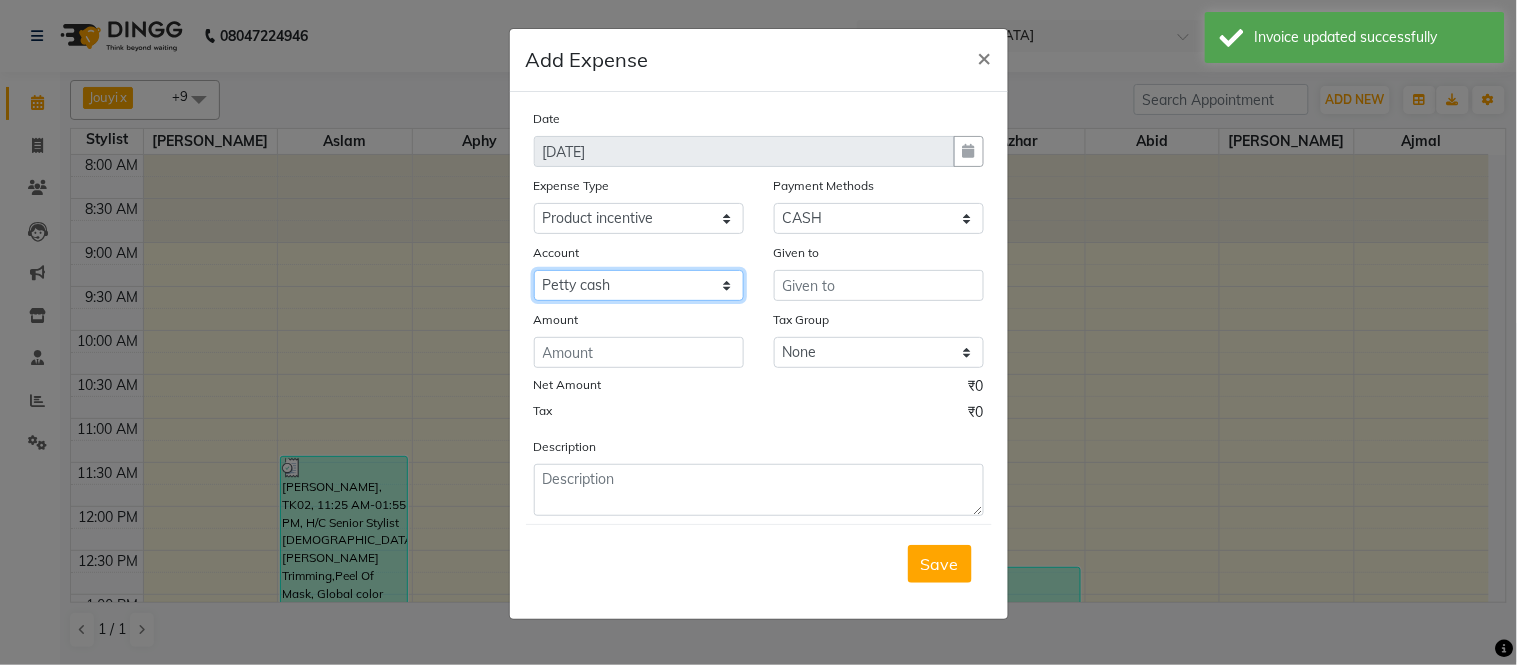 click on "Select Petty cash Default account" 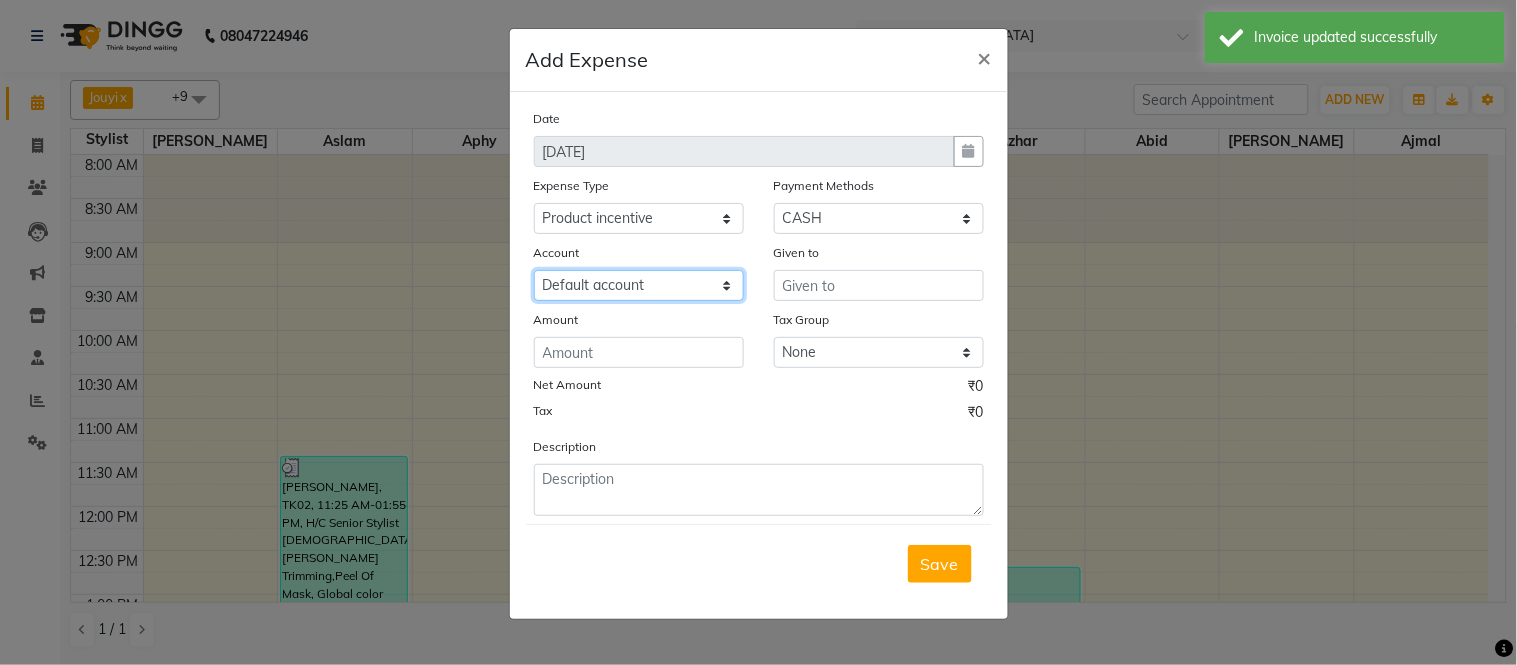 click on "Select Petty cash Default account" 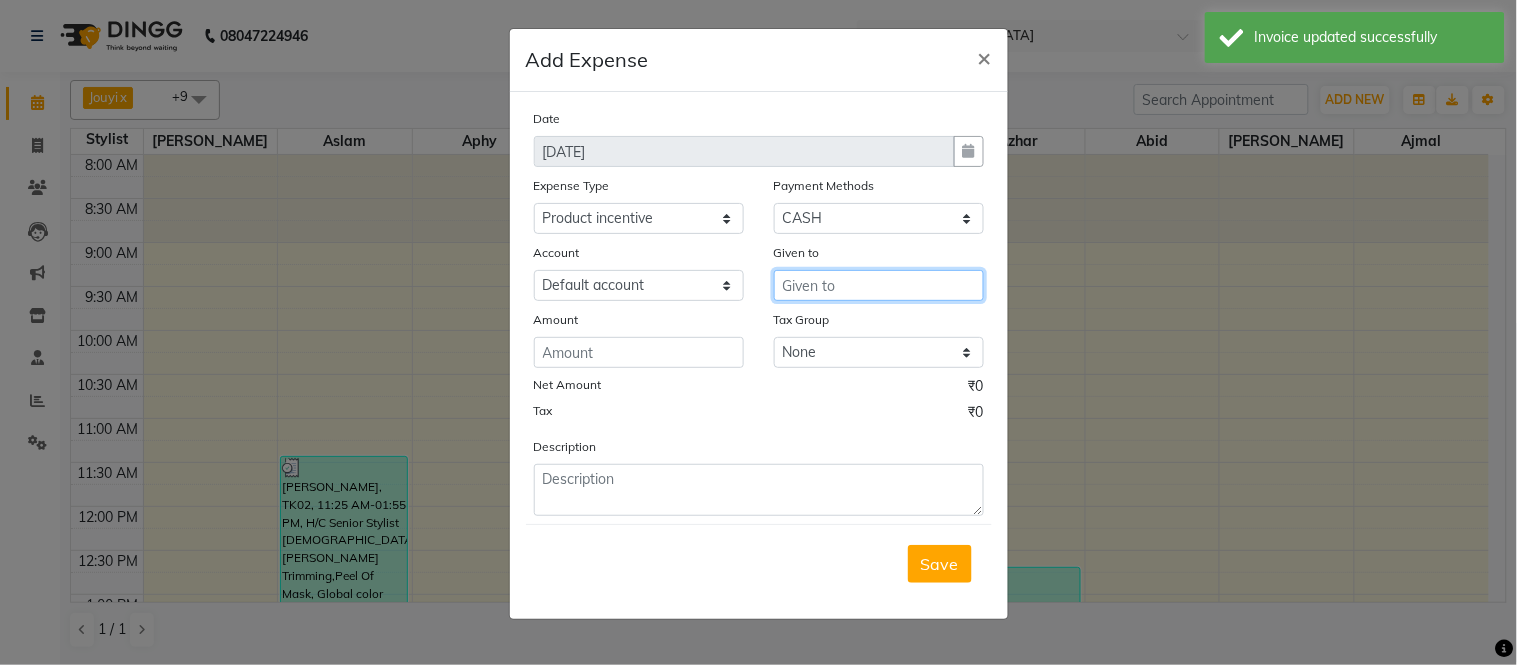 click at bounding box center [879, 285] 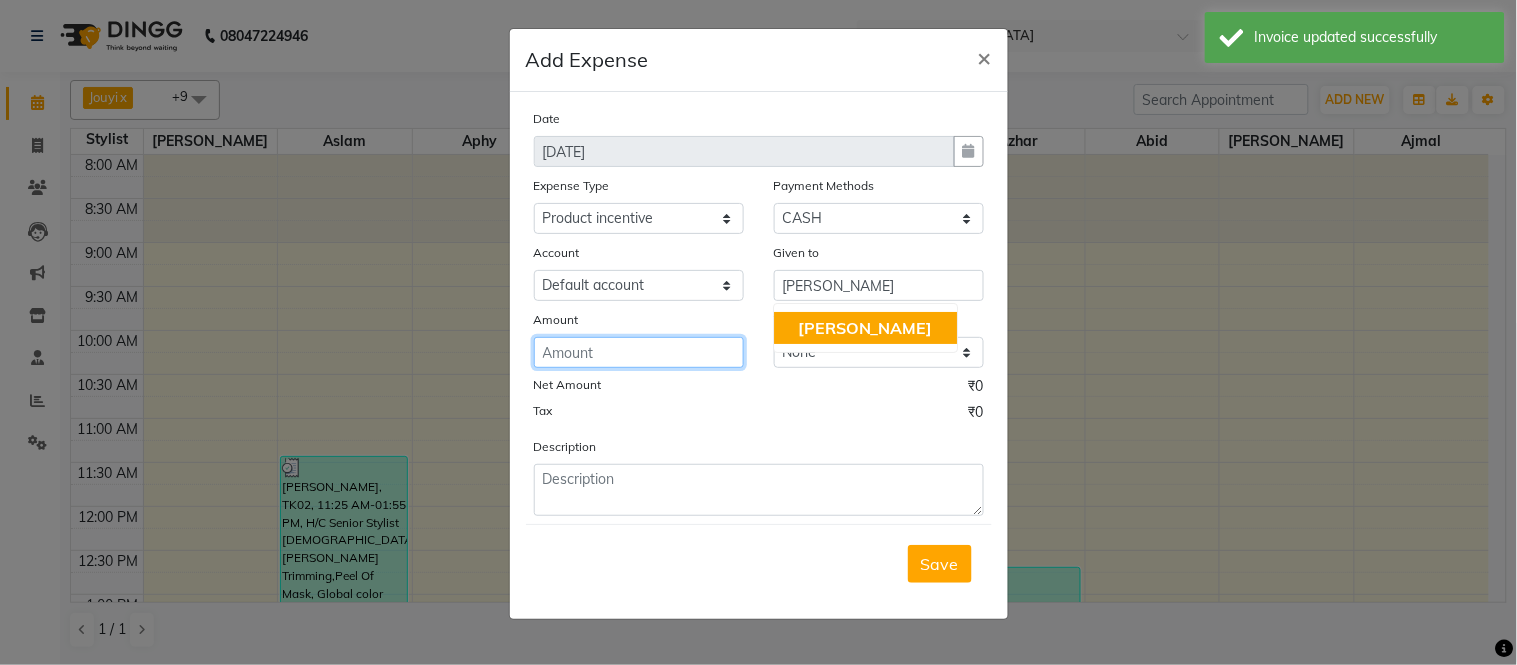 click 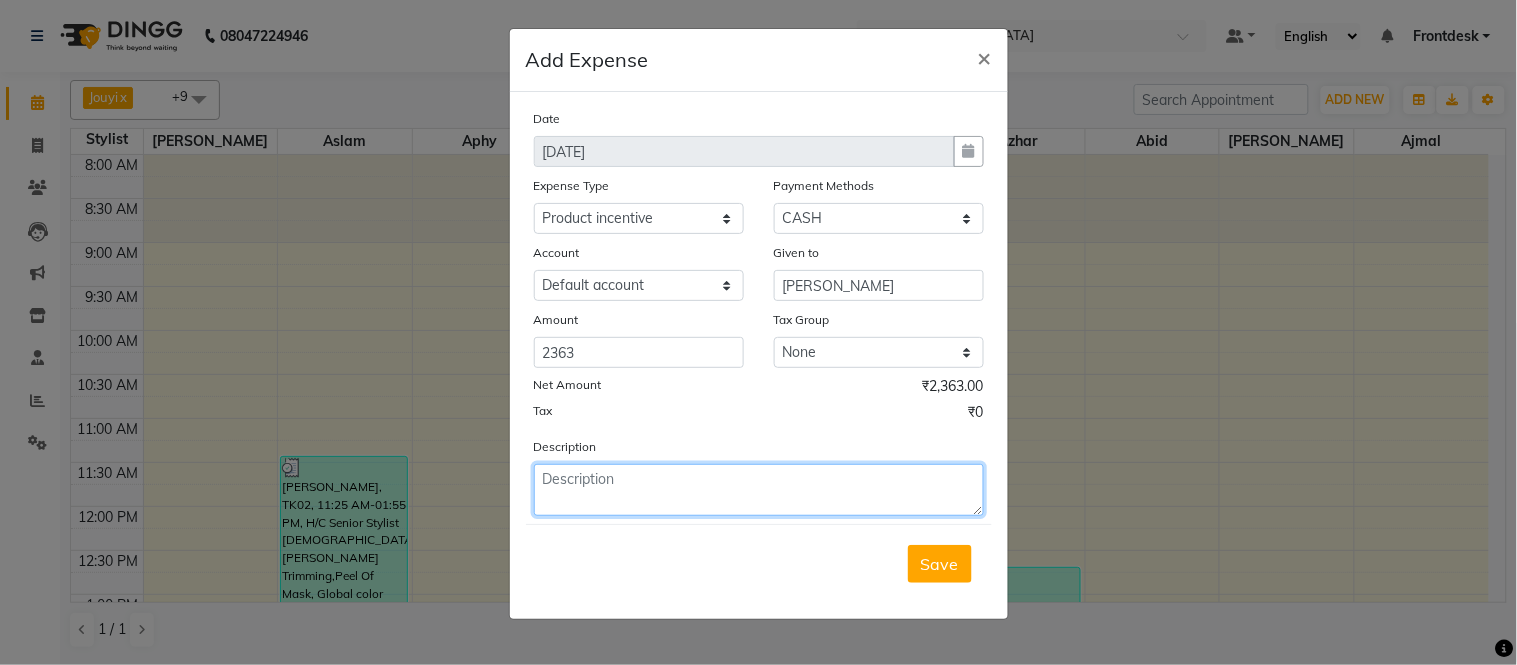 click 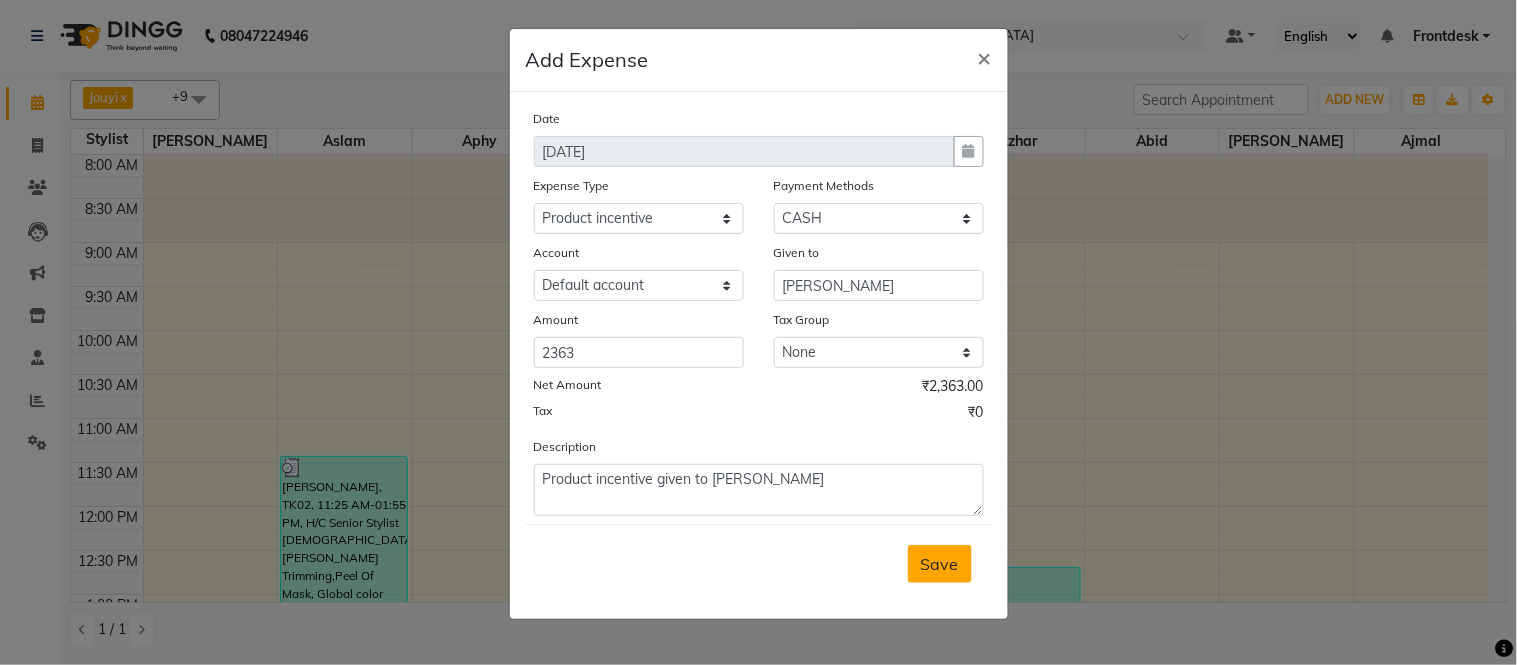 click on "Save" at bounding box center [940, 564] 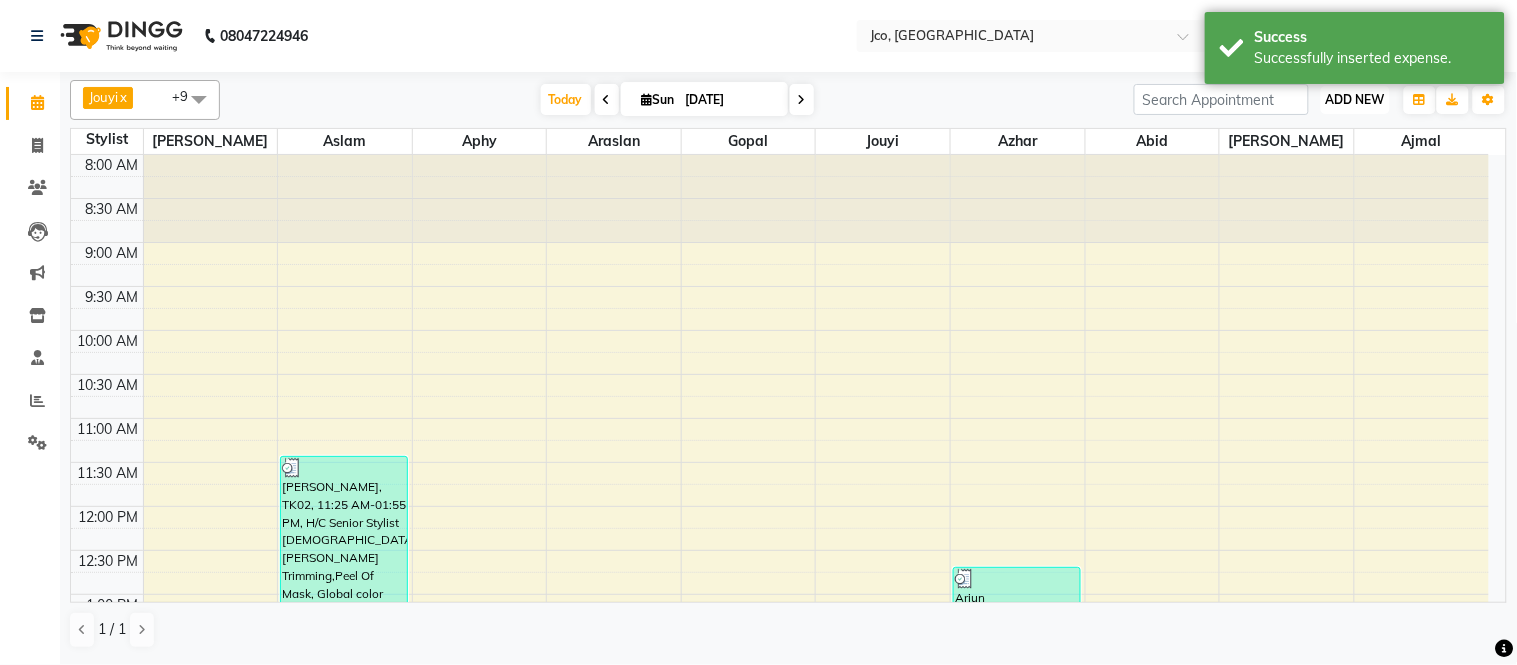 click on "ADD NEW" at bounding box center (1355, 99) 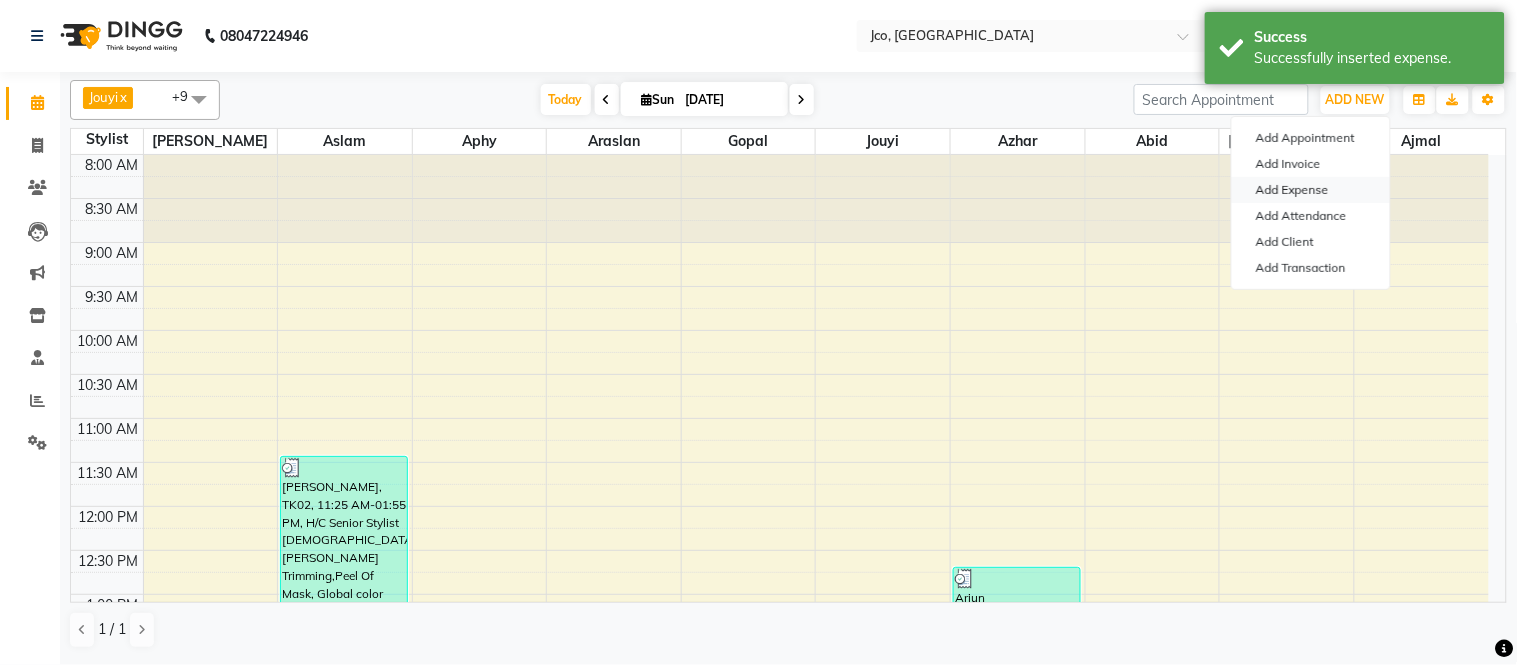 click on "Add Expense" at bounding box center [1311, 190] 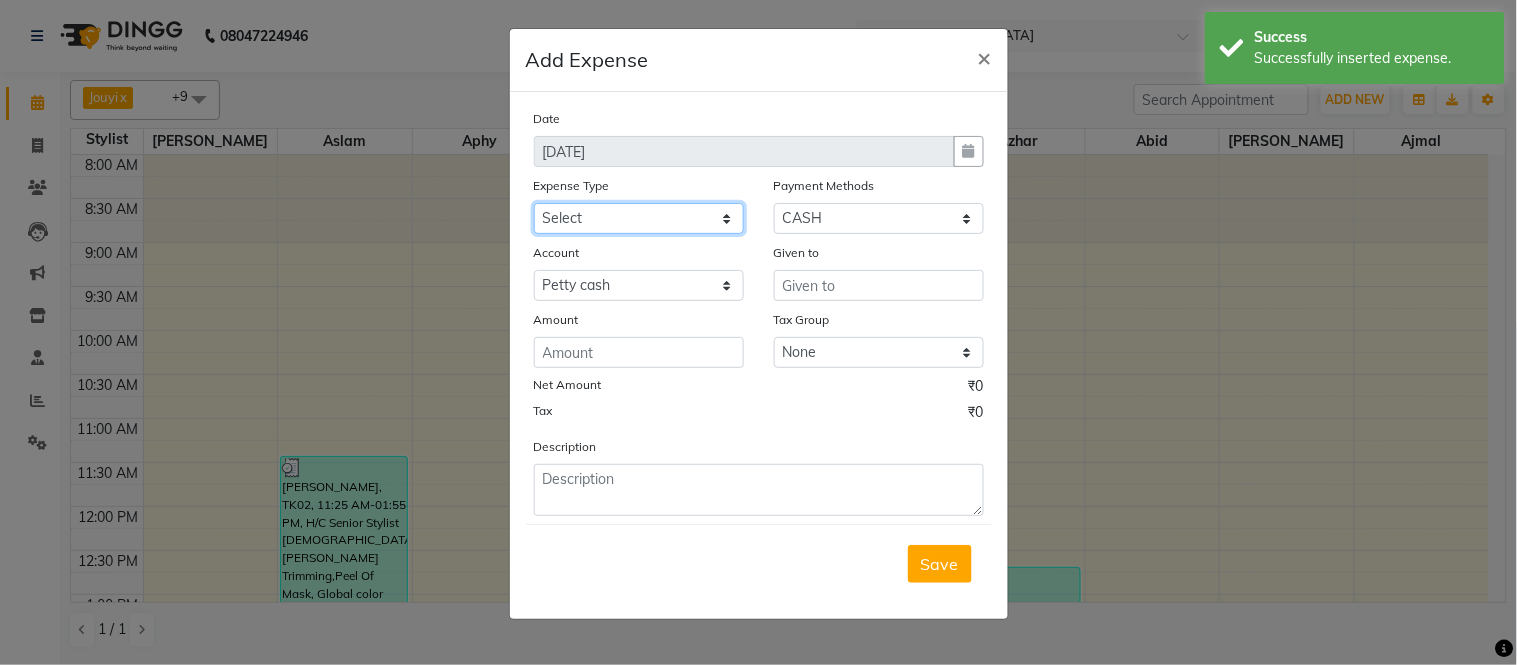 click on "Select Advance Salary Amazon B M C Cash transfer to bank Cash transfer to hub Chemist Client Snacks Clinical charges Conveyence Courier Donation Equipment free lancer commission Fuel Goregaon Salon Govt fee Incentive Laundry Loan Repayment Maintenance Make Up Products Marketing Miscellaneous Mobile Bill Other over time Pantry Product Product incentive puja items Rent Salary Staff Commission. Staff Snacks Stationery Tax Tea & Refreshment Telephone Tips Travelling allowance Utilities W Fast" 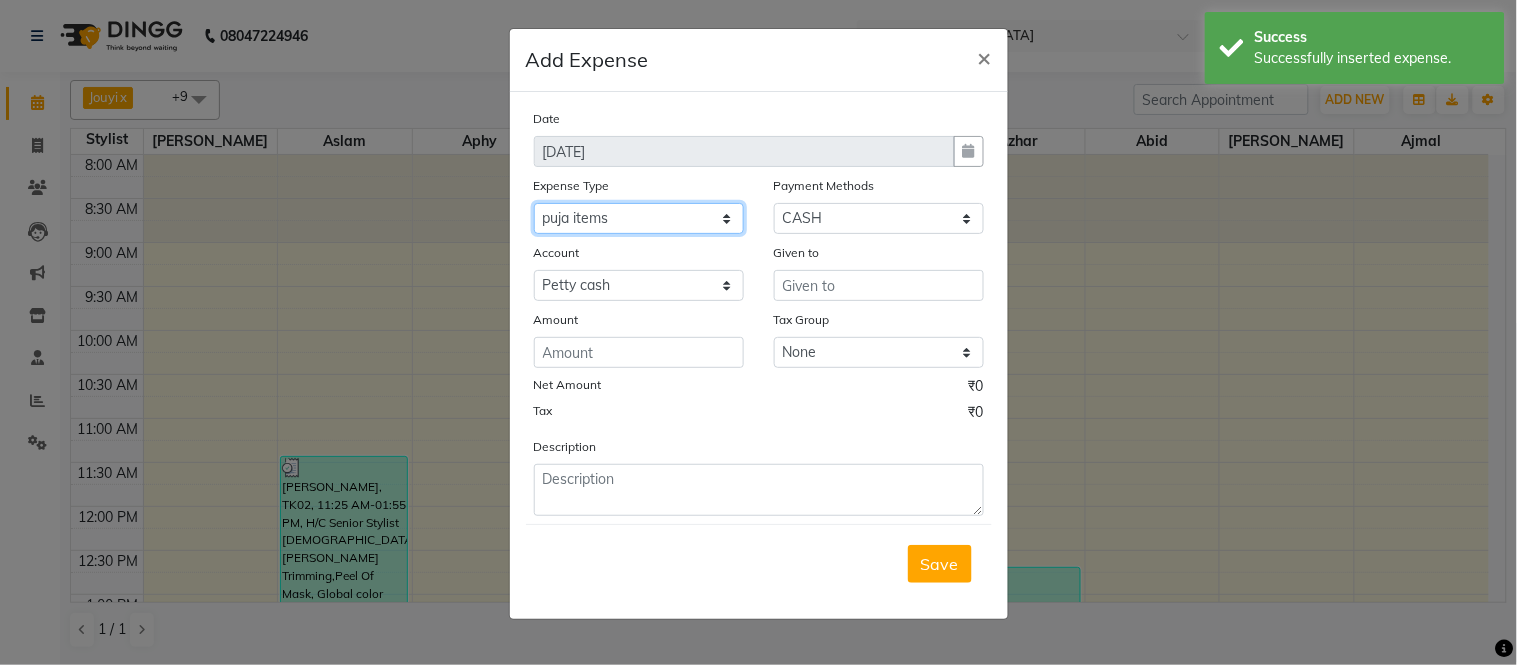 click on "Select Advance Salary Amazon B M C Cash transfer to bank Cash transfer to hub Chemist Client Snacks Clinical charges Conveyence Courier Donation Equipment free lancer commission Fuel Goregaon Salon Govt fee Incentive Laundry Loan Repayment Maintenance Make Up Products Marketing Miscellaneous Mobile Bill Other over time Pantry Product Product incentive puja items Rent Salary Staff Commission. Staff Snacks Stationery Tax Tea & Refreshment Telephone Tips Travelling allowance Utilities W Fast" 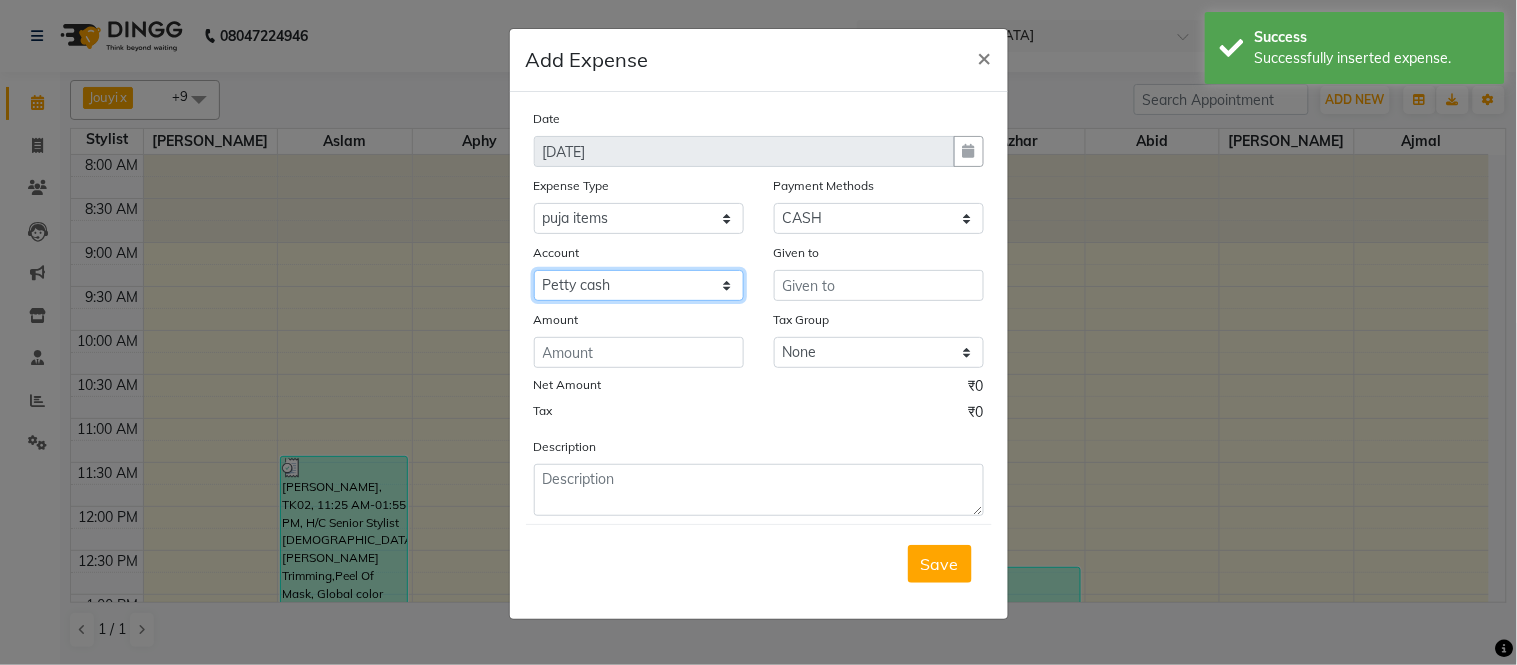 click on "Select Petty cash Default account" 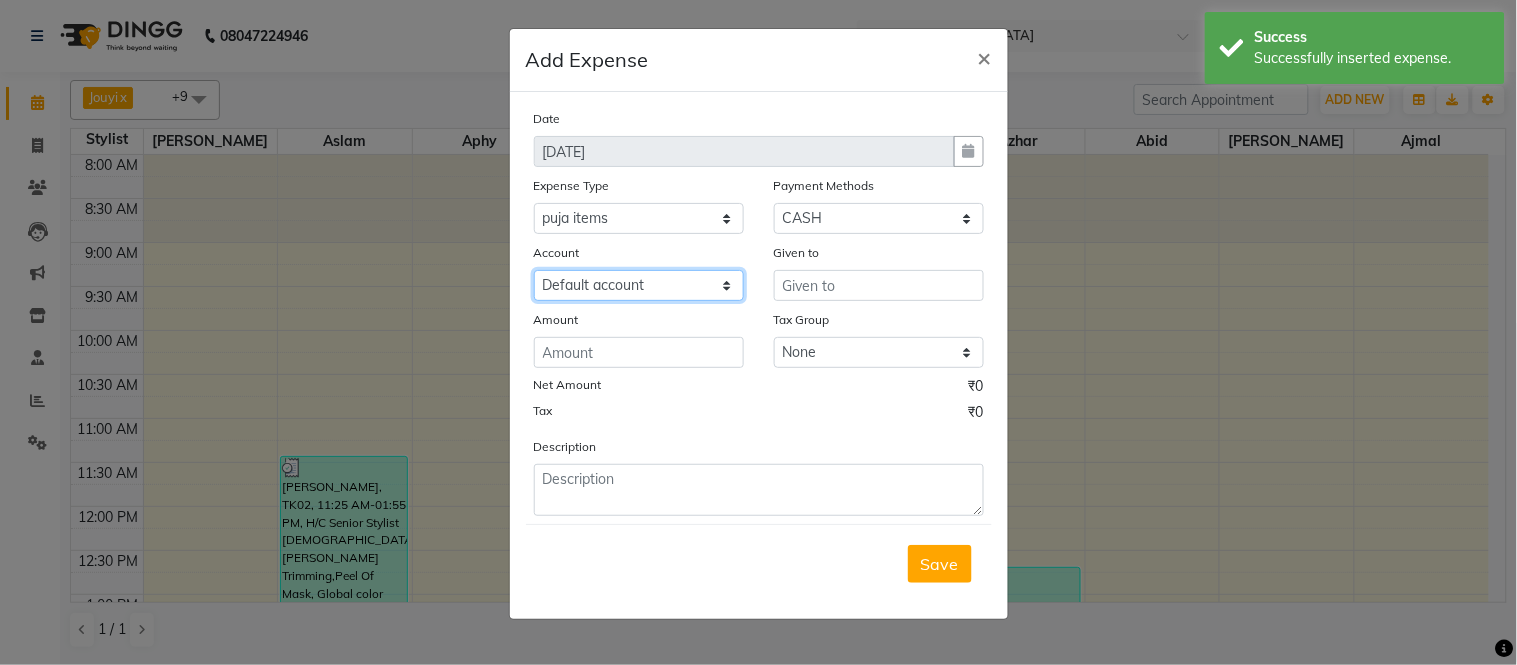 click on "Select Petty cash Default account" 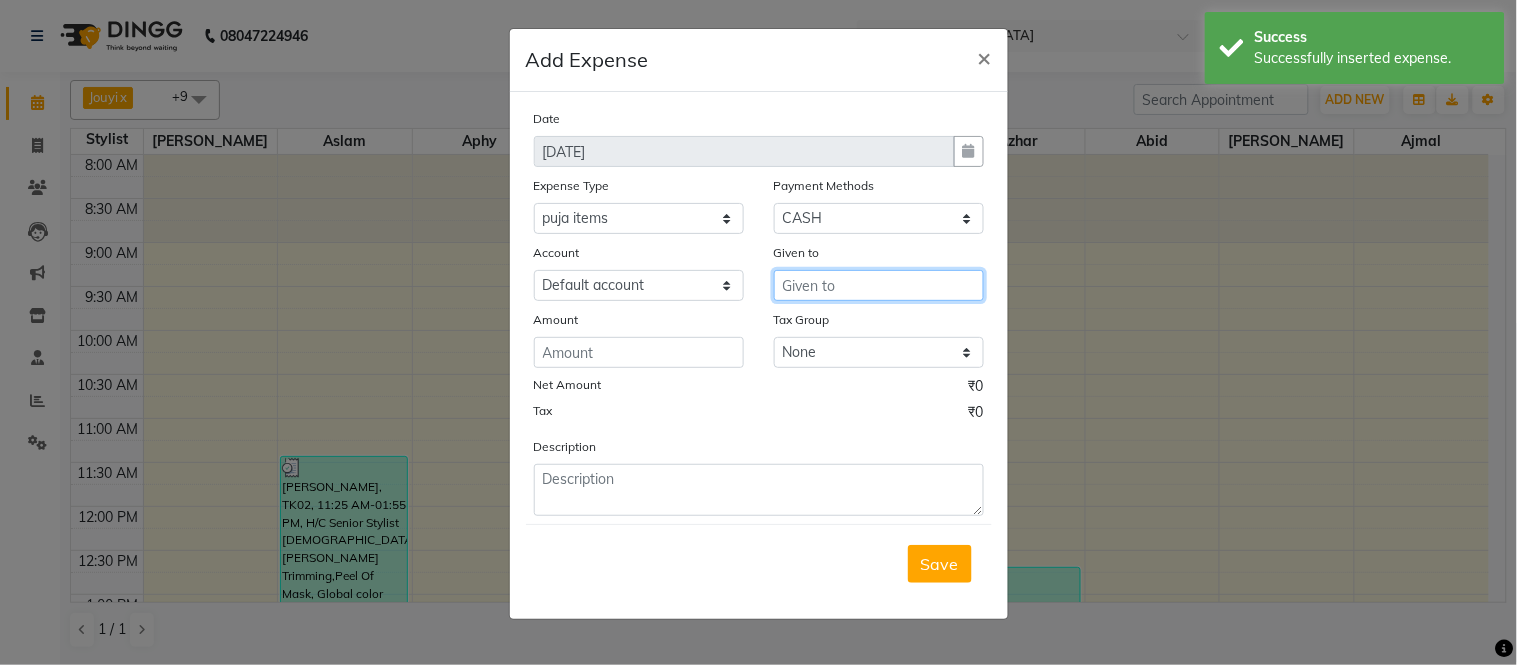 click at bounding box center [879, 285] 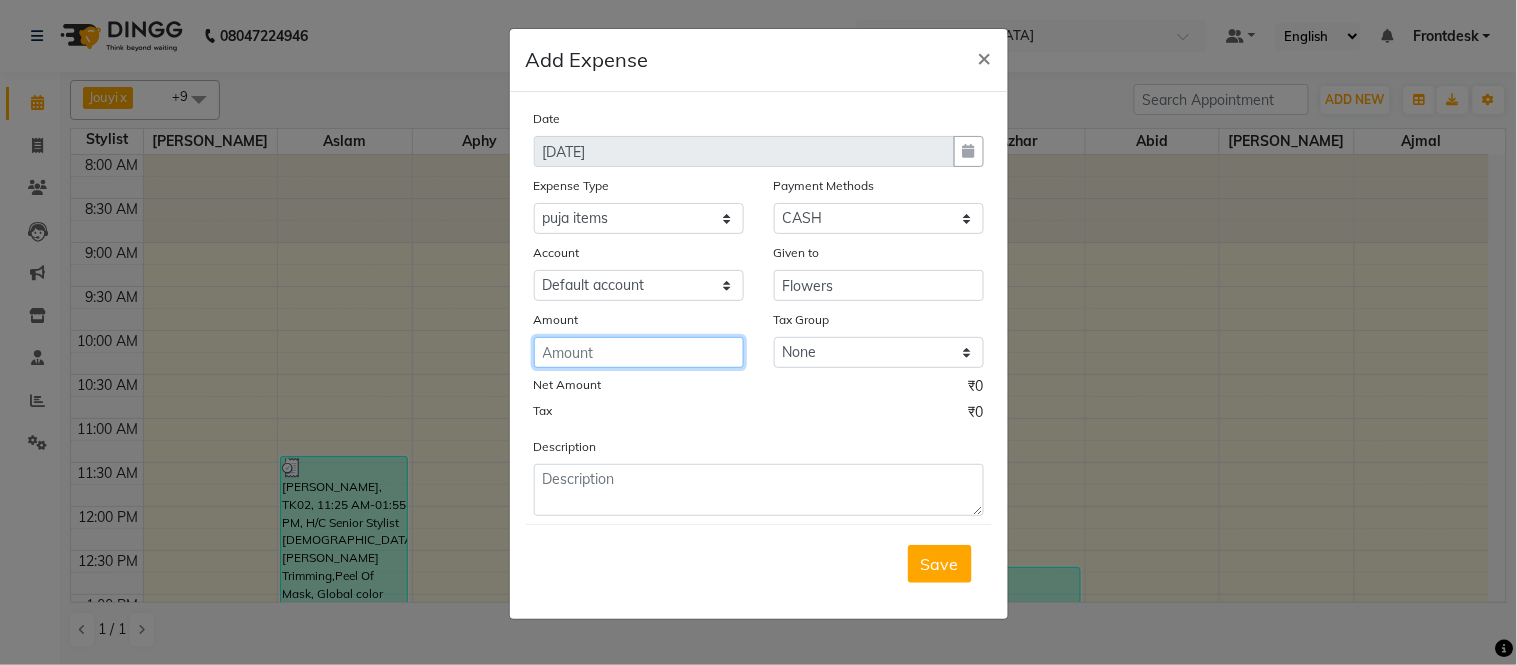 click 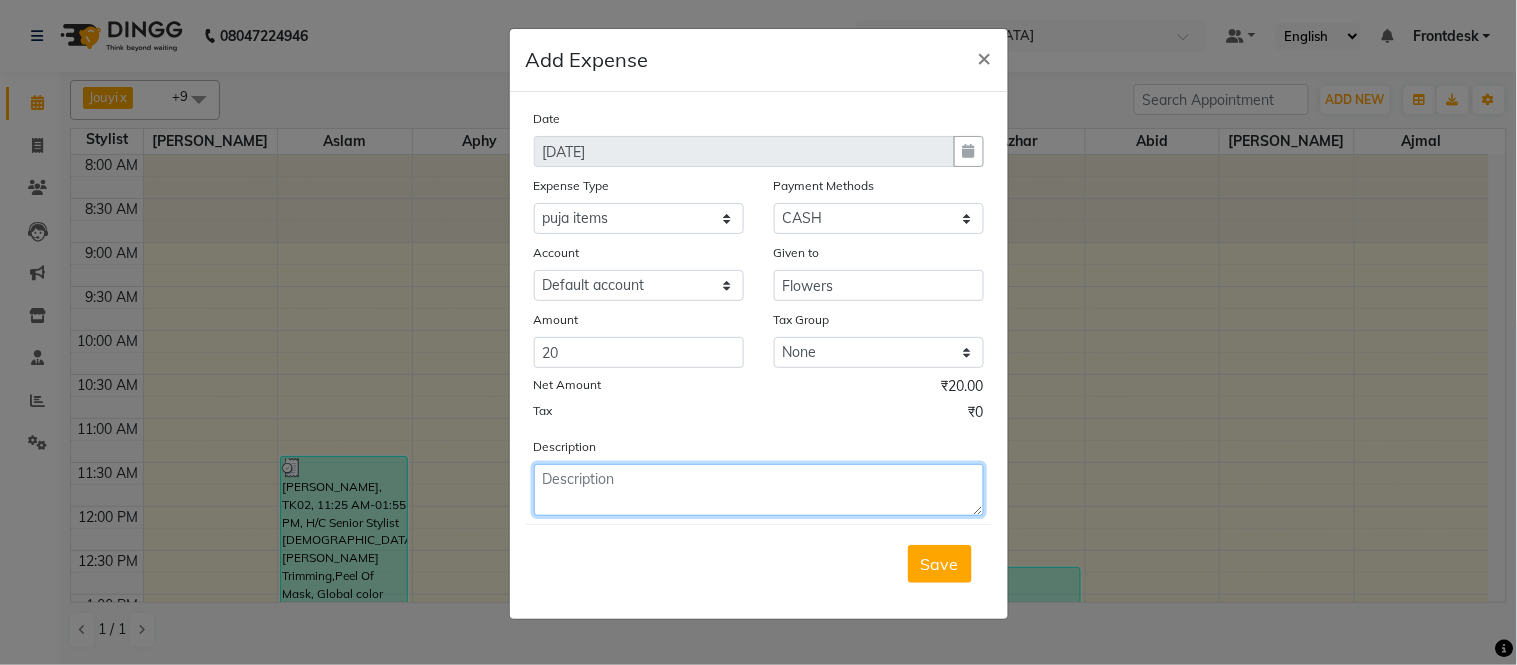 click 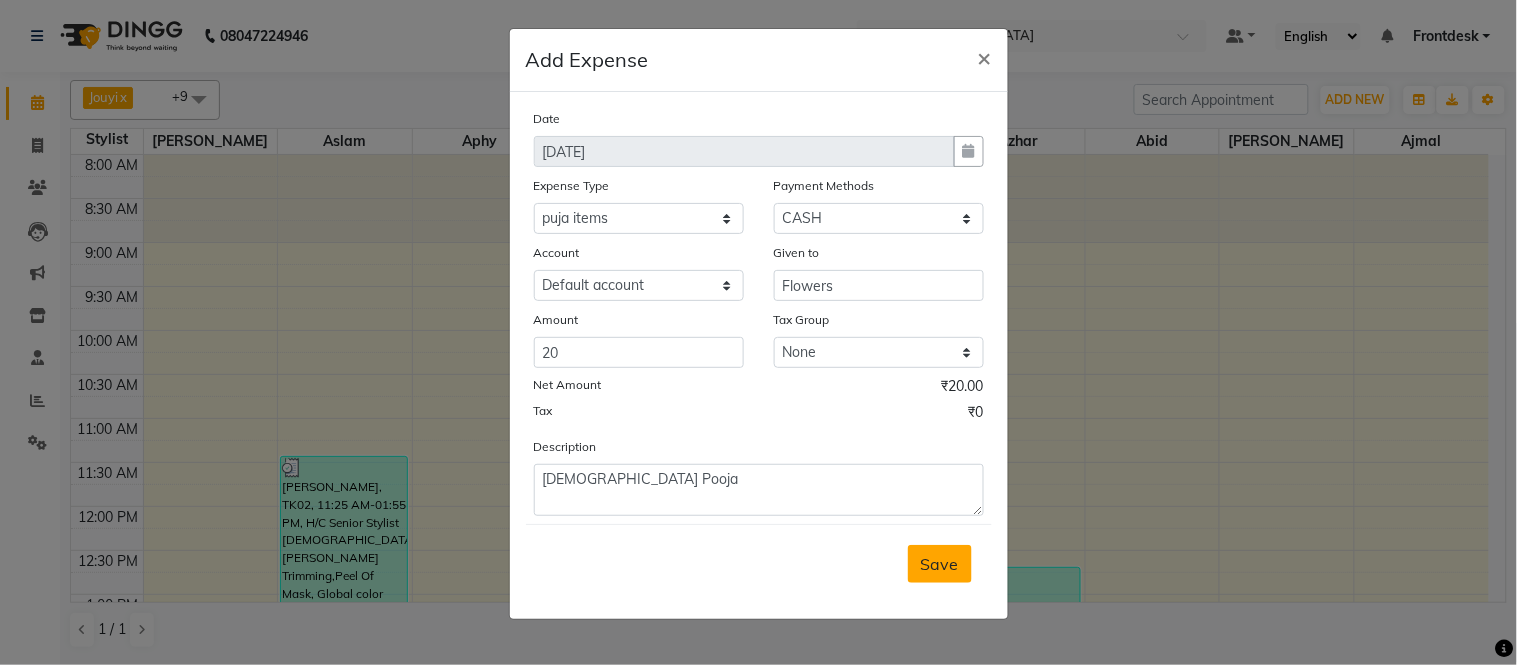 click on "Save" at bounding box center (940, 564) 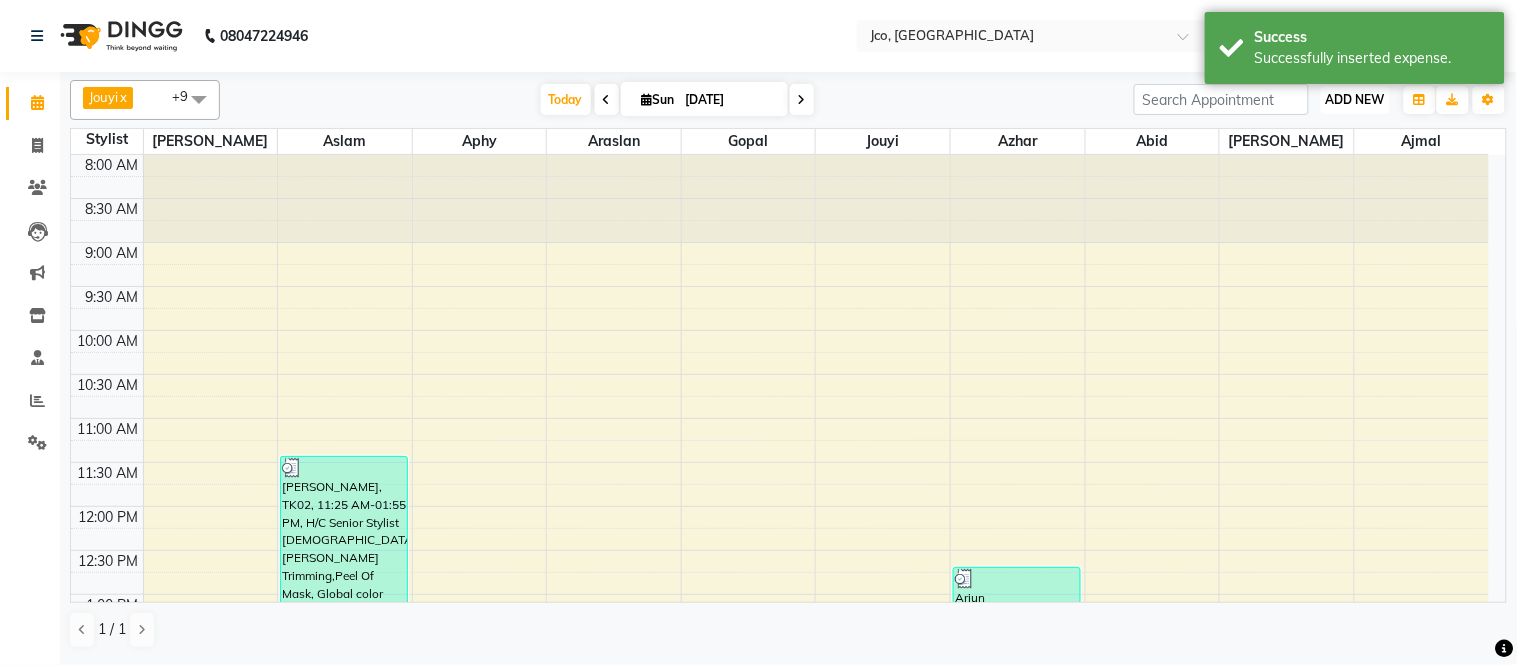 click on "ADD NEW" at bounding box center [1355, 99] 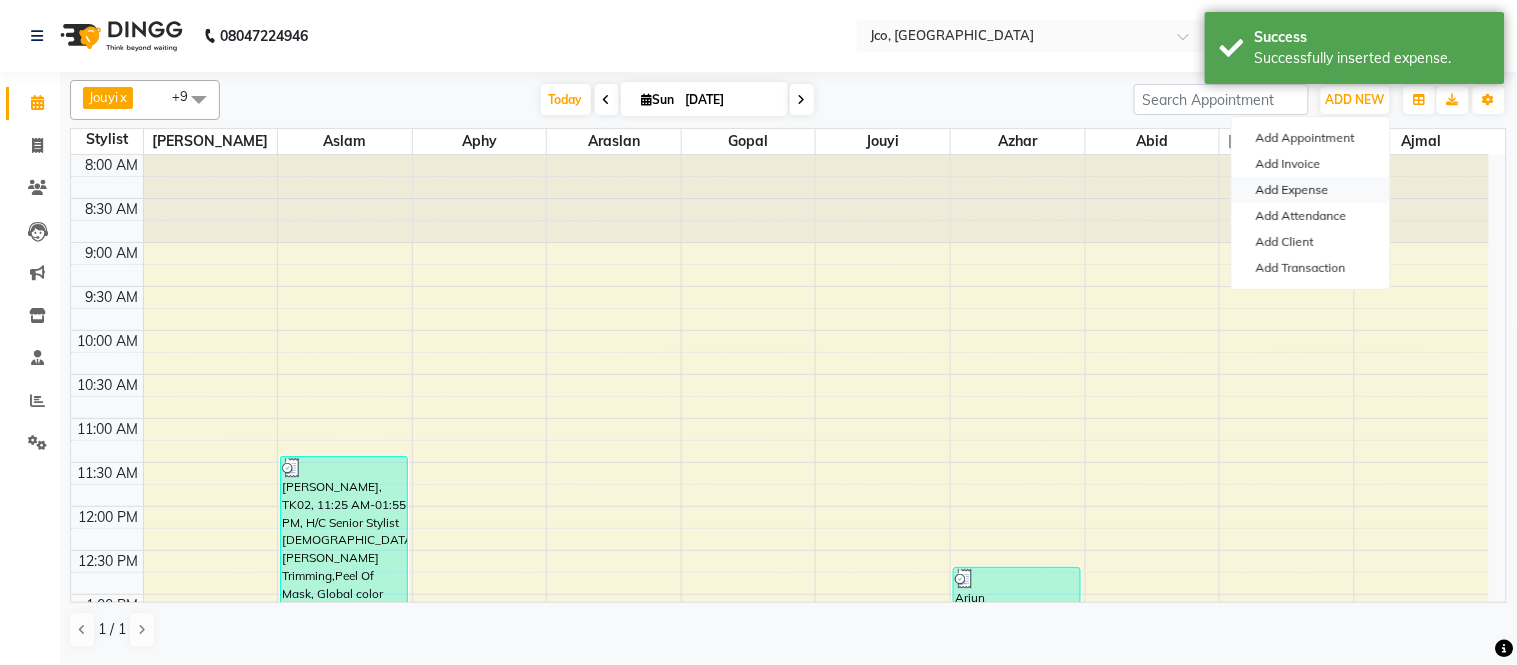 click on "Add Expense" at bounding box center [1311, 190] 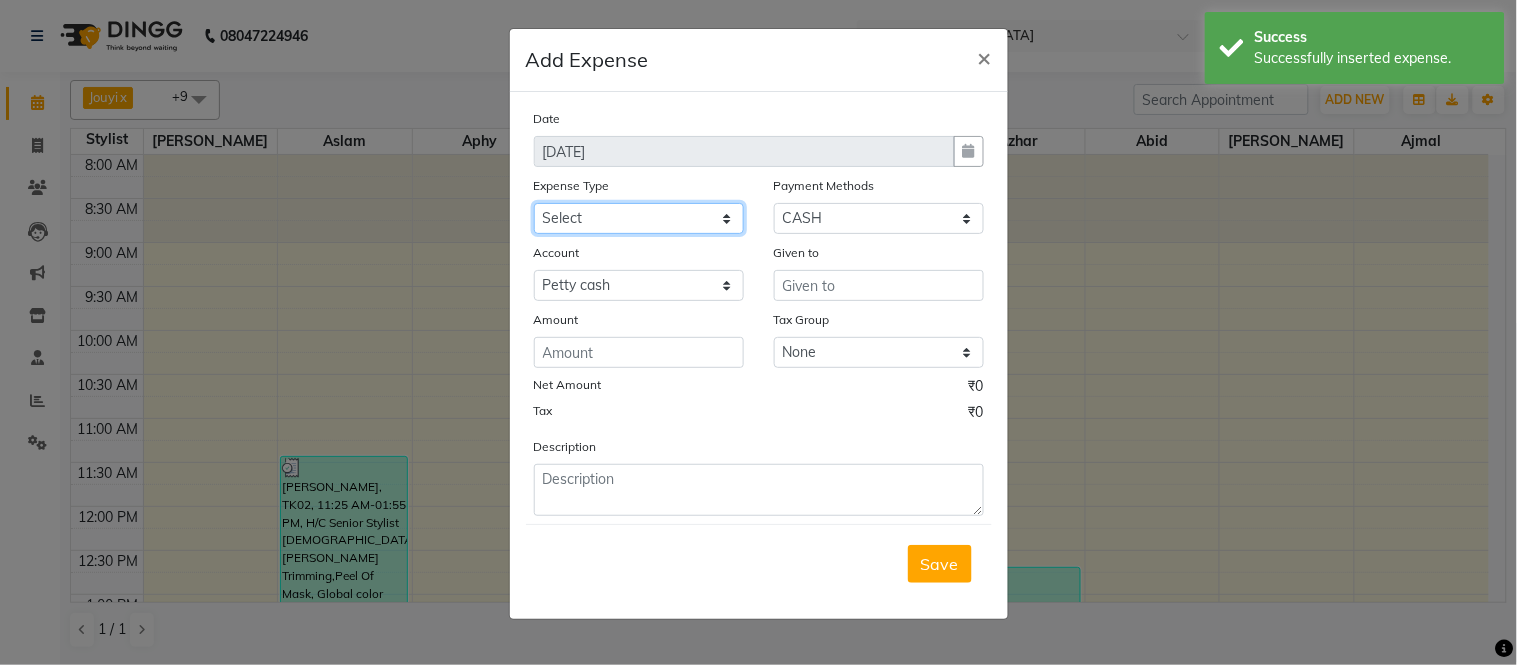 click on "Select Advance Salary Amazon B M C Cash transfer to bank Cash transfer to hub Chemist Client Snacks Clinical charges Conveyence Courier Donation Equipment free lancer commission Fuel Goregaon Salon Govt fee Incentive Laundry Loan Repayment Maintenance Make Up Products Marketing Miscellaneous Mobile Bill Other over time Pantry Product Product incentive puja items Rent Salary Staff Commission. Staff Snacks Stationery Tax Tea & Refreshment Telephone Tips Travelling allowance Utilities W Fast" 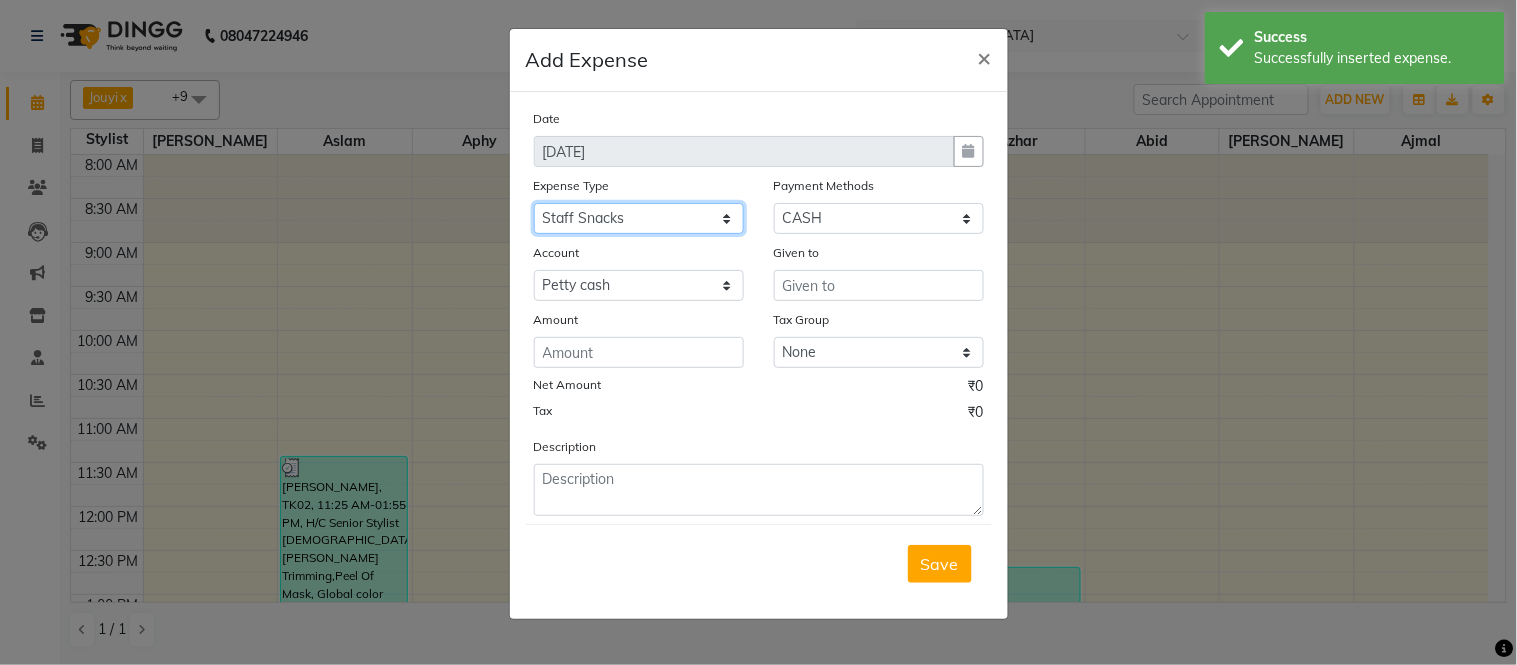 click on "Select Advance Salary Amazon B M C Cash transfer to bank Cash transfer to hub Chemist Client Snacks Clinical charges Conveyence Courier Donation Equipment free lancer commission Fuel Goregaon Salon Govt fee Incentive Laundry Loan Repayment Maintenance Make Up Products Marketing Miscellaneous Mobile Bill Other over time Pantry Product Product incentive puja items Rent Salary Staff Commission. Staff Snacks Stationery Tax Tea & Refreshment Telephone Tips Travelling allowance Utilities W Fast" 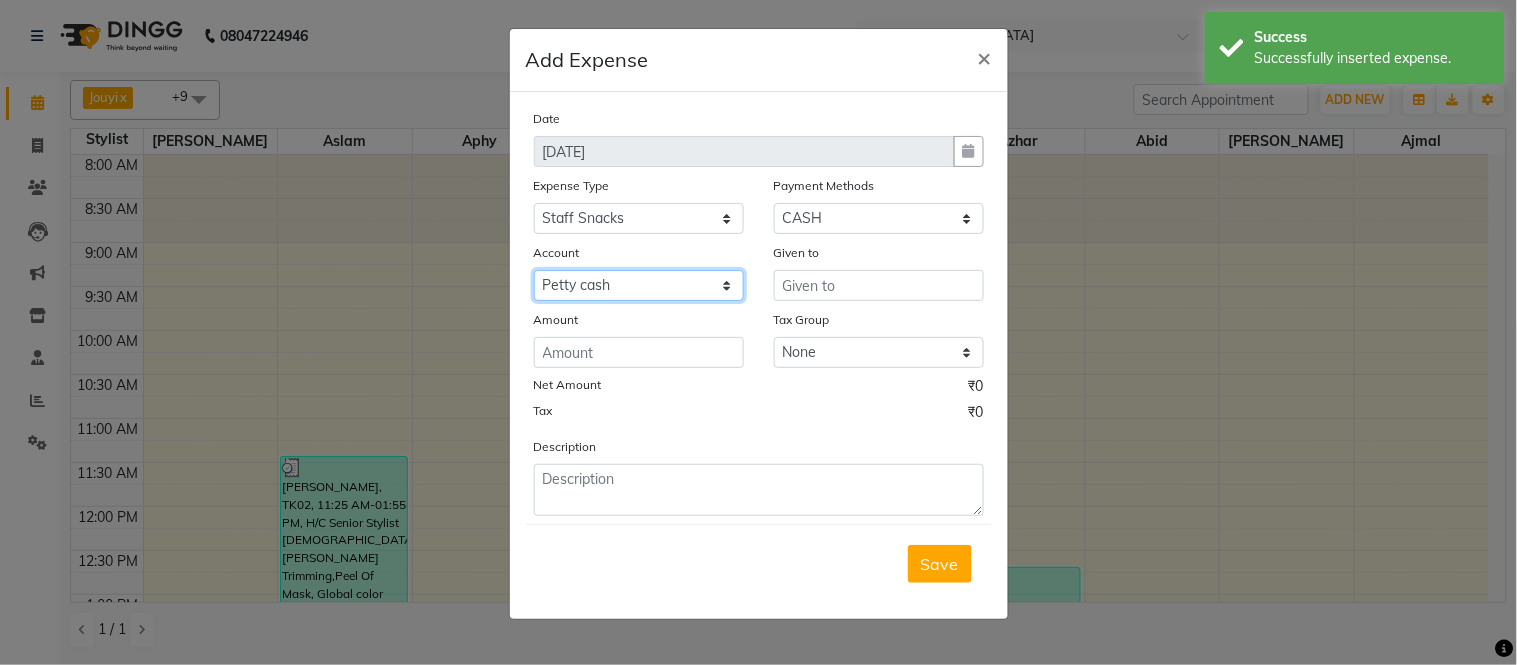 click on "Select Petty cash Default account" 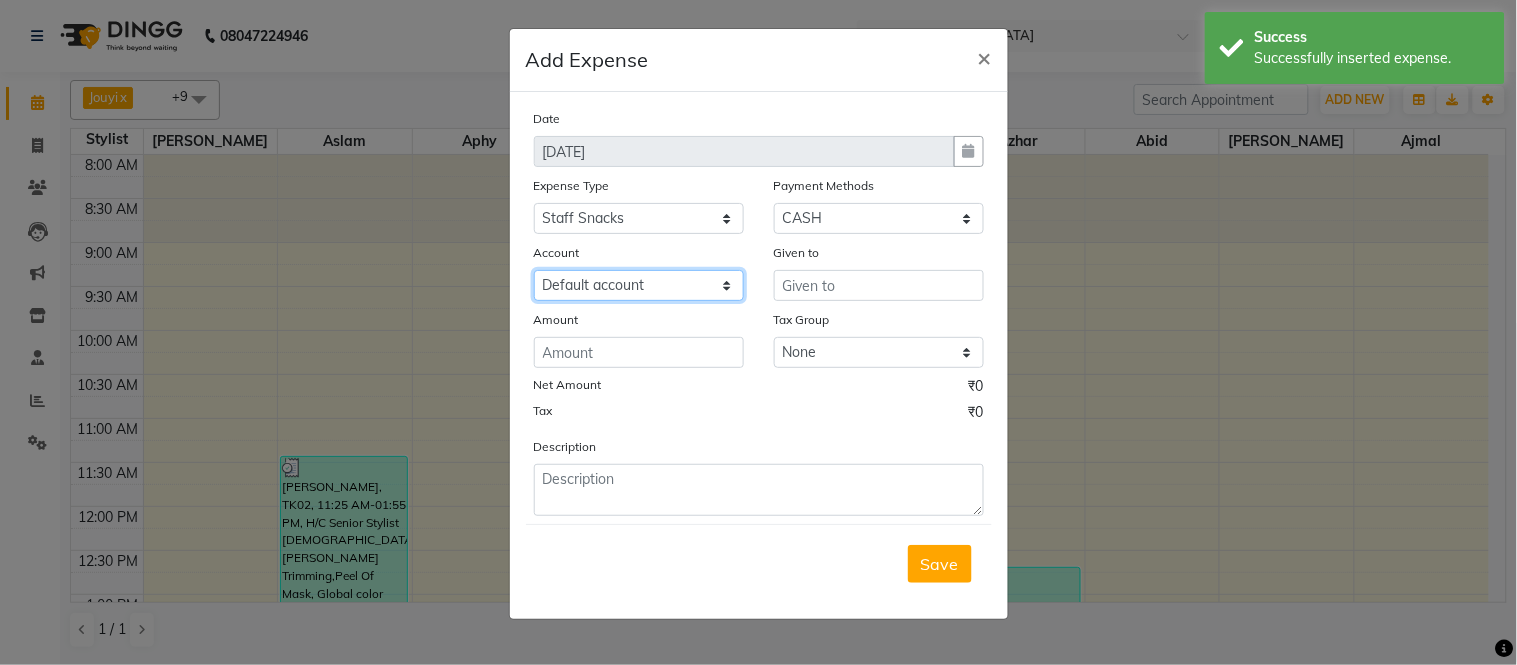 click on "Select Petty cash Default account" 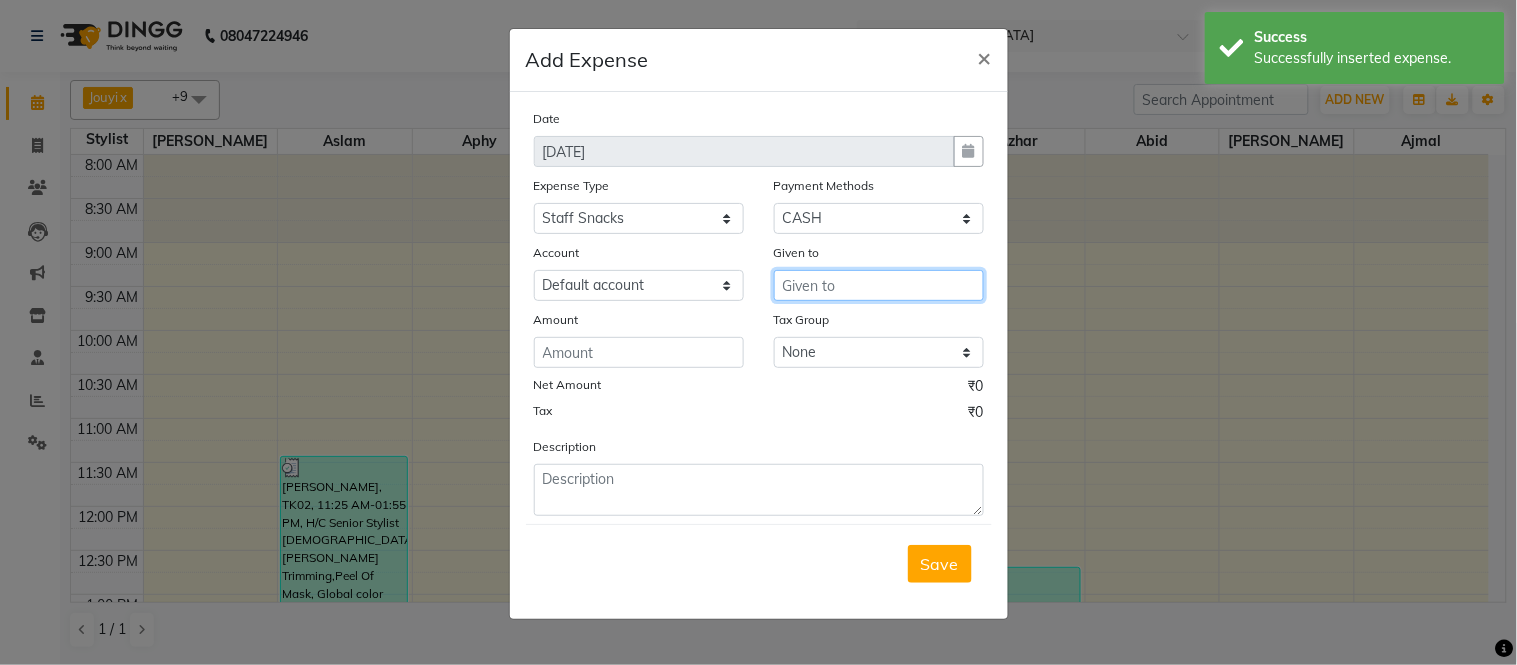 click at bounding box center [879, 285] 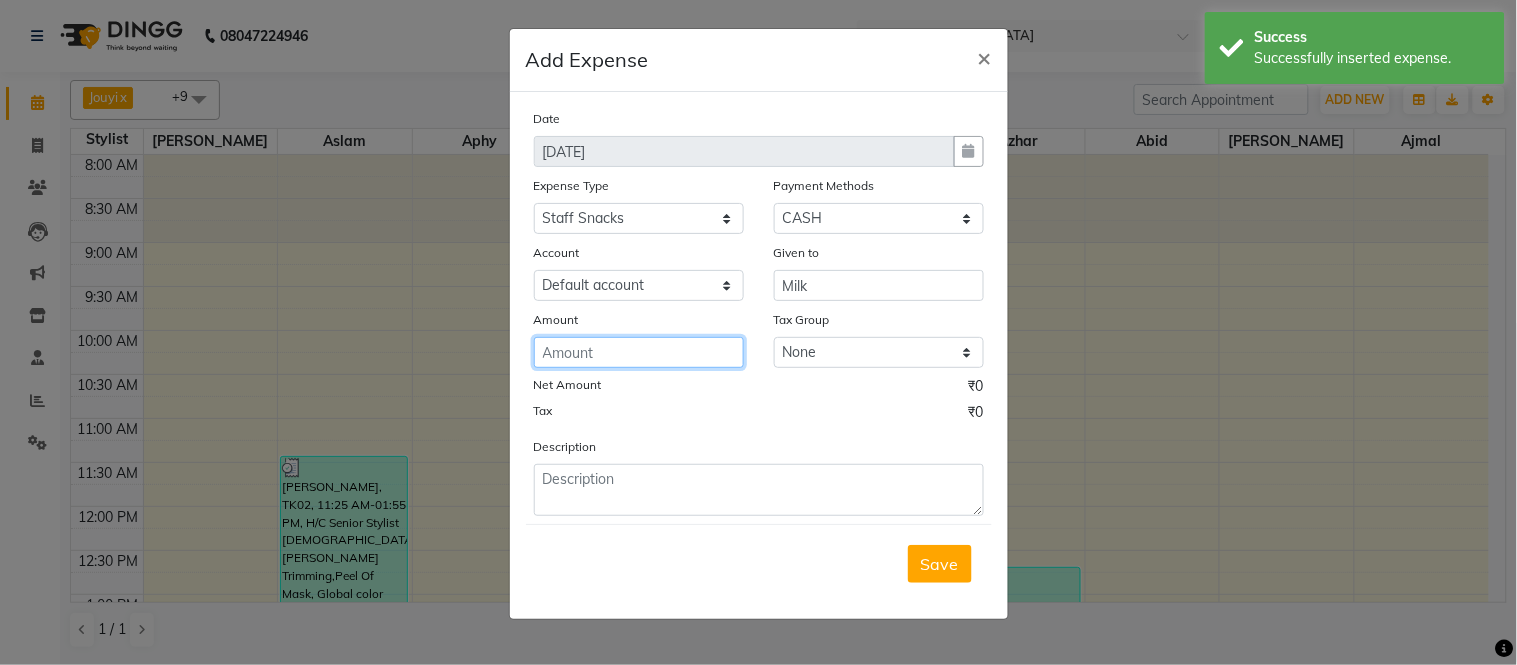 click 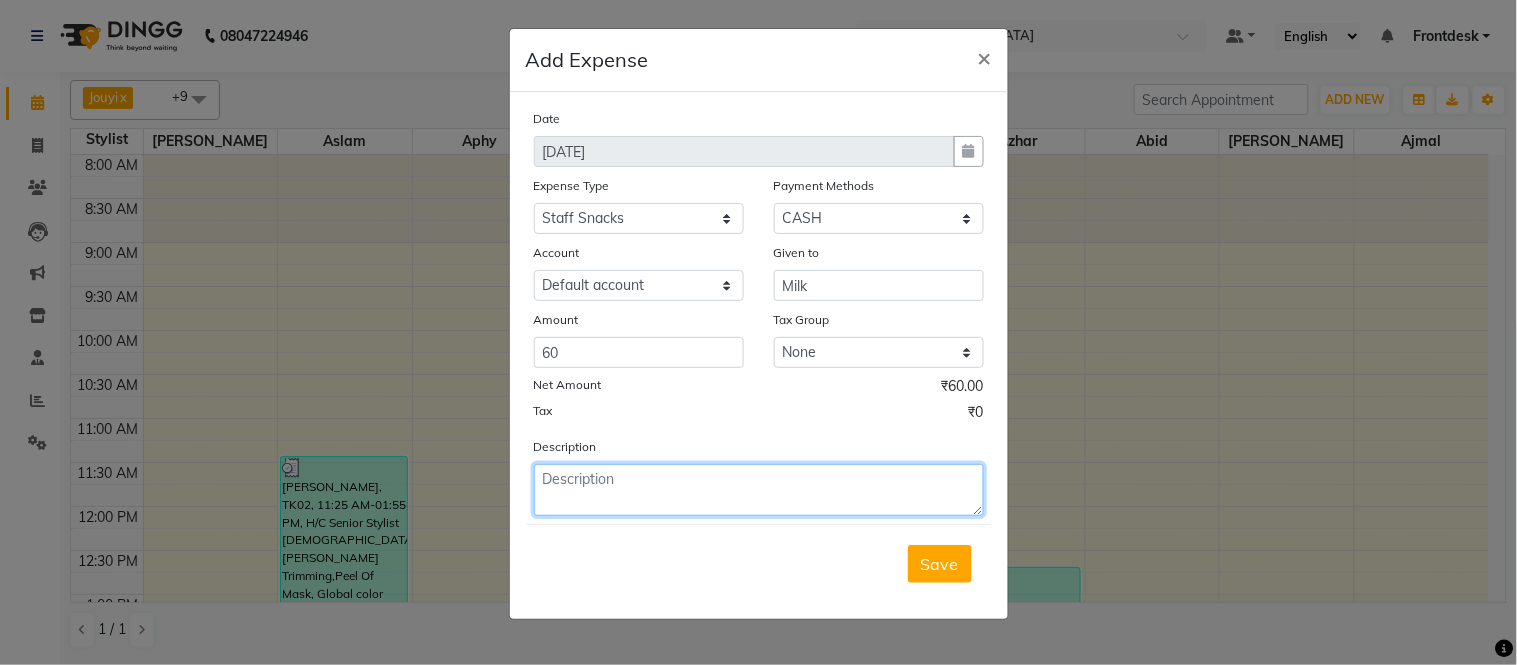 click 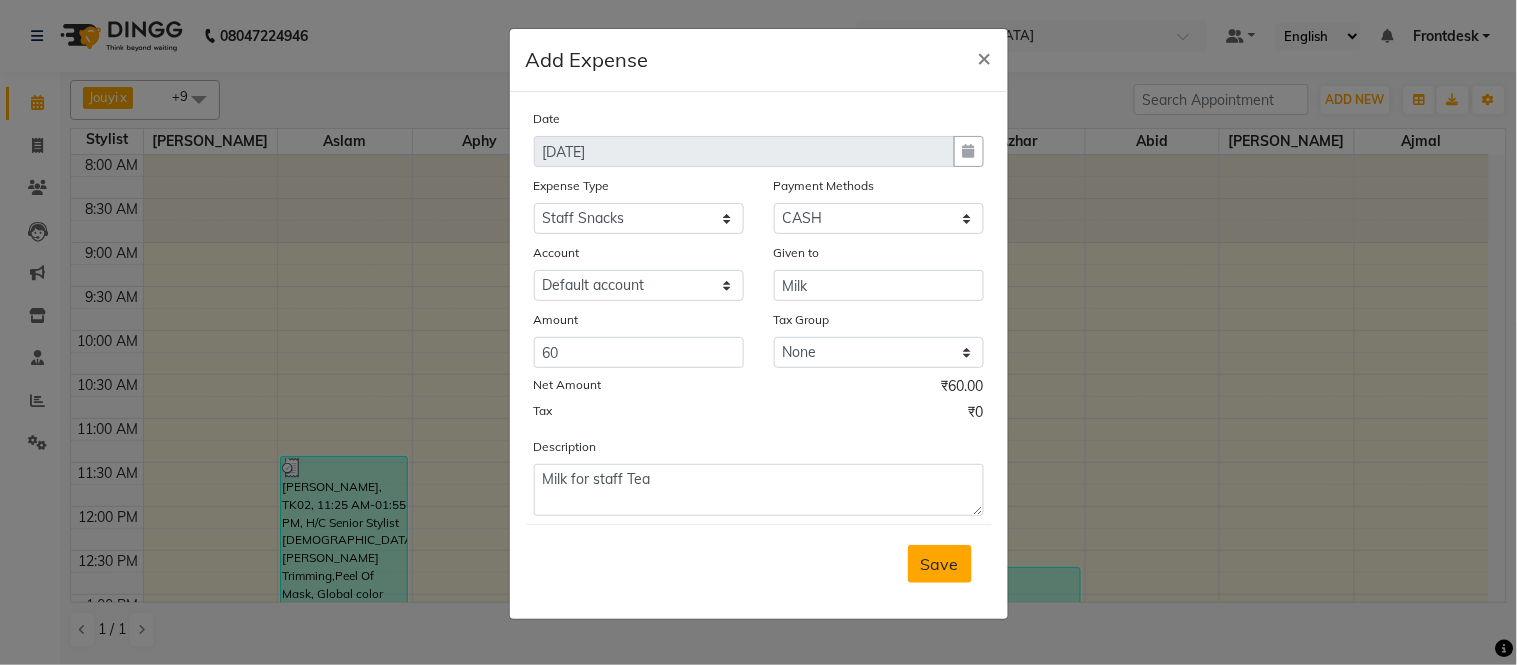 click on "Save" at bounding box center [940, 564] 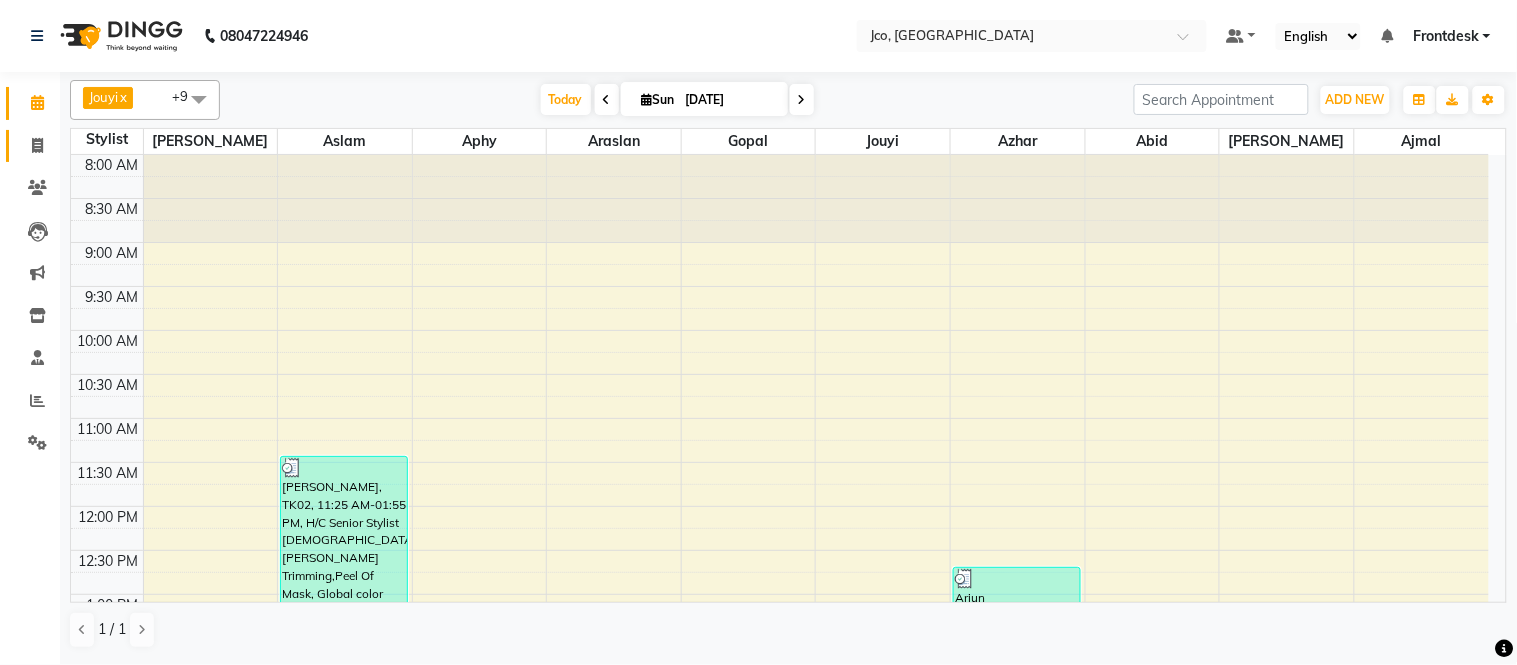 click 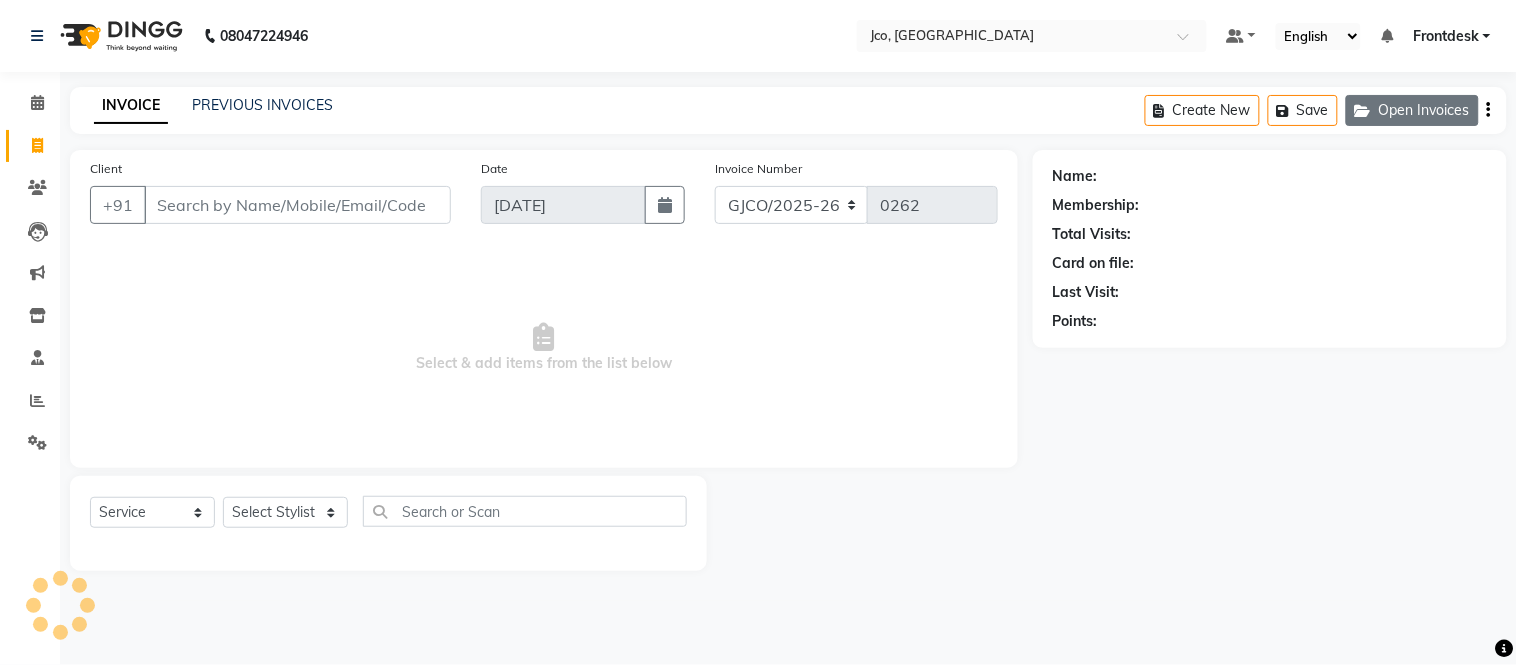 click on "Open Invoices" 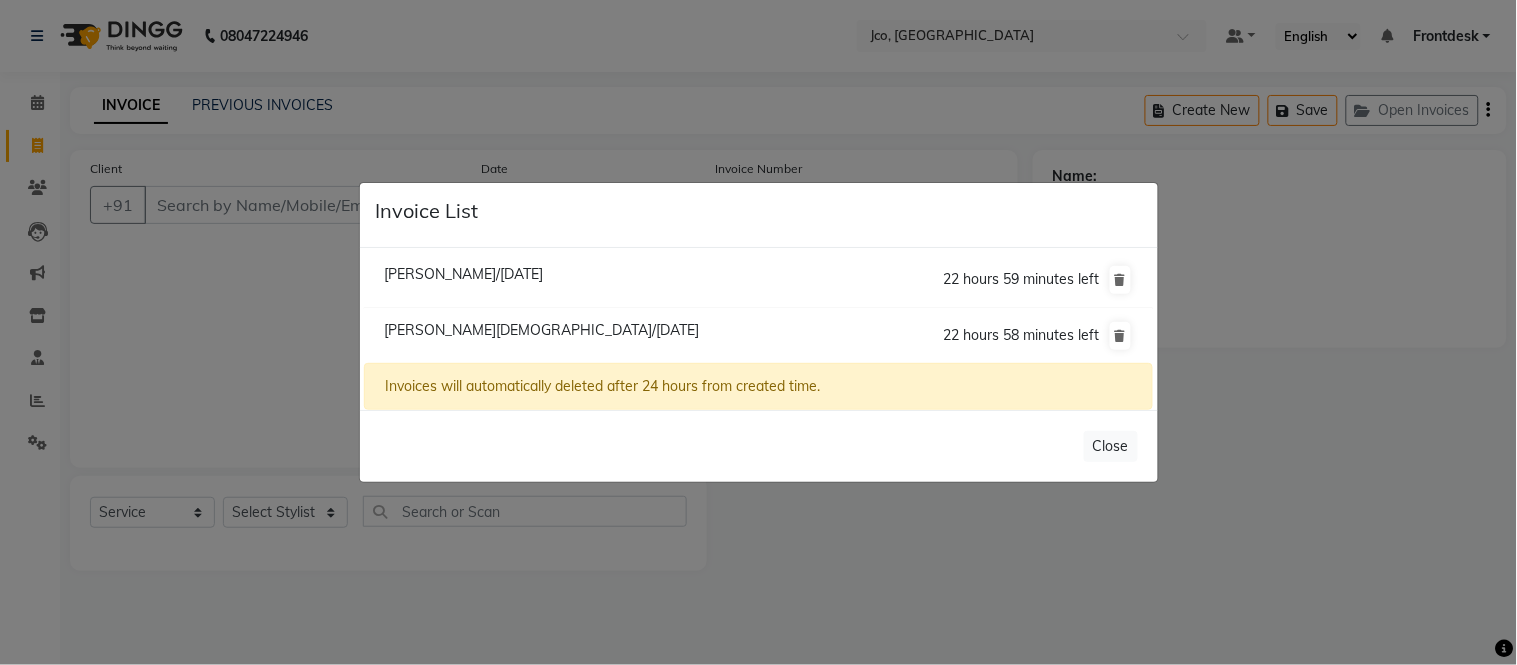 click on "[PERSON_NAME][DEMOGRAPHIC_DATA]/[DATE]" 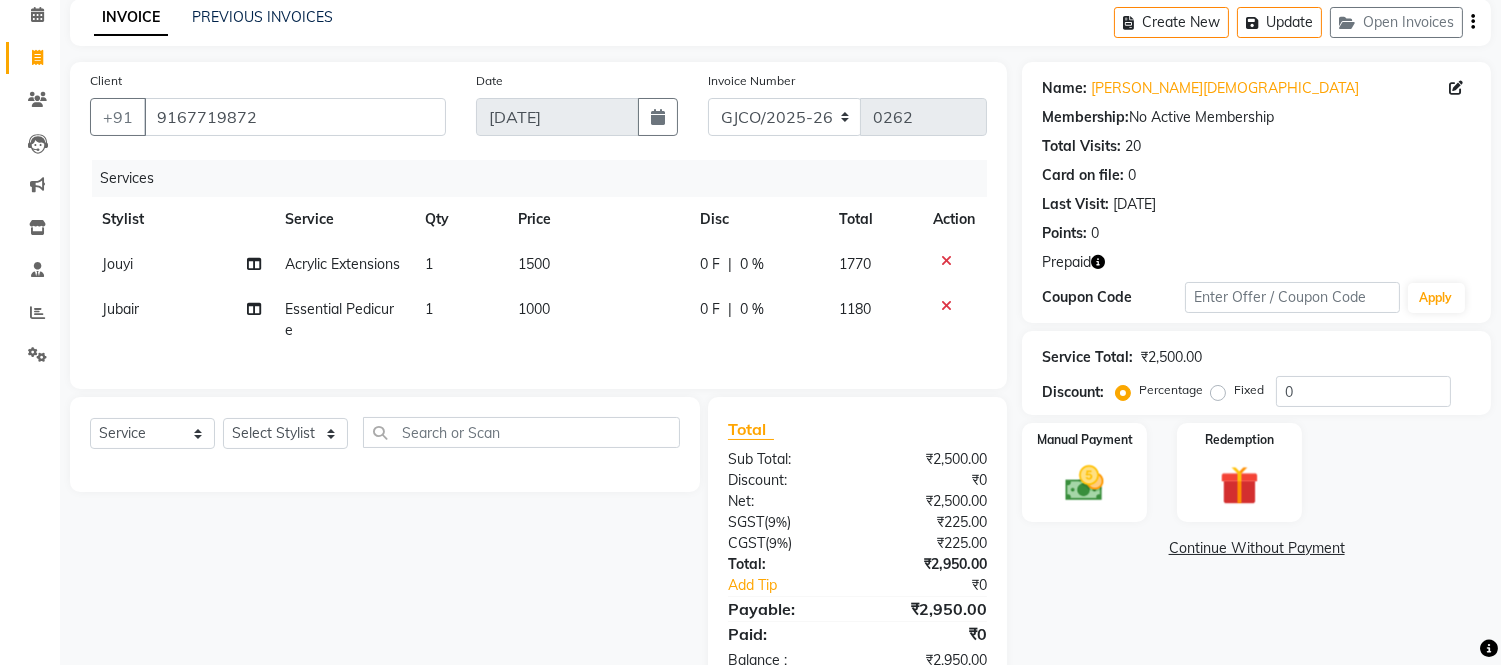 scroll, scrollTop: 81, scrollLeft: 0, axis: vertical 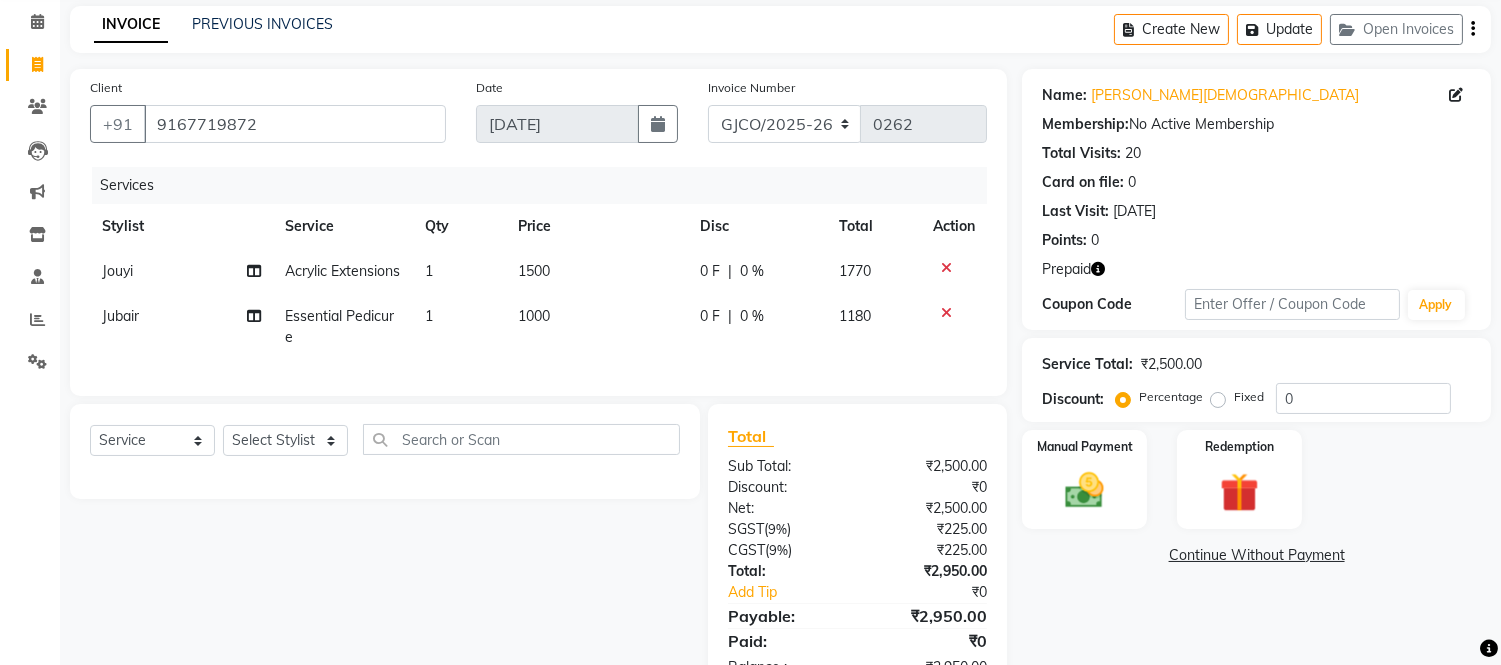 click 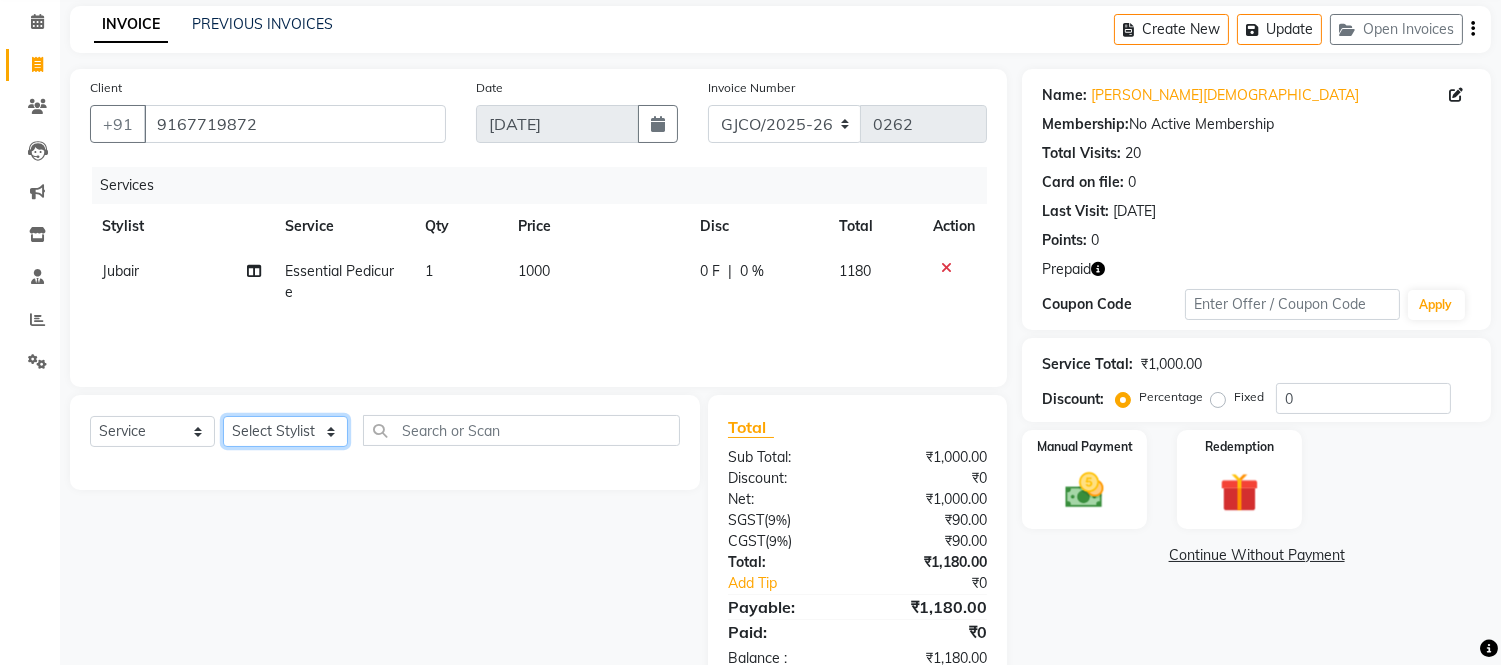 click on "Select Stylist [PERSON_NAME]  [PERSON_NAME]  [PERSON_NAME] Gopal Jouyi [PERSON_NAME] [PERSON_NAME] [DATE] [PERSON_NAME] [PERSON_NAME] [PERSON_NAME] Thakur Sanatan [PERSON_NAME] Shilpa [PERSON_NAME] Thotsem as [PERSON_NAME] [PERSON_NAME] Zing Kumwon Shatsang" 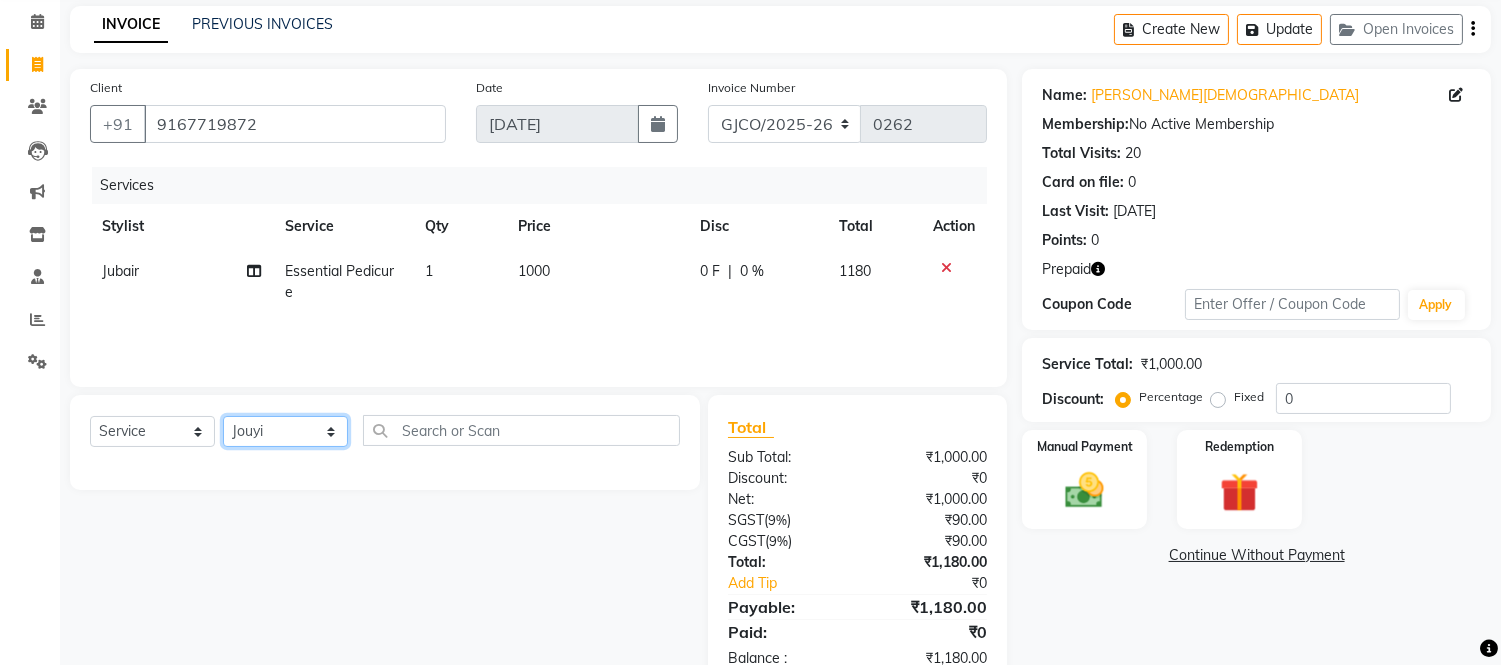 click on "Select Stylist [PERSON_NAME]  [PERSON_NAME]  [PERSON_NAME] Gopal Jouyi [PERSON_NAME] [PERSON_NAME] [DATE] [PERSON_NAME] [PERSON_NAME] [PERSON_NAME] Thakur Sanatan [PERSON_NAME] Shilpa [PERSON_NAME] Thotsem as [PERSON_NAME] [PERSON_NAME] Zing Kumwon Shatsang" 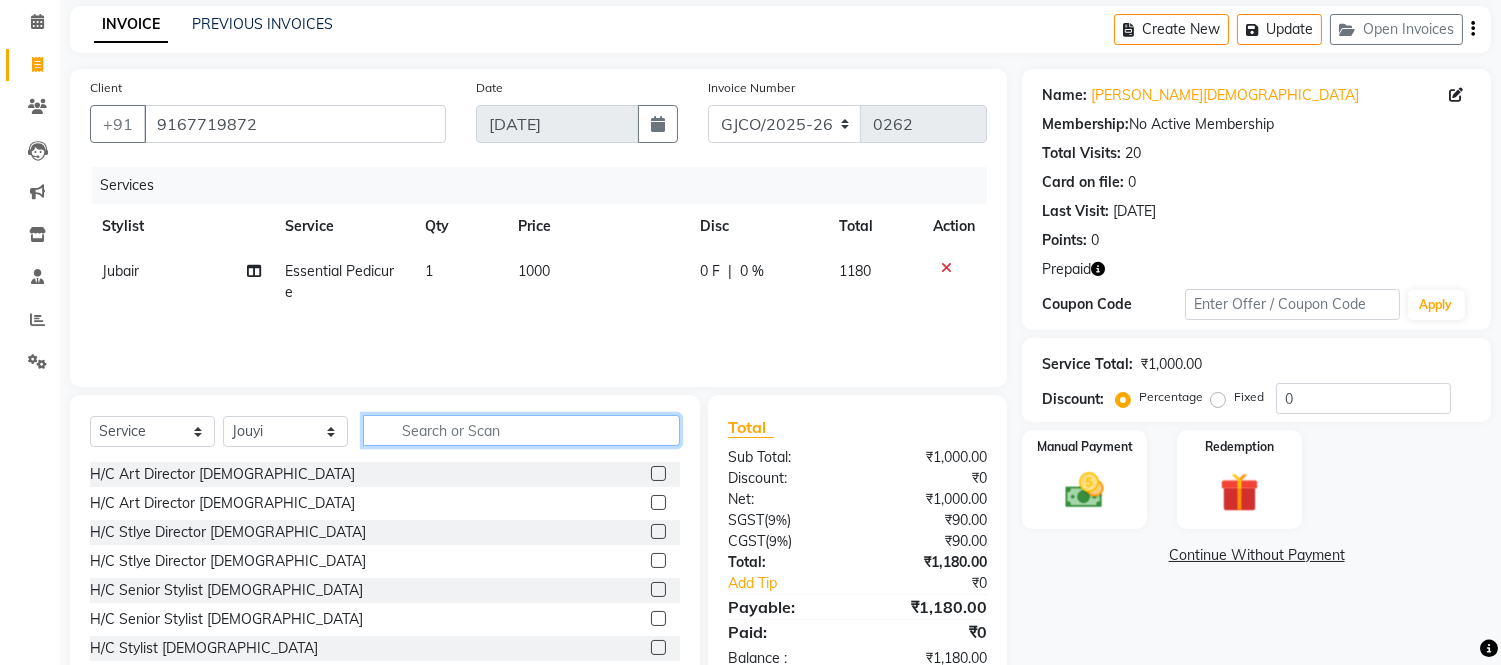 click 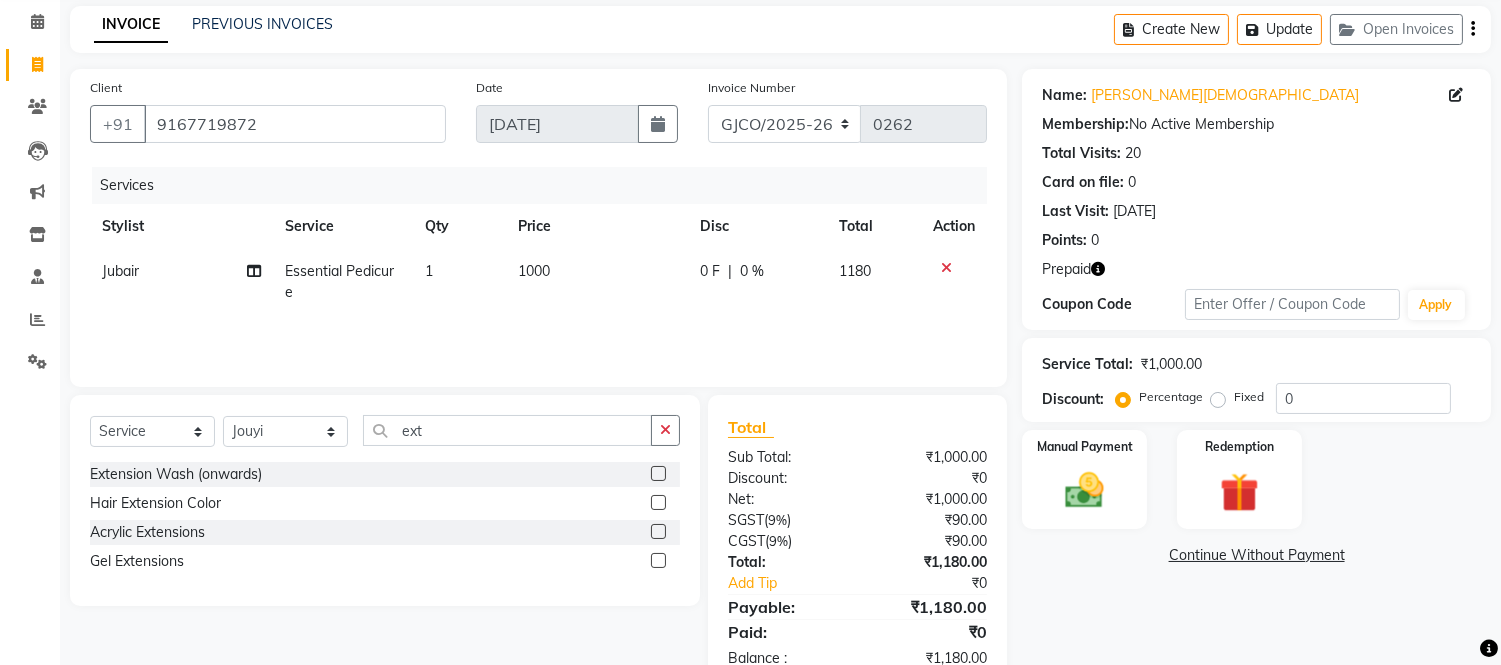 click 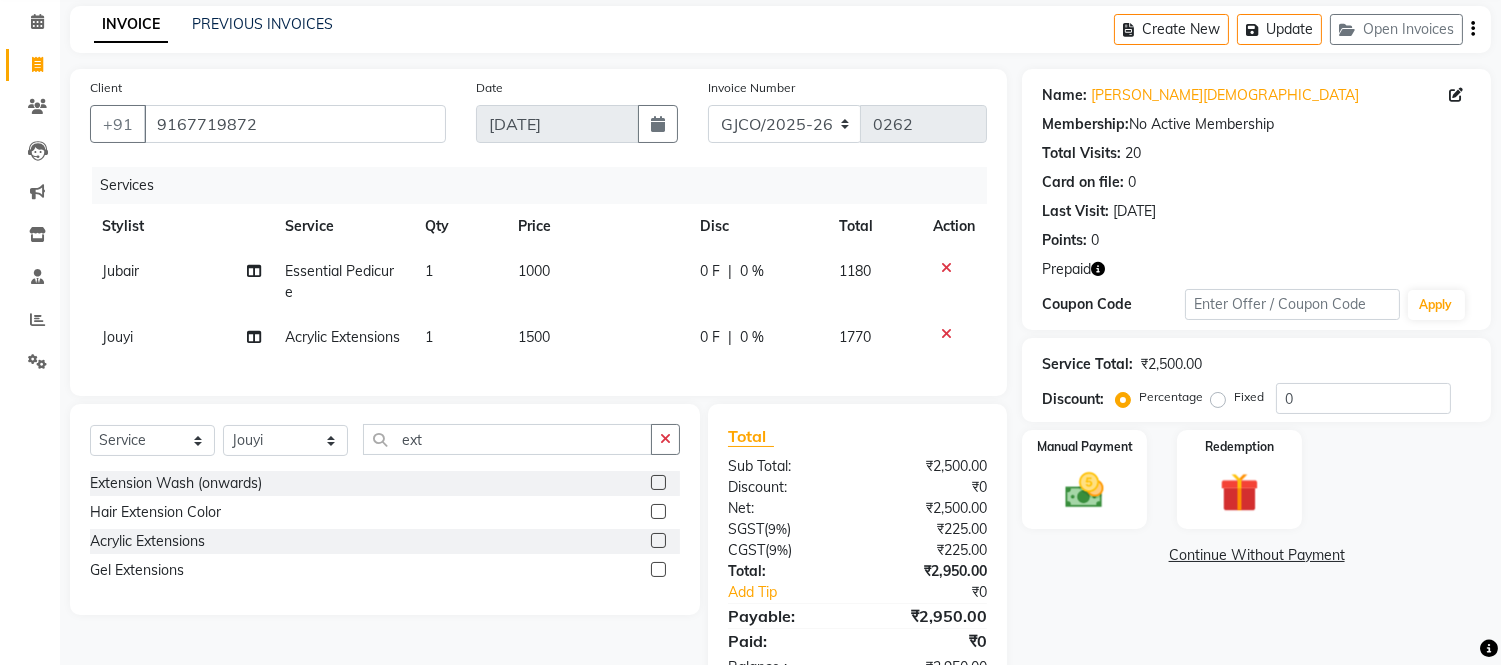 click on "1500" 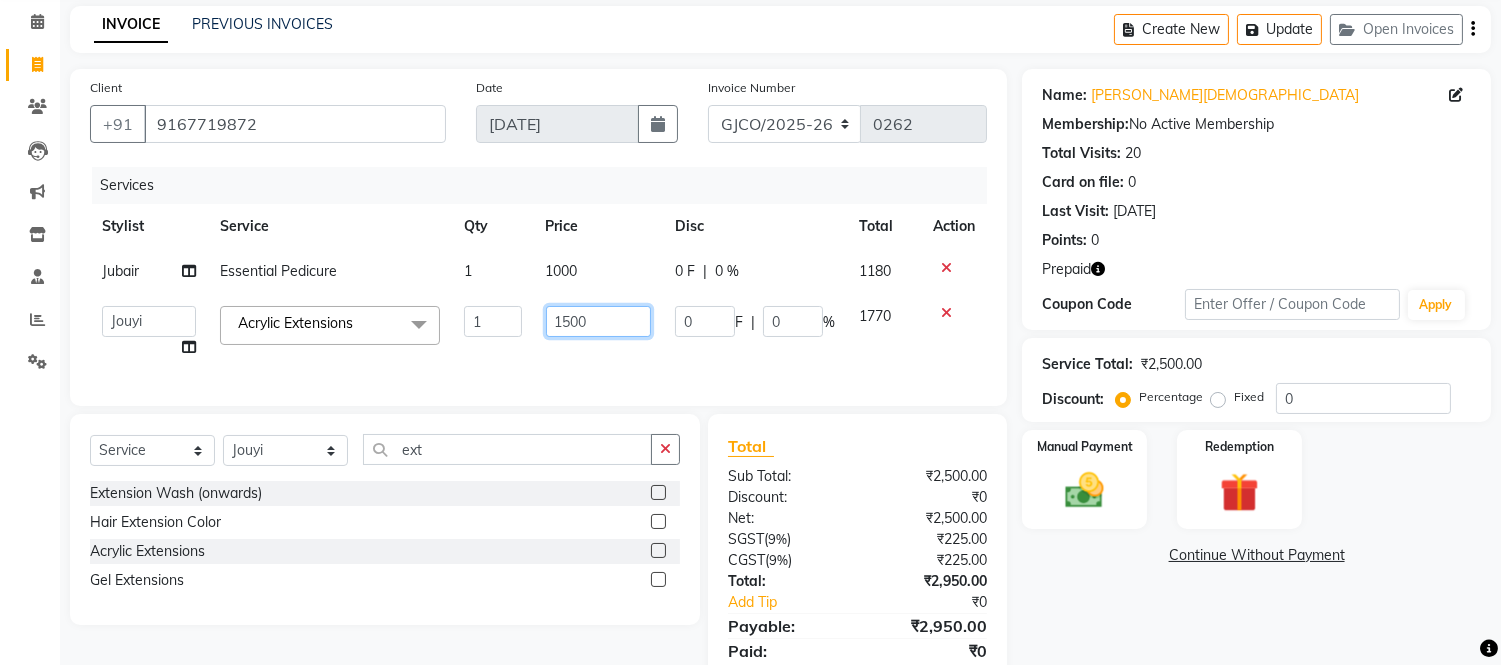 click on "1500" 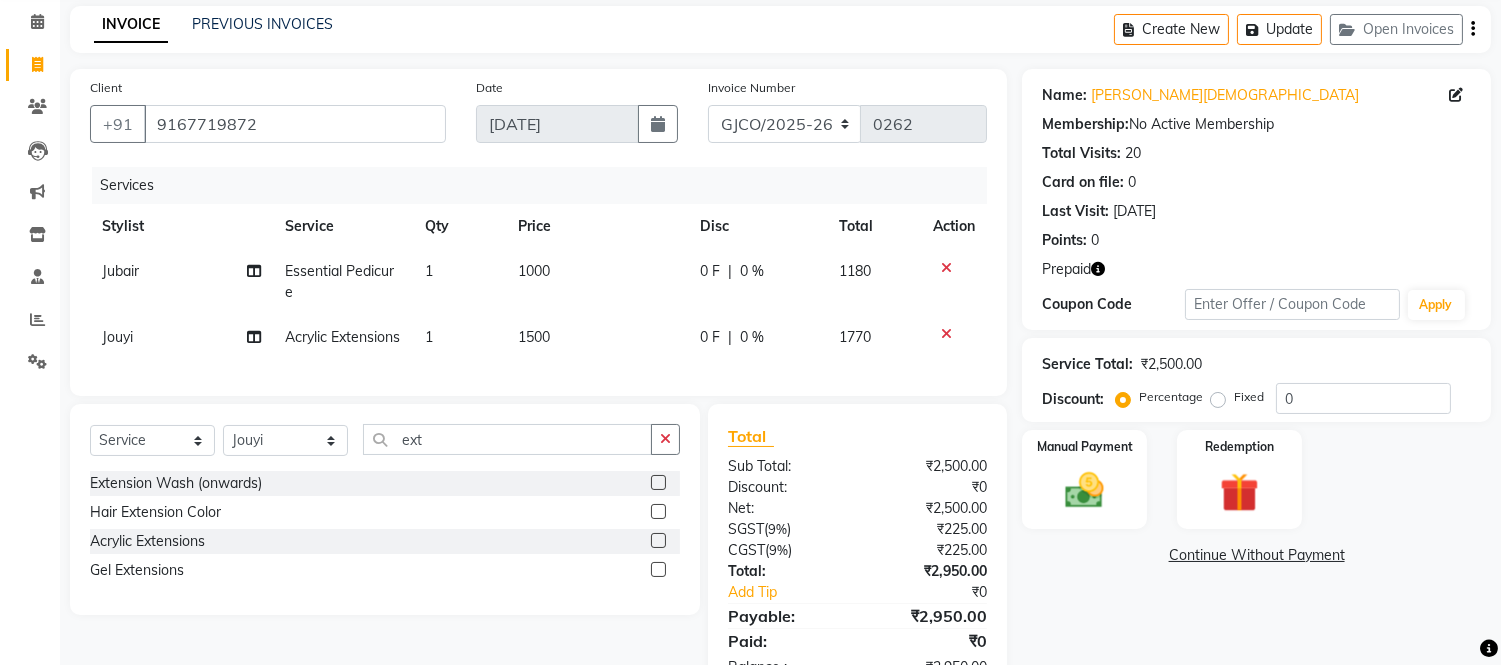 click on "0 F | 0 %" 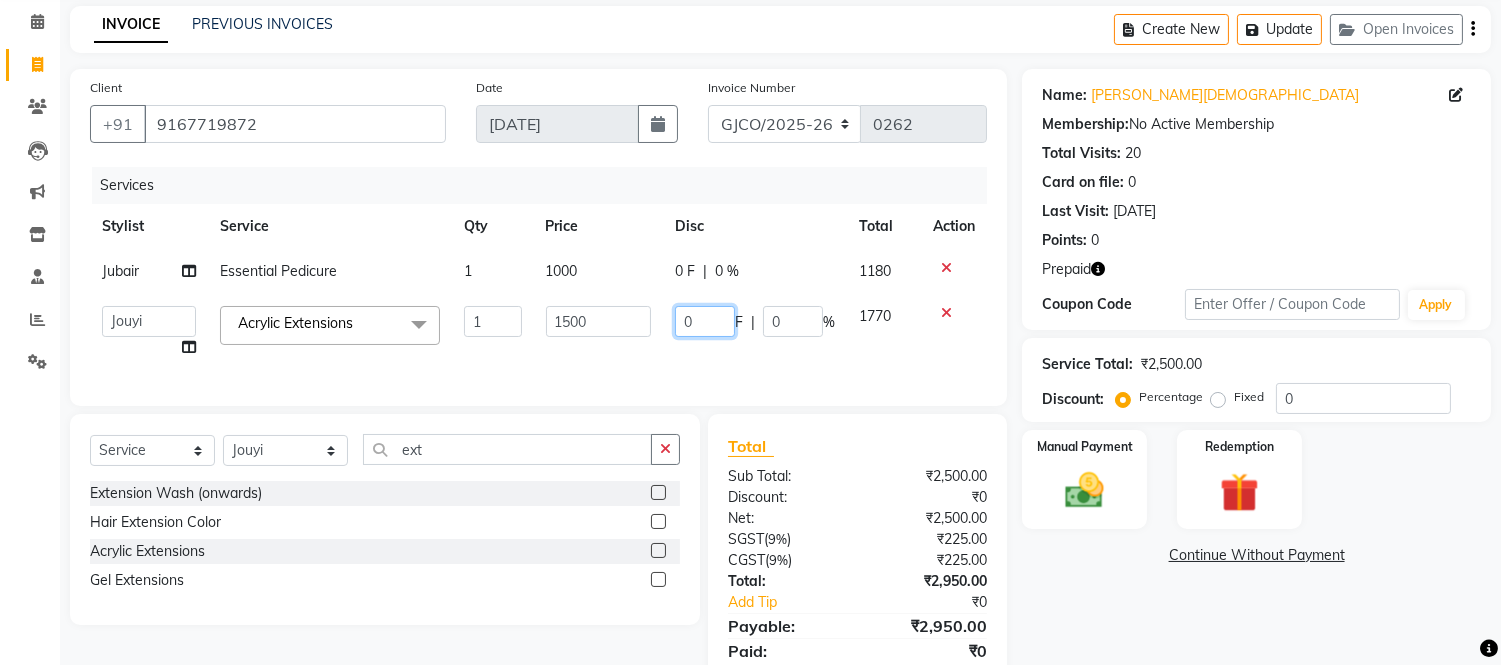 click on "0" 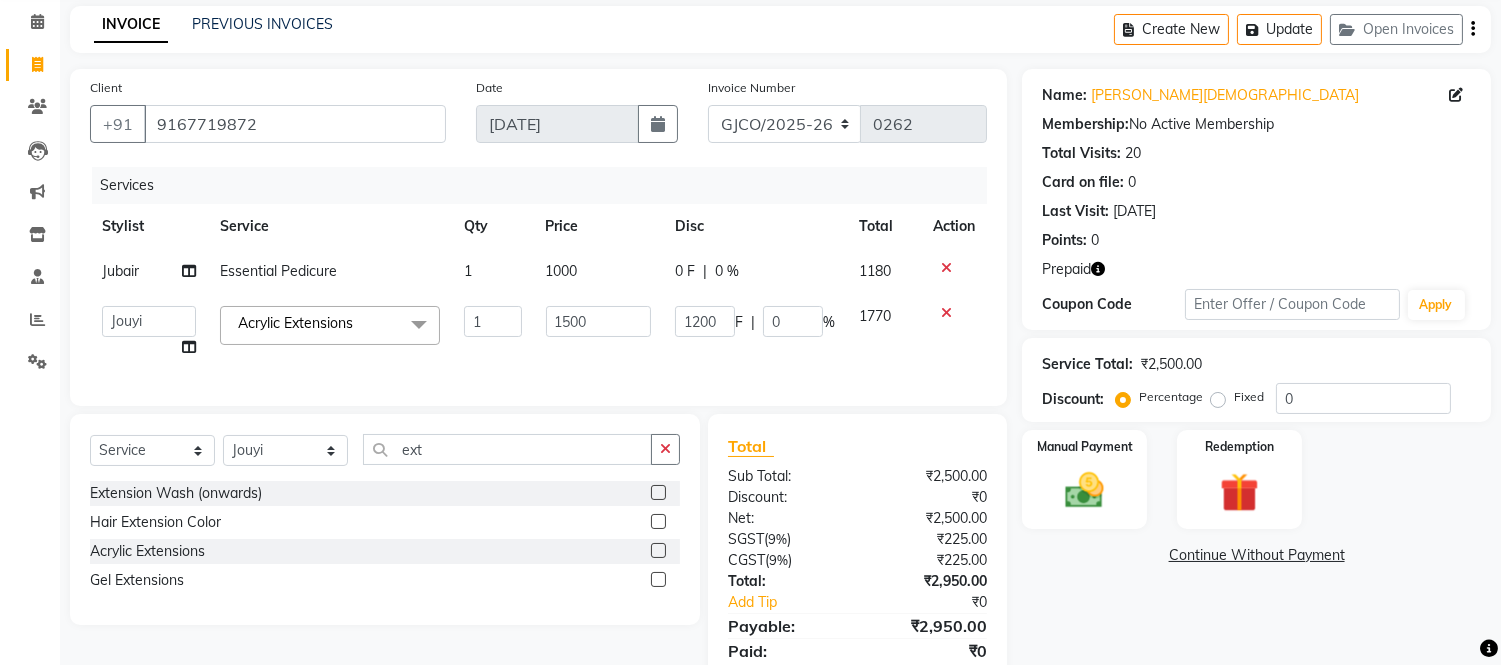 click on "1200 F | 0 %" 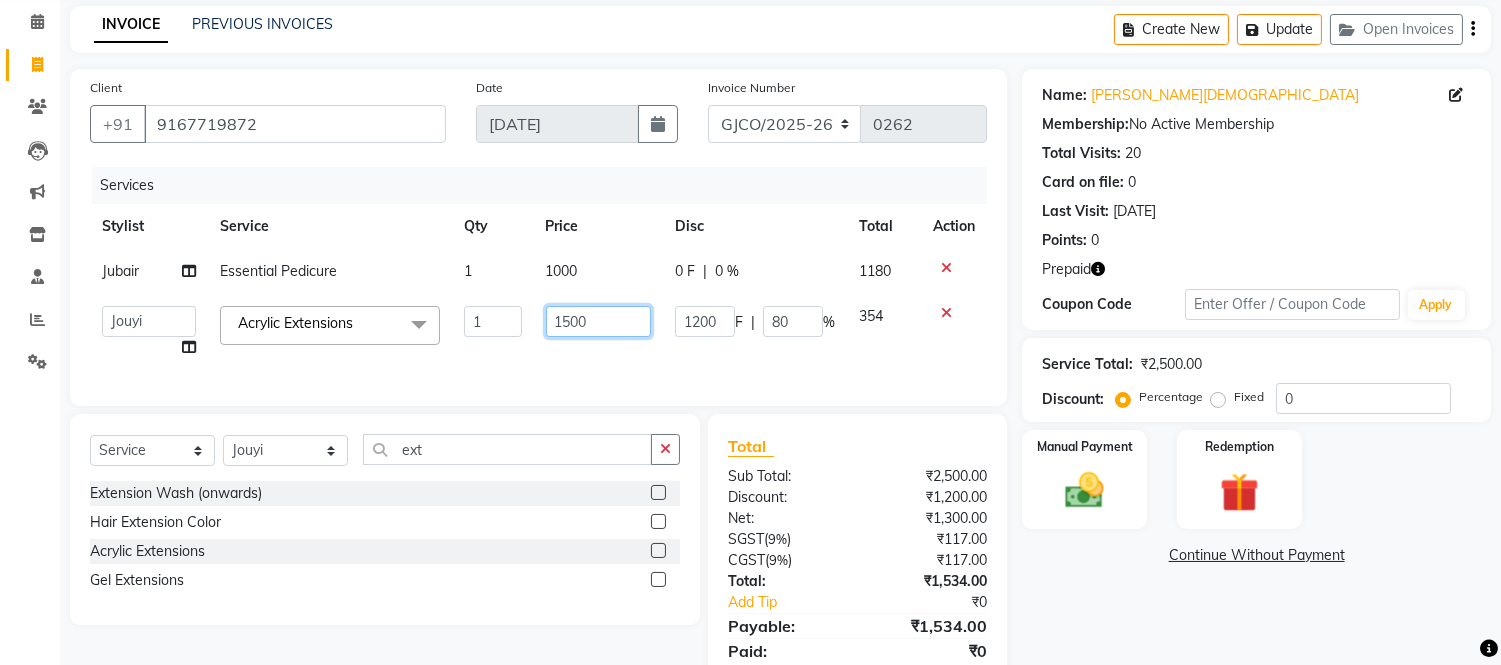 click on "1500" 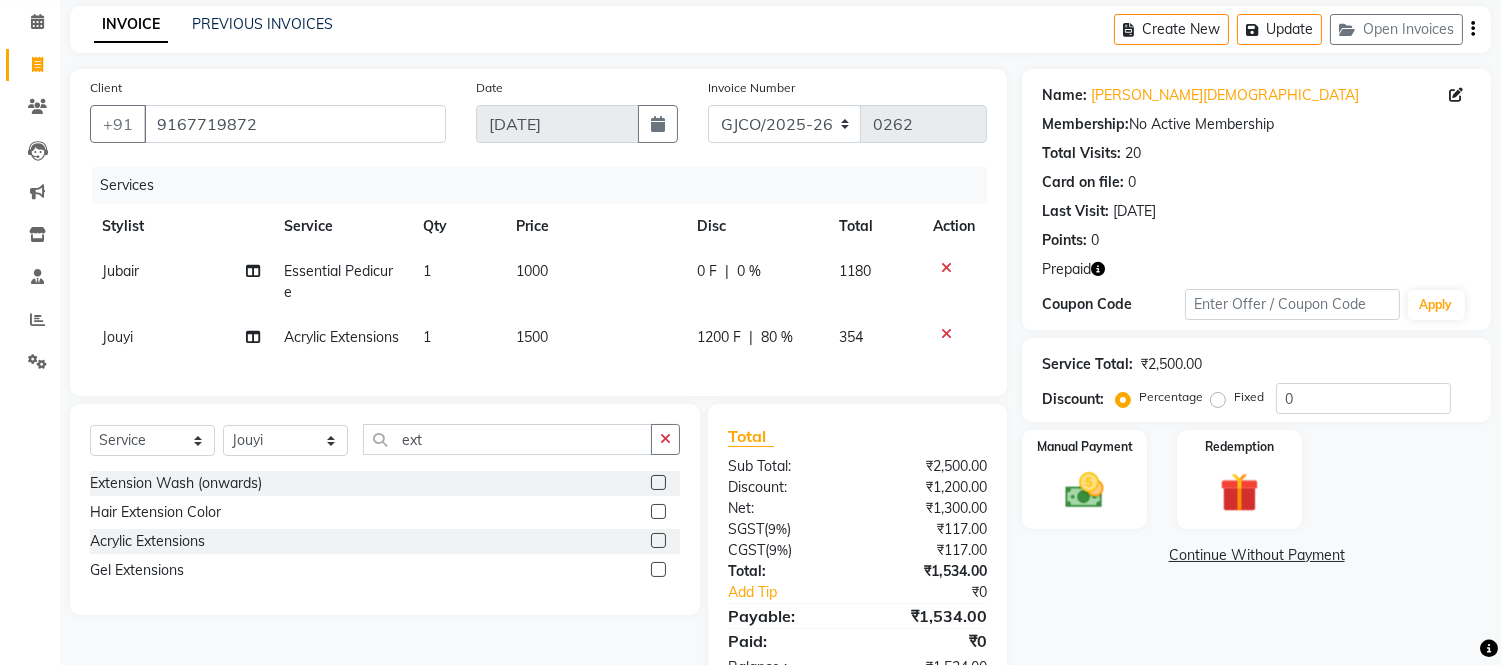 click on "1200 F" 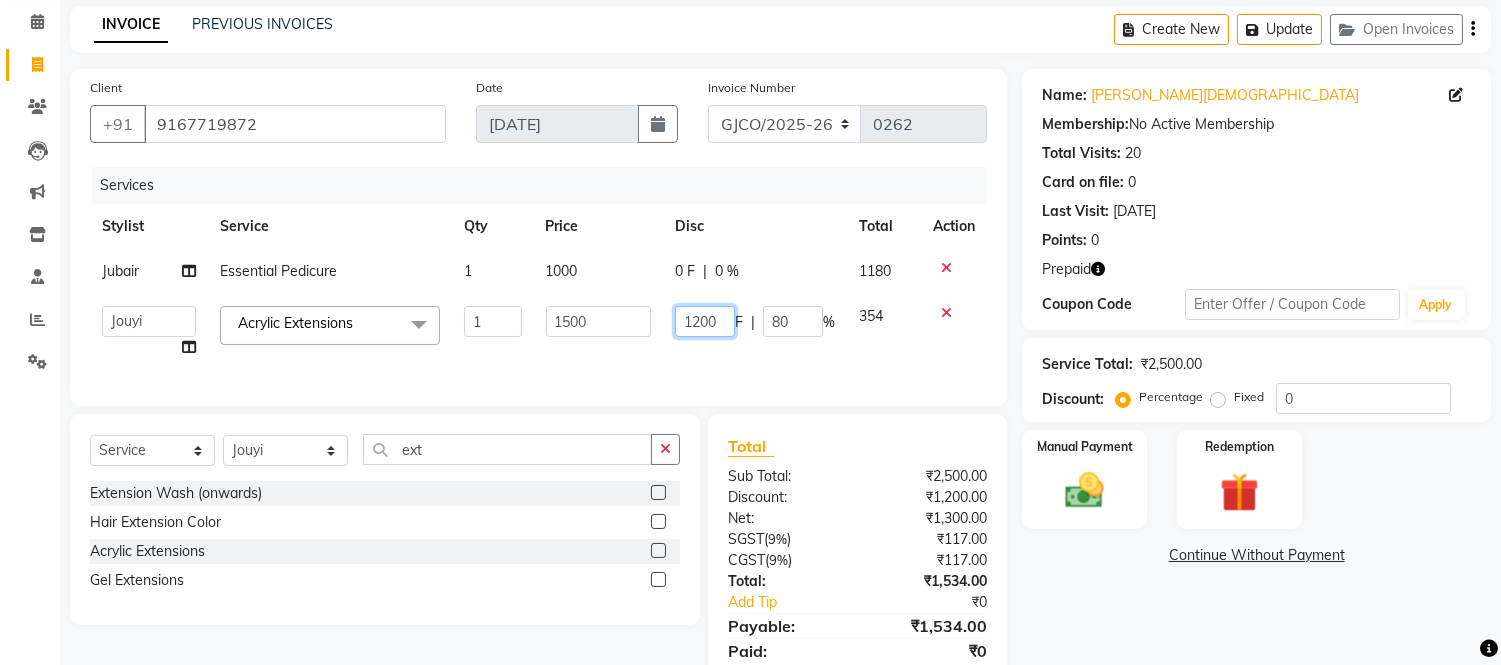 click on "1200" 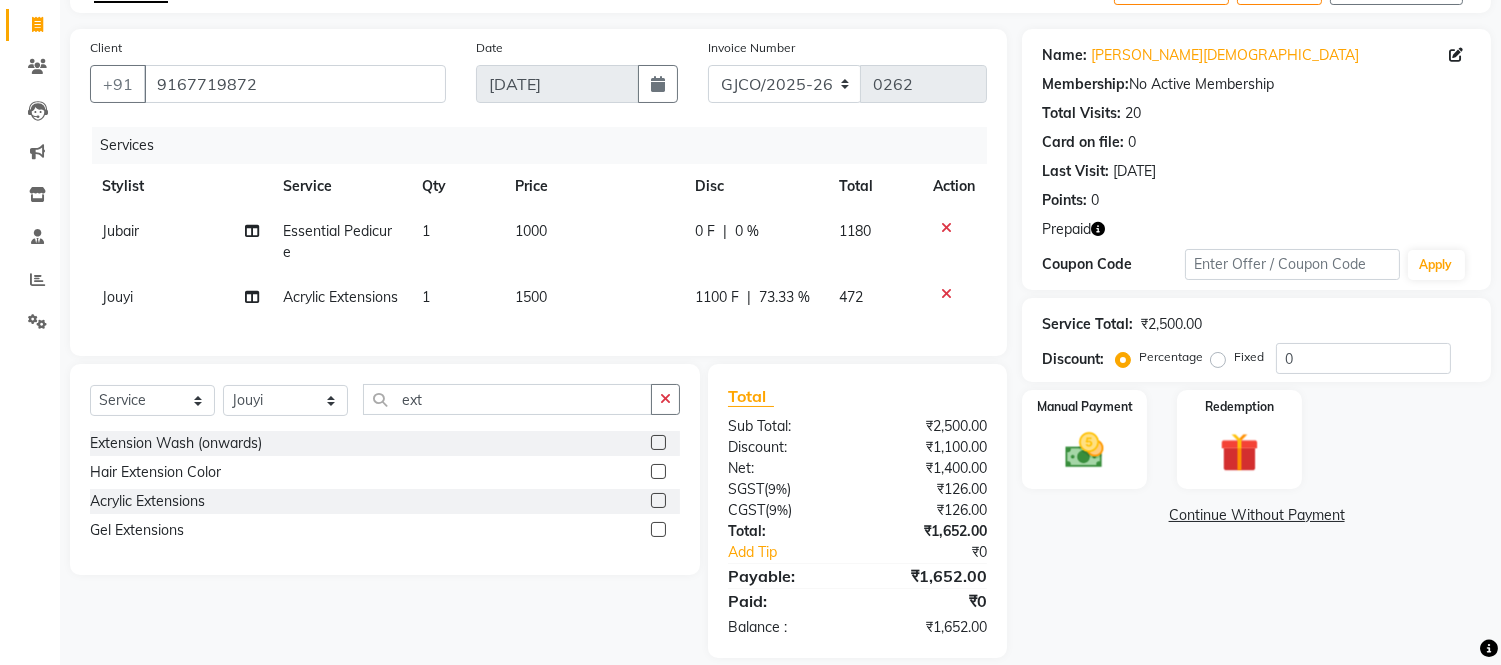 scroll, scrollTop: 120, scrollLeft: 0, axis: vertical 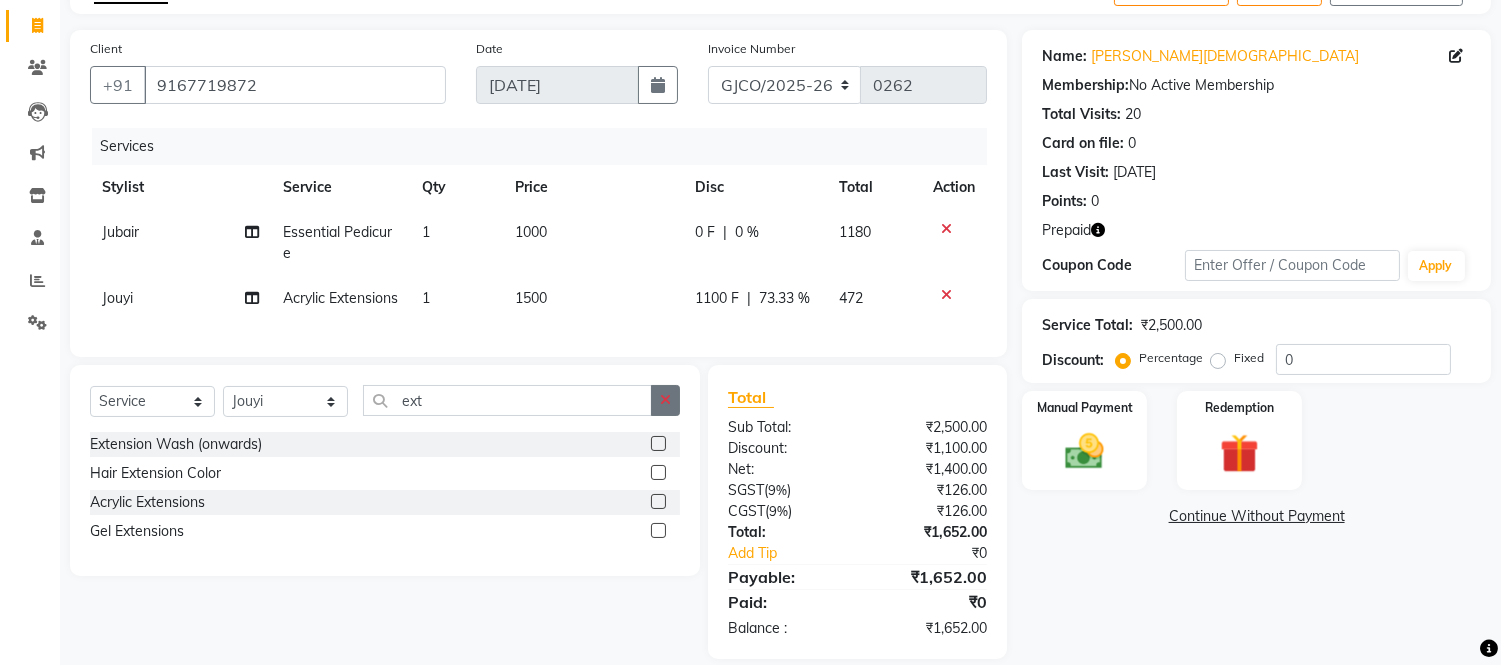 click 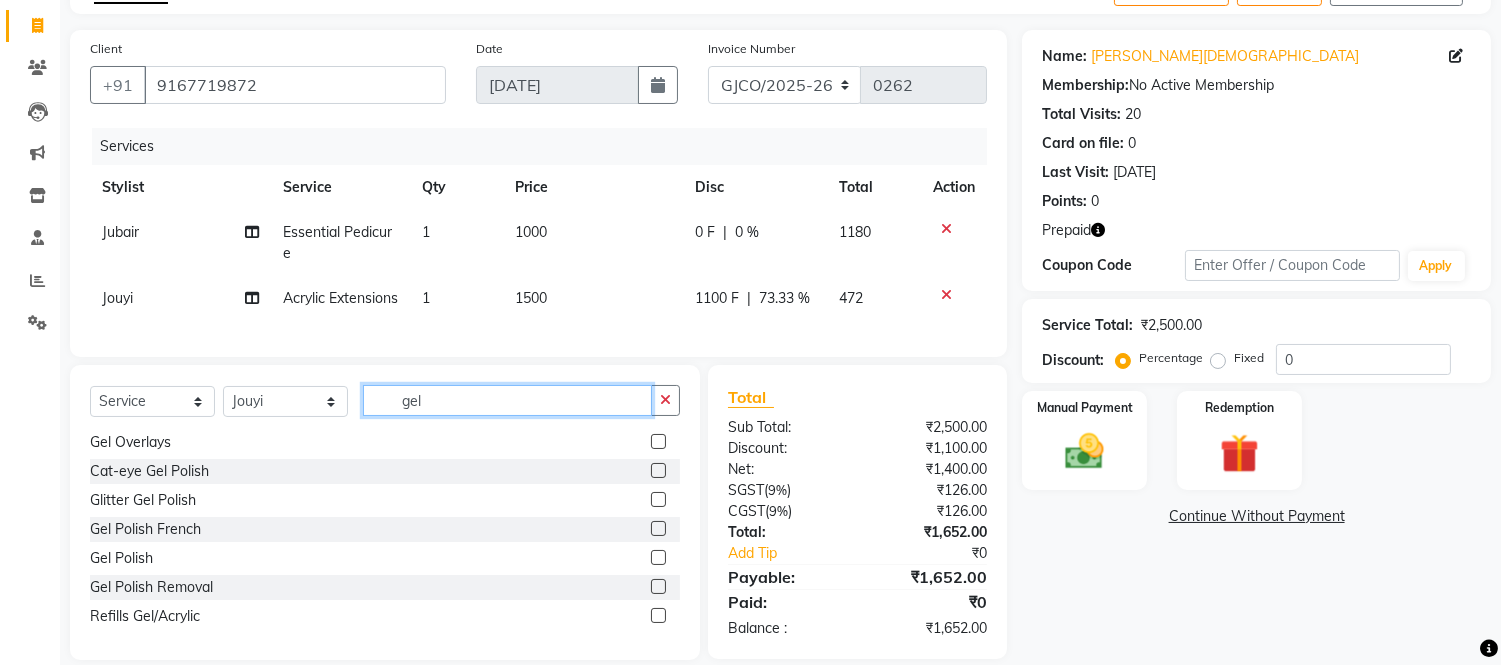 scroll, scrollTop: 26, scrollLeft: 0, axis: vertical 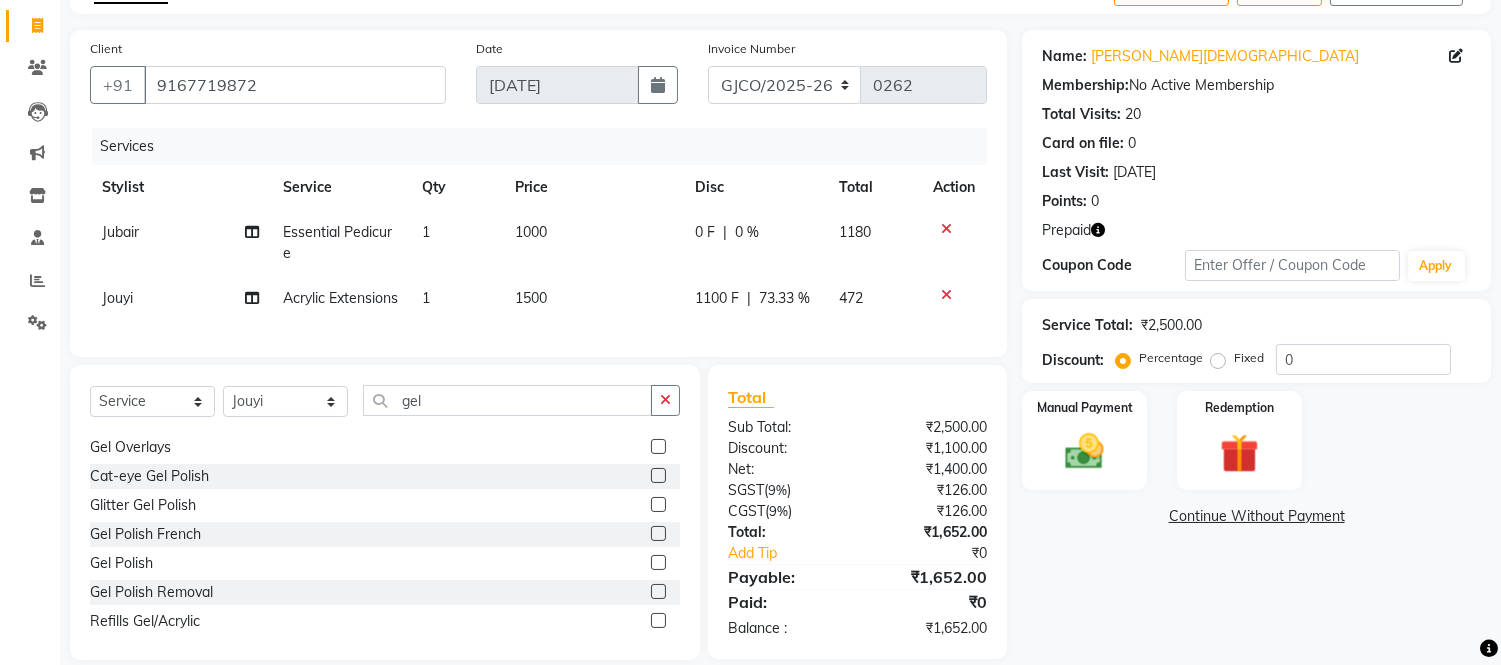 click 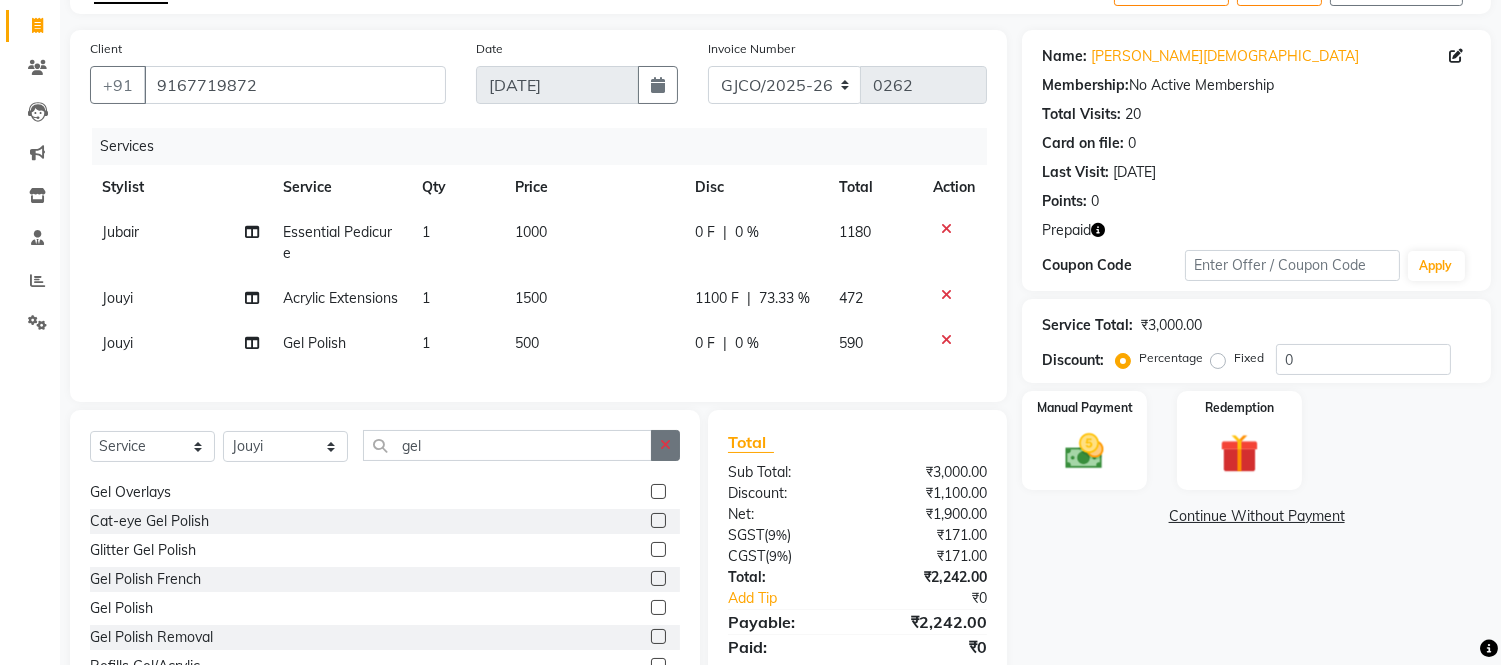 click 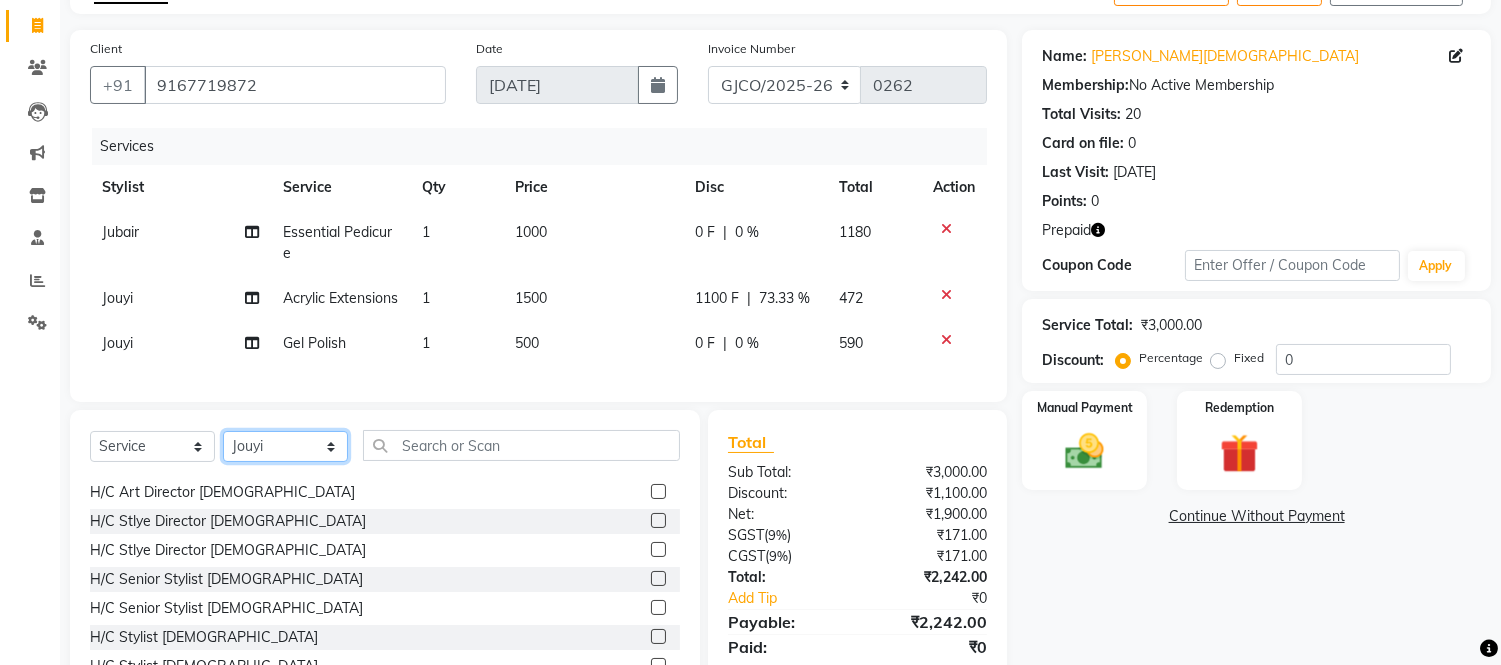 click on "Select Stylist [PERSON_NAME]  [PERSON_NAME]  [PERSON_NAME] Gopal Jouyi [PERSON_NAME] [PERSON_NAME] [DATE] [PERSON_NAME] [PERSON_NAME] [PERSON_NAME] Thakur Sanatan [PERSON_NAME] Shilpa [PERSON_NAME] Thotsem as [PERSON_NAME] [PERSON_NAME] Zing Kumwon Shatsang" 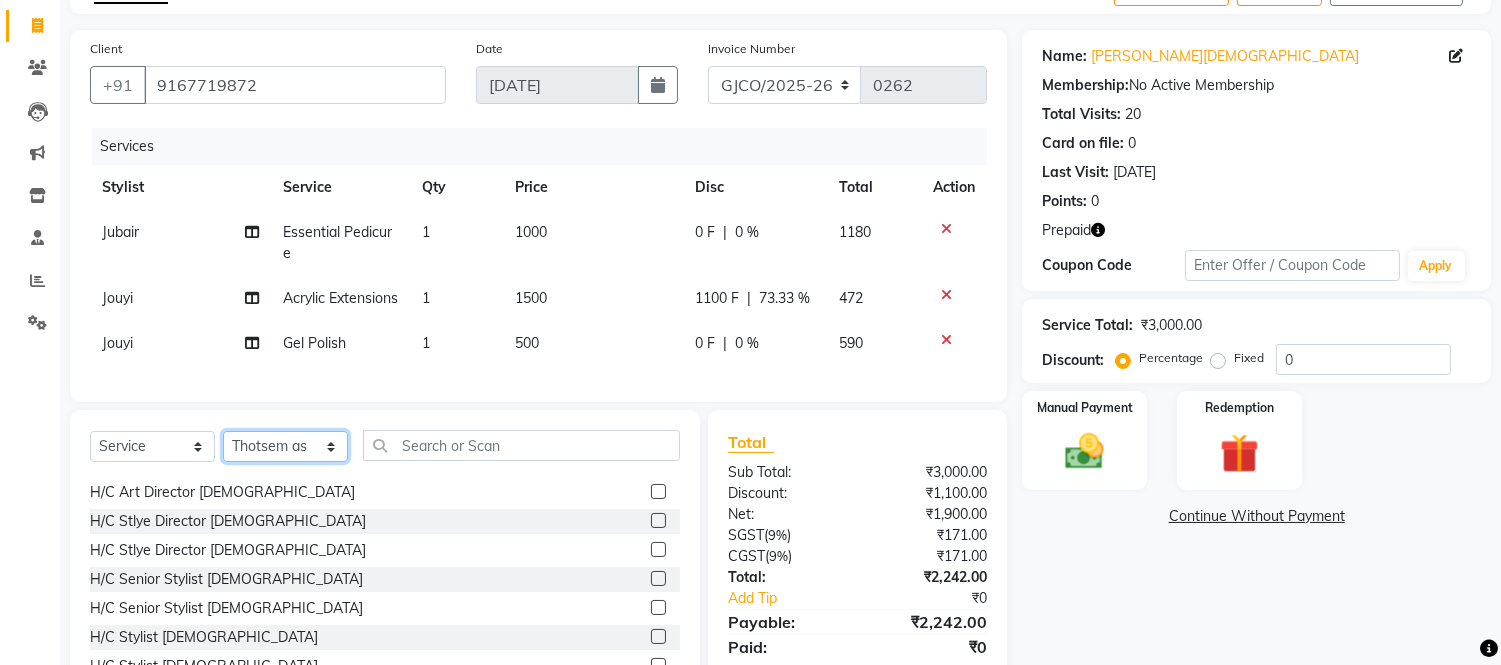 click on "Select Stylist [PERSON_NAME]  [PERSON_NAME]  [PERSON_NAME] Gopal Jouyi [PERSON_NAME] [PERSON_NAME] [DATE] [PERSON_NAME] [PERSON_NAME] [PERSON_NAME] Thakur Sanatan [PERSON_NAME] Shilpa [PERSON_NAME] Thotsem as [PERSON_NAME] [PERSON_NAME] Zing Kumwon Shatsang" 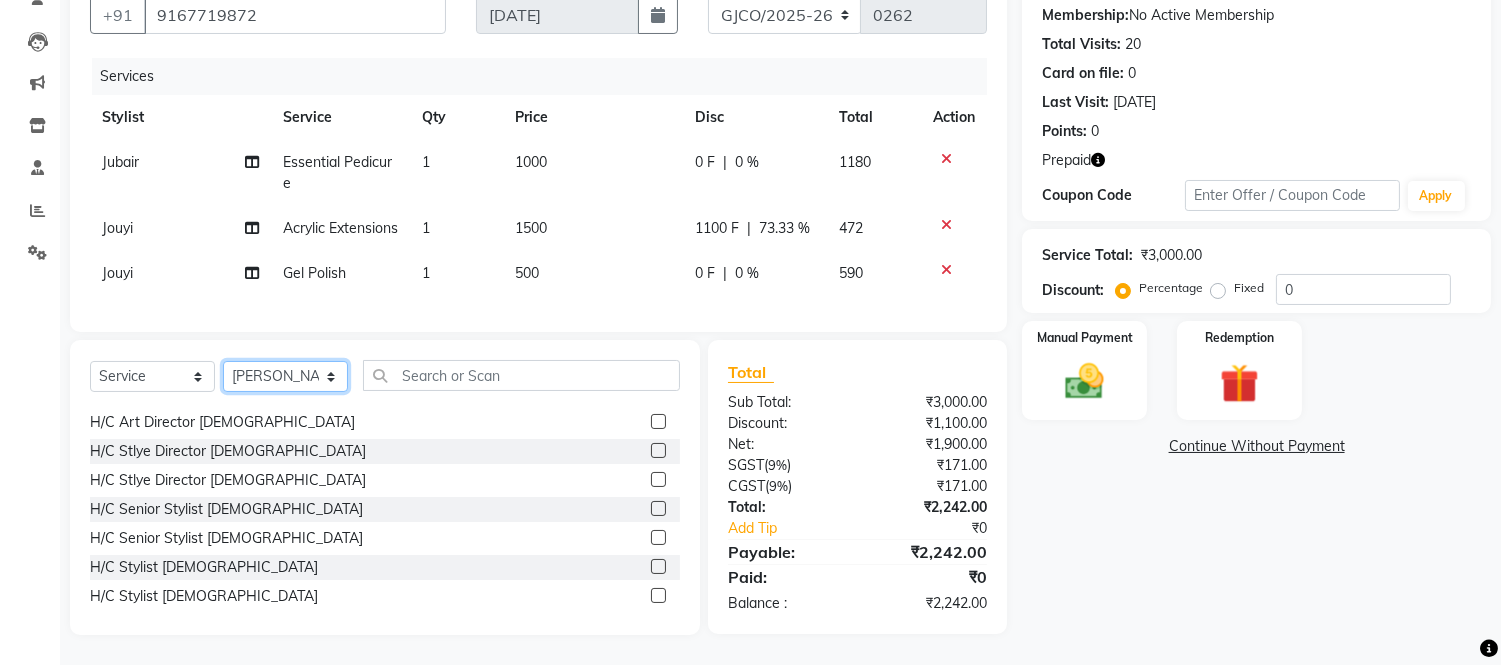 scroll, scrollTop: 218, scrollLeft: 0, axis: vertical 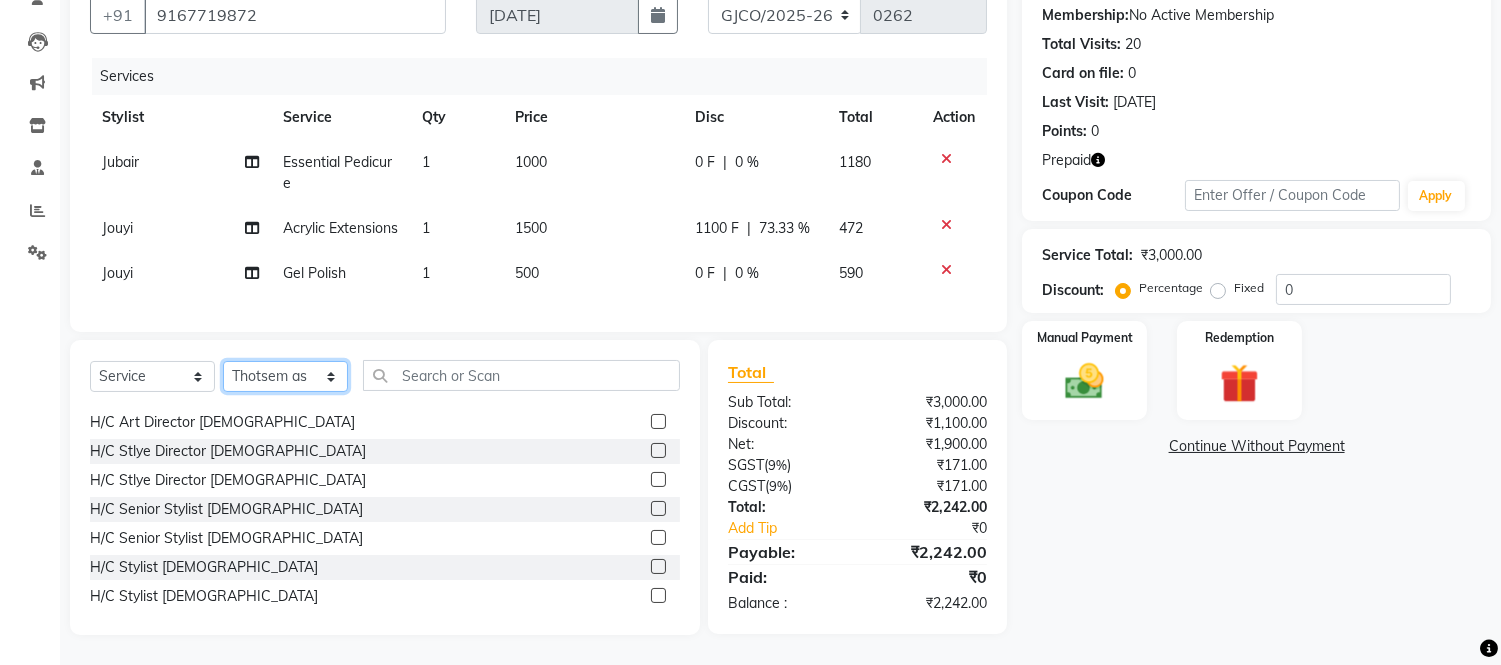 click on "Select Stylist [PERSON_NAME]  [PERSON_NAME]  [PERSON_NAME] Gopal Jouyi [PERSON_NAME] [PERSON_NAME] [DATE] [PERSON_NAME] [PERSON_NAME] [PERSON_NAME] Thakur Sanatan [PERSON_NAME] Shilpa [PERSON_NAME] Thotsem as [PERSON_NAME] [PERSON_NAME] Zing Kumwon Shatsang" 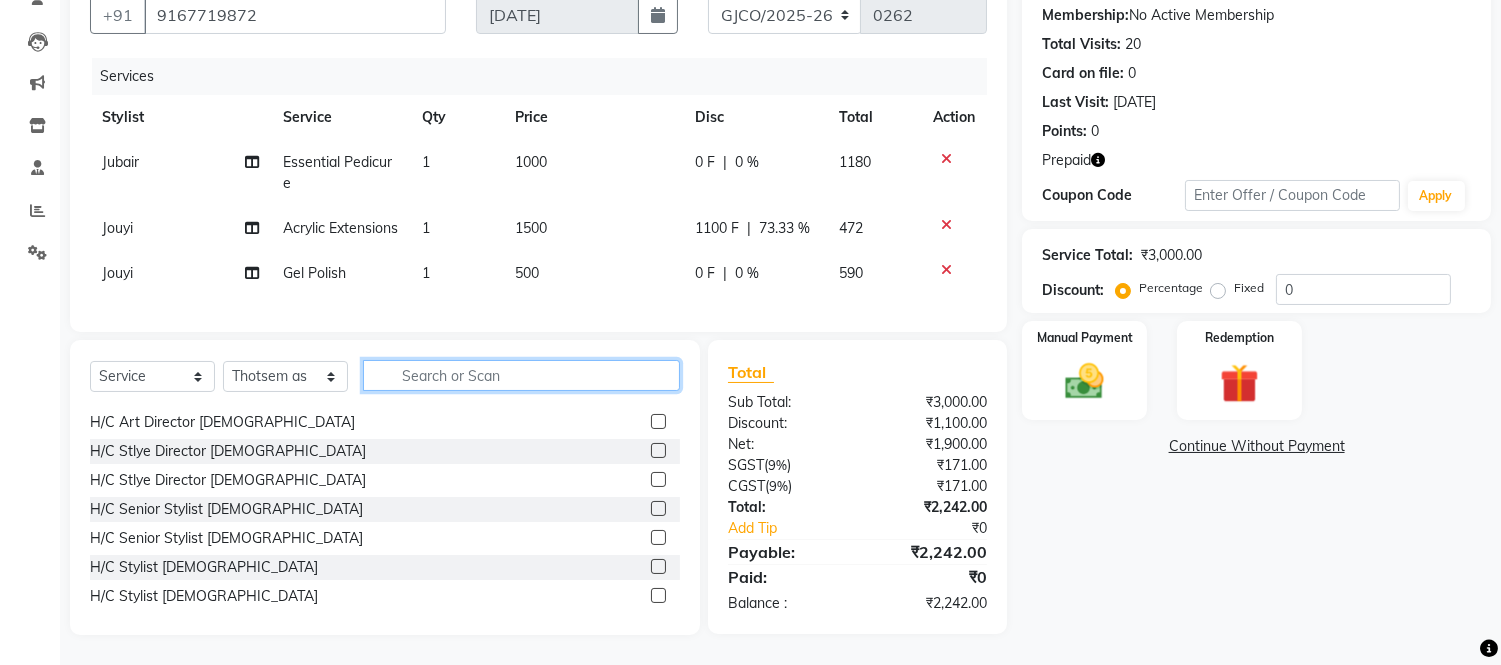 click 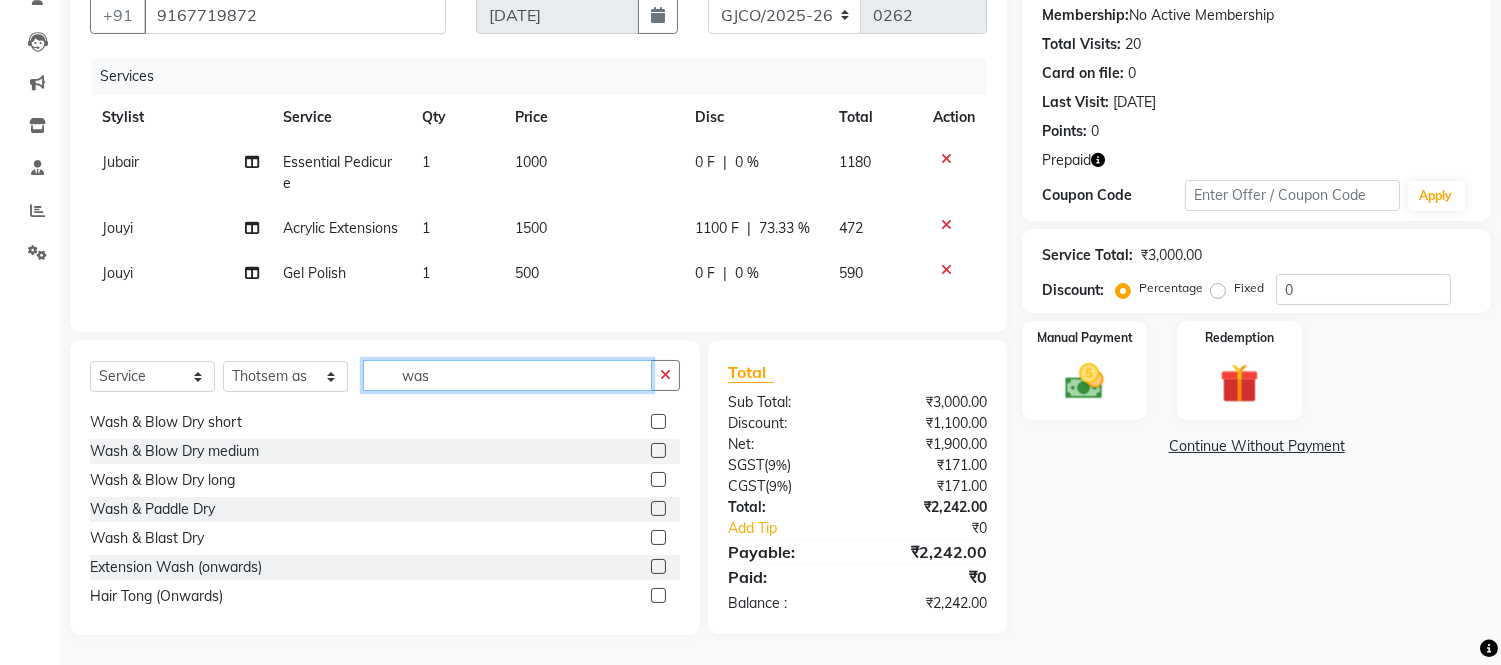 scroll, scrollTop: 0, scrollLeft: 0, axis: both 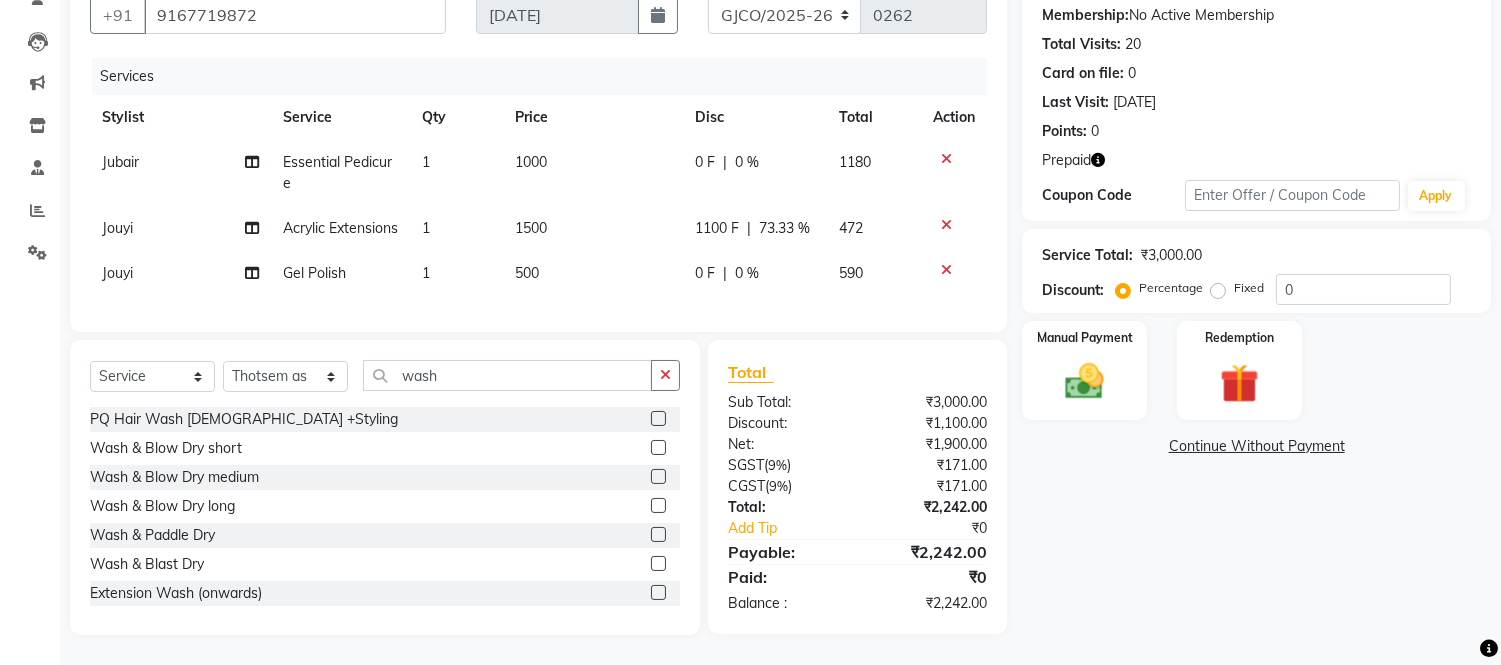 click 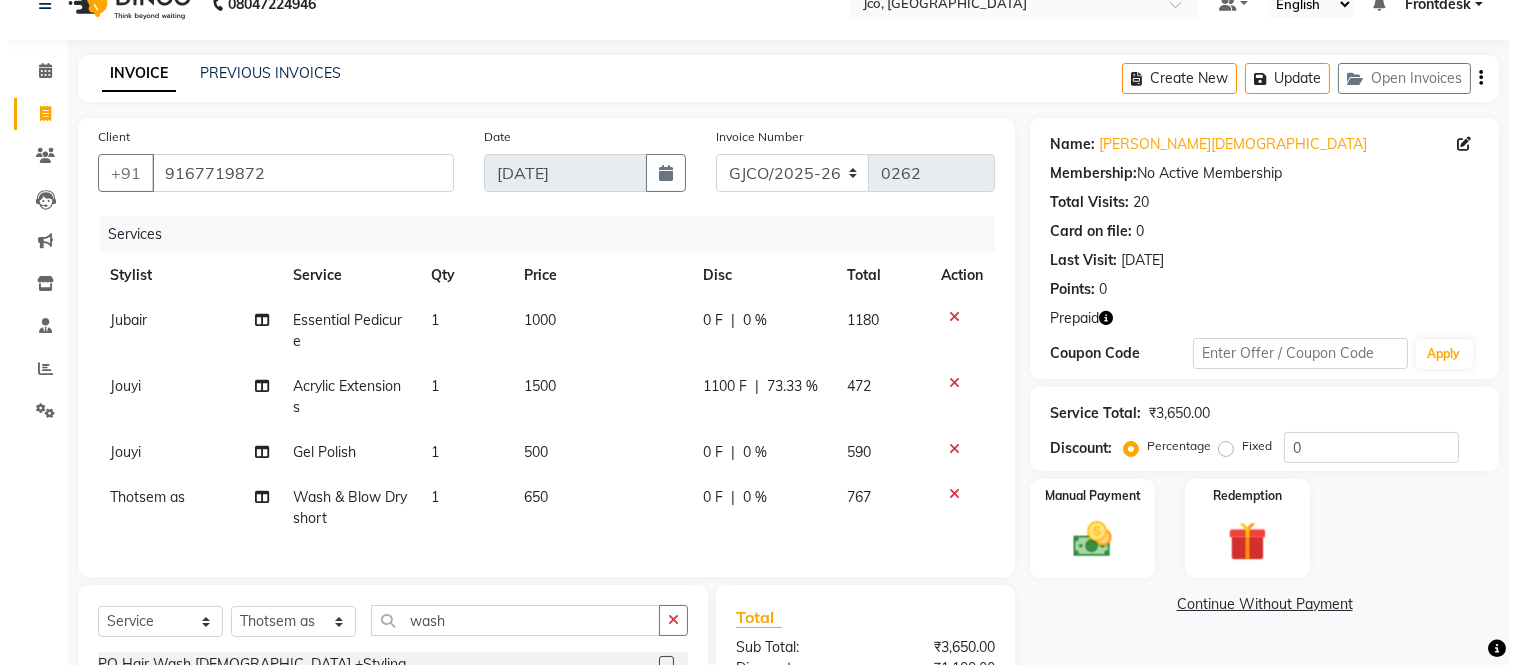scroll, scrollTop: 36, scrollLeft: 0, axis: vertical 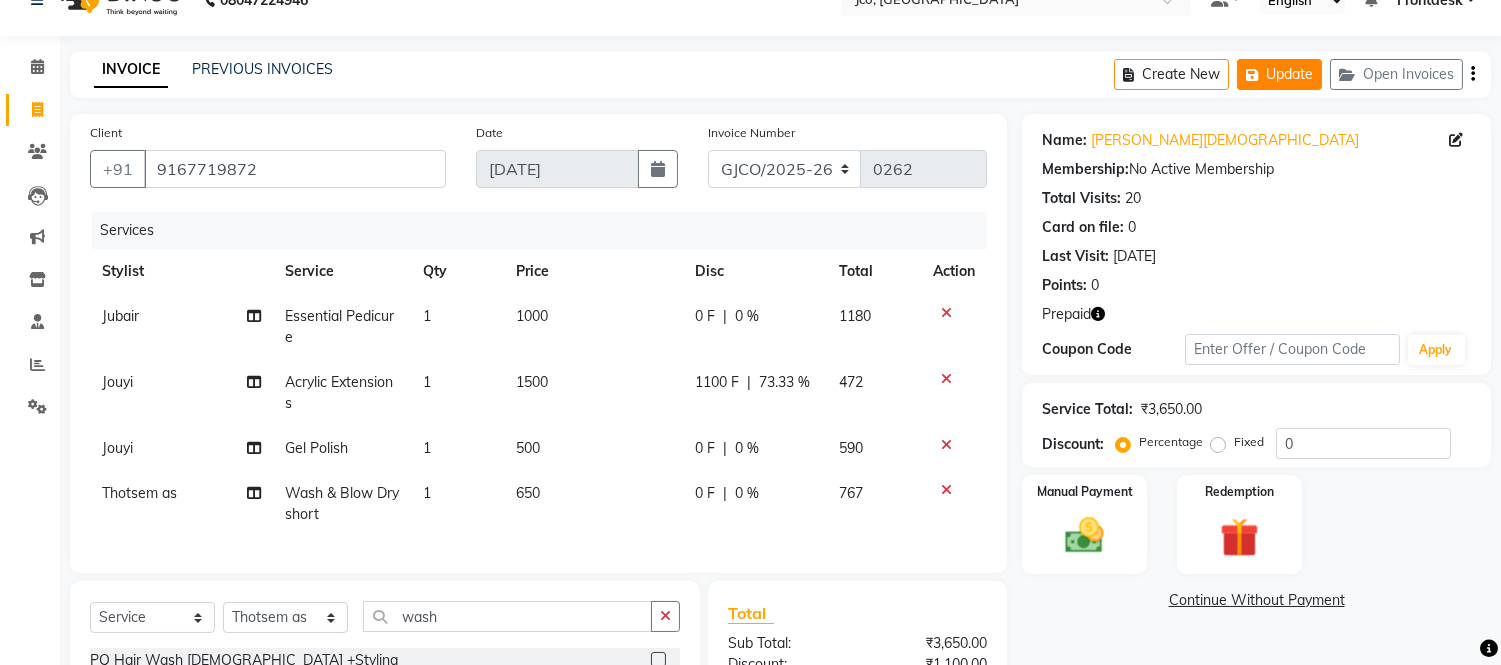 click on "Update" 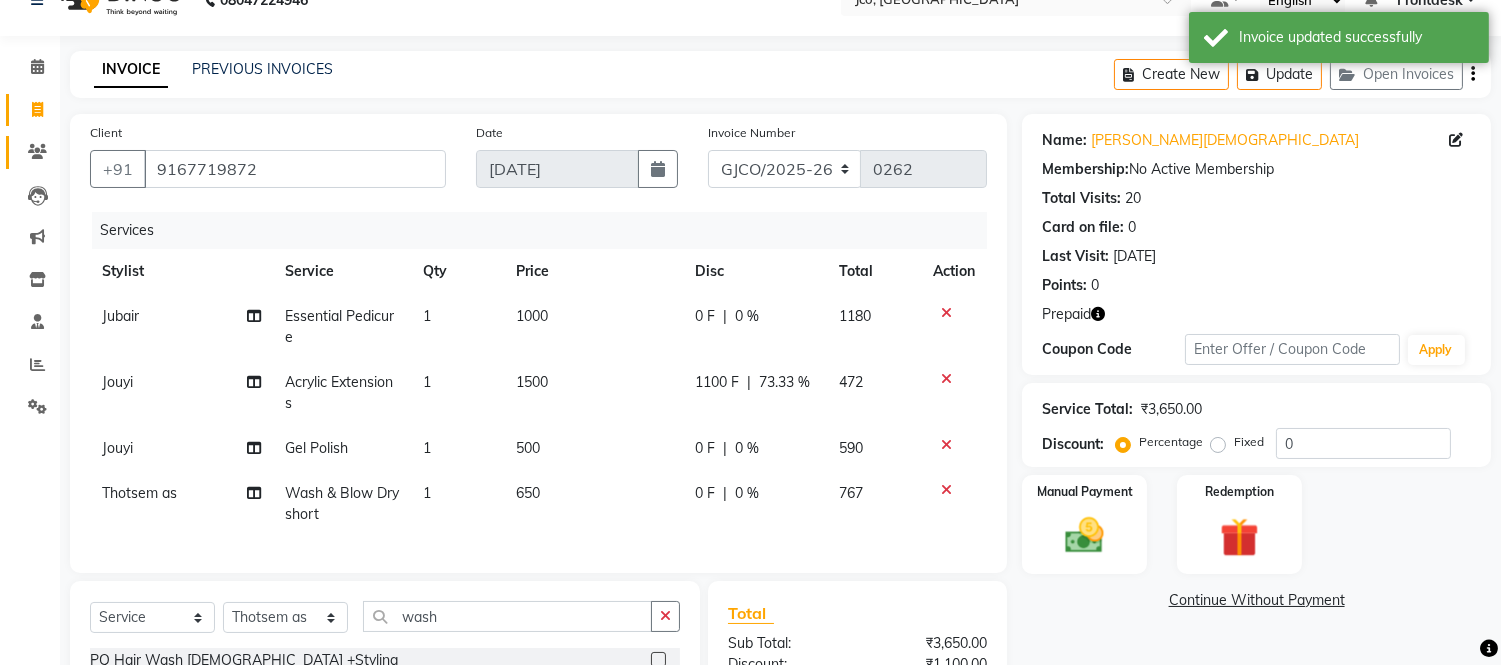 click 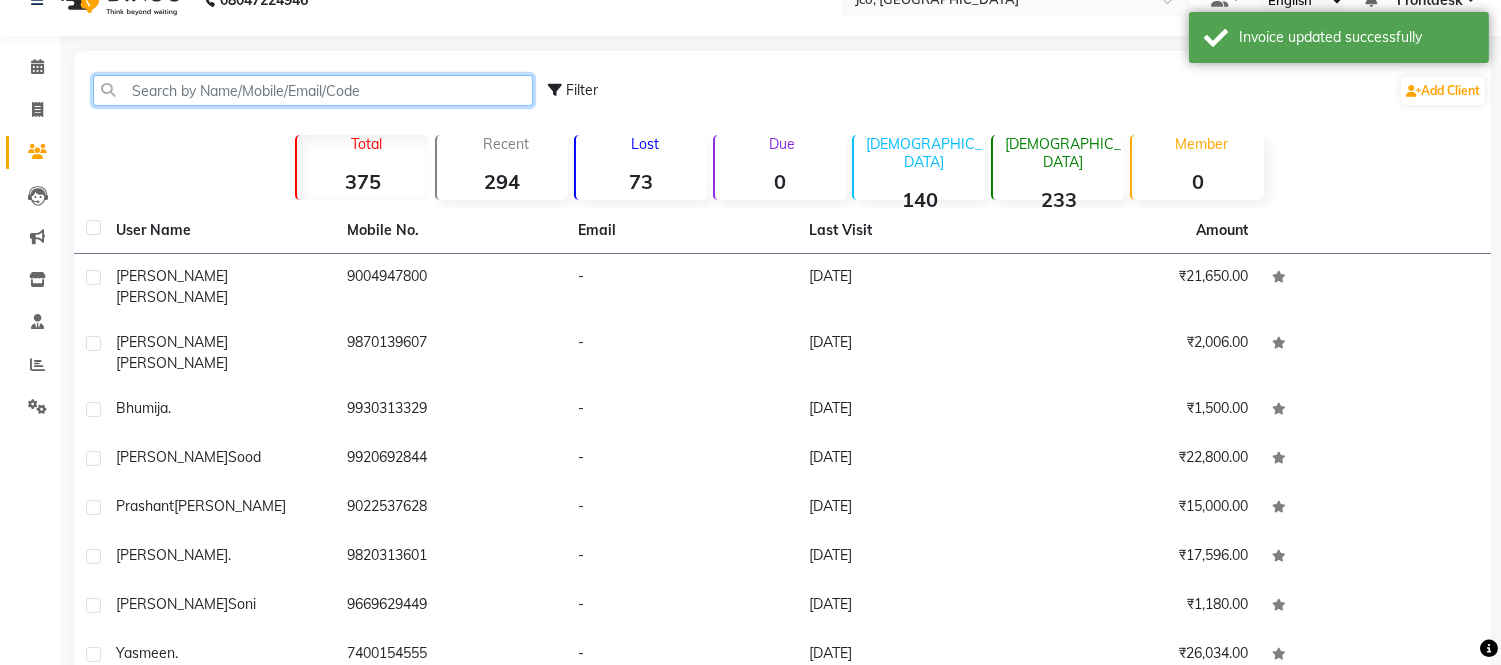click 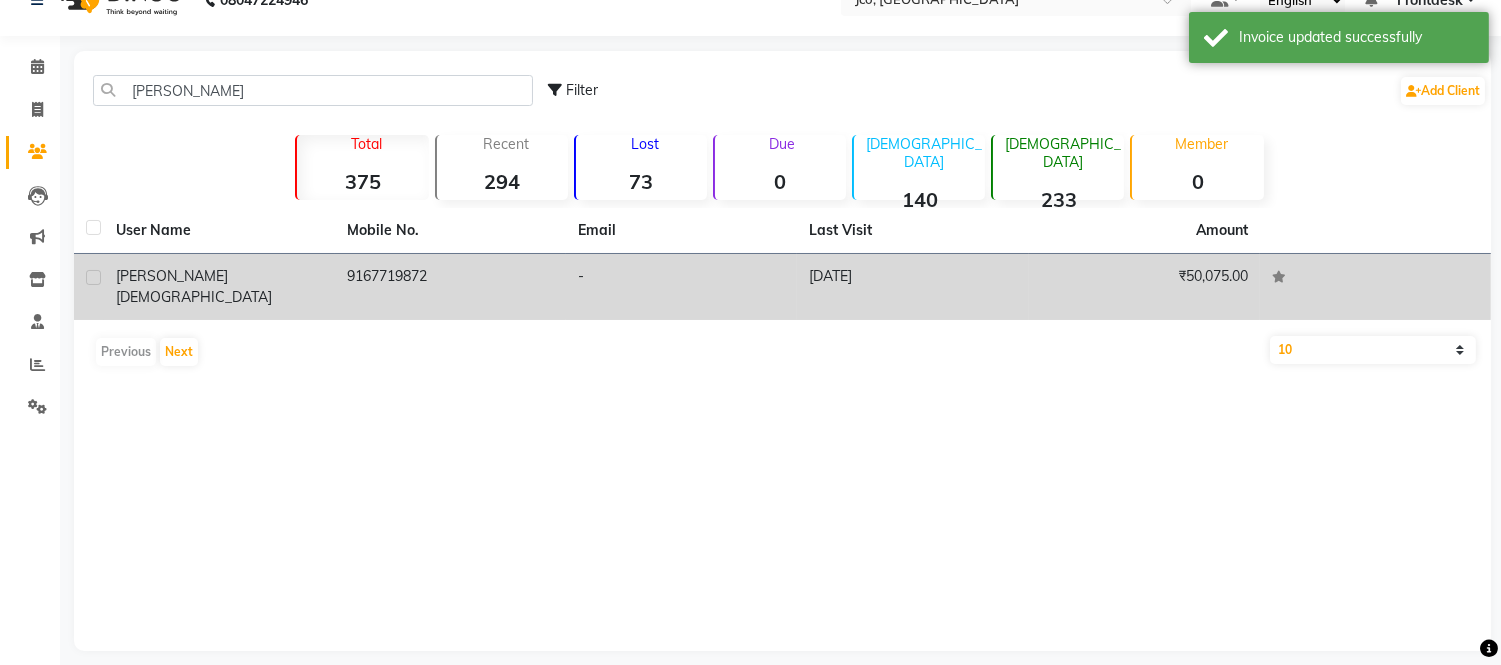 click on "9167719872" 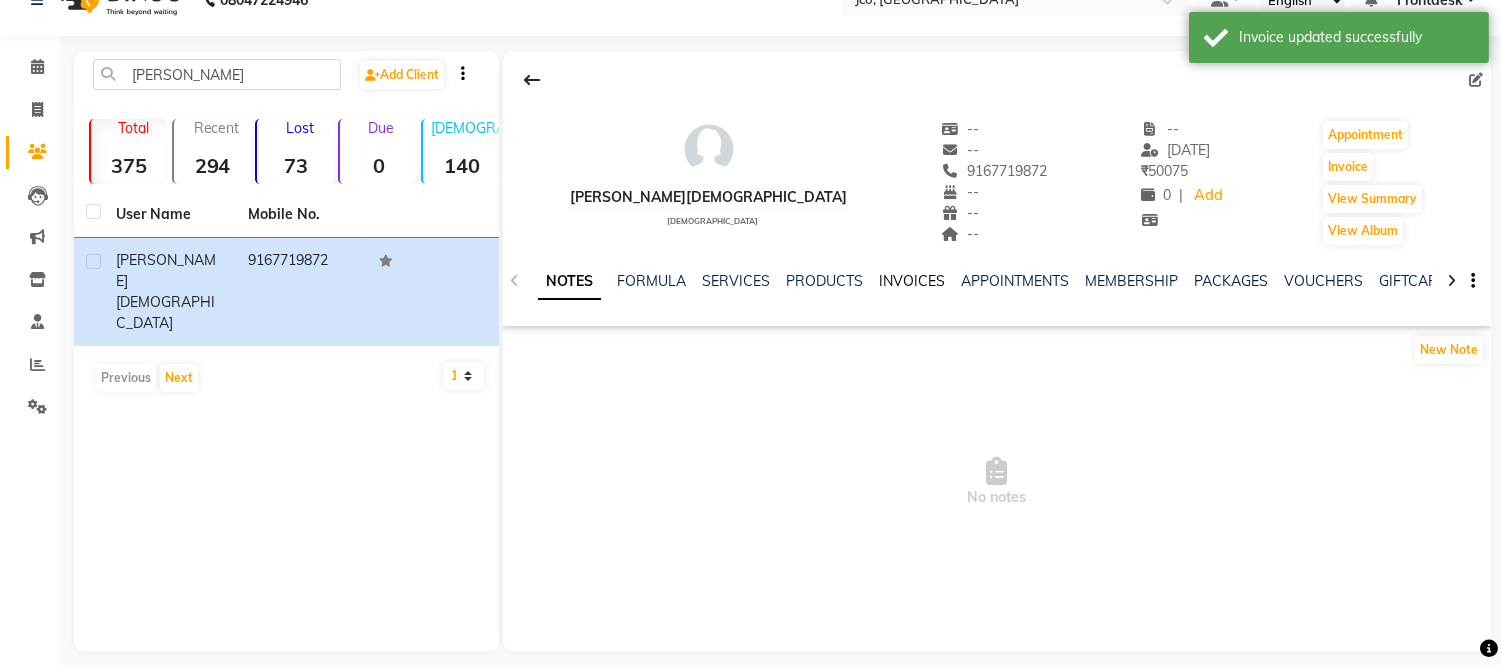 click on "INVOICES" 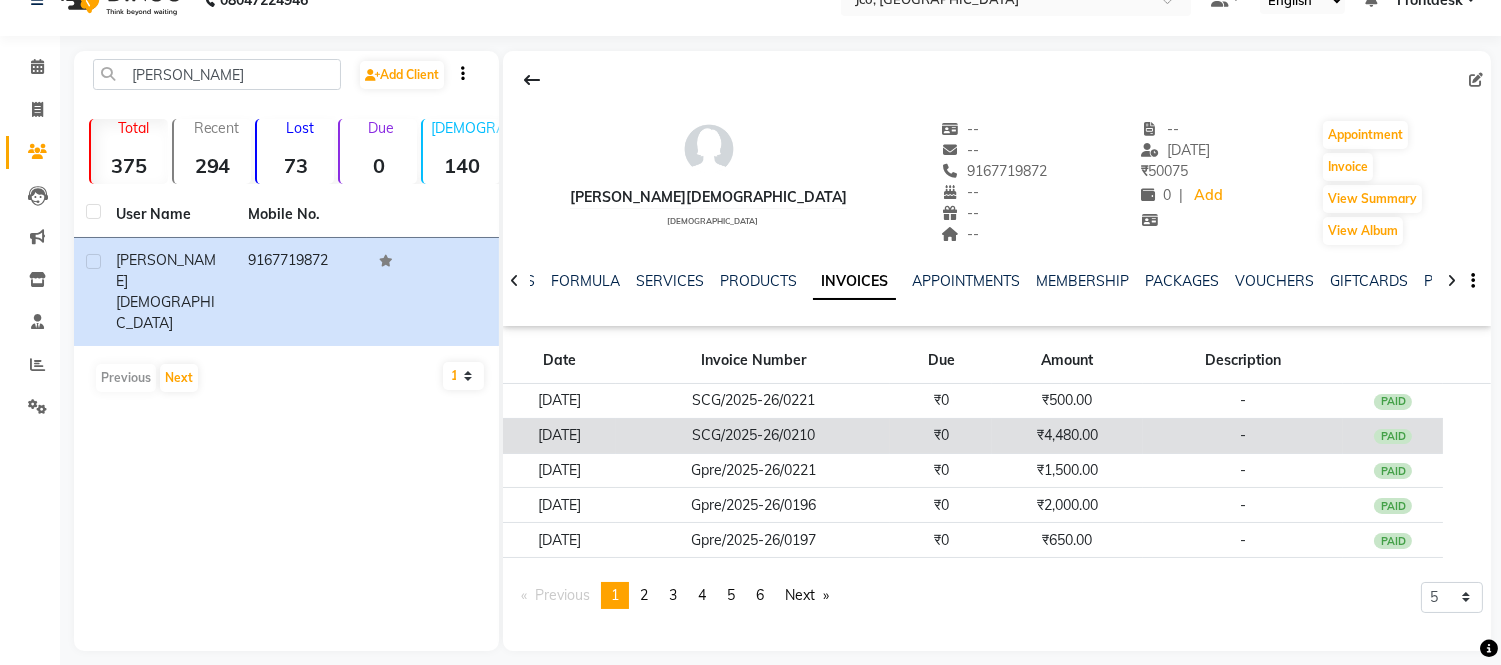 click on "₹4,480.00" 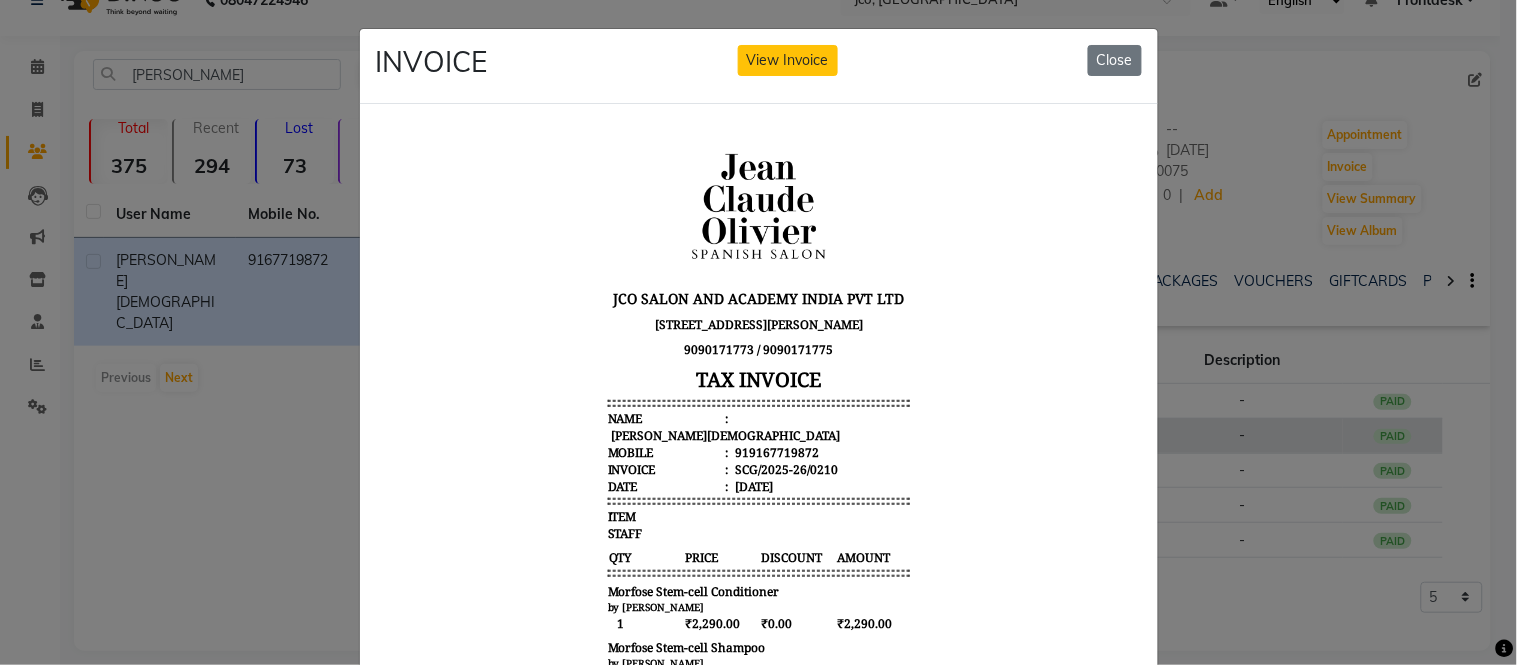 scroll, scrollTop: 15, scrollLeft: 0, axis: vertical 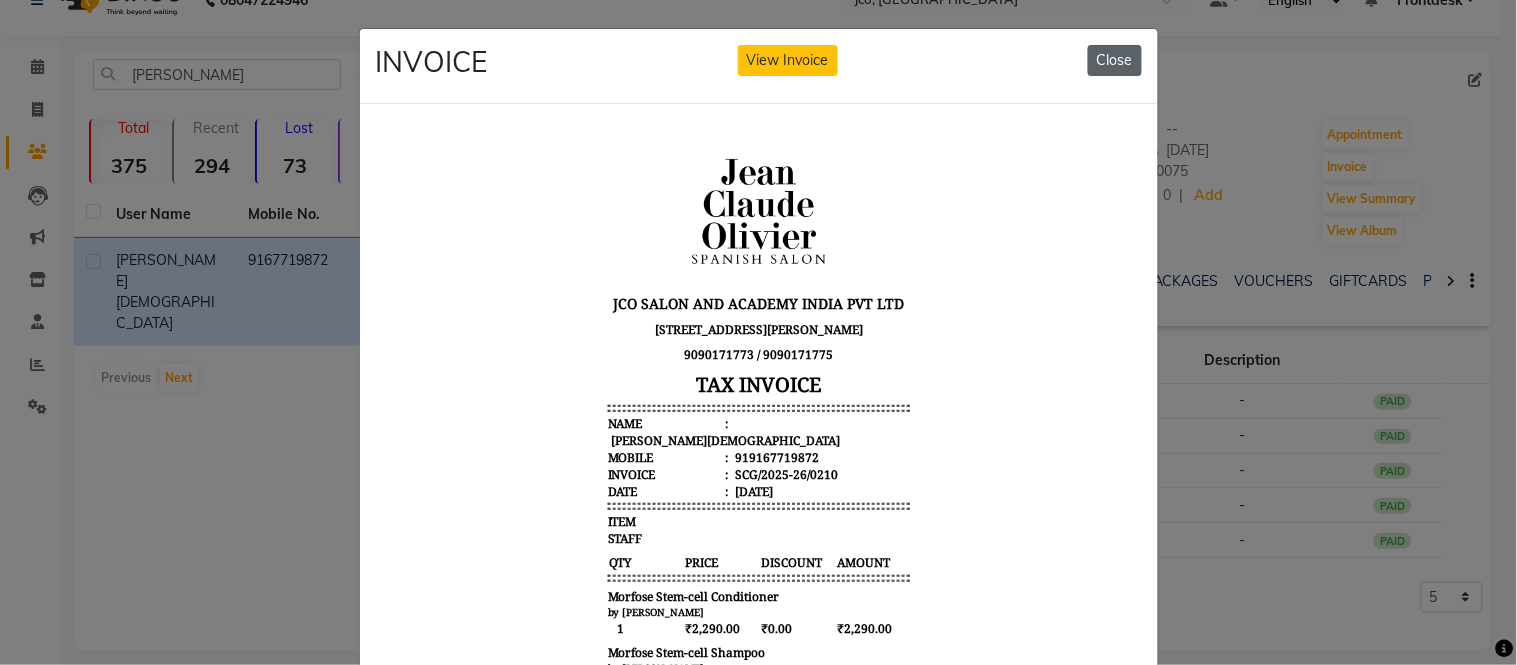click on "Close" 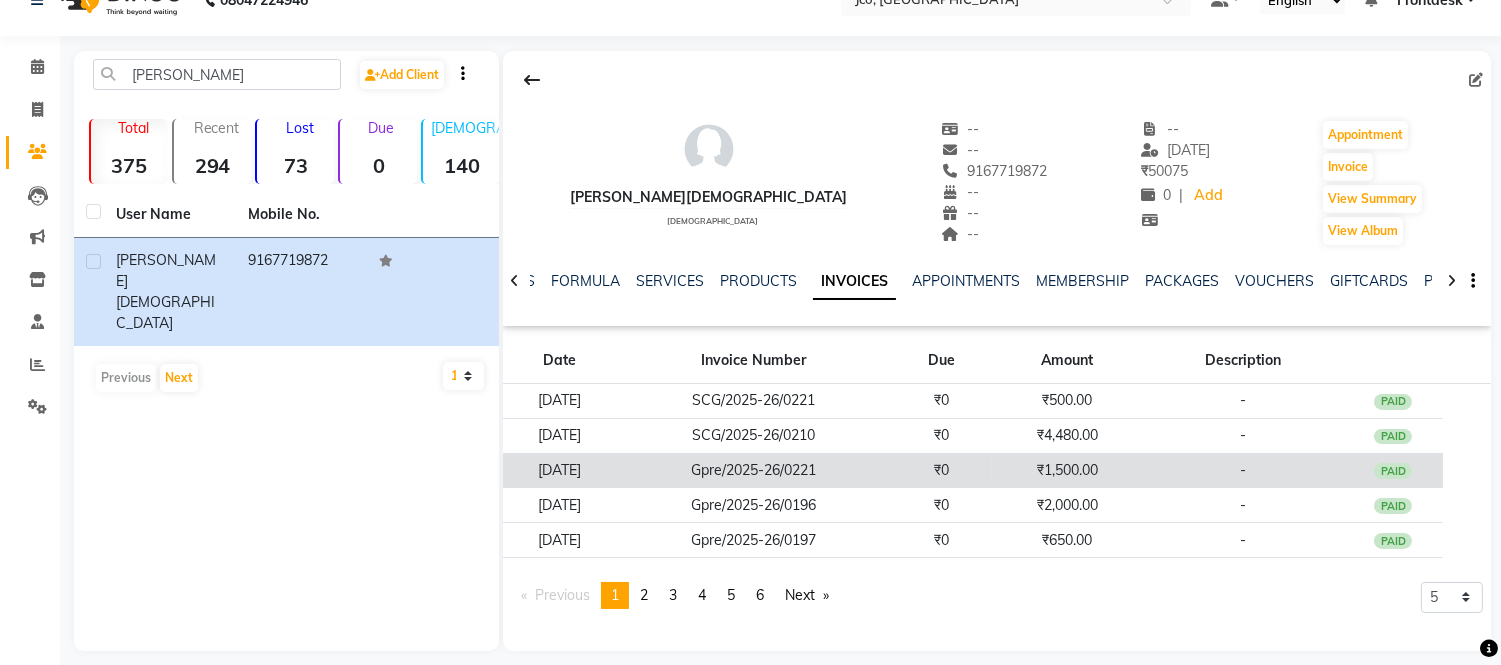 click on "₹1,500.00" 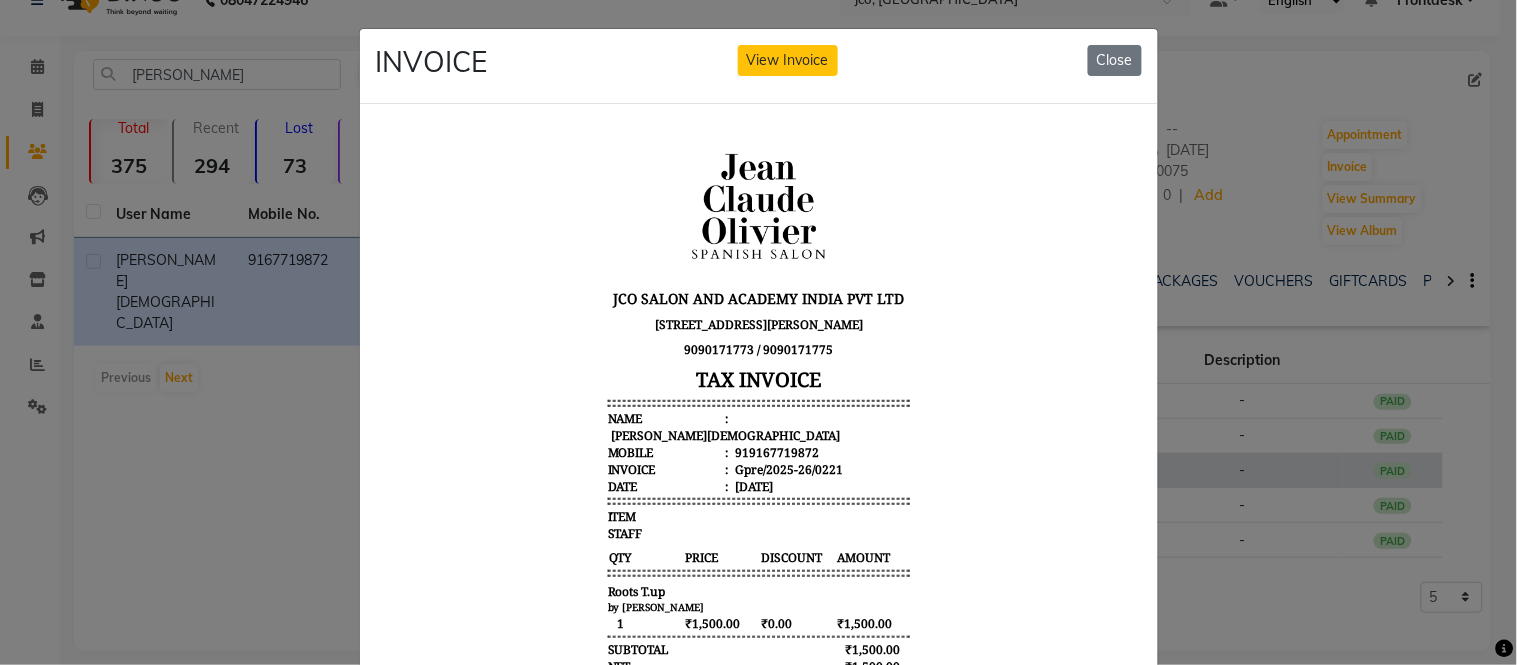 scroll, scrollTop: 15, scrollLeft: 0, axis: vertical 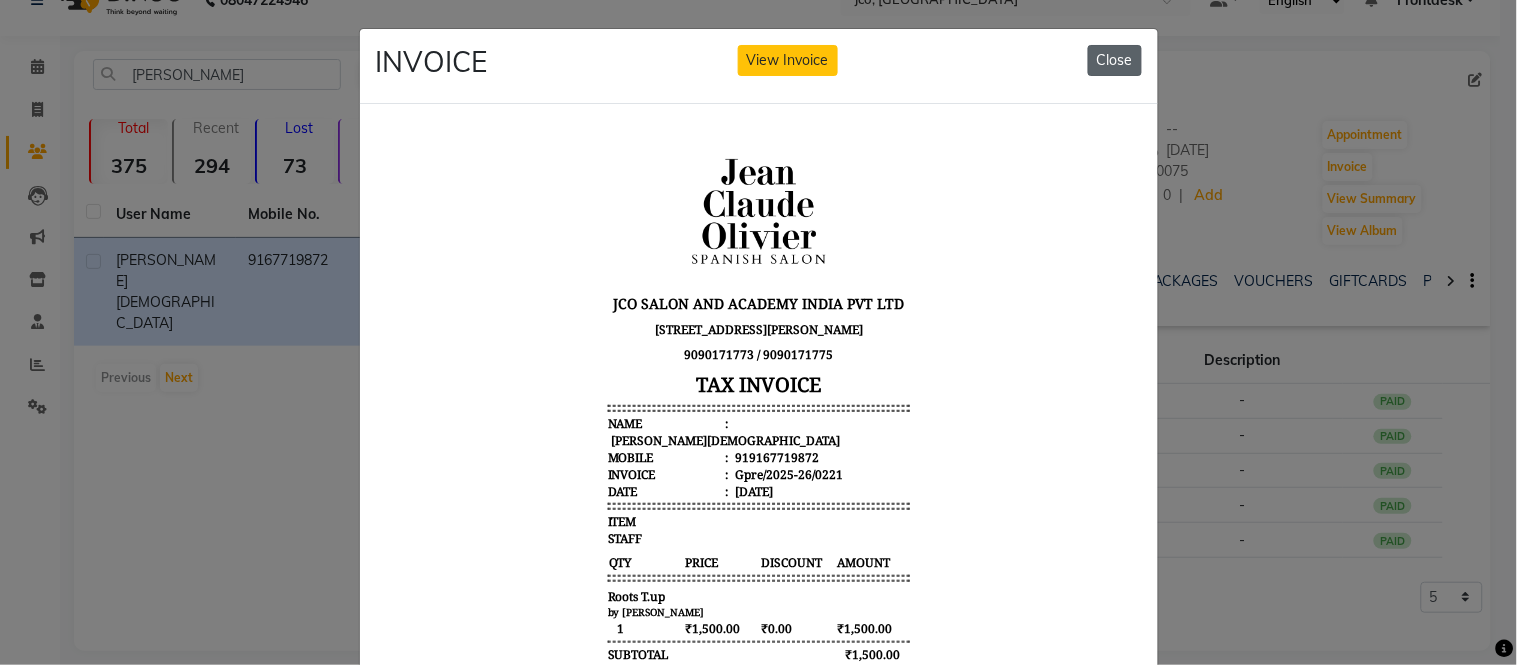 click on "Close" 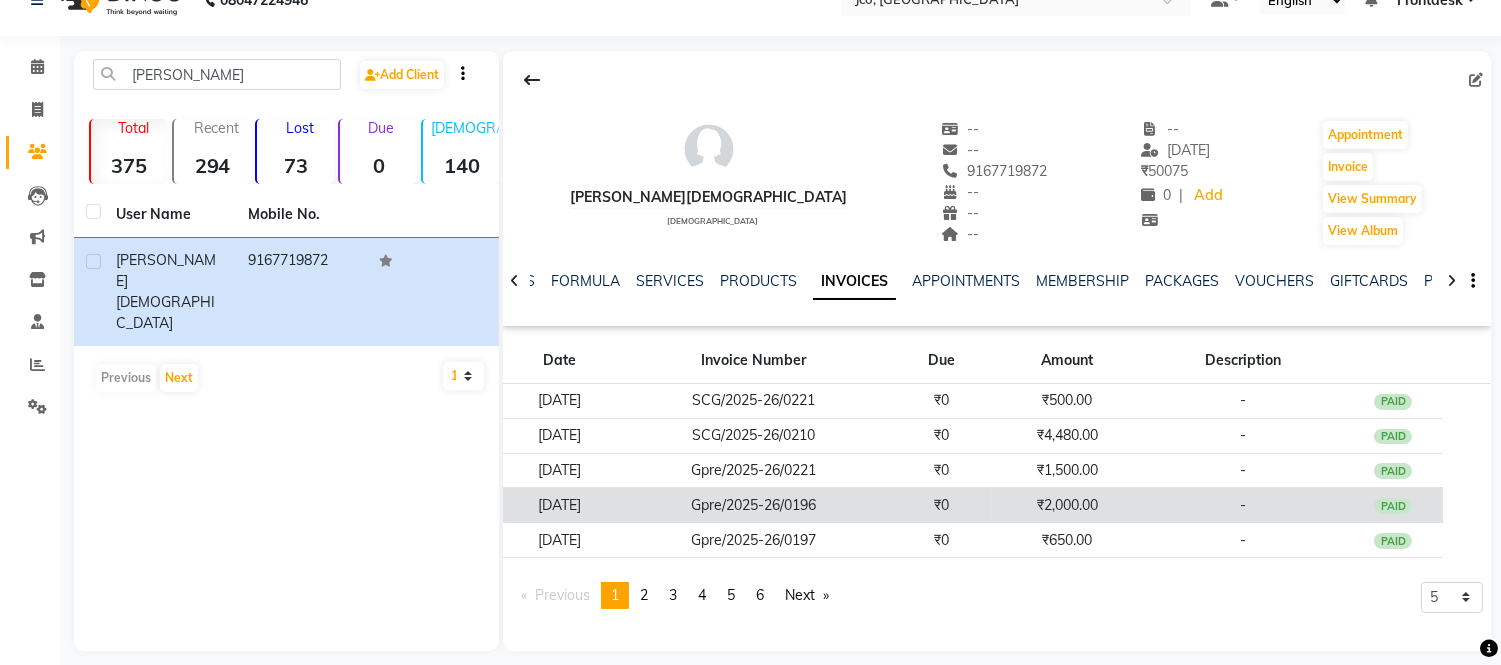 click on "₹2,000.00" 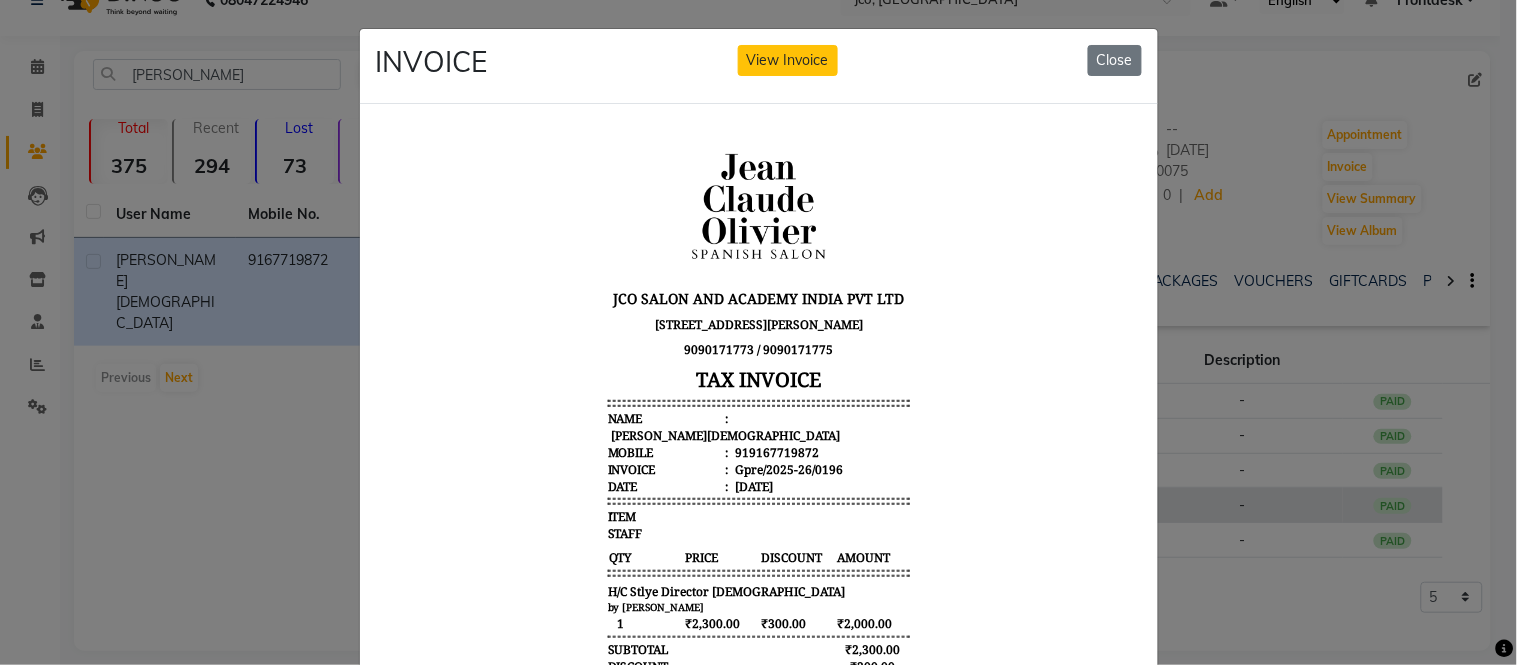 scroll, scrollTop: 15, scrollLeft: 0, axis: vertical 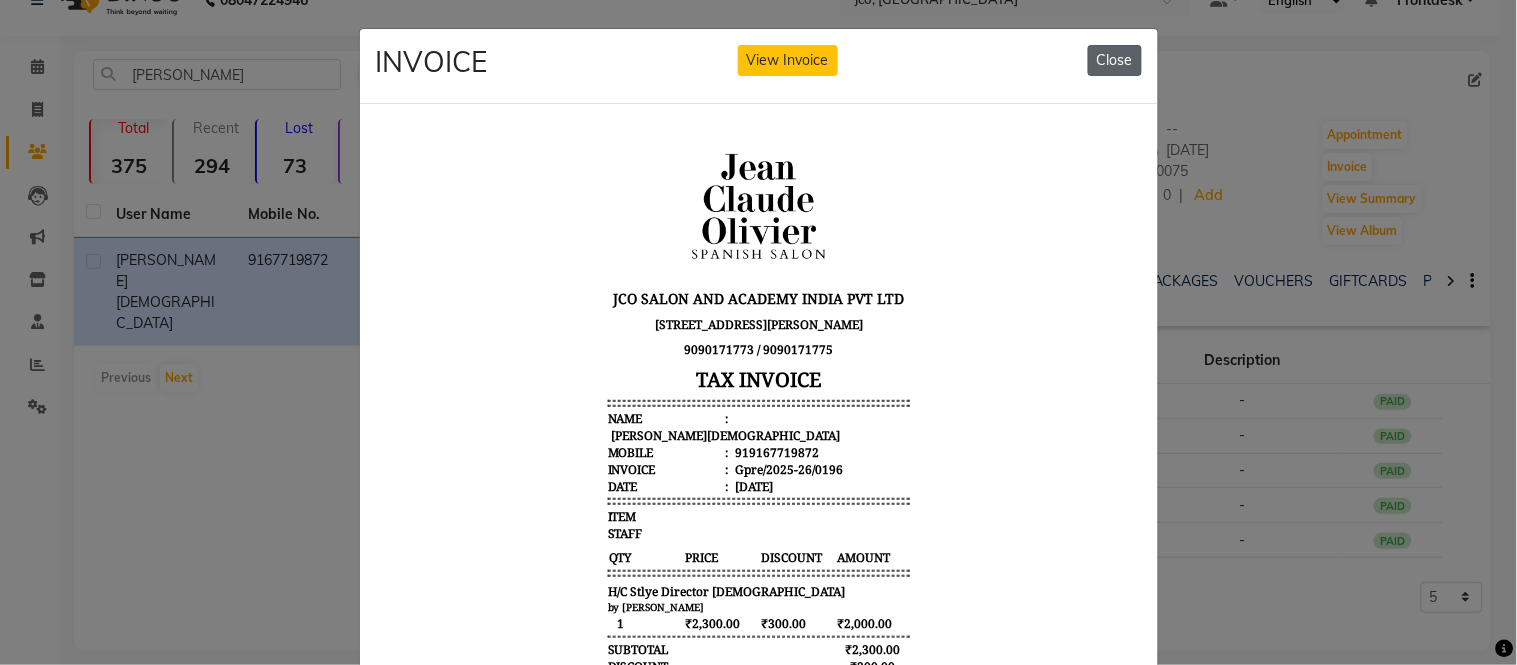 click on "Close" 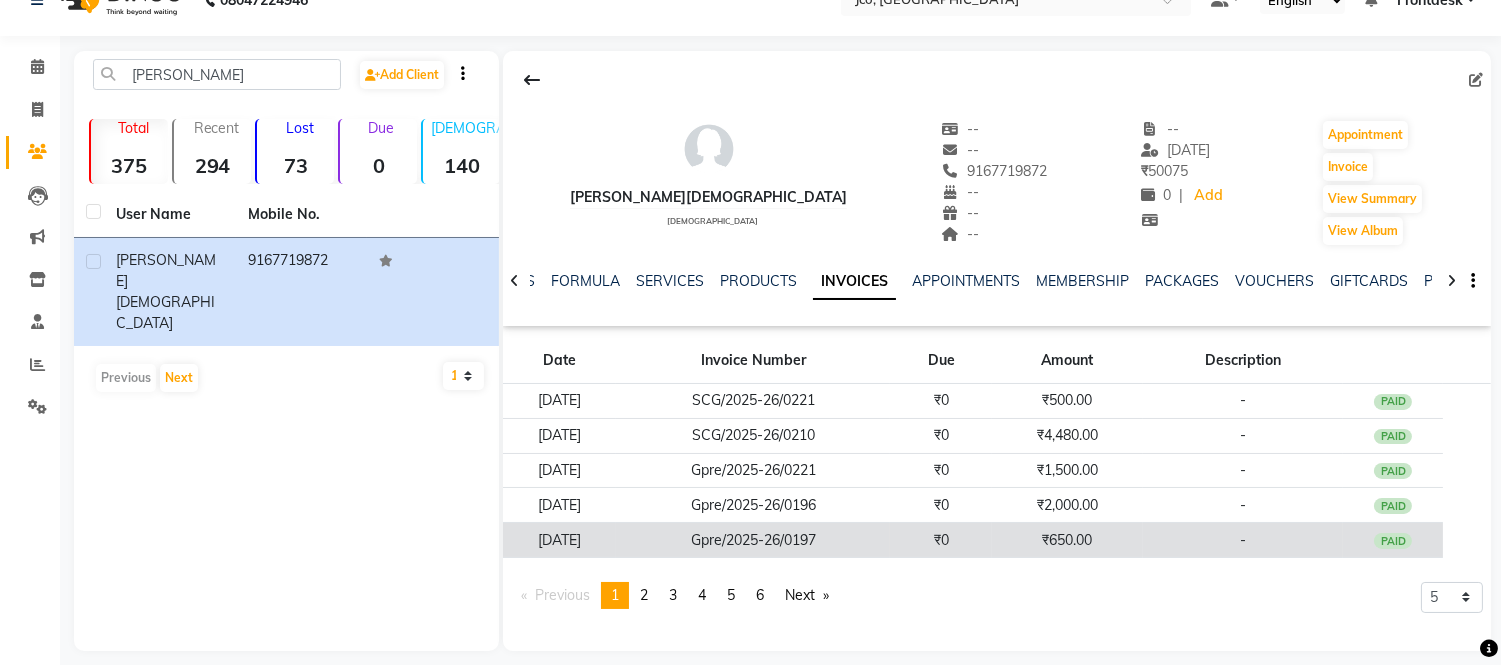 click on "₹650.00" 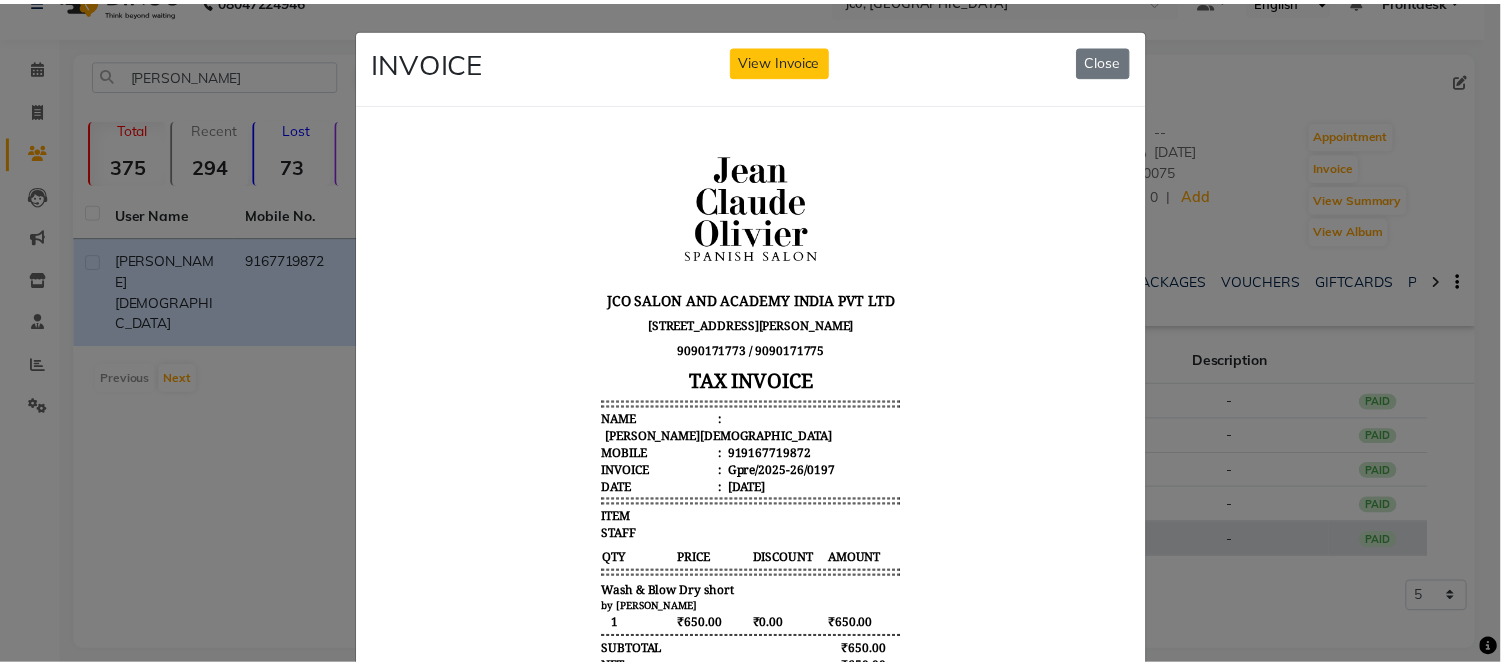 scroll, scrollTop: 2, scrollLeft: 0, axis: vertical 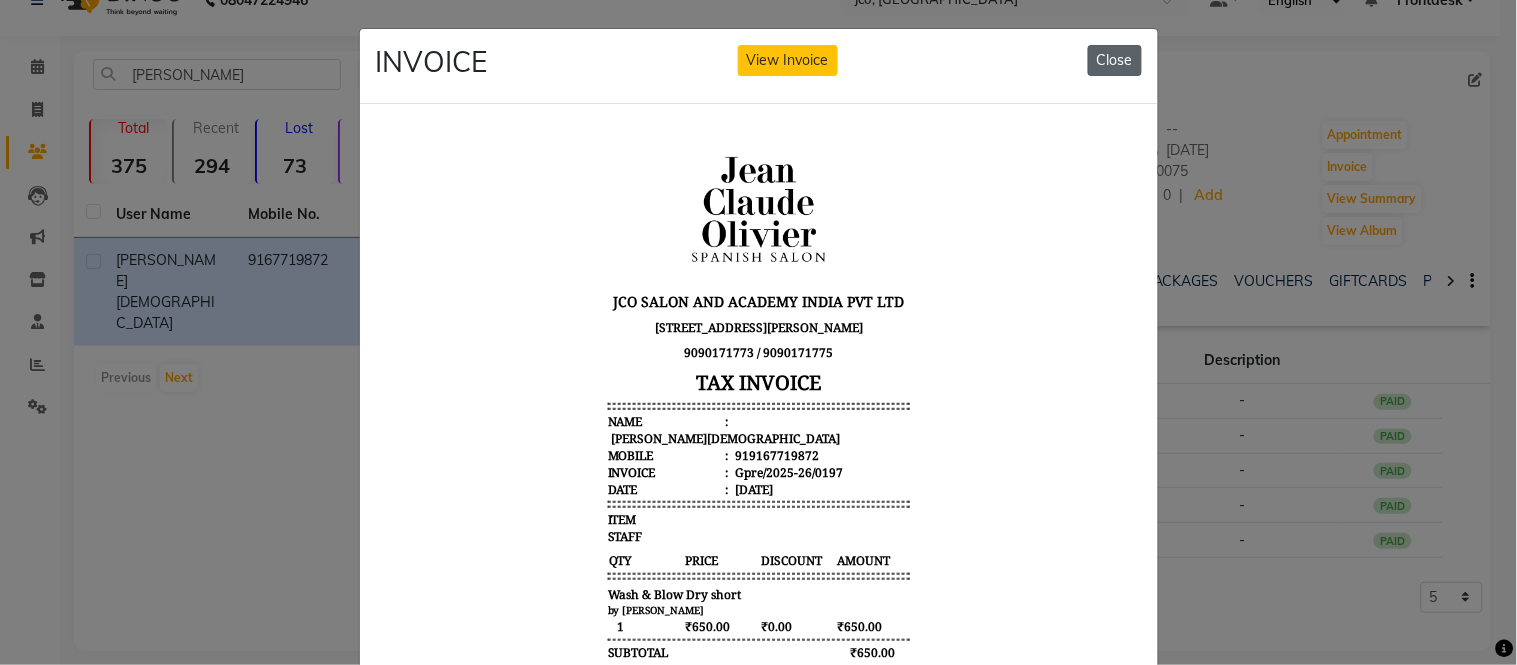 click on "Close" 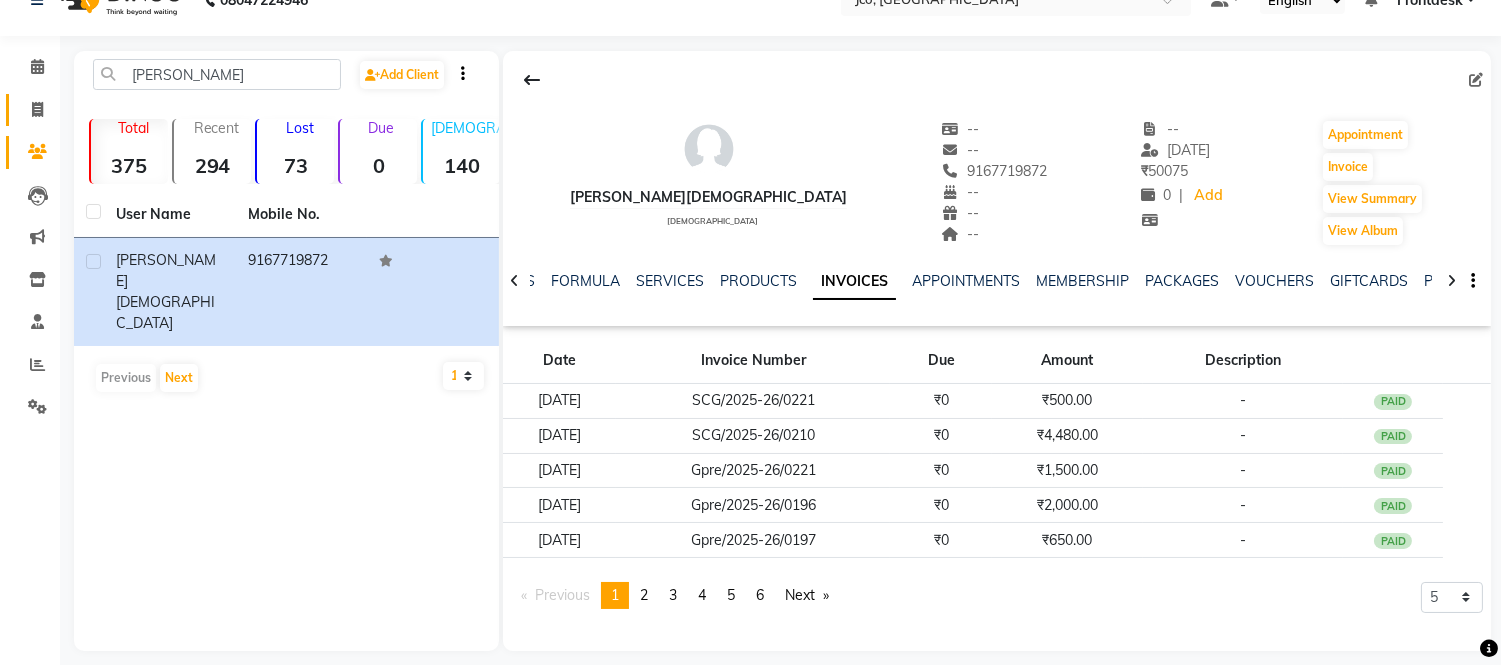 click 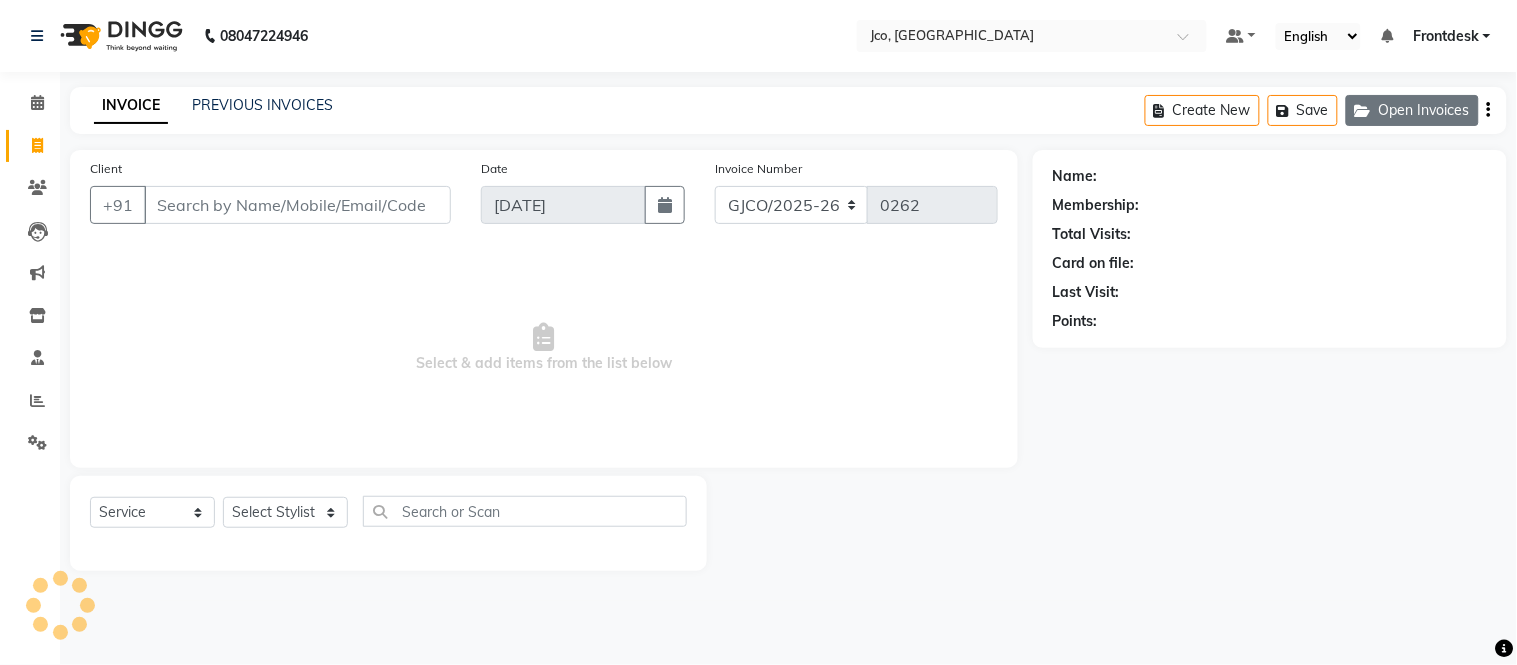 click on "Open Invoices" 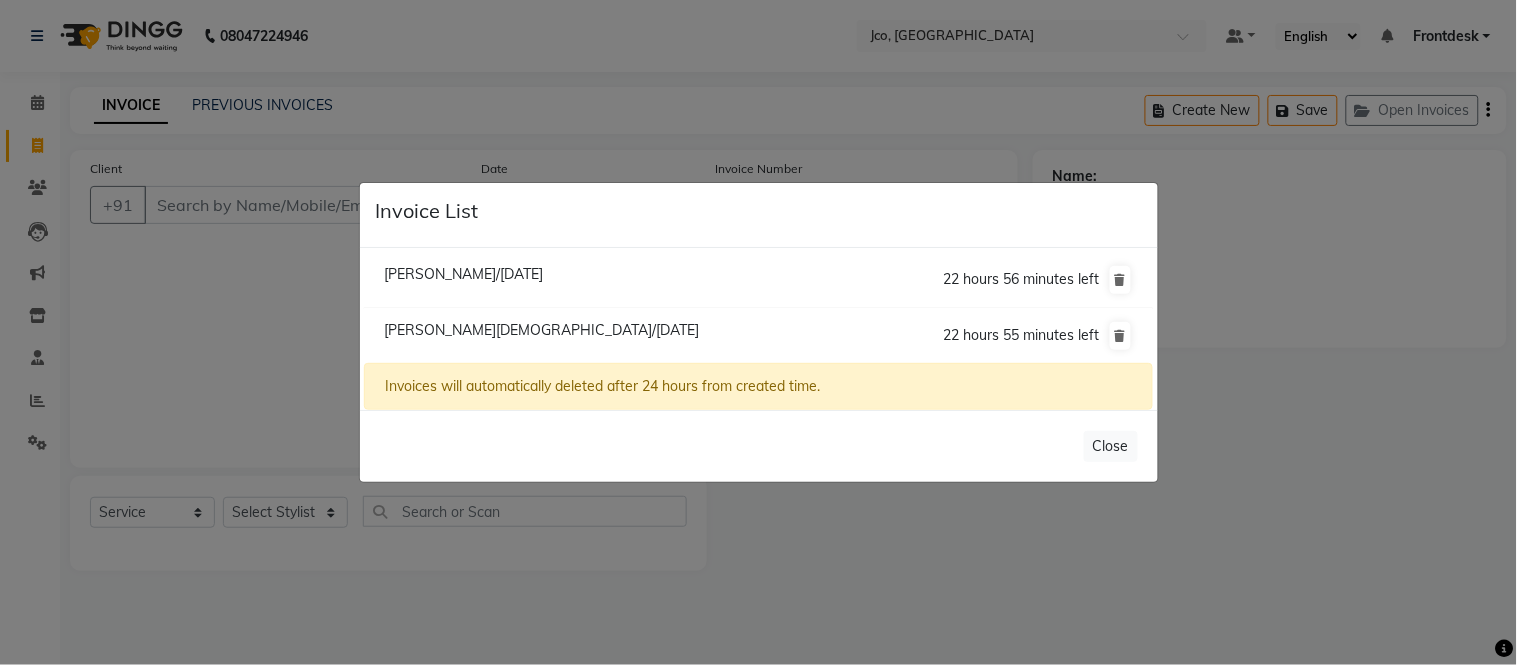 click on "[PERSON_NAME][DEMOGRAPHIC_DATA]/[DATE]" 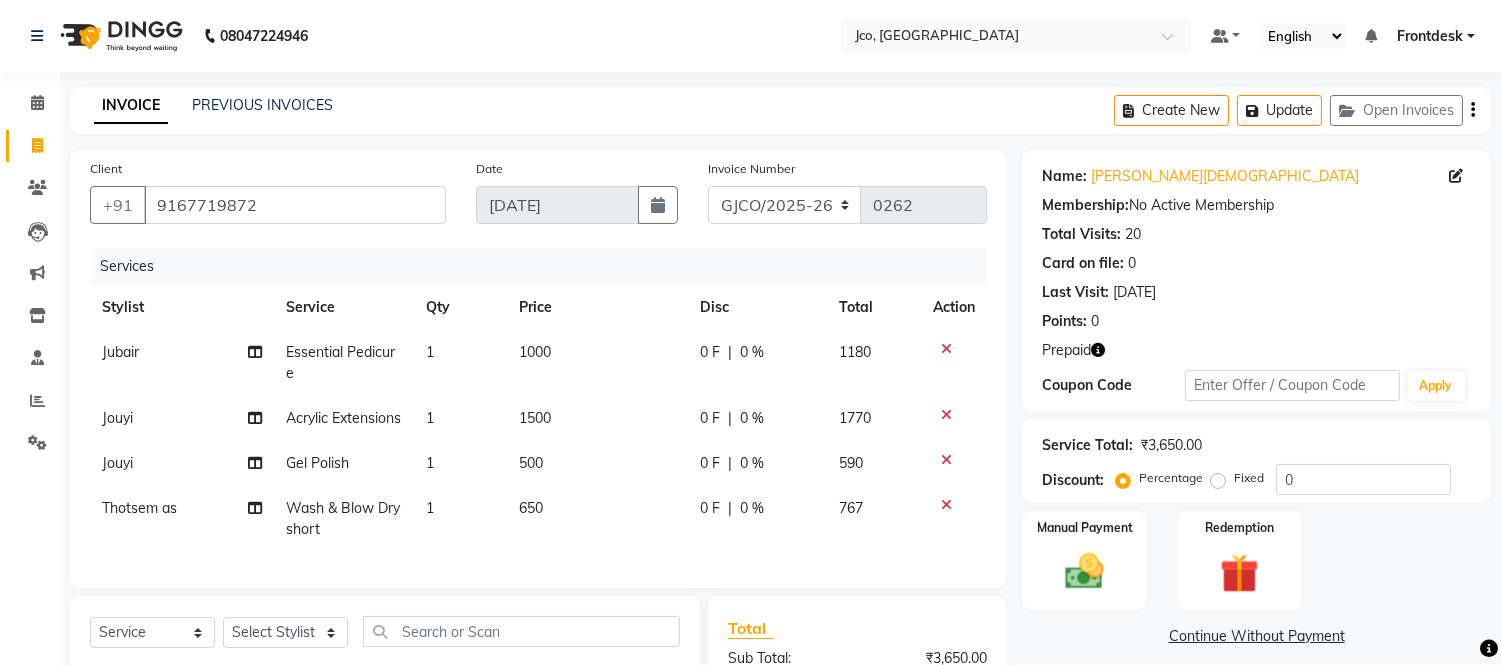 click on "0 F" 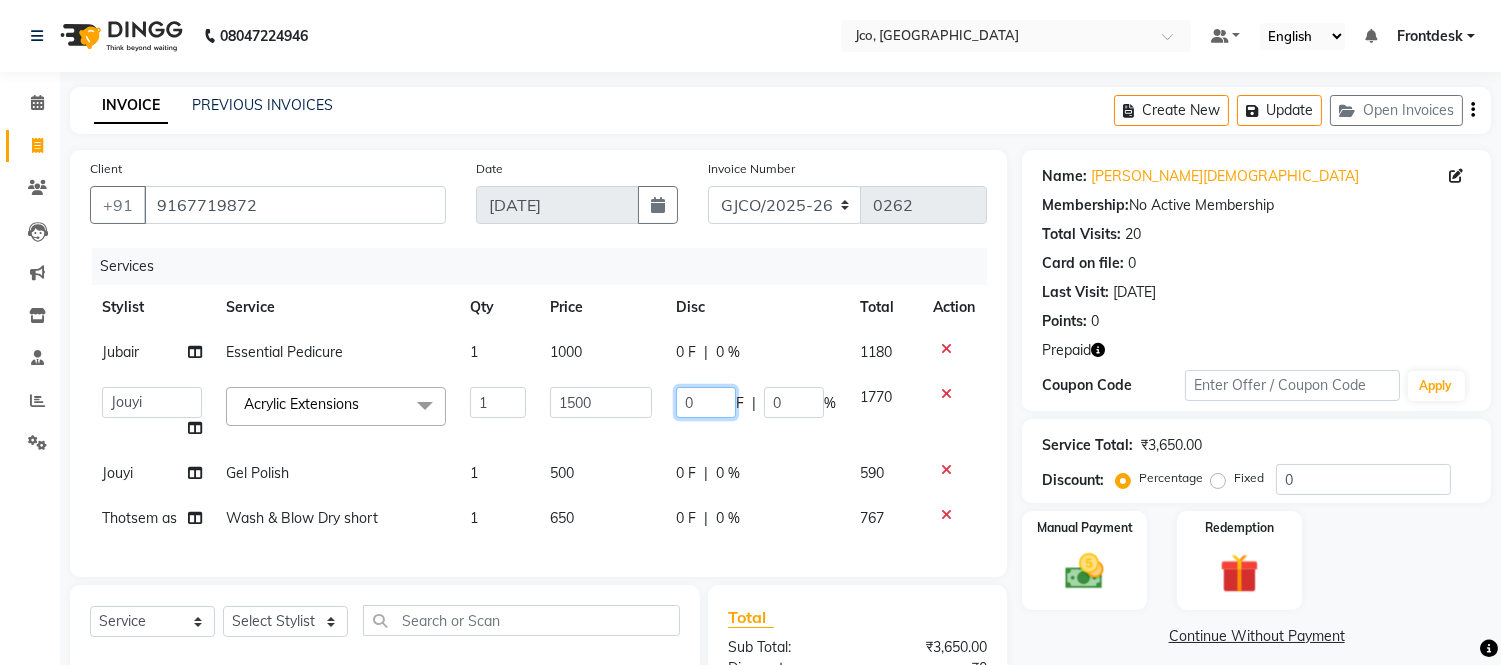 click on "0" 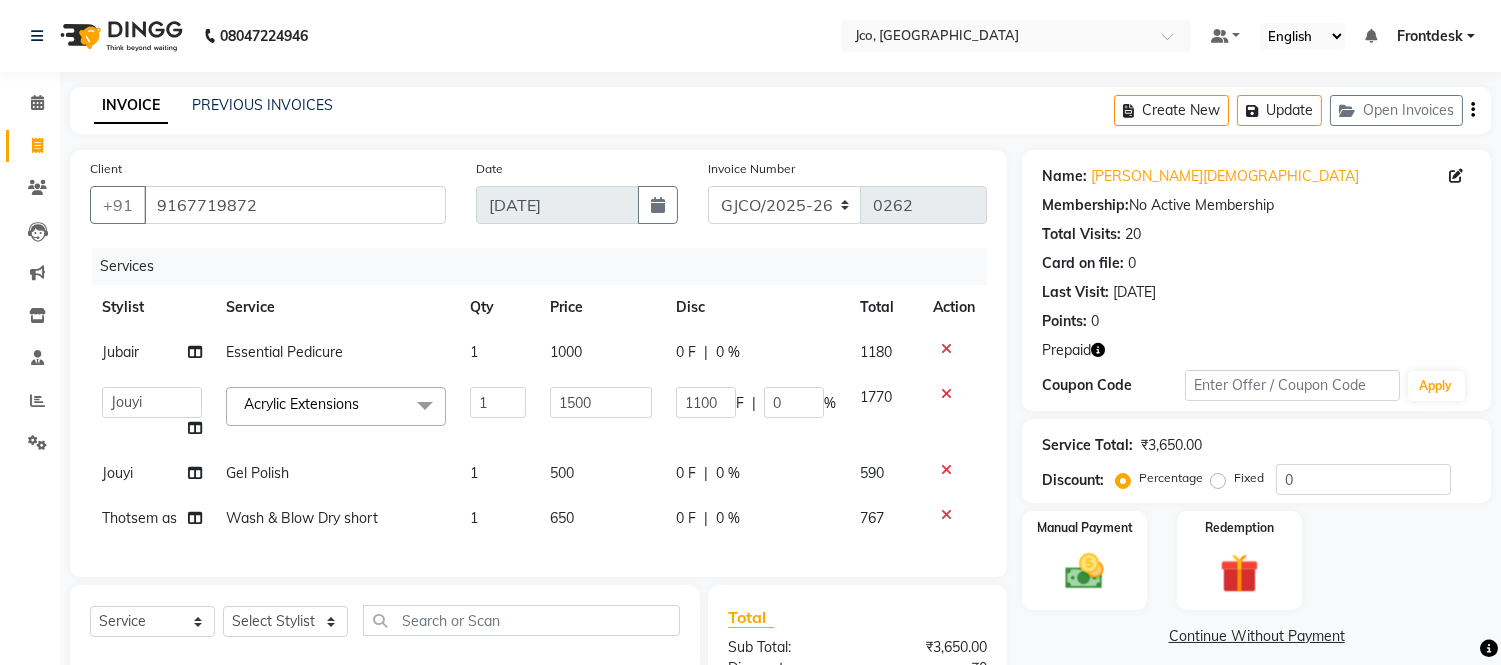 click on "1100 F | 0 %" 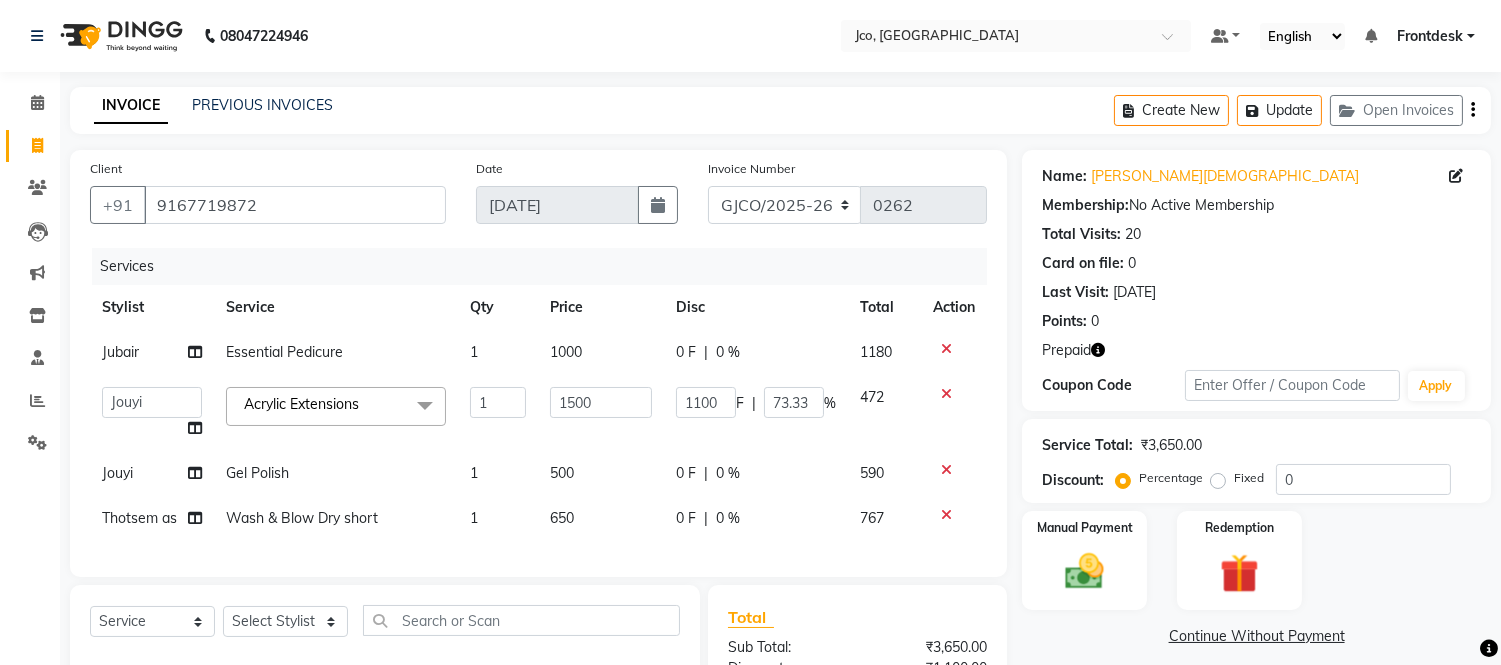 scroll, scrollTop: 0, scrollLeft: 14, axis: horizontal 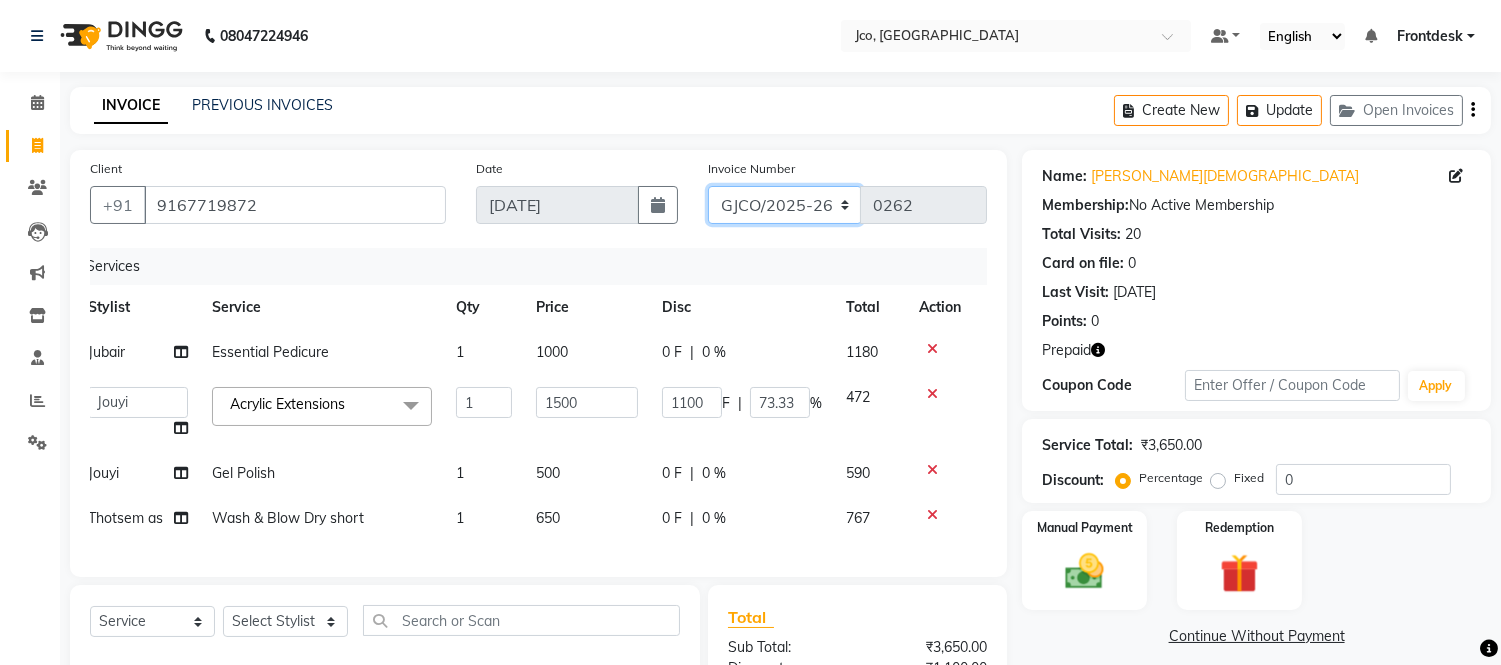 click on "GJCO/2025-26 SCG/2025-26 Gpre/2025-26" 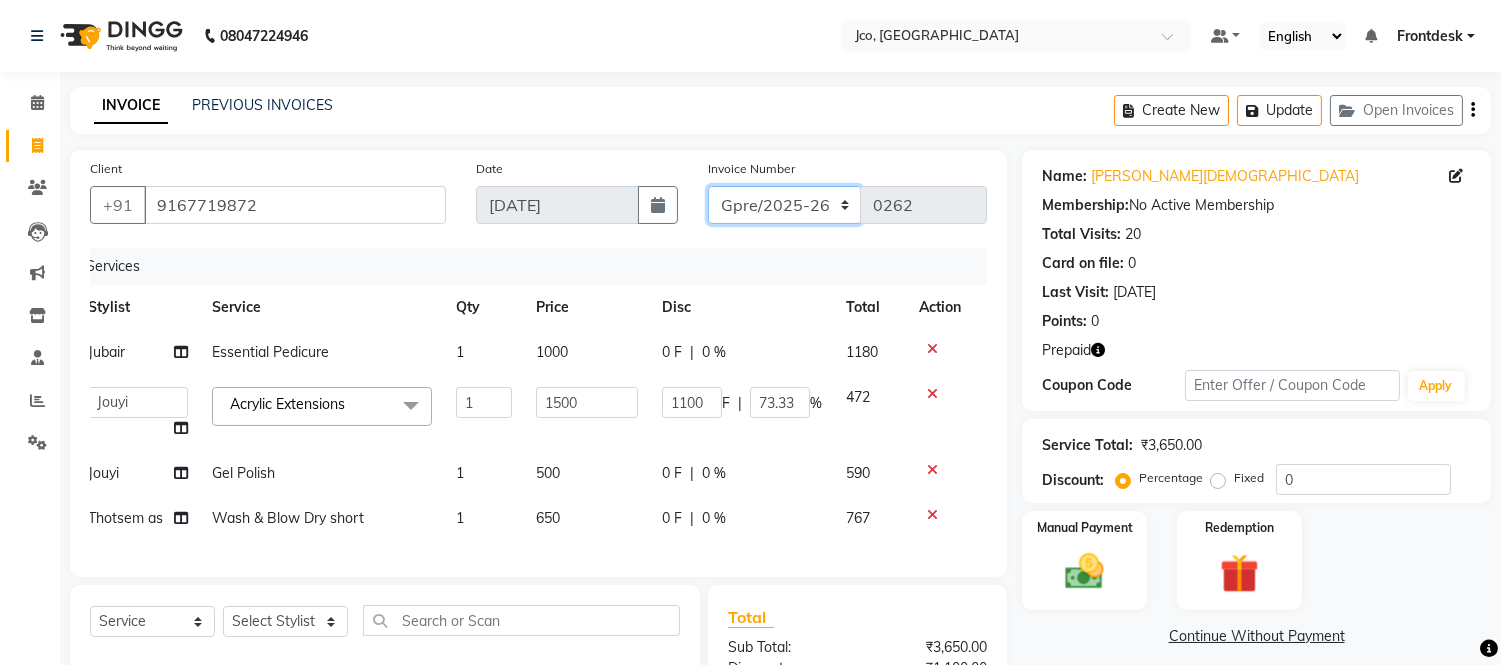 click on "GJCO/2025-26 SCG/2025-26 Gpre/2025-26" 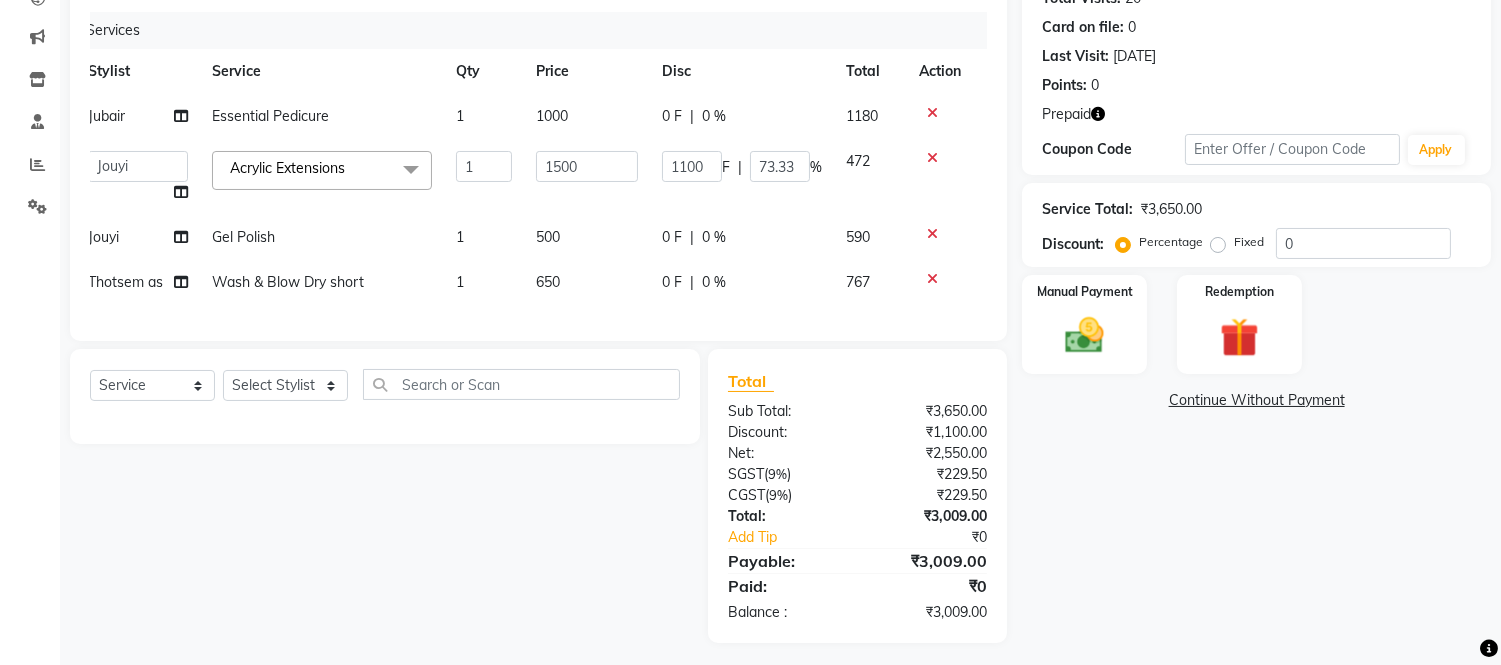 scroll, scrollTop: 260, scrollLeft: 0, axis: vertical 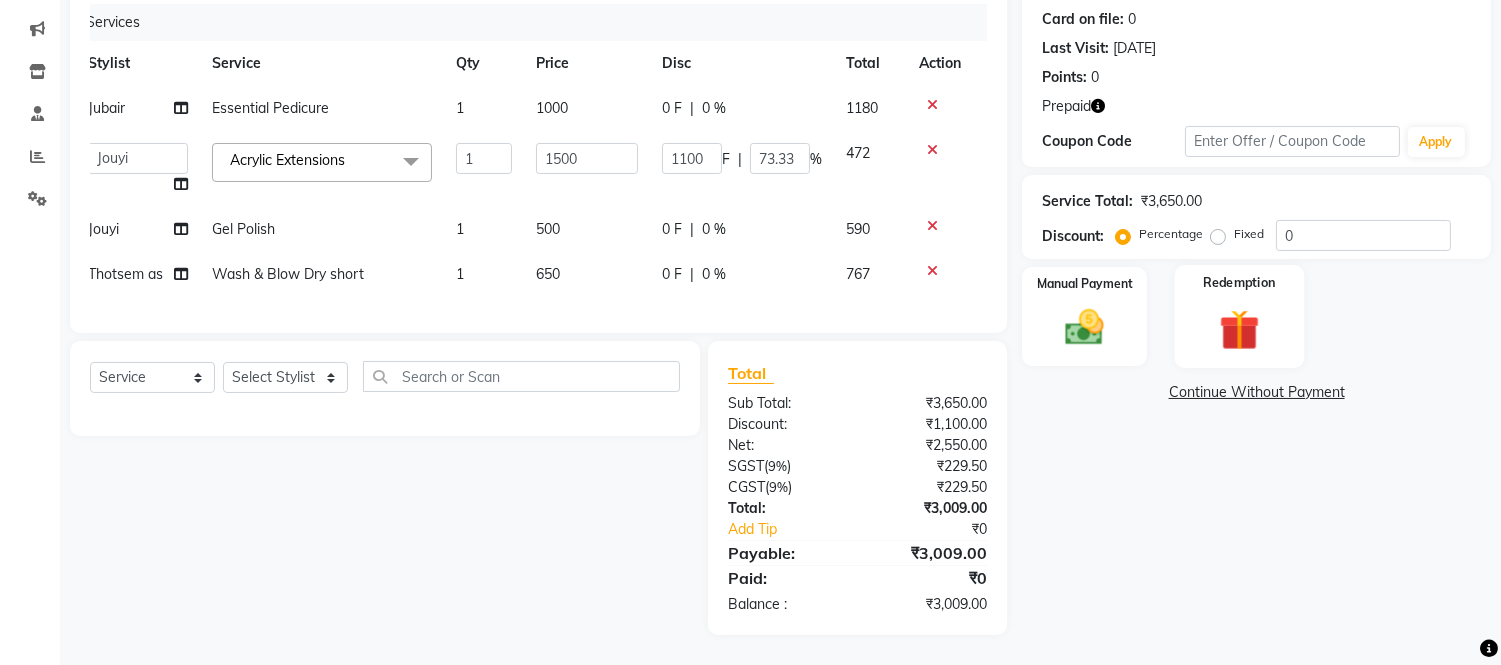 click 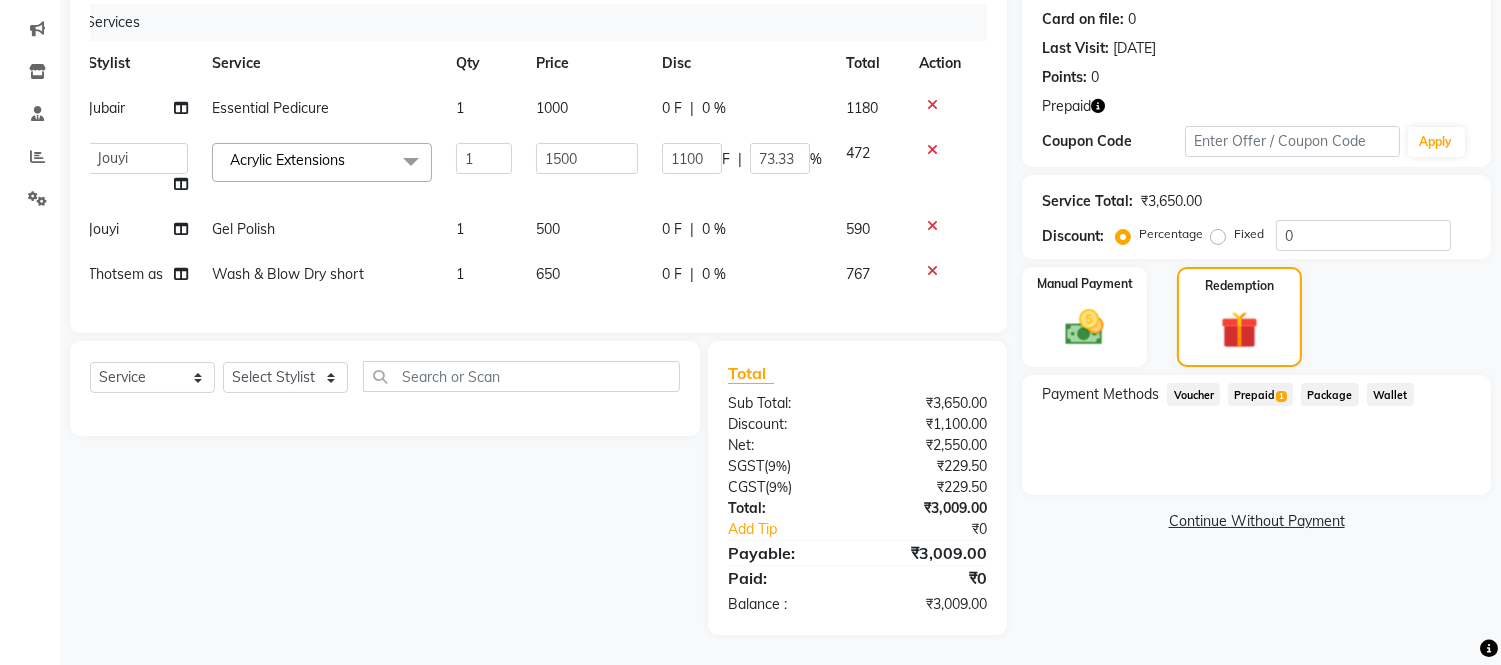 click on "Prepaid  1" 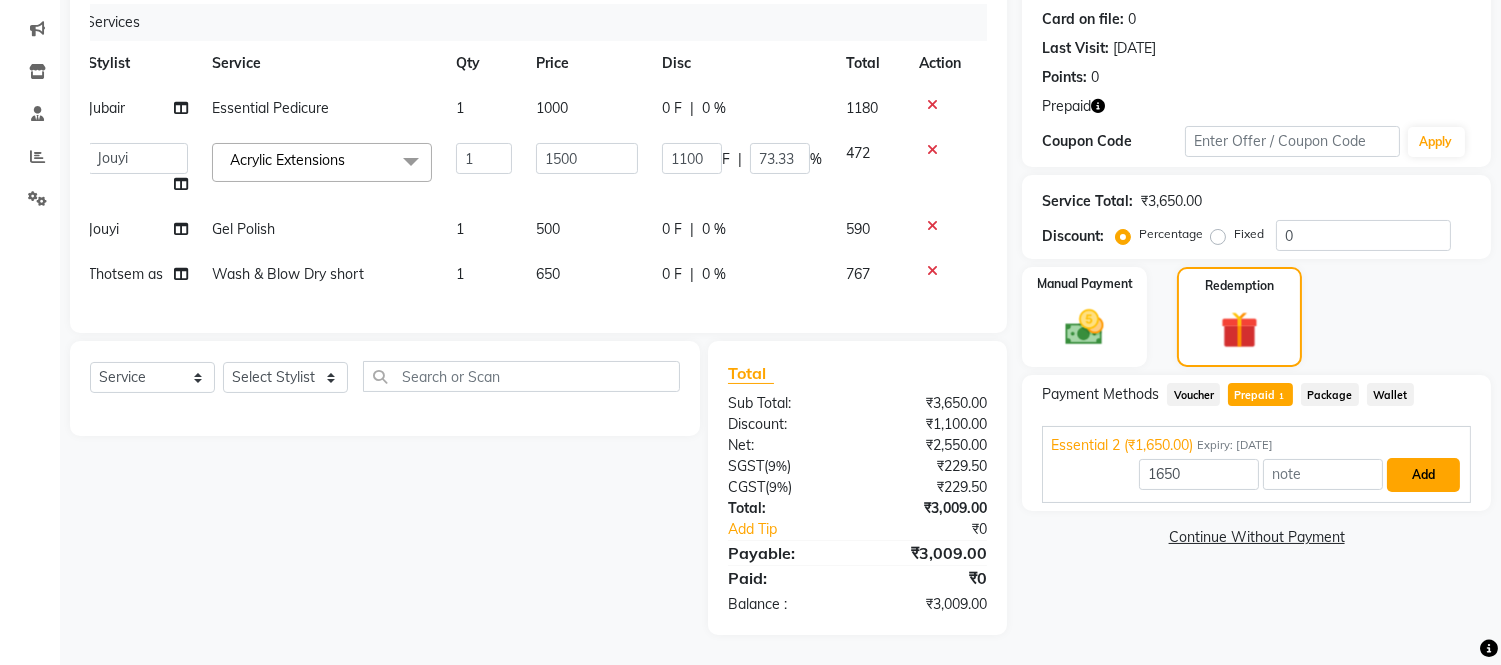 click on "Add" at bounding box center [1423, 475] 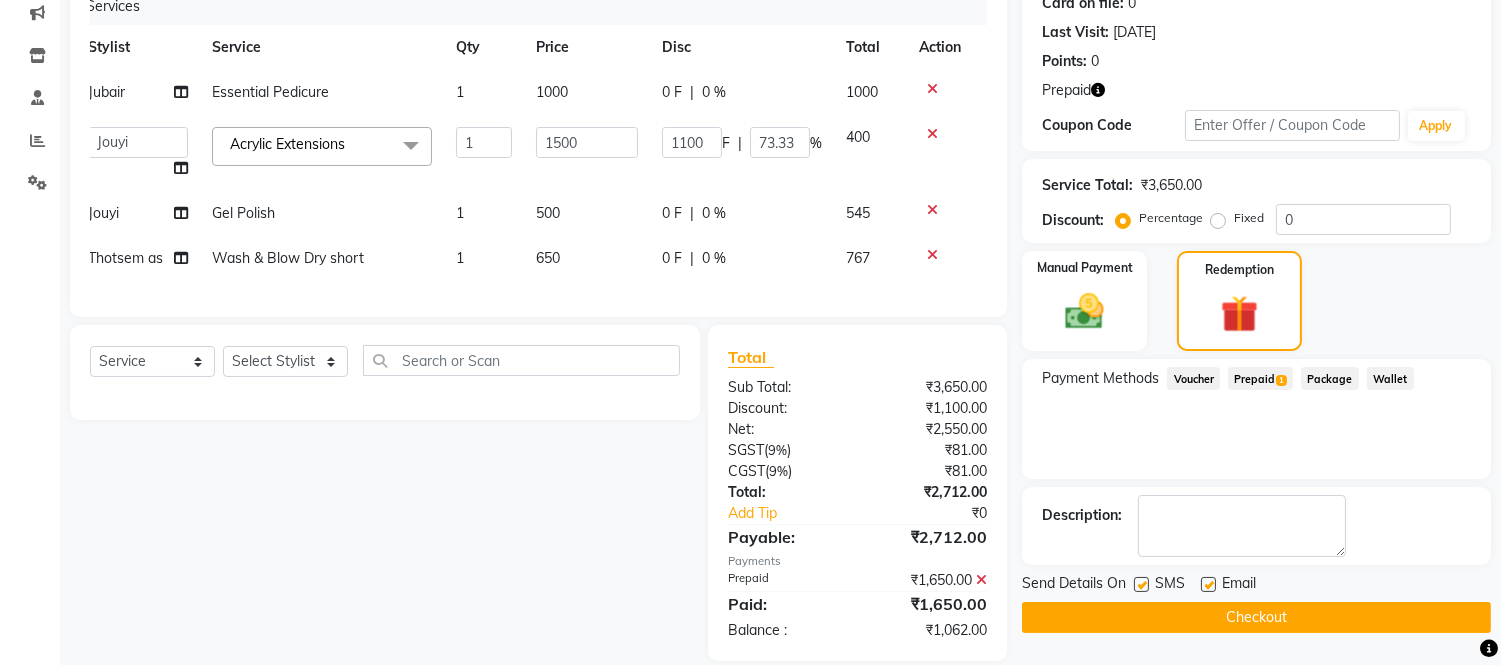 click on "Payment Methods  Voucher   Prepaid  1  Package   Wallet" 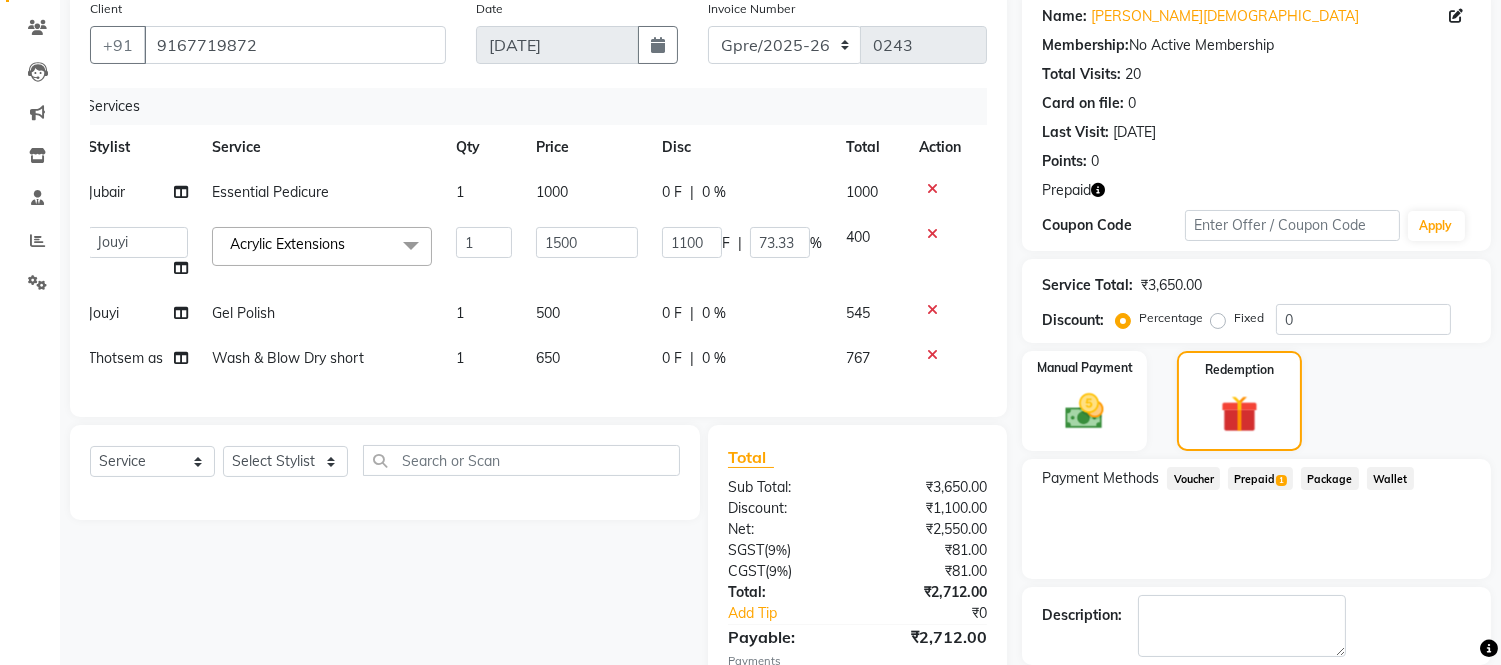 scroll, scrollTop: 0, scrollLeft: 0, axis: both 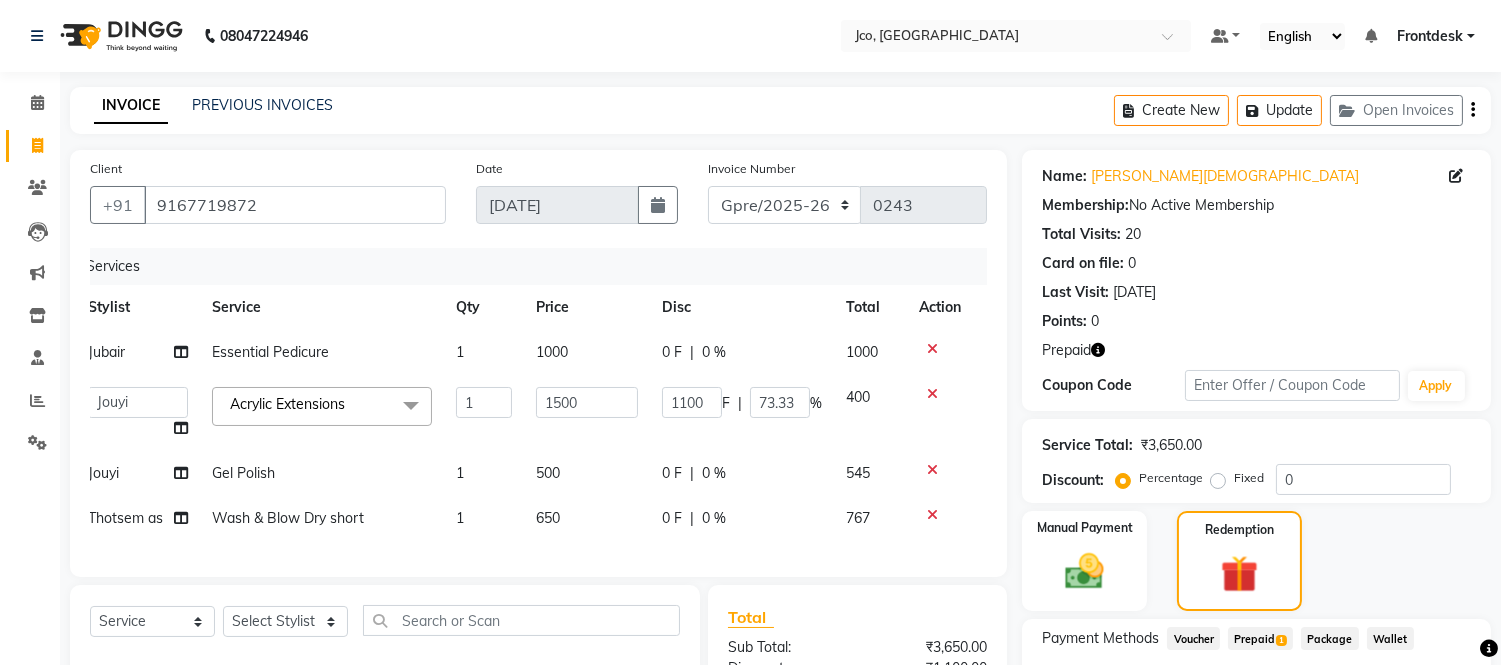 click 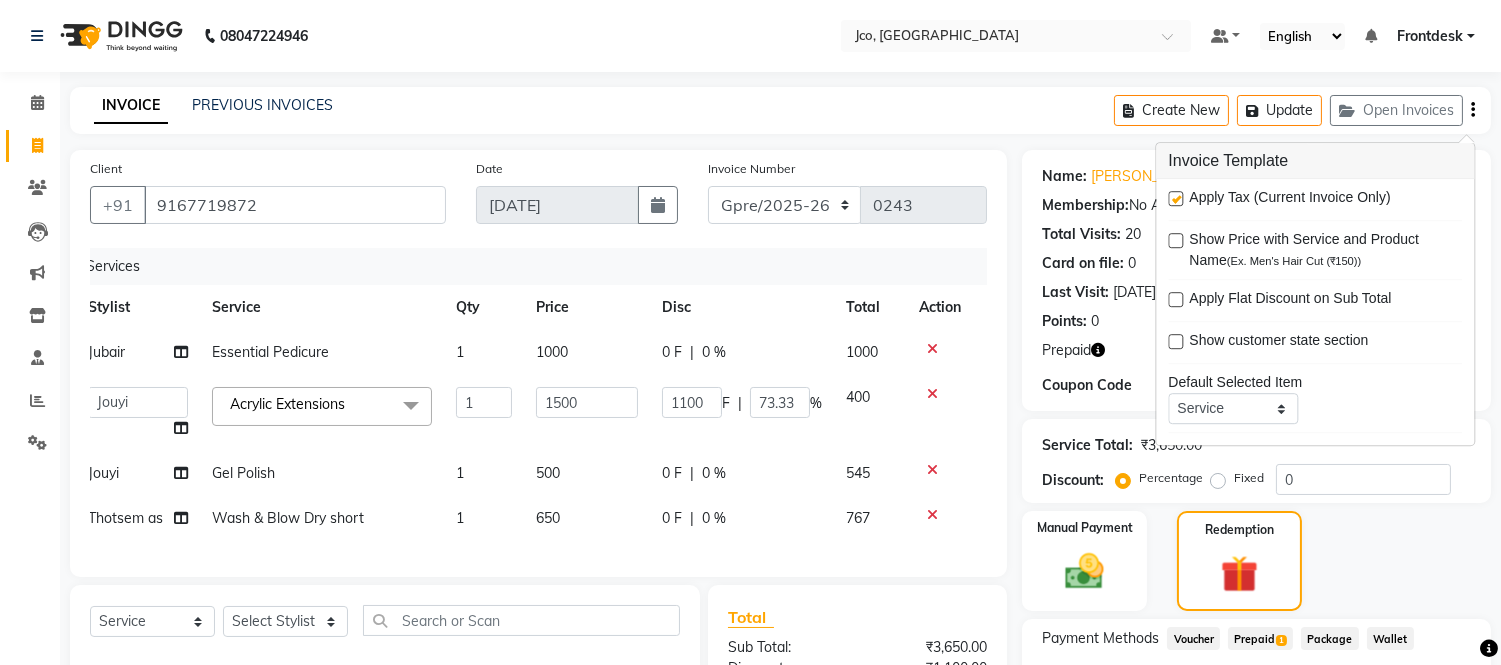 click at bounding box center [1175, 198] 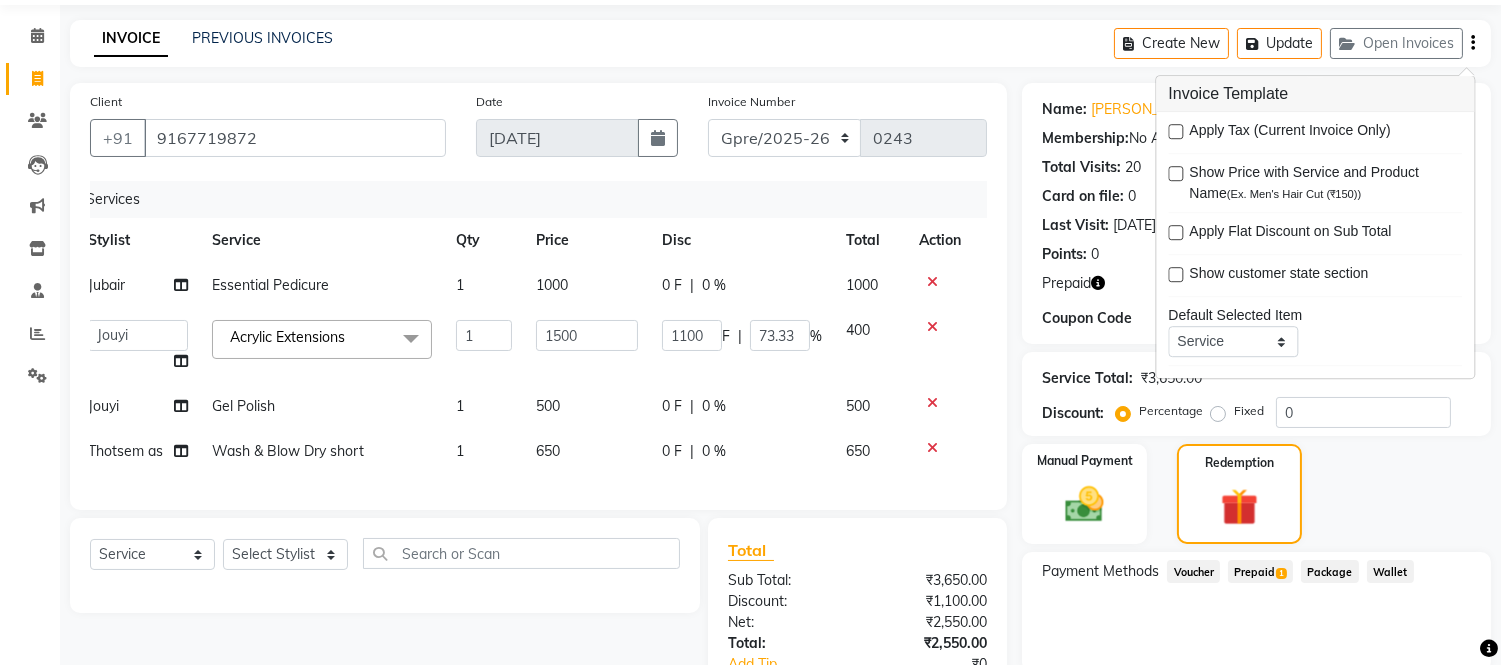 scroll, scrollTop: 0, scrollLeft: 0, axis: both 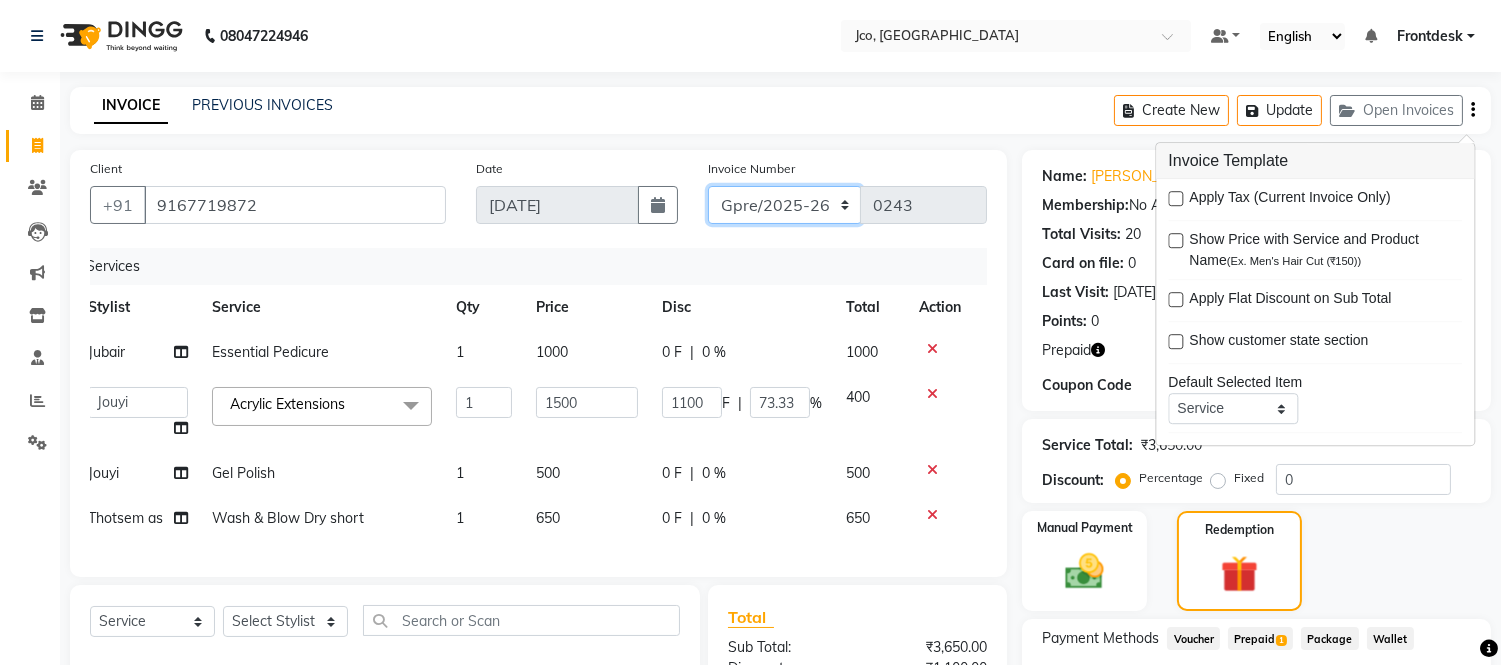 click on "GJCO/2025-26 SCG/2025-26 Gpre/2025-26" 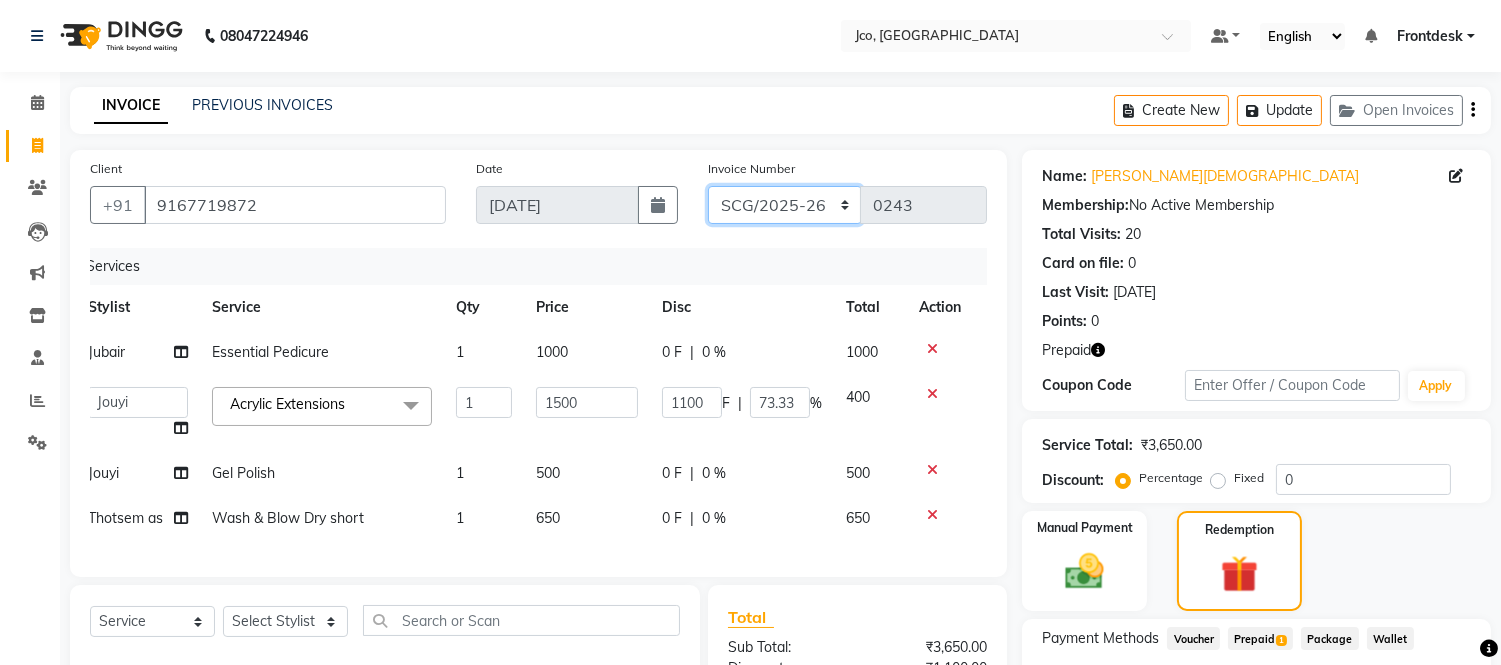 click on "GJCO/2025-26 SCG/2025-26 Gpre/2025-26" 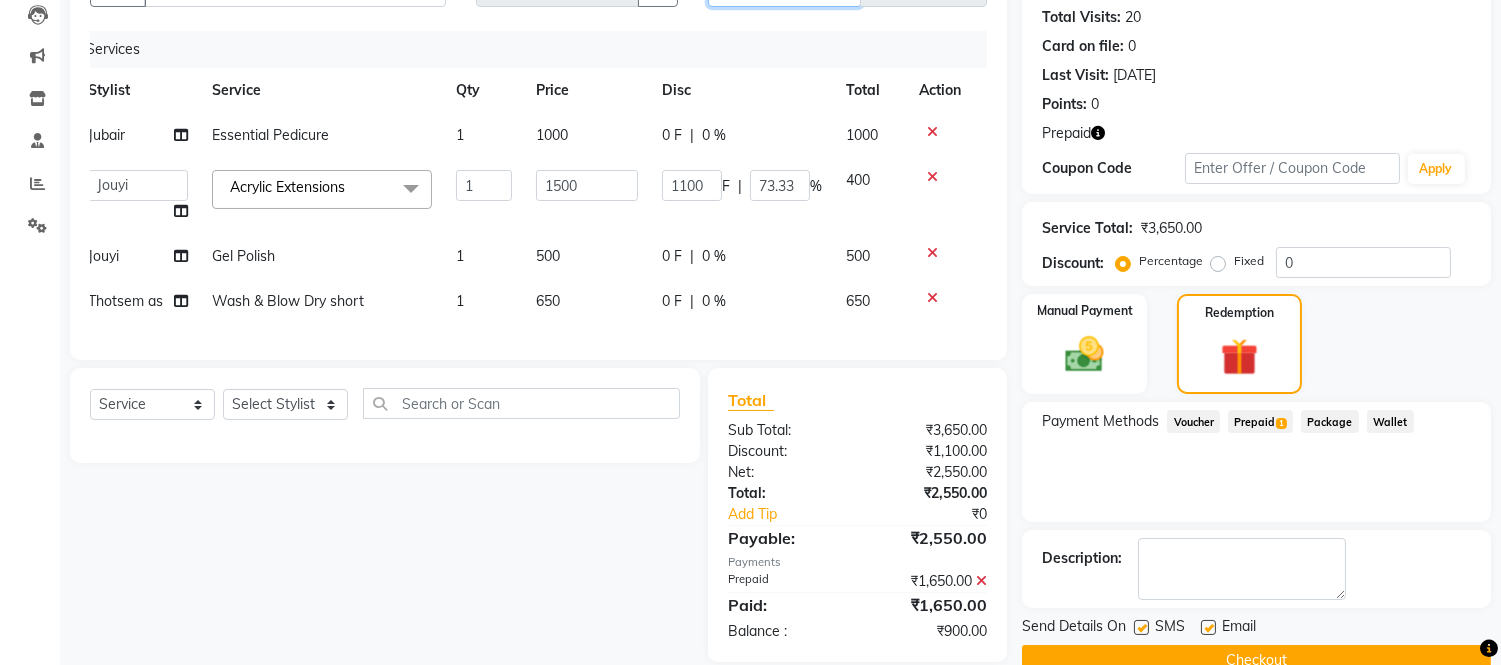 scroll, scrollTop: 260, scrollLeft: 0, axis: vertical 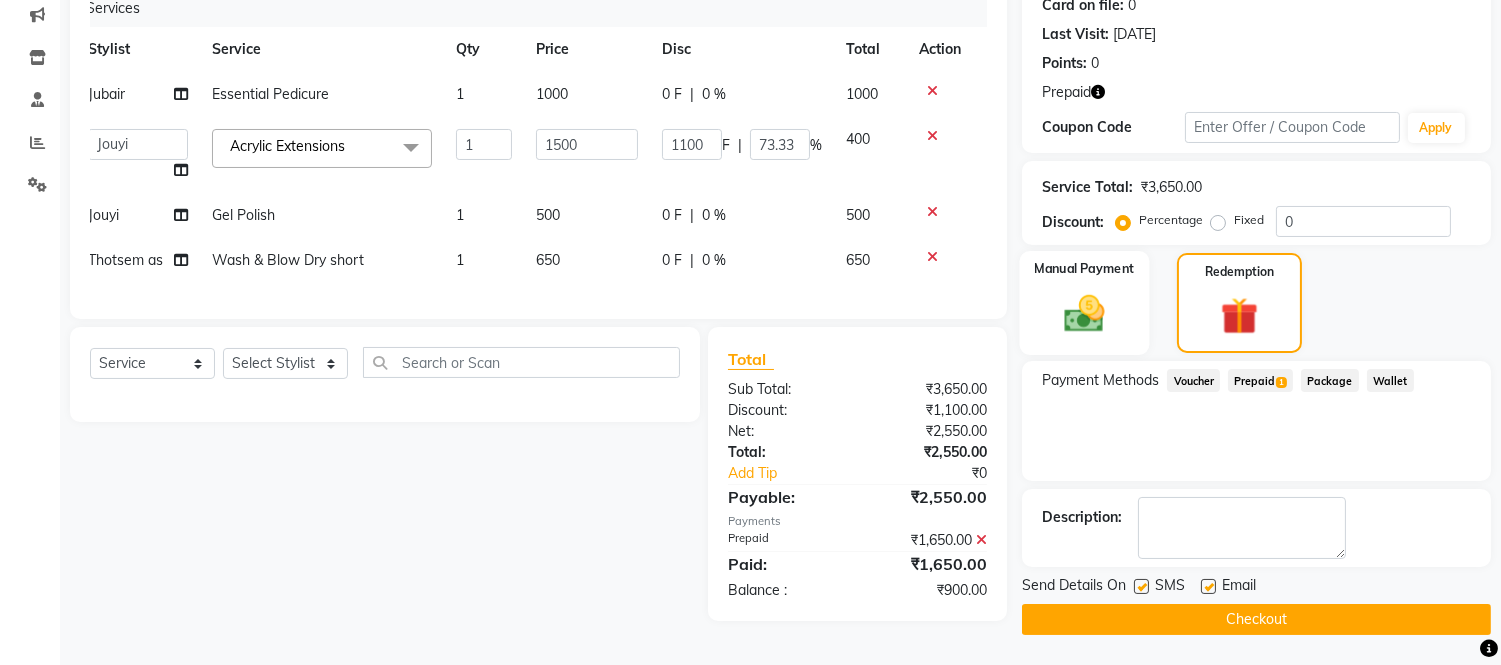 click 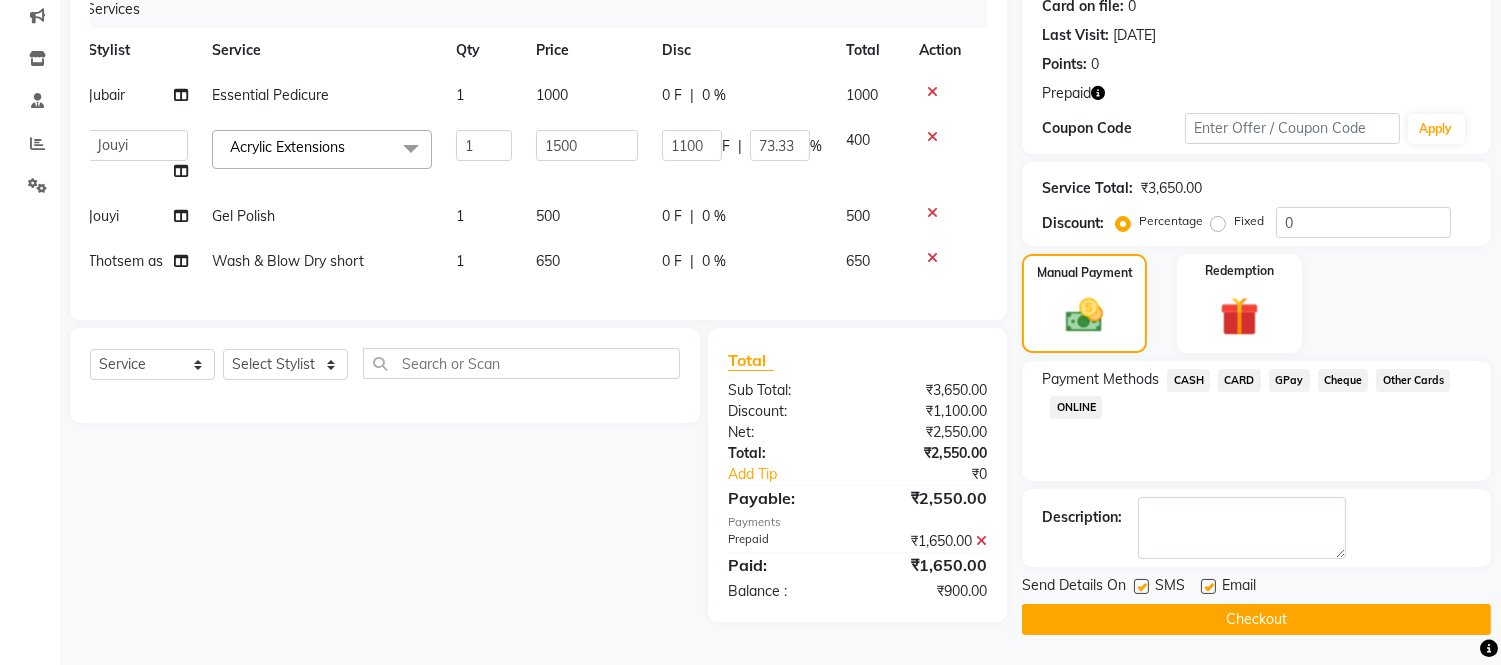 click on "CASH" 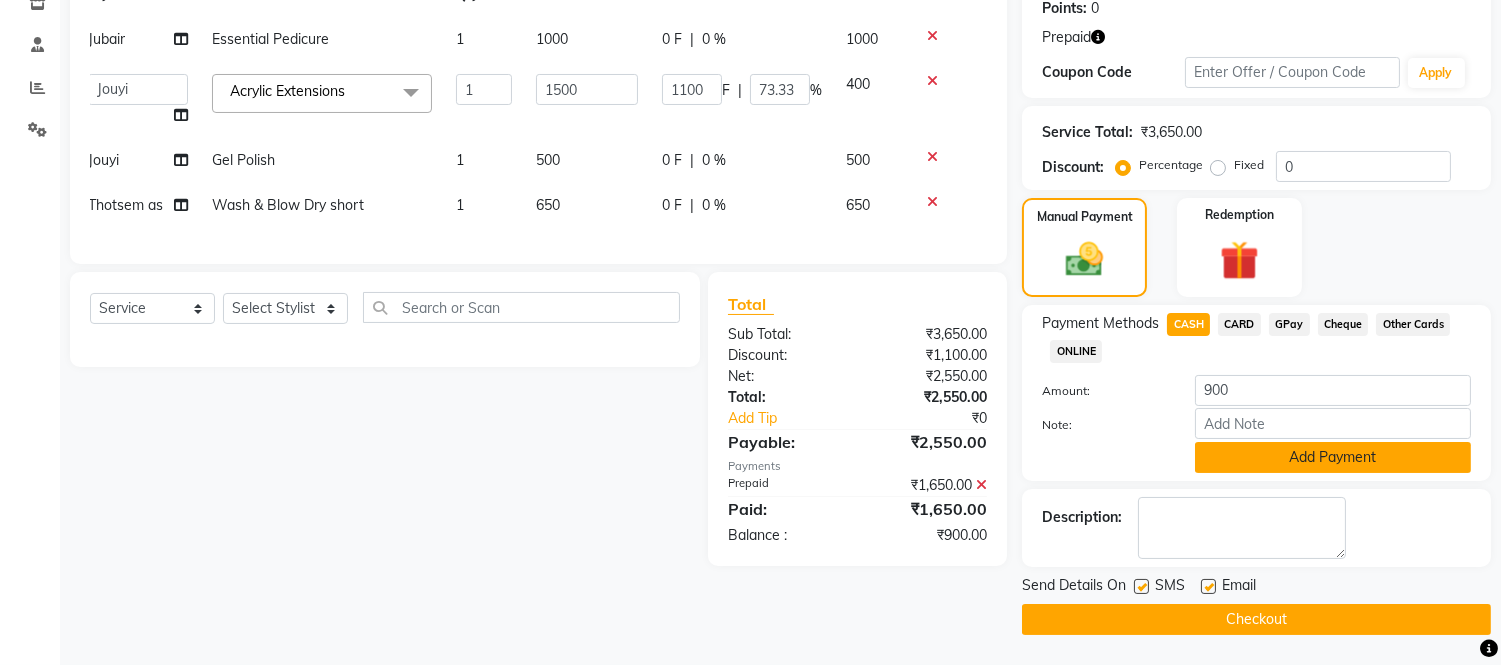 click on "Add Payment" 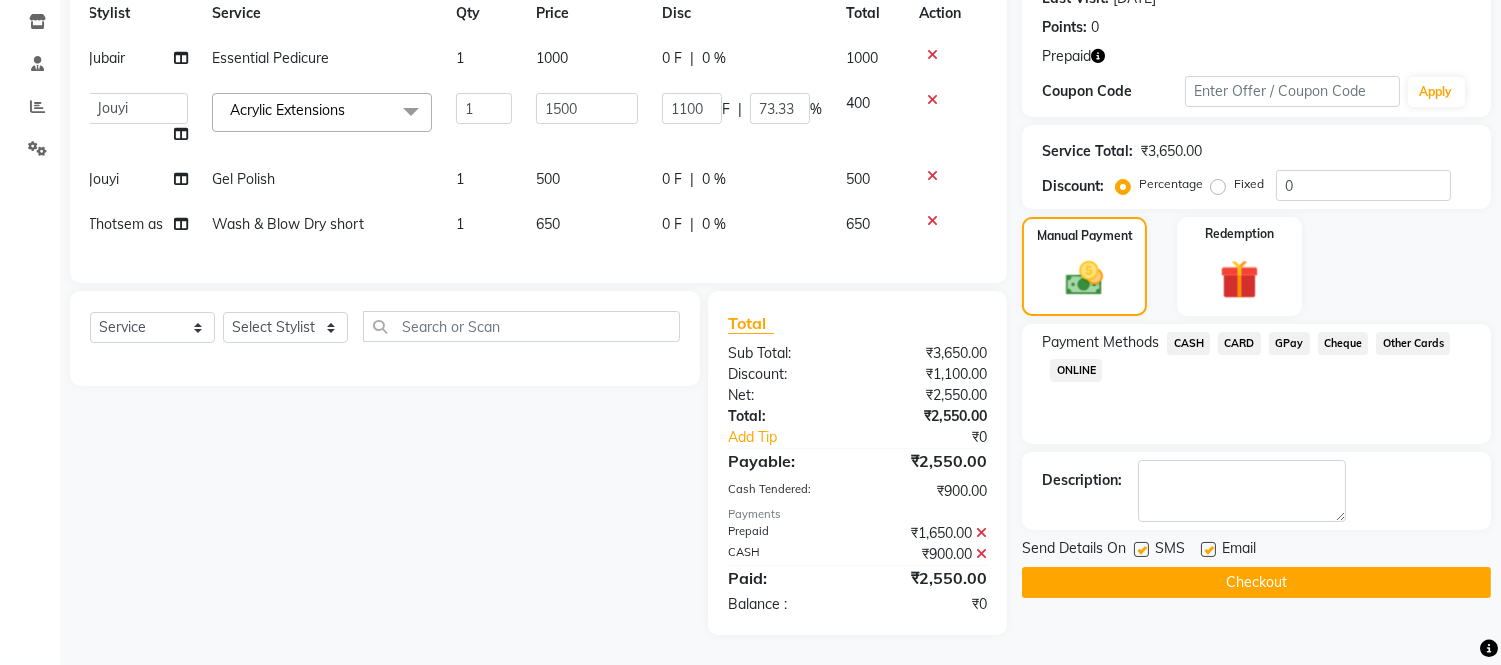 scroll, scrollTop: 308, scrollLeft: 0, axis: vertical 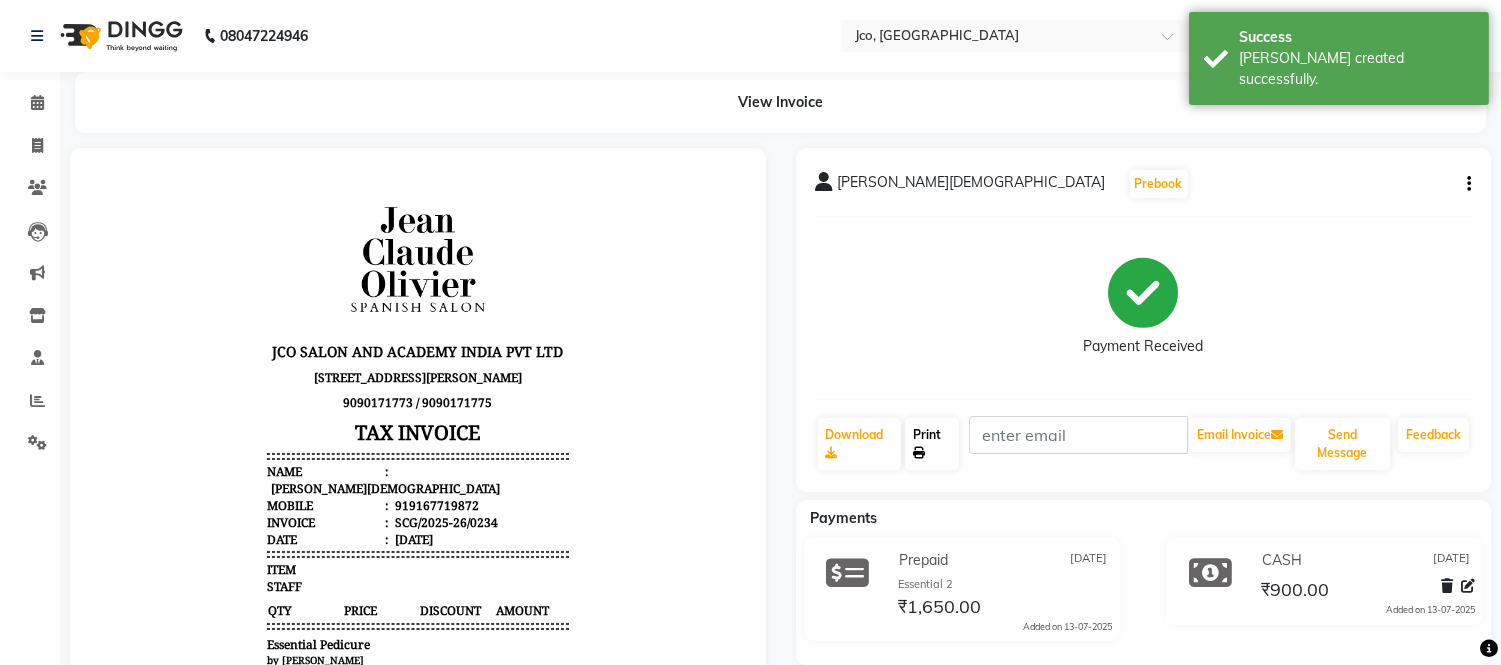 click on "Print" 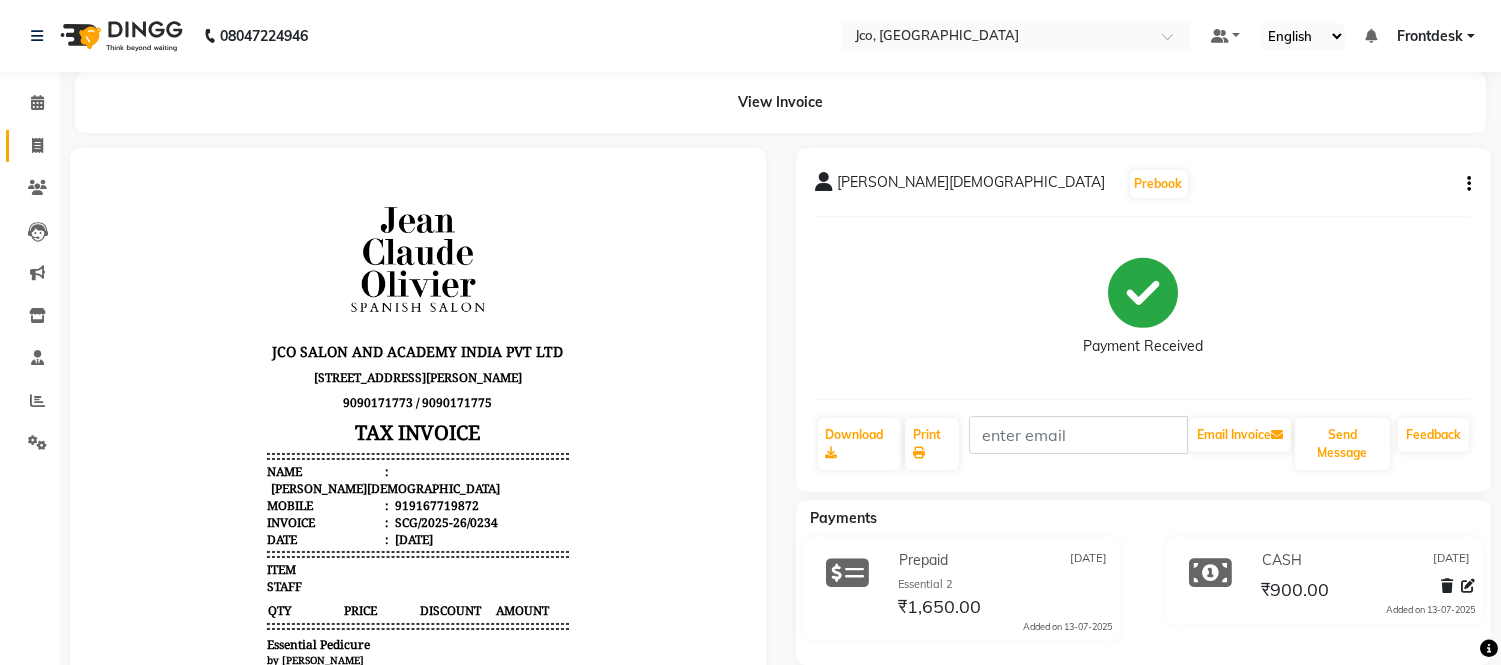 click 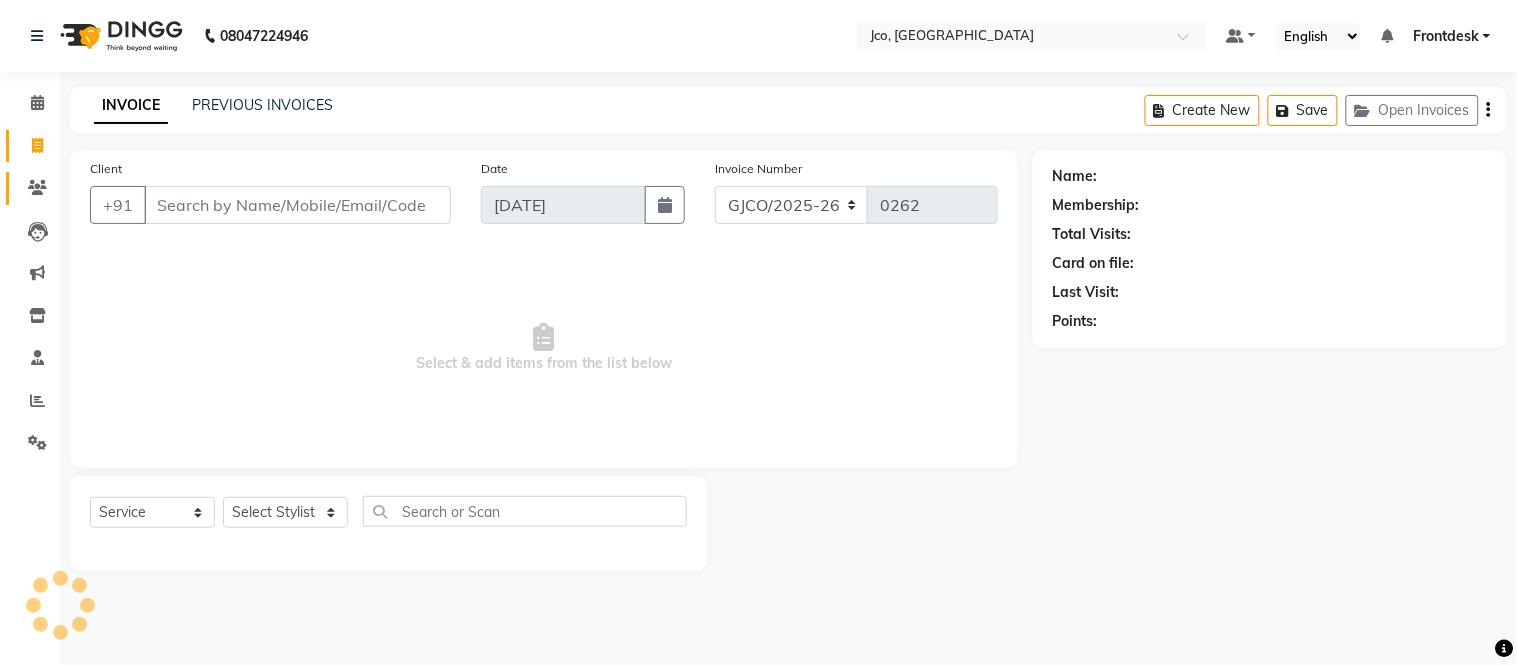 click 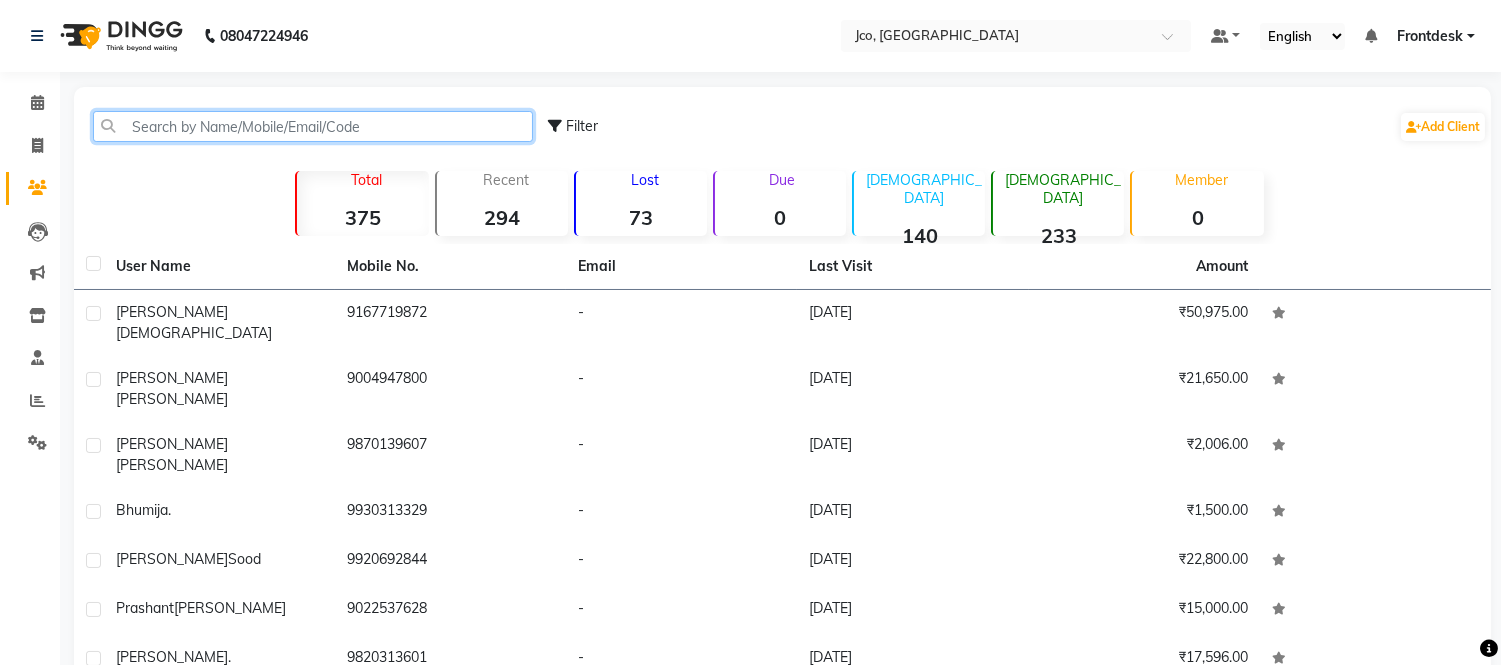 click 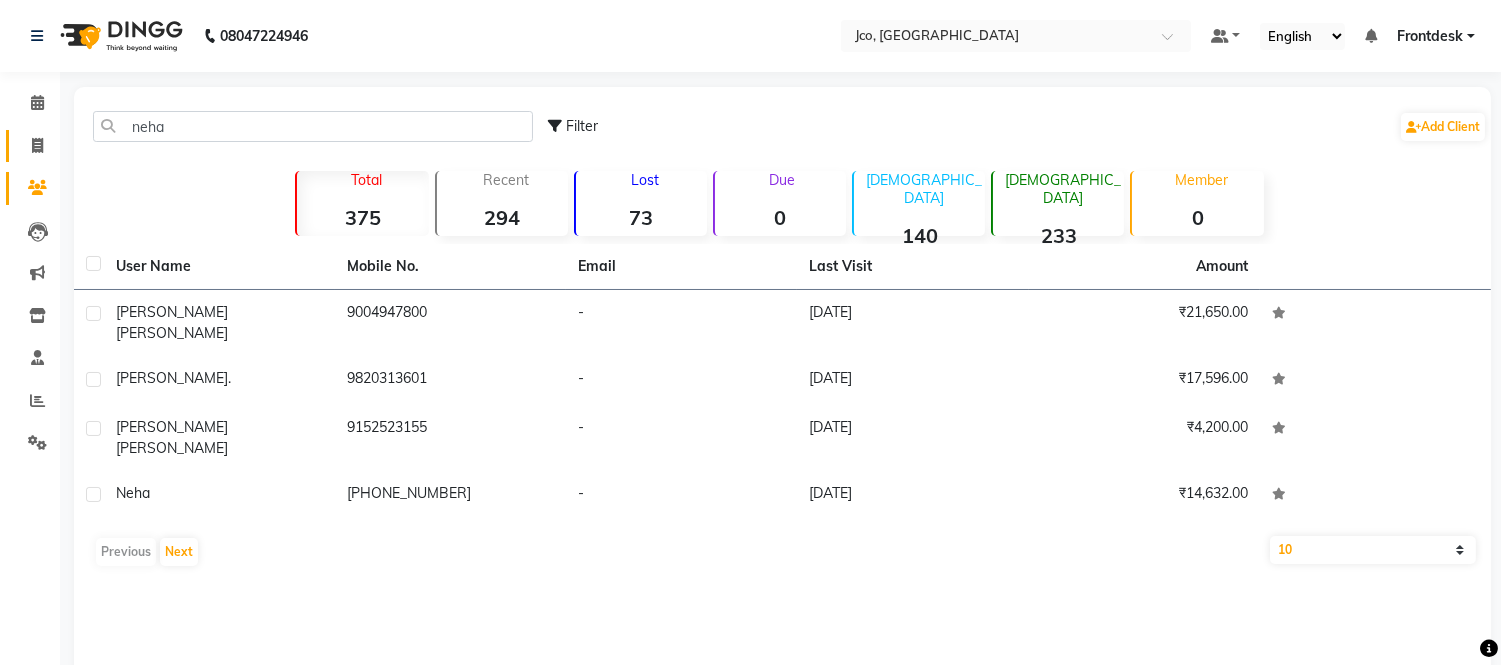 click 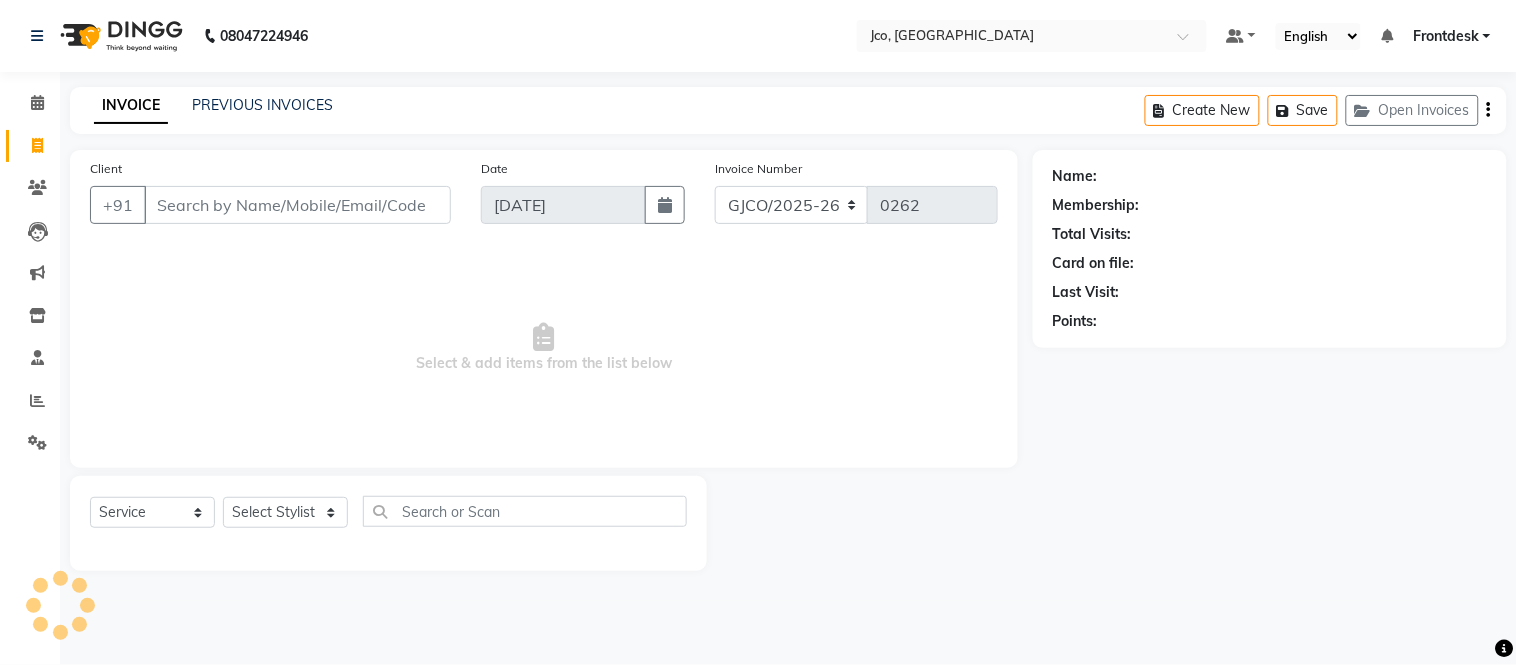click on "Client" at bounding box center (297, 205) 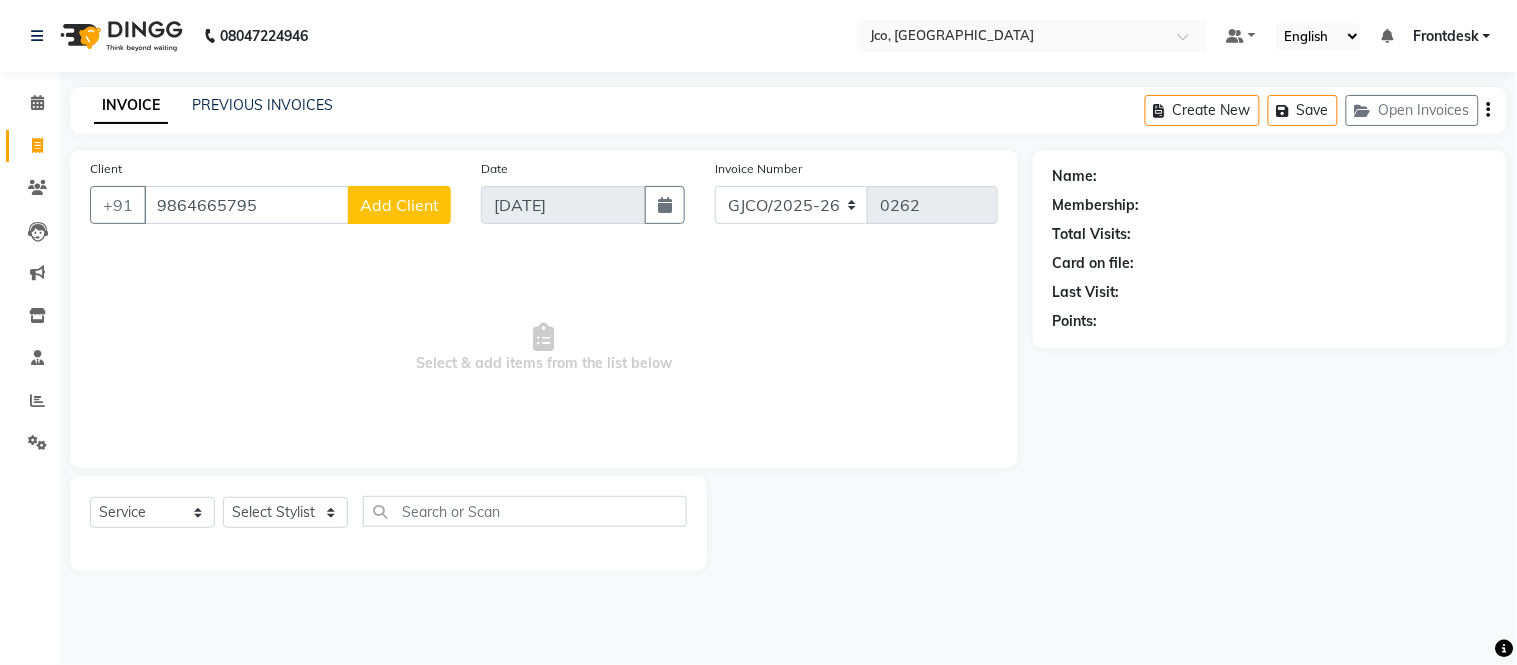 click on "Add Client" 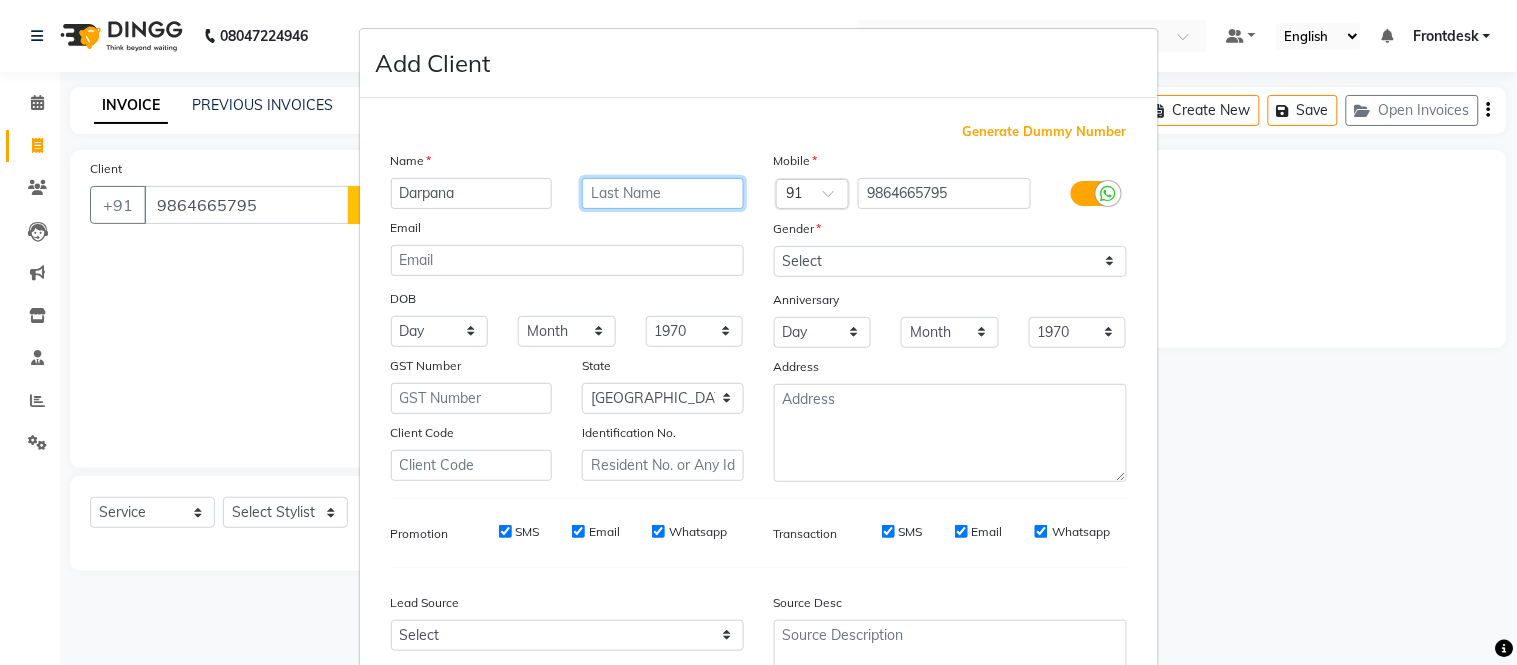 click at bounding box center [663, 193] 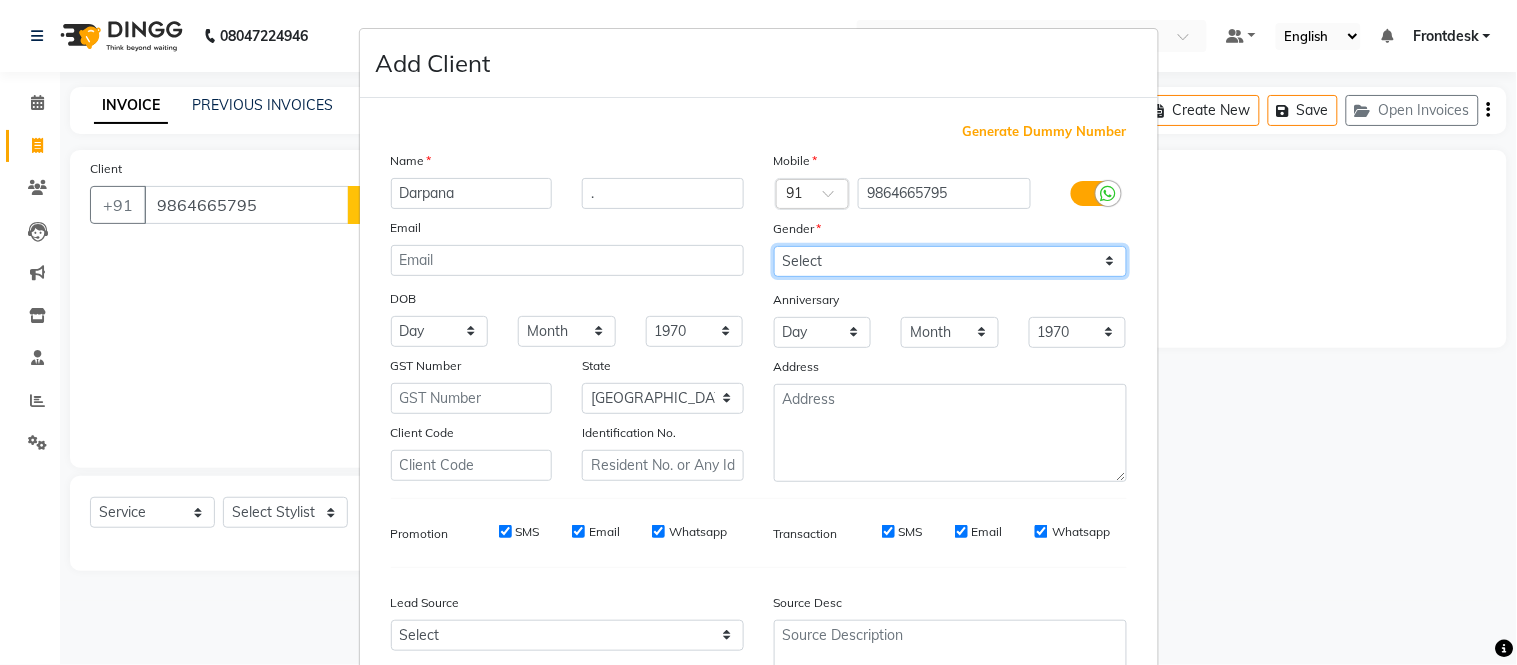 click on "Select [DEMOGRAPHIC_DATA] [DEMOGRAPHIC_DATA] Other Prefer Not To Say" at bounding box center (950, 261) 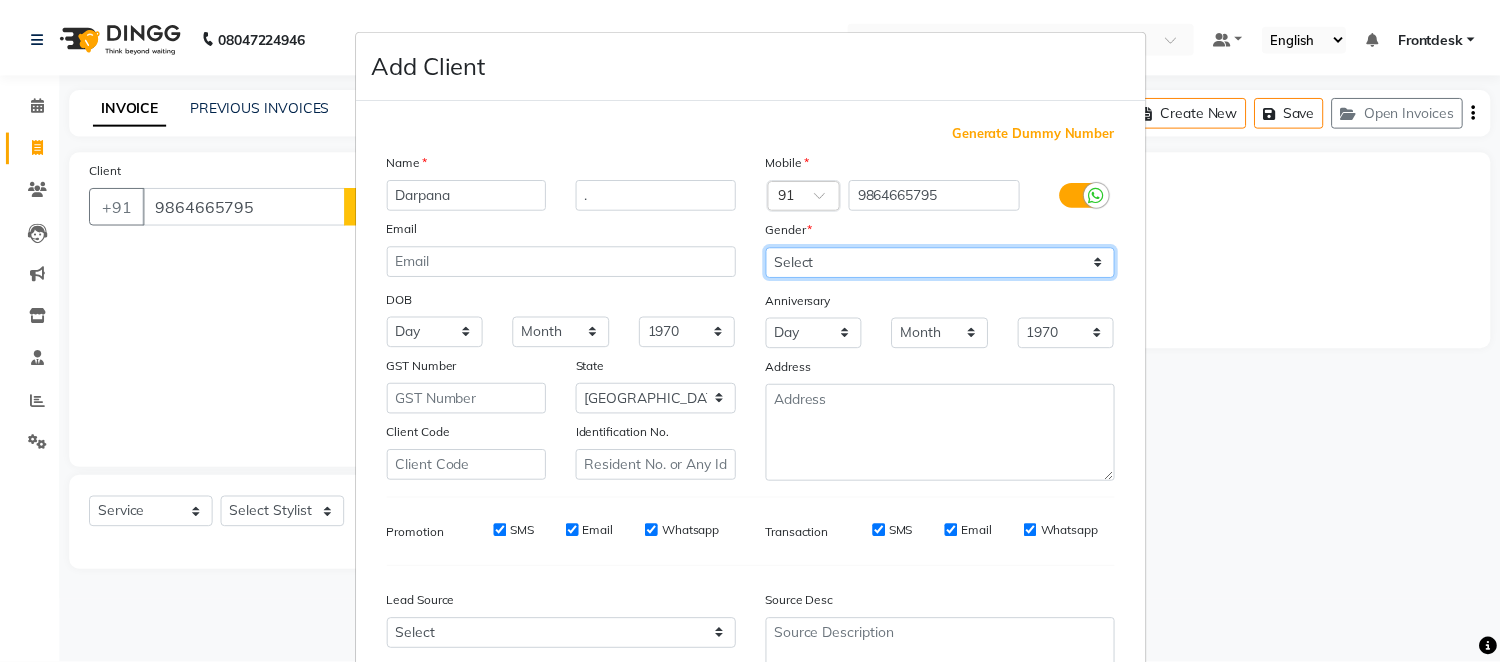 scroll, scrollTop: 185, scrollLeft: 0, axis: vertical 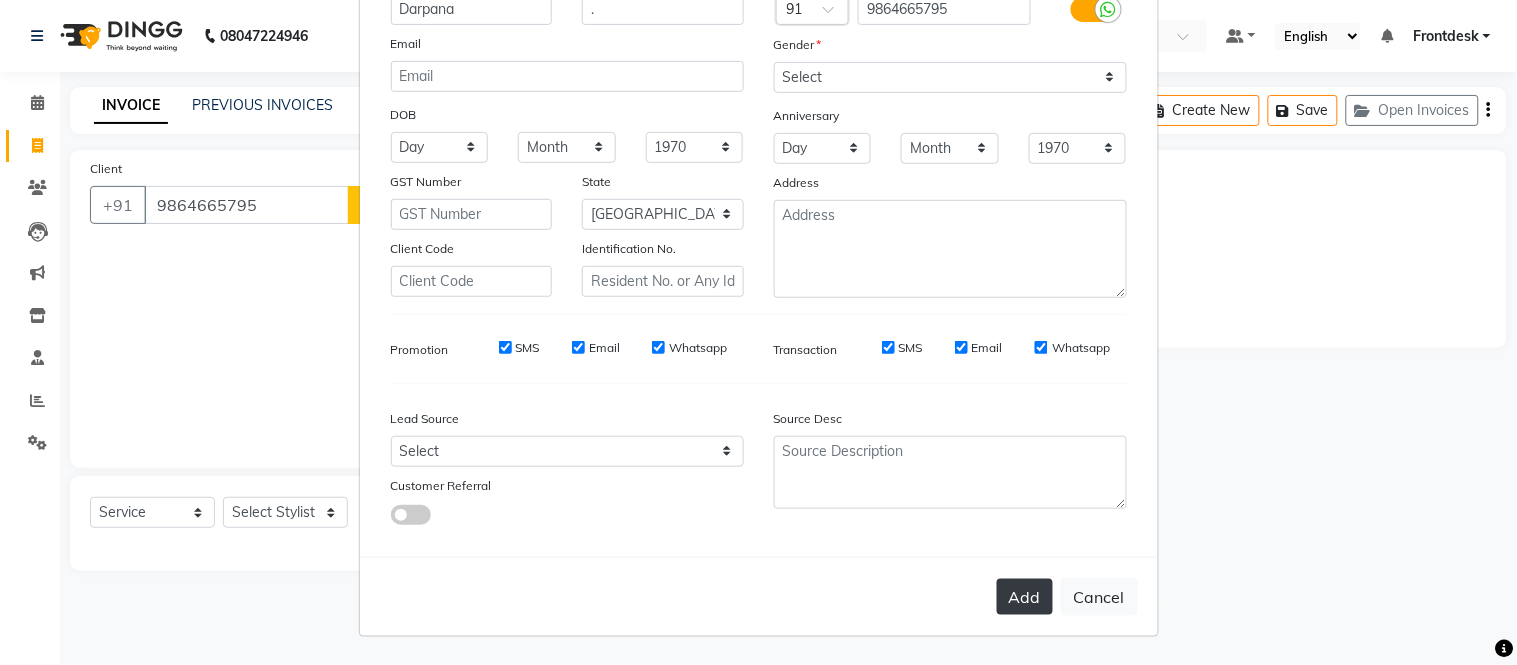 click on "Add" at bounding box center [1025, 597] 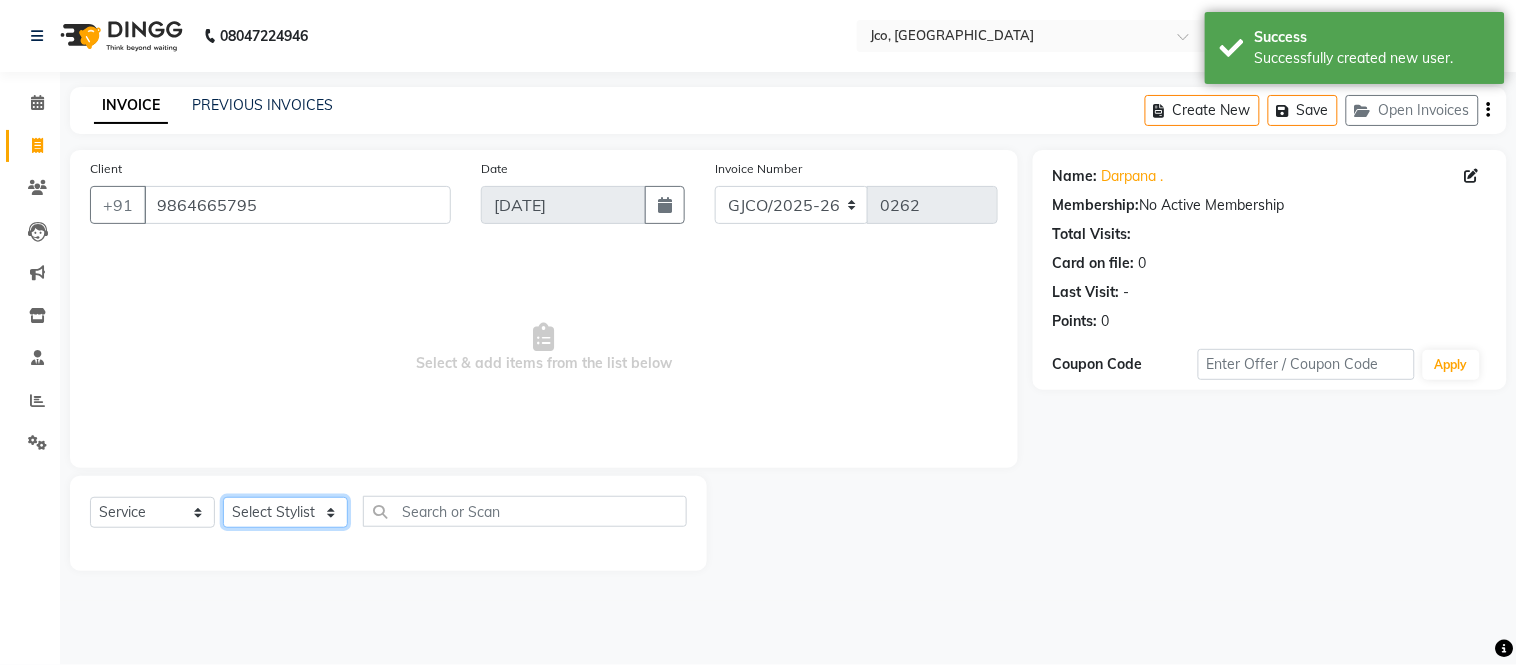 click on "Select Stylist [PERSON_NAME]  [PERSON_NAME]  [PERSON_NAME] Gopal Jouyi [PERSON_NAME] [PERSON_NAME] [DATE] [PERSON_NAME] [PERSON_NAME] [PERSON_NAME] Thakur Sanatan [PERSON_NAME] Shilpa [PERSON_NAME] Thotsem as [PERSON_NAME] [PERSON_NAME] Zing Kumwon Shatsang" 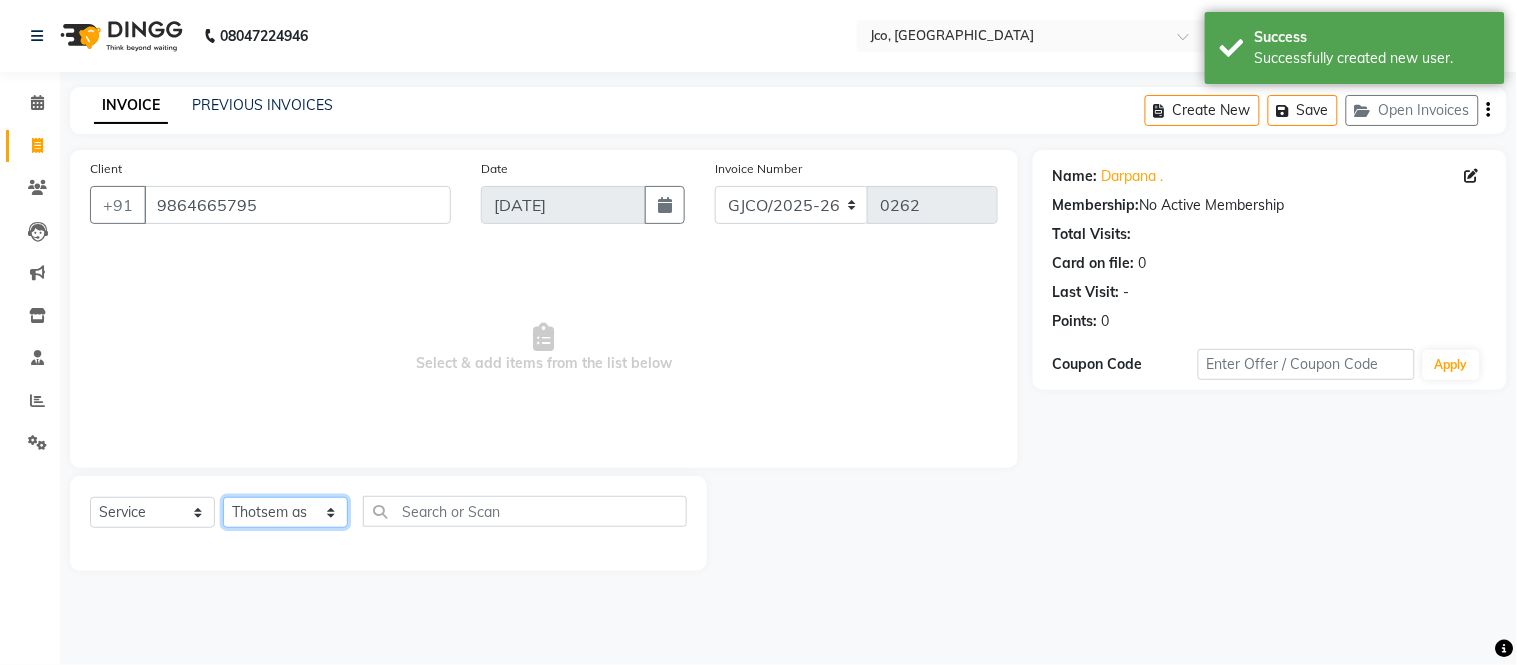click on "Select Stylist [PERSON_NAME]  [PERSON_NAME]  [PERSON_NAME] Gopal Jouyi [PERSON_NAME] [PERSON_NAME] [DATE] [PERSON_NAME] [PERSON_NAME] [PERSON_NAME] Thakur Sanatan [PERSON_NAME] Shilpa [PERSON_NAME] Thotsem as [PERSON_NAME] [PERSON_NAME] Zing Kumwon Shatsang" 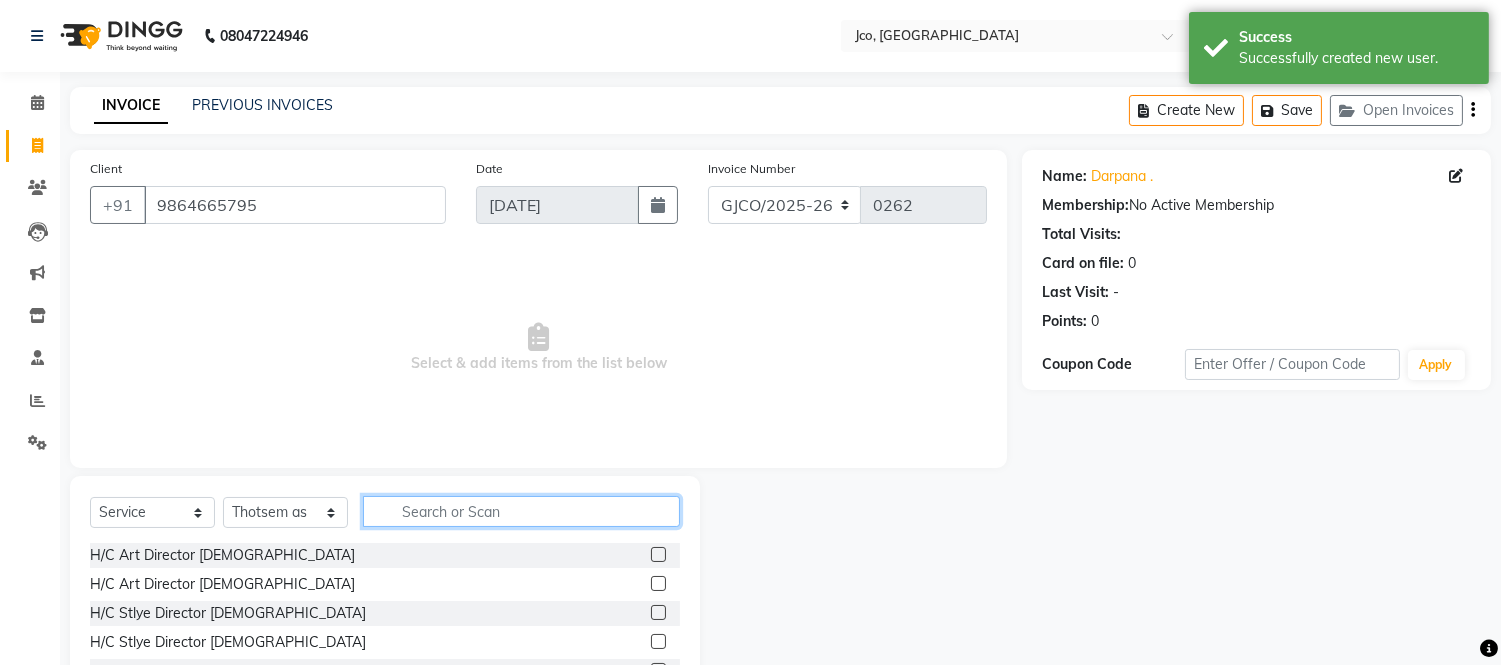 click 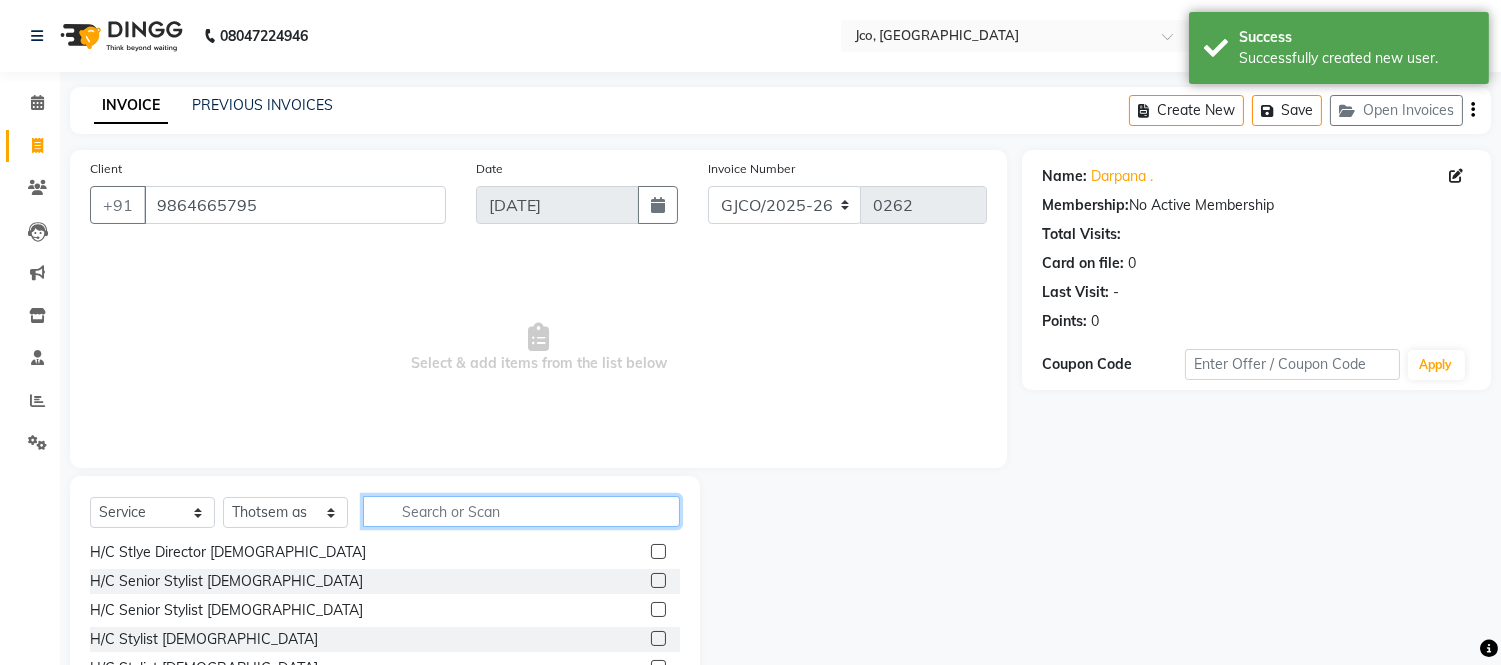 scroll, scrollTop: 87, scrollLeft: 0, axis: vertical 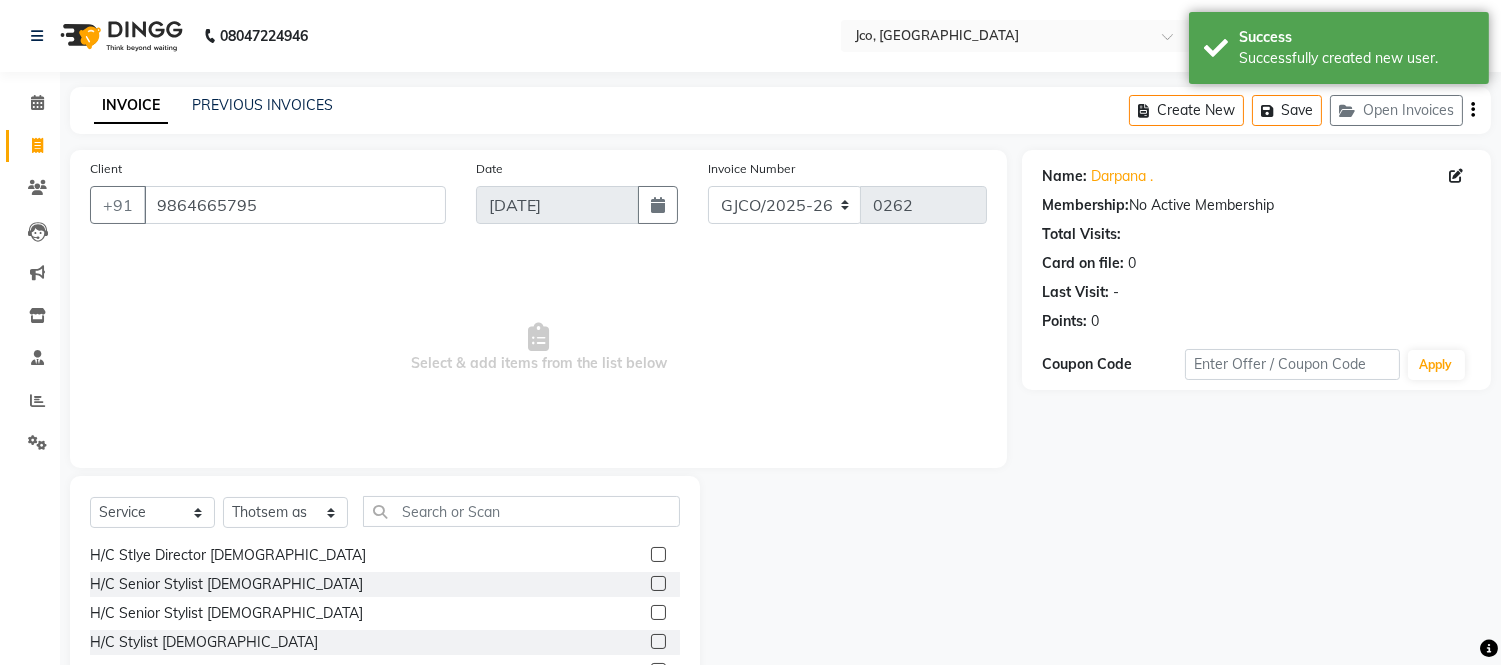 click 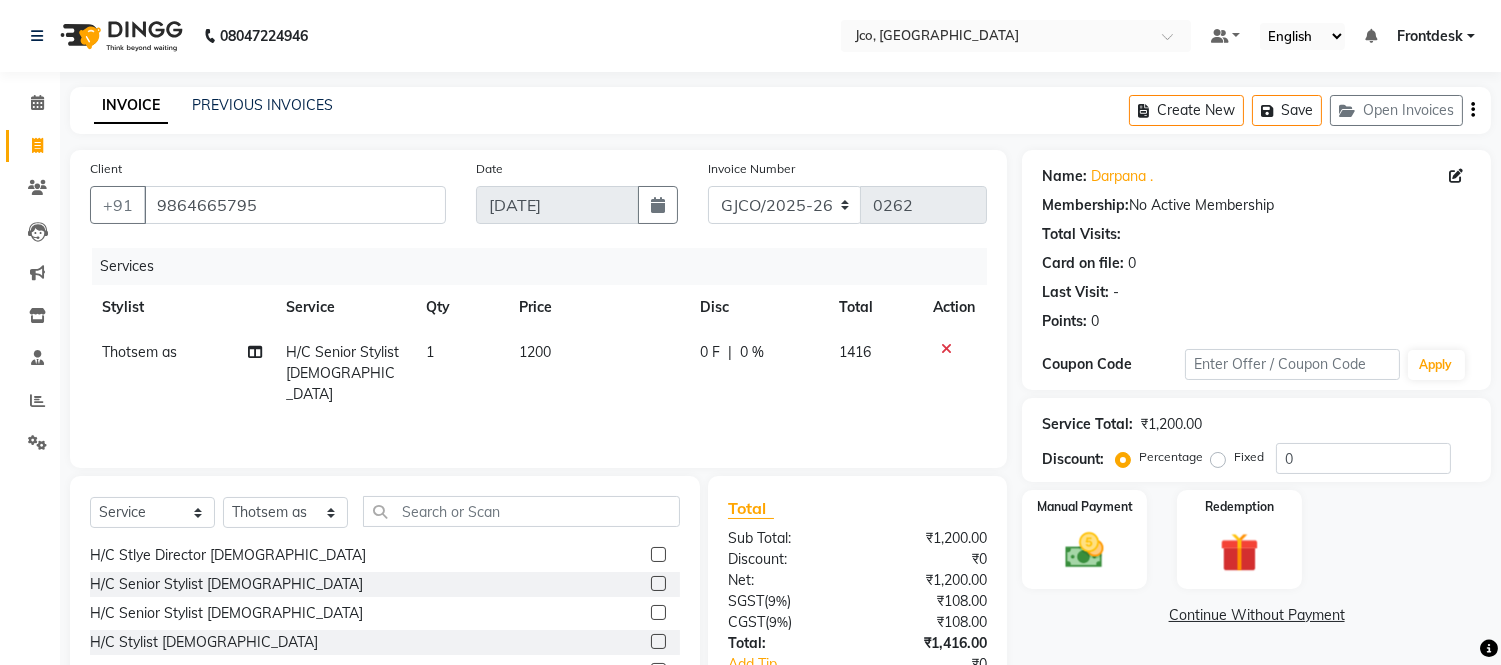 click 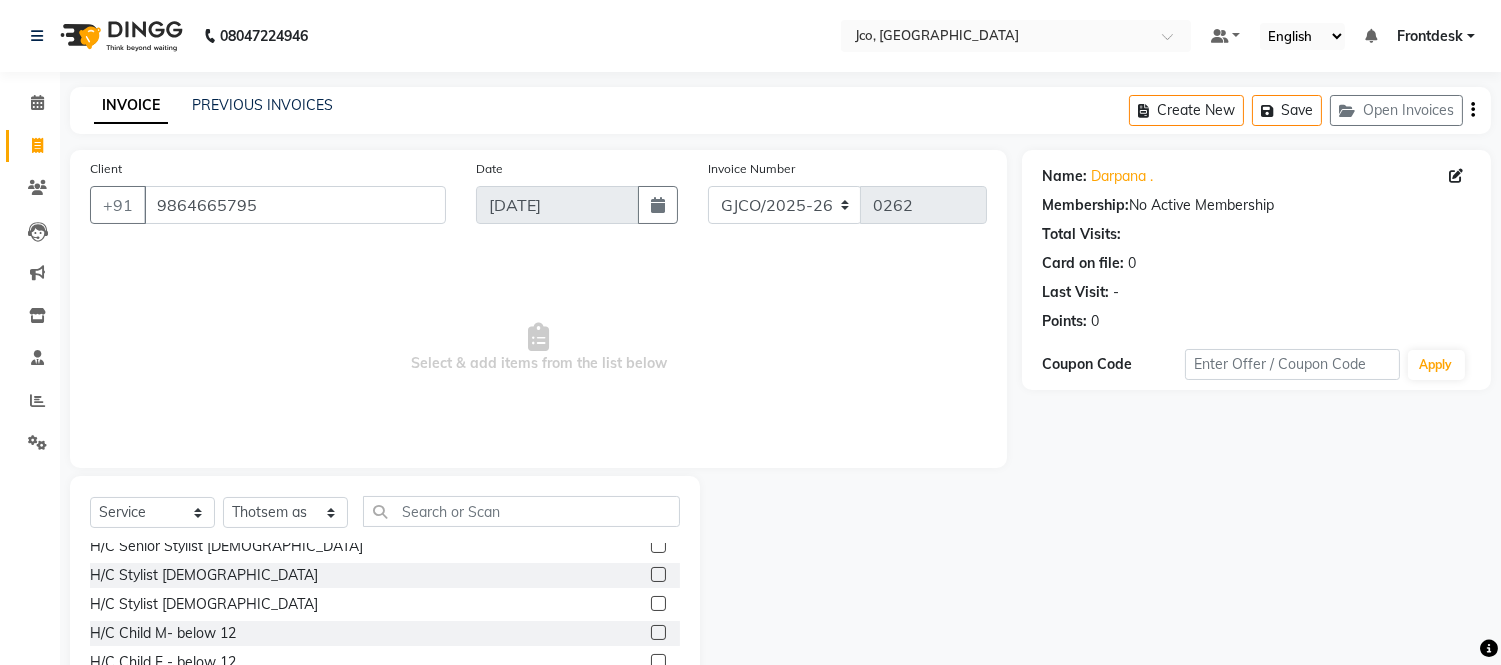 scroll, scrollTop: 143, scrollLeft: 0, axis: vertical 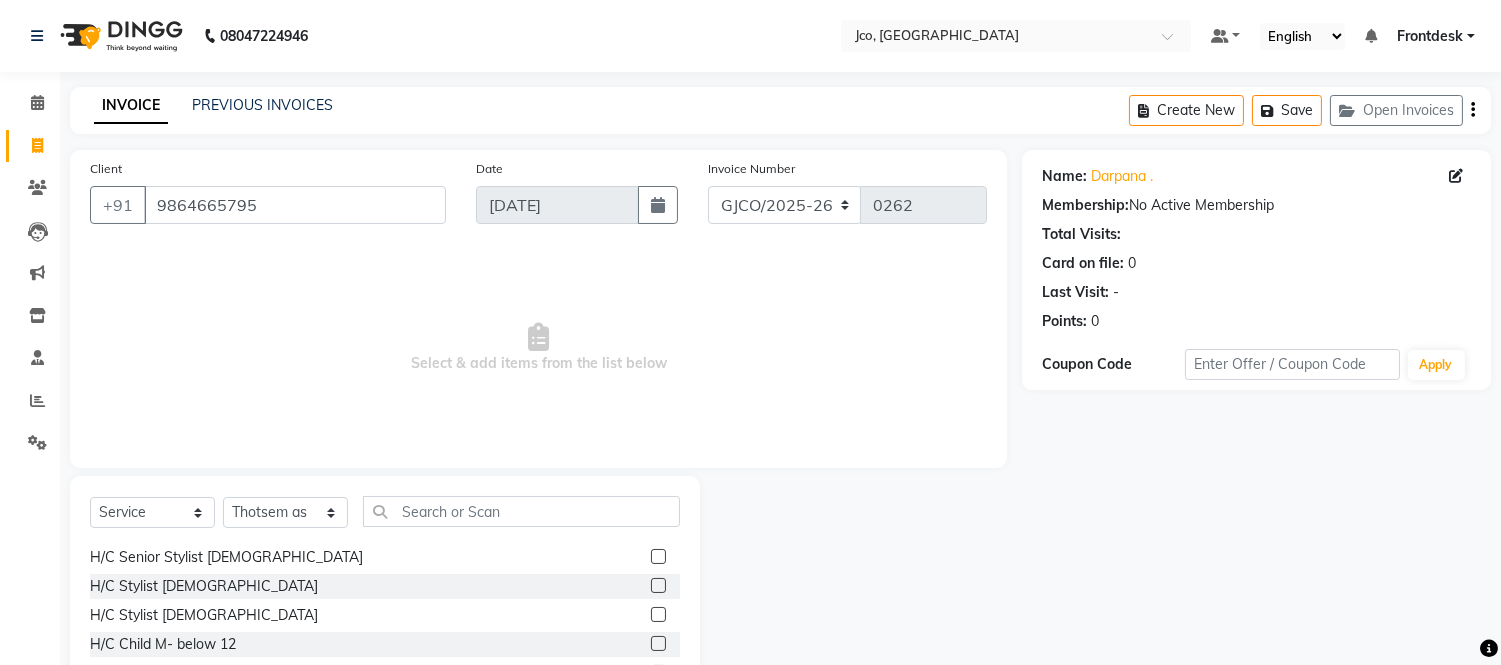 click 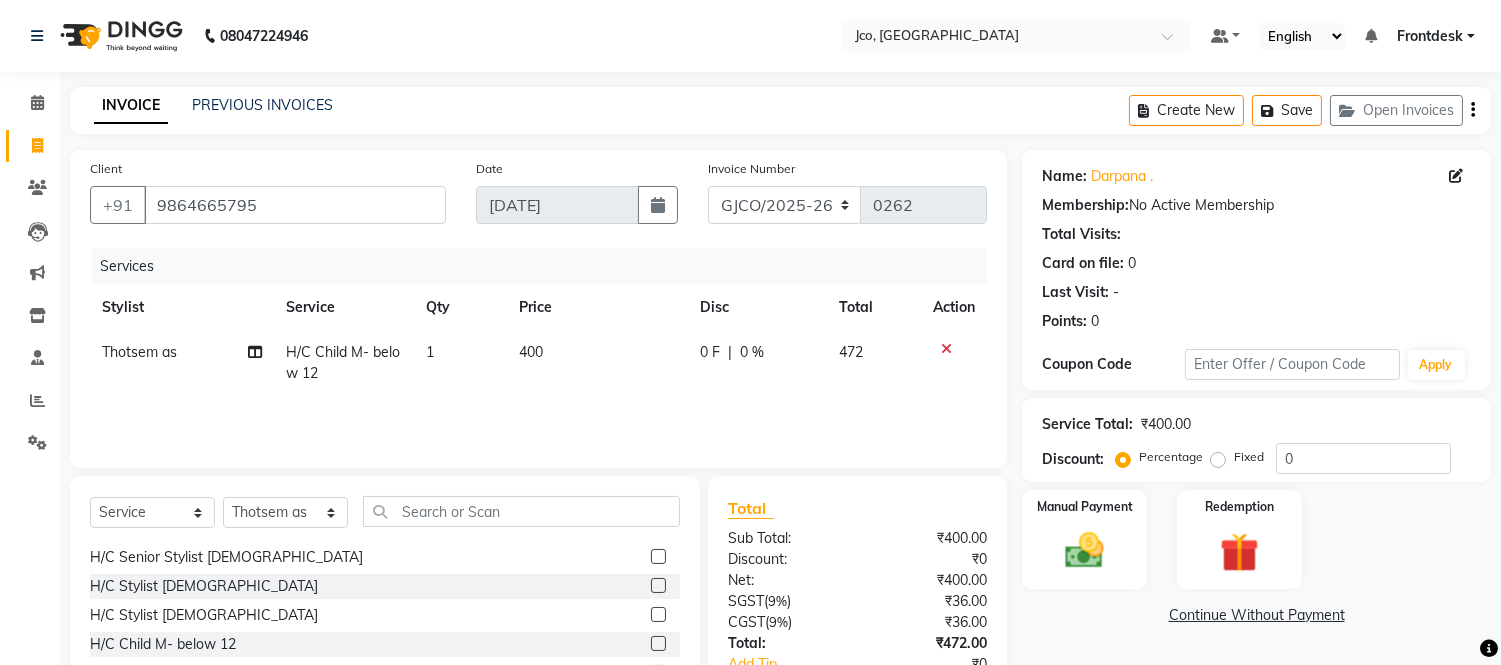 click 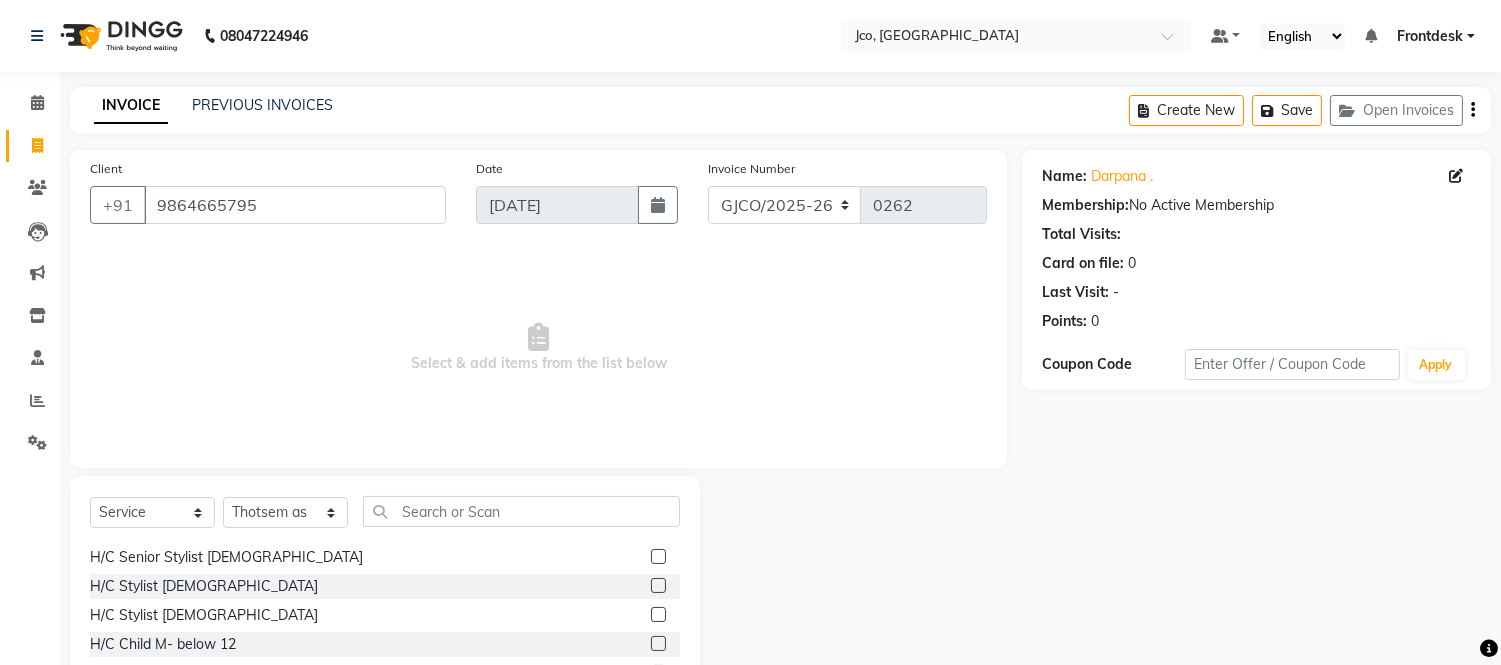 click 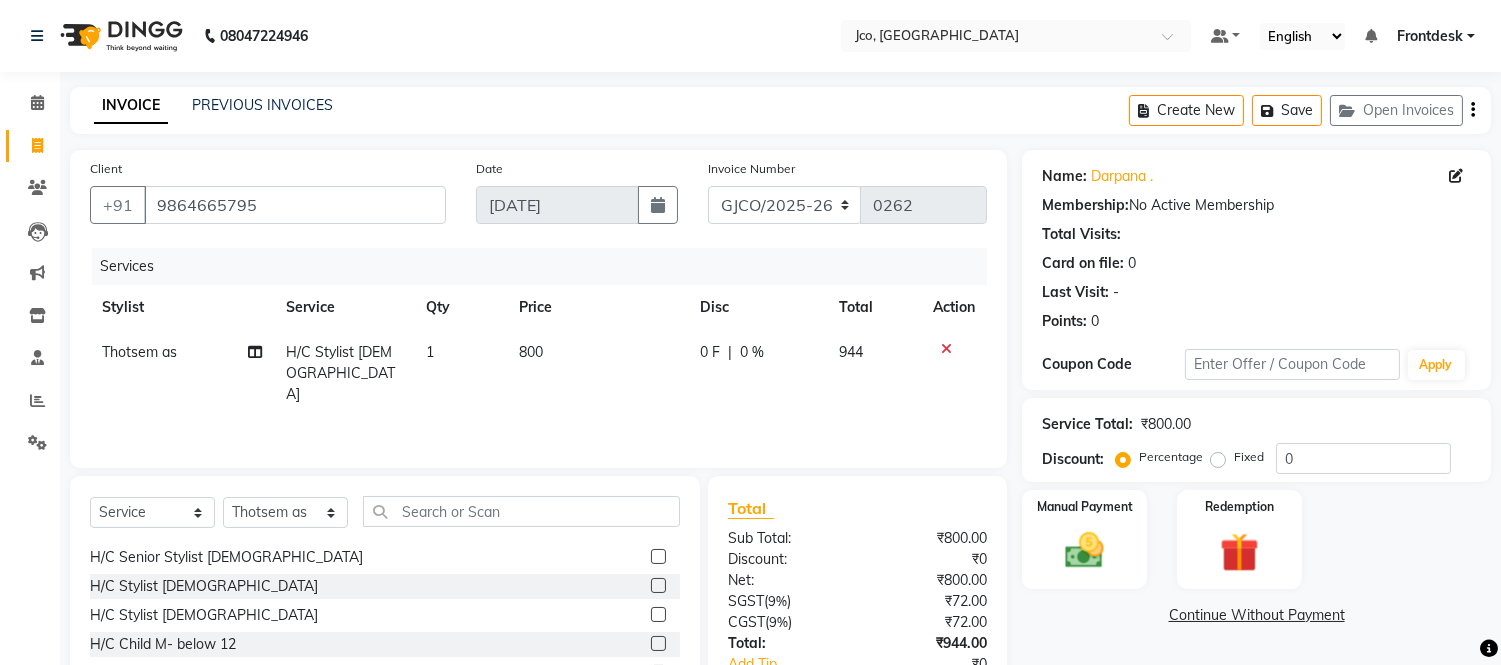 click on "800" 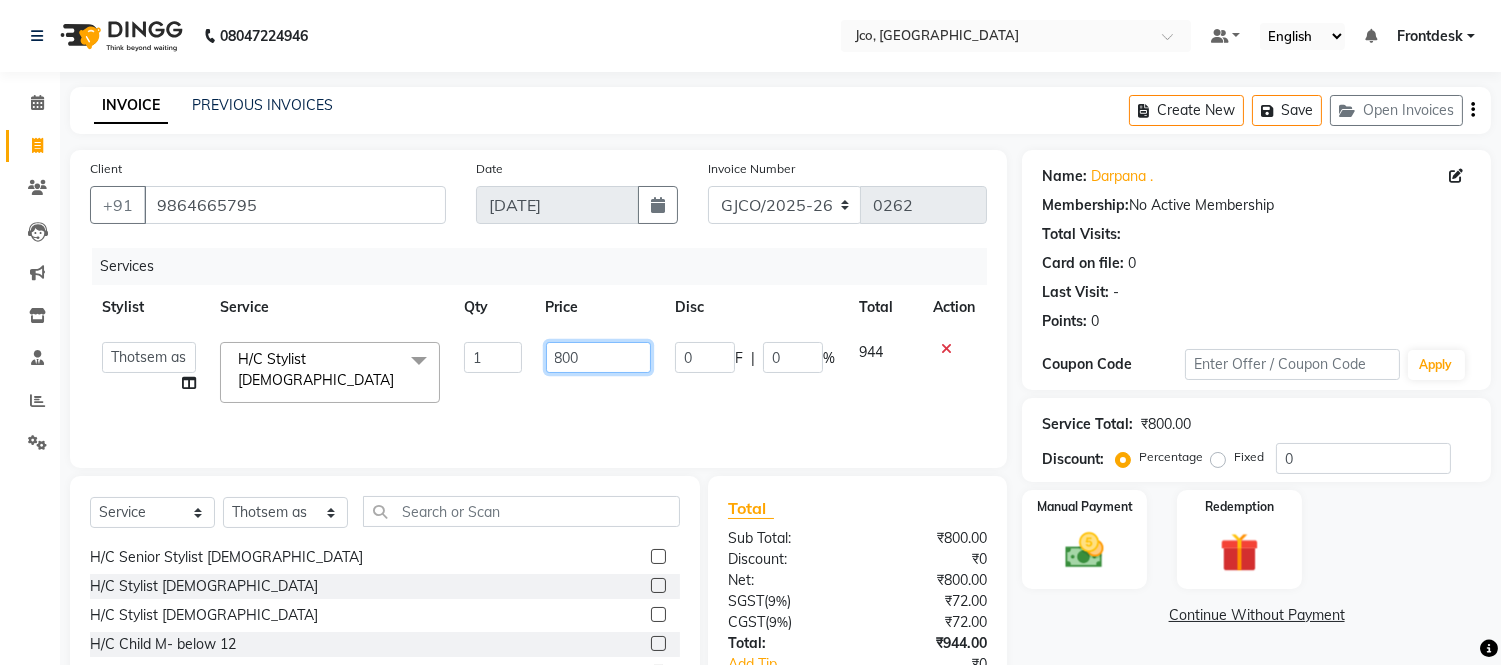 click on "800" 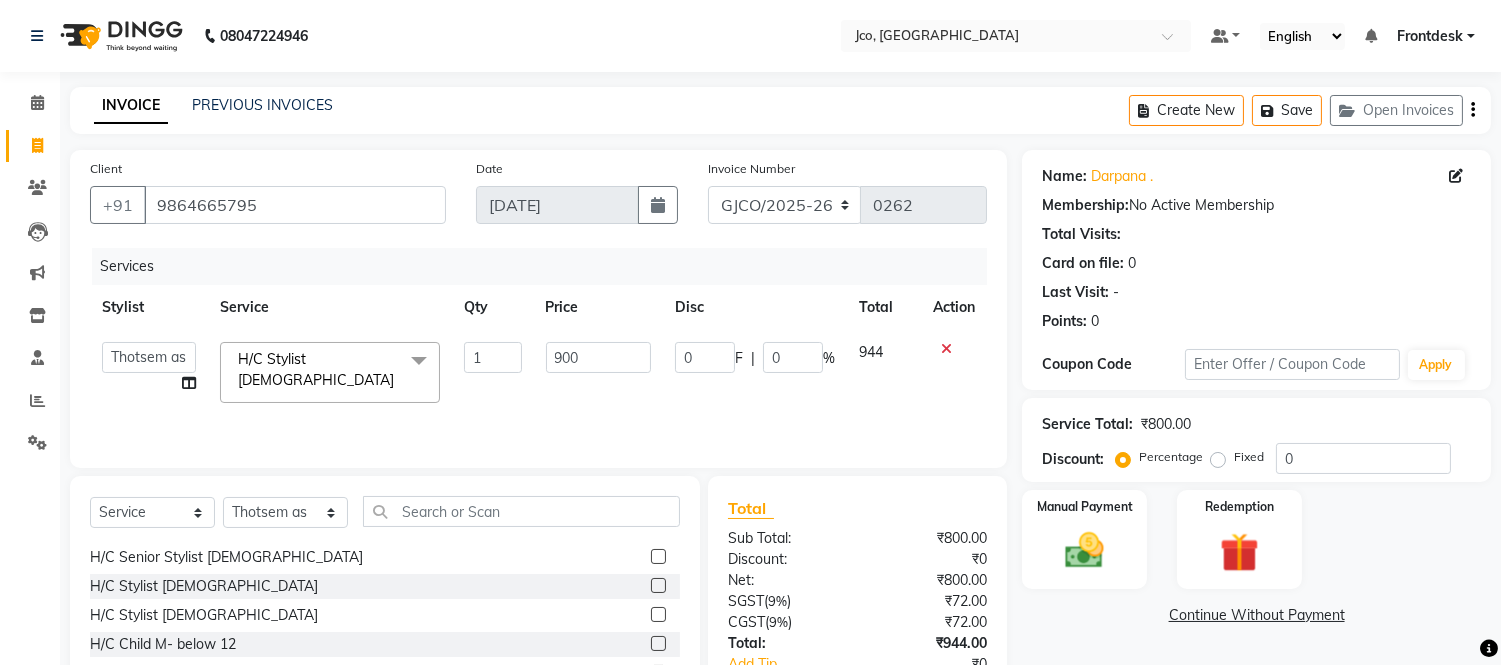 click on "Services Stylist Service Qty Price Disc Total Action  [PERSON_NAME]    [PERSON_NAME]    Ajmal   Aphy   Araslan   [PERSON_NAME]   Frontdesk   Gopal   Jouyi   [PERSON_NAME]   [PERSON_NAME]   [DATE]   [PERSON_NAME] [PERSON_NAME]   [PERSON_NAME] Thakur   Sanatan   [PERSON_NAME]   Shilpa   [PERSON_NAME]   Thotsem as   [PERSON_NAME] [PERSON_NAME]   [PERSON_NAME] Shatsang    H/C Stylist [DEMOGRAPHIC_DATA]  x H/C Art Director [DEMOGRAPHIC_DATA]  H/C Art Director [DEMOGRAPHIC_DATA]  H/C Stlye Director [DEMOGRAPHIC_DATA]  H/C Stlye Director [DEMOGRAPHIC_DATA]  H/C Senior Stylist [DEMOGRAPHIC_DATA] H/C Senior Stylist [DEMOGRAPHIC_DATA] H/C Stylist [DEMOGRAPHIC_DATA]  H/C Stylist [DEMOGRAPHIC_DATA] H/C Child M- below 12 H/C Child  F - below 12 H/C - Fringes/Locks  PQ Hair Wash [DEMOGRAPHIC_DATA] +Styling Wash & Blow Dry short Wash & Blow Dry medium  Wash & Blow Dry long Wash & Paddle Dry Wash & Blast Dry  Shampoo & conditioner  Add on Mask/ Deep Conditioning Extension Wash (onwards) Blow Dry  Hair Ironing Short Hair Tong (Onwards)  Hair do (Onwards)  Crimping /Braiding(Onwards) Up Style (Onwards) Hair per Strand (Onwards) Hair Braid ( onwards) 1" 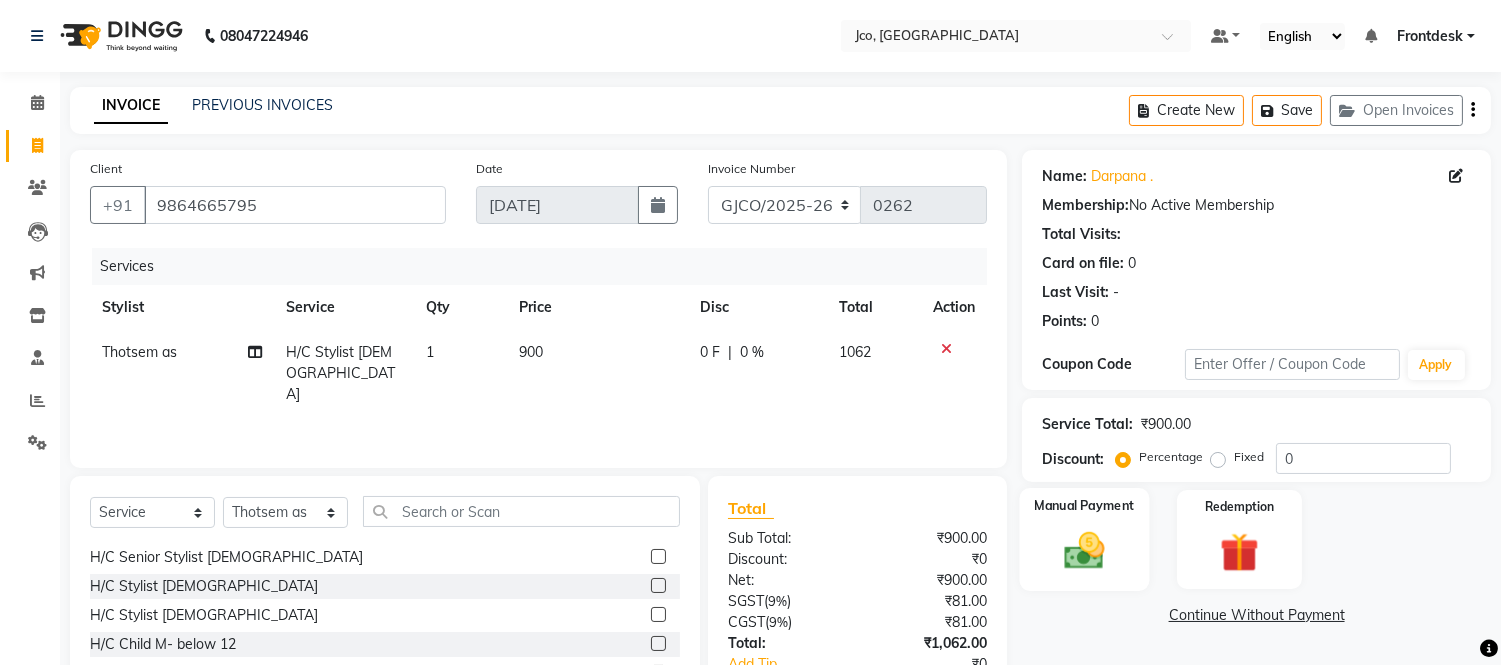 click 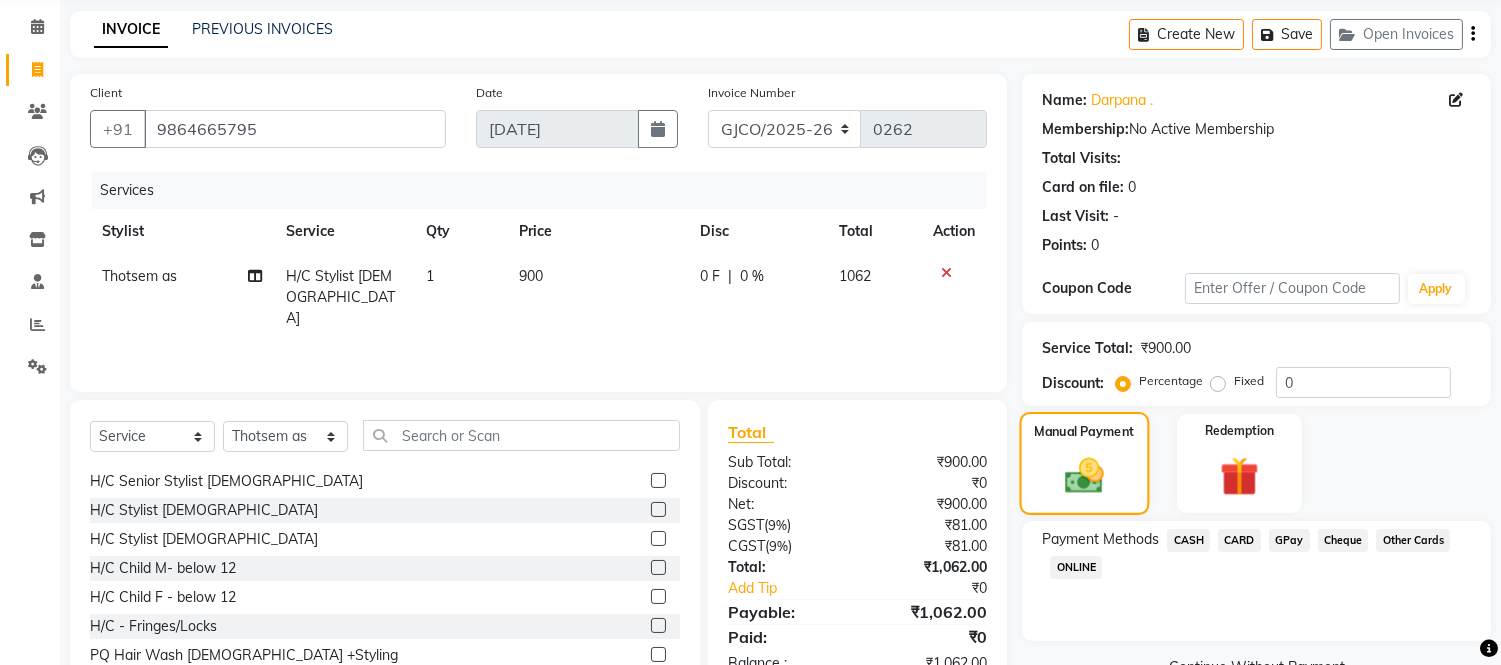 scroll, scrollTop: 135, scrollLeft: 0, axis: vertical 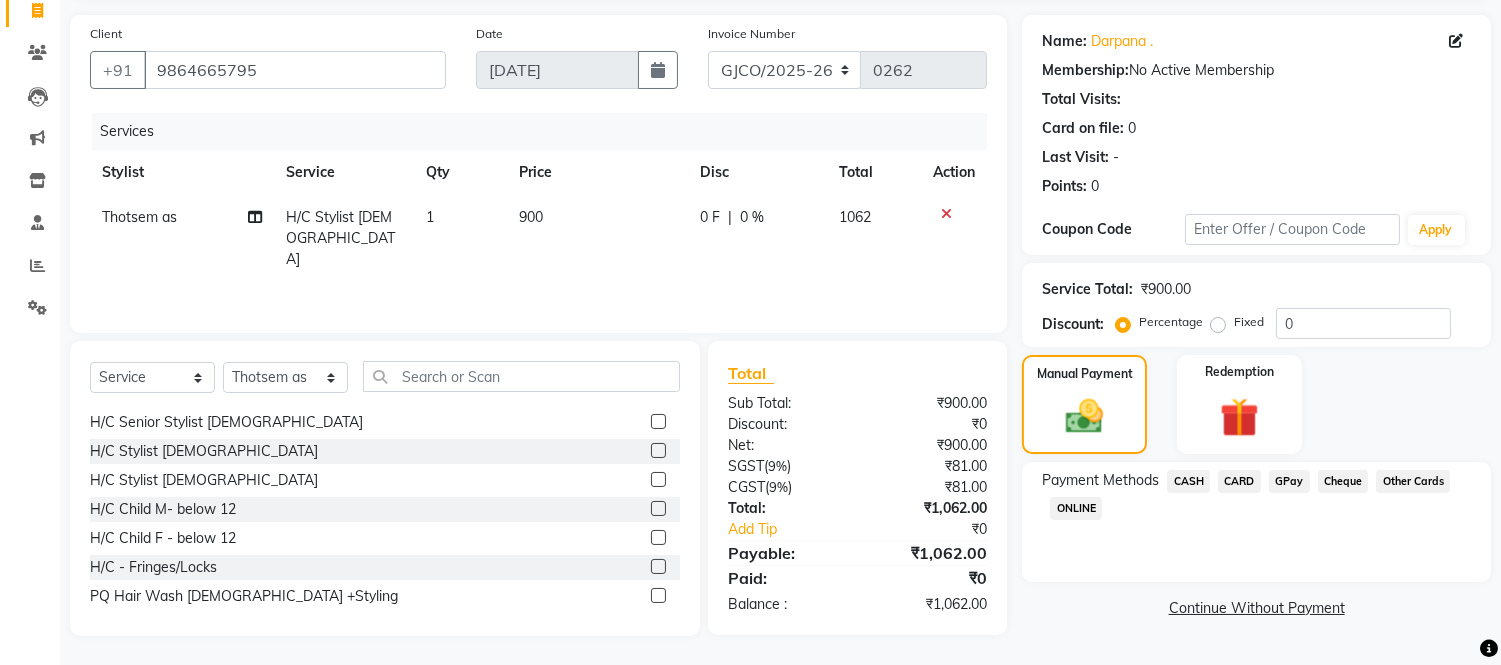 click on "GPay" 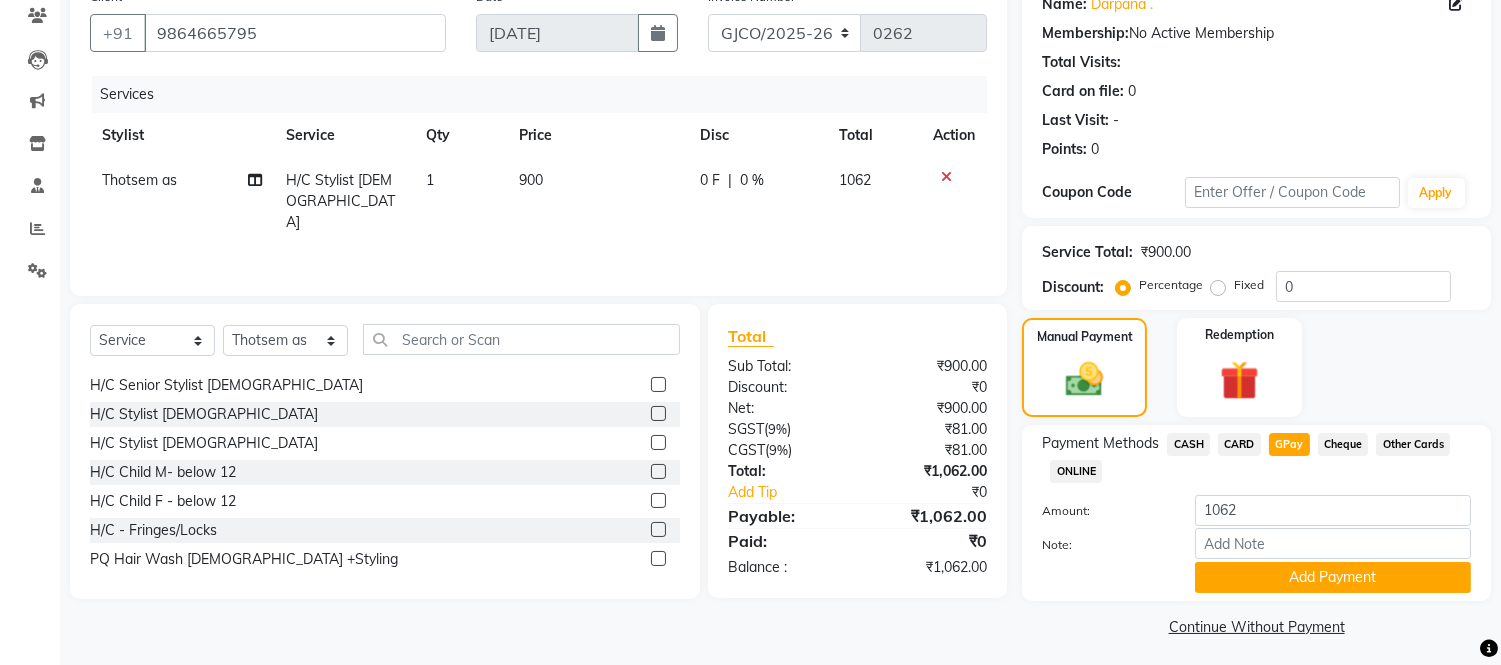 scroll, scrollTop: 178, scrollLeft: 0, axis: vertical 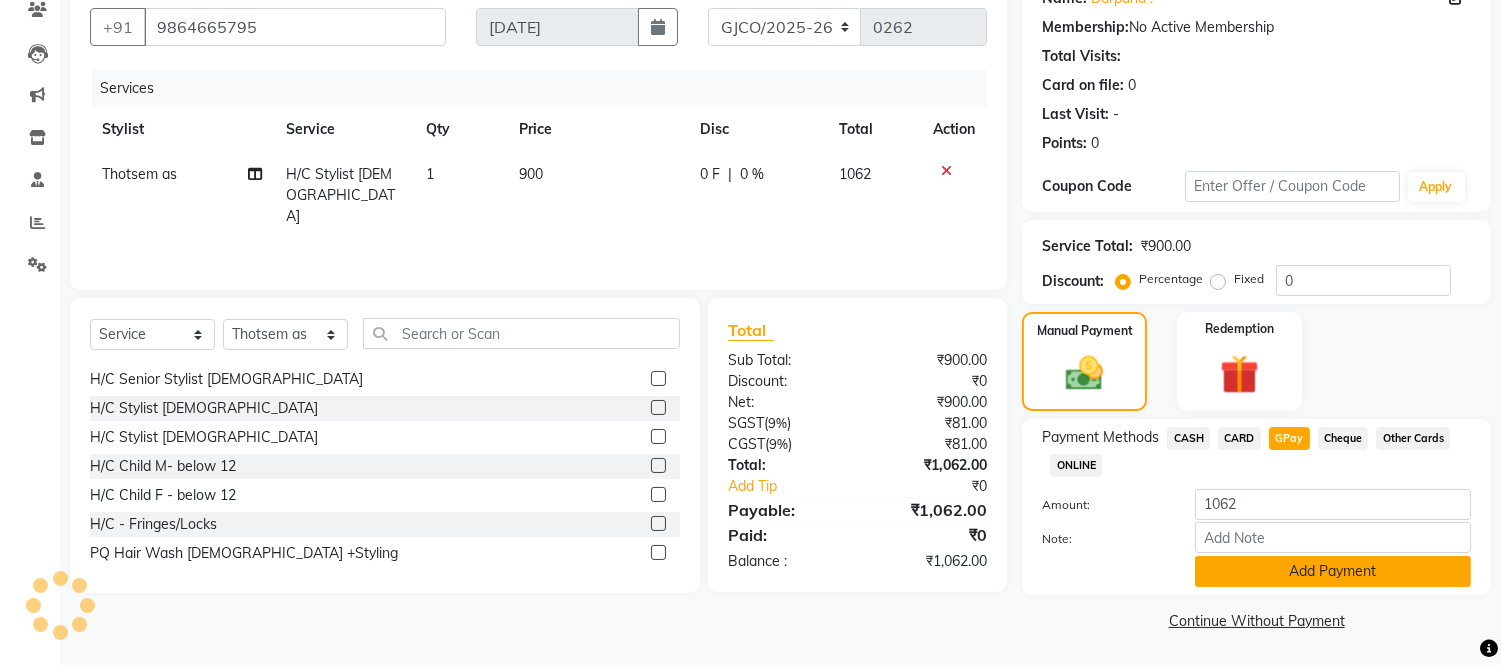 click on "Add Payment" 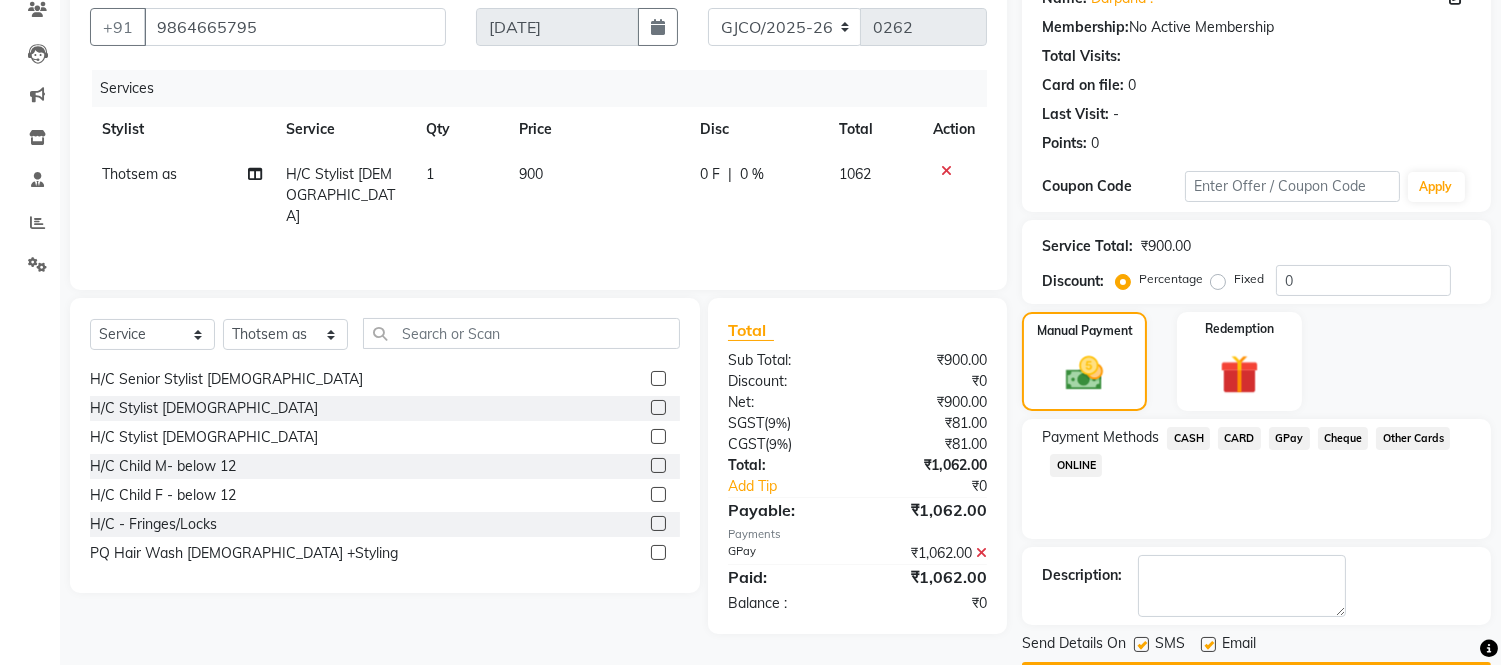 scroll, scrollTop: 234, scrollLeft: 0, axis: vertical 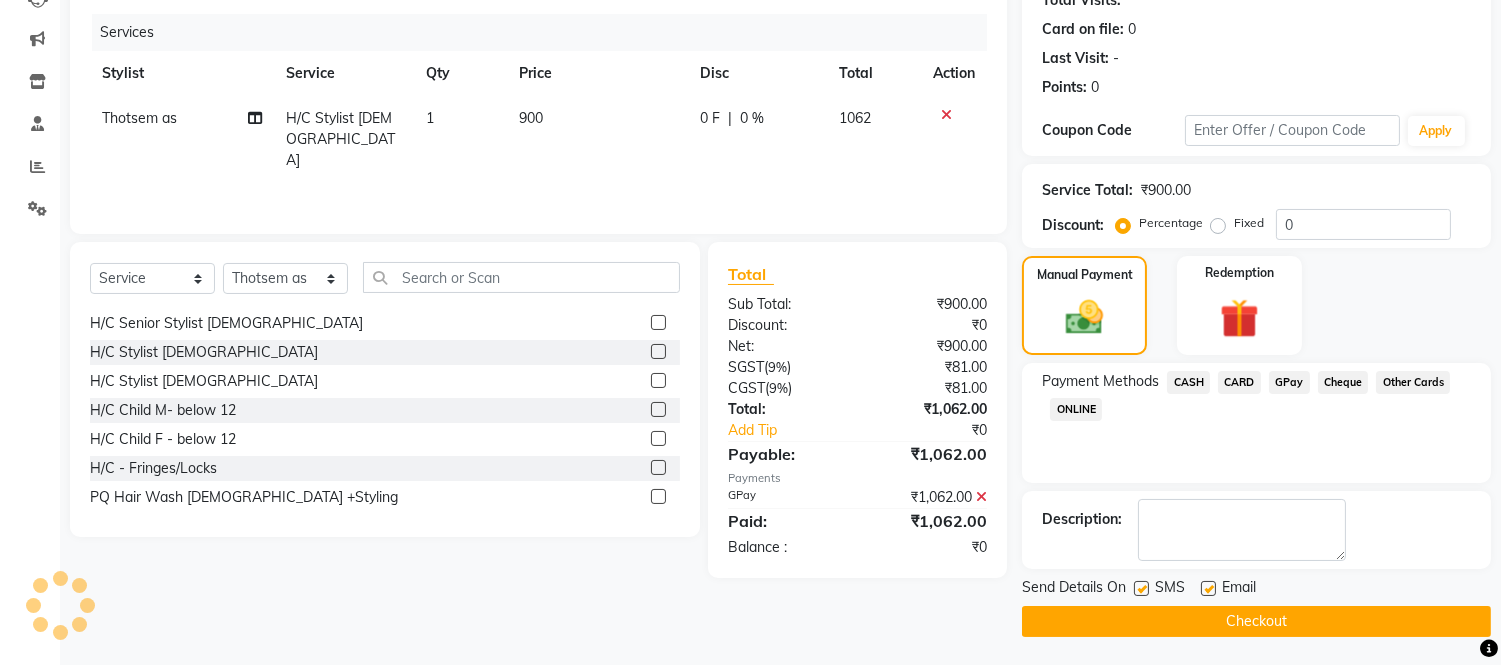 click on "Checkout" 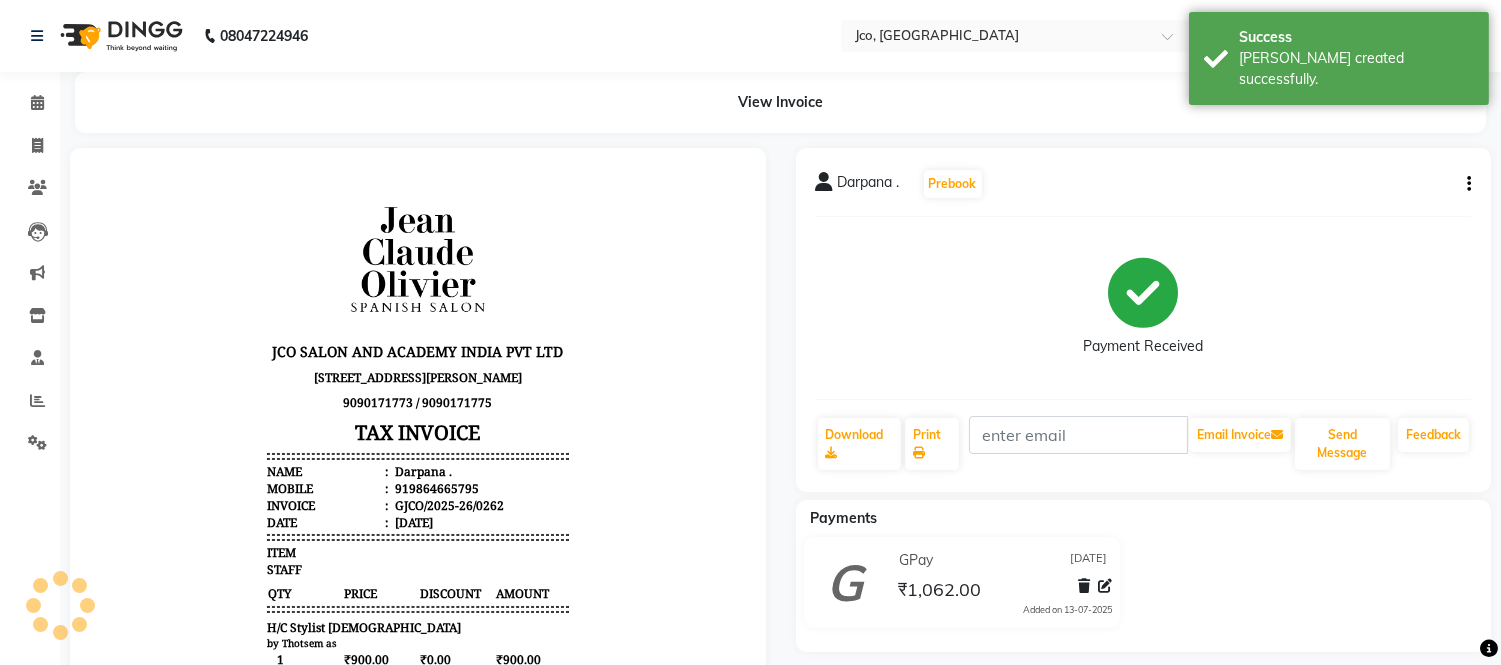 scroll, scrollTop: 0, scrollLeft: 0, axis: both 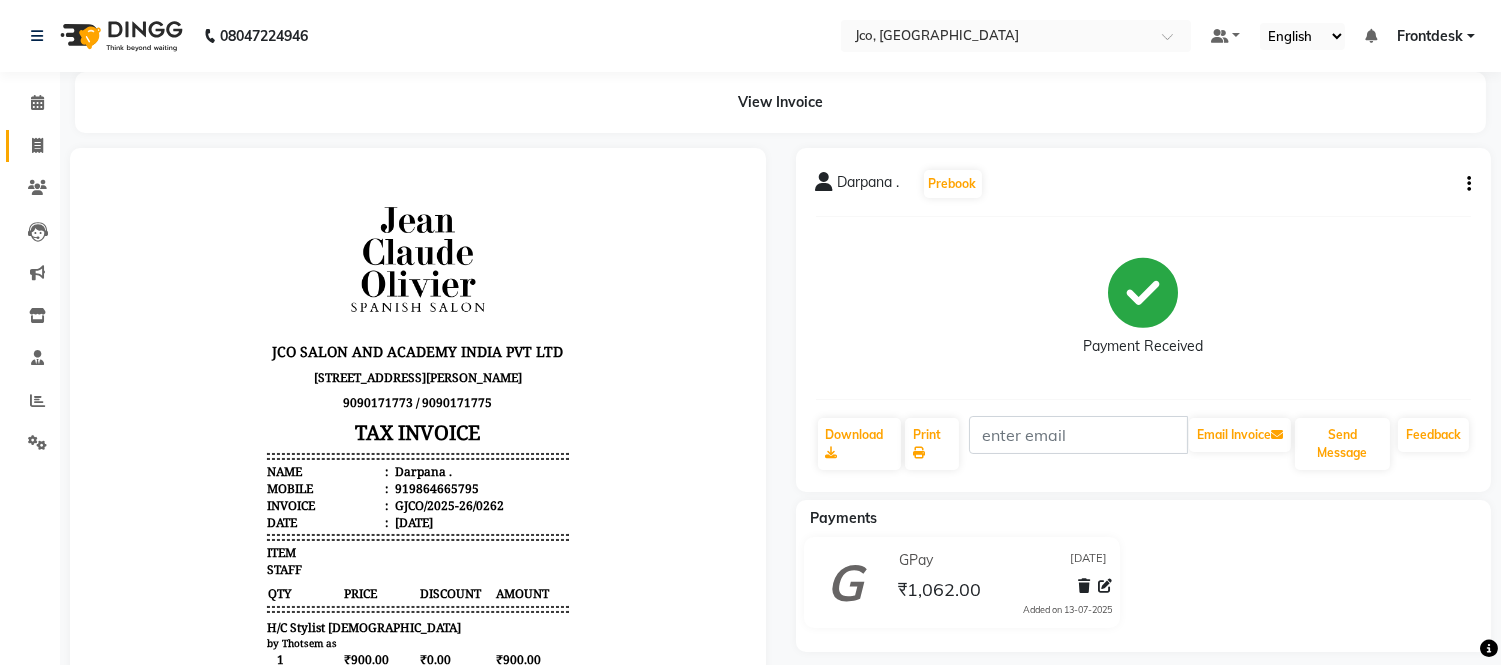 click 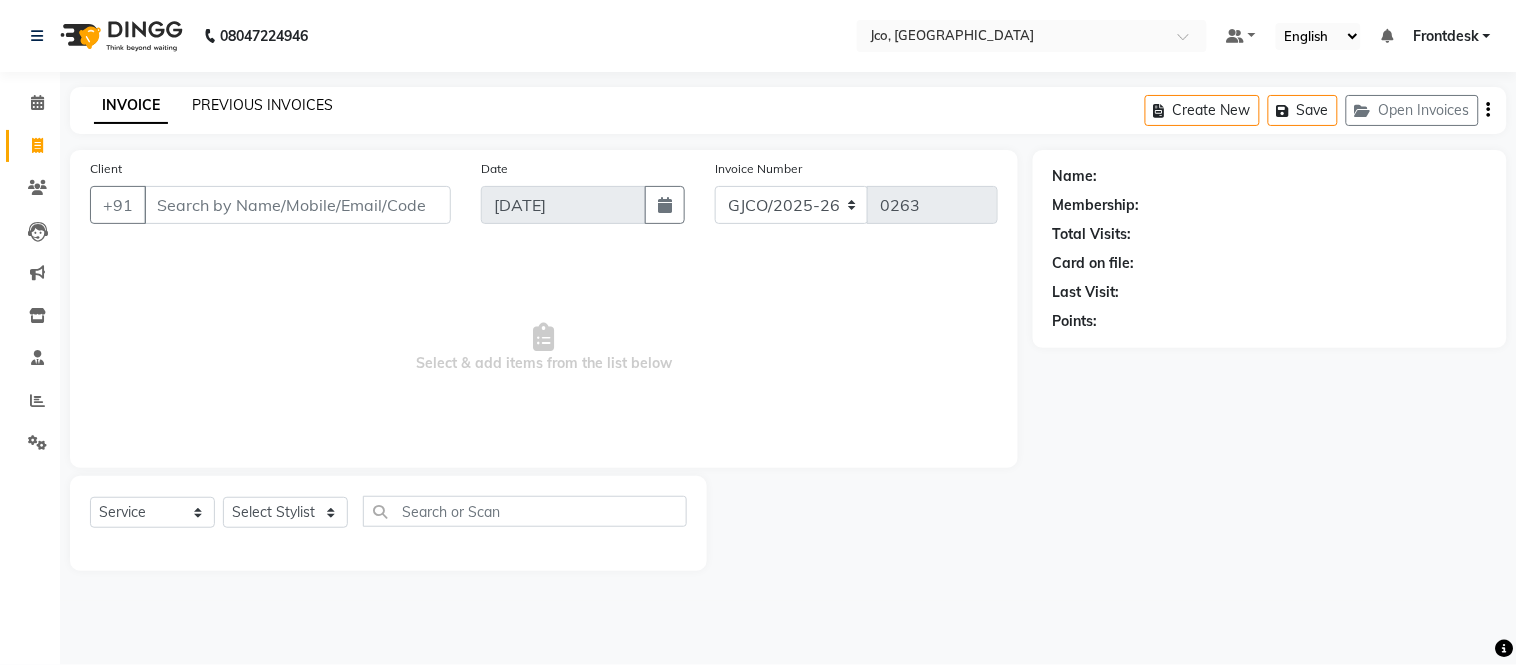 click on "PREVIOUS INVOICES" 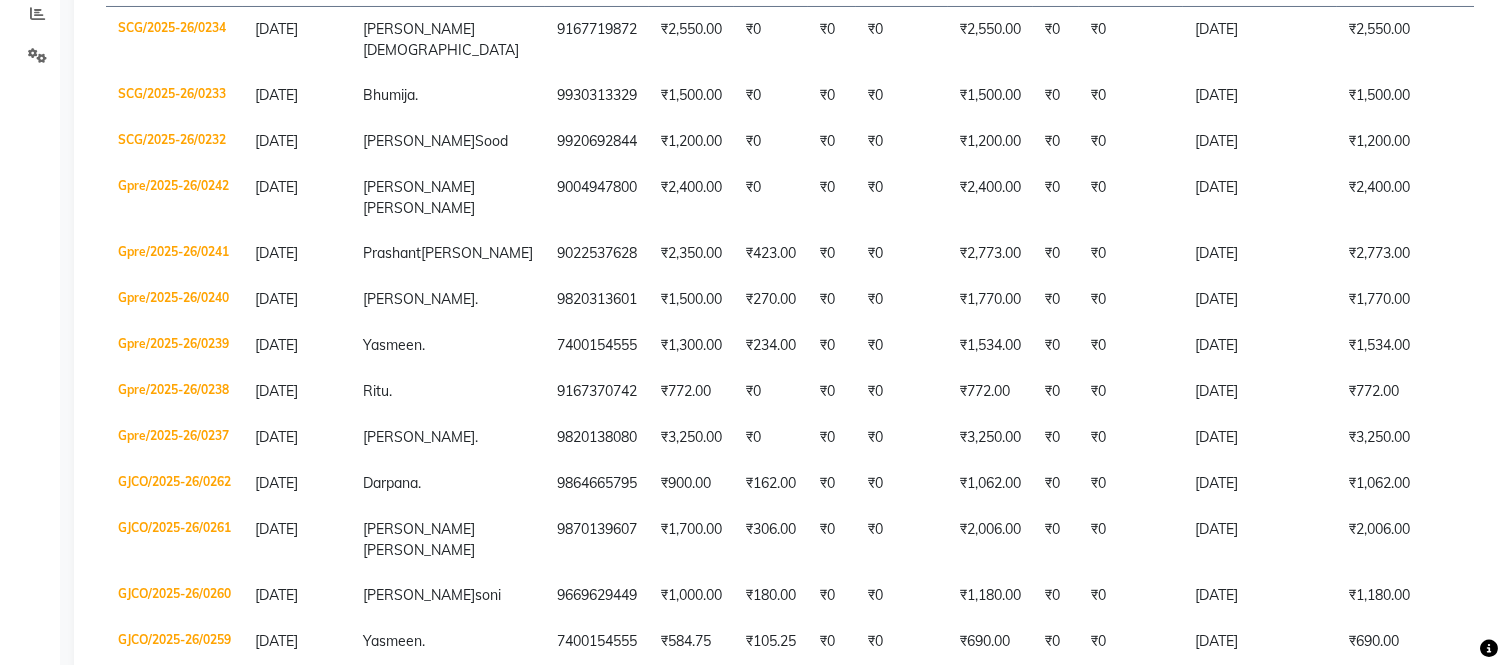 scroll, scrollTop: 392, scrollLeft: 0, axis: vertical 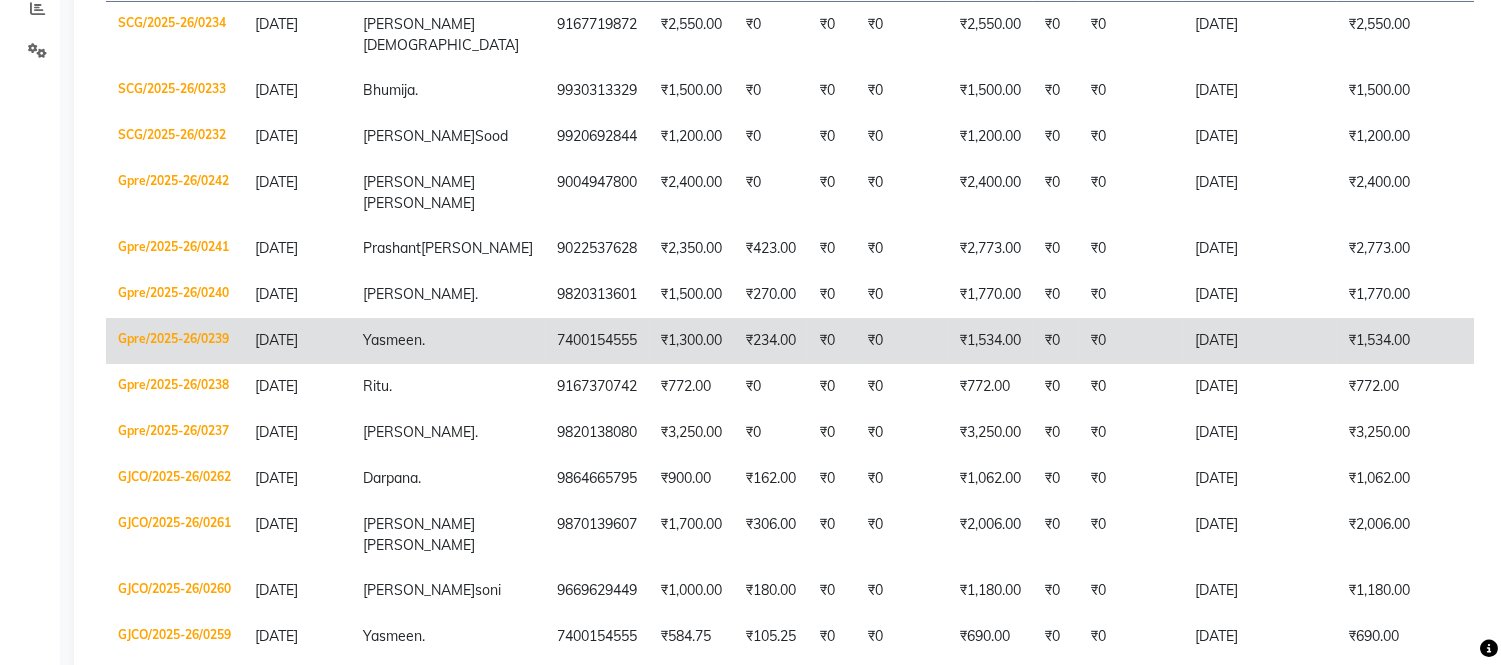 click on "₹1,534.00" 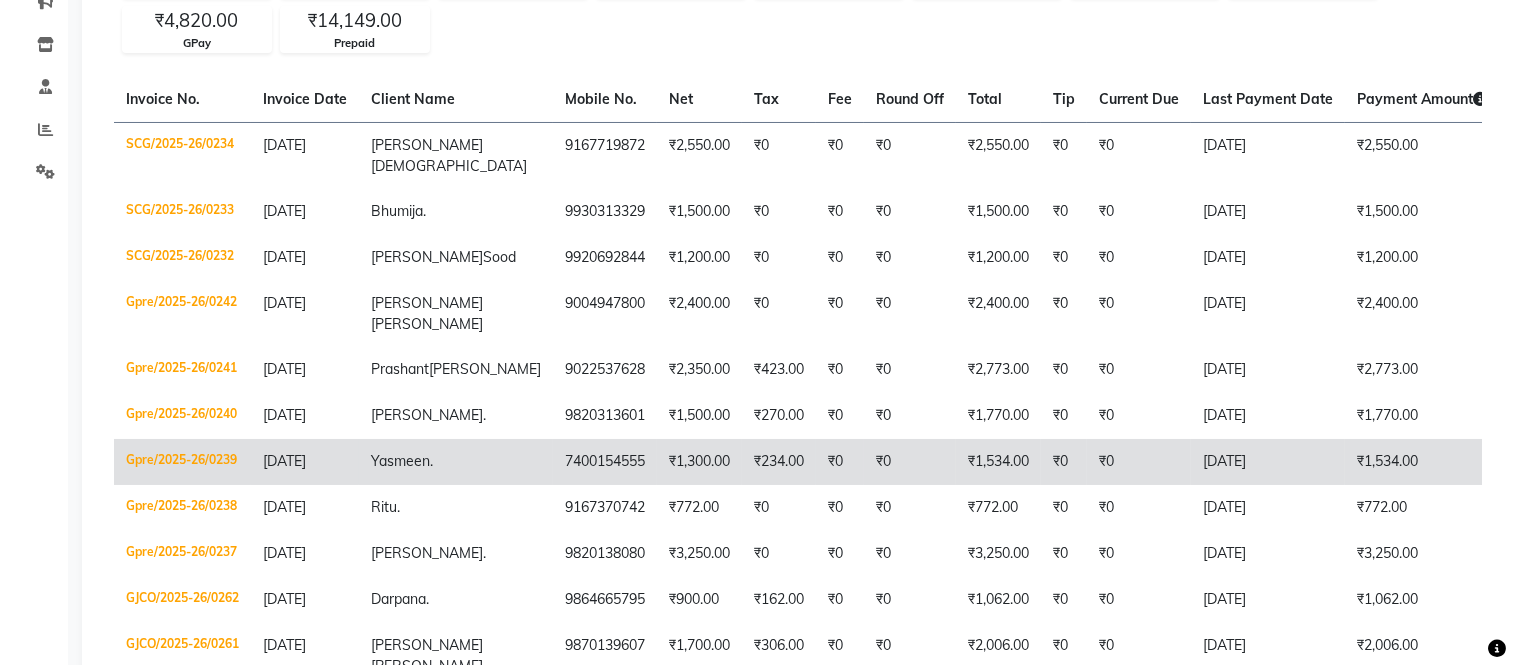 scroll, scrollTop: 0, scrollLeft: 0, axis: both 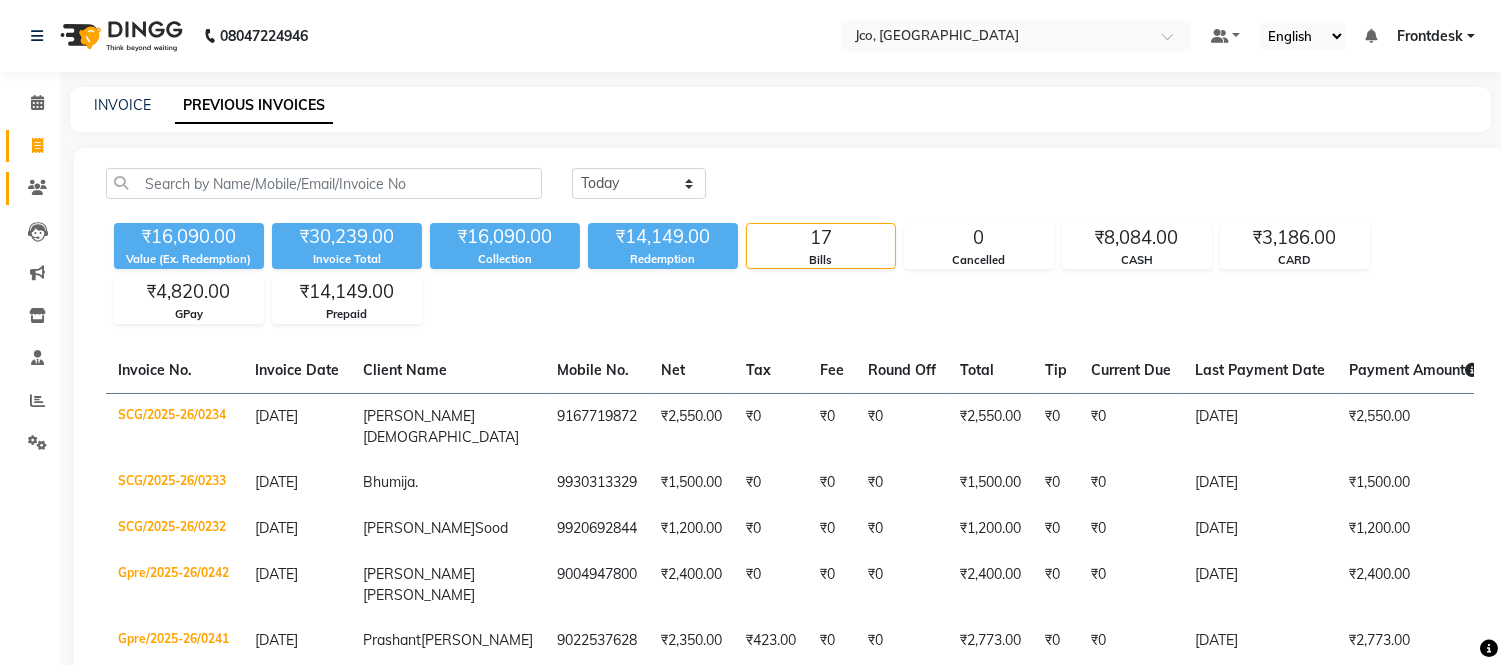 click 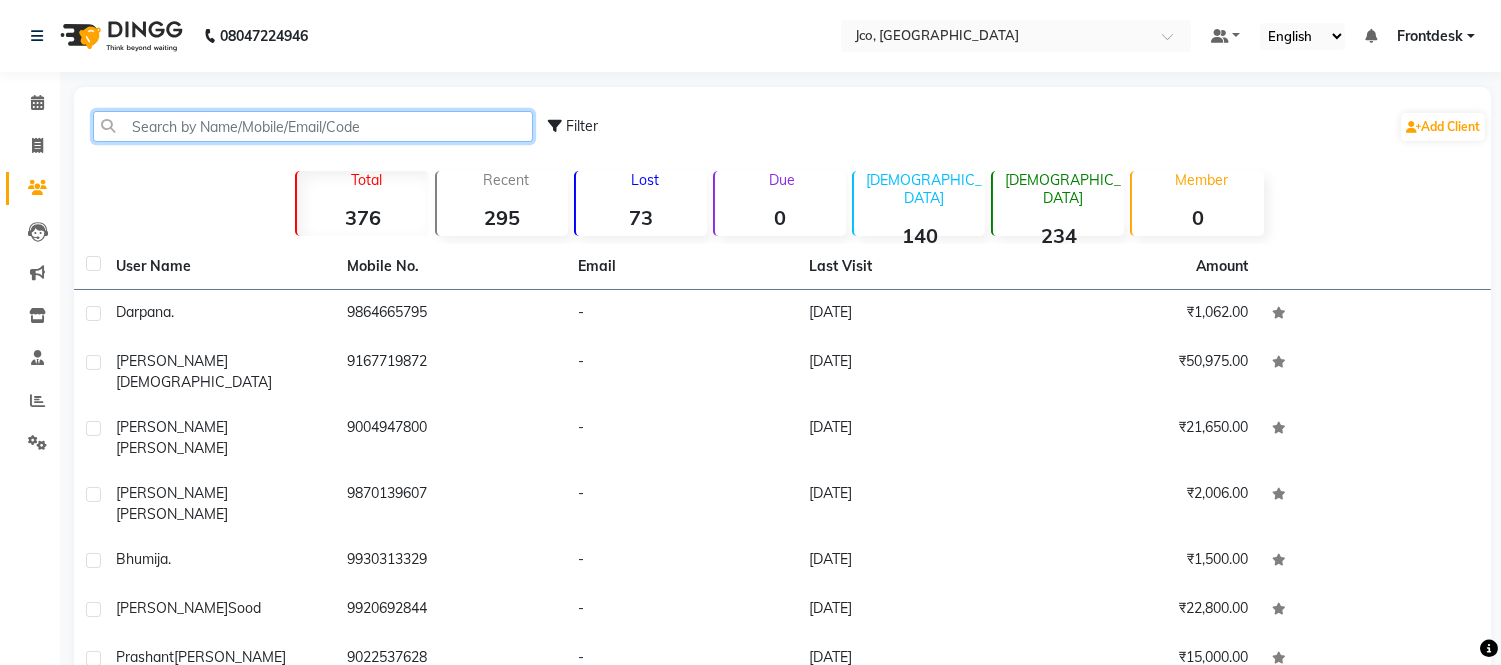 click 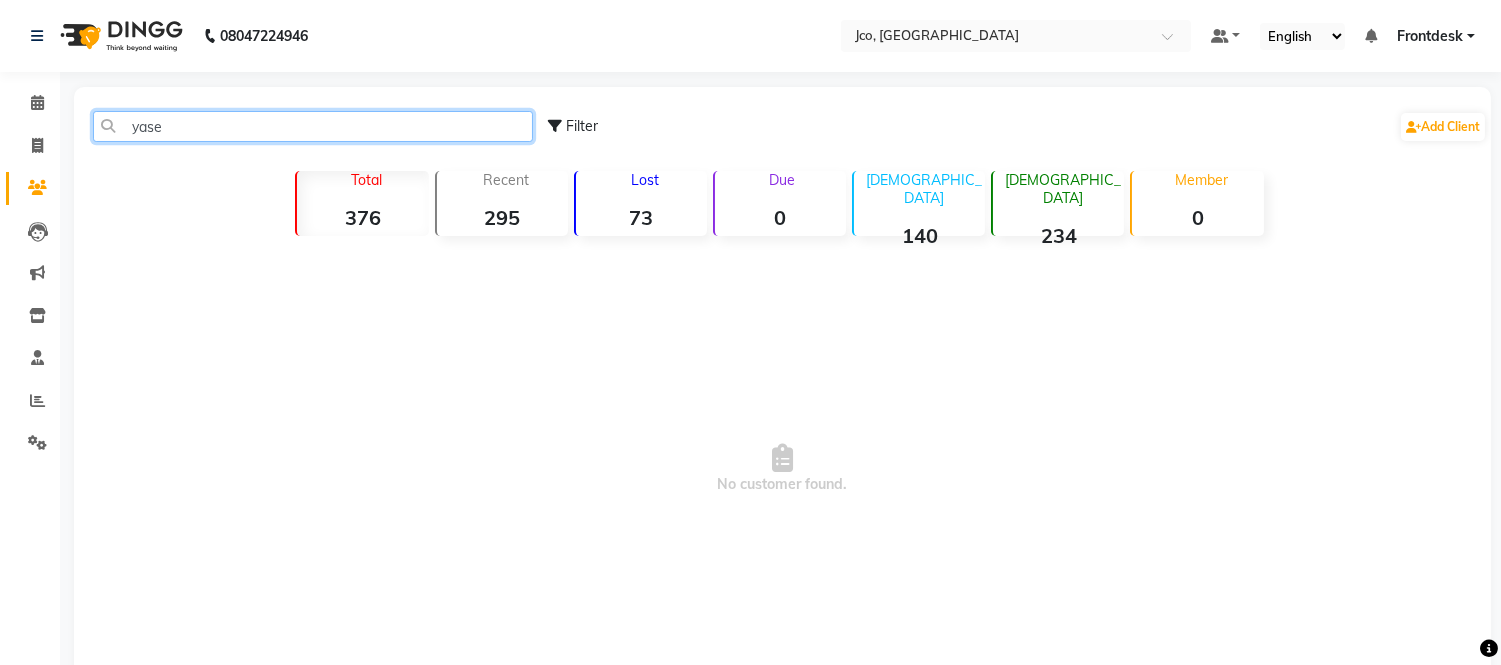 click on "yase" 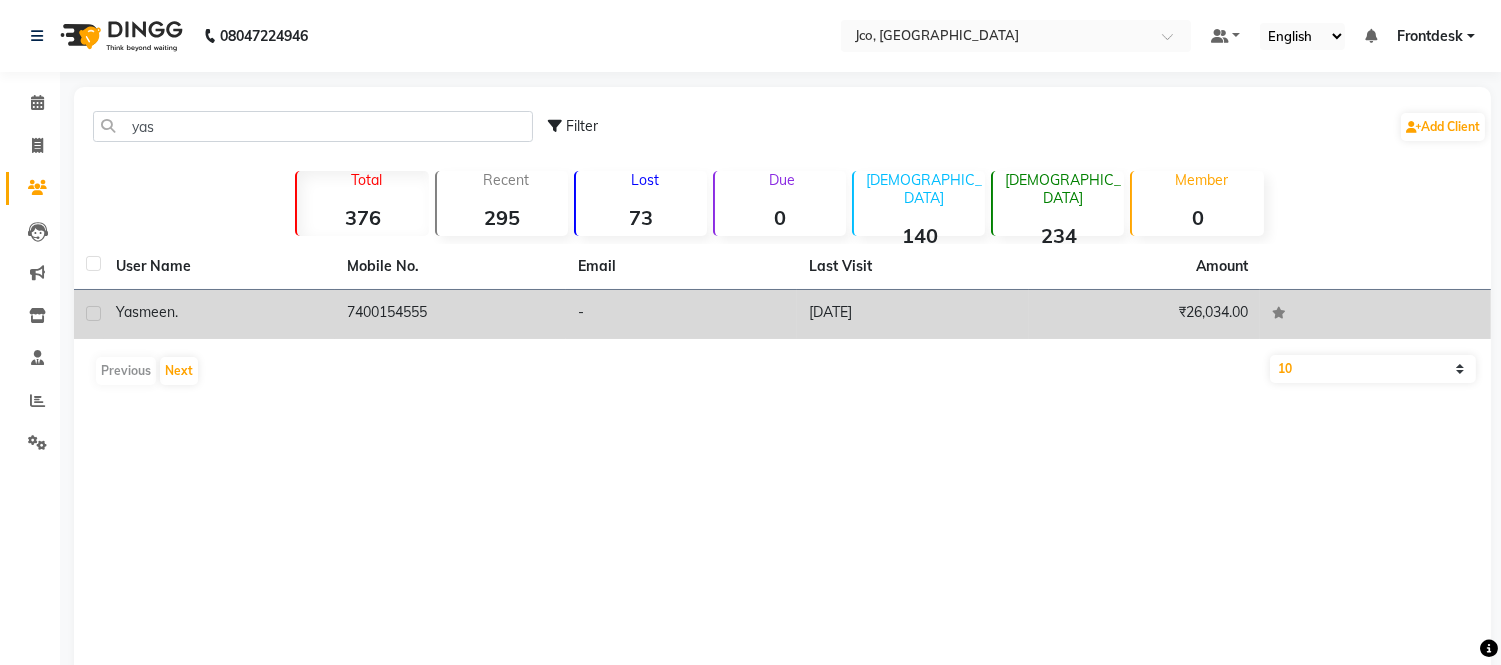 click on "7400154555" 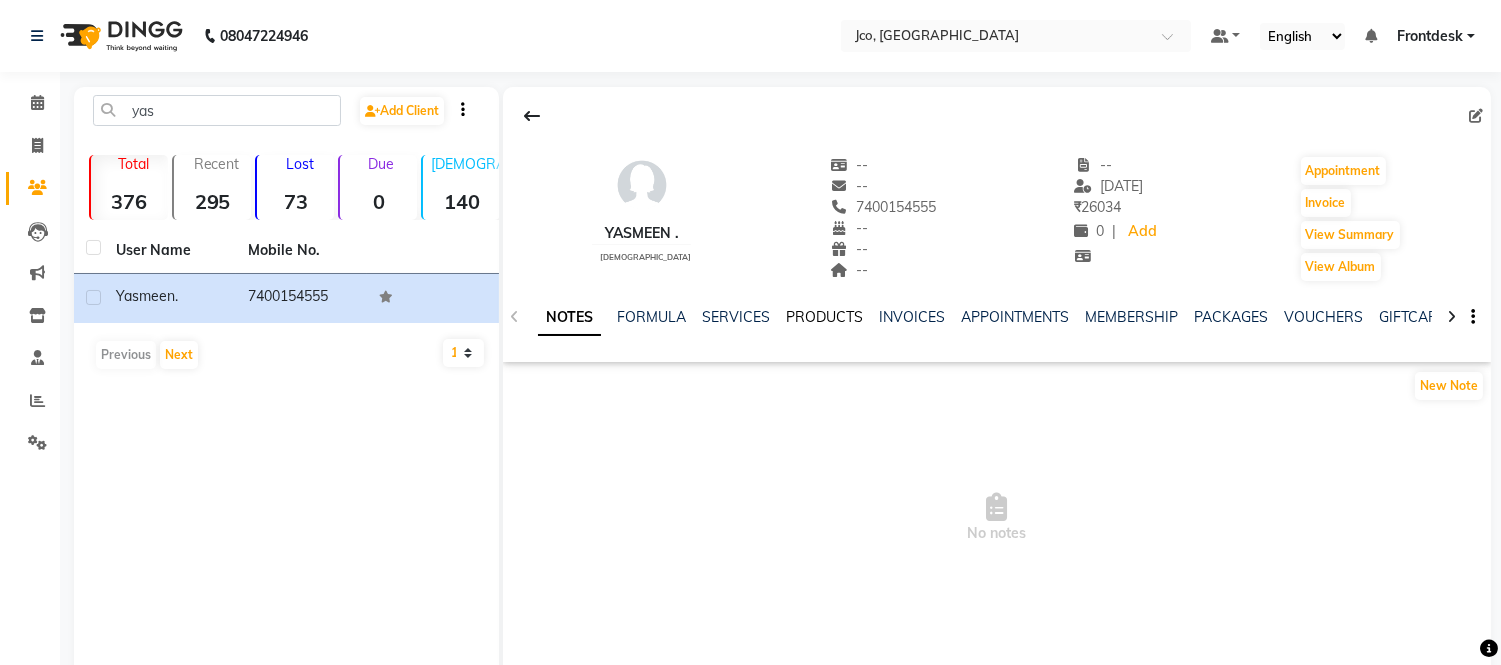 click on "PRODUCTS" 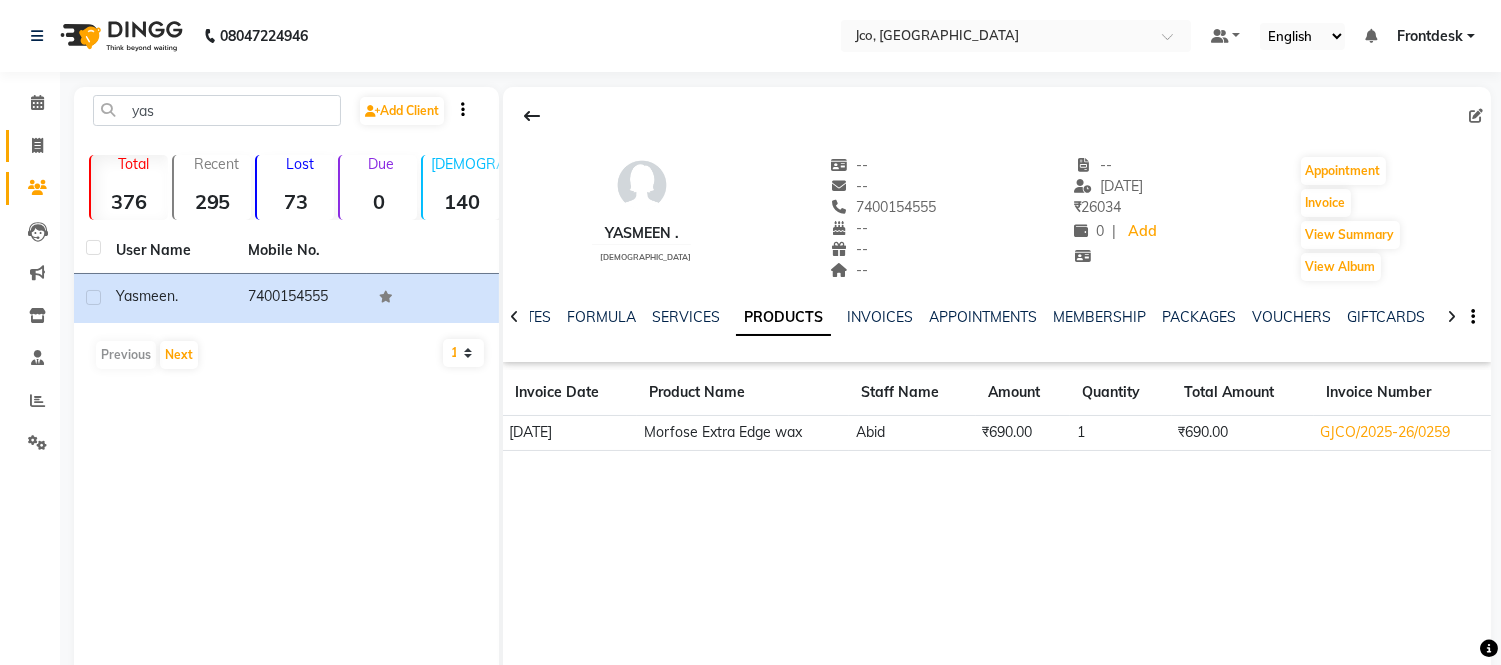 click 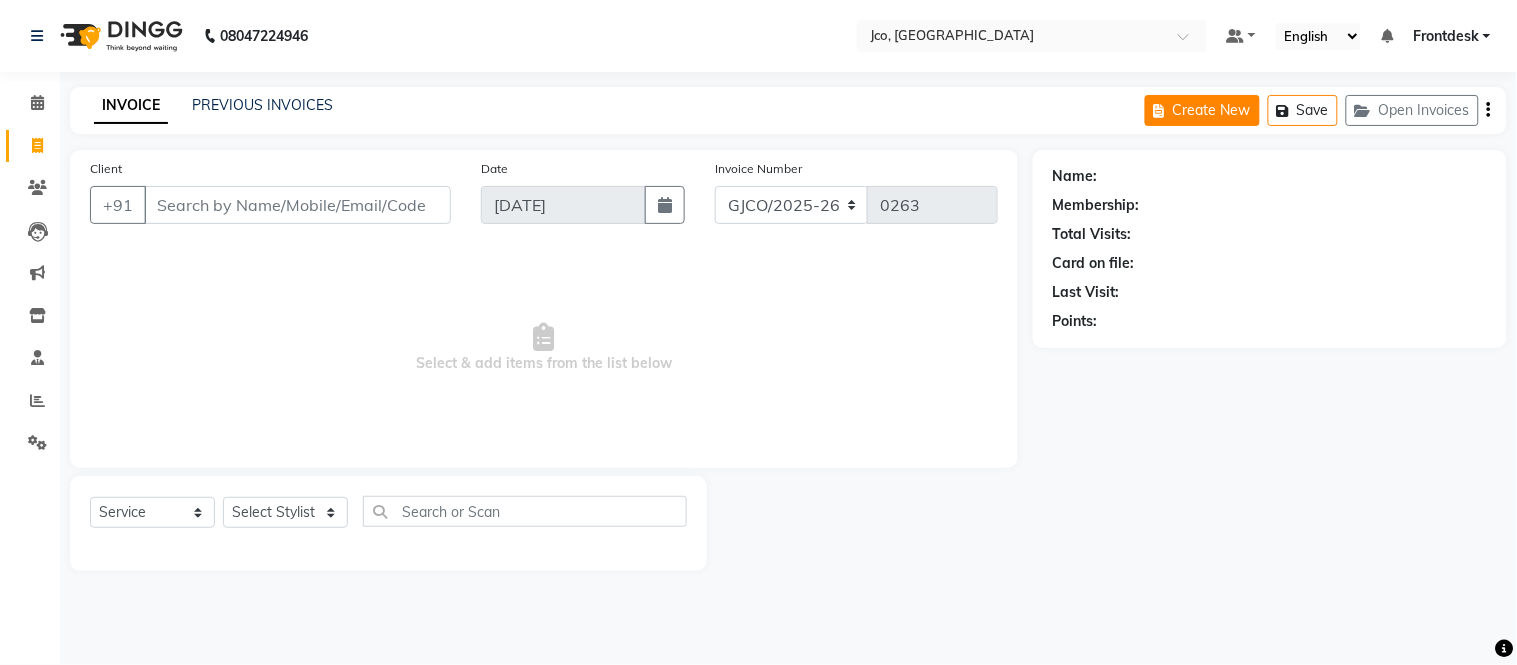 click on "Create New" 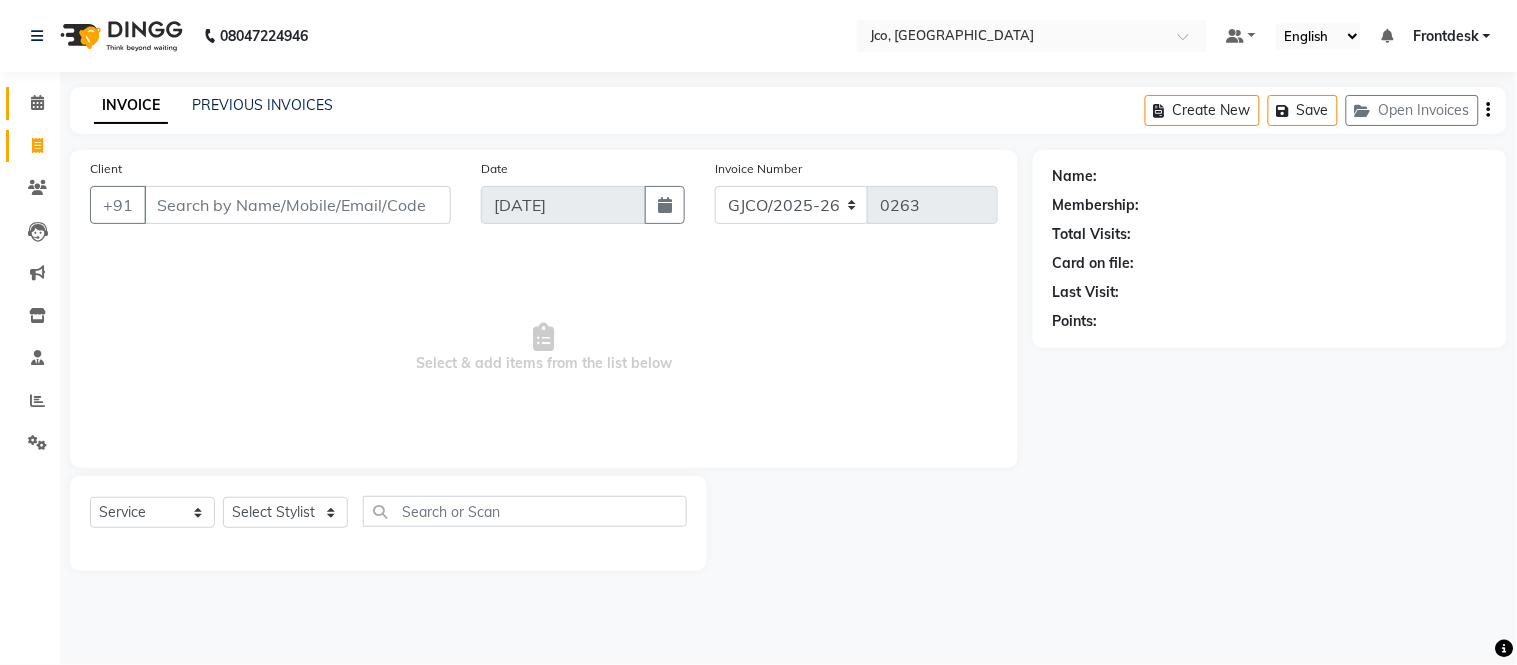 click 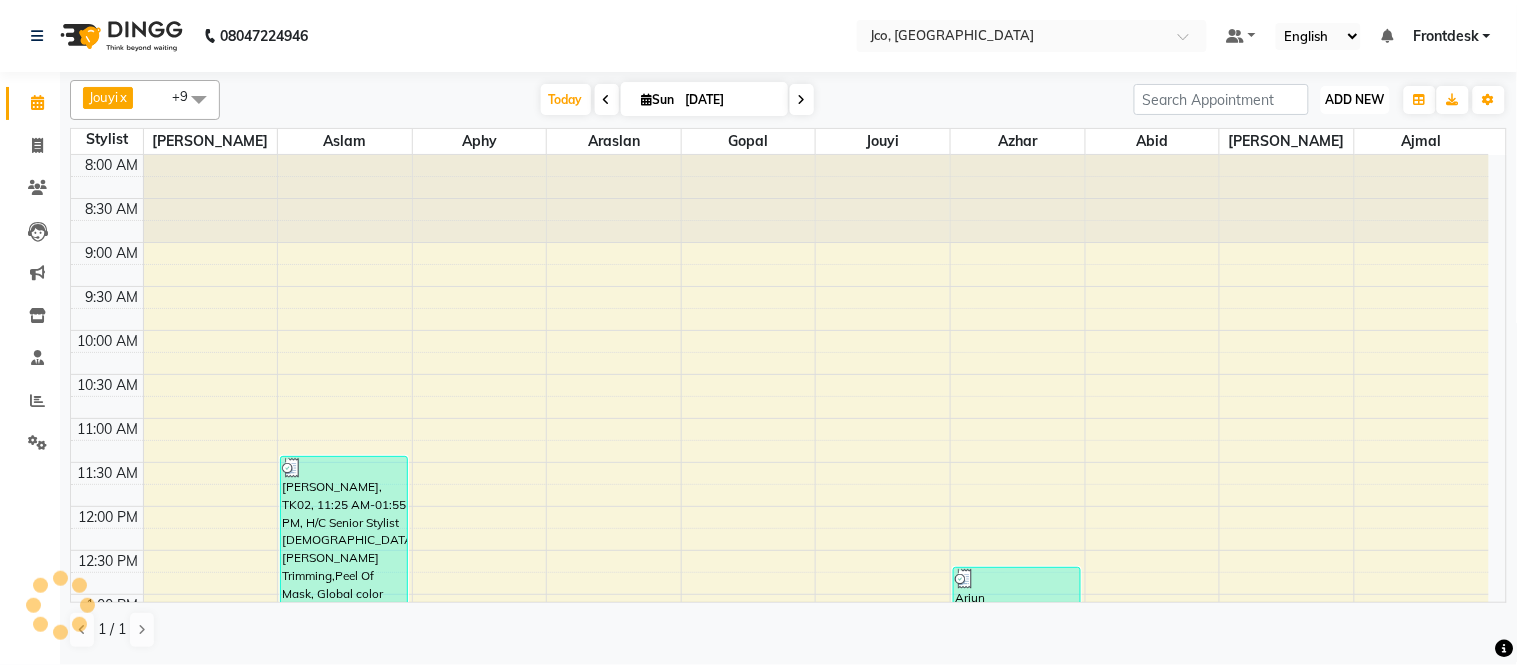 click on "ADD NEW" at bounding box center [1355, 99] 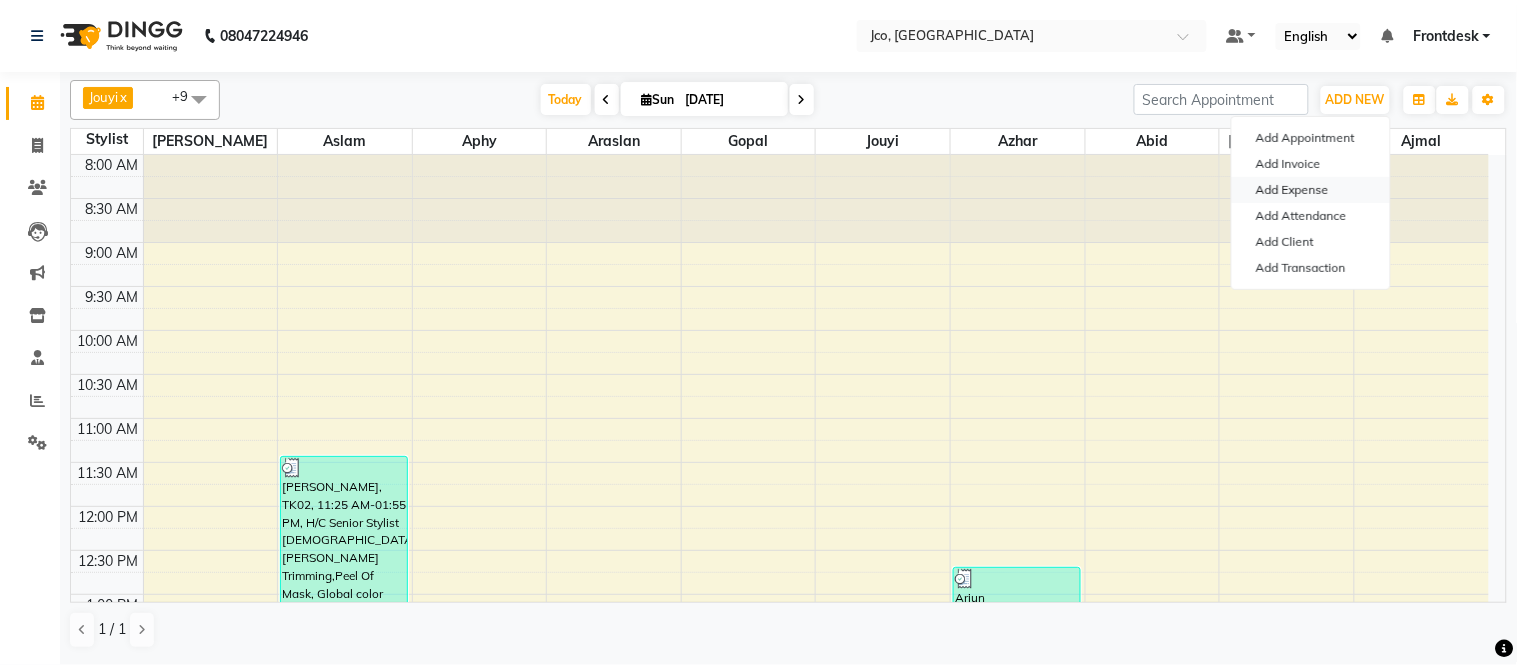 click on "Add Expense" at bounding box center [1311, 190] 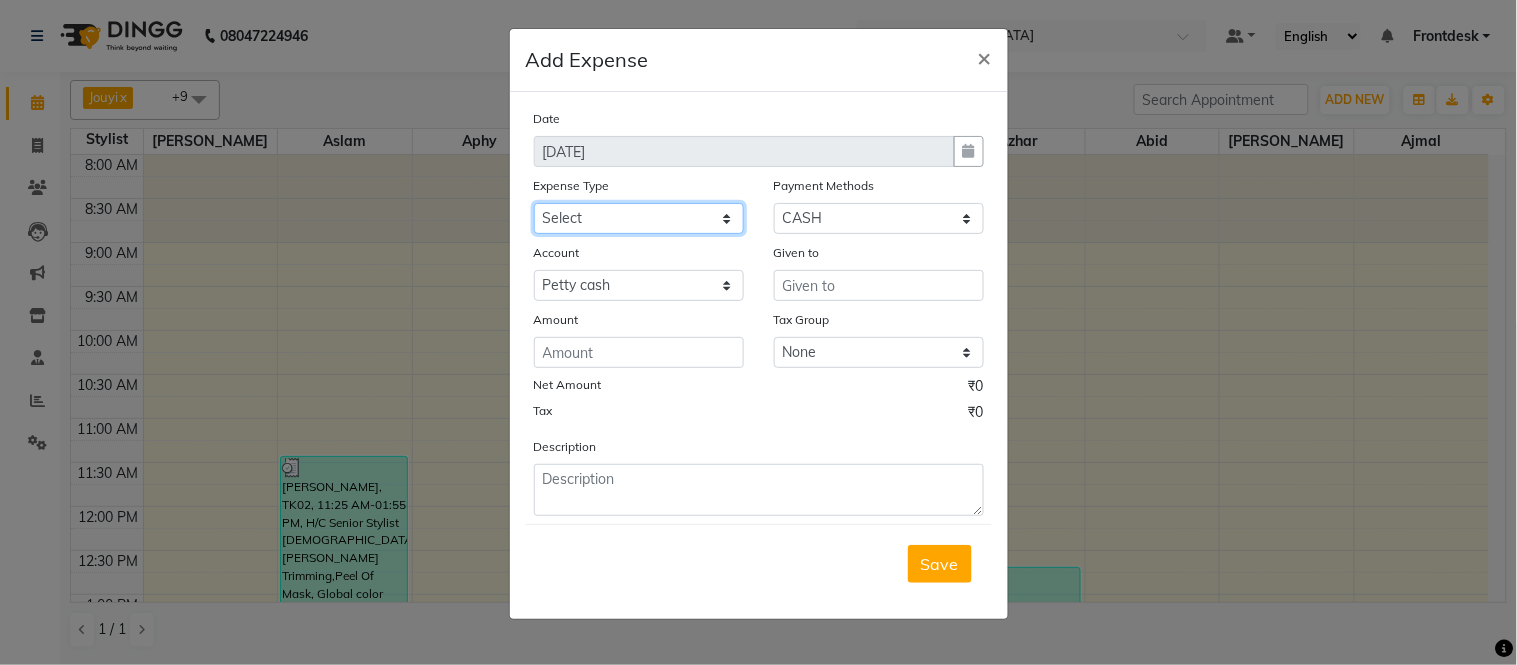 click on "Select Advance Salary Amazon B M C Cash transfer to bank Cash transfer to hub Chemist Client Snacks Clinical charges Conveyence Courier Donation Equipment free lancer commission Fuel Goregaon Salon Govt fee Incentive Laundry Loan Repayment Maintenance Make Up Products Marketing Miscellaneous Mobile Bill Other over time Pantry Product Product incentive puja items Rent Salary Staff Commission. Staff Snacks Stationery Tax Tea & Refreshment Telephone Tips Travelling allowance Utilities W Fast" 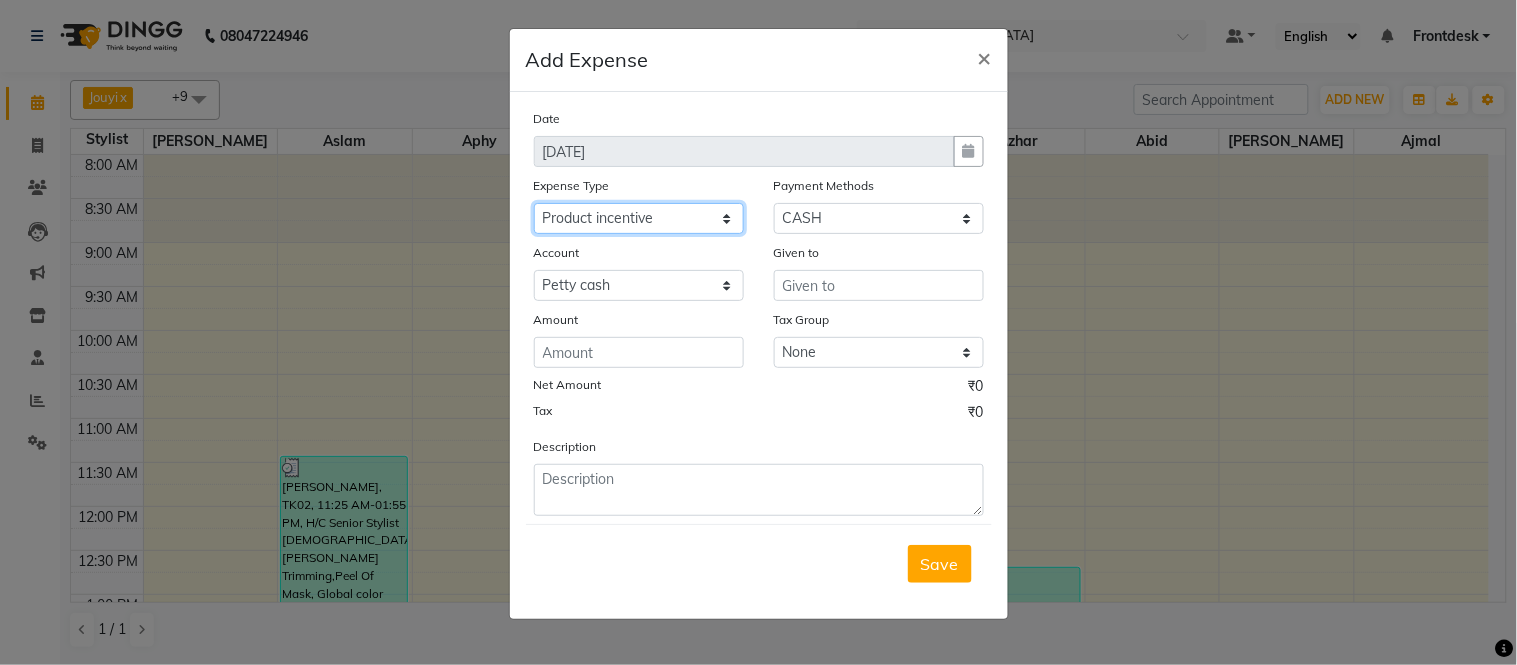 click on "Select Advance Salary Amazon B M C Cash transfer to bank Cash transfer to hub Chemist Client Snacks Clinical charges Conveyence Courier Donation Equipment free lancer commission Fuel Goregaon Salon Govt fee Incentive Laundry Loan Repayment Maintenance Make Up Products Marketing Miscellaneous Mobile Bill Other over time Pantry Product Product incentive puja items Rent Salary Staff Commission. Staff Snacks Stationery Tax Tea & Refreshment Telephone Tips Travelling allowance Utilities W Fast" 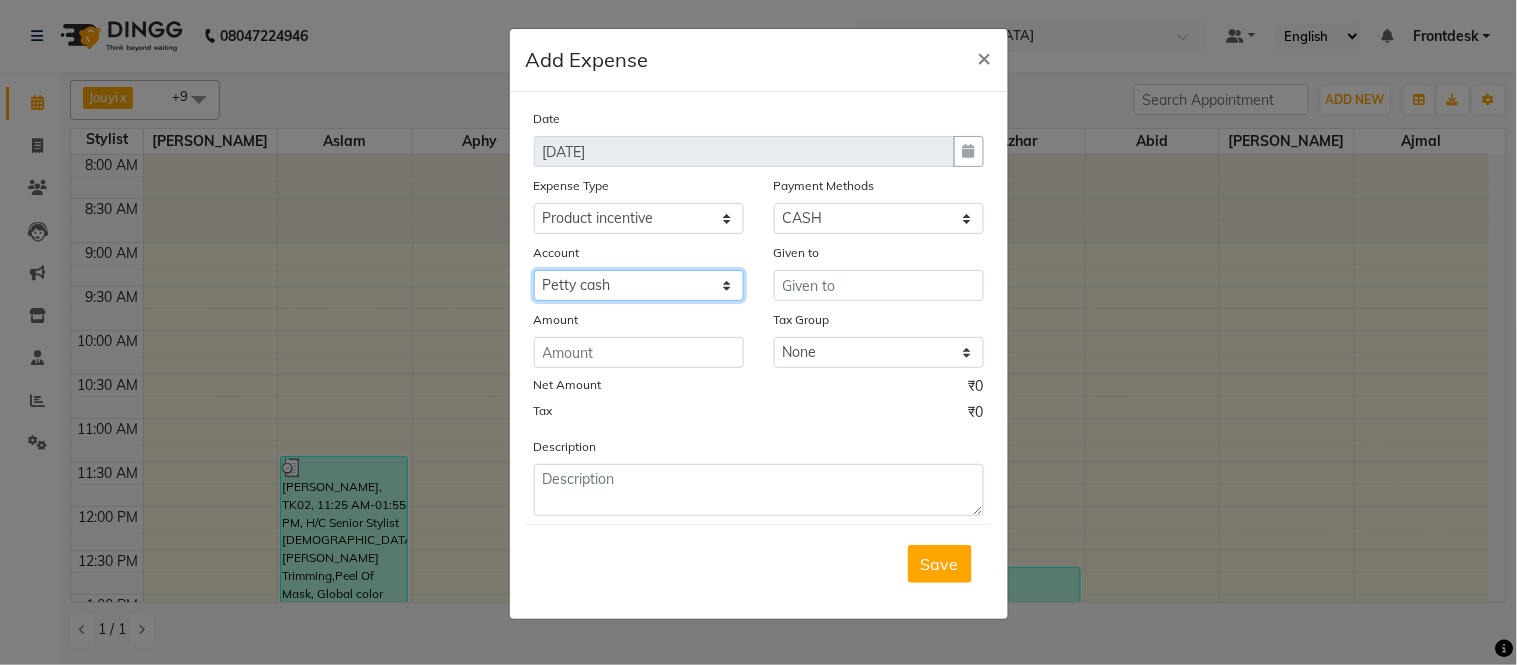 click on "Select Petty cash Default account" 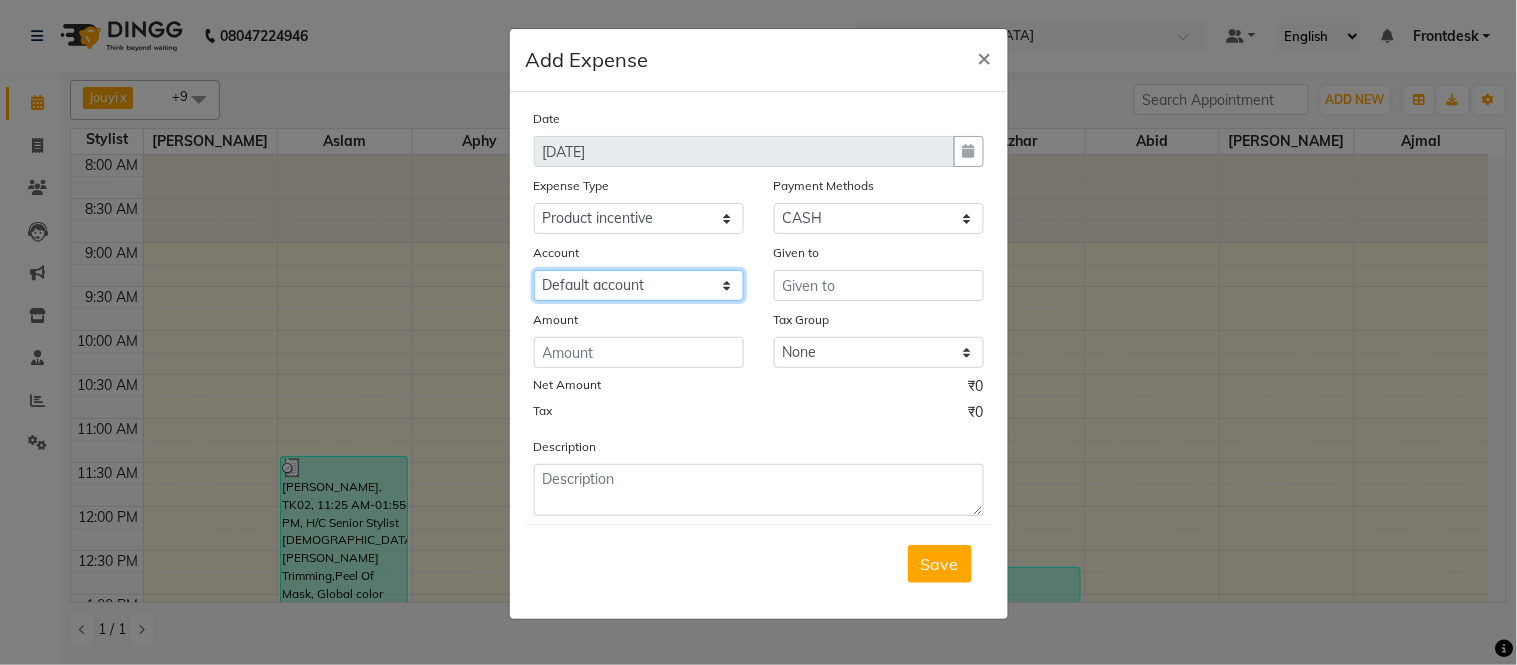 click on "Select Petty cash Default account" 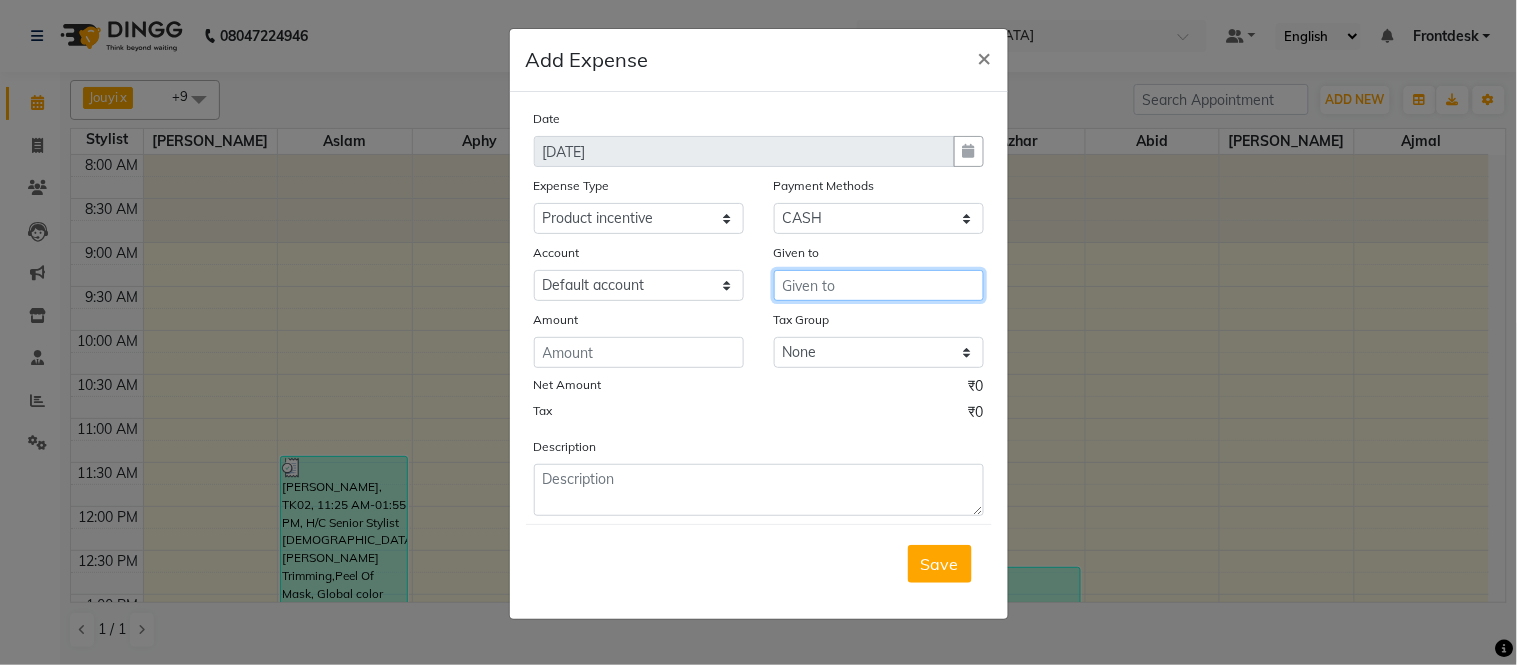 click at bounding box center [879, 285] 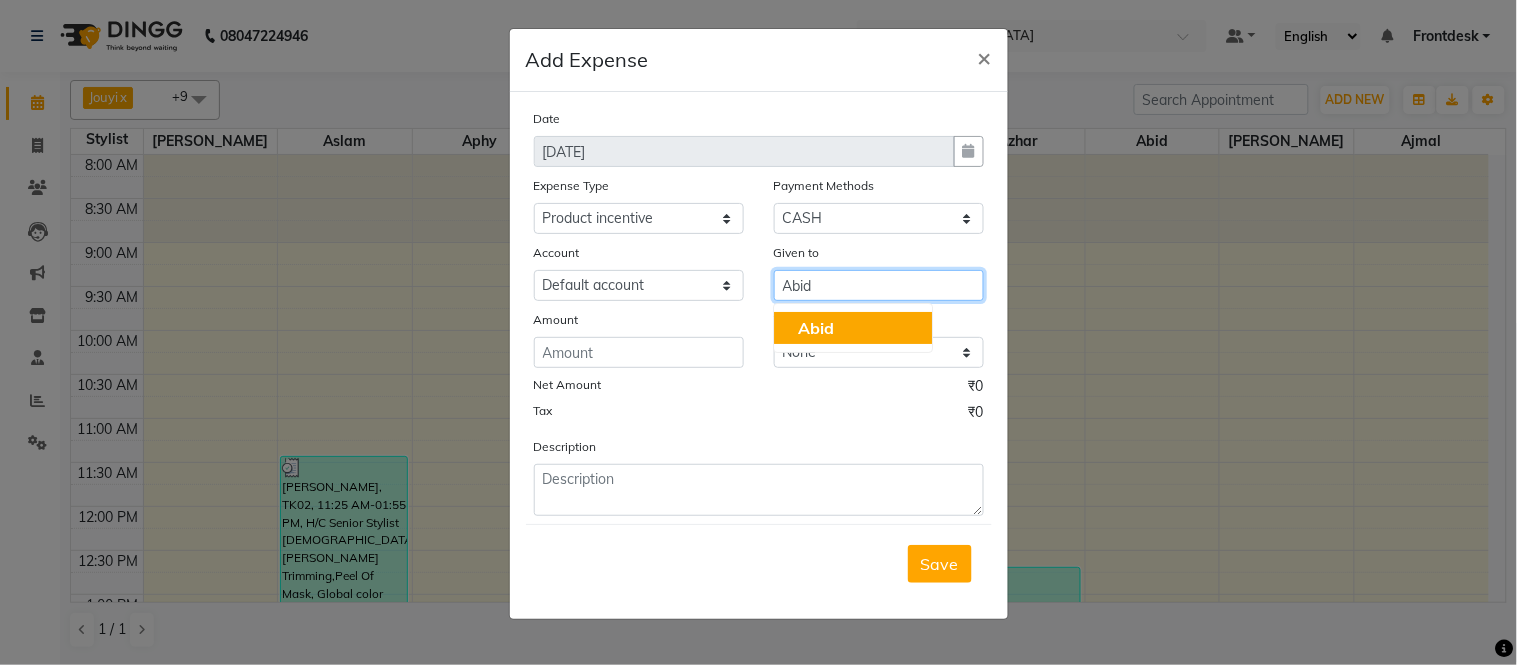 click on "Abid" 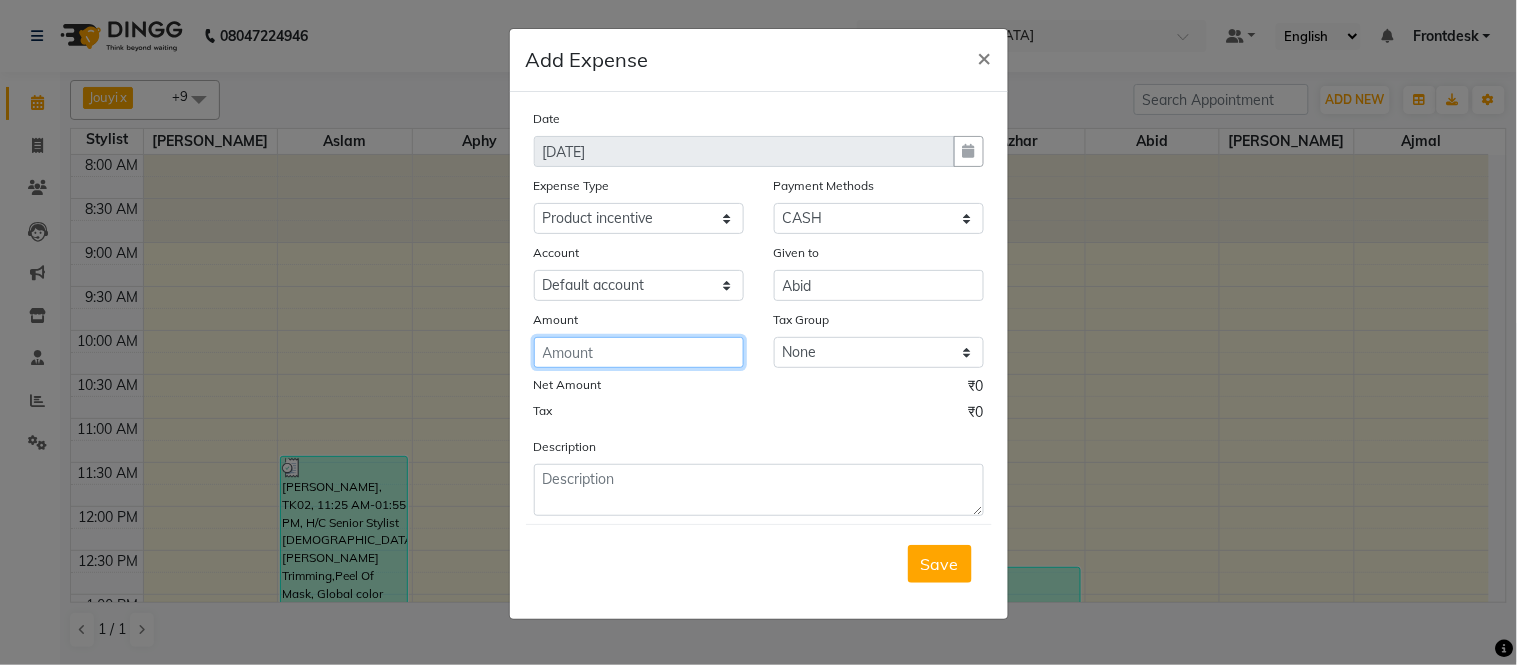click 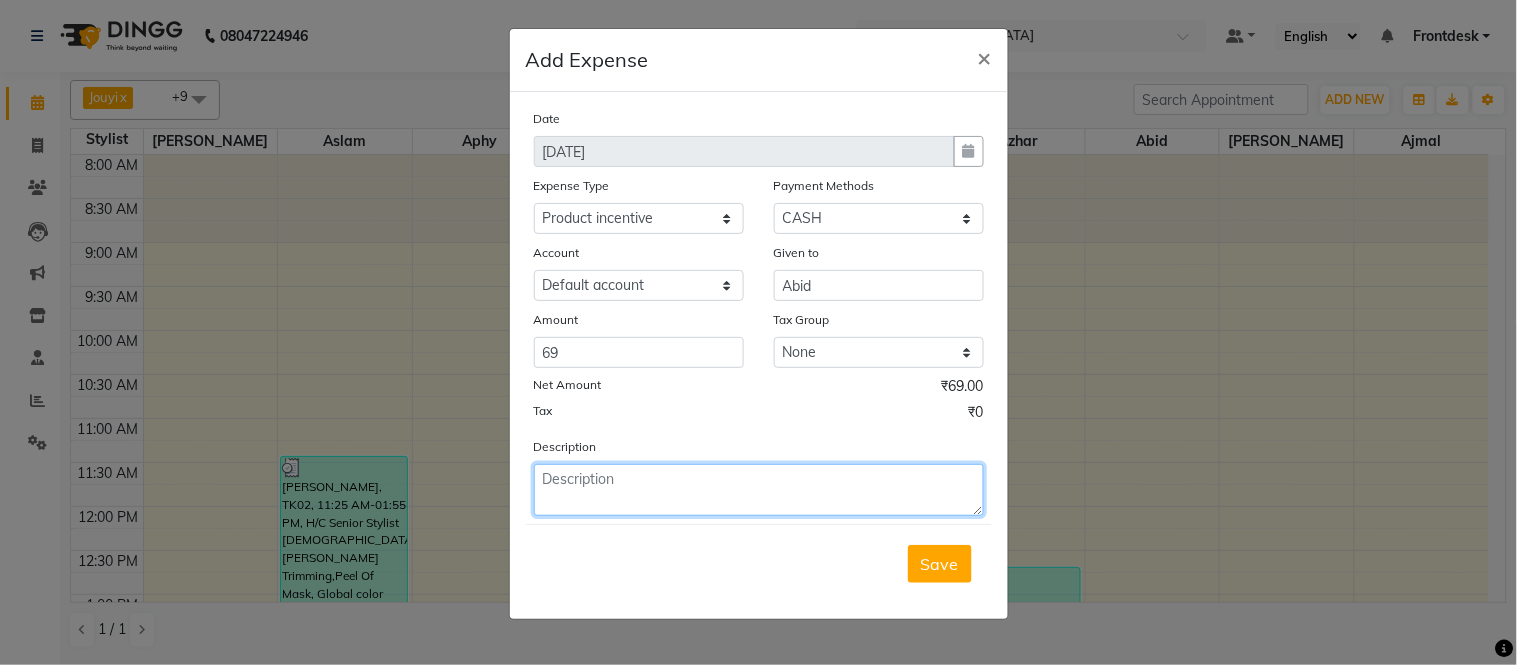 click 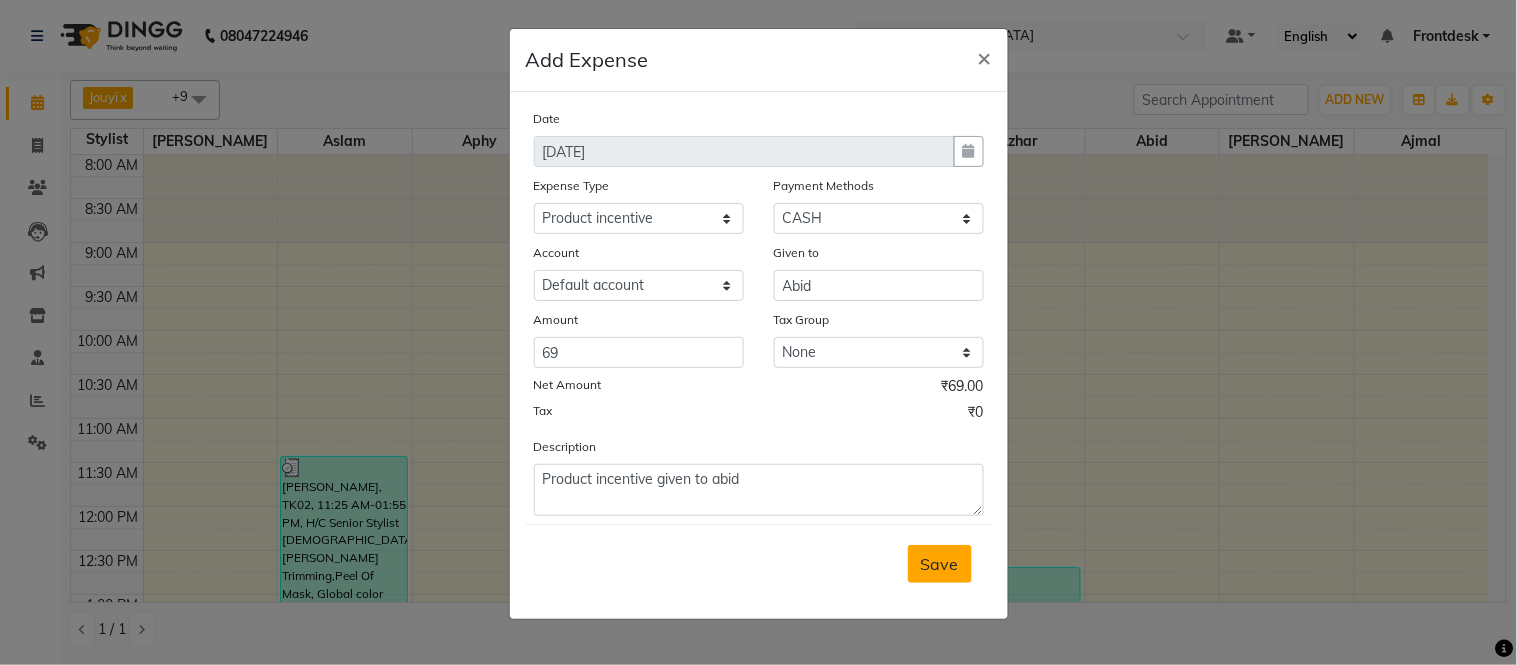 click on "Save" at bounding box center [940, 564] 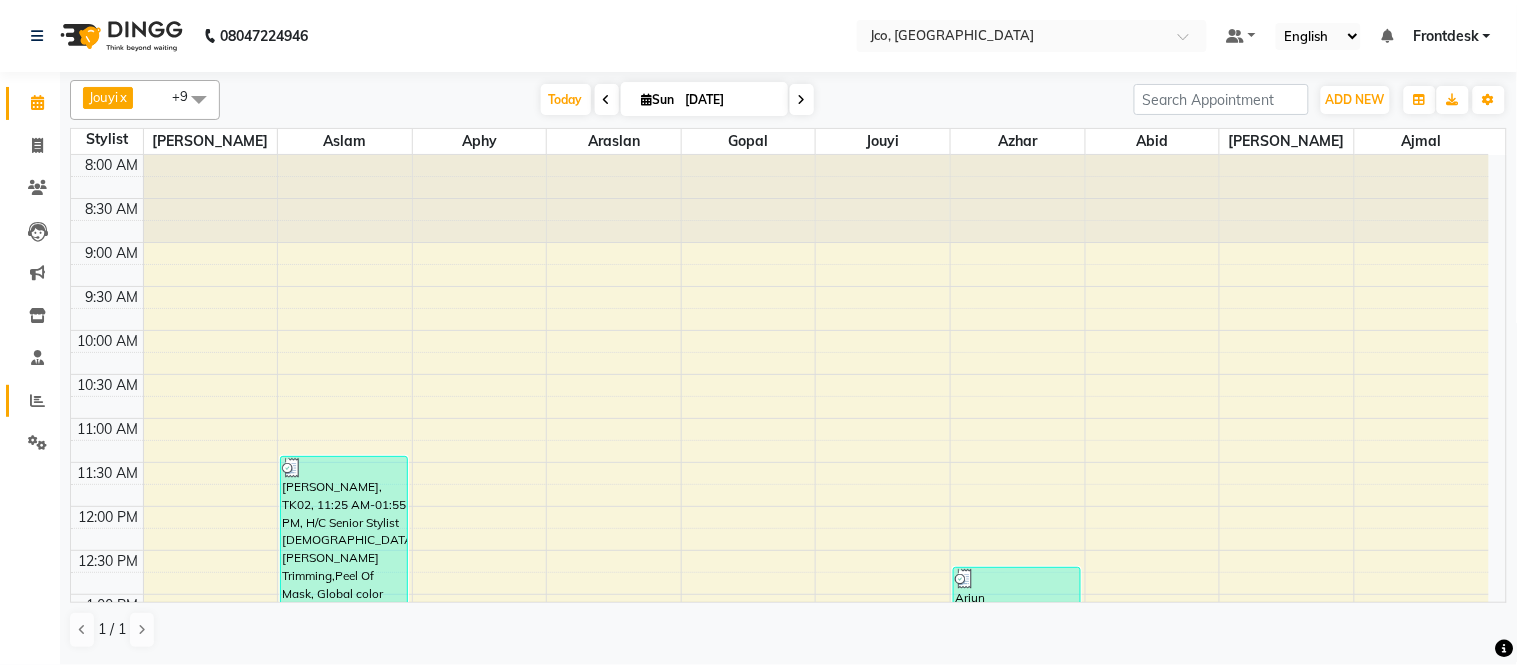 click 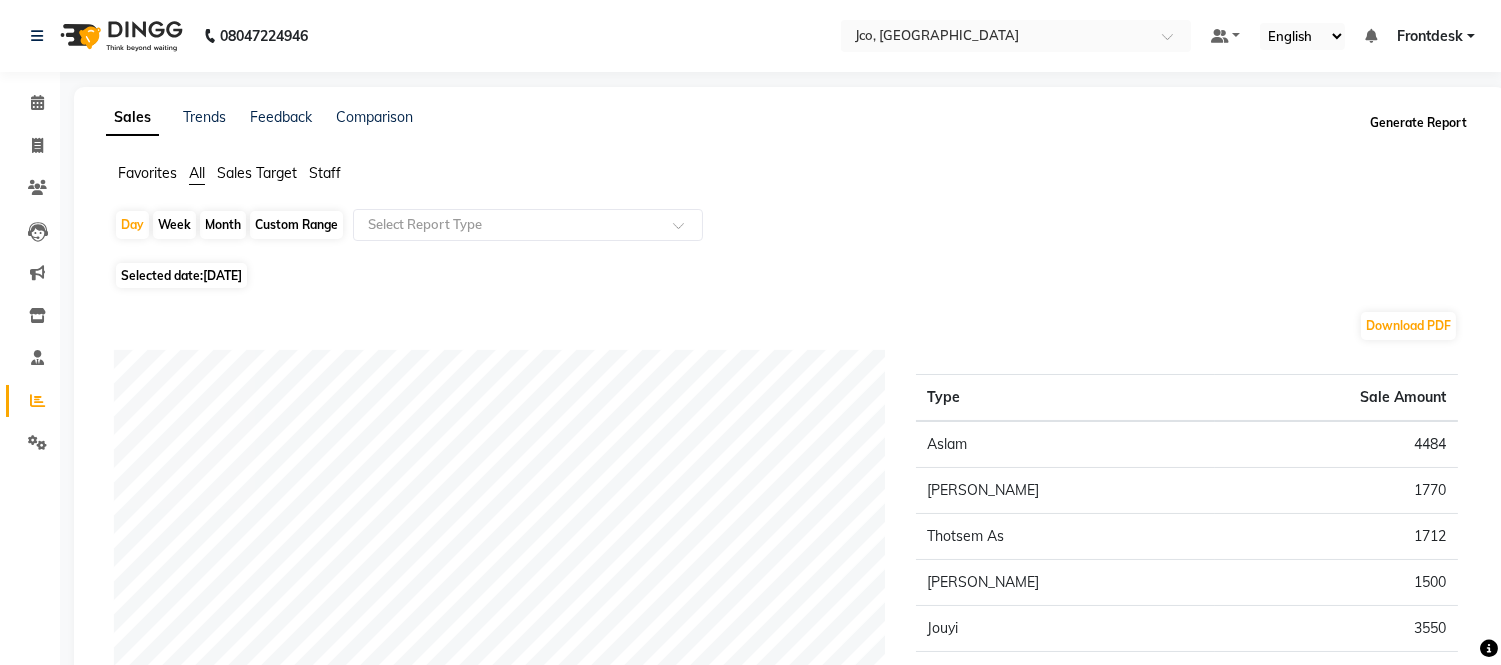 click on "Generate Report" 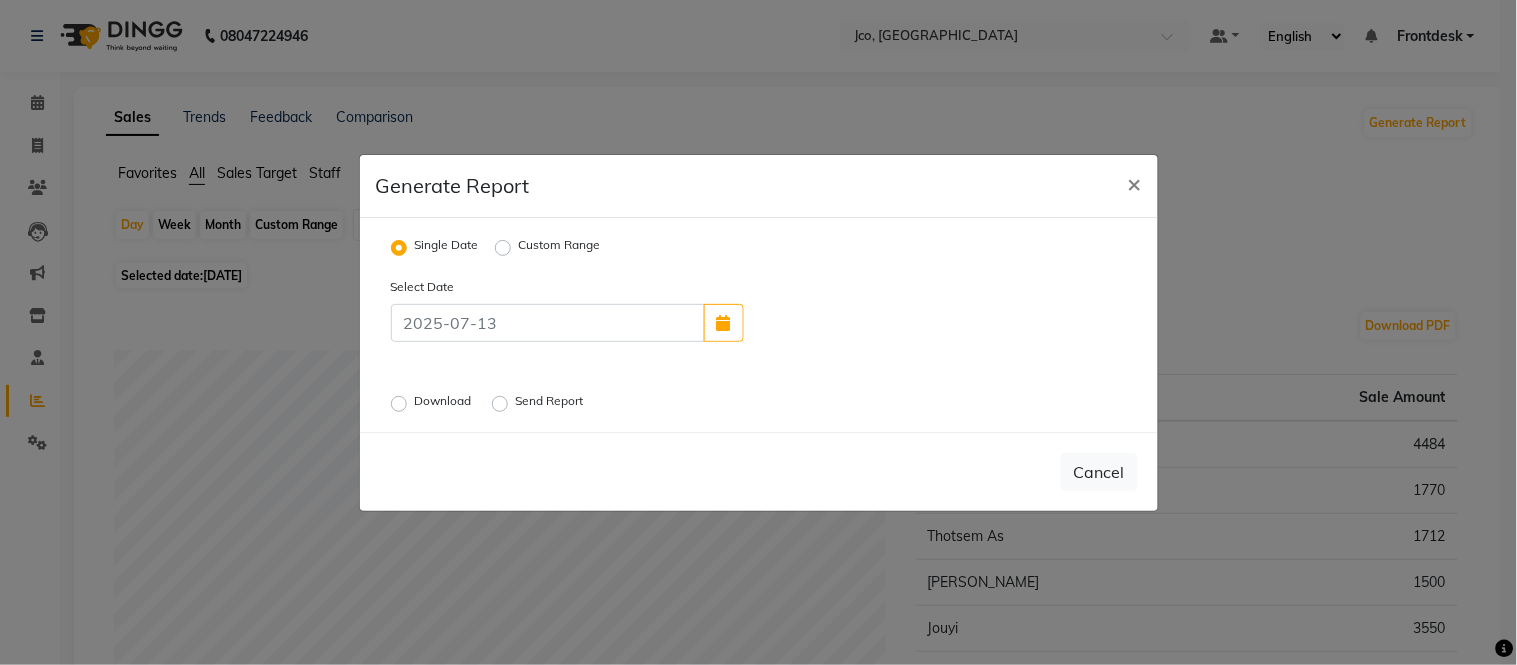 click on "Download" 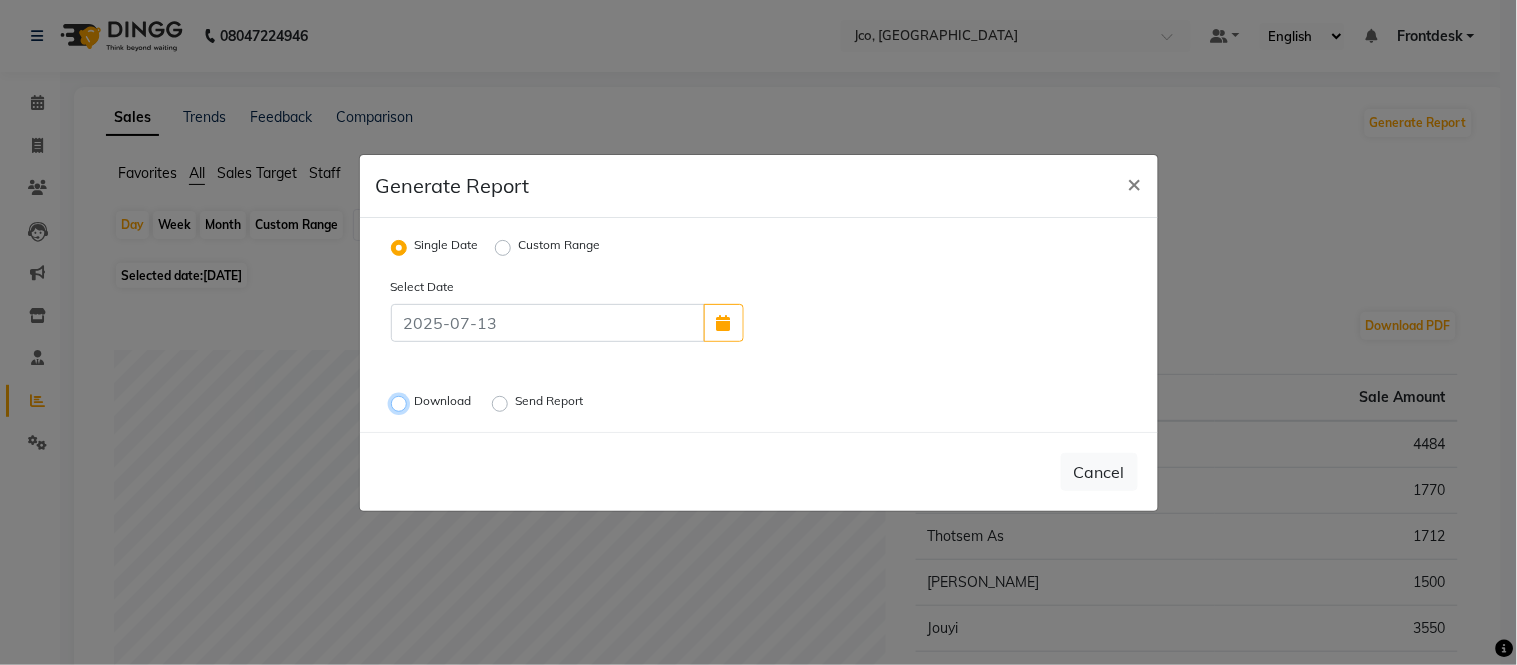 click on "Download" at bounding box center [402, 403] 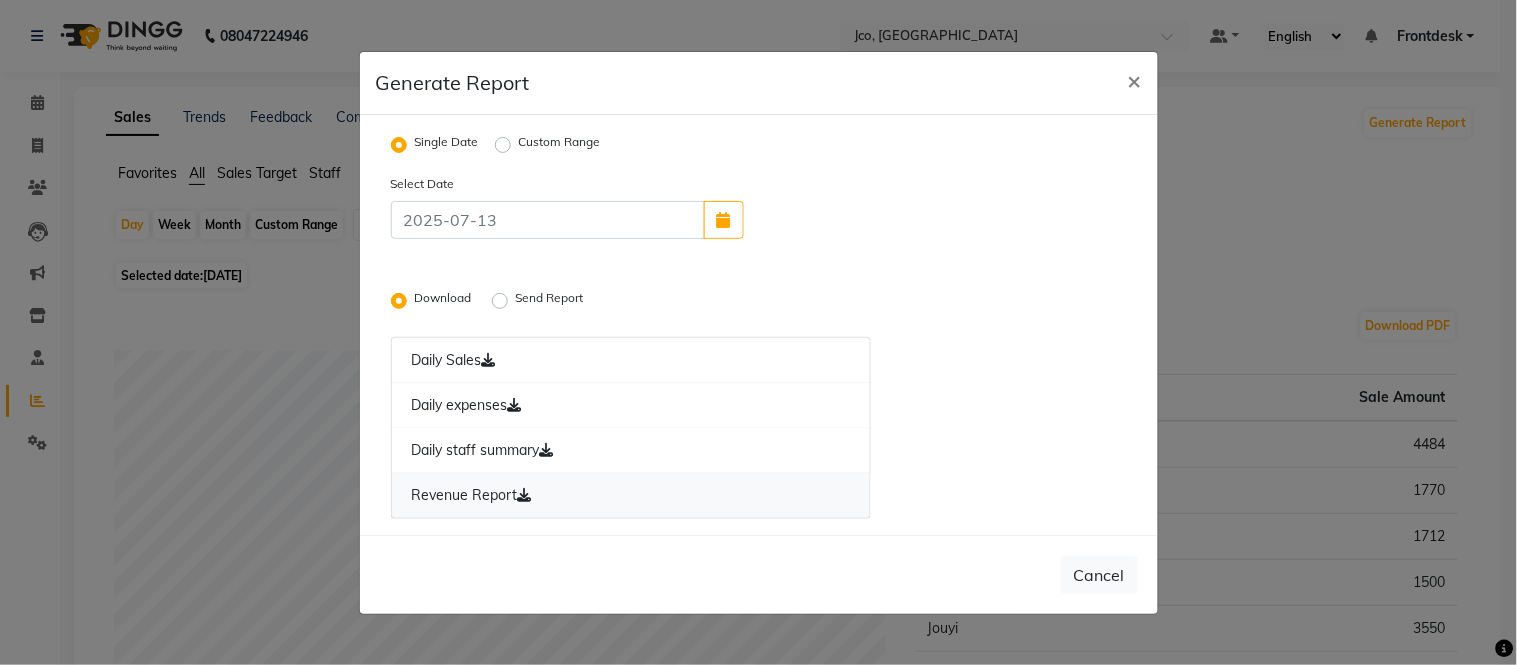 click on "Revenue Report" 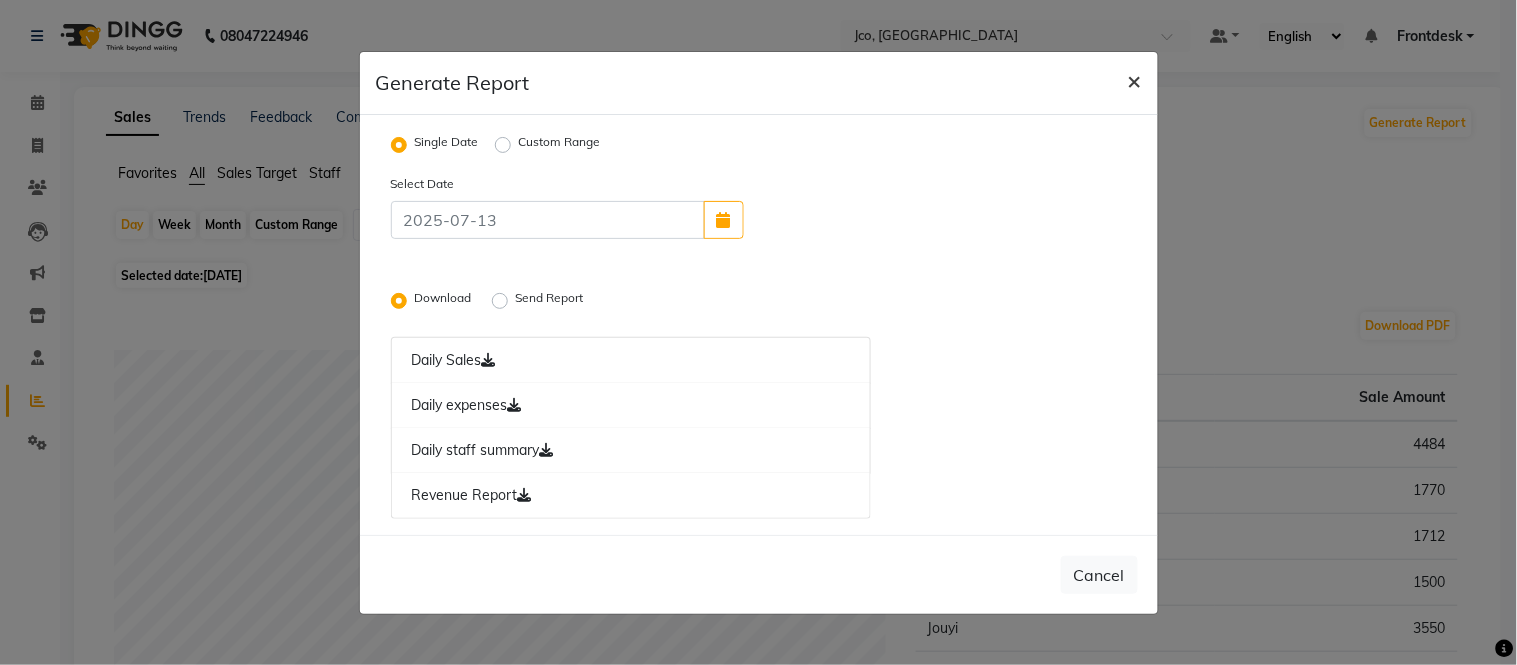 click on "×" 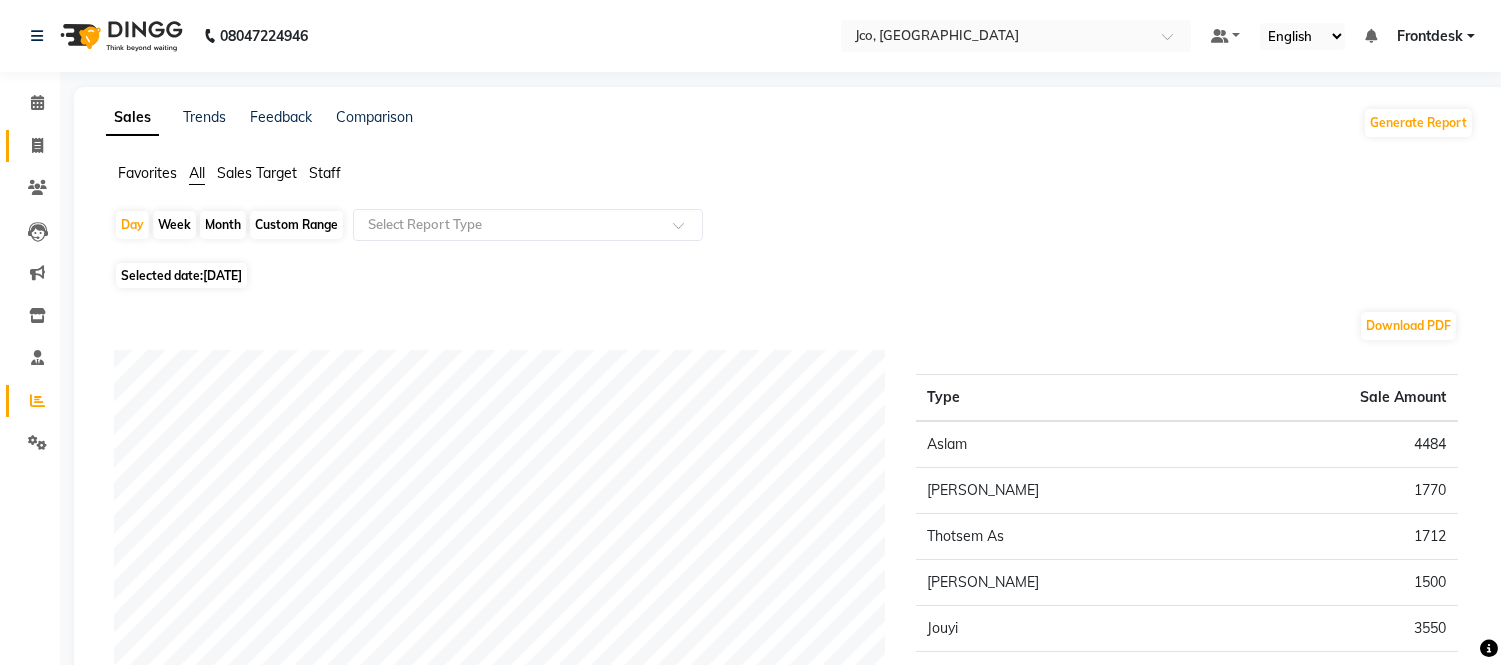 click 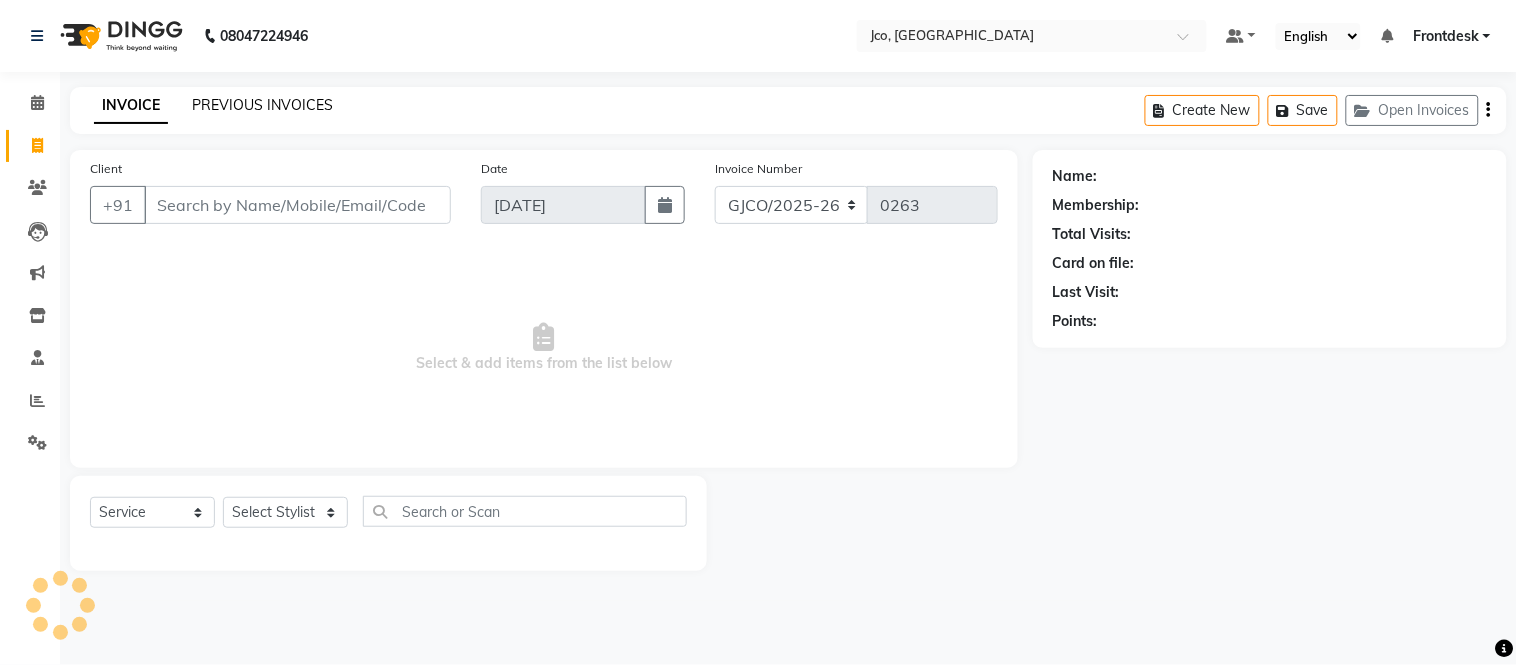 click on "PREVIOUS INVOICES" 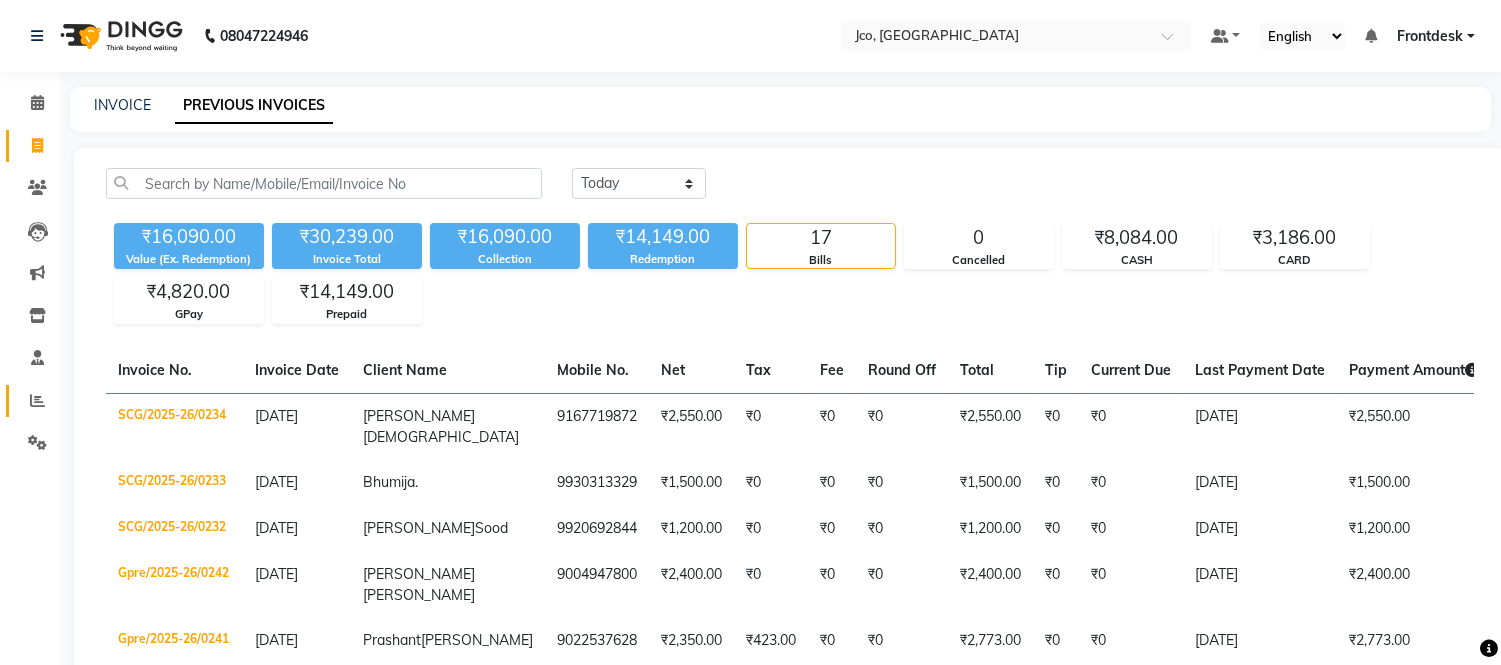 click 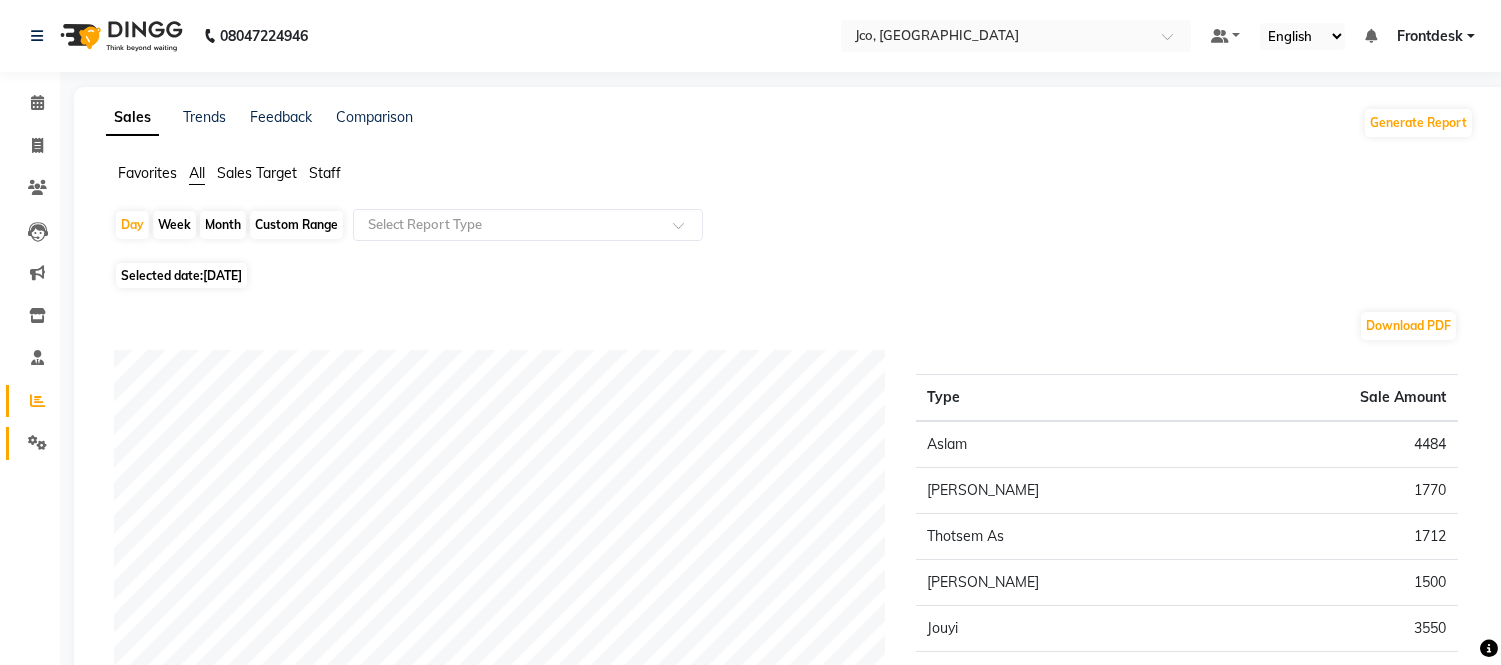 click 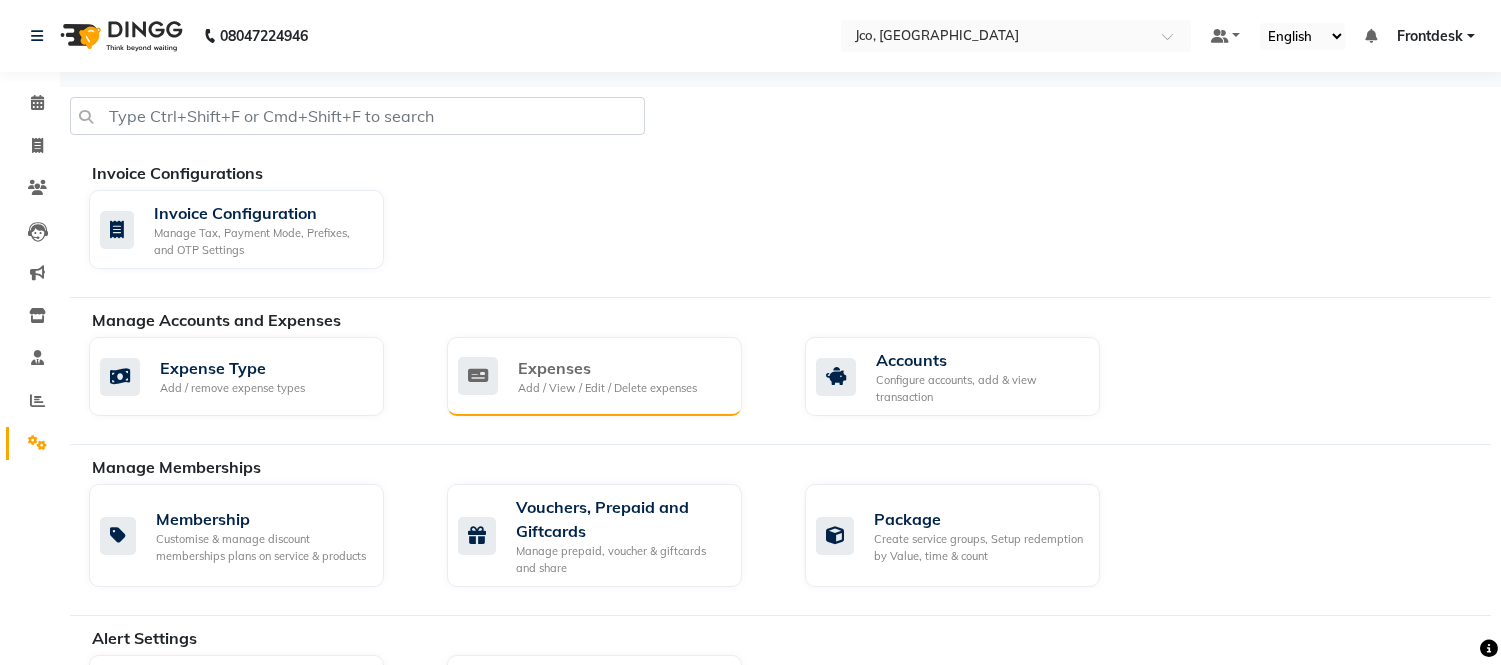 click on "Add / View / Edit / Delete expenses" 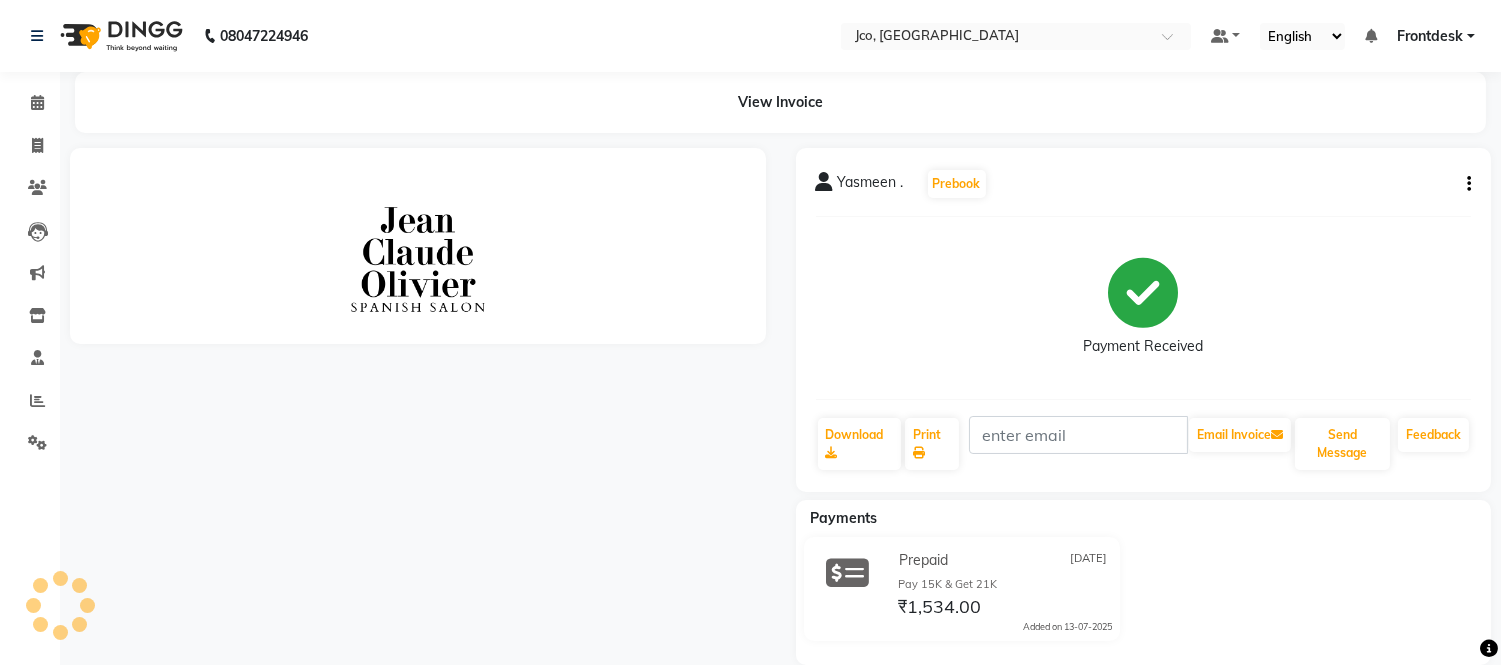 scroll, scrollTop: 0, scrollLeft: 0, axis: both 